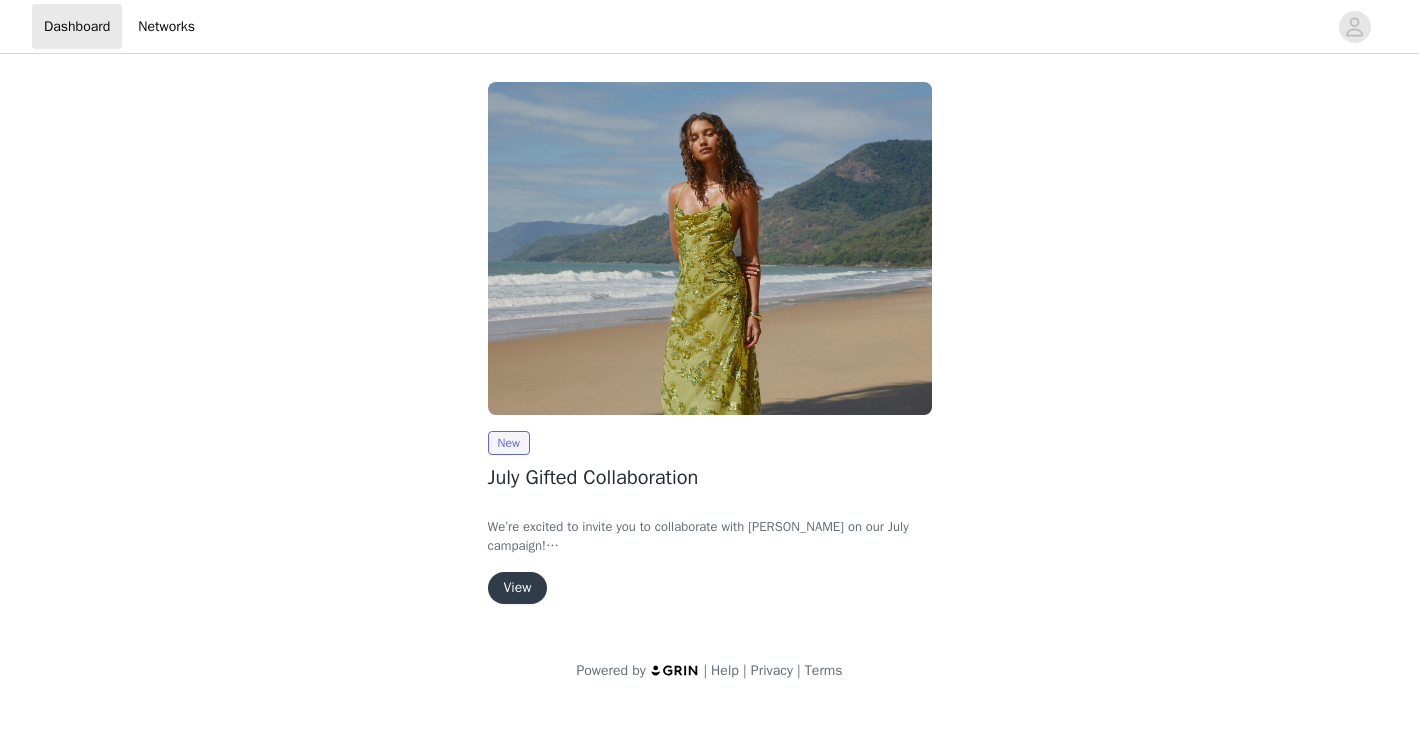 scroll, scrollTop: 0, scrollLeft: 0, axis: both 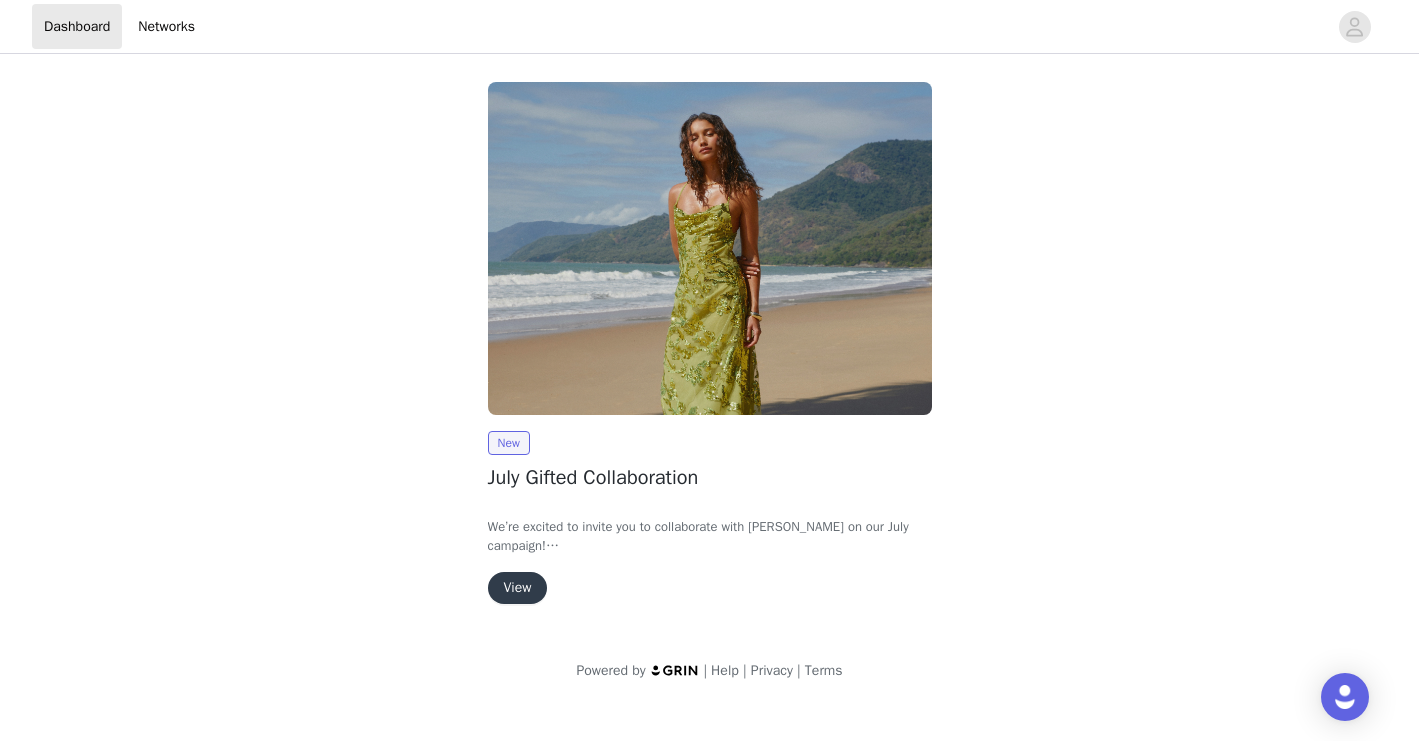 click on "View" at bounding box center [518, 588] 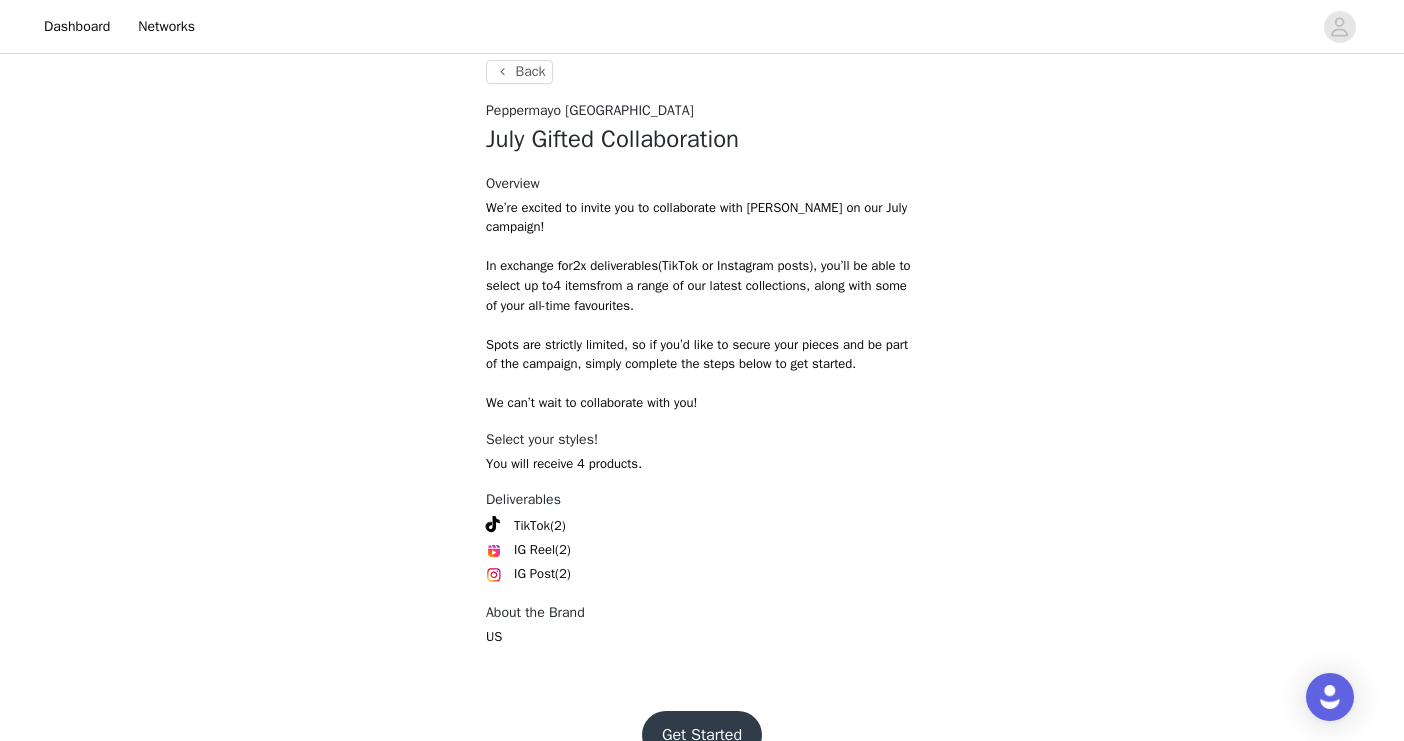 scroll, scrollTop: 769, scrollLeft: 0, axis: vertical 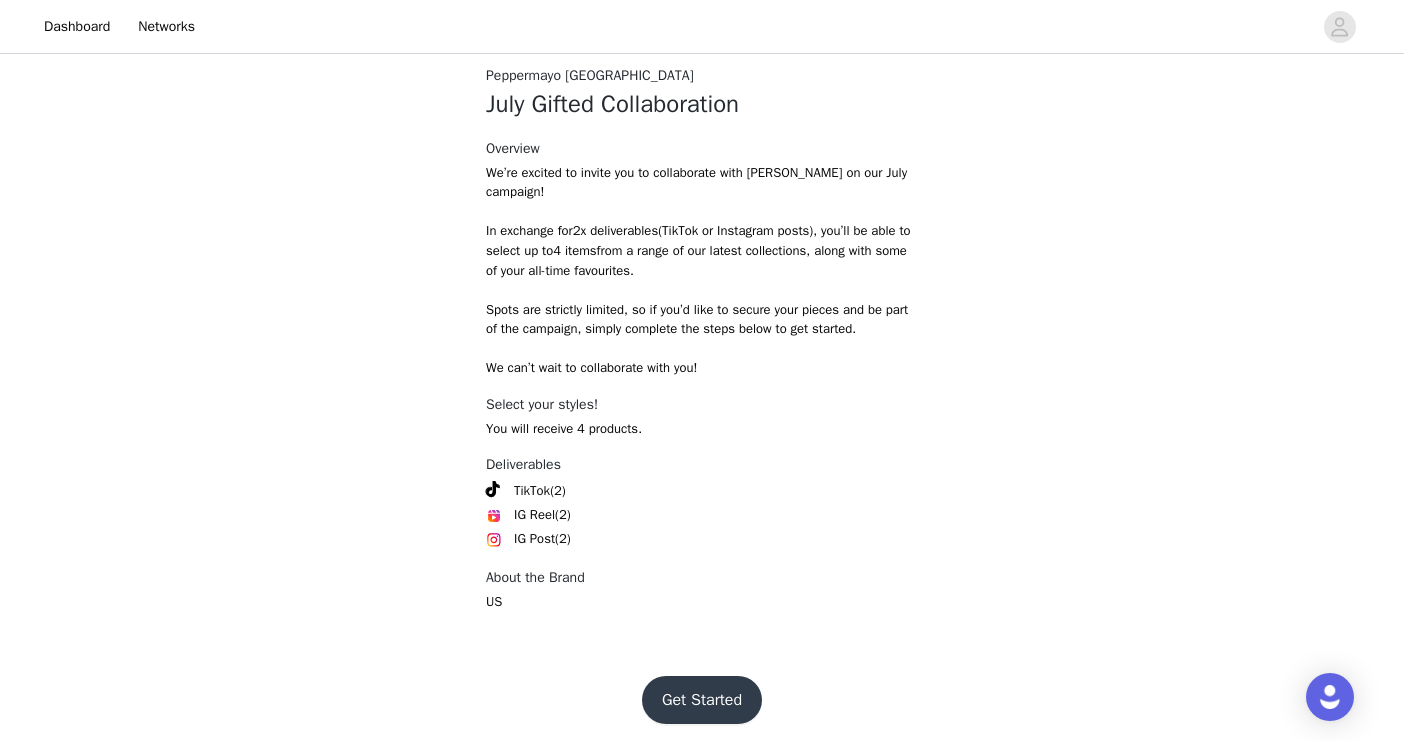 click on "Get Started" at bounding box center [702, 700] 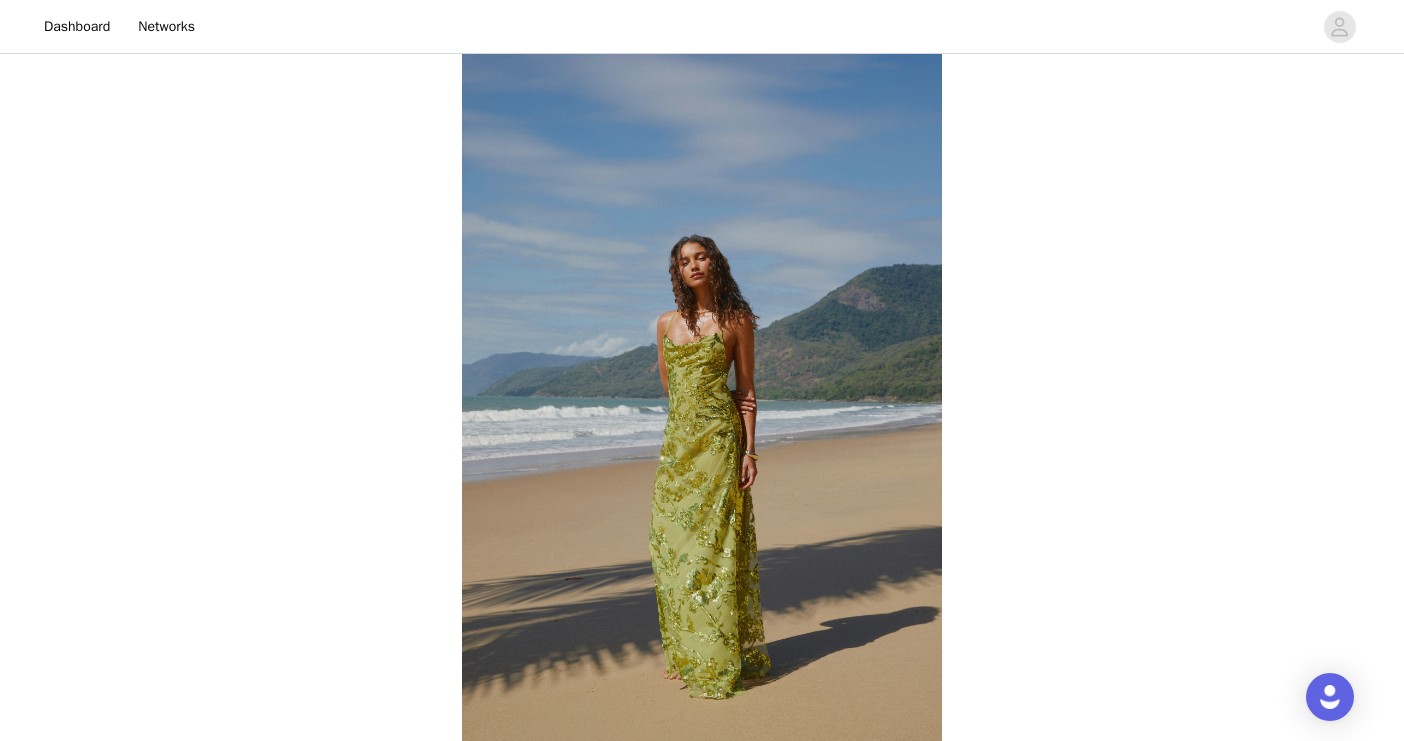 scroll, scrollTop: 710, scrollLeft: 0, axis: vertical 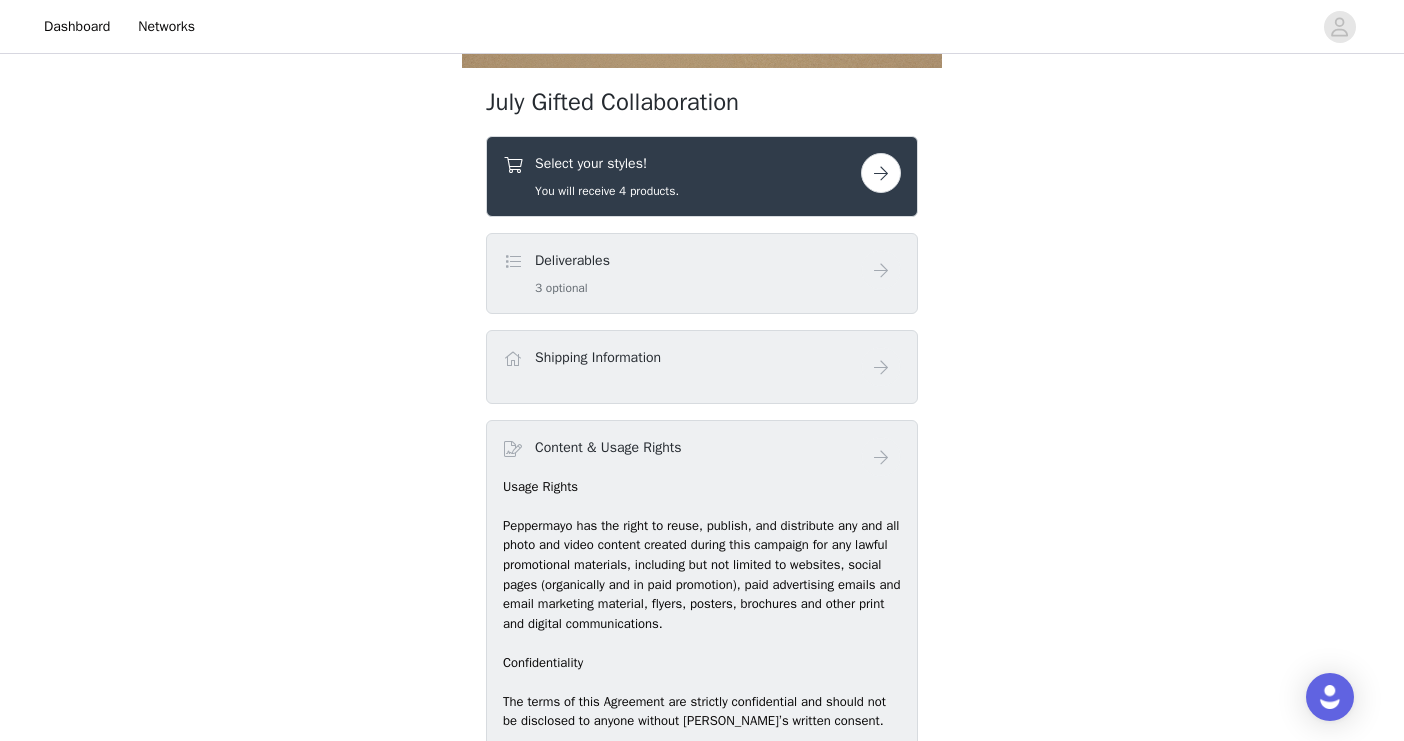 click on "Select your styles!   You will receive 4 products." at bounding box center (682, 176) 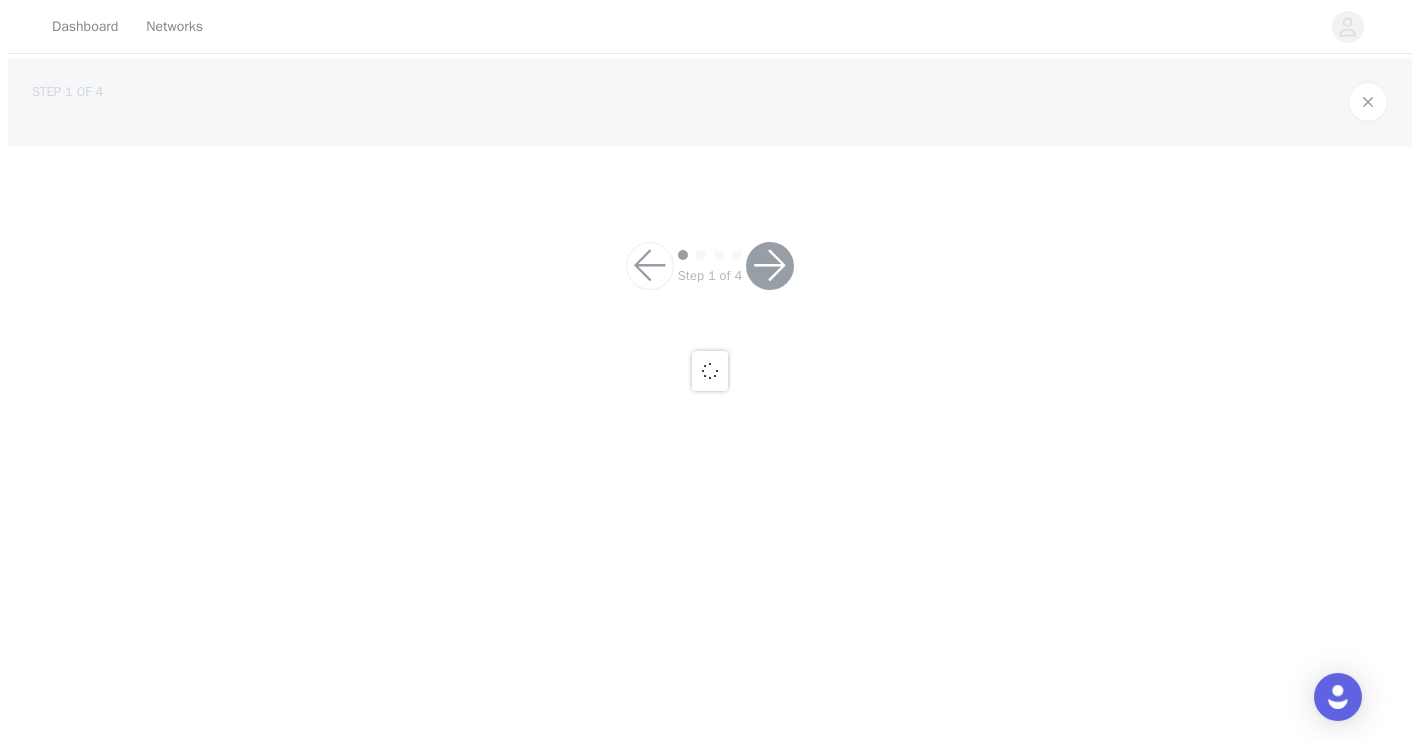 scroll, scrollTop: 0, scrollLeft: 0, axis: both 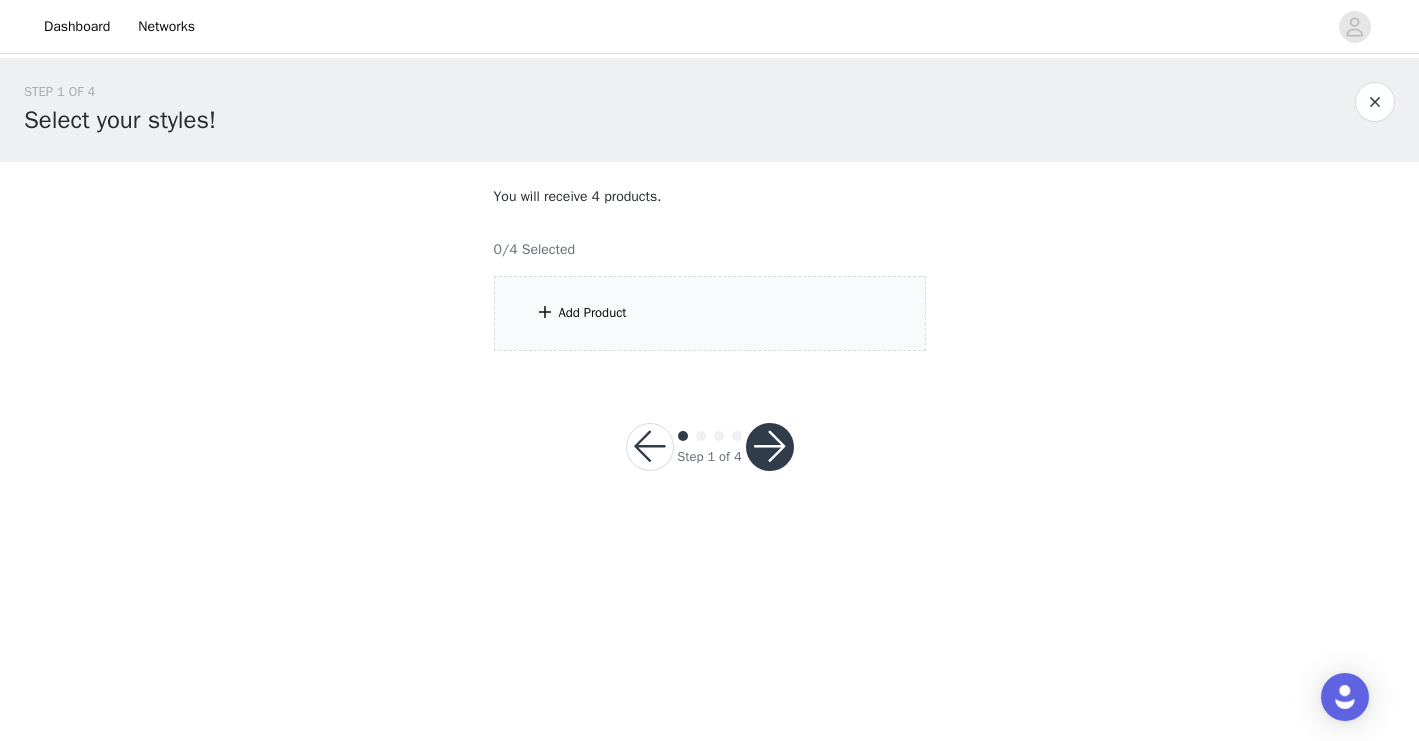 click on "Add Product" at bounding box center (593, 313) 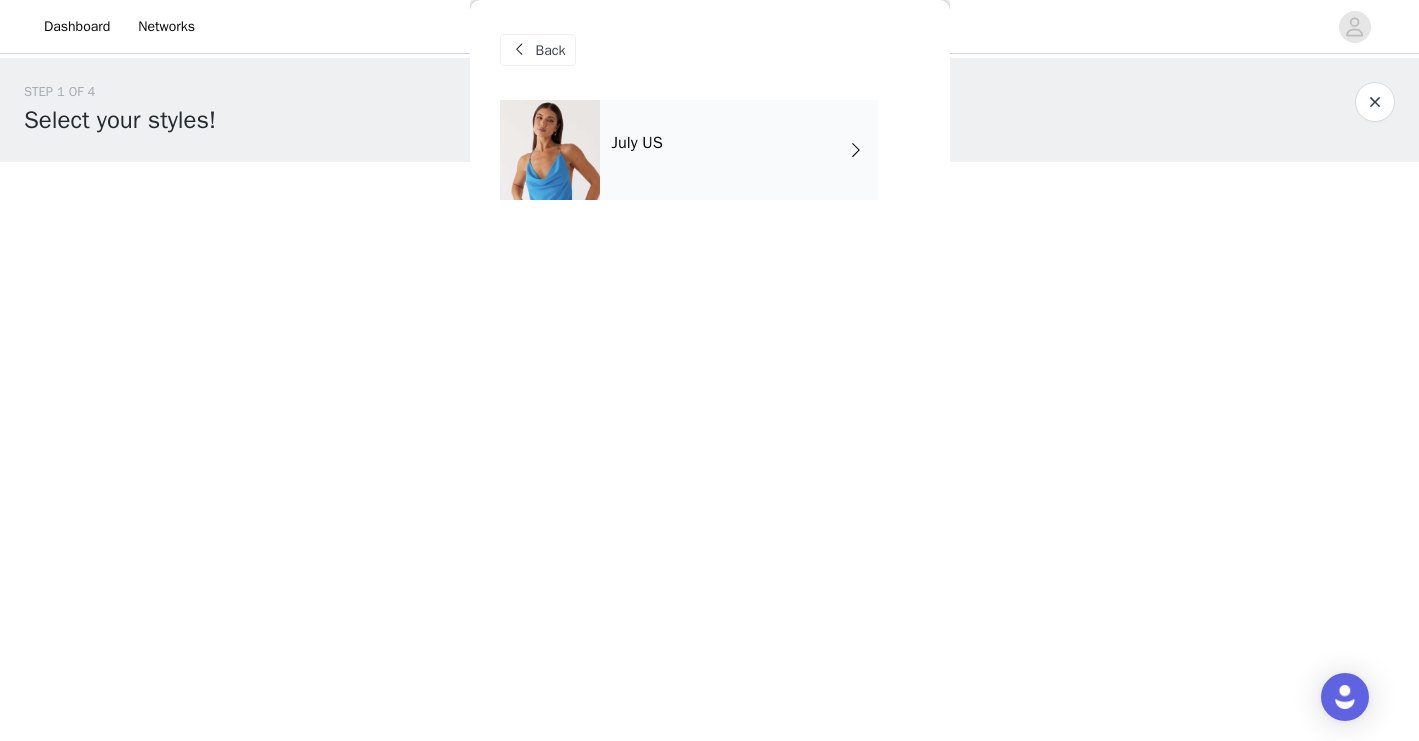 click on "July US" at bounding box center [739, 150] 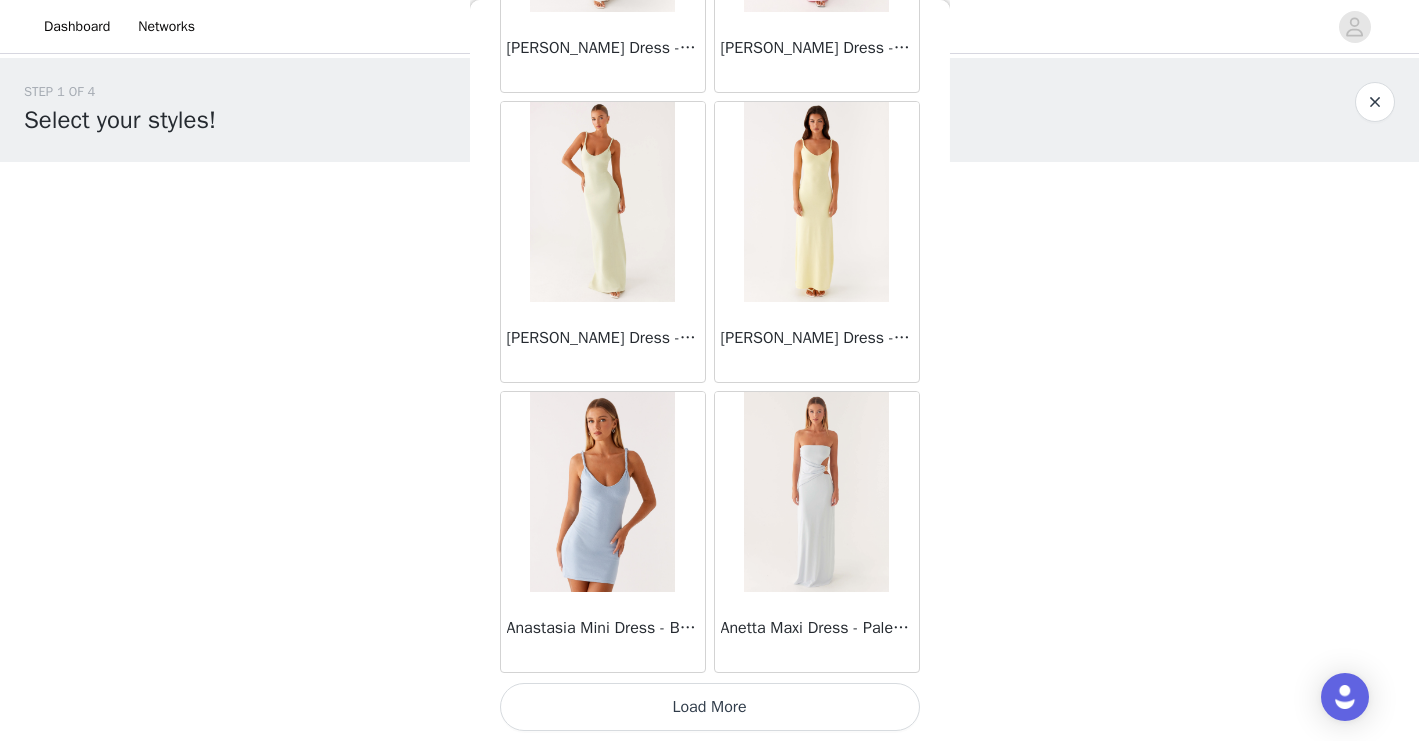 scroll, scrollTop: 2319, scrollLeft: 0, axis: vertical 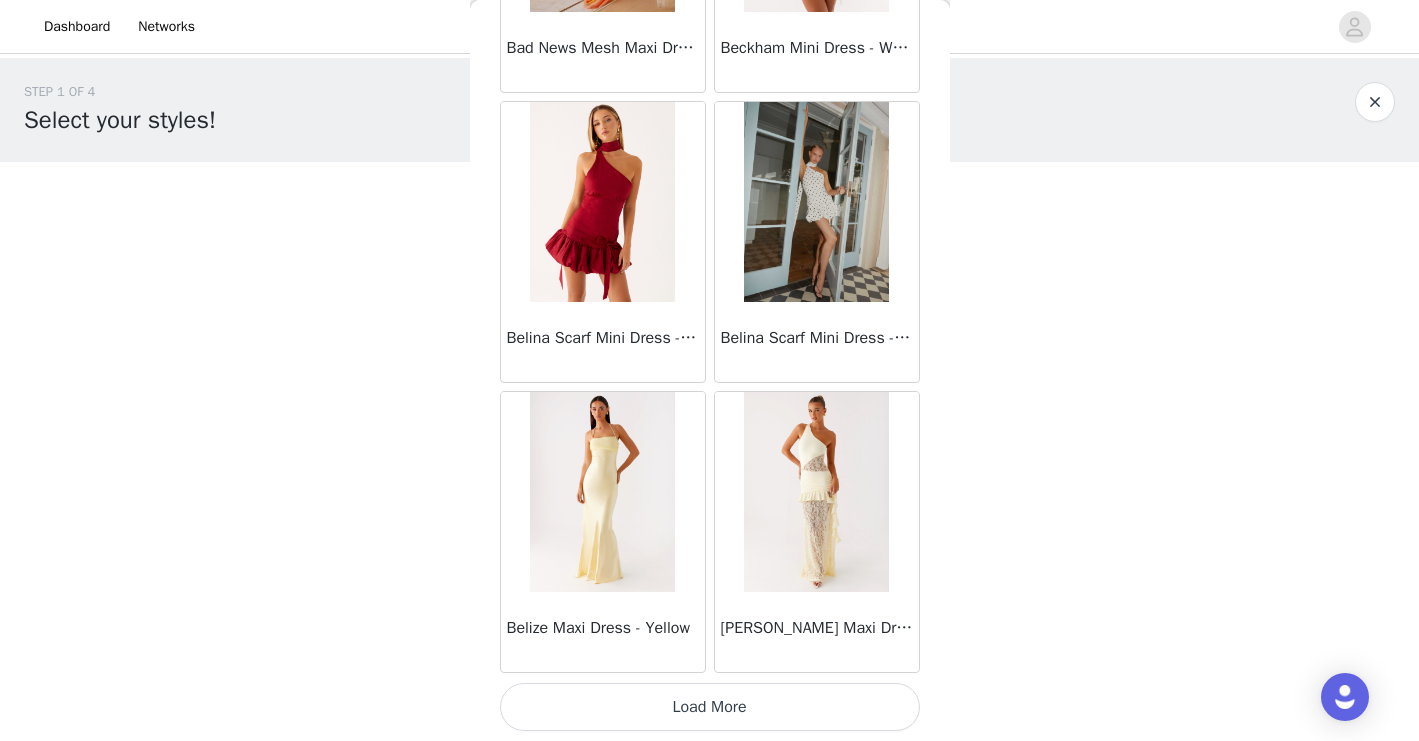 click on "Load More" at bounding box center (710, 707) 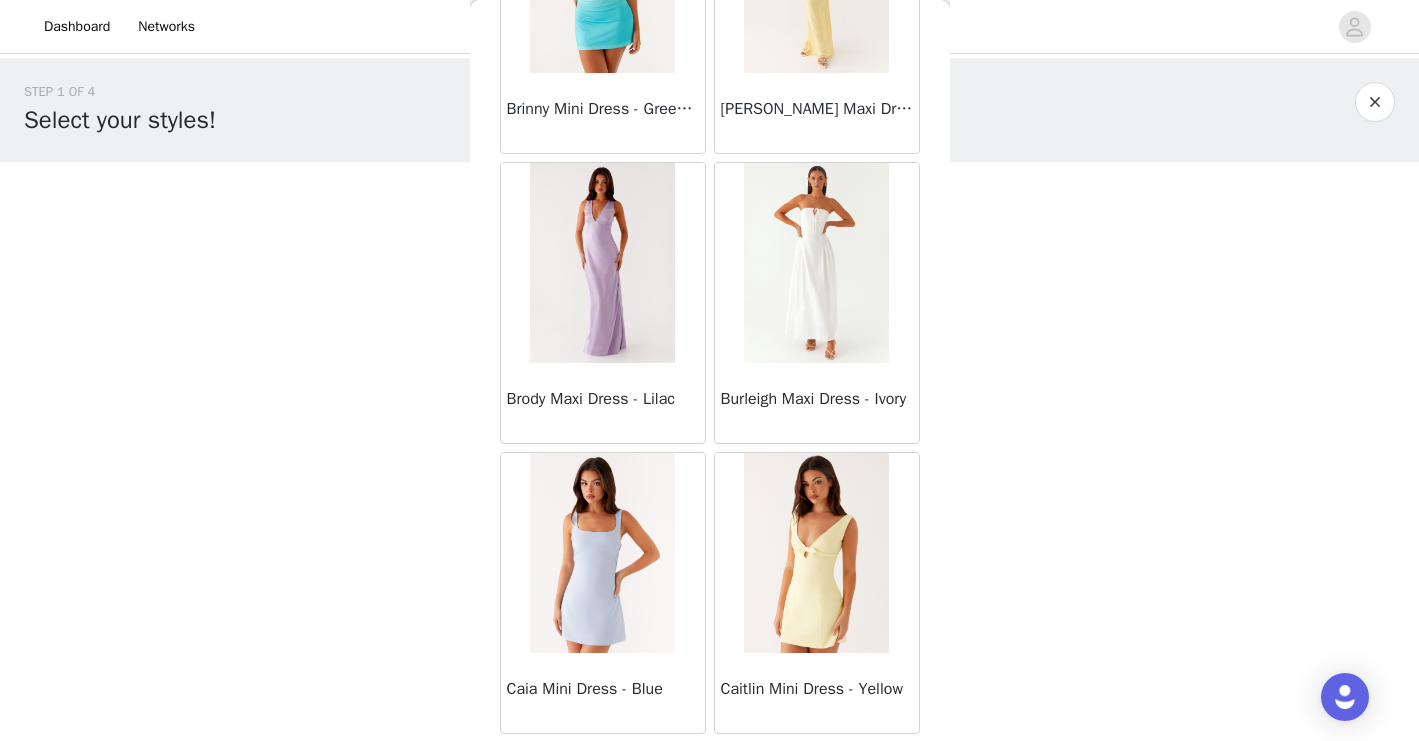scroll, scrollTop: 8119, scrollLeft: 0, axis: vertical 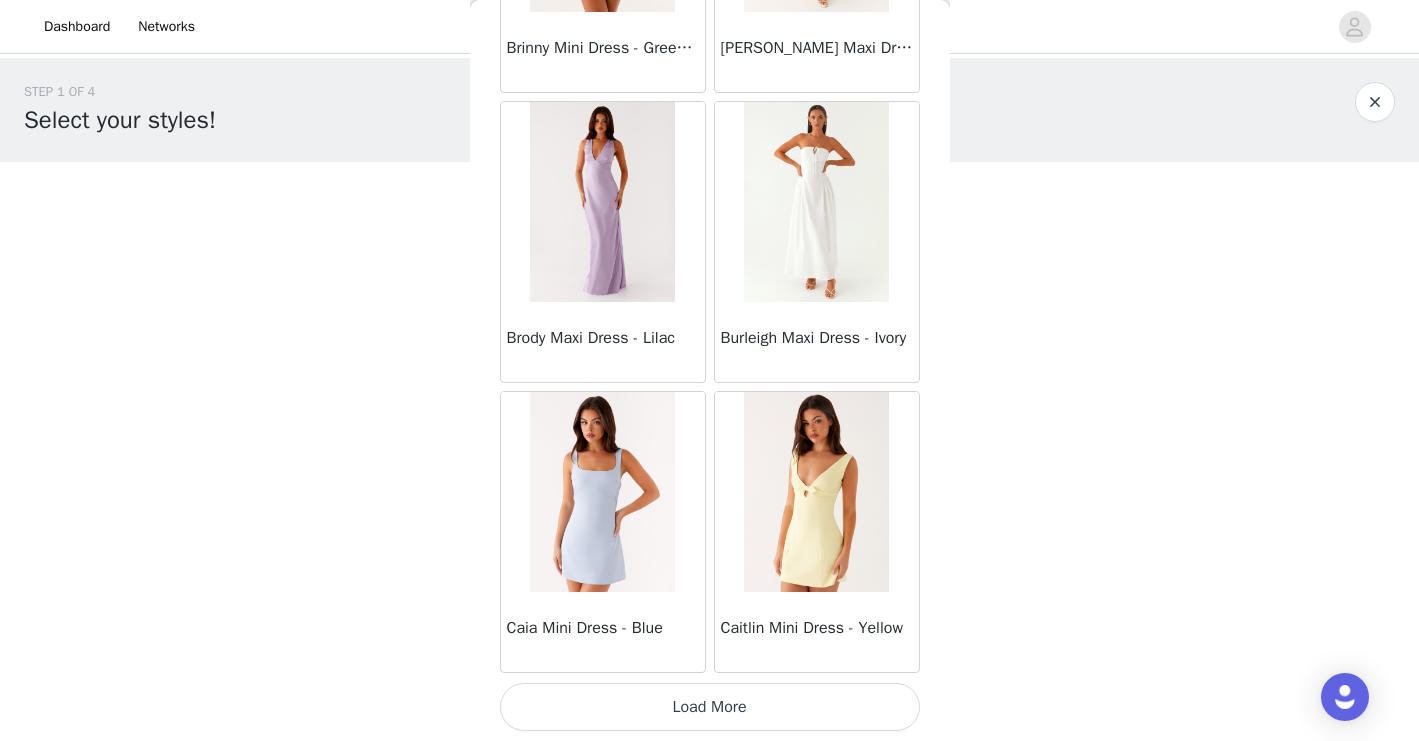 click on "Load More" at bounding box center (710, 707) 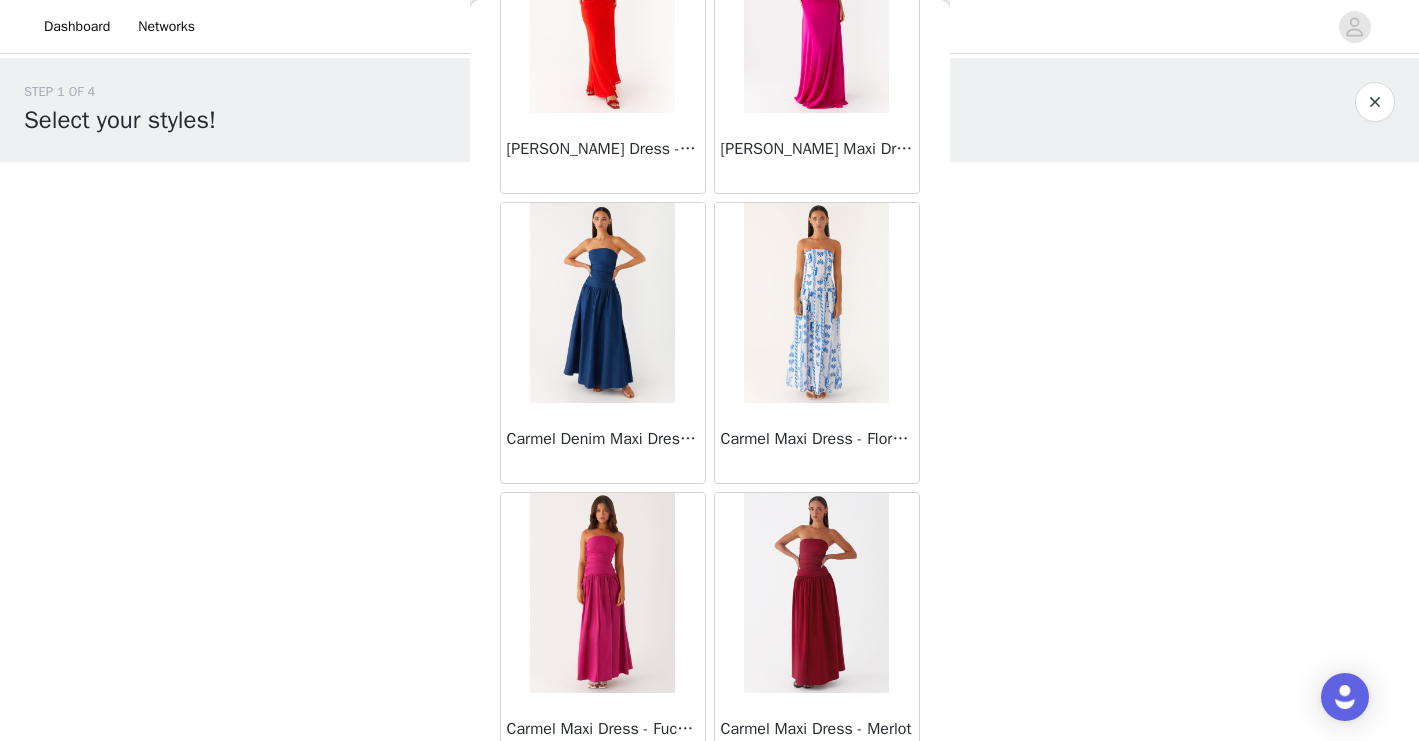 scroll, scrollTop: 11019, scrollLeft: 0, axis: vertical 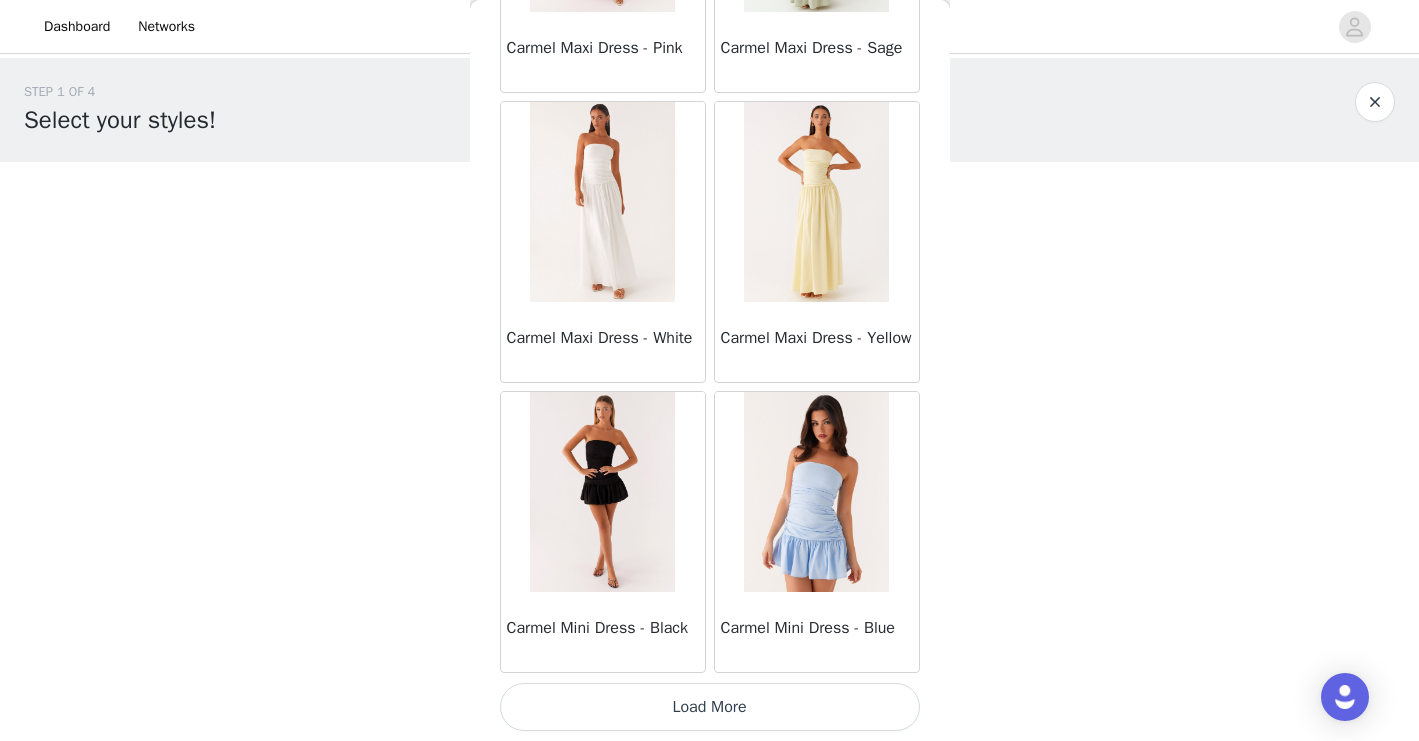 click on "Load More" at bounding box center (710, 707) 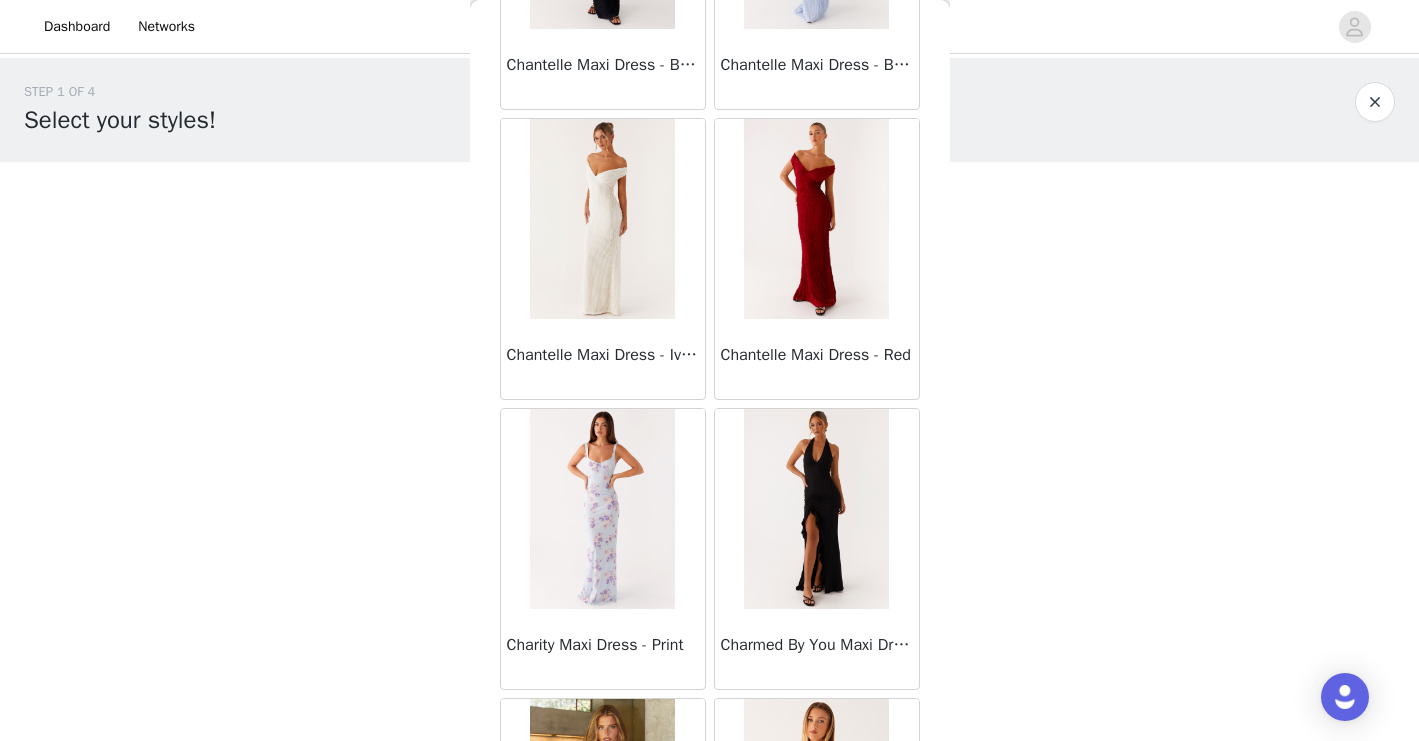 scroll, scrollTop: 13919, scrollLeft: 0, axis: vertical 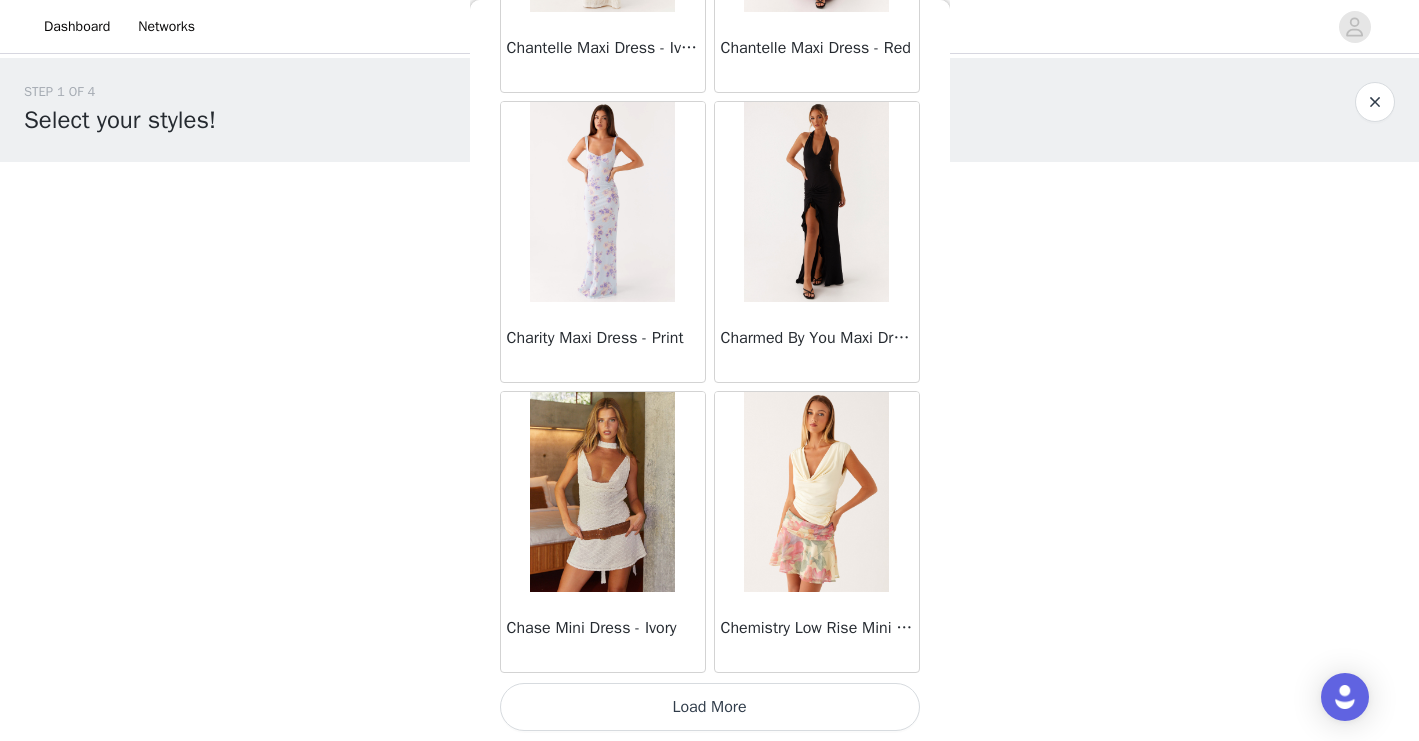 click on "Load More" at bounding box center (710, 707) 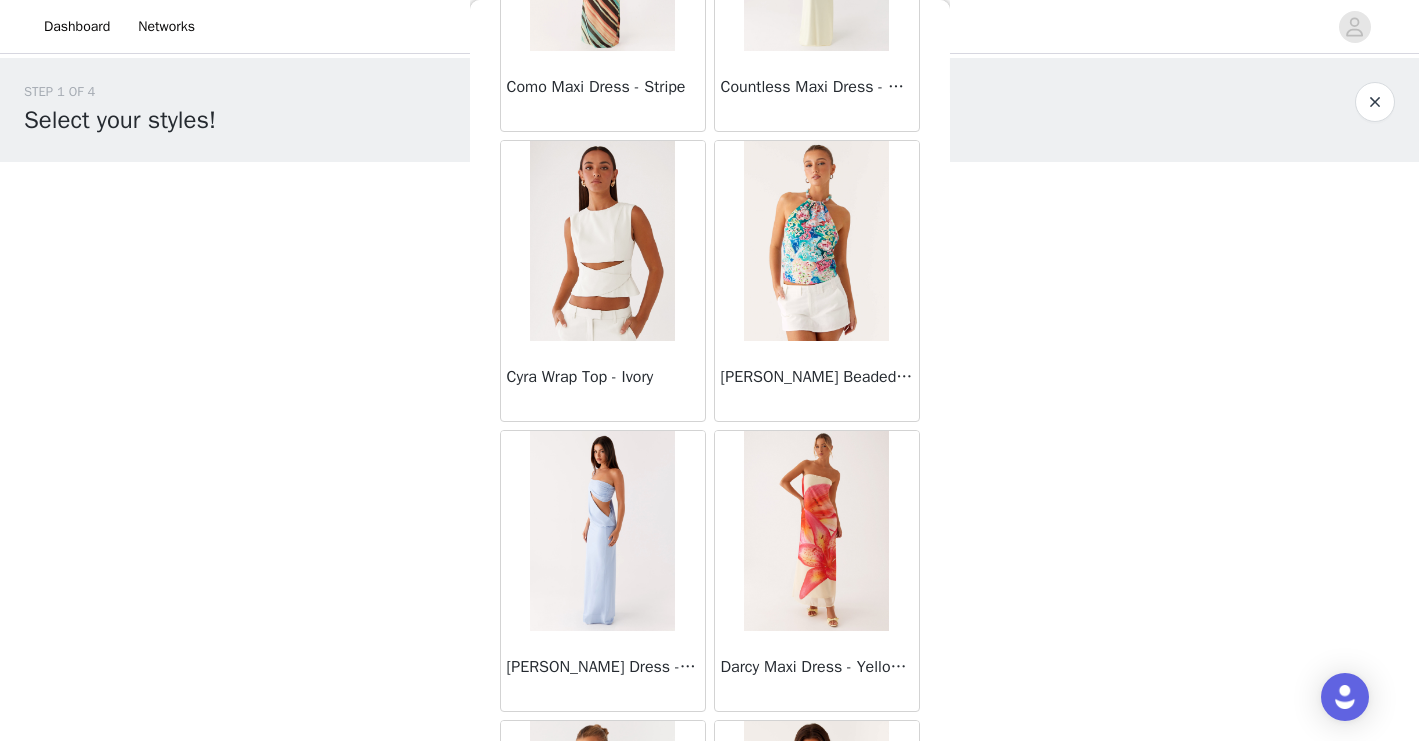 scroll, scrollTop: 16819, scrollLeft: 0, axis: vertical 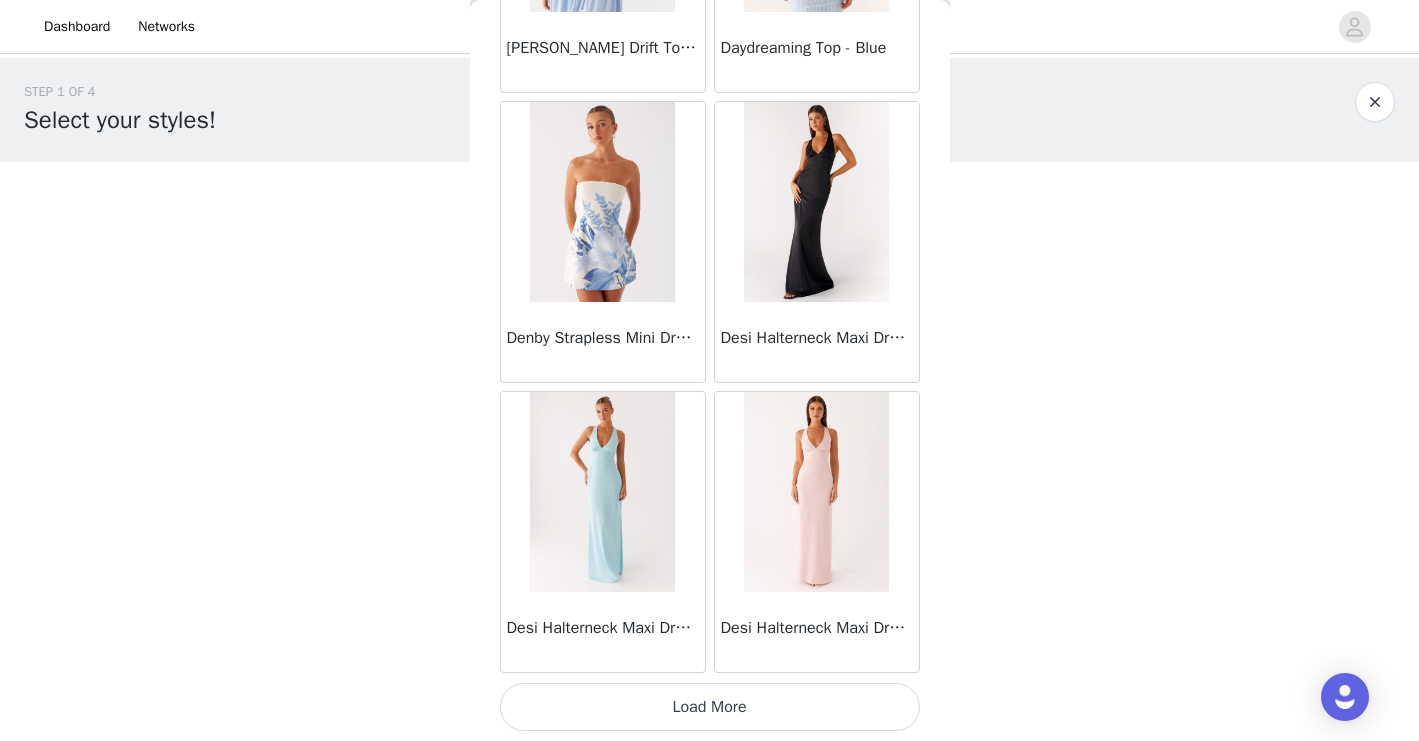 click on "Load More" at bounding box center (710, 707) 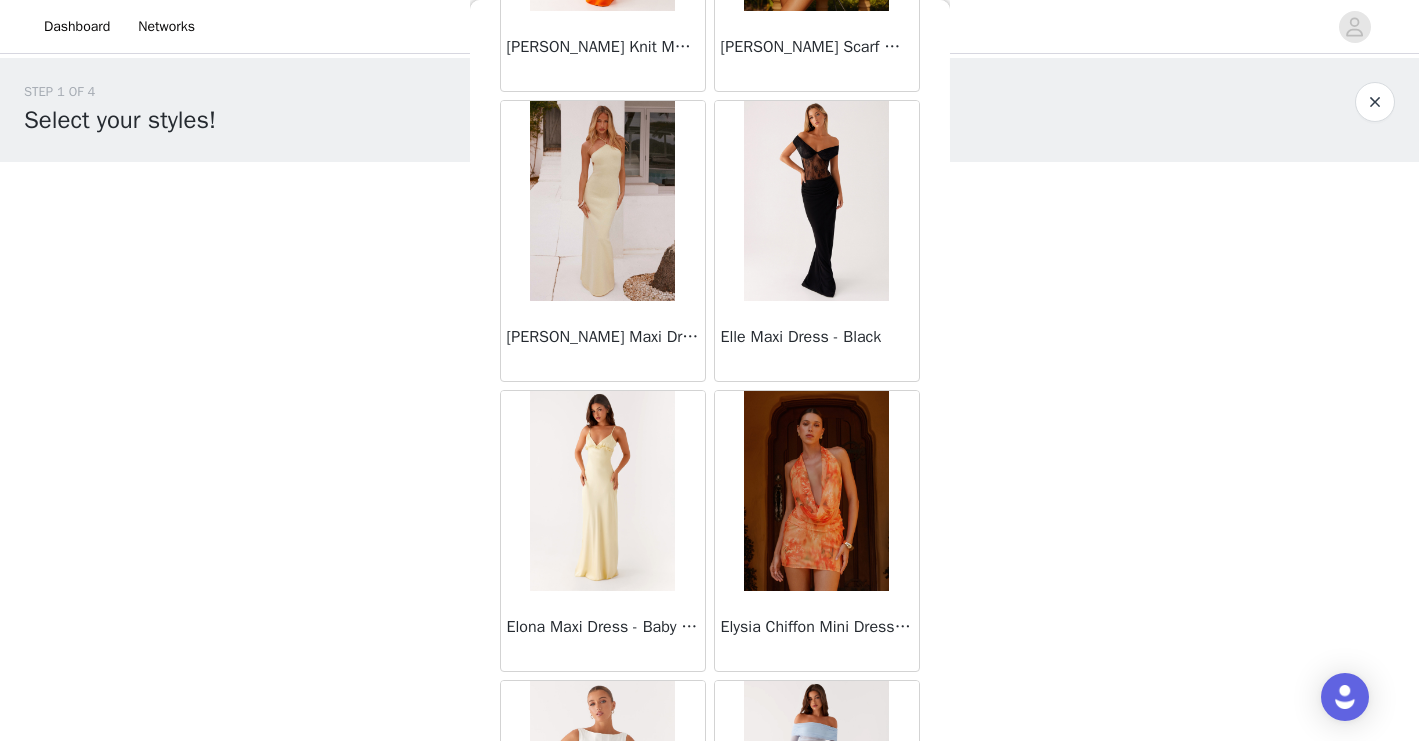 scroll, scrollTop: 19719, scrollLeft: 0, axis: vertical 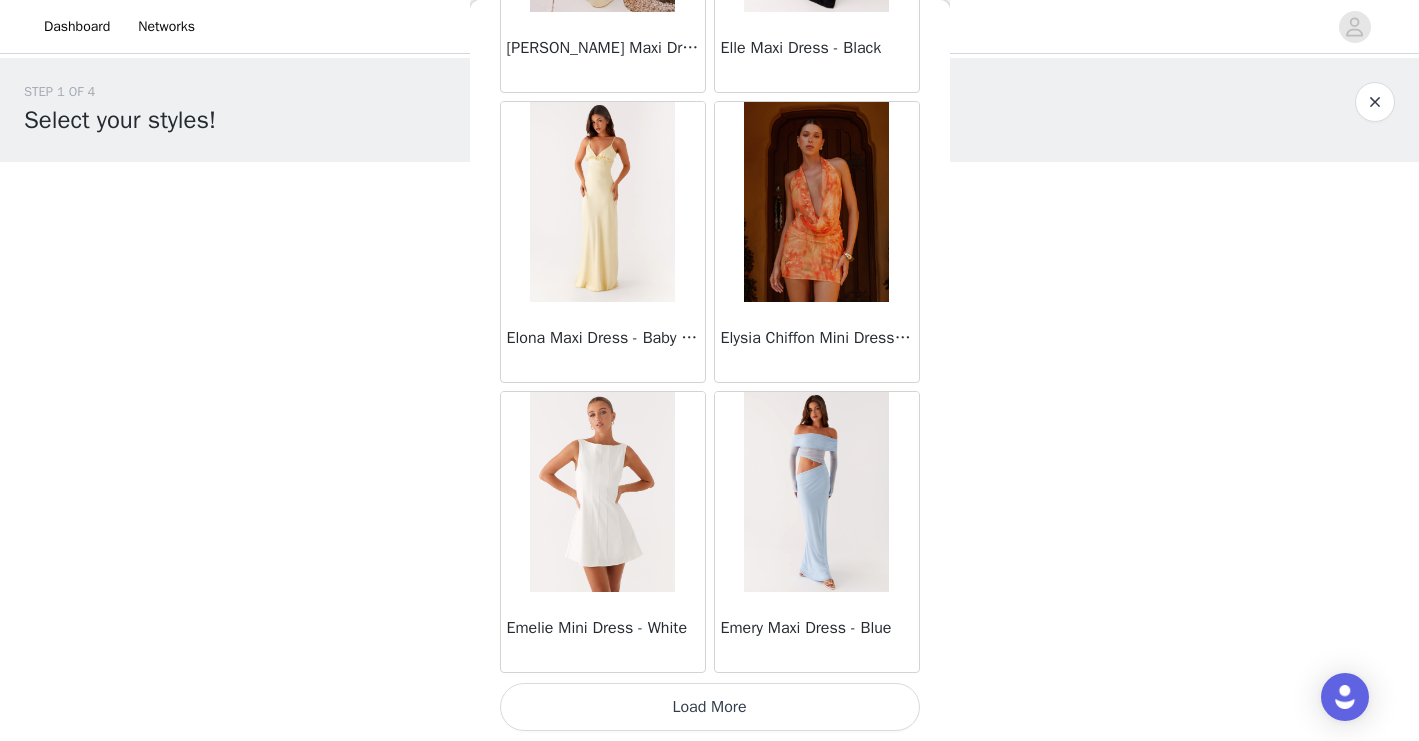 click on "Load More" at bounding box center (710, 707) 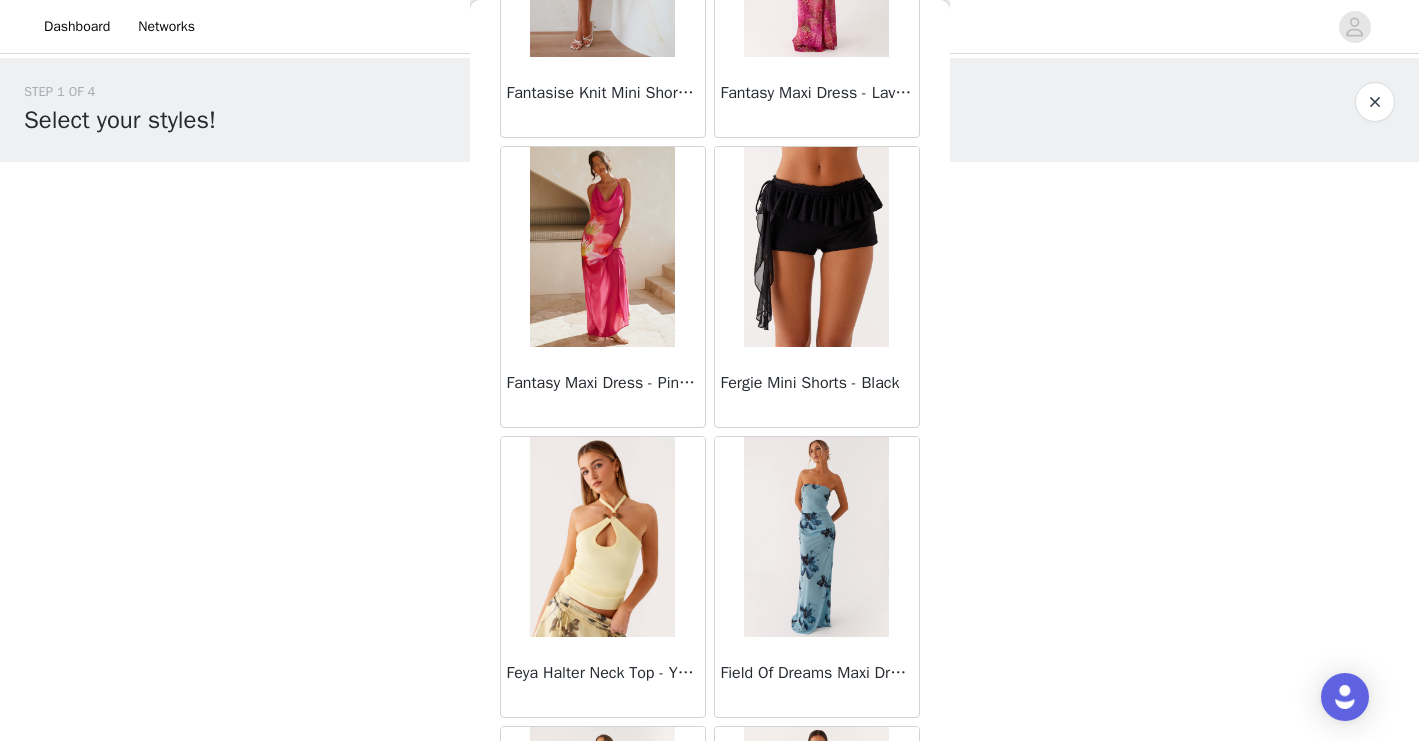 scroll, scrollTop: 22619, scrollLeft: 0, axis: vertical 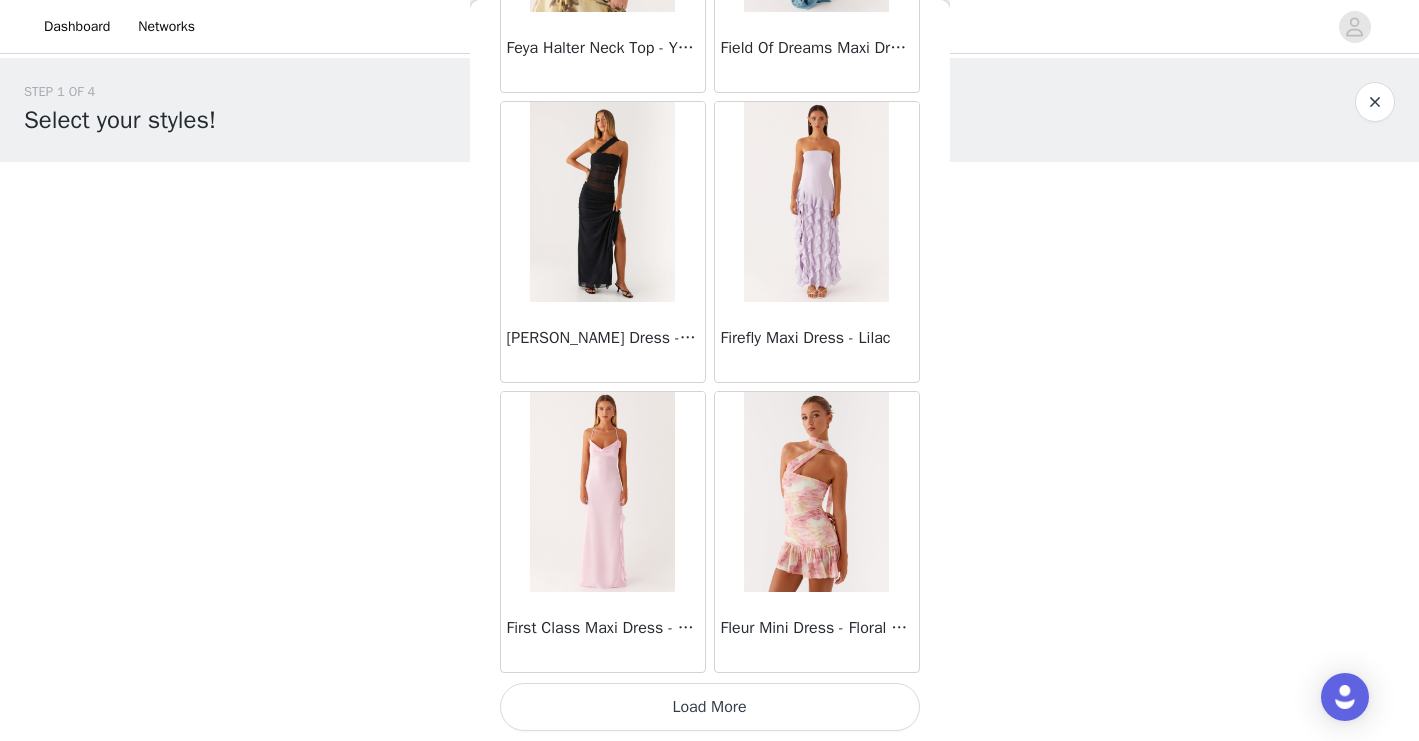 click on "Load More" at bounding box center (710, 707) 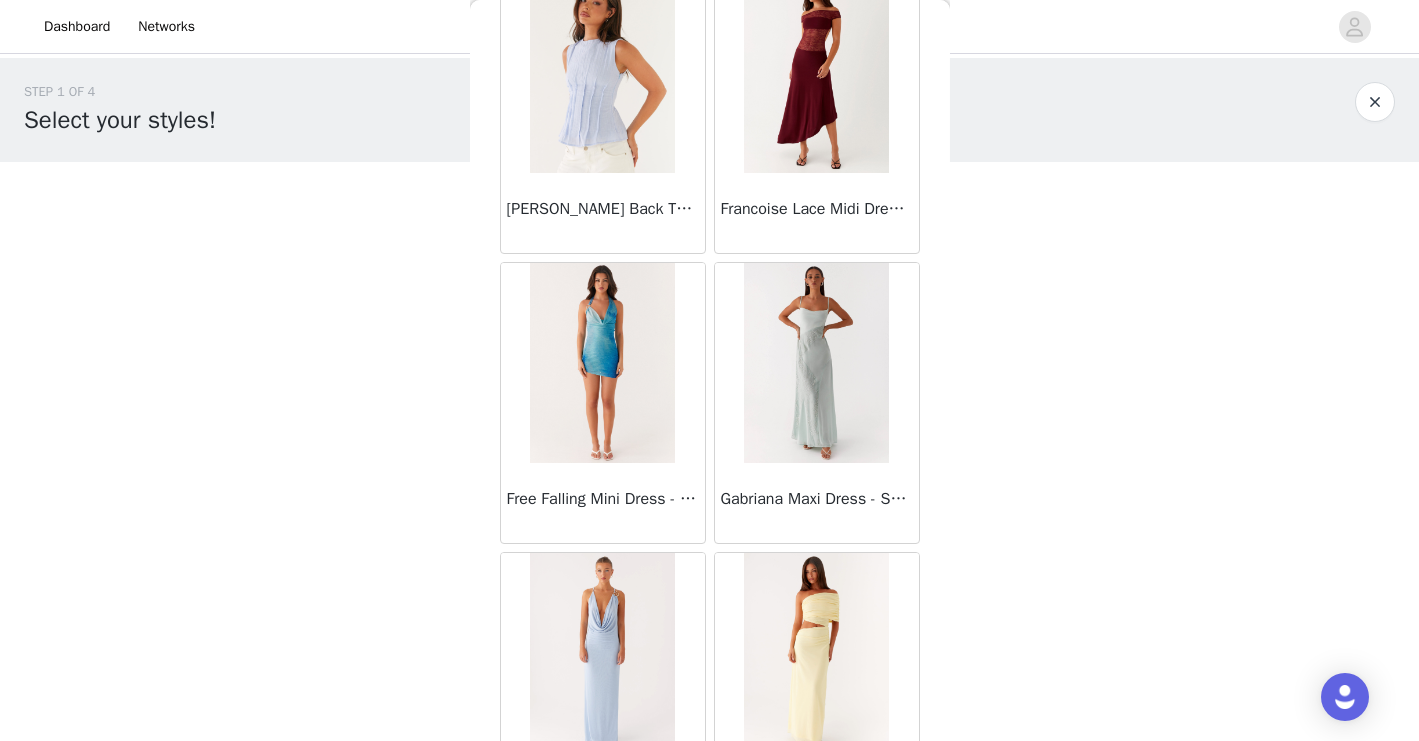 scroll, scrollTop: 25519, scrollLeft: 0, axis: vertical 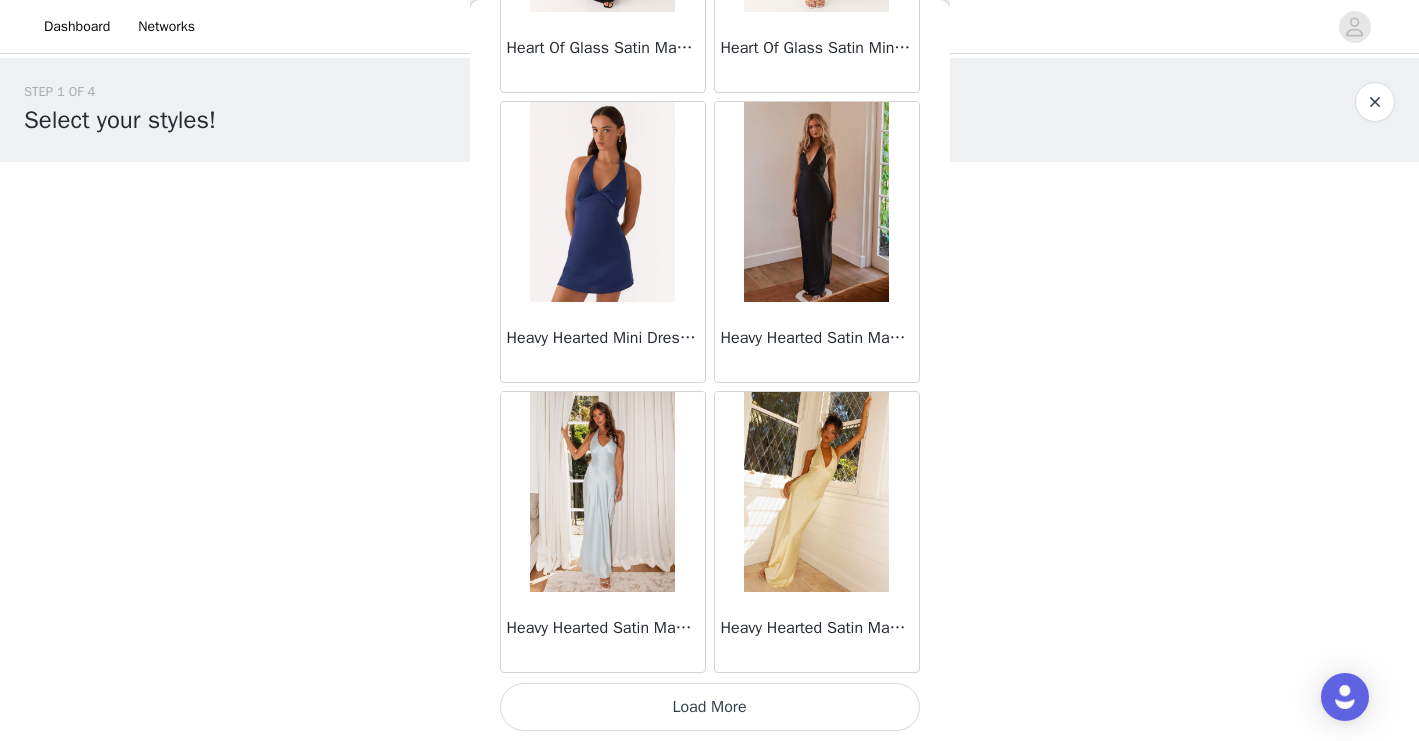 click on "Load More" at bounding box center [710, 707] 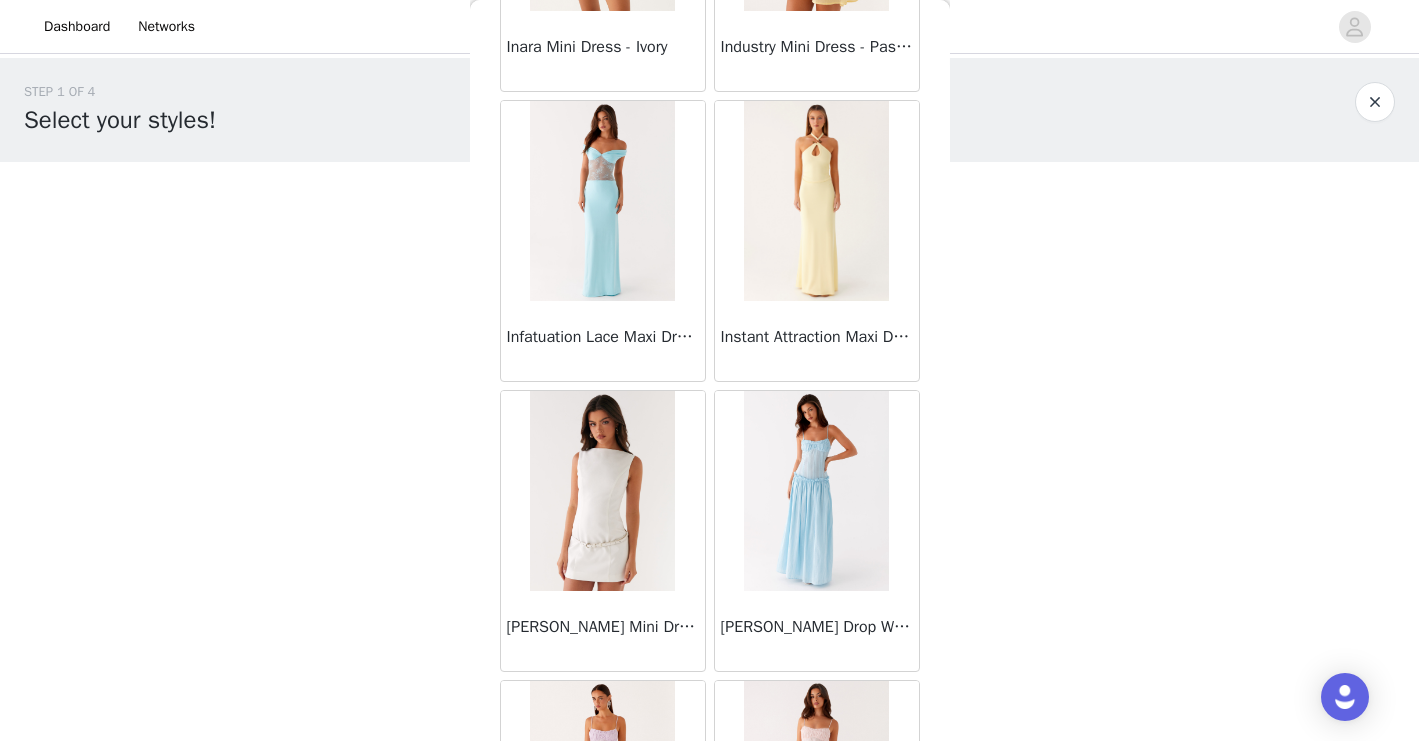scroll, scrollTop: 28419, scrollLeft: 0, axis: vertical 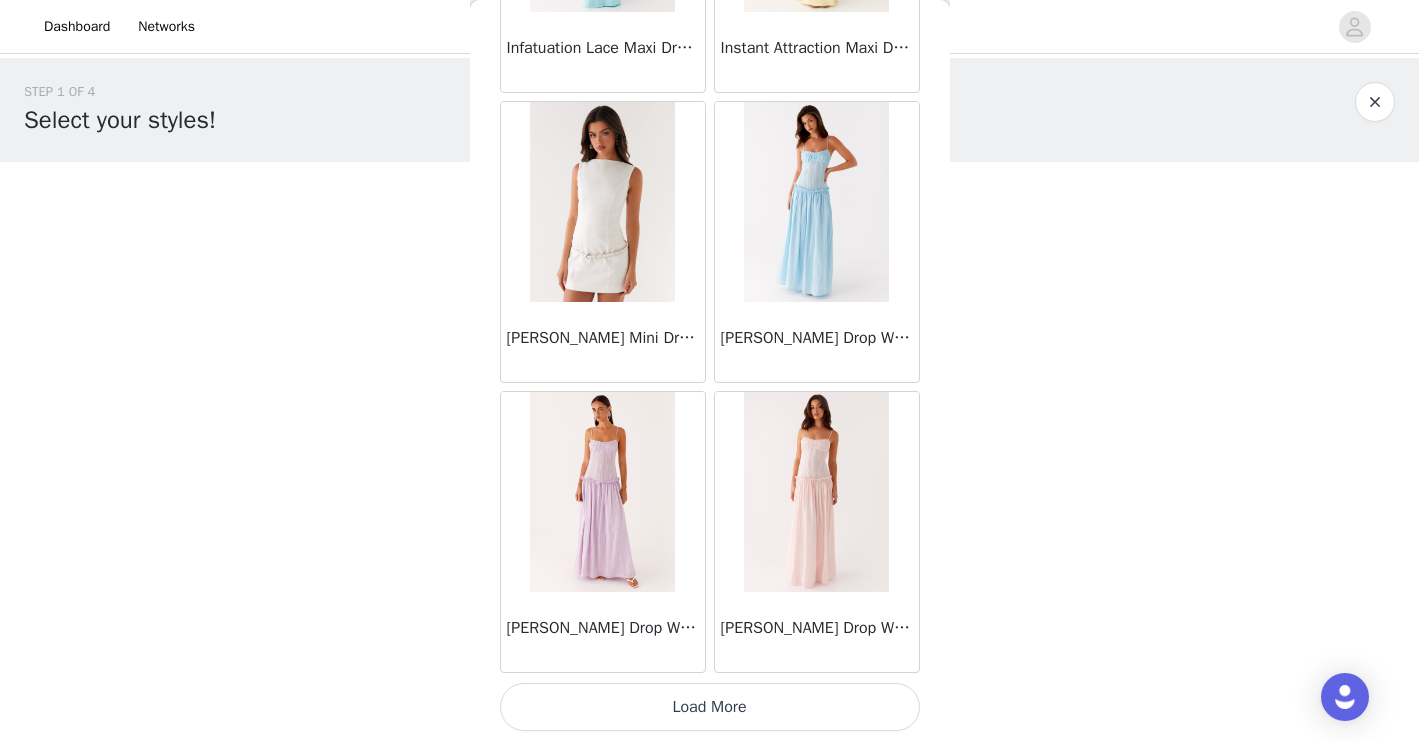click on "Load More" at bounding box center [710, 707] 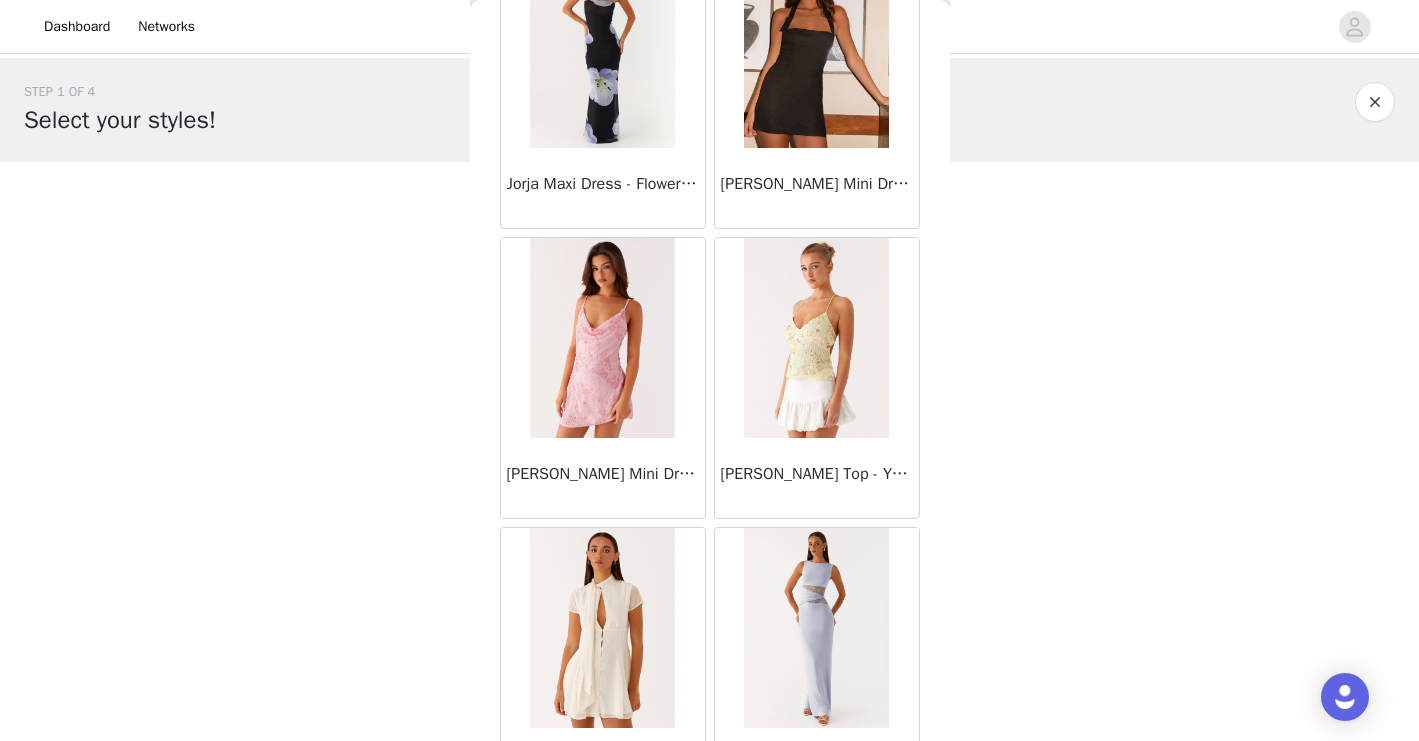 scroll, scrollTop: 31319, scrollLeft: 0, axis: vertical 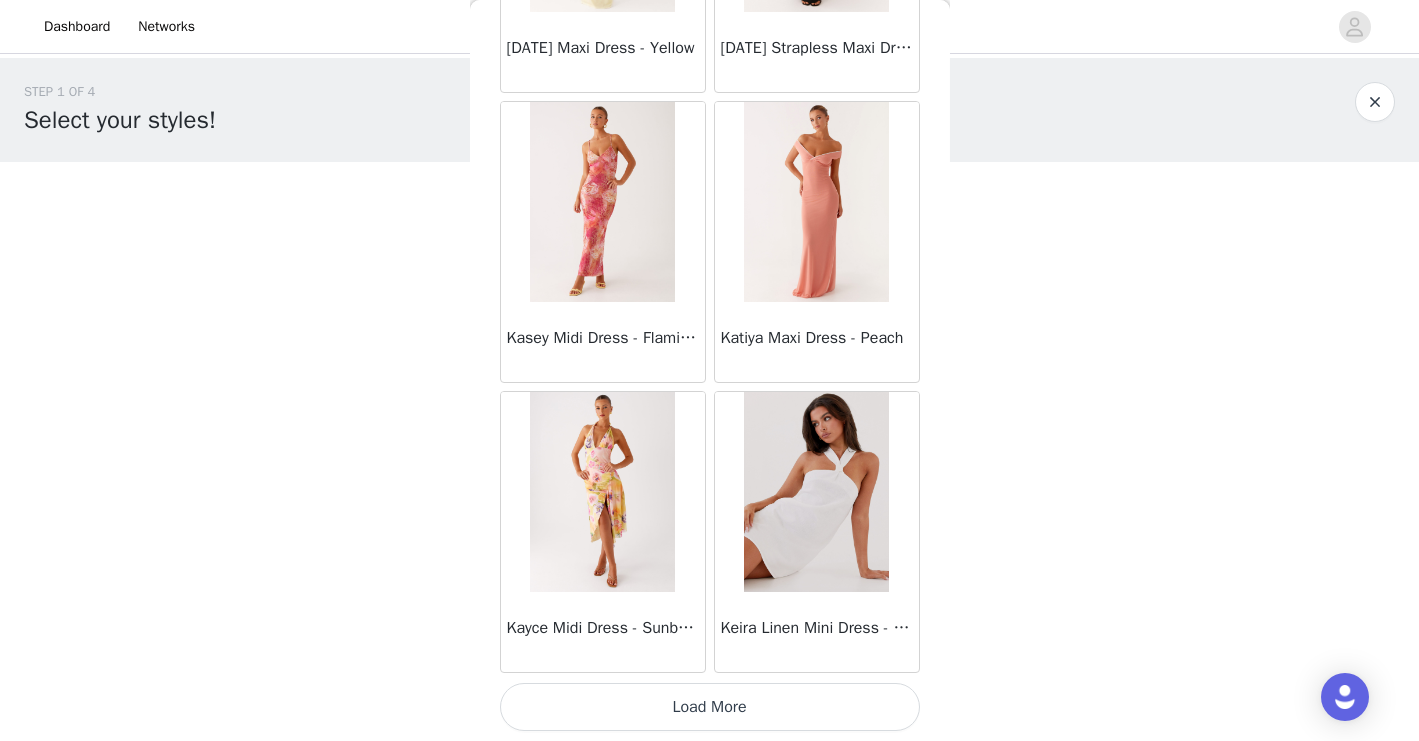 click on "Load More" at bounding box center (710, 707) 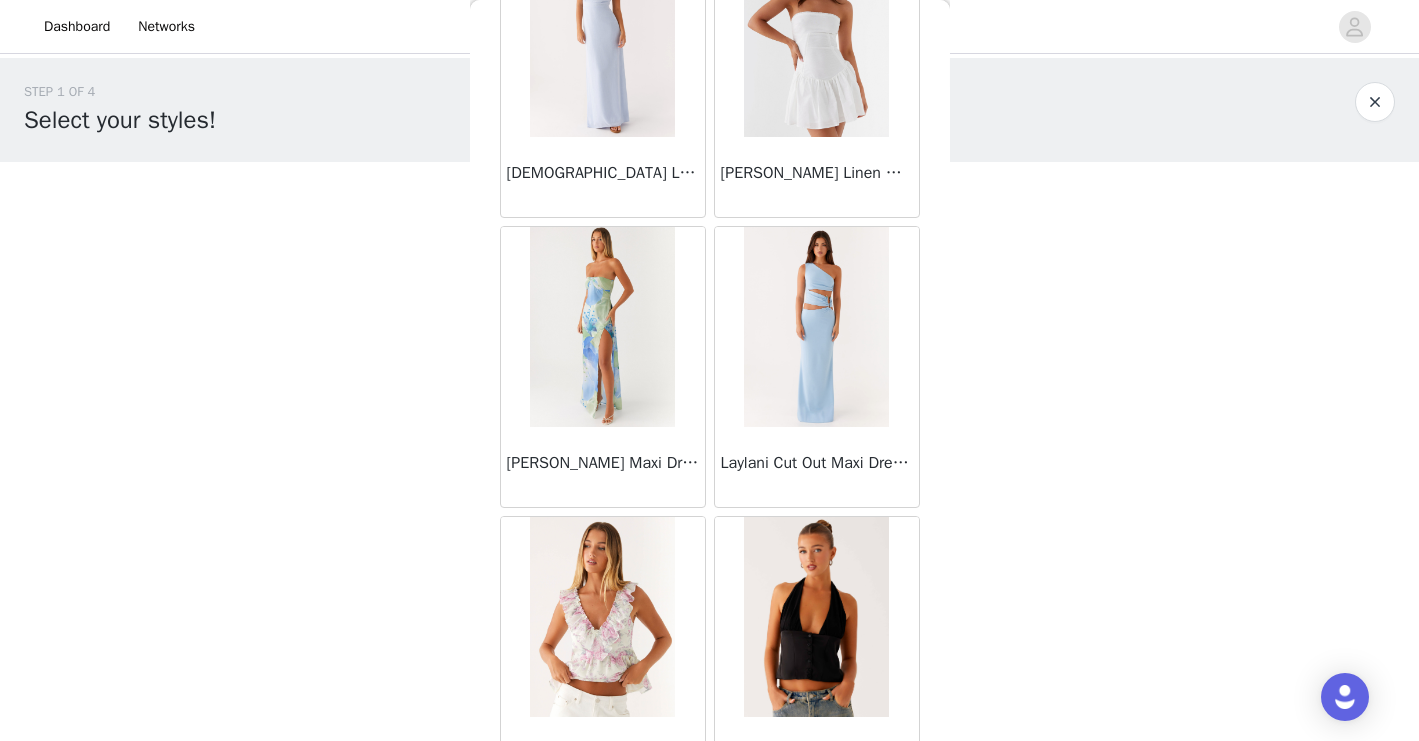 scroll, scrollTop: 34219, scrollLeft: 0, axis: vertical 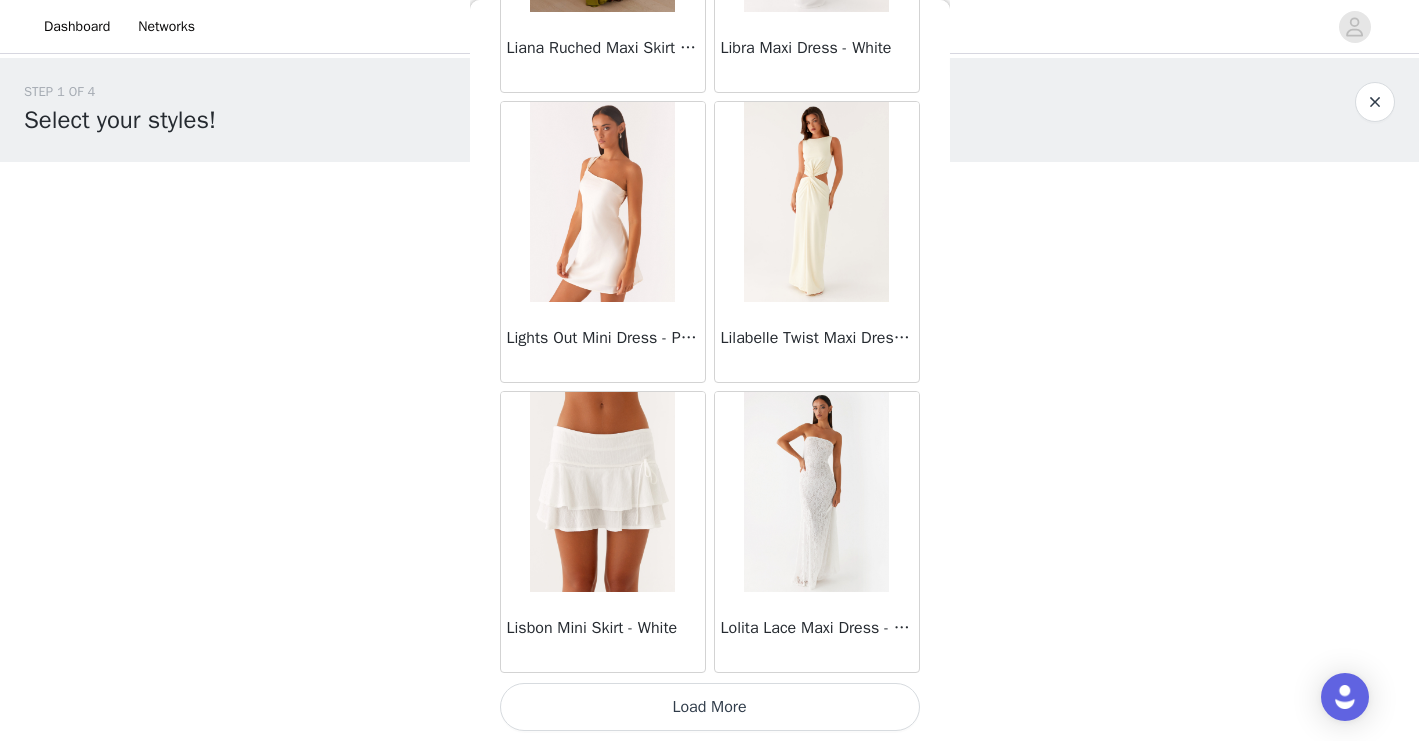 click on "Load More" at bounding box center (710, 707) 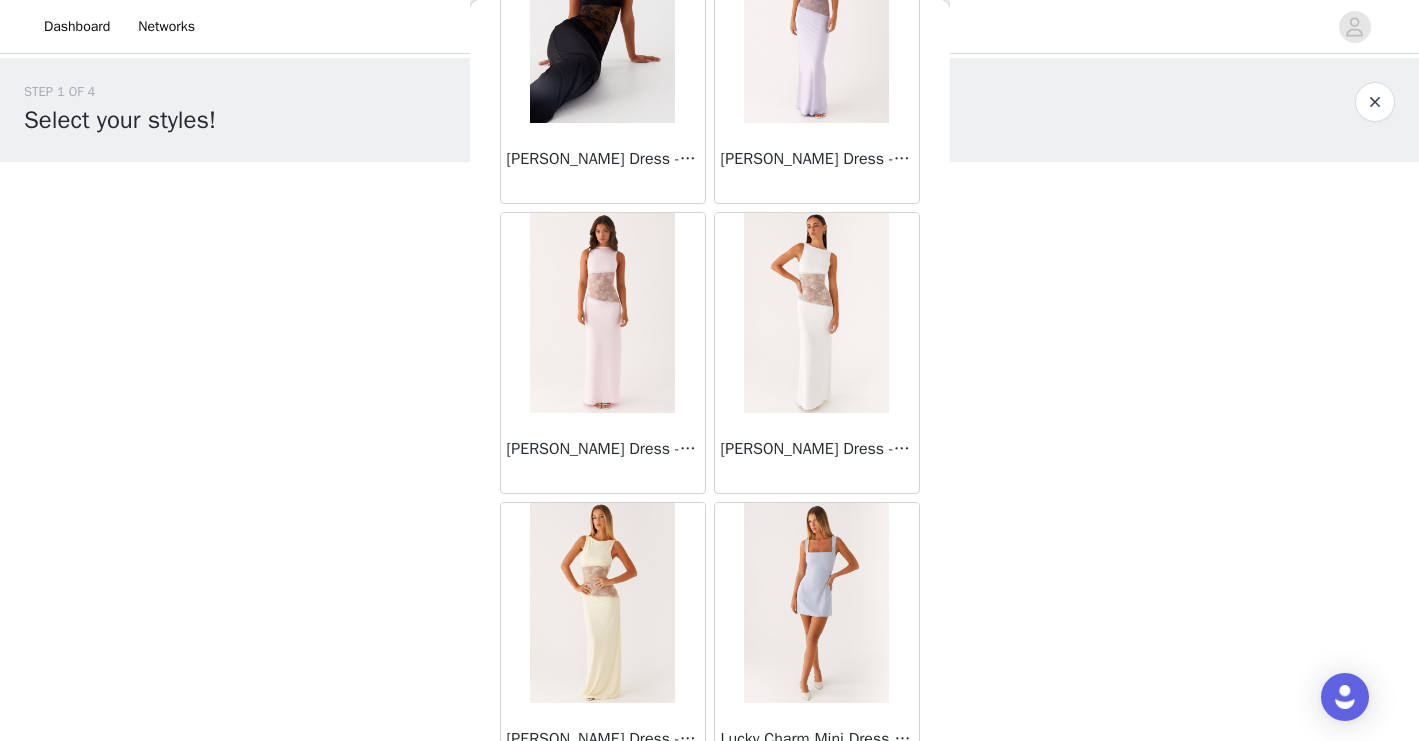 scroll, scrollTop: 37119, scrollLeft: 0, axis: vertical 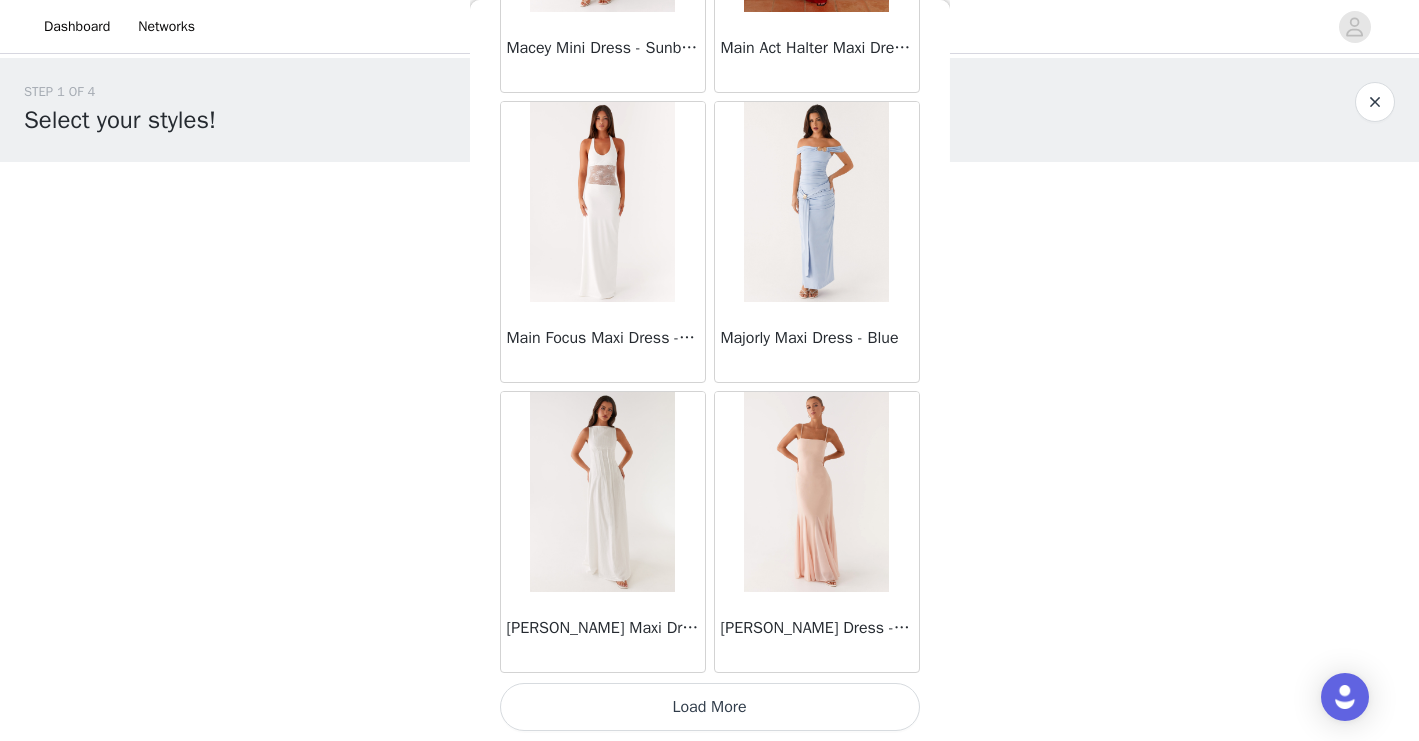 click on "Load More" at bounding box center [710, 707] 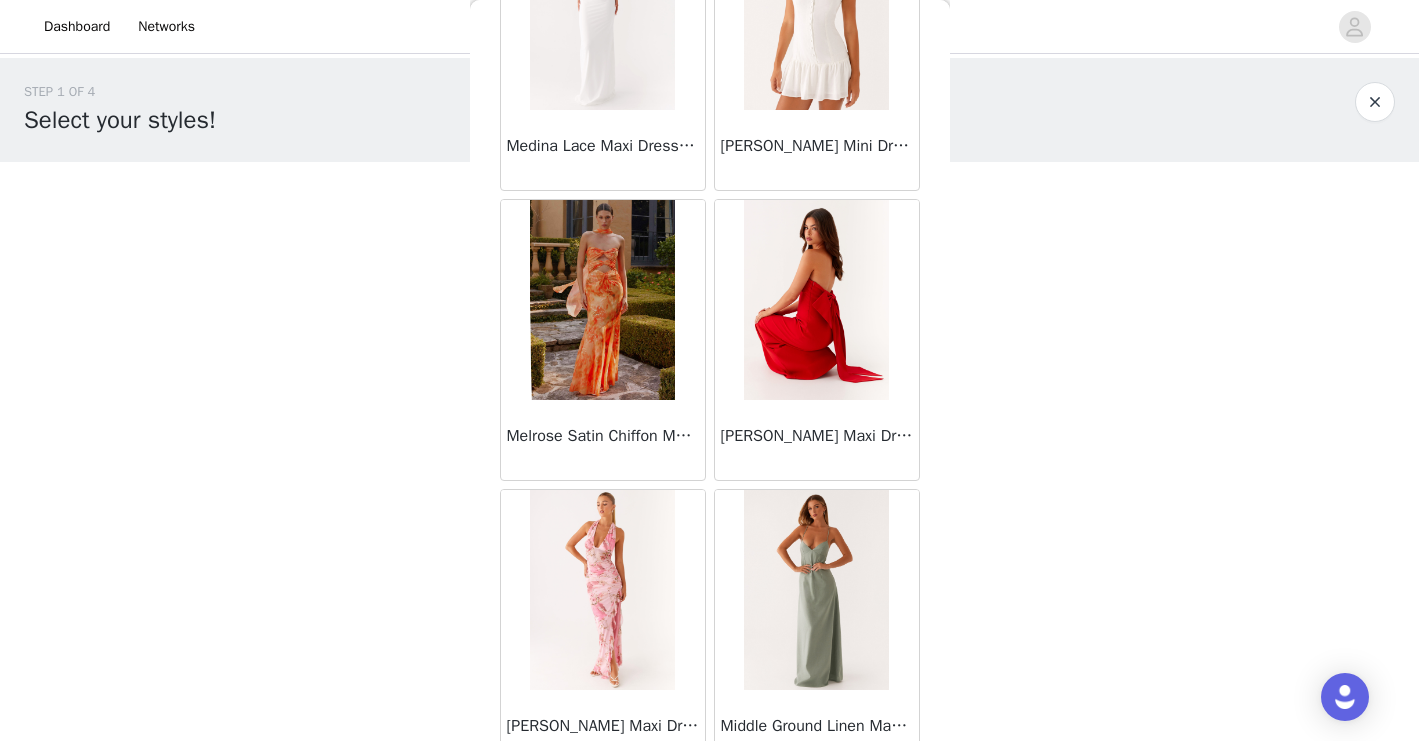 scroll, scrollTop: 40019, scrollLeft: 0, axis: vertical 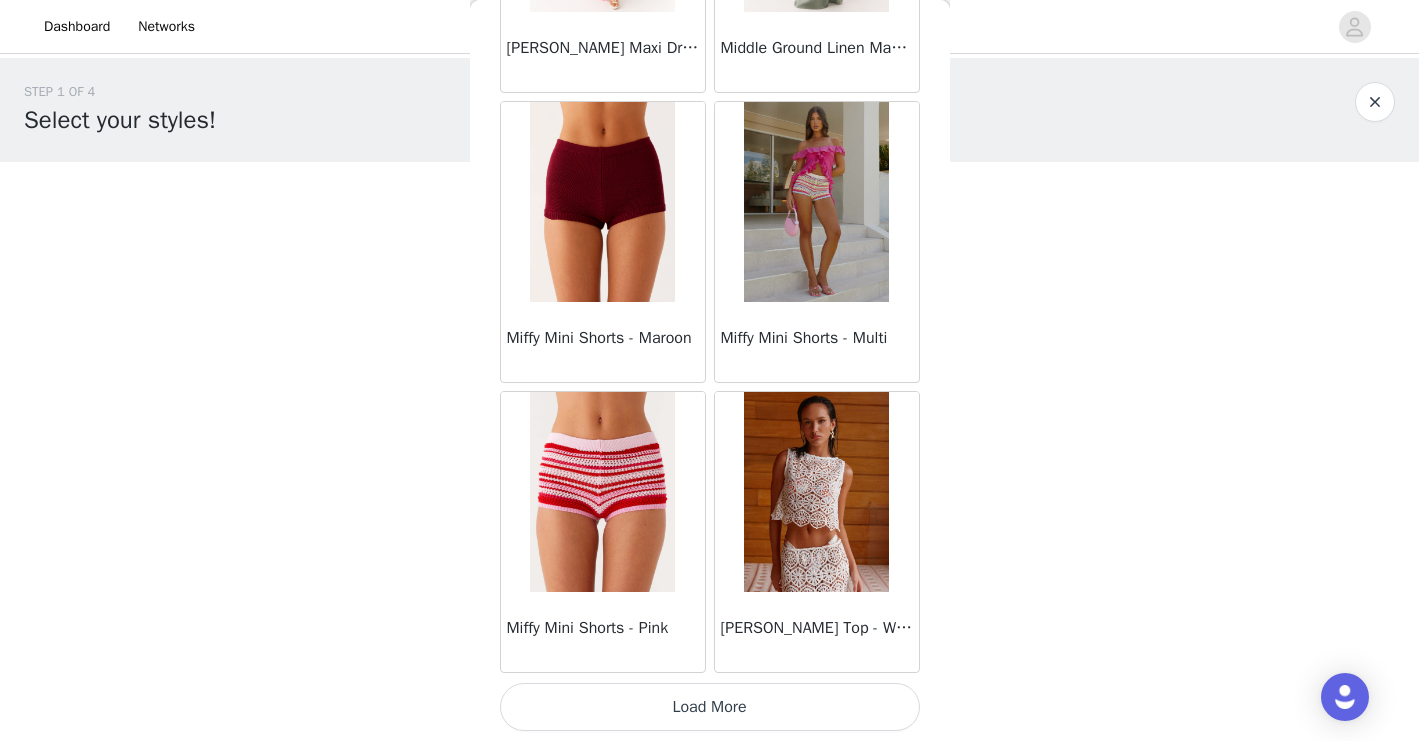 click on "Load More" at bounding box center (710, 707) 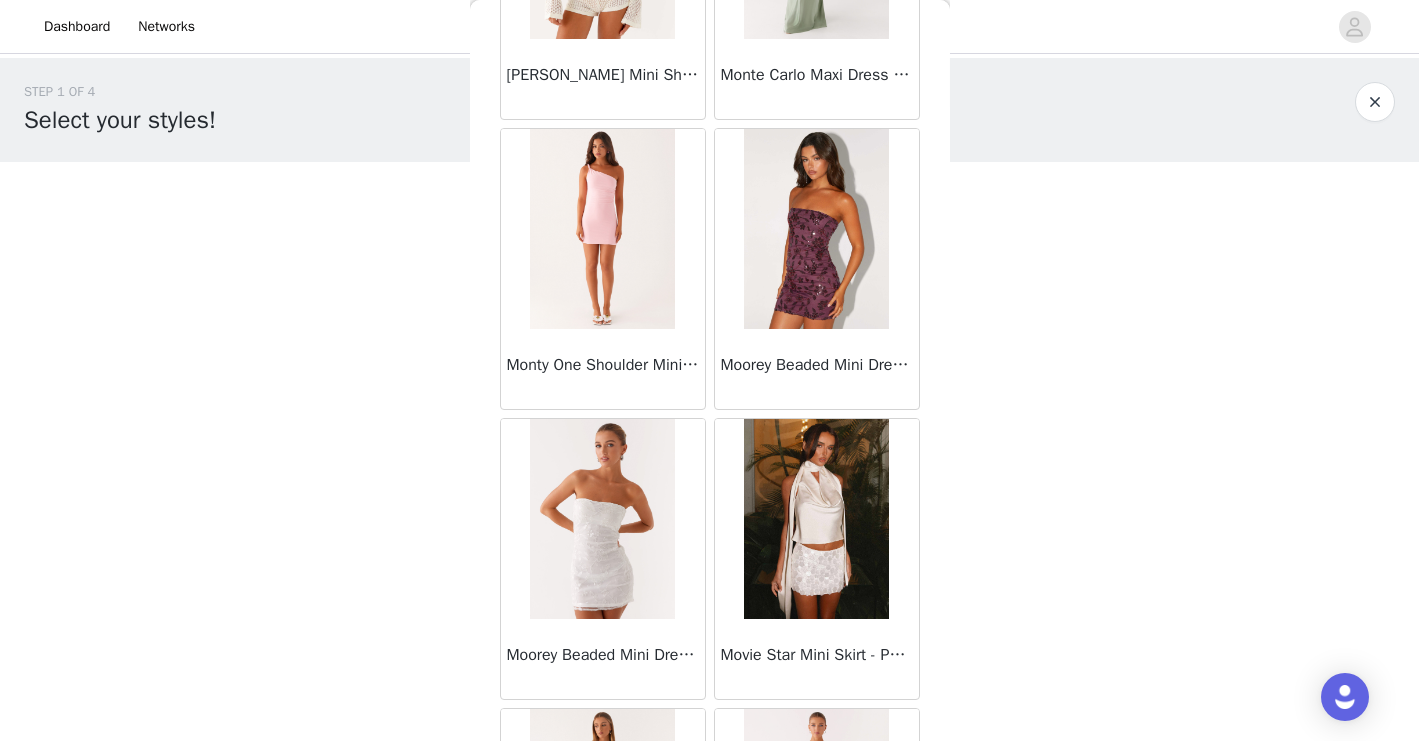 scroll, scrollTop: 42919, scrollLeft: 0, axis: vertical 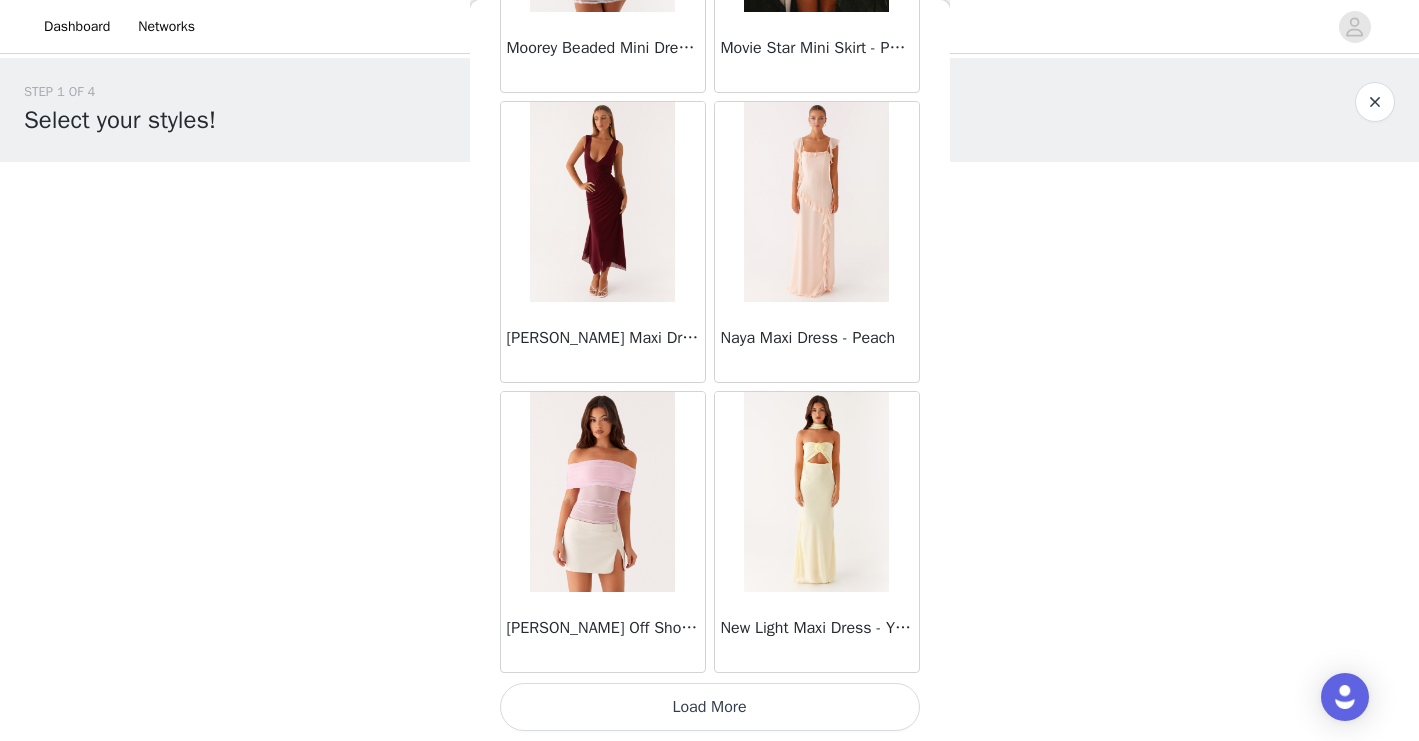 click on "Load More" at bounding box center [710, 707] 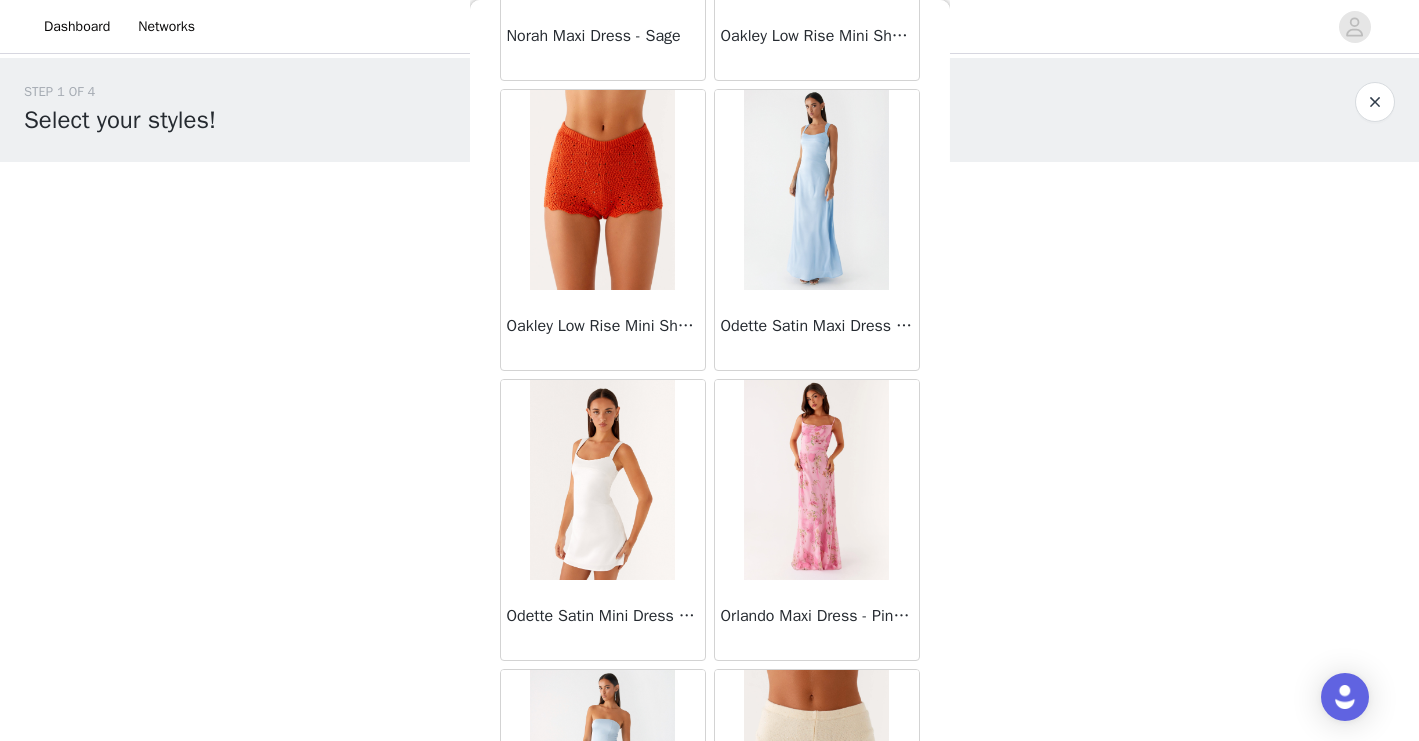 scroll, scrollTop: 45819, scrollLeft: 0, axis: vertical 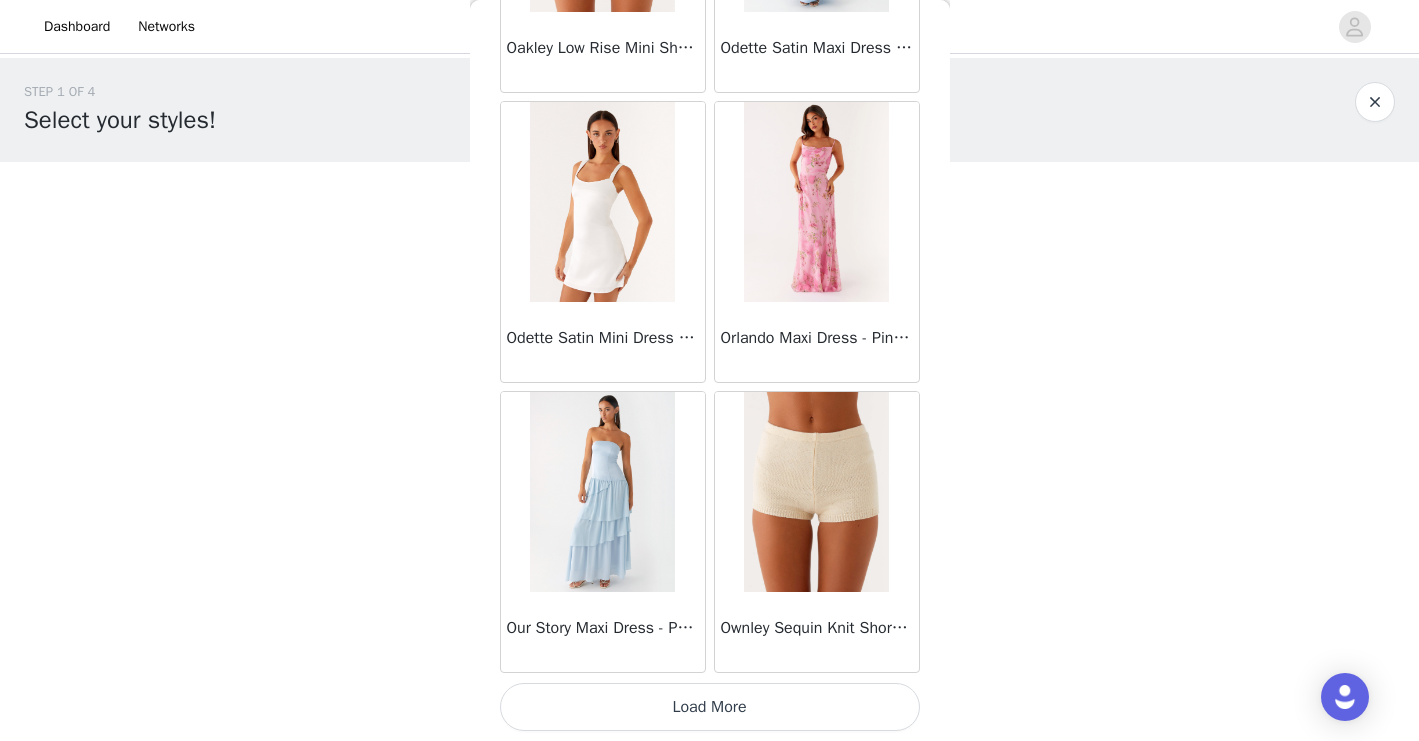 click on "Load More" at bounding box center [710, 707] 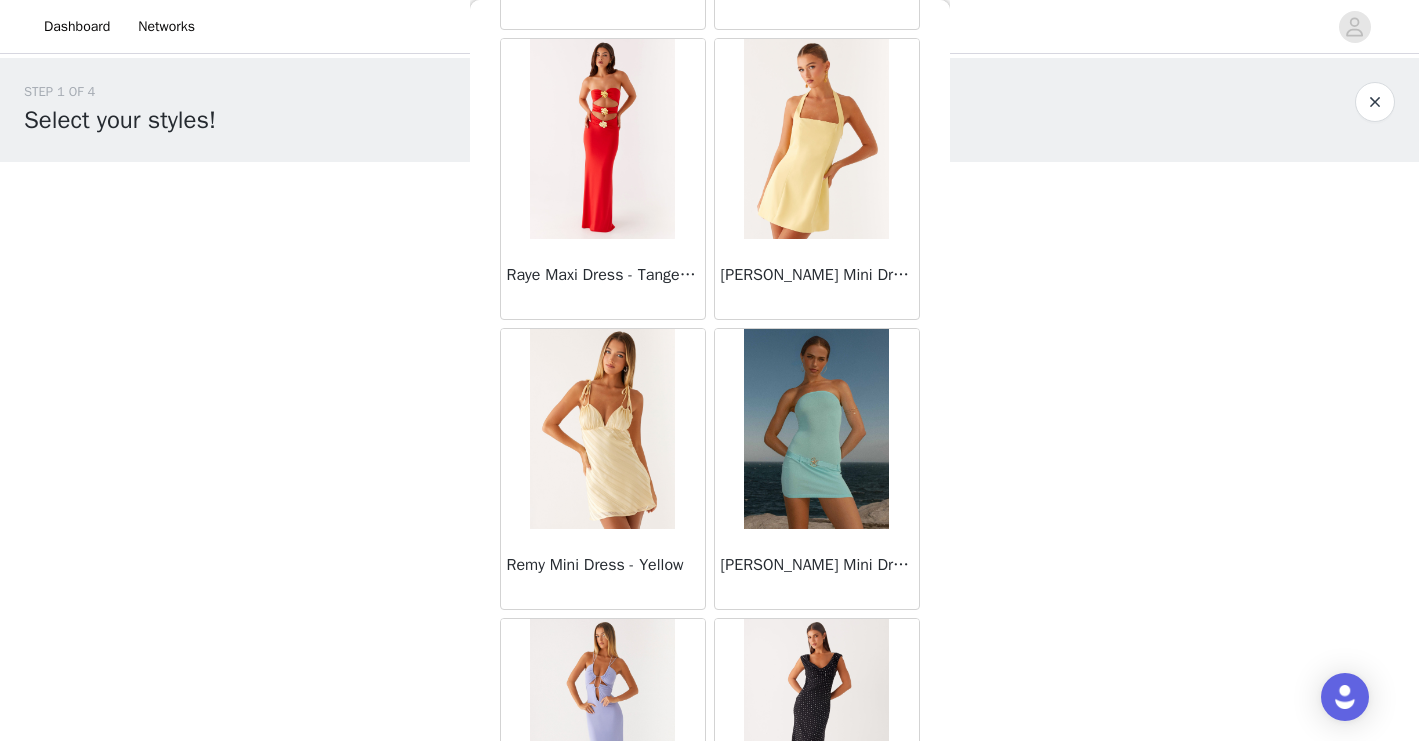 scroll, scrollTop: 48719, scrollLeft: 0, axis: vertical 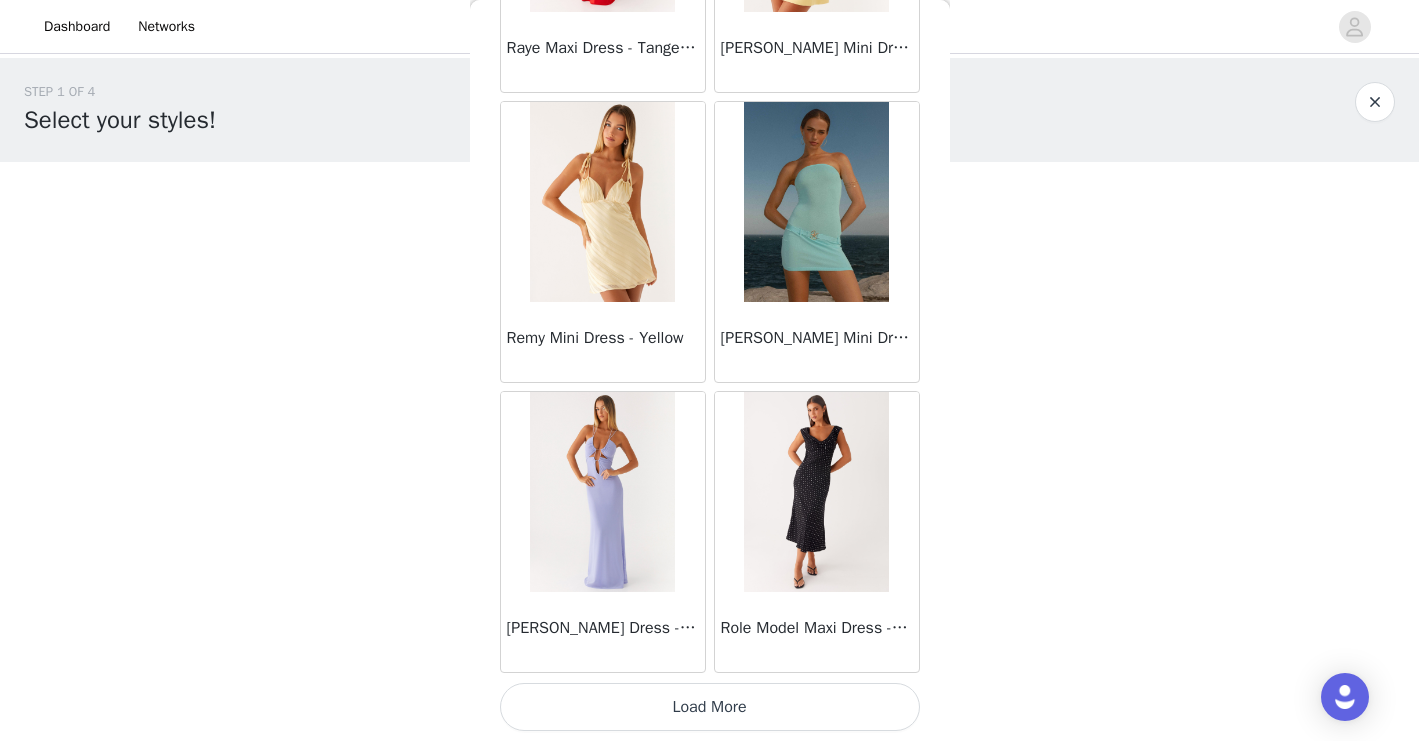 click on "Load More" at bounding box center [710, 707] 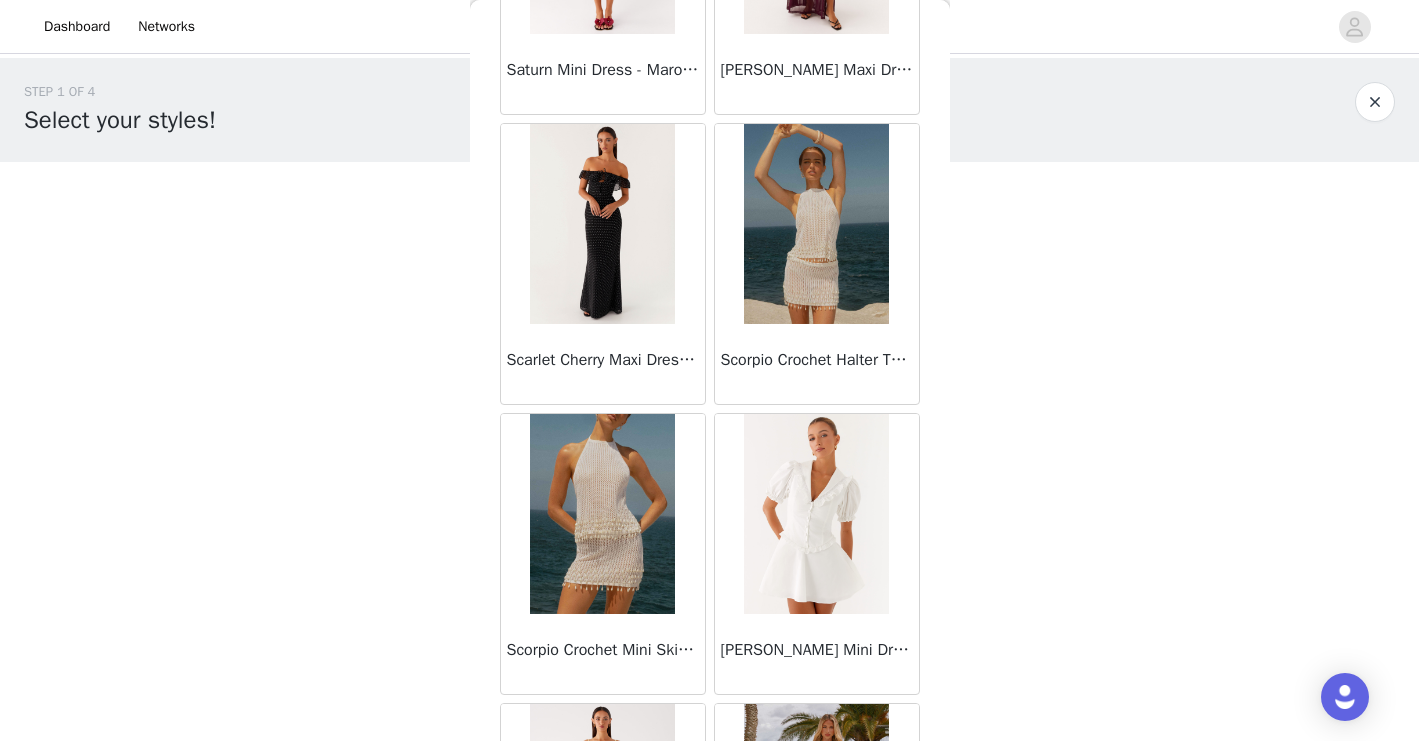scroll, scrollTop: 51619, scrollLeft: 0, axis: vertical 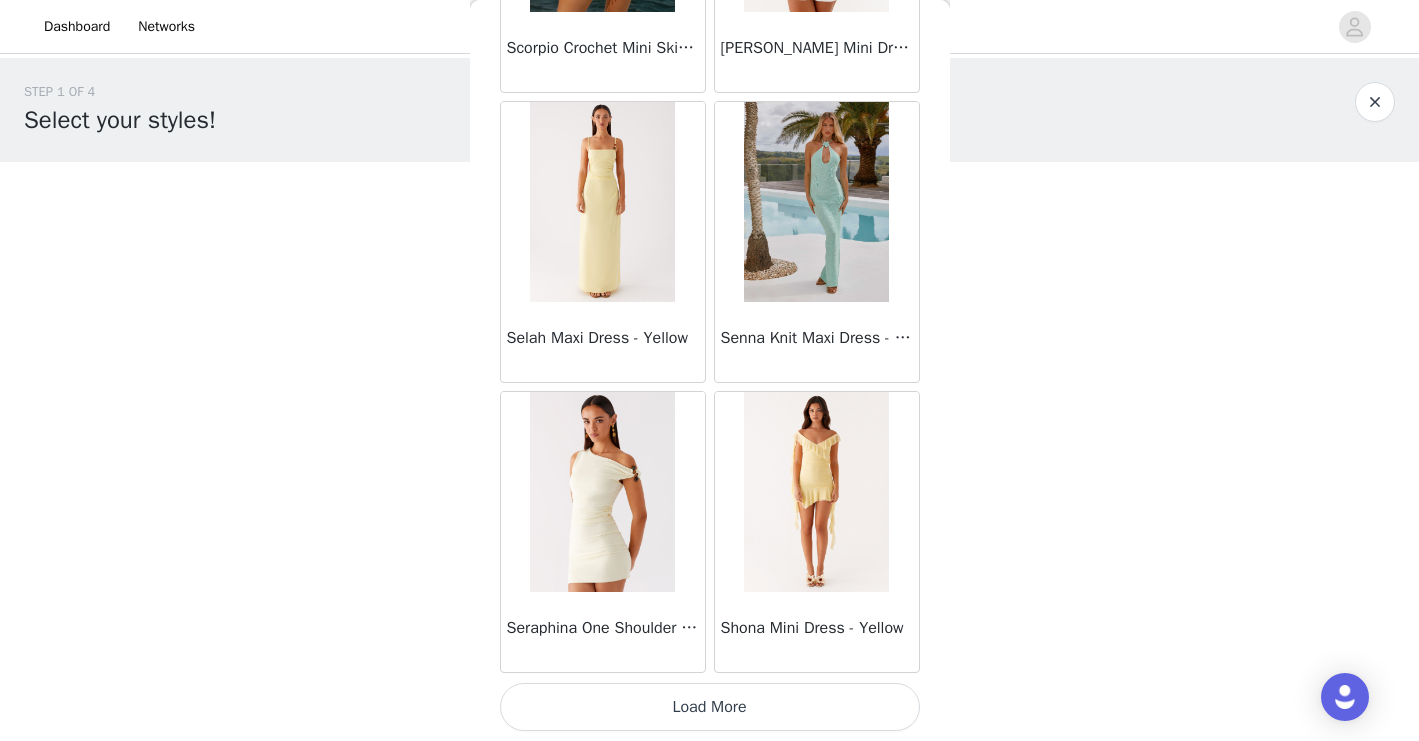click on "Load More" at bounding box center (710, 707) 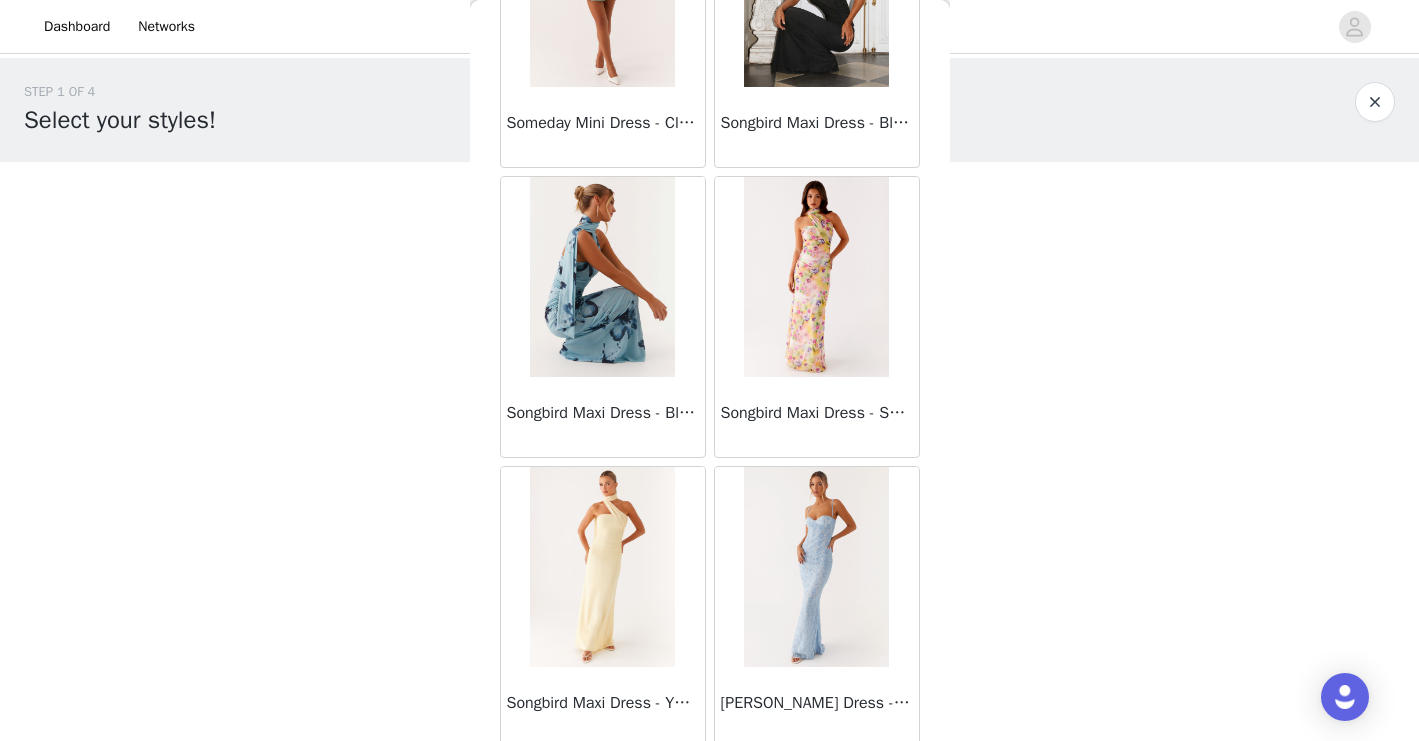 scroll, scrollTop: 54519, scrollLeft: 0, axis: vertical 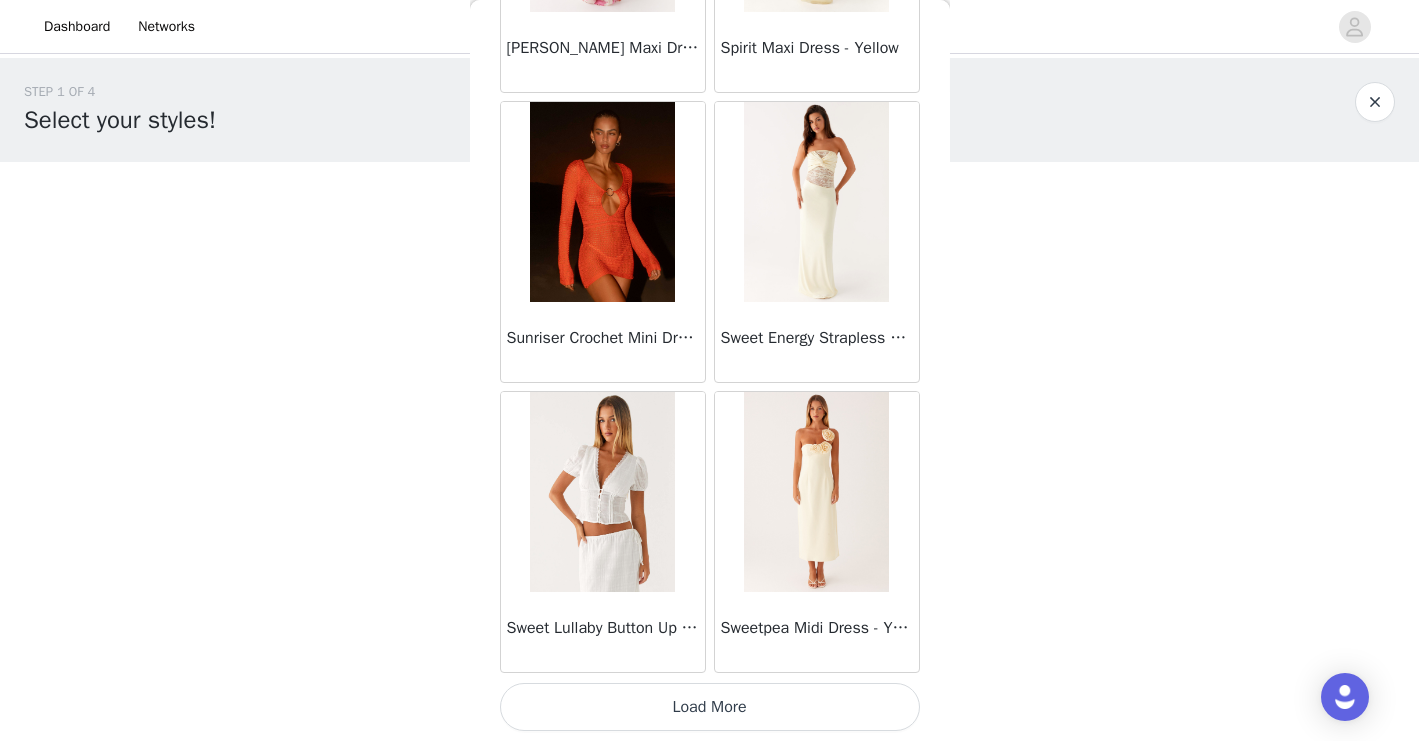 click on "Load More" at bounding box center (710, 707) 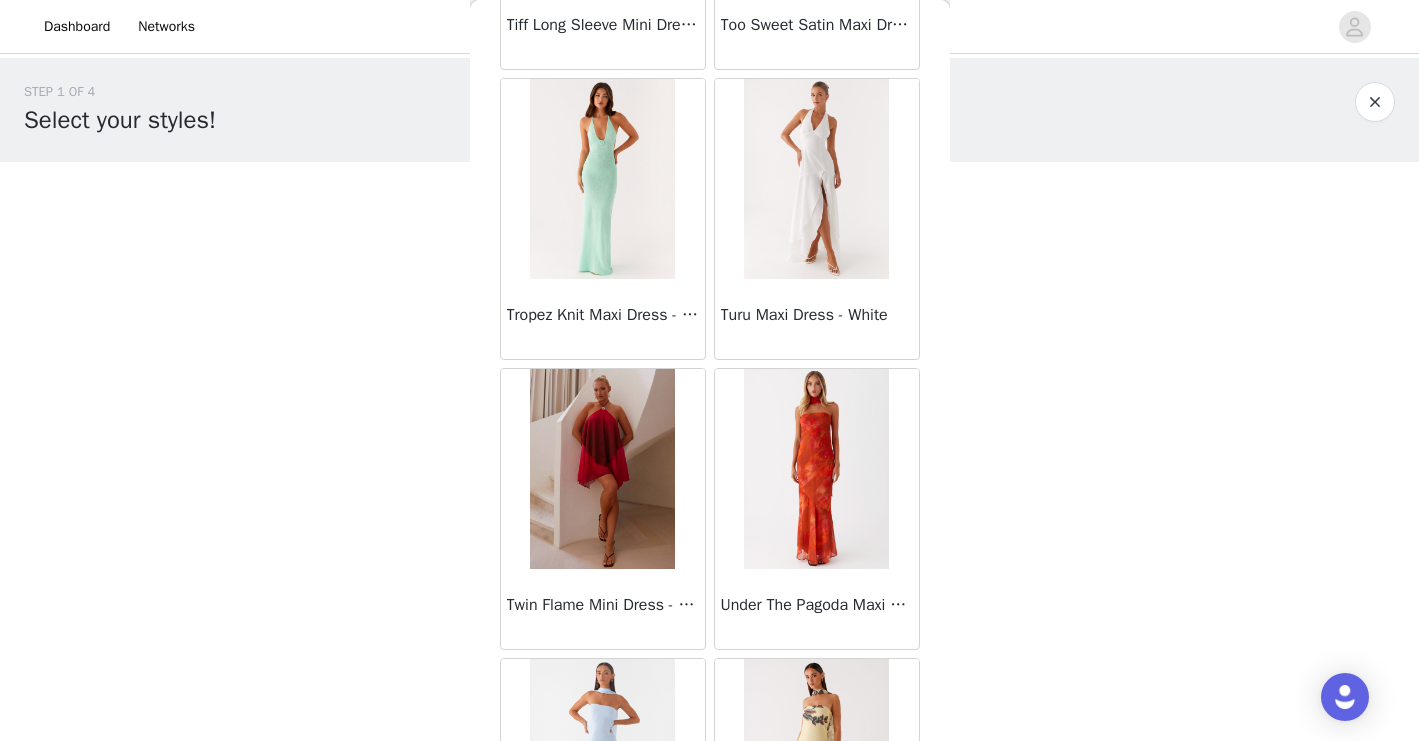 scroll, scrollTop: 57419, scrollLeft: 0, axis: vertical 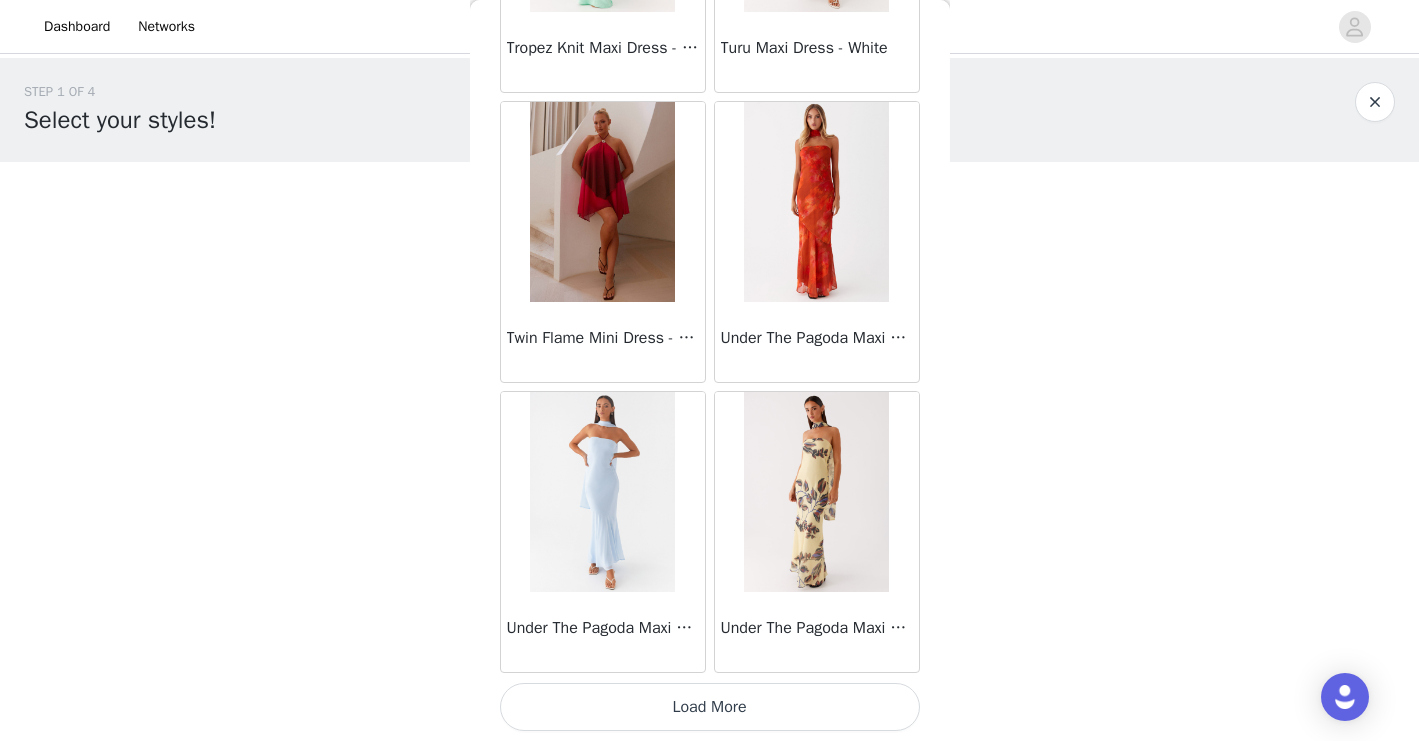 click on "Load More" at bounding box center (710, 707) 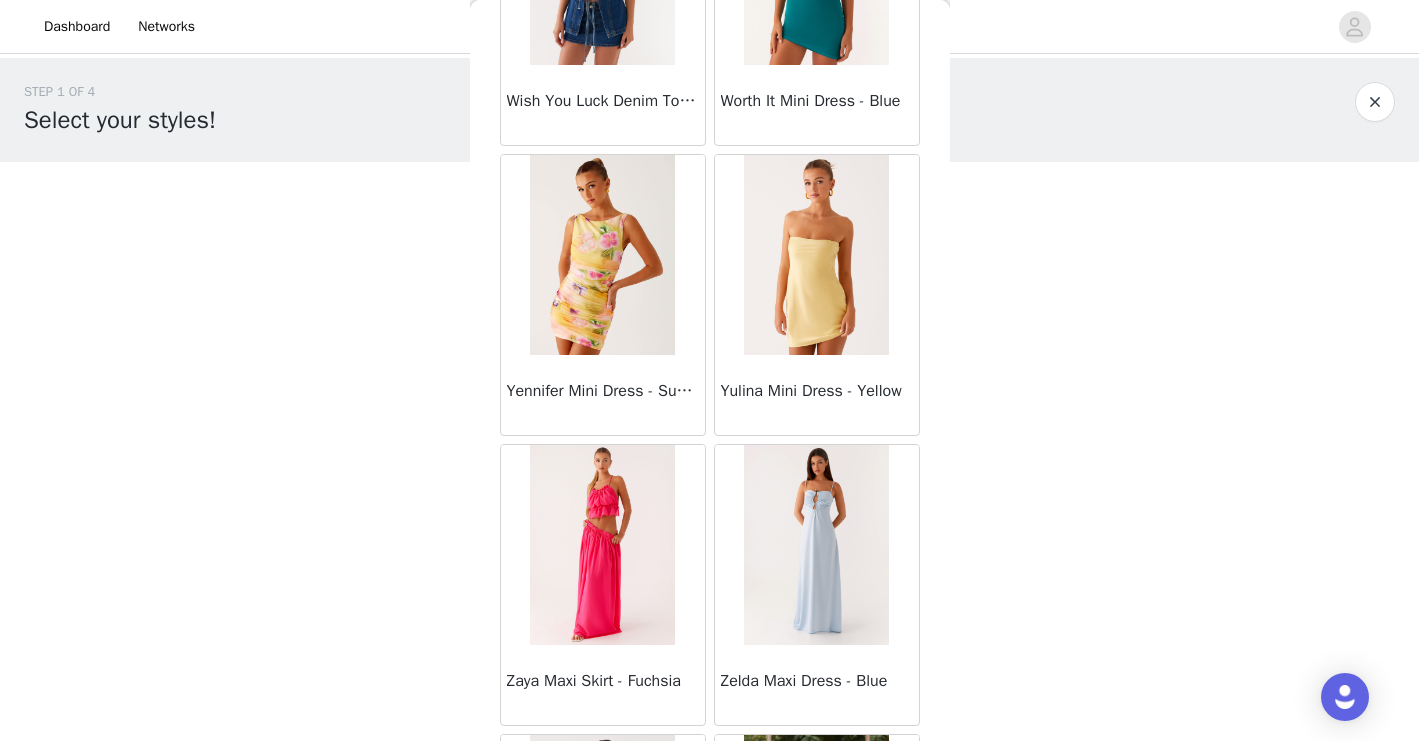 scroll, scrollTop: 60319, scrollLeft: 0, axis: vertical 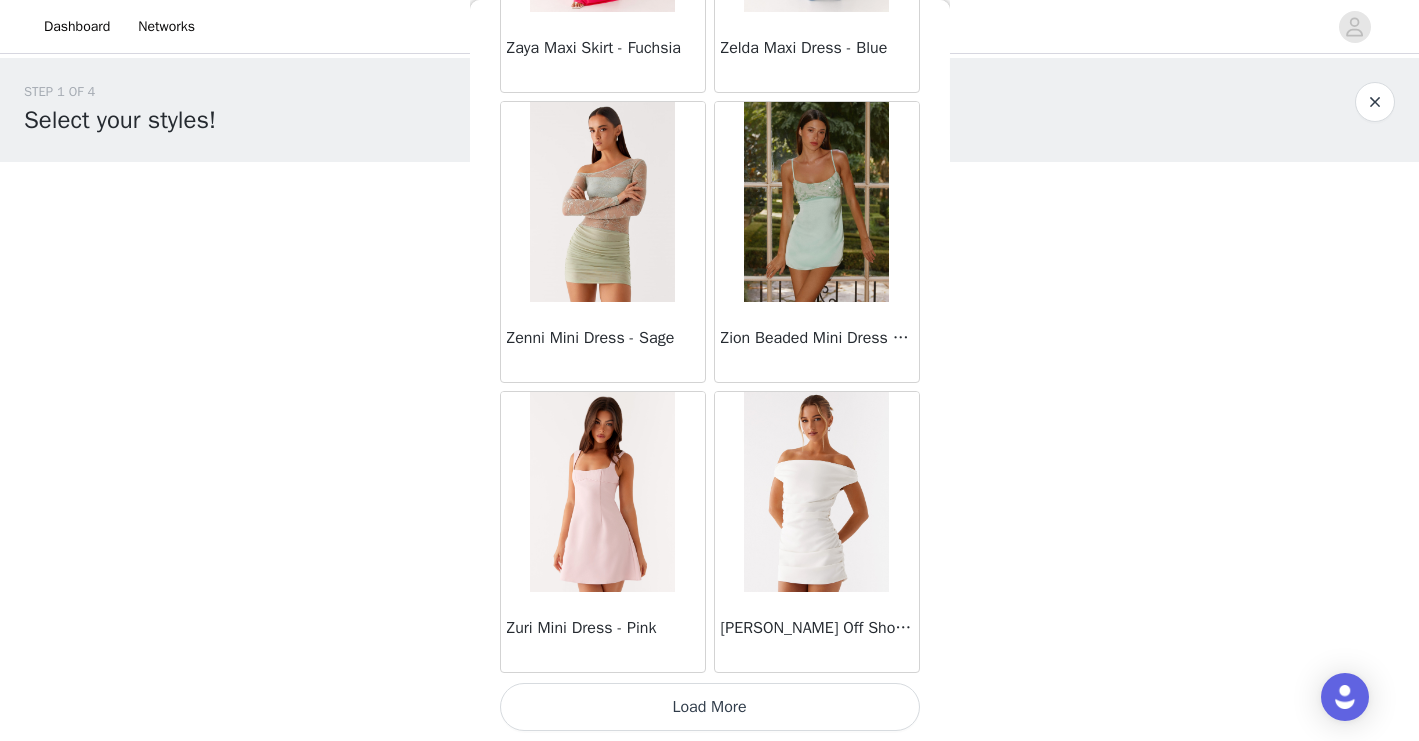 click on "Load More" at bounding box center (710, 707) 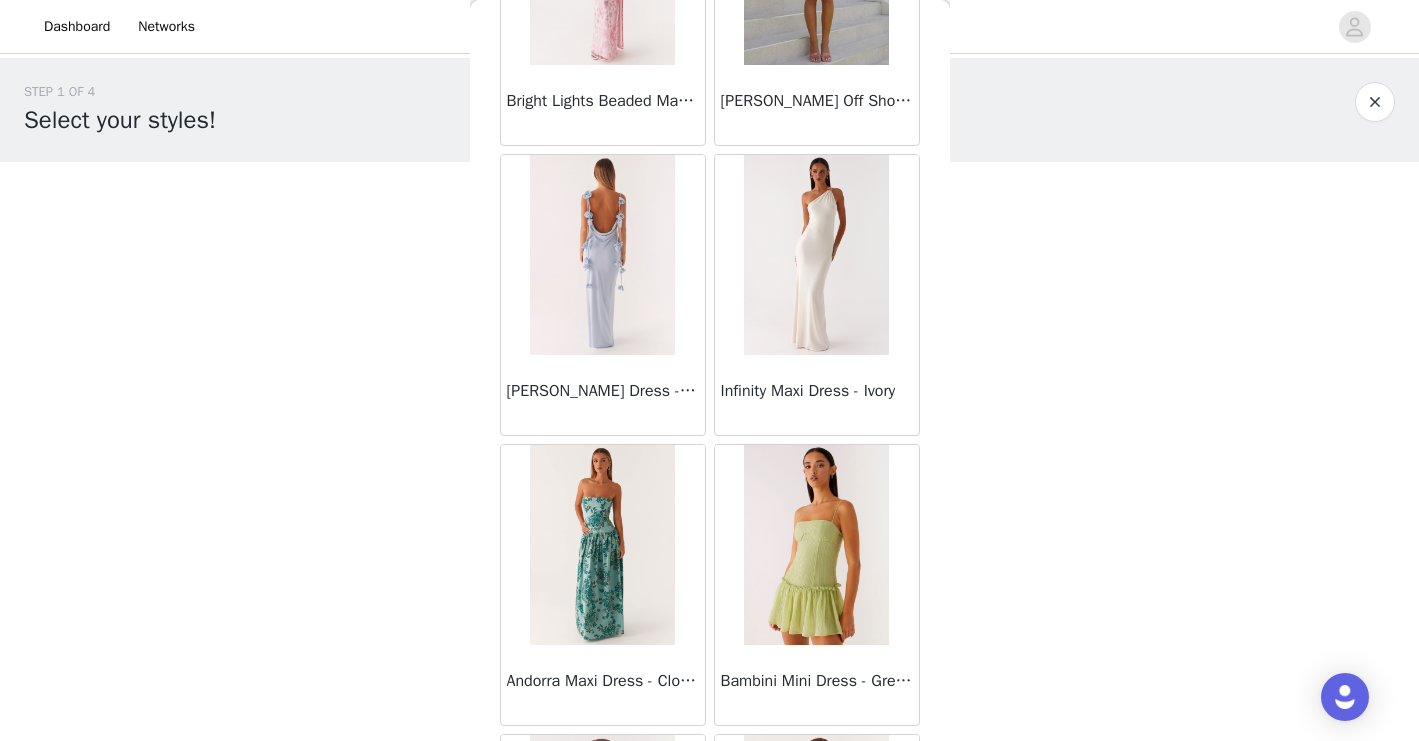 scroll, scrollTop: 63219, scrollLeft: 0, axis: vertical 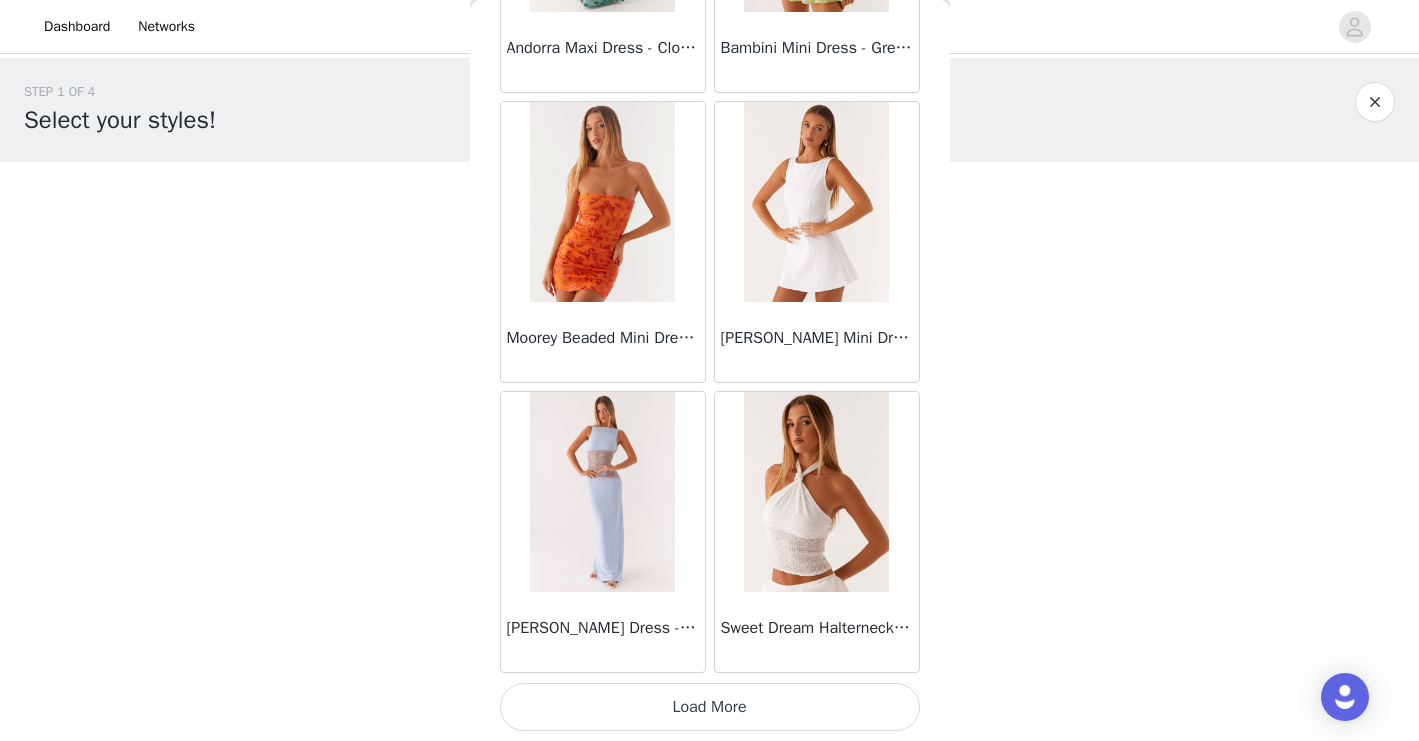 click on "Load More" at bounding box center (710, 707) 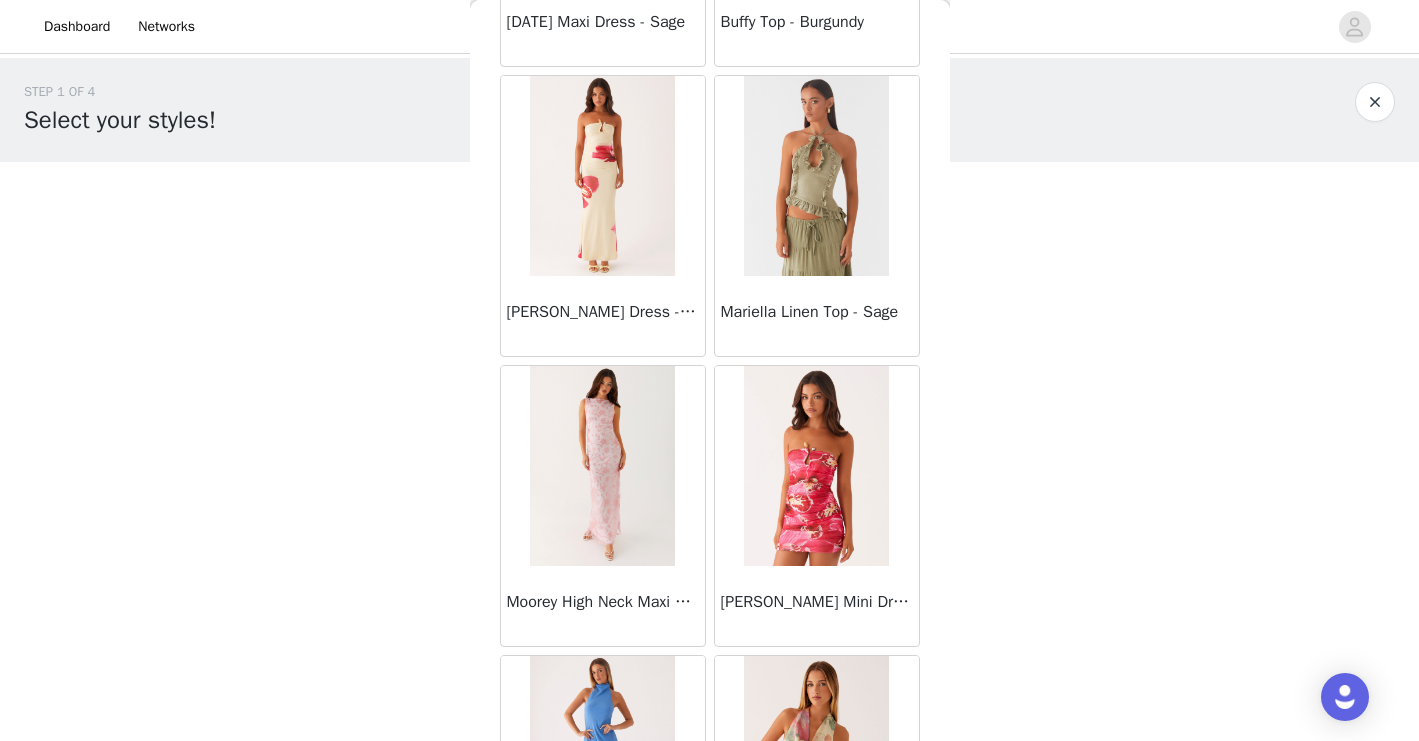 scroll, scrollTop: 66119, scrollLeft: 0, axis: vertical 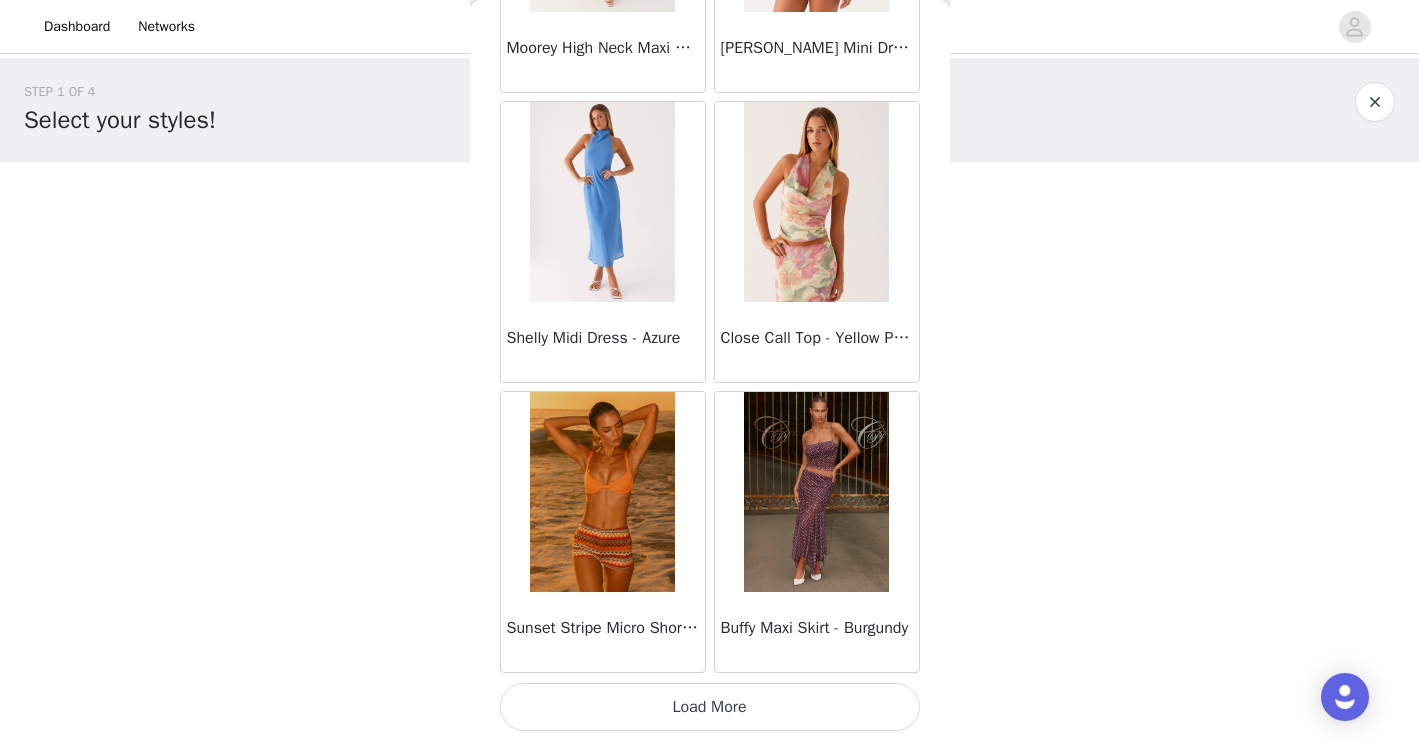 click at bounding box center [816, 492] 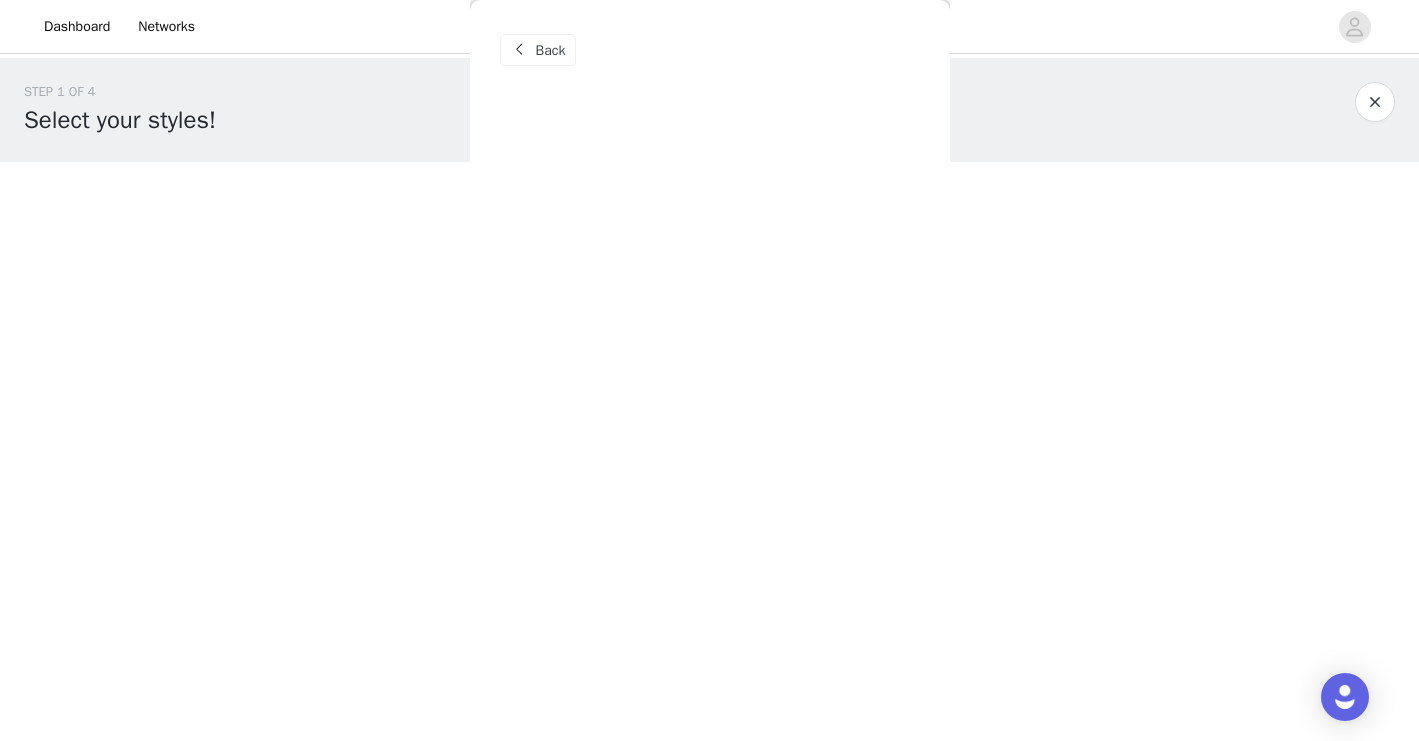 scroll, scrollTop: 0, scrollLeft: 0, axis: both 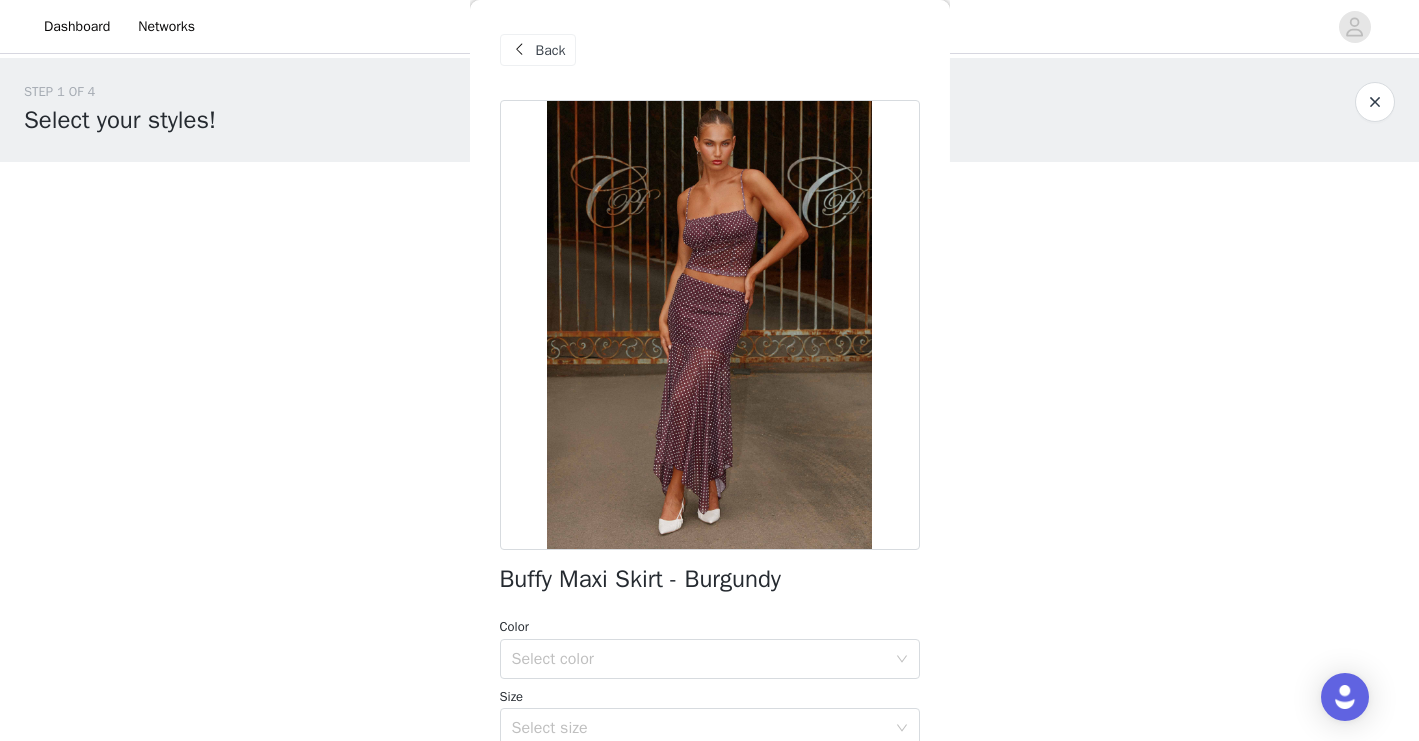click on "Back" at bounding box center [551, 50] 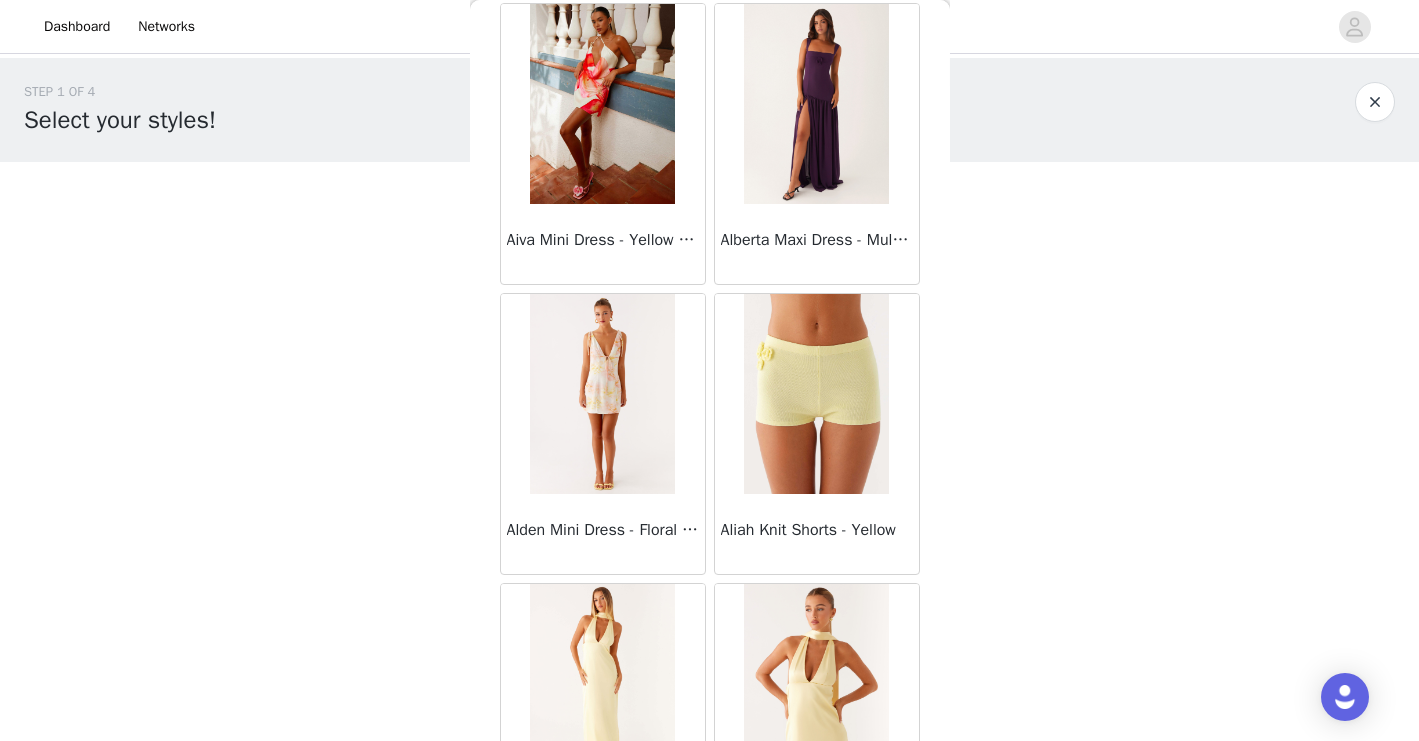 scroll, scrollTop: 948, scrollLeft: 0, axis: vertical 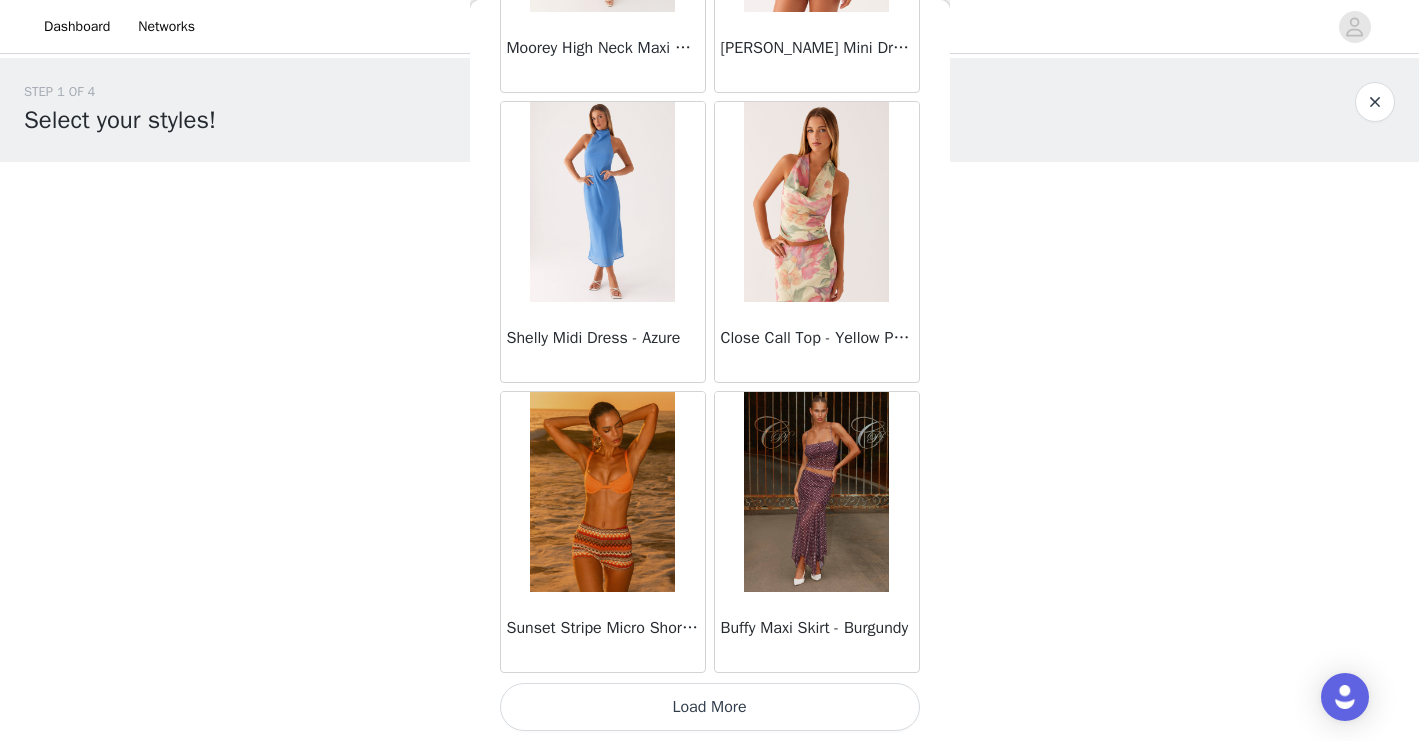 click on "Load More" at bounding box center (710, 707) 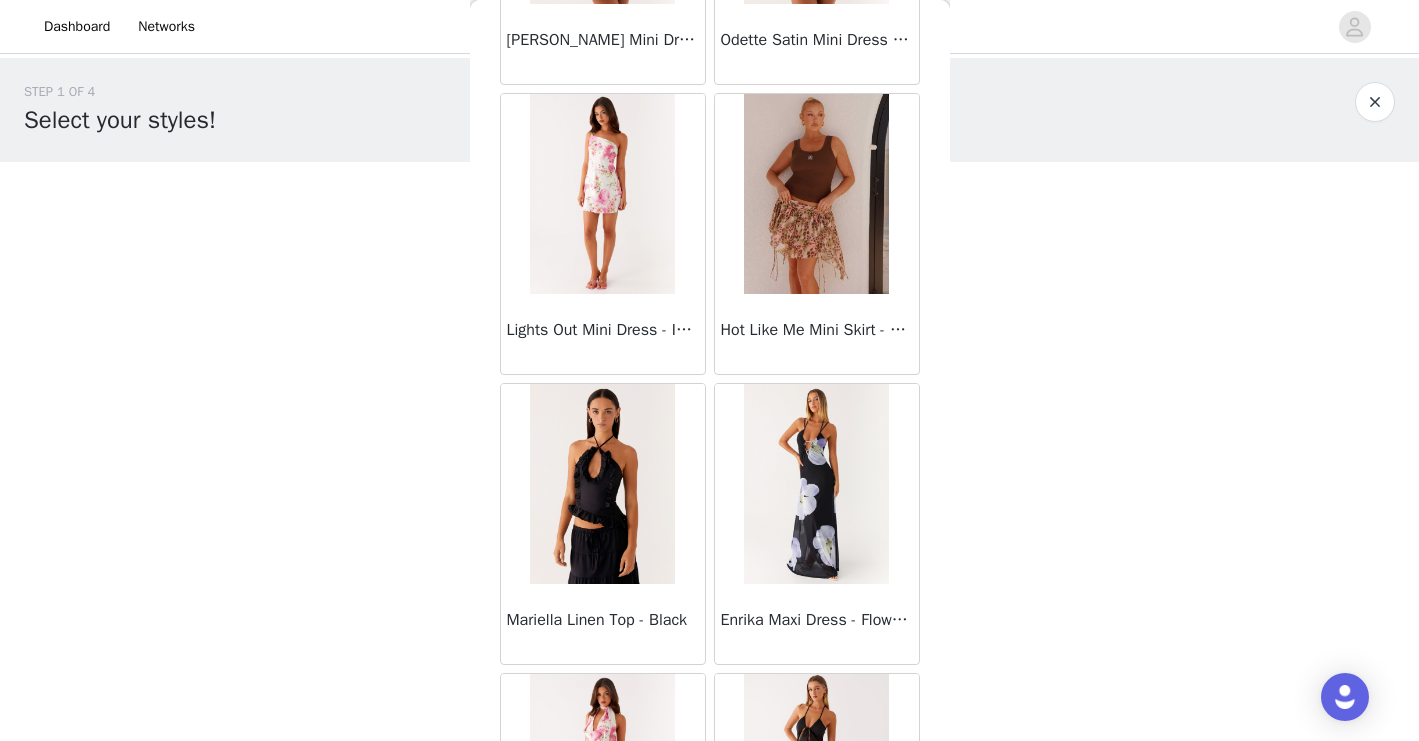 scroll, scrollTop: 69019, scrollLeft: 0, axis: vertical 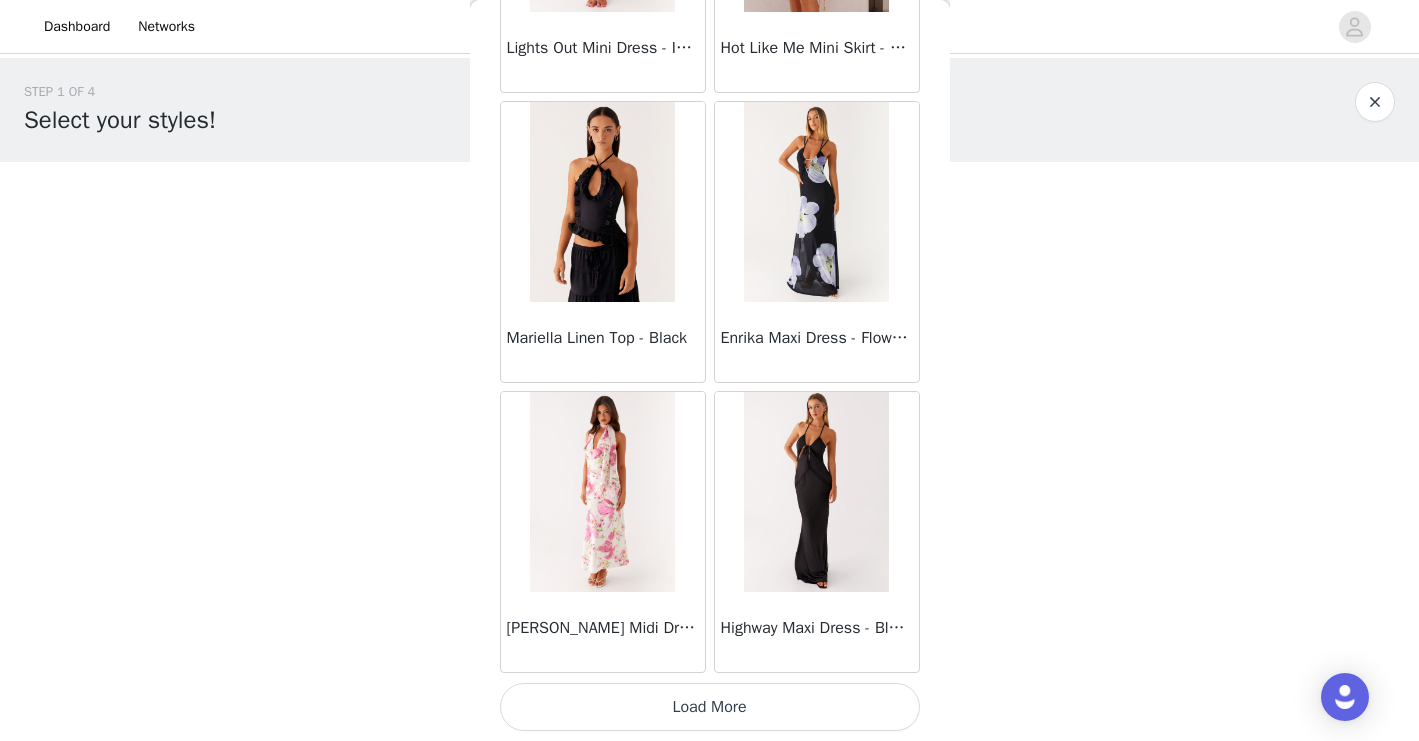 click on "Load More" at bounding box center [710, 707] 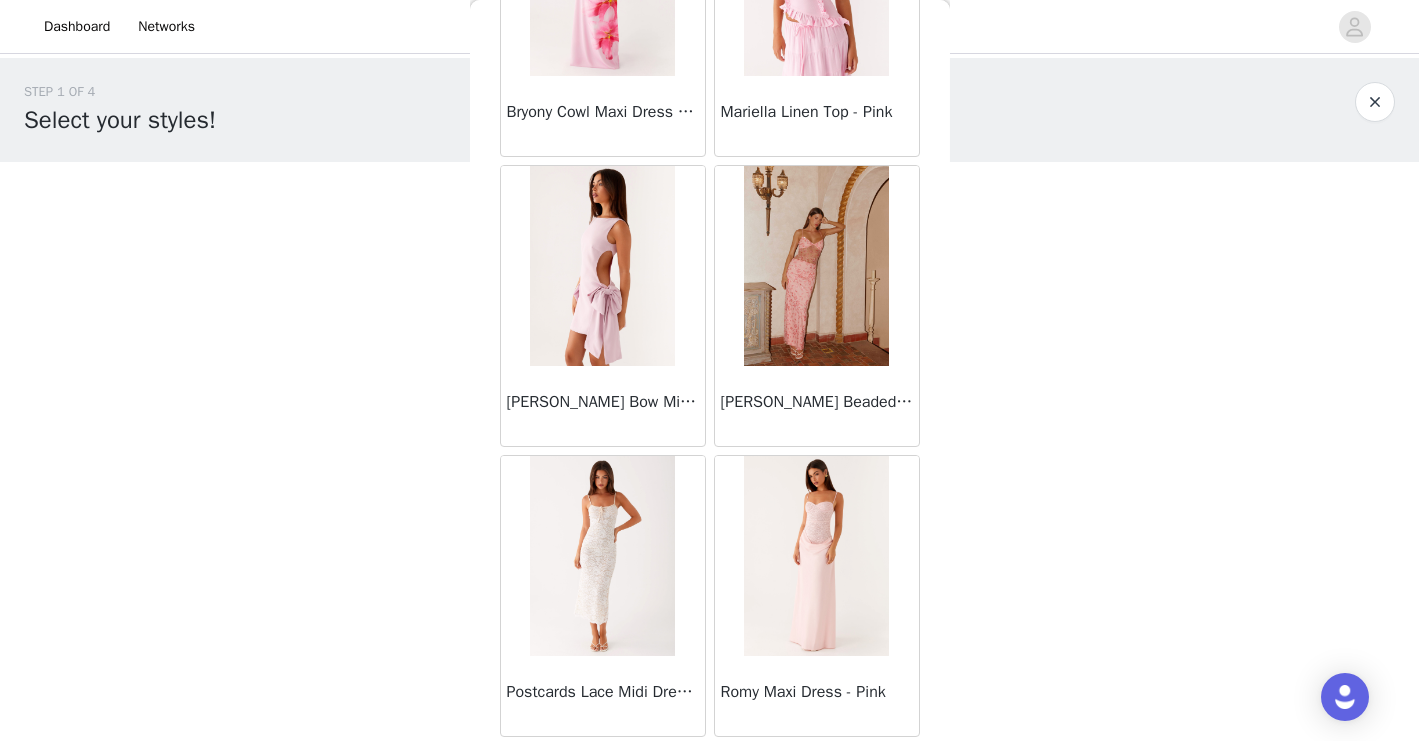scroll, scrollTop: 71919, scrollLeft: 0, axis: vertical 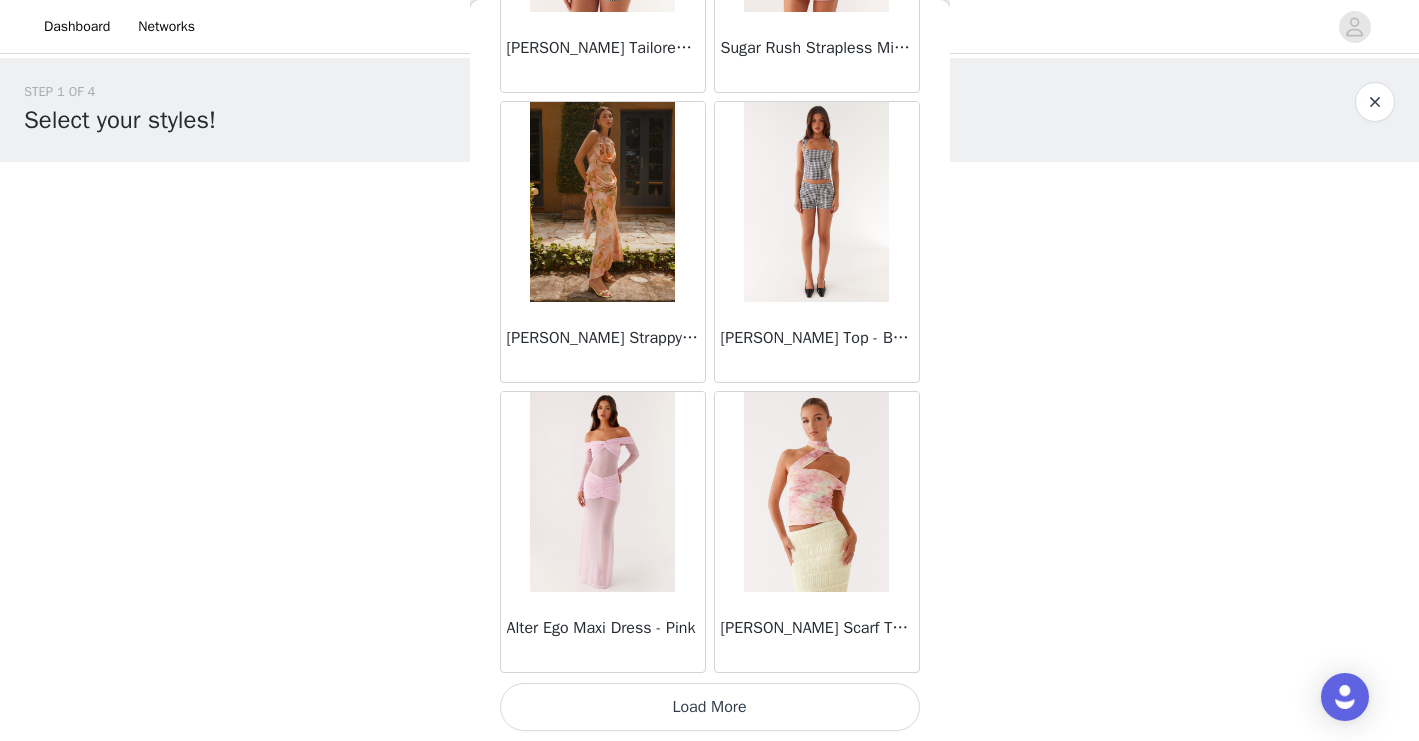 click on "Load More" at bounding box center (710, 707) 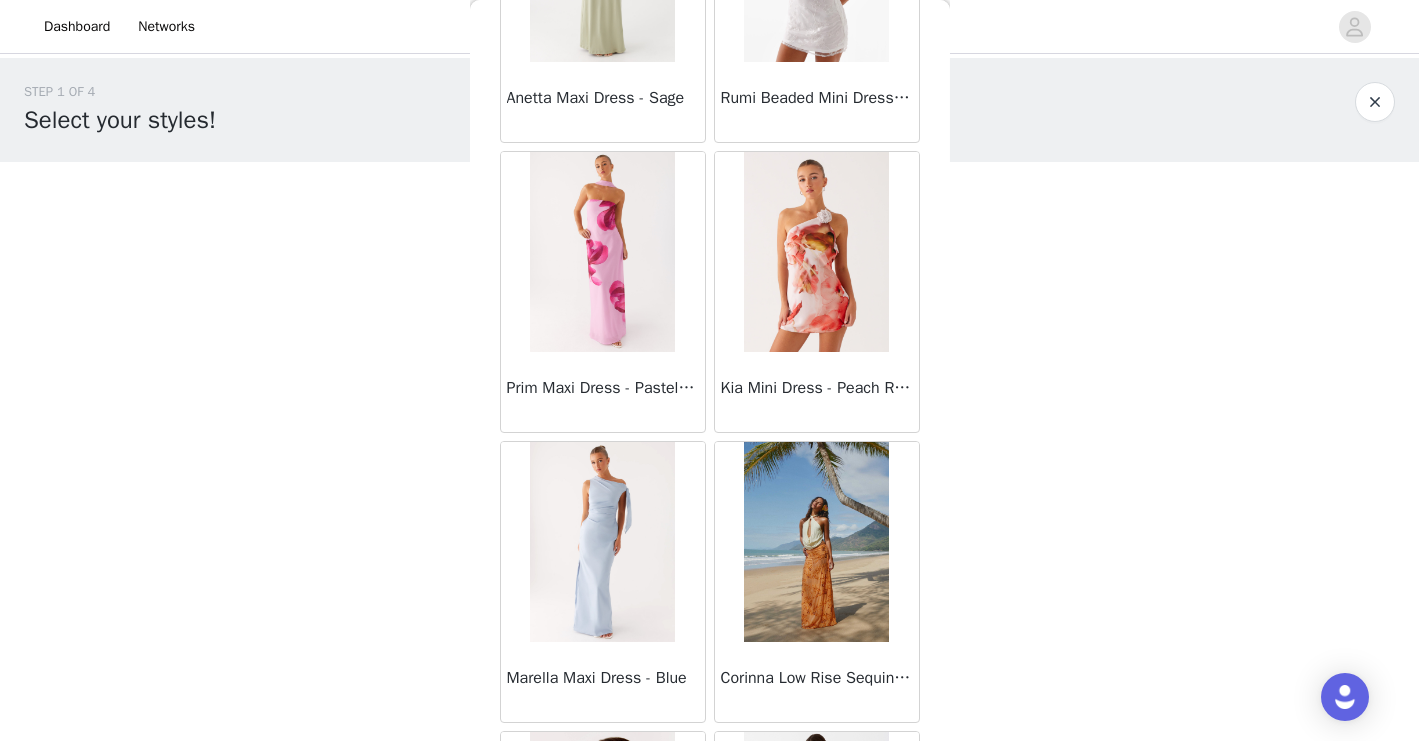 scroll, scrollTop: 74819, scrollLeft: 0, axis: vertical 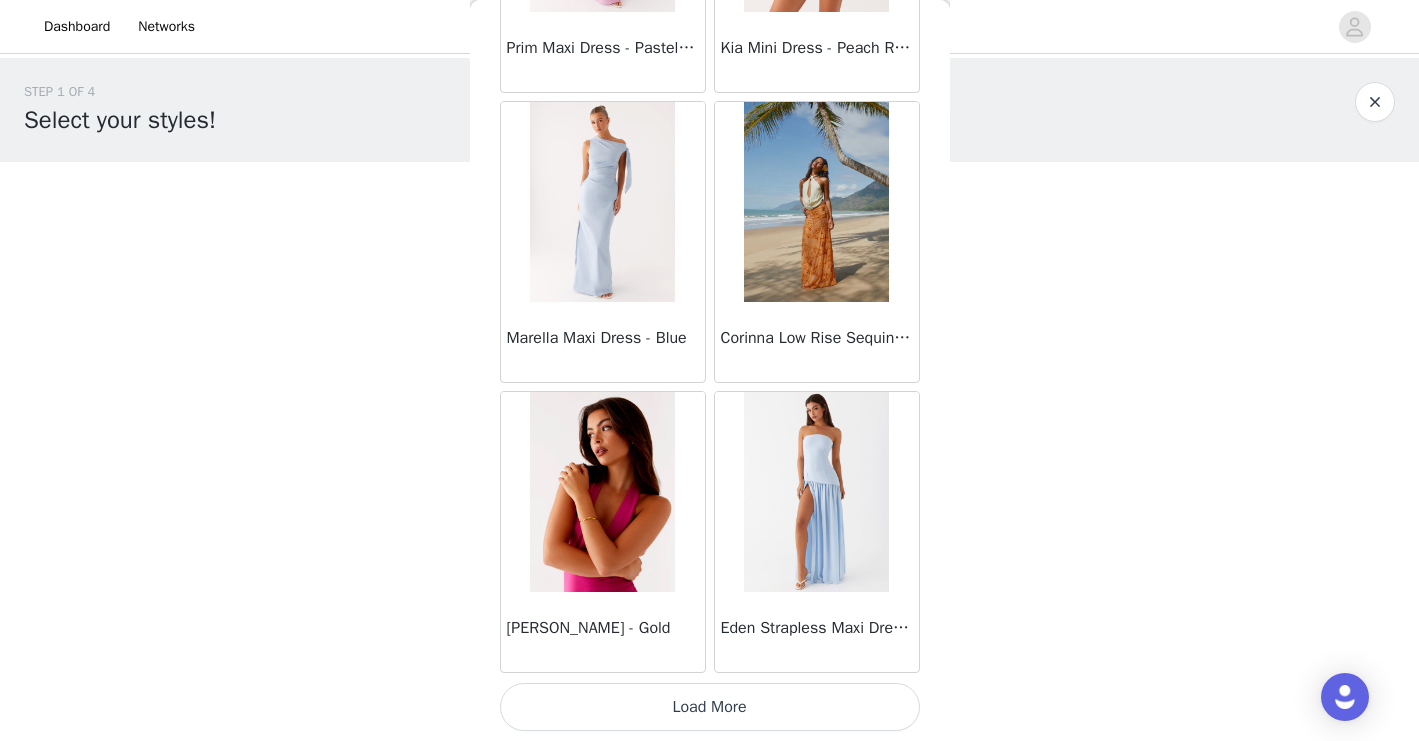 click on "Load More" at bounding box center [710, 707] 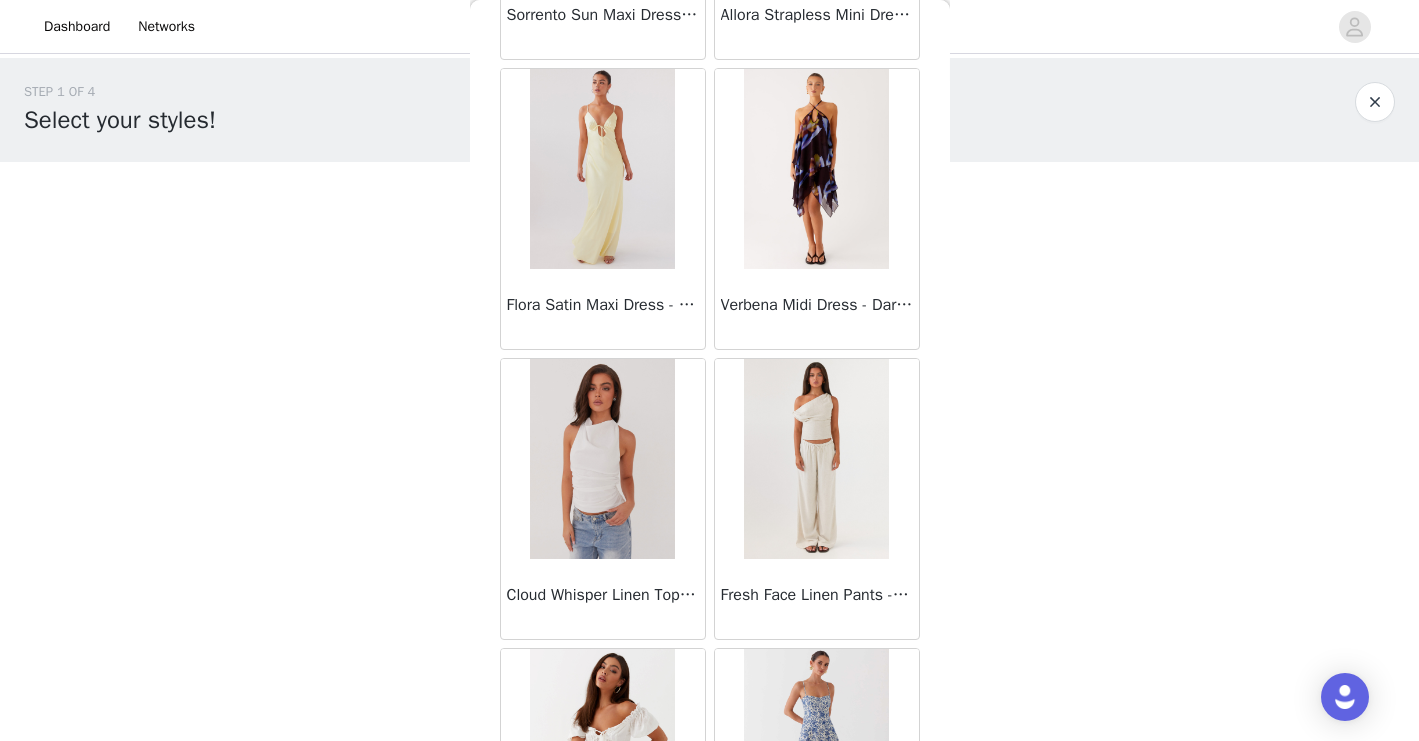 scroll, scrollTop: 77719, scrollLeft: 0, axis: vertical 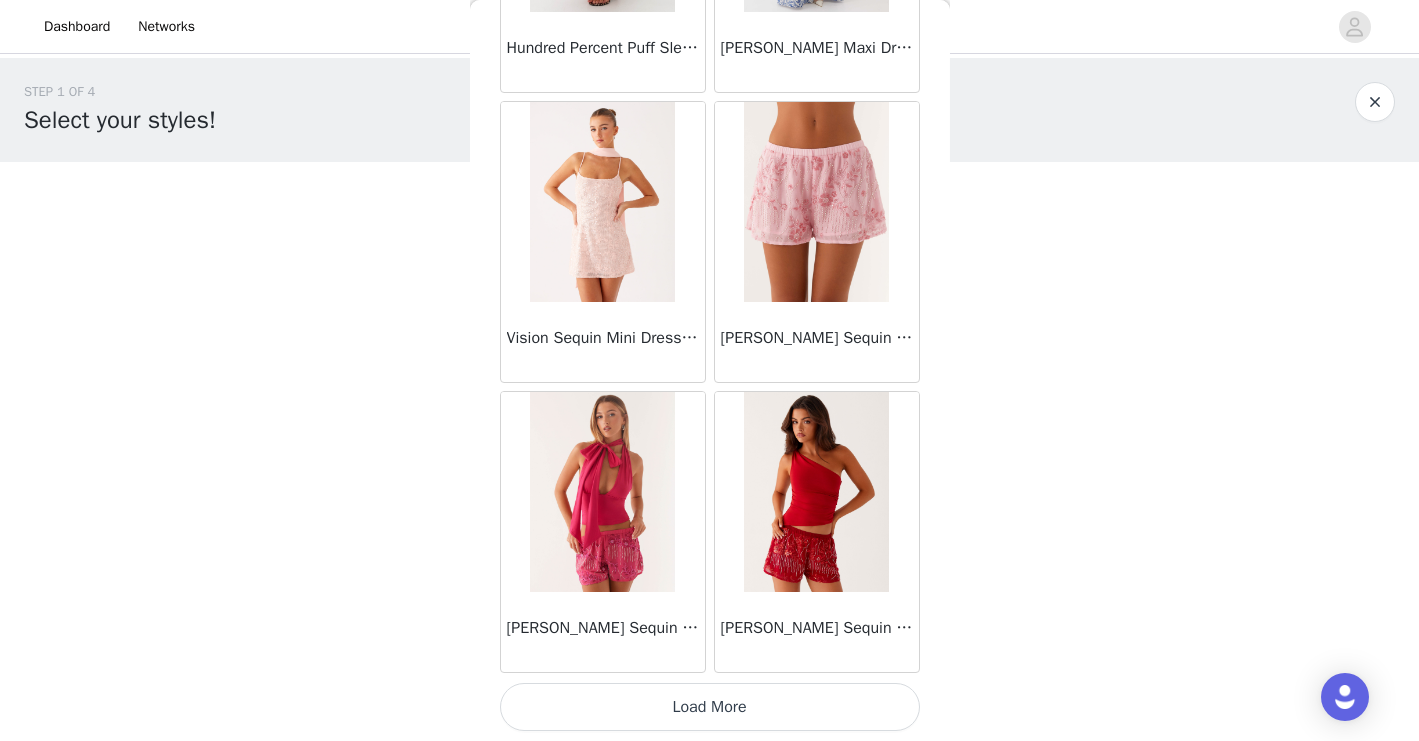 click on "Load More" at bounding box center (710, 707) 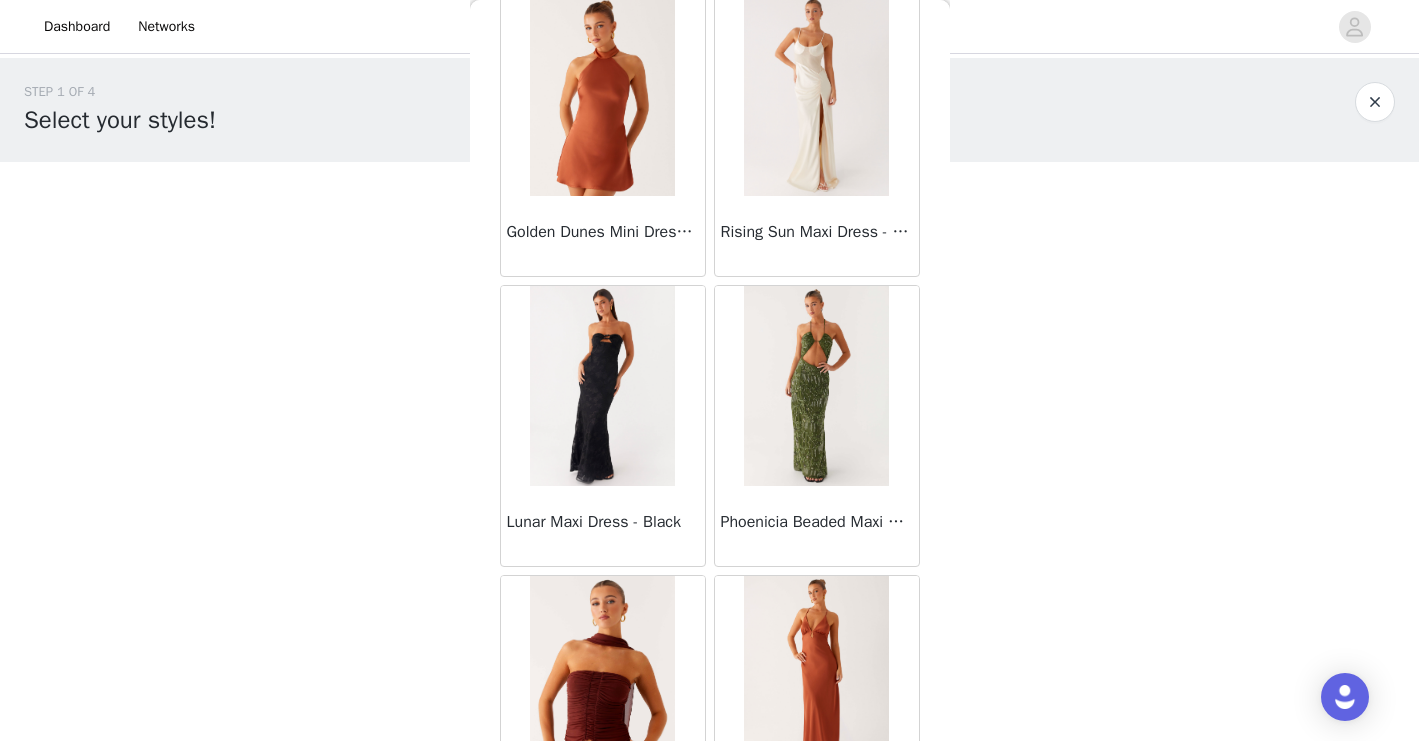 scroll, scrollTop: 80265, scrollLeft: 0, axis: vertical 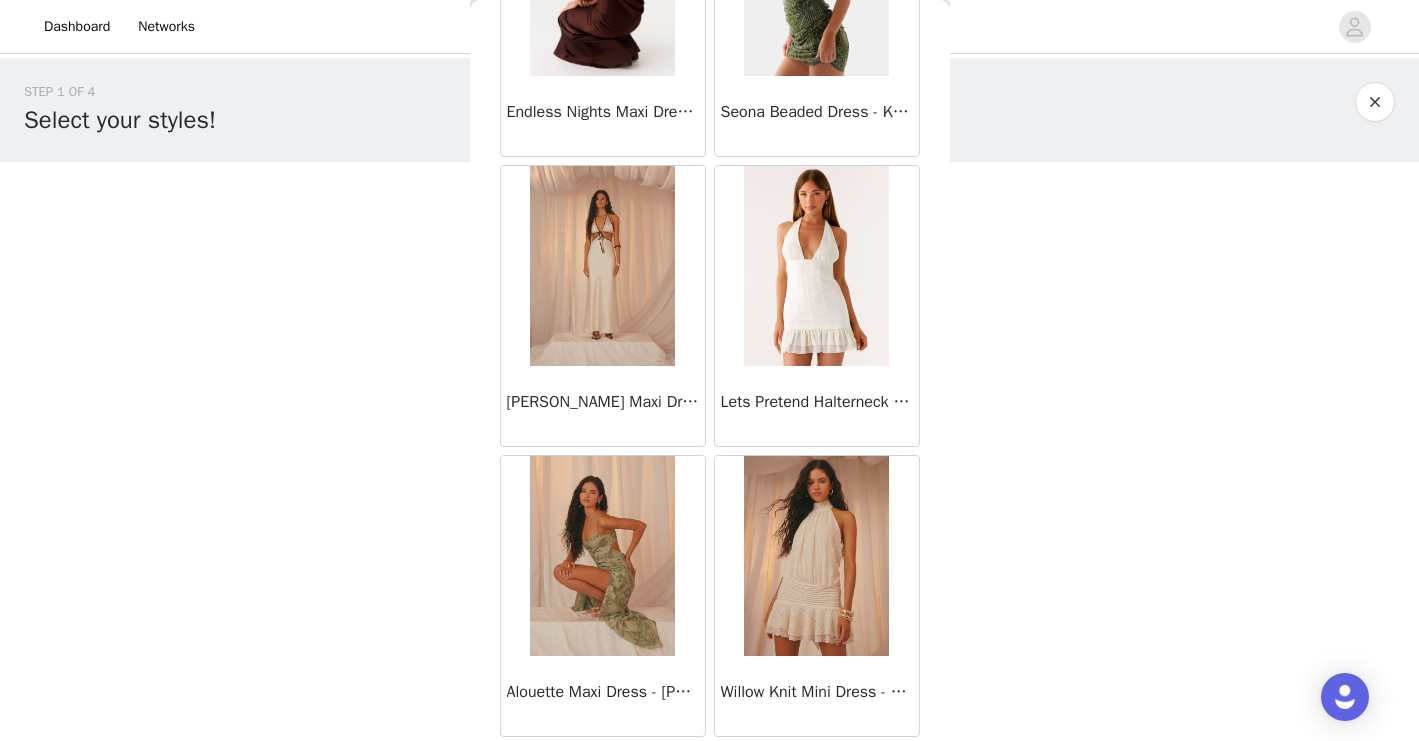 click at bounding box center (603, 556) 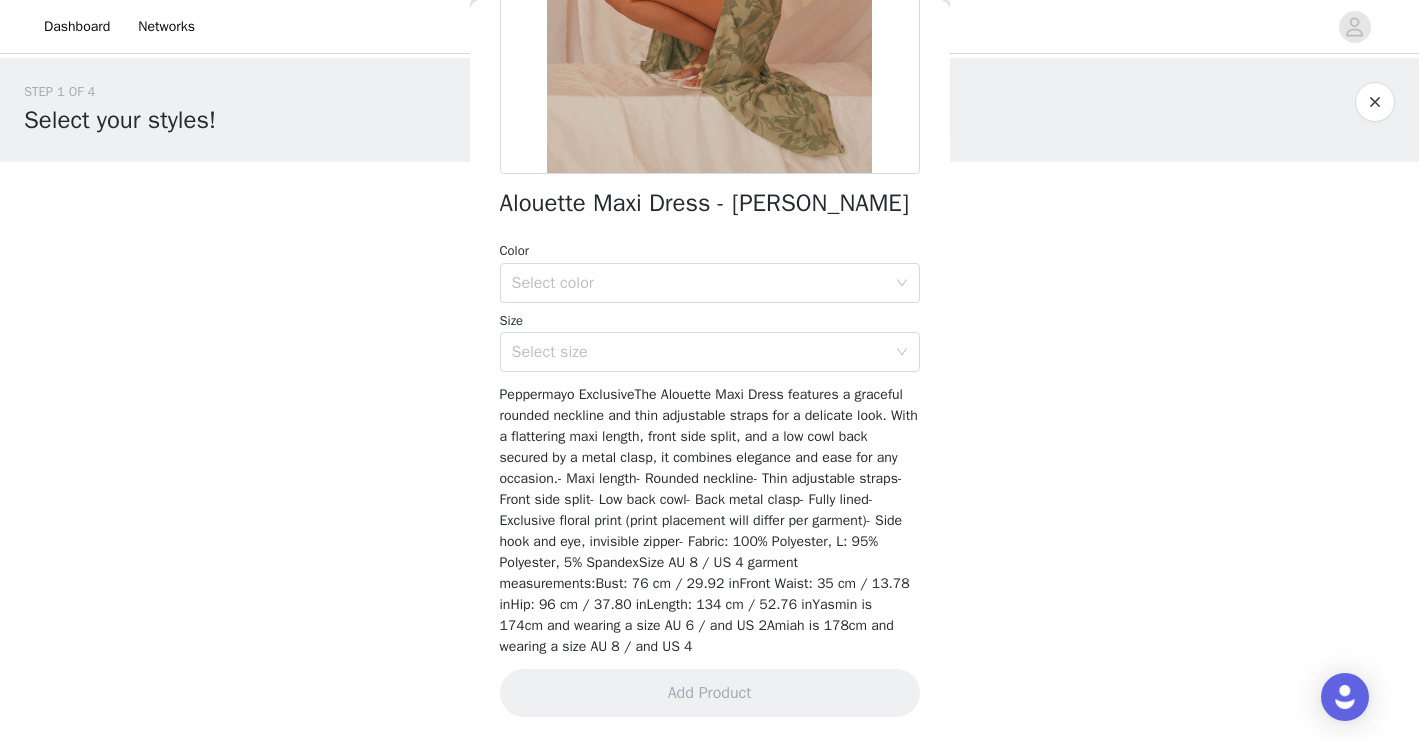 scroll, scrollTop: 0, scrollLeft: 0, axis: both 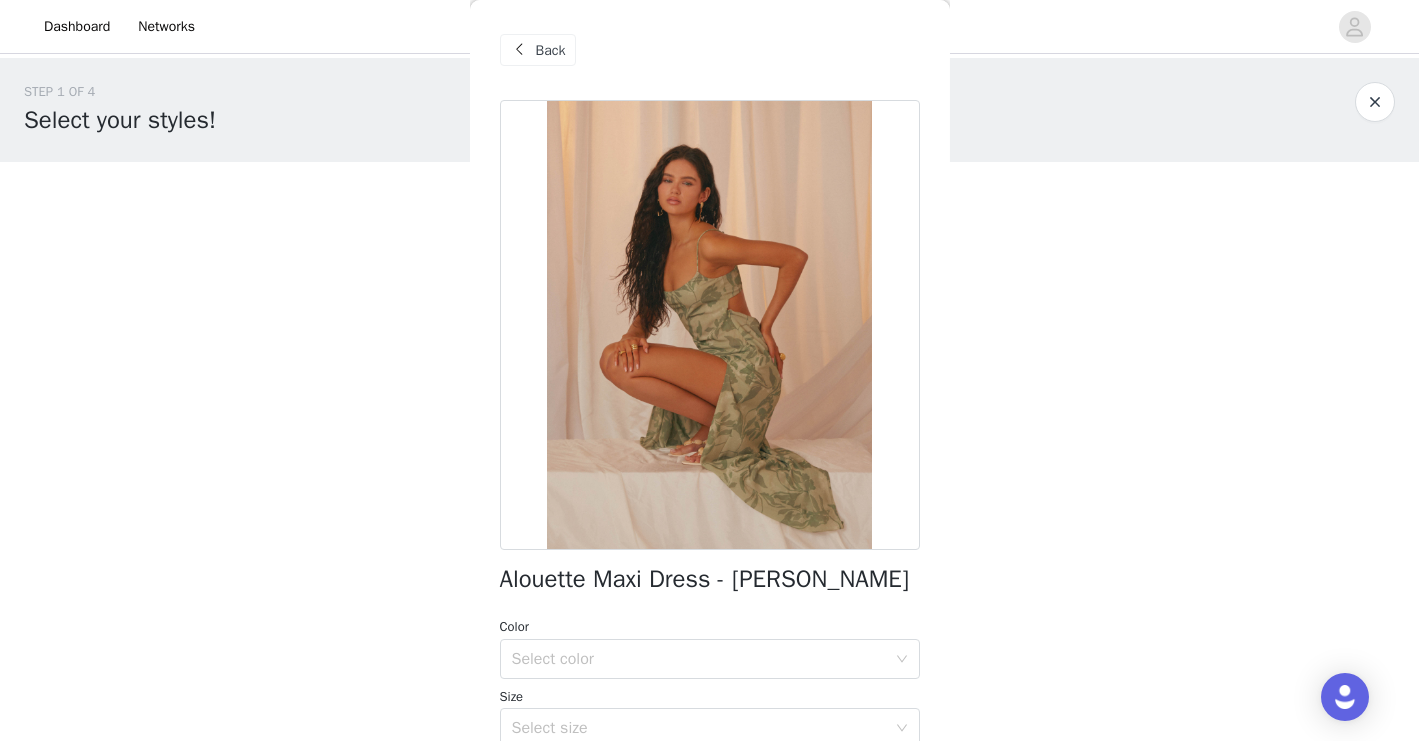 click at bounding box center (520, 50) 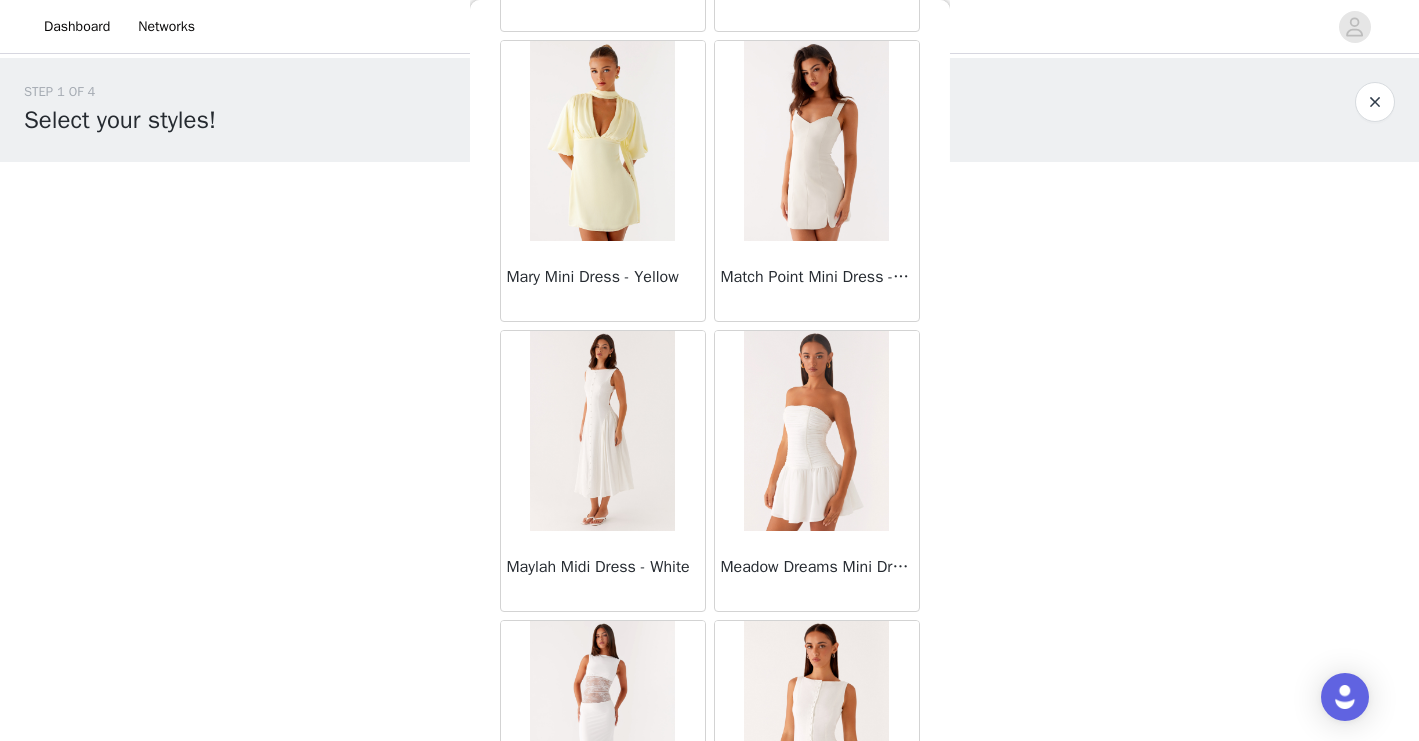 scroll, scrollTop: 80265, scrollLeft: 0, axis: vertical 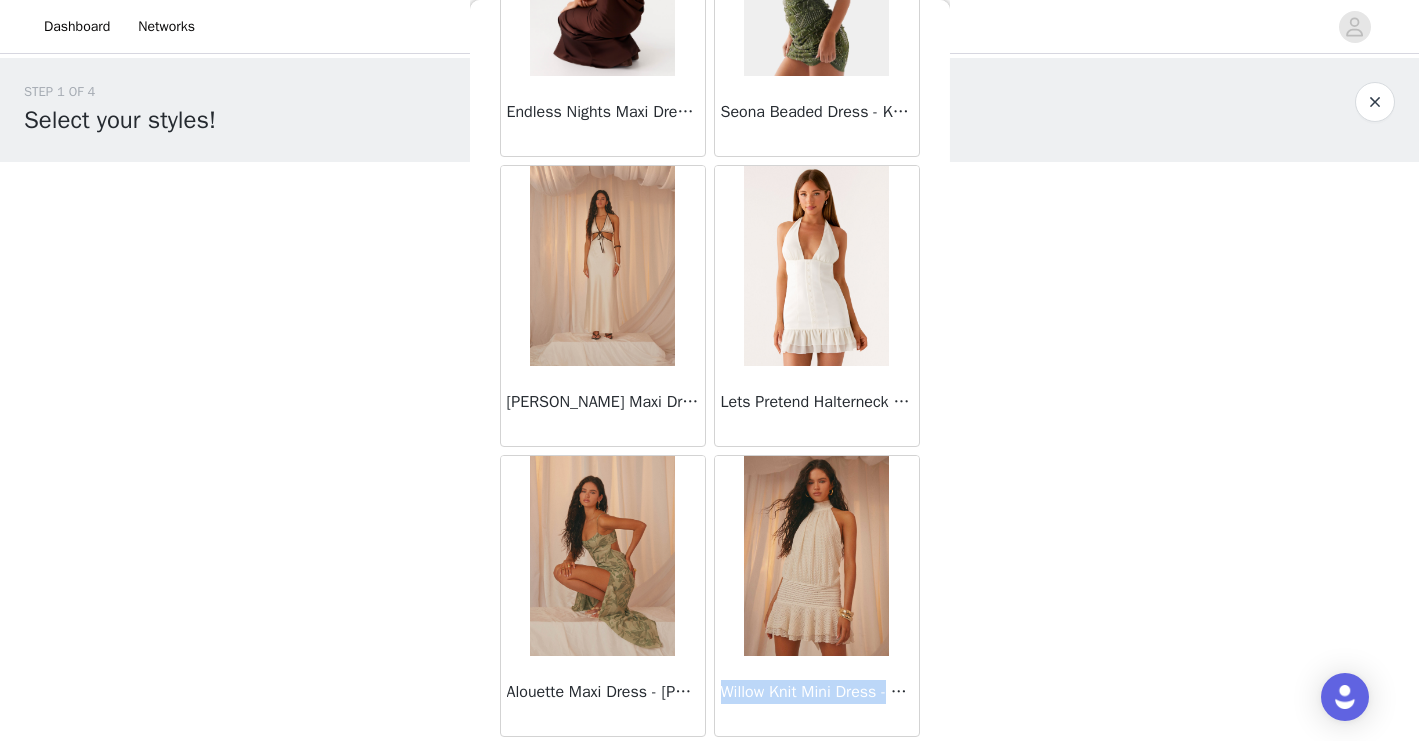 drag, startPoint x: 748, startPoint y: 693, endPoint x: 893, endPoint y: 692, distance: 145.00345 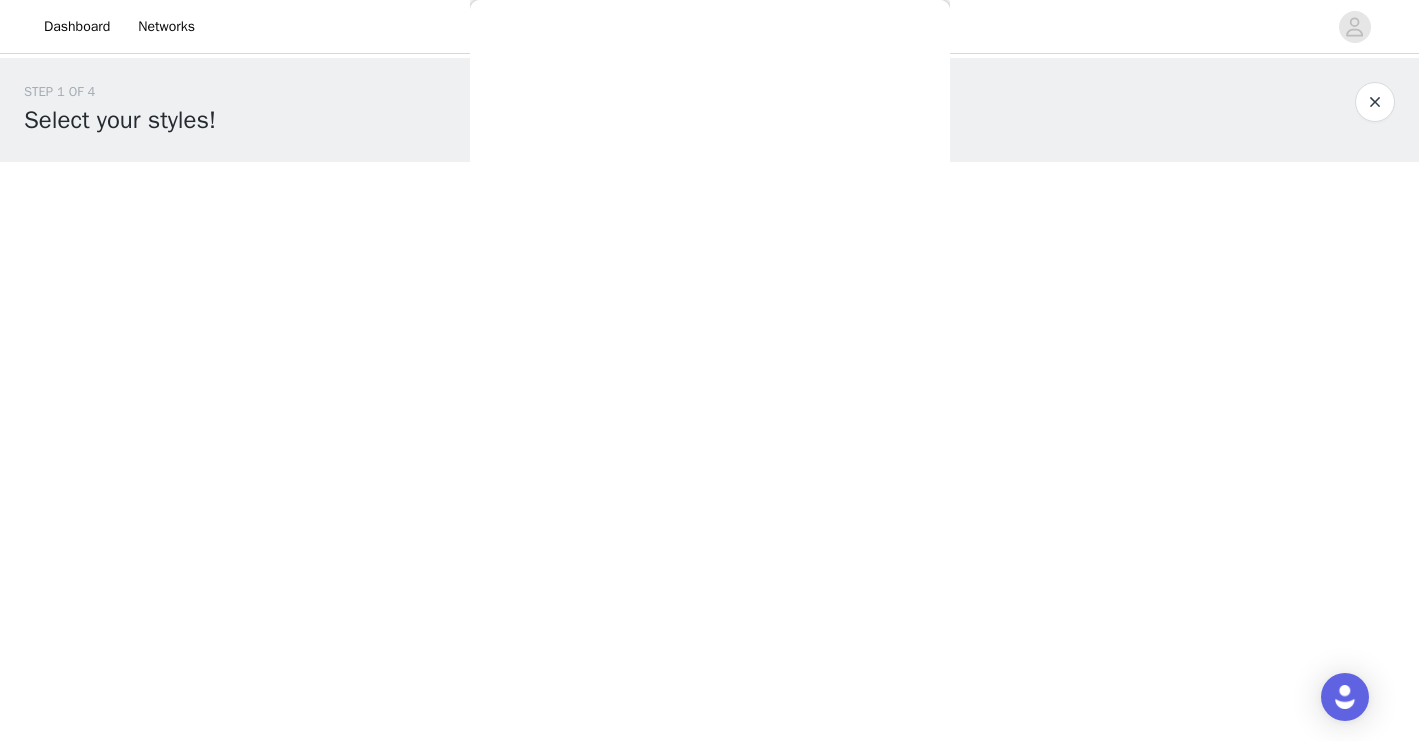 scroll, scrollTop: 375, scrollLeft: 0, axis: vertical 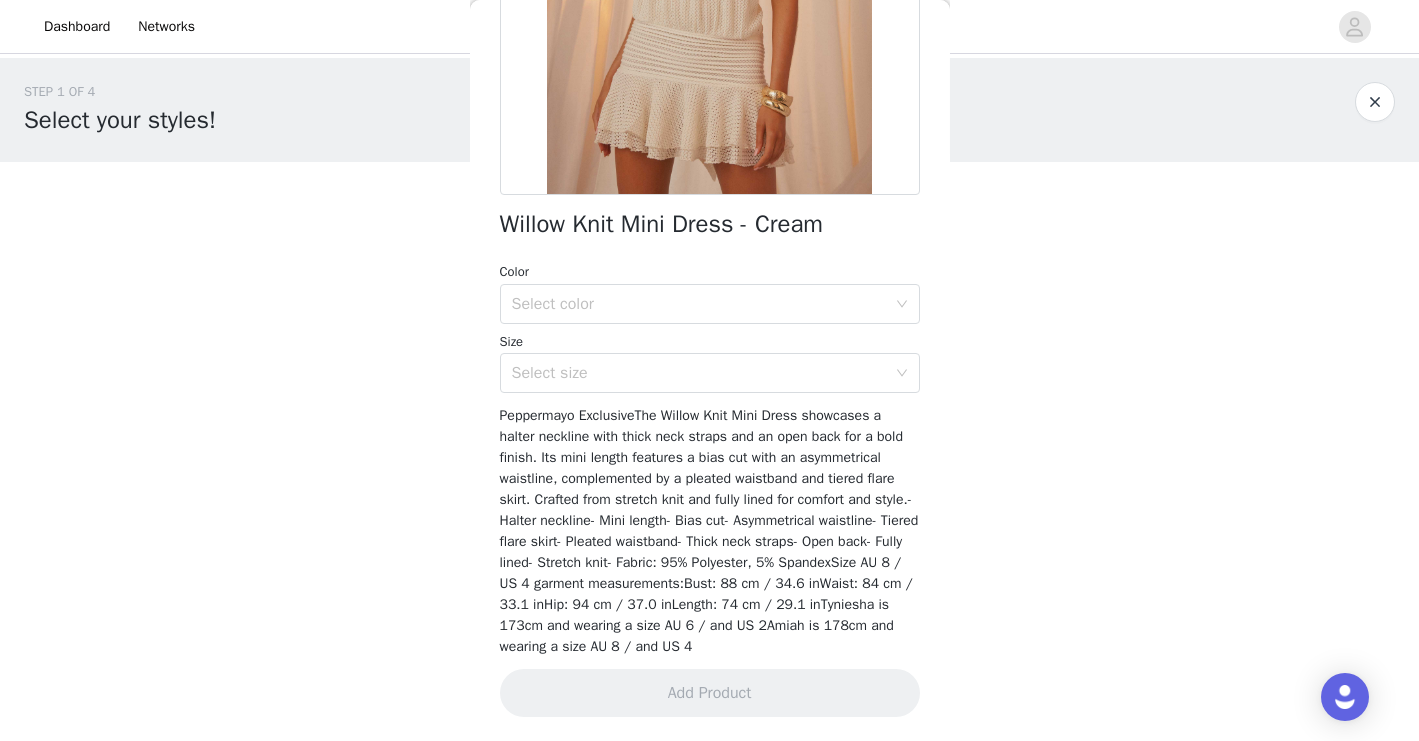 copy on "Willow Knit Mini Dress -" 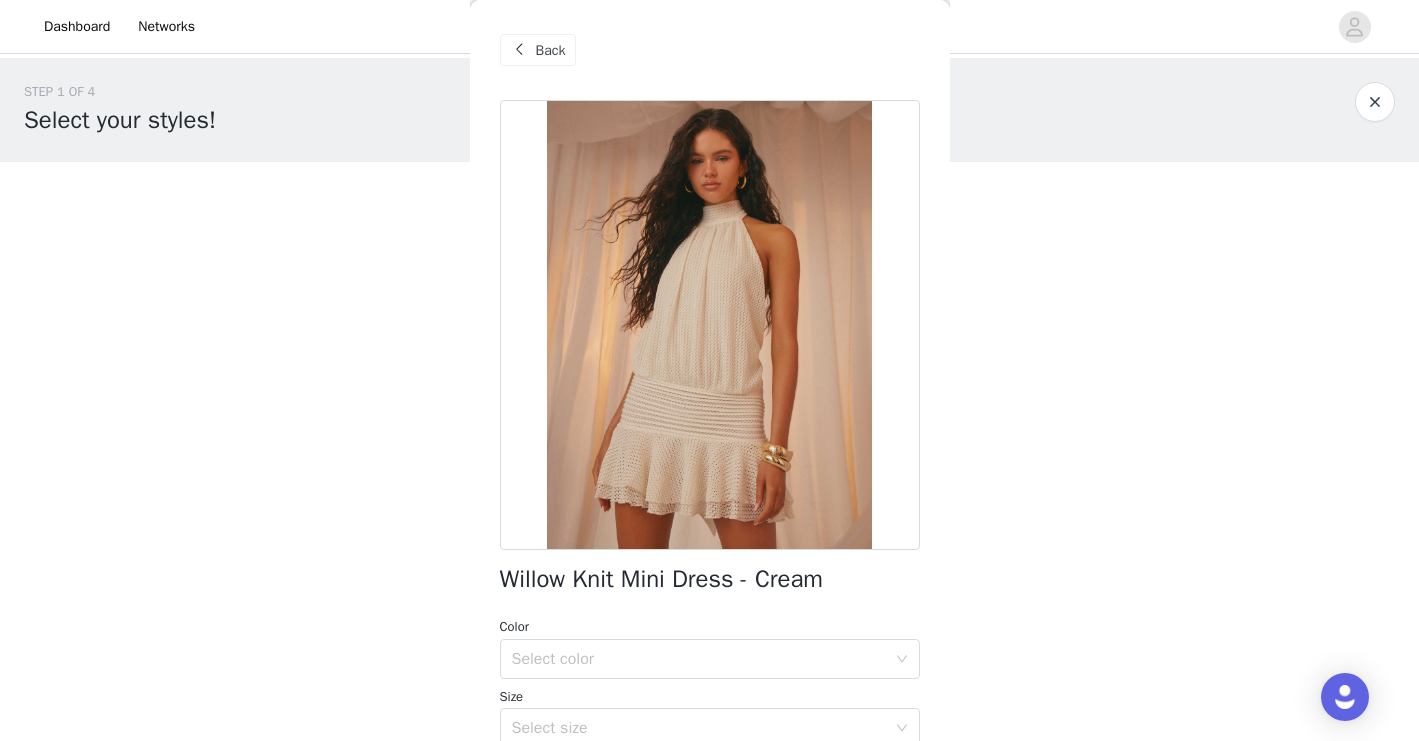 click at bounding box center [520, 50] 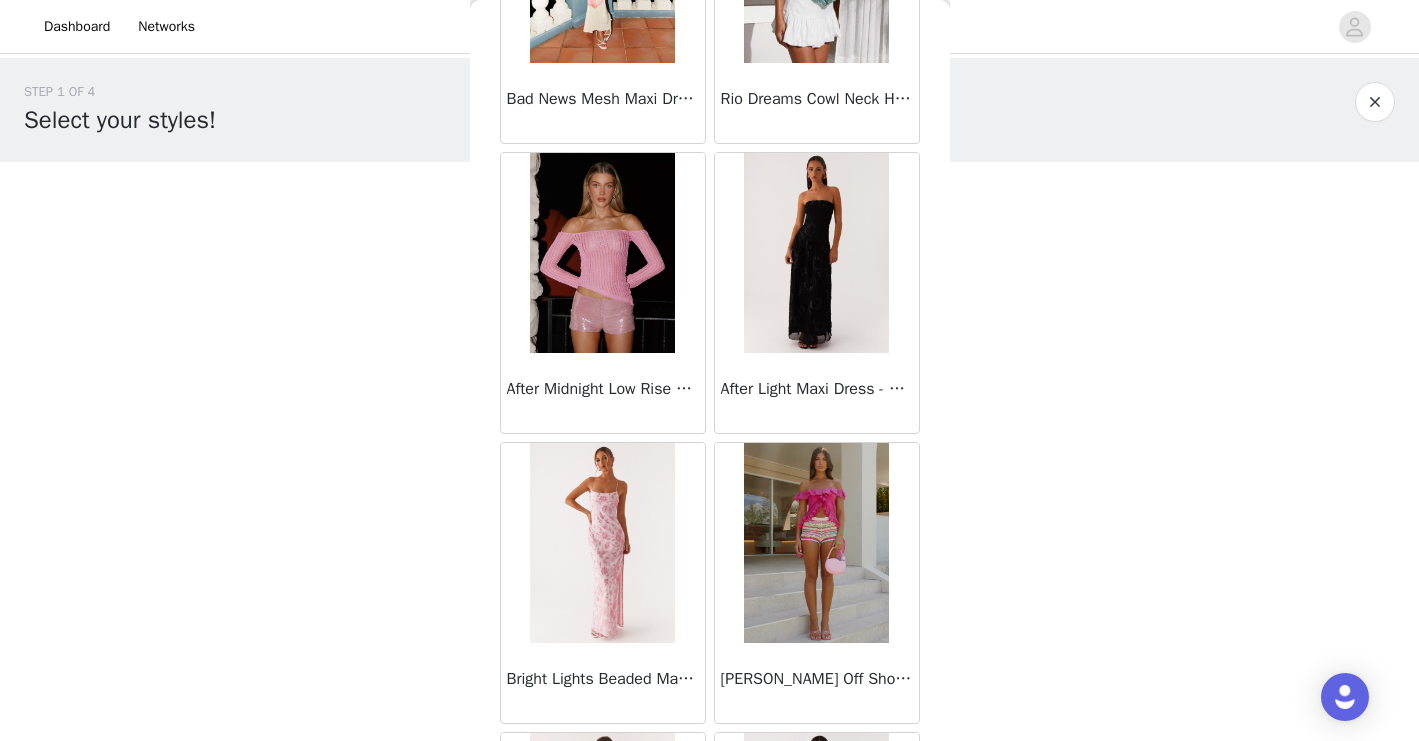 scroll, scrollTop: 80265, scrollLeft: 0, axis: vertical 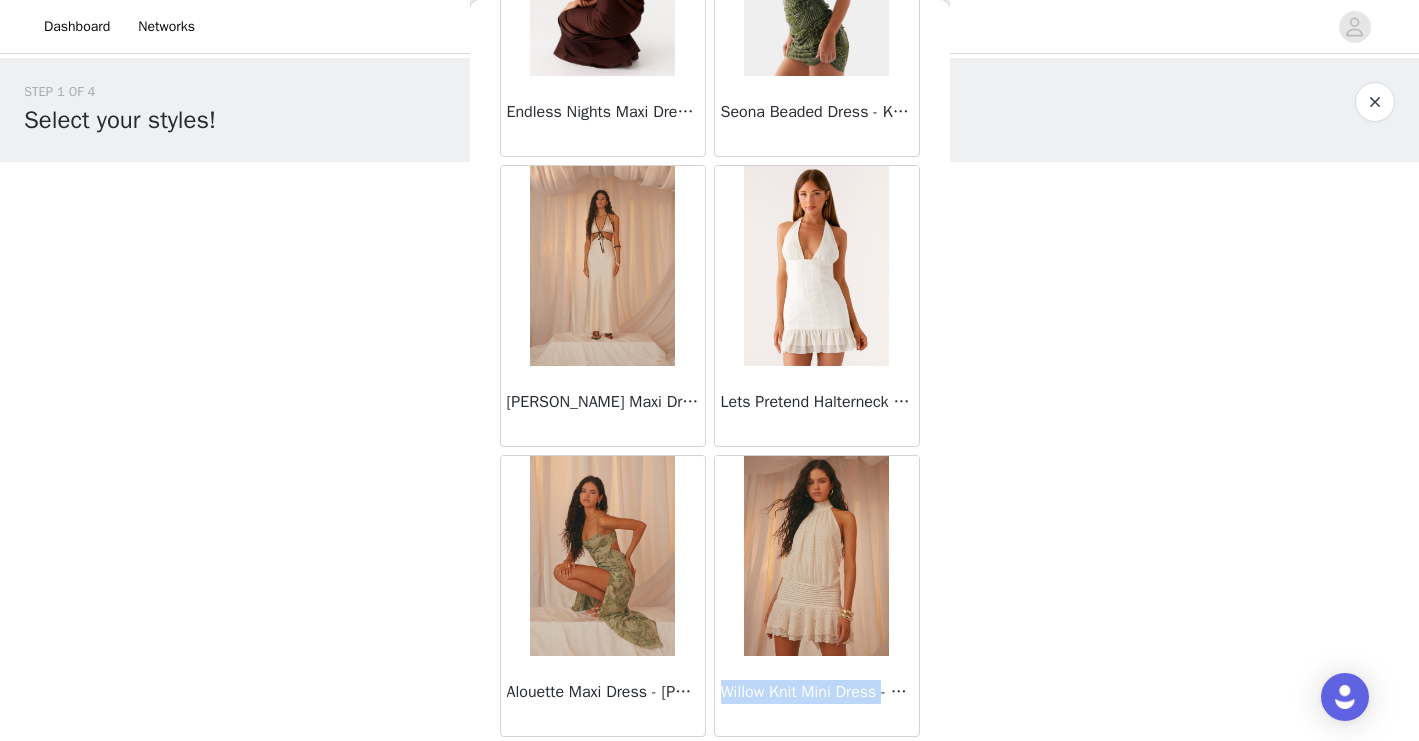 drag, startPoint x: 717, startPoint y: 692, endPoint x: 887, endPoint y: 692, distance: 170 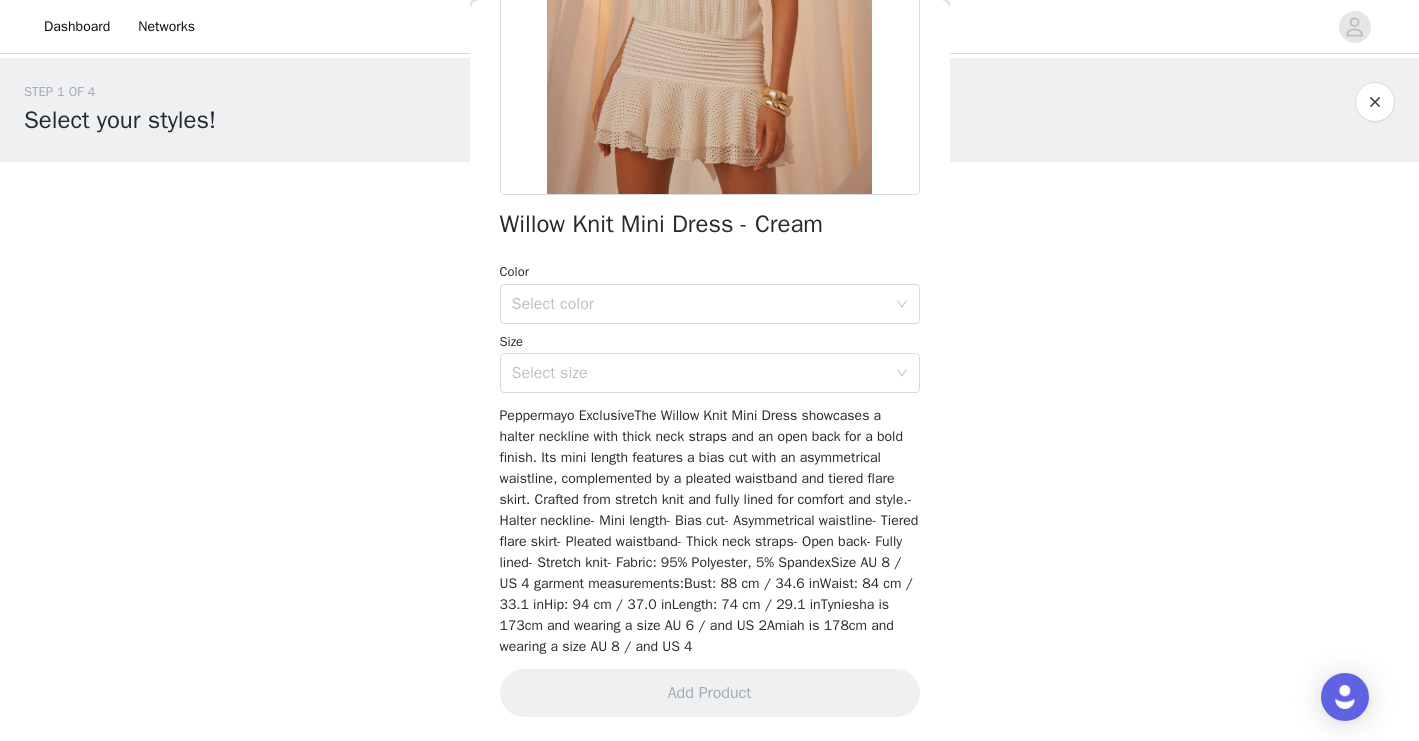 scroll, scrollTop: 0, scrollLeft: 0, axis: both 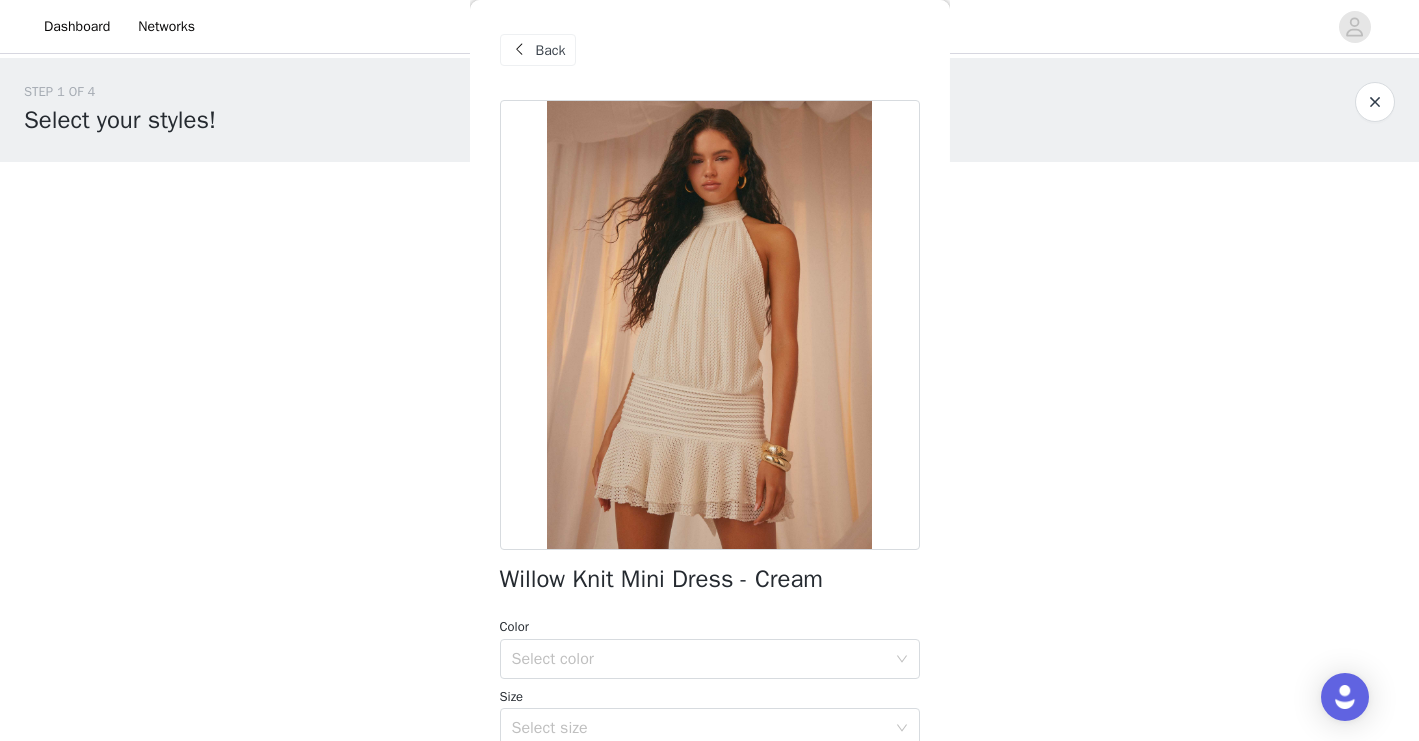 click at bounding box center [520, 50] 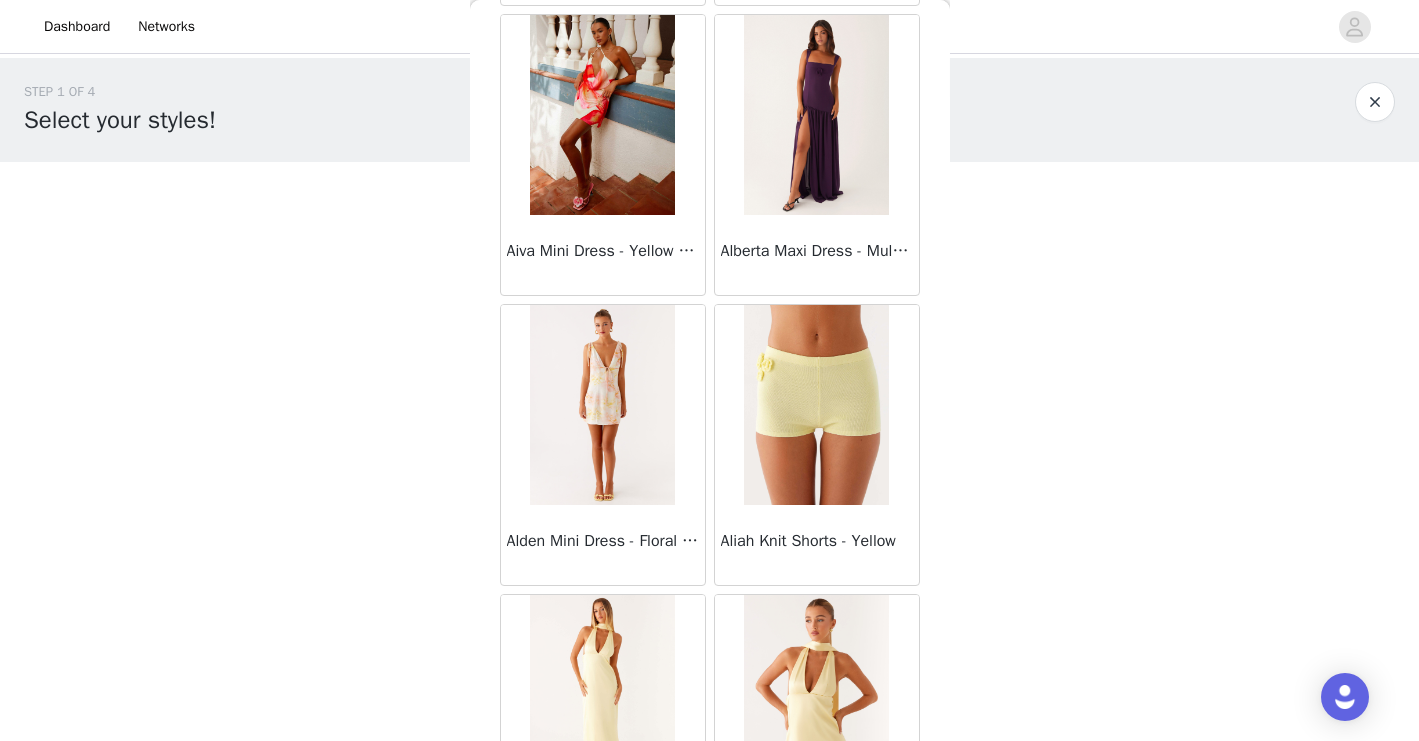 scroll, scrollTop: 937, scrollLeft: 0, axis: vertical 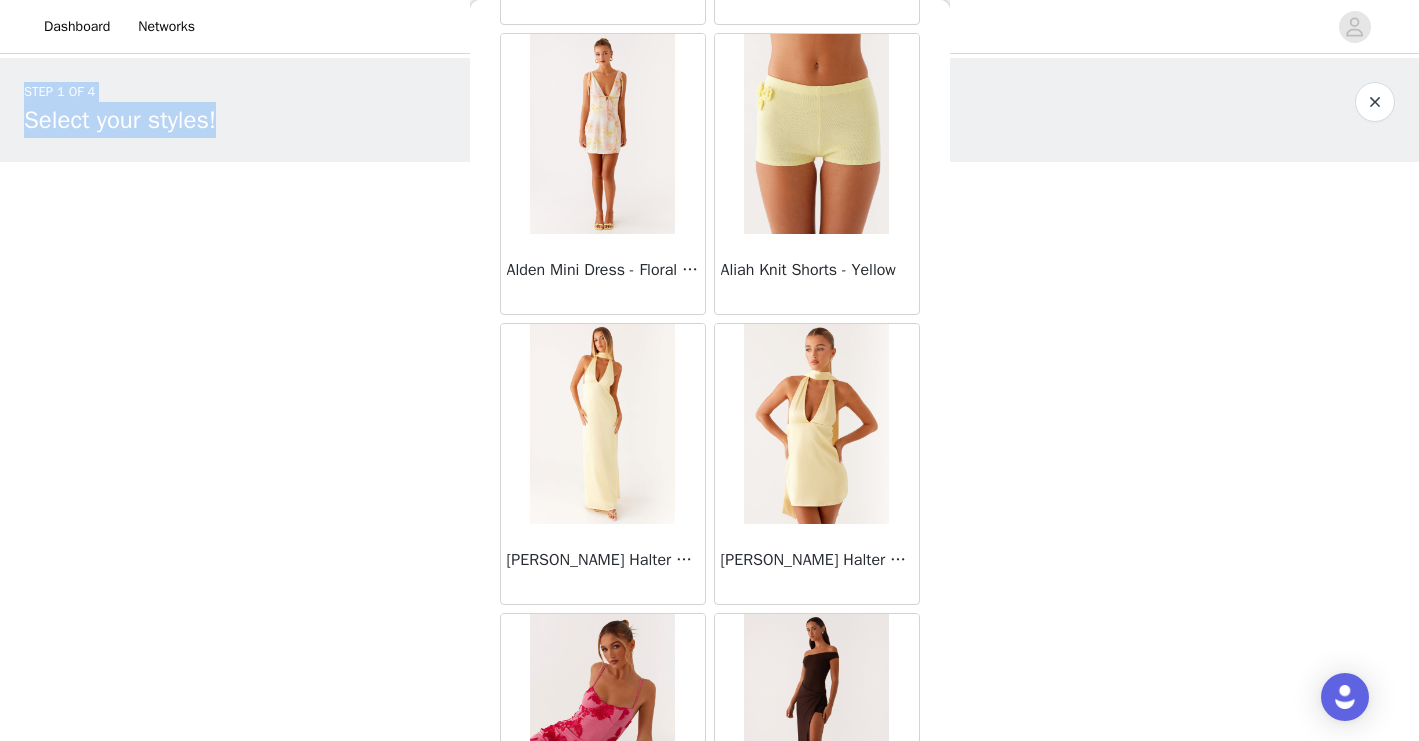drag, startPoint x: 951, startPoint y: 26, endPoint x: 954, endPoint y: 442, distance: 416.0108 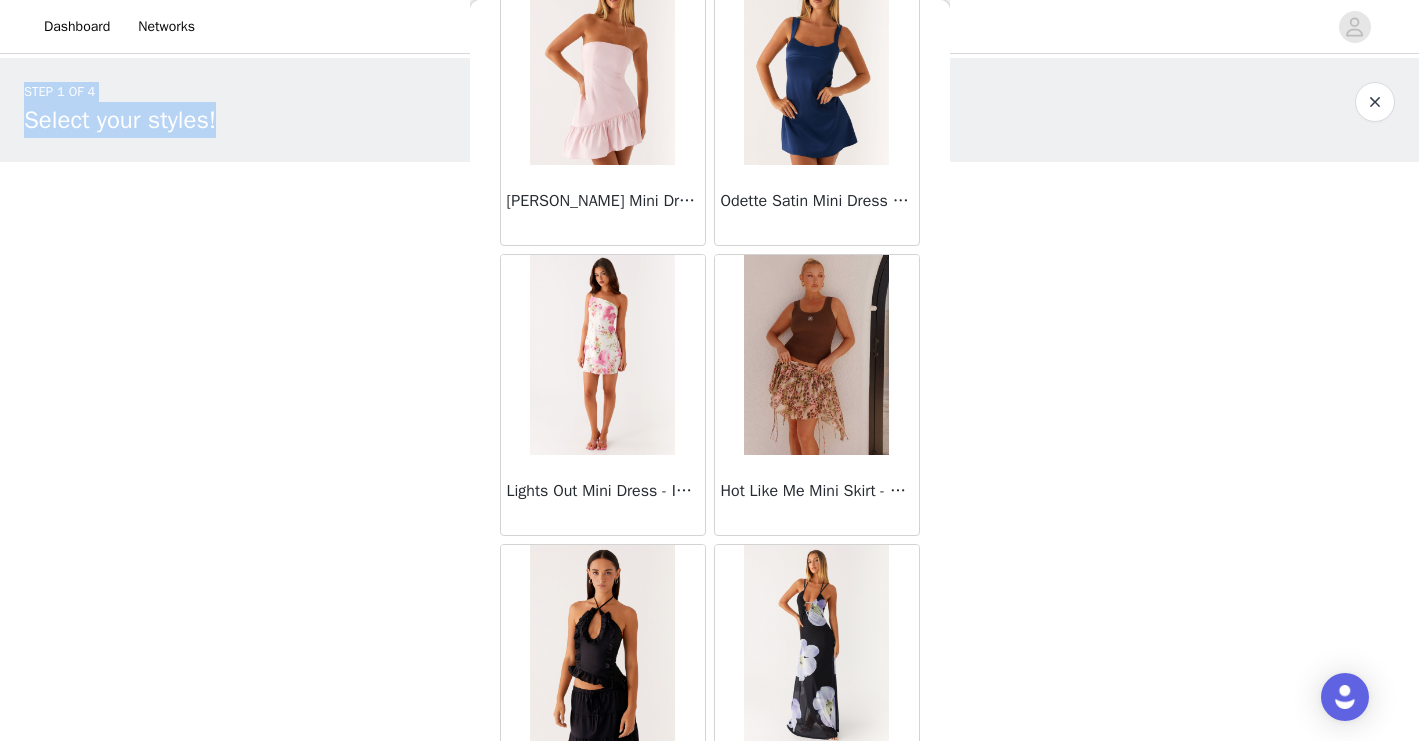 scroll, scrollTop: 80265, scrollLeft: 0, axis: vertical 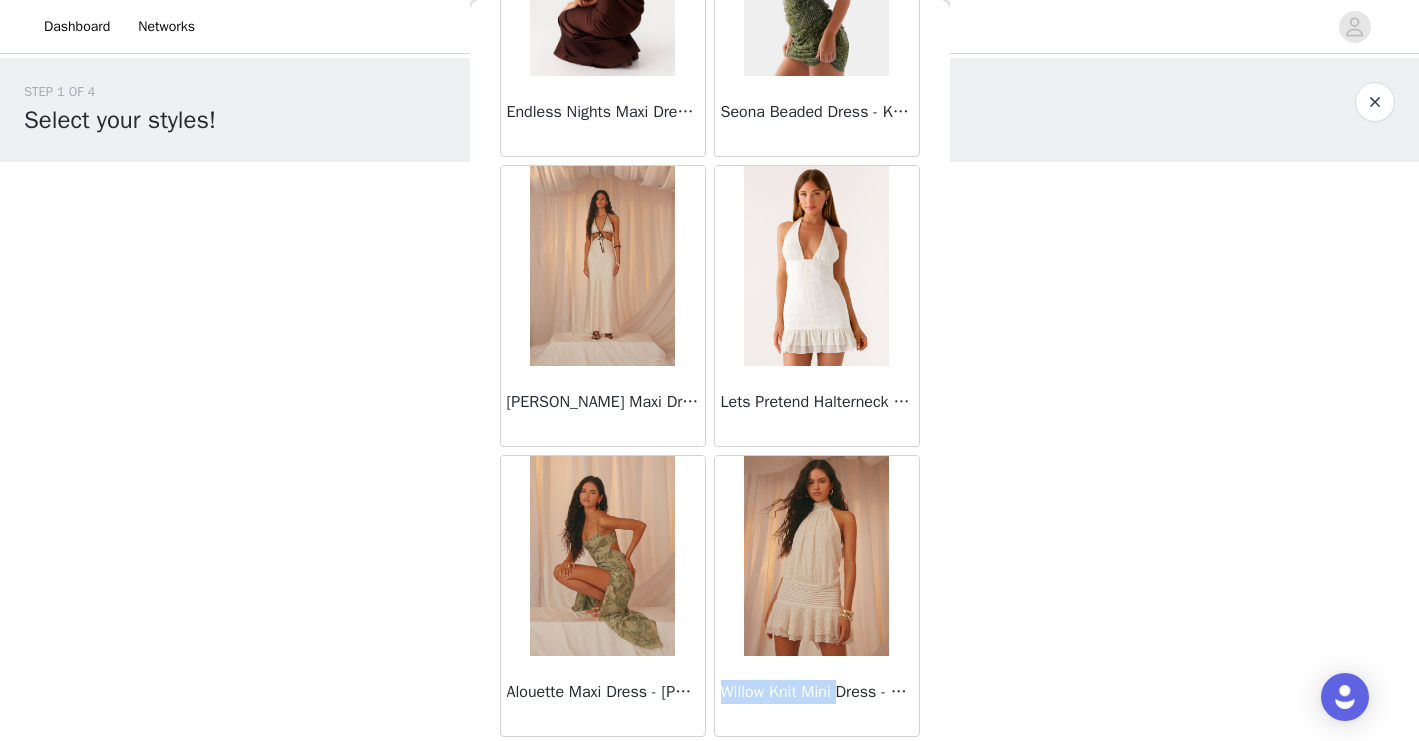 drag, startPoint x: 717, startPoint y: 690, endPoint x: 836, endPoint y: 688, distance: 119.01681 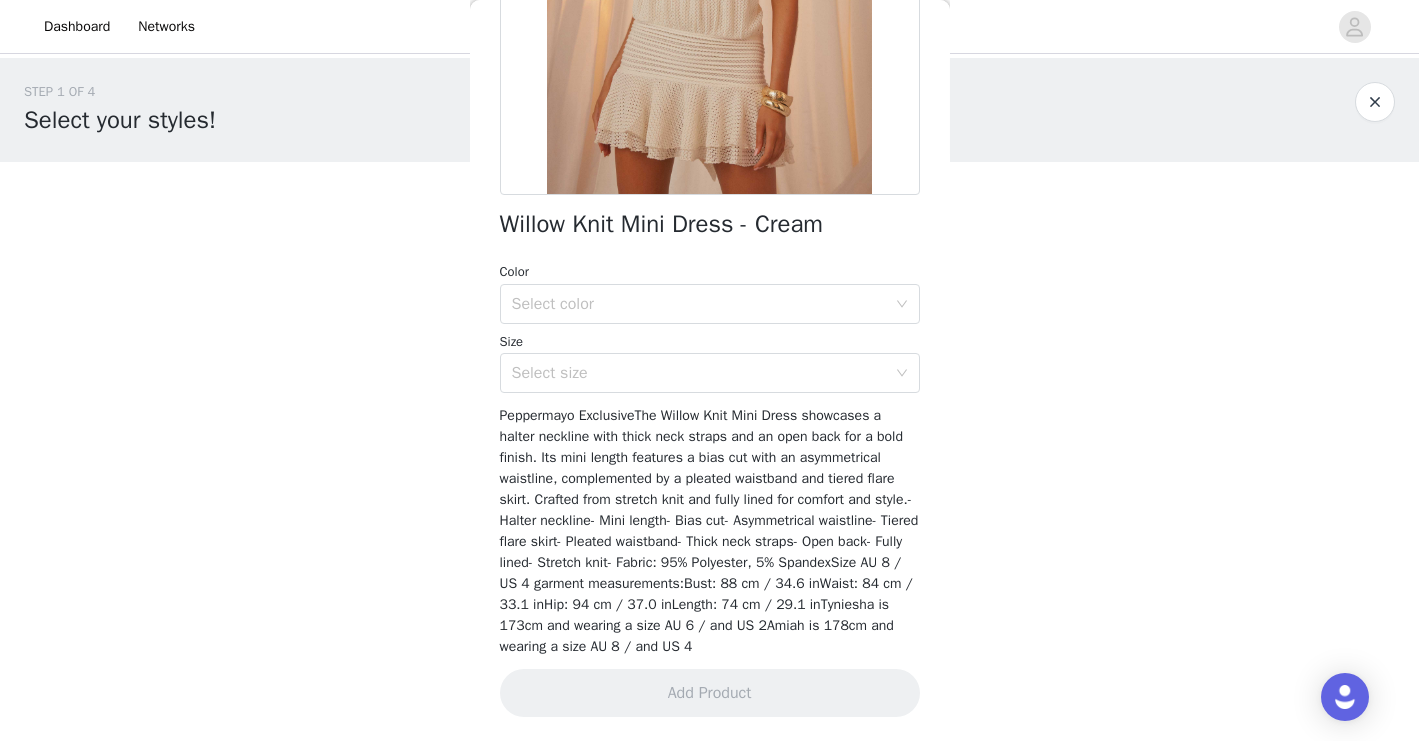 scroll, scrollTop: 0, scrollLeft: 0, axis: both 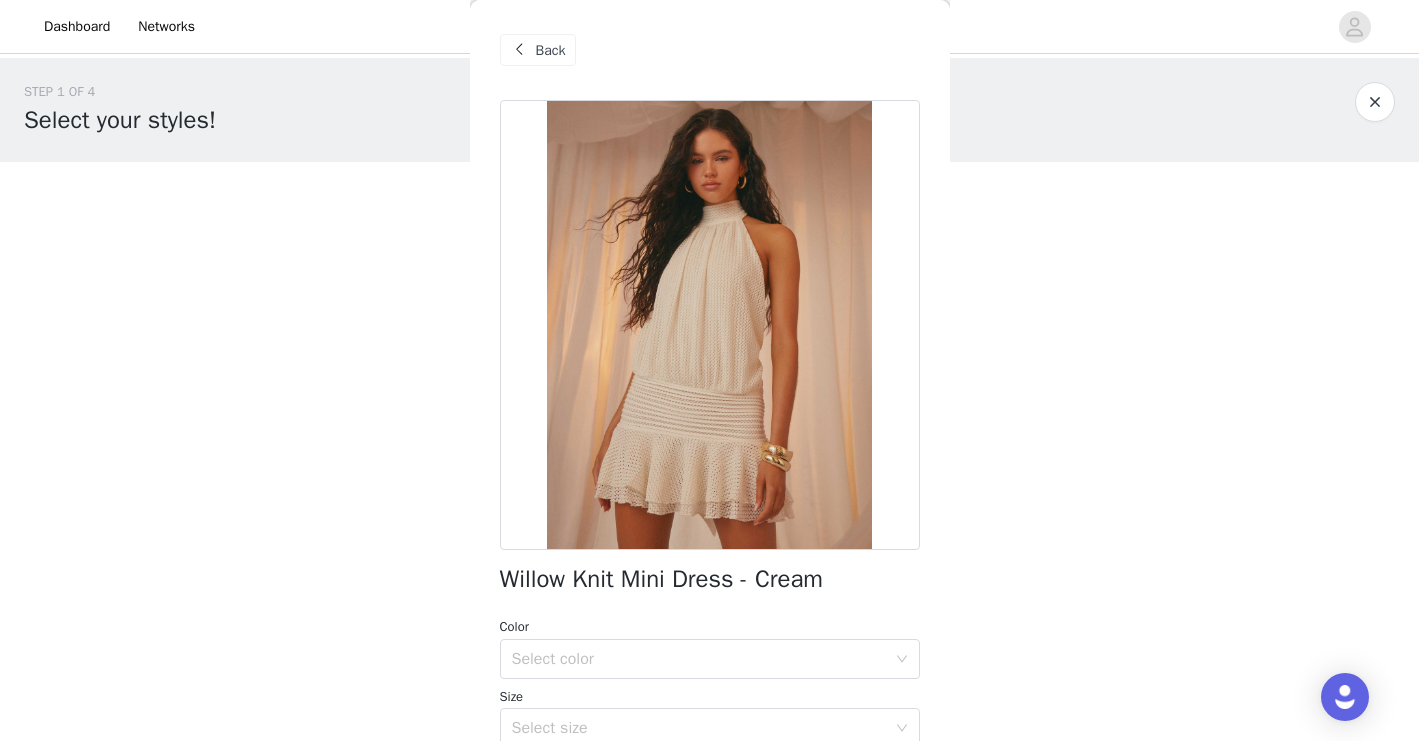 click at bounding box center [520, 50] 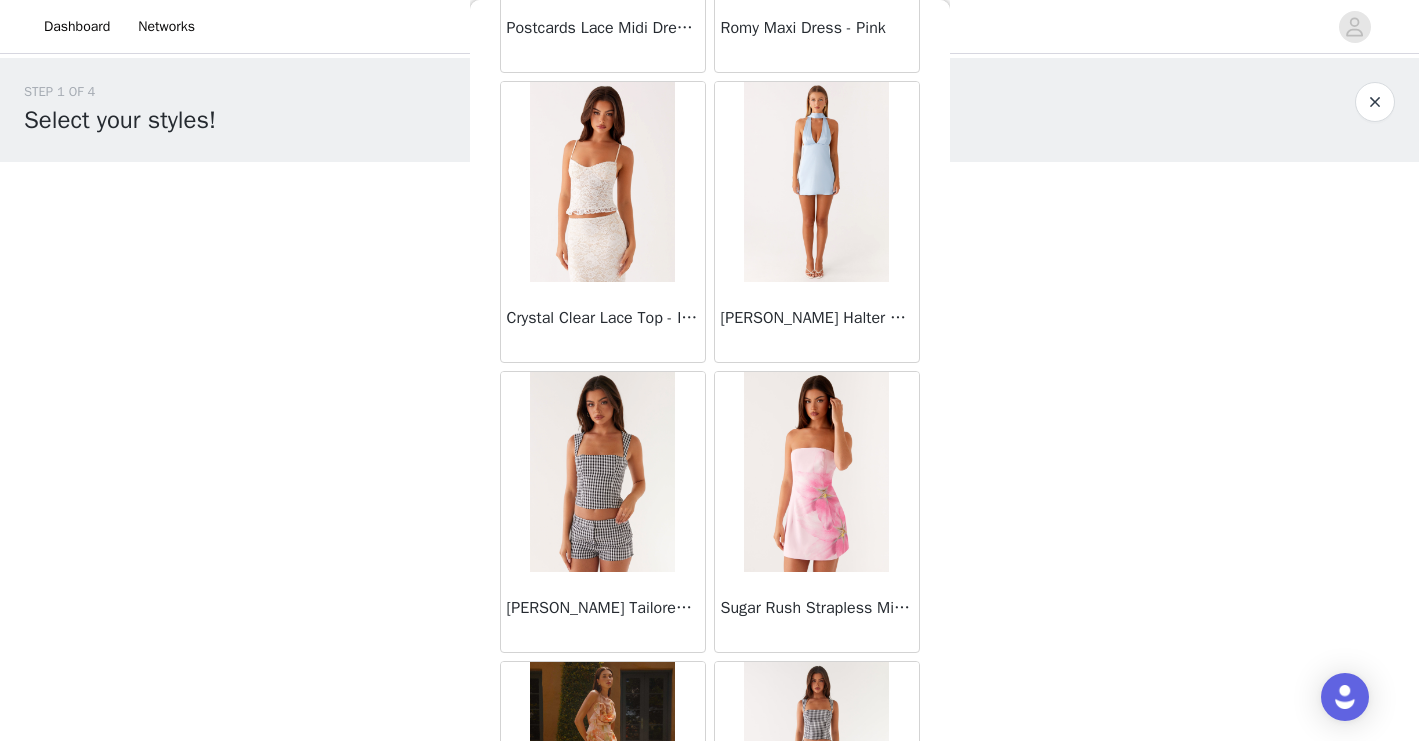 scroll, scrollTop: 80265, scrollLeft: 0, axis: vertical 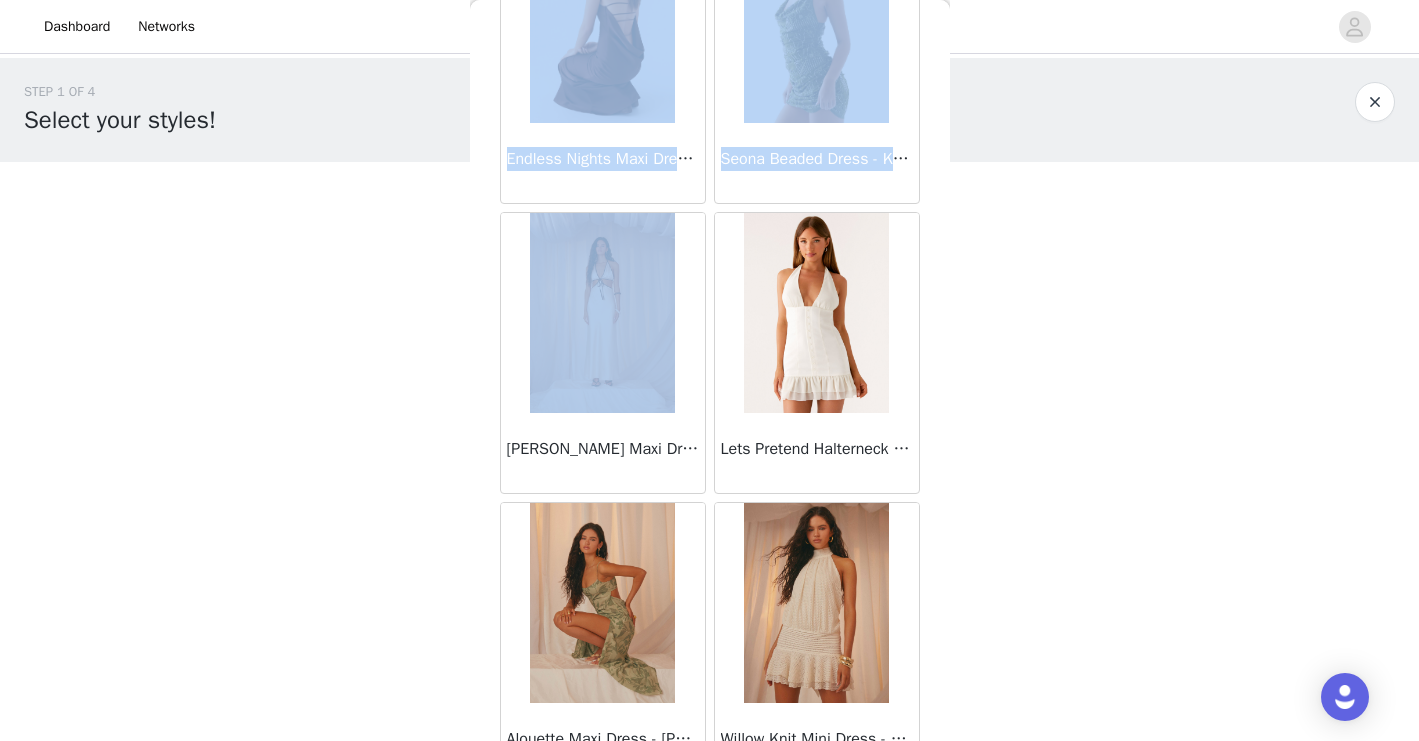 drag, startPoint x: 508, startPoint y: 452, endPoint x: 389, endPoint y: 455, distance: 119.03781 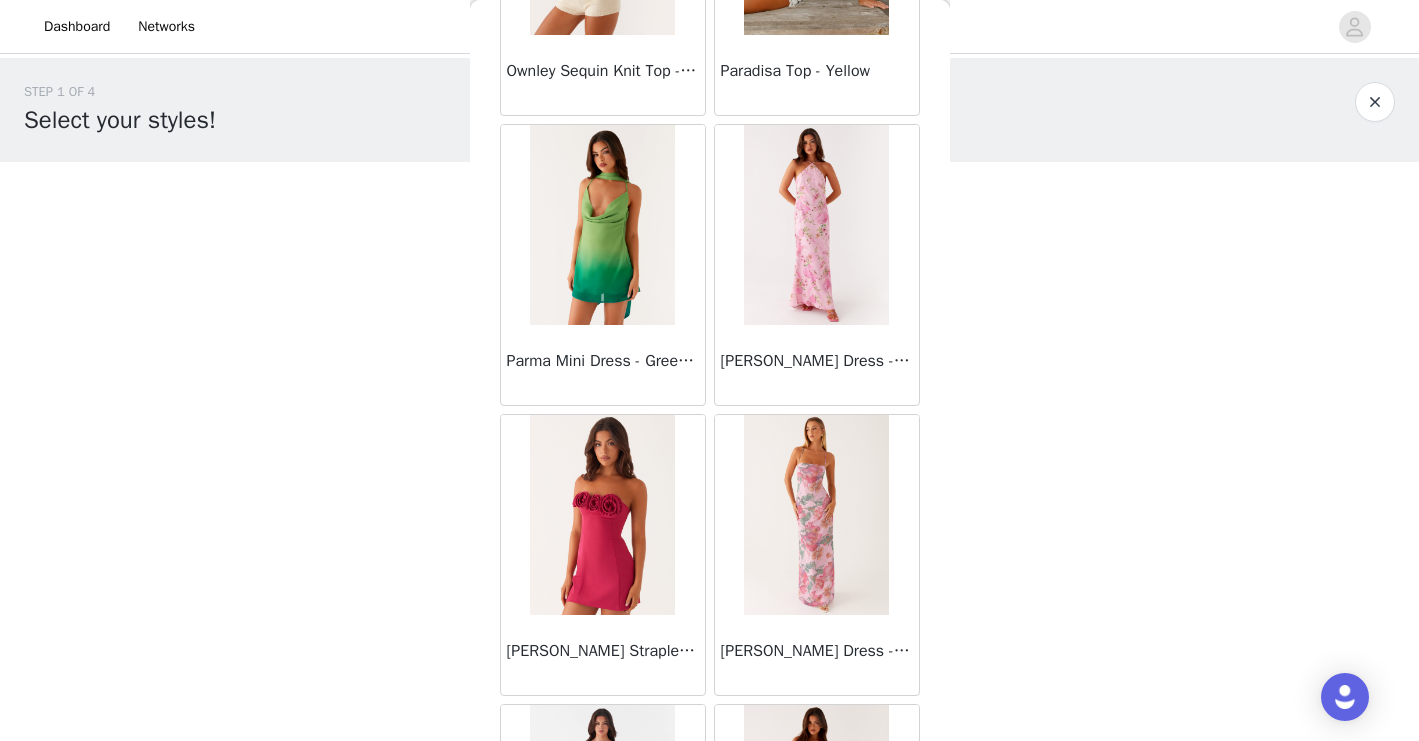 scroll, scrollTop: 46203, scrollLeft: 0, axis: vertical 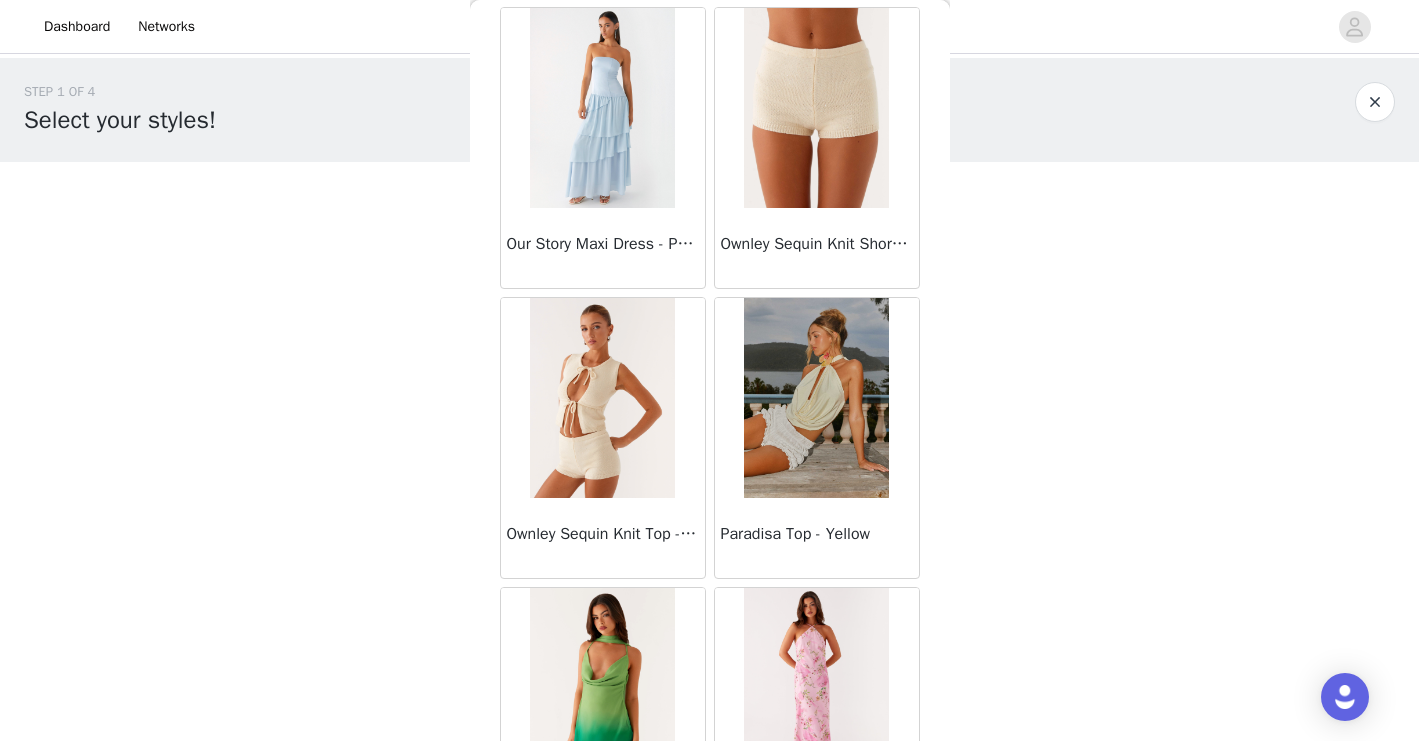 click on "STEP 1 OF 4
Select your styles!
You will receive 4 products.       0/4 Selected           Add Product       Back       Mariella Linen Maxi Skirt - Pink       Aamari Maxi Dress - Red       Abby Mini Dress - Floral Print       Adrina Ruffle Mini Dress - Pink Floral Print       Aiva Mini Dress - Yellow Floral       Alberta Maxi Dress - Mulberry       Alden Mini Dress - Floral Print       Aliah Knit Shorts - Yellow       [PERSON_NAME] Halter Maxi Dress - Yellow       [PERSON_NAME] Halter Mini Dress - Pastel Yellow       Alivia Mini Dress - Pink       [PERSON_NAME] Maxi Dress - Chocolate       [PERSON_NAME] Maxi Dress - [PERSON_NAME] Maxi Dress - Blue       Anastasia Maxi Dress - Ivory       Anastasia Maxi Dress - Pink       Anastasia Maxi Dress - [PERSON_NAME] Maxi Dress - Yellow       Anastasia Mini Dress - Blue       Anetta Maxi Dress - Pale Blue       Anetta Maxi Dress - Yellow       [PERSON_NAME] Maxi Dress - Yellow" at bounding box center [709, 288] 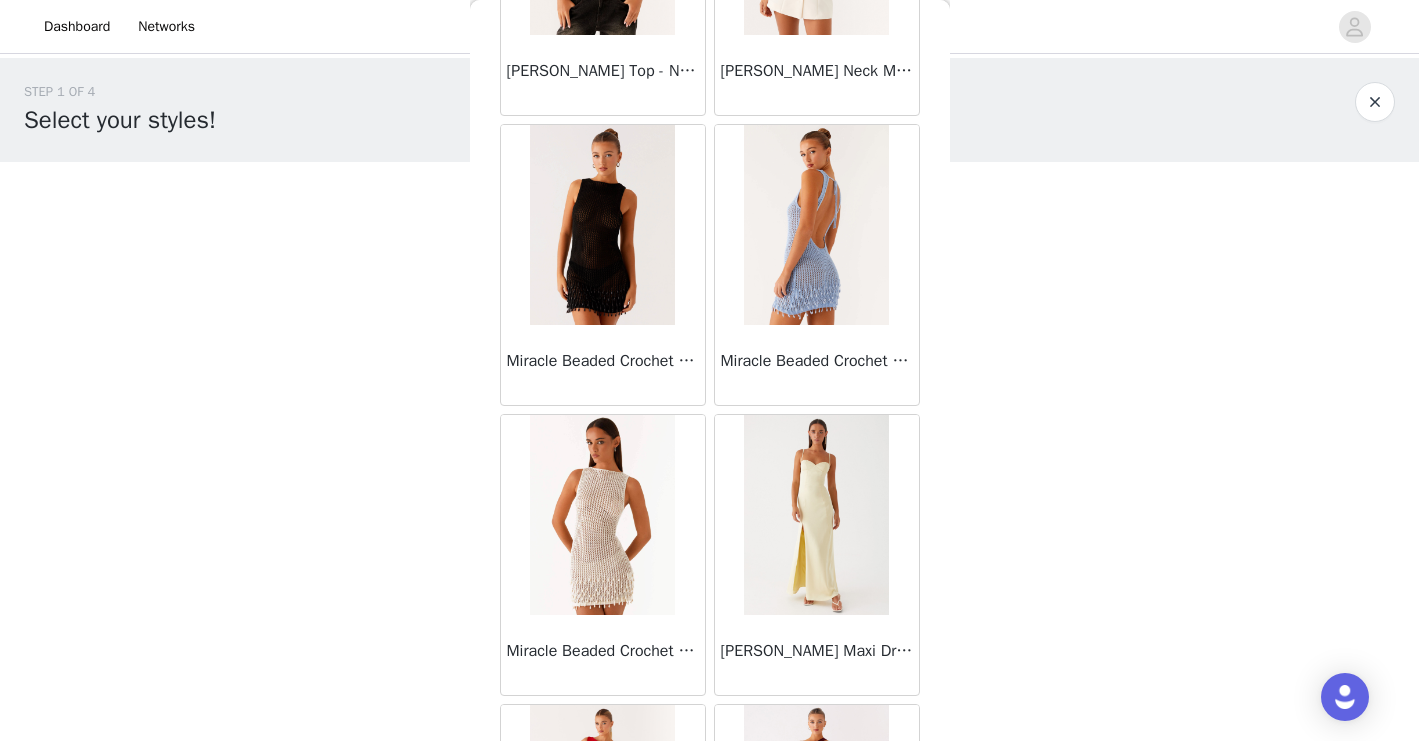 scroll, scrollTop: 40728, scrollLeft: 0, axis: vertical 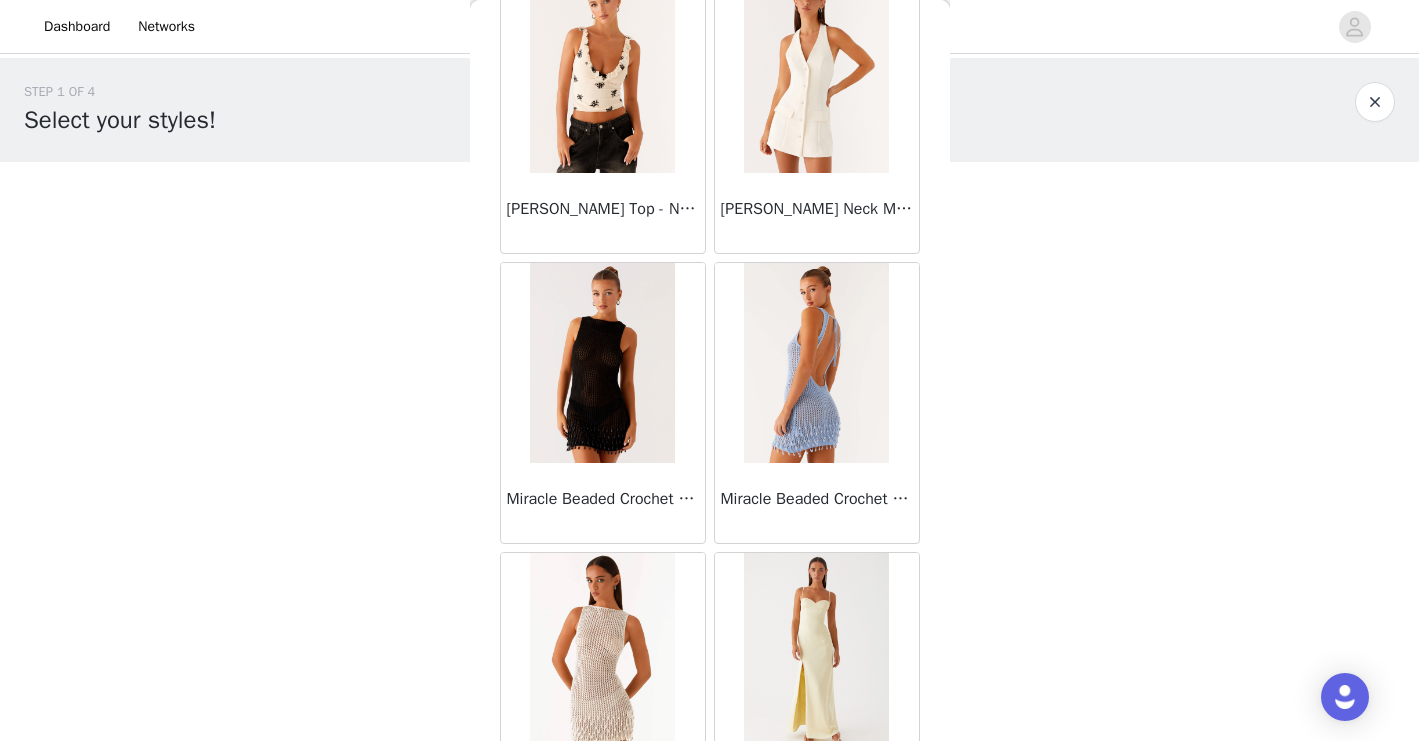 click on "STEP 1 OF 4
Select your styles!
You will receive 4 products.       0/4 Selected           Add Product       Back       Mariella Linen Maxi Skirt - Pink       Aamari Maxi Dress - Red       Abby Mini Dress - Floral Print       Adrina Ruffle Mini Dress - Pink Floral Print       Aiva Mini Dress - Yellow Floral       Alberta Maxi Dress - Mulberry       Alden Mini Dress - Floral Print       Aliah Knit Shorts - Yellow       [PERSON_NAME] Halter Maxi Dress - Yellow       [PERSON_NAME] Halter Mini Dress - Pastel Yellow       Alivia Mini Dress - Pink       [PERSON_NAME] Maxi Dress - Chocolate       [PERSON_NAME] Maxi Dress - [PERSON_NAME] Maxi Dress - Blue       Anastasia Maxi Dress - Ivory       Anastasia Maxi Dress - Pink       Anastasia Maxi Dress - [PERSON_NAME] Maxi Dress - Yellow       Anastasia Mini Dress - Blue       Anetta Maxi Dress - Pale Blue       Anetta Maxi Dress - Yellow       [PERSON_NAME] Maxi Dress - Yellow" at bounding box center (709, 288) 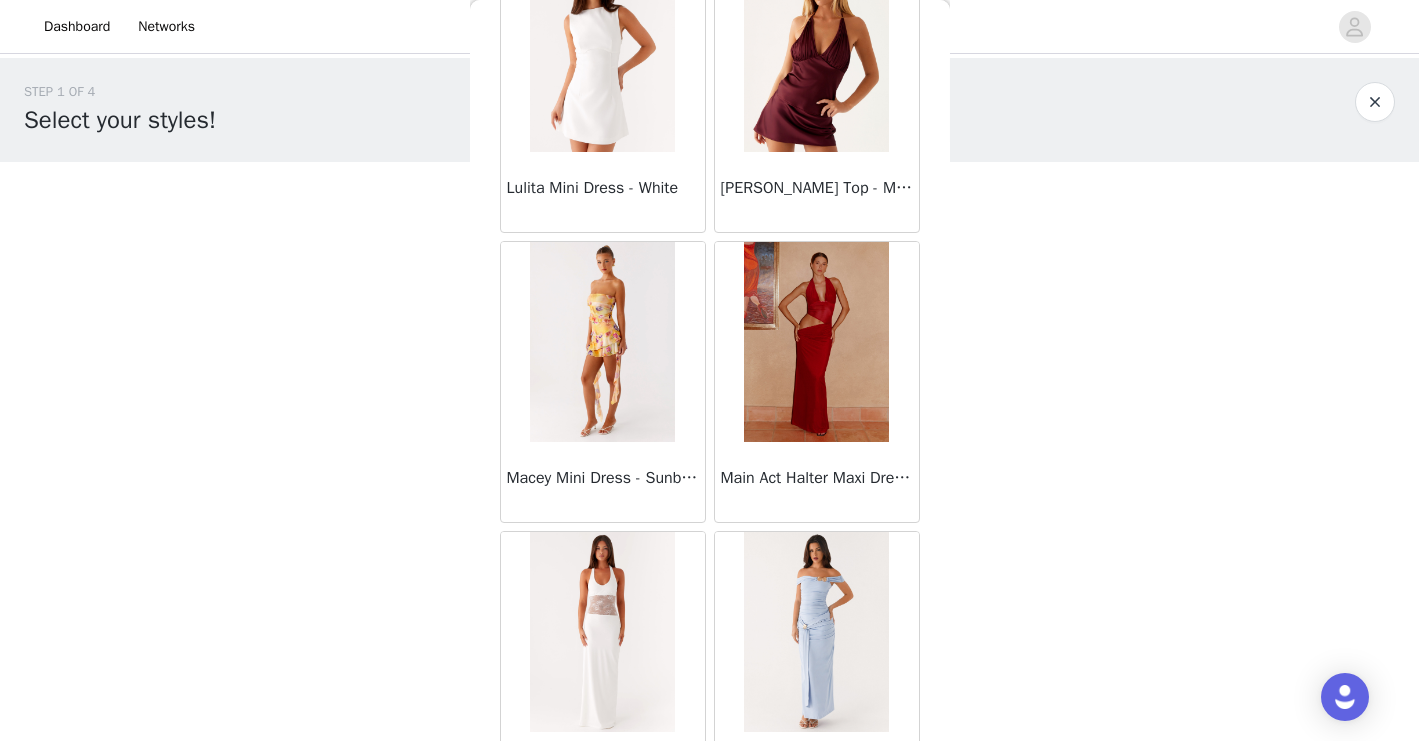 scroll, scrollTop: 36652, scrollLeft: 0, axis: vertical 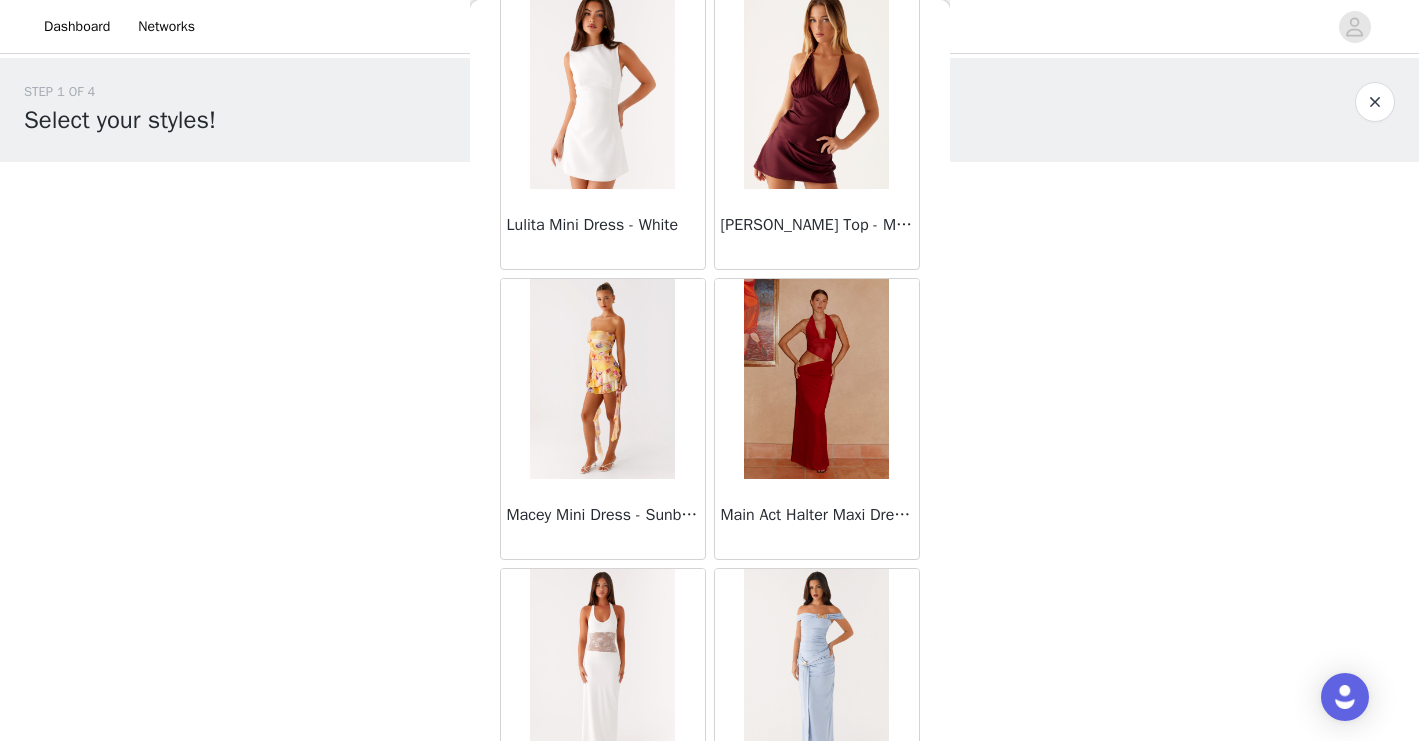 click at bounding box center [767, 26] 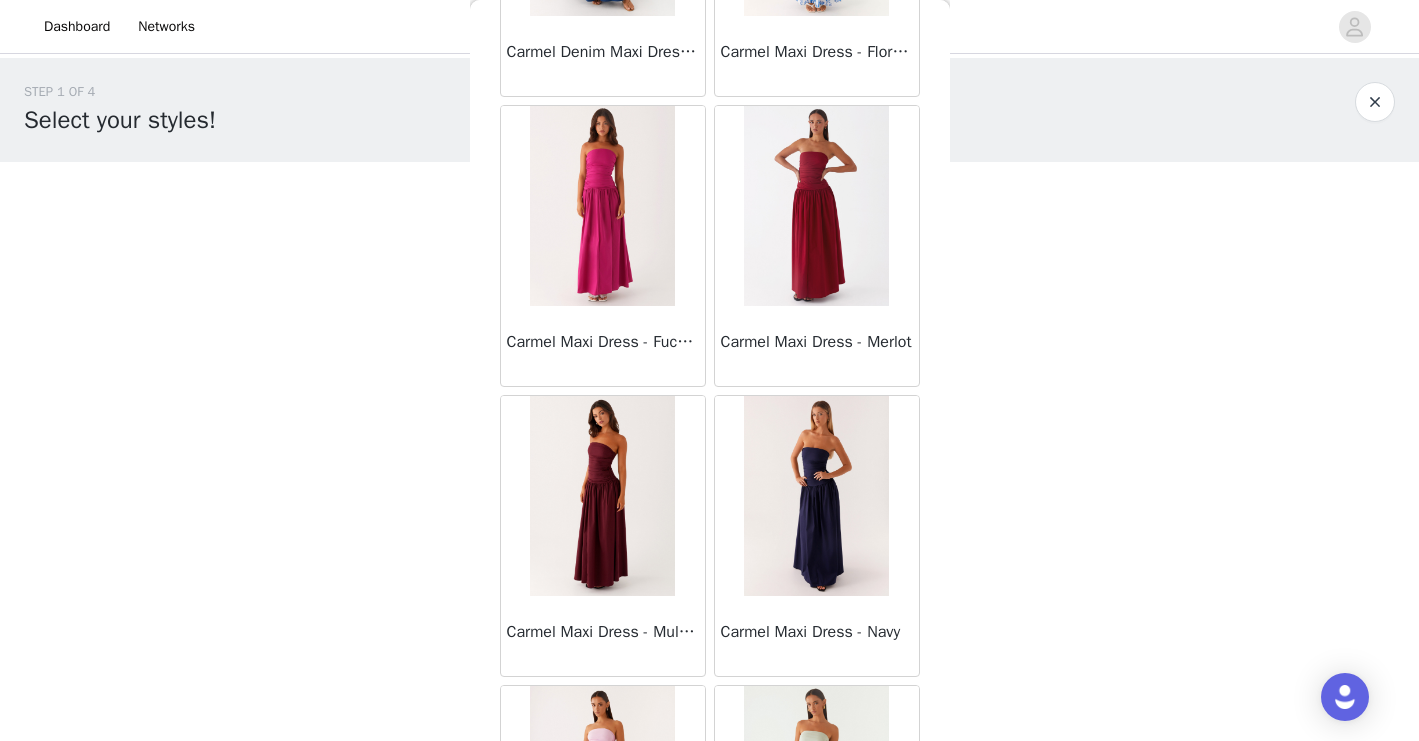 scroll, scrollTop: 10181, scrollLeft: 0, axis: vertical 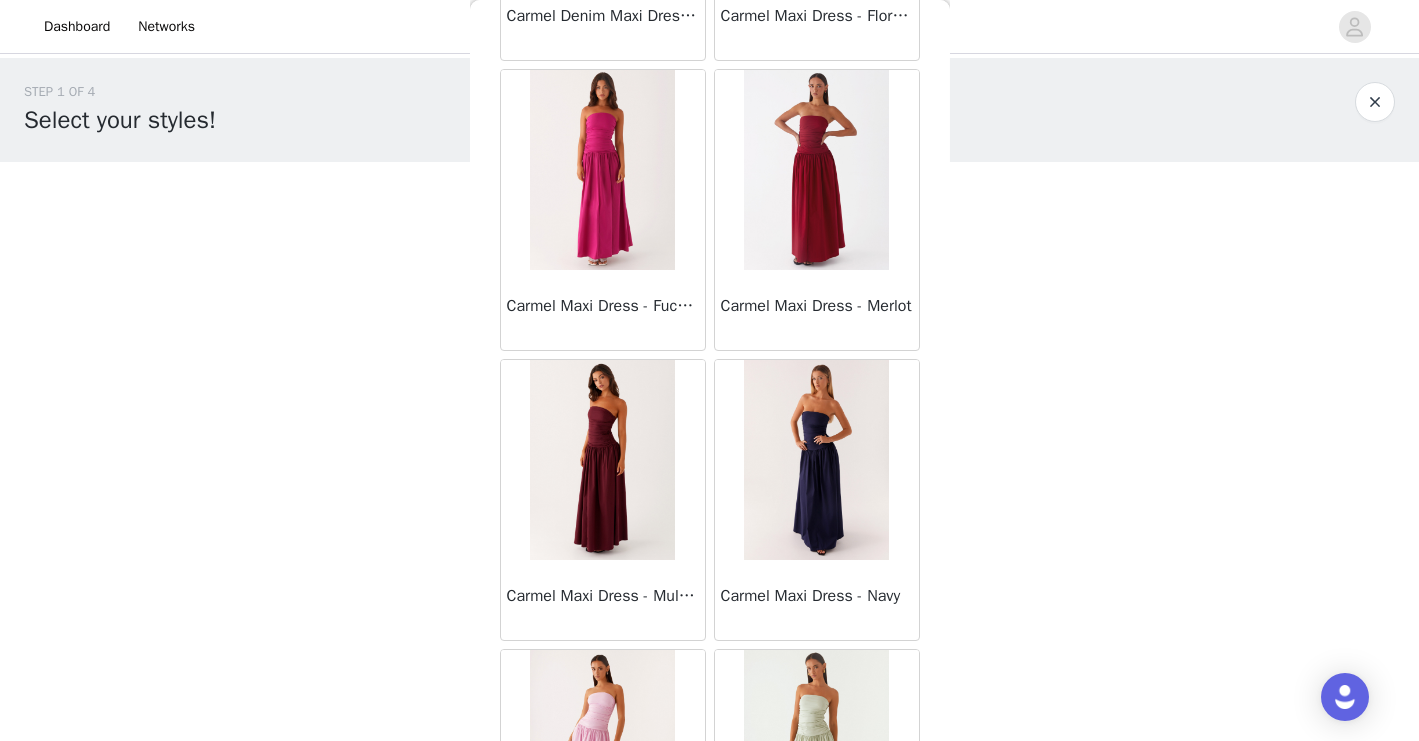 click at bounding box center [602, 460] 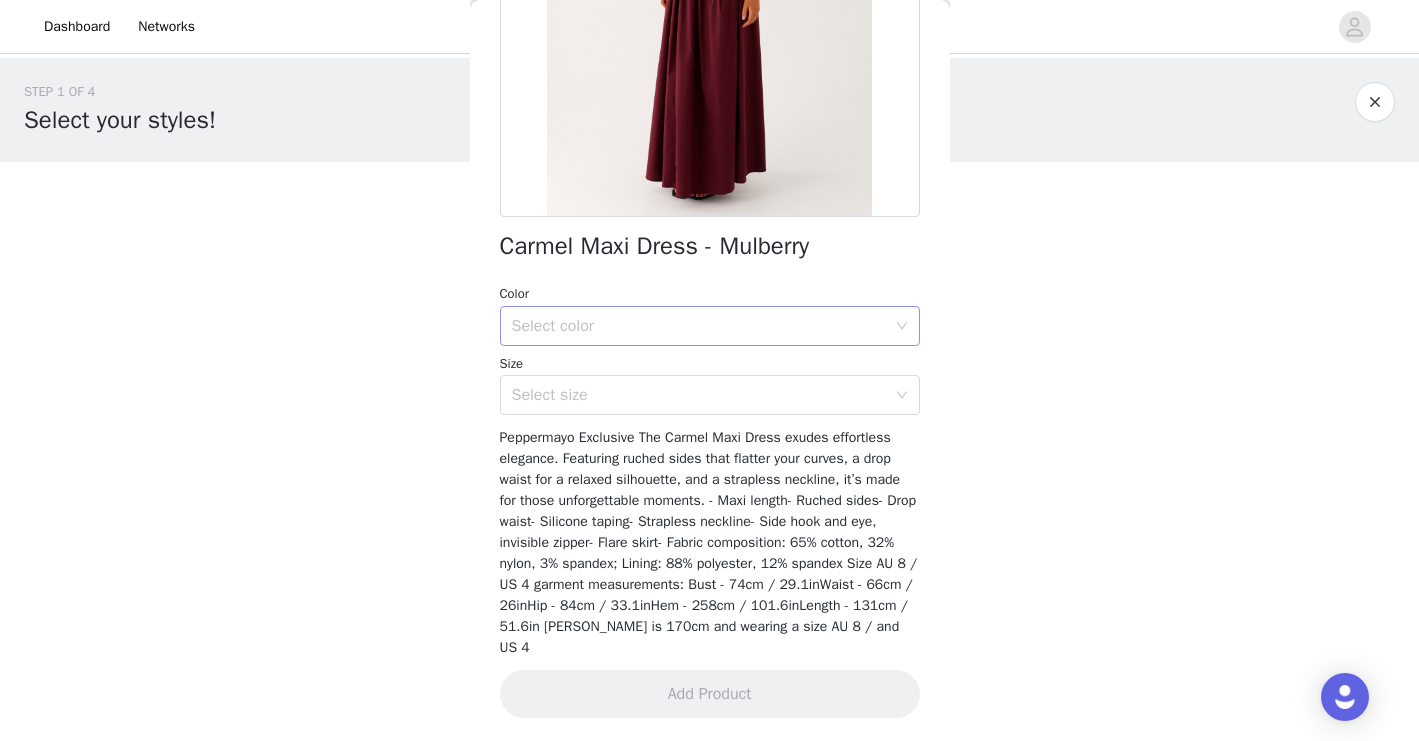 scroll, scrollTop: 0, scrollLeft: 0, axis: both 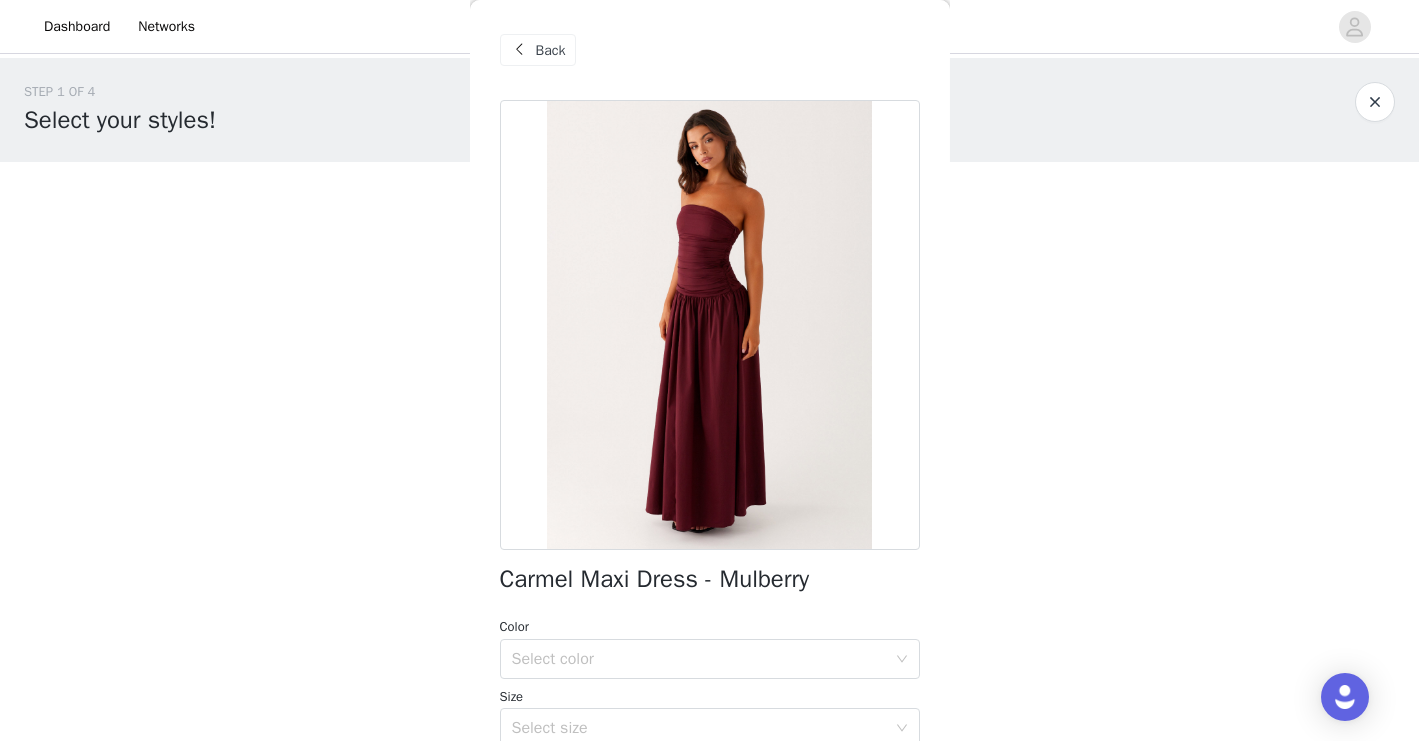 click at bounding box center [520, 50] 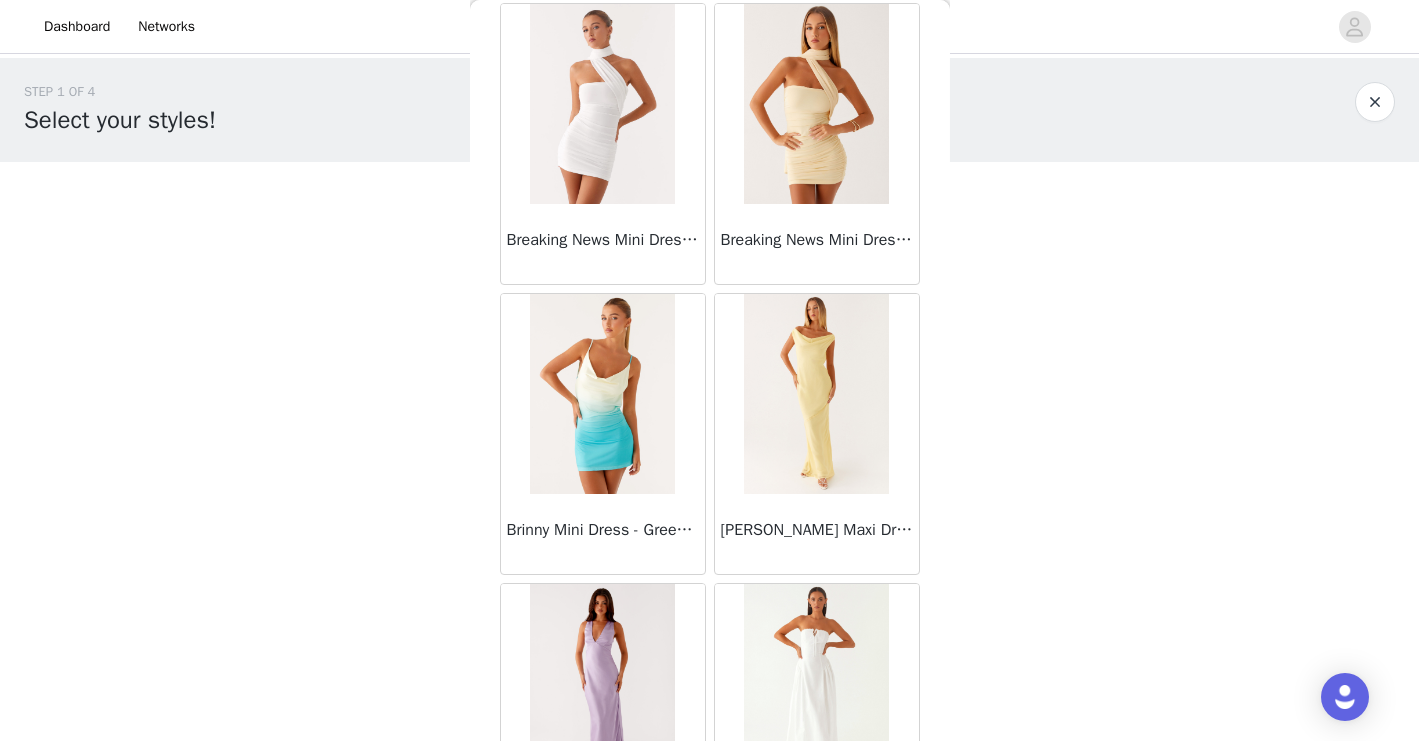 scroll, scrollTop: 8581, scrollLeft: 0, axis: vertical 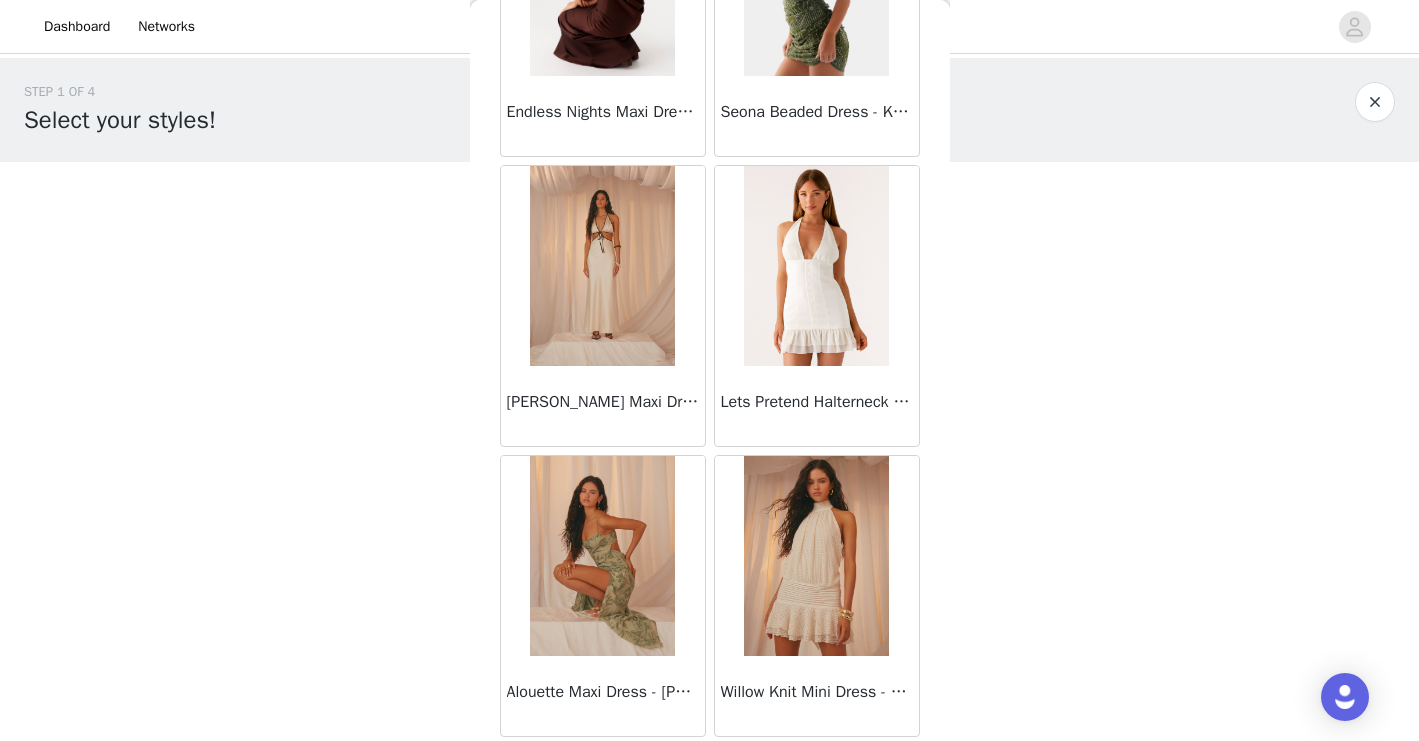 click at bounding box center [816, 556] 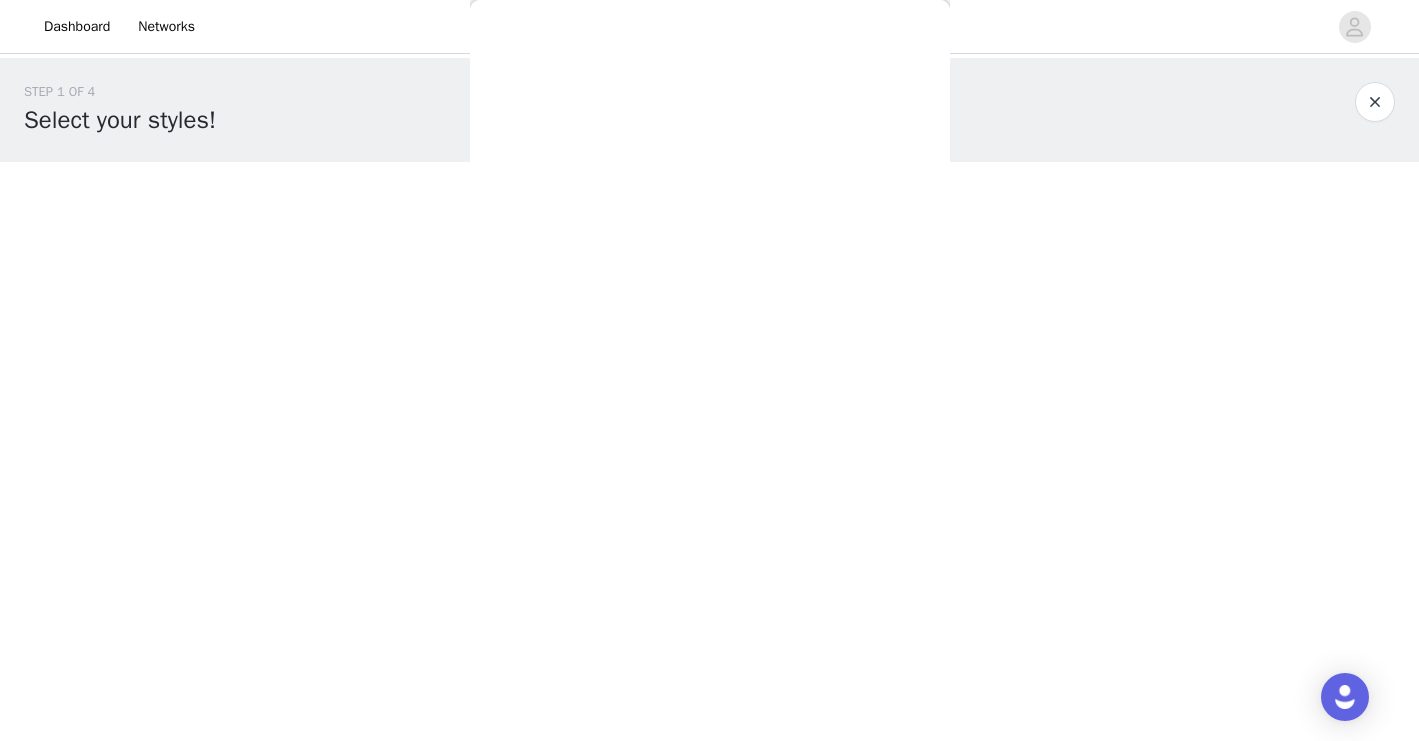 scroll, scrollTop: 375, scrollLeft: 0, axis: vertical 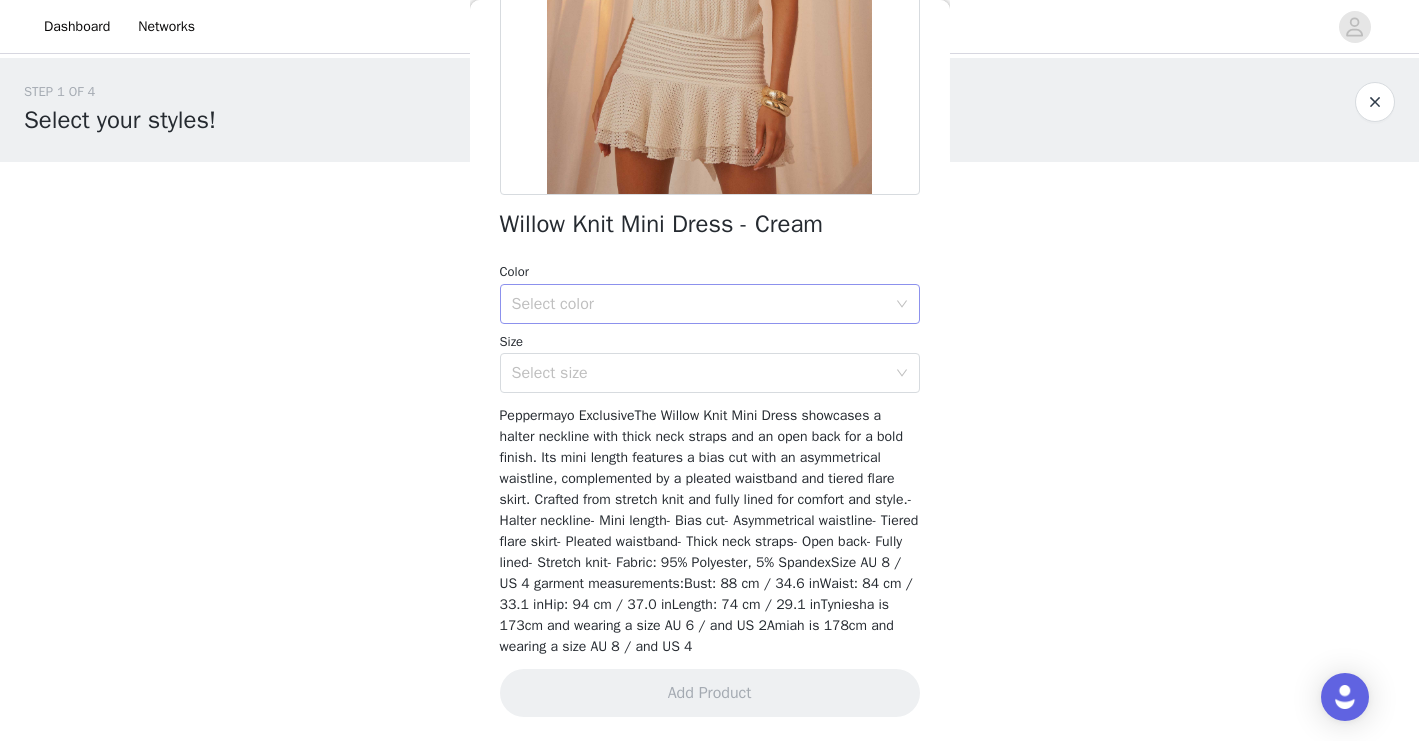 click on "Select color" at bounding box center [699, 304] 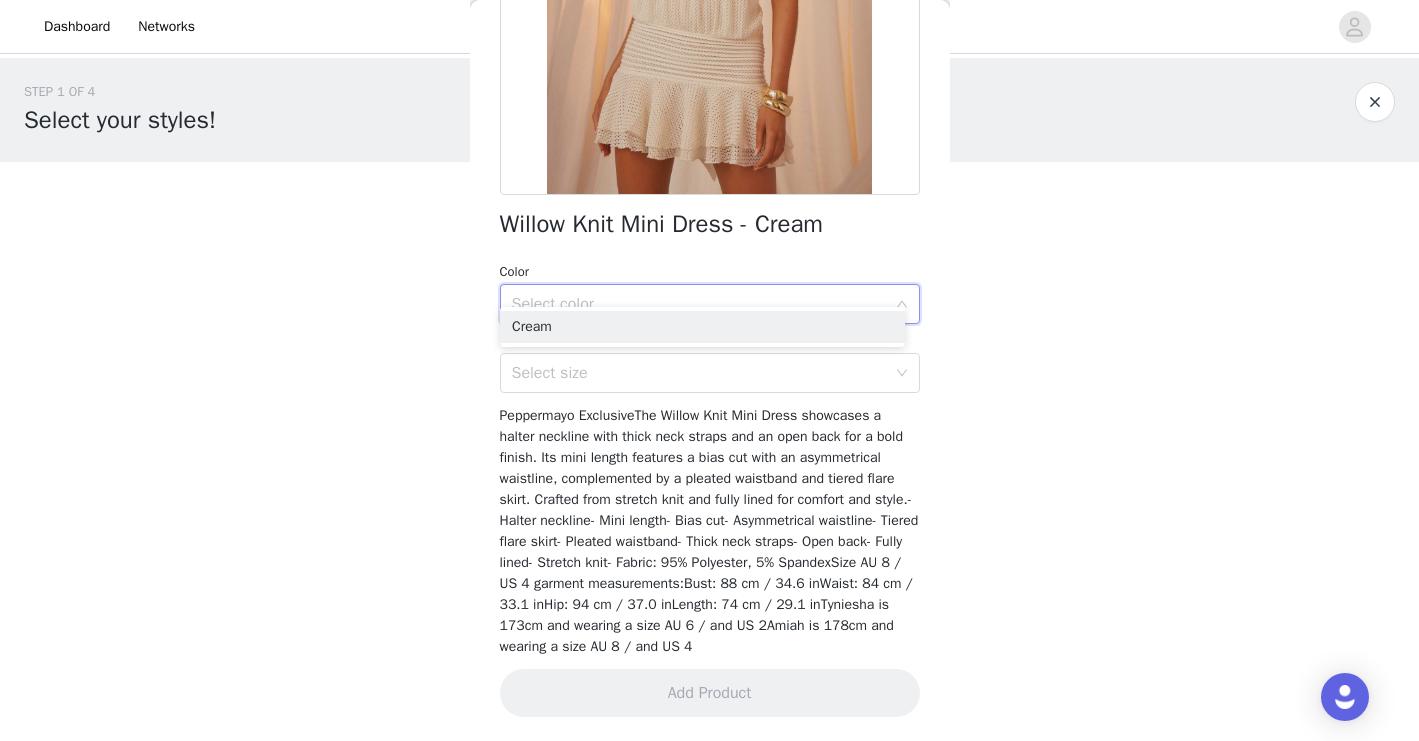 click on "Cream" at bounding box center [702, 327] 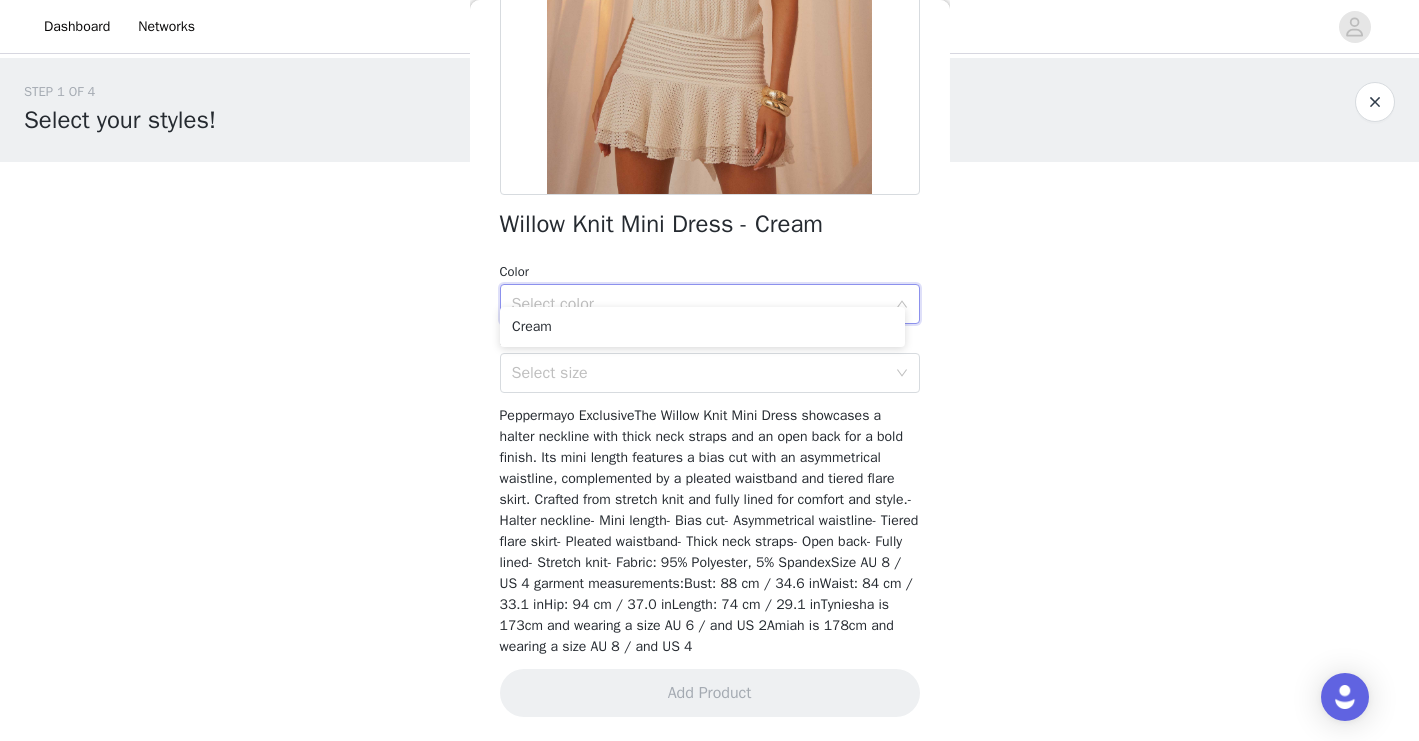 click on "Willow Knit Mini Dress - Cream               Color   Select color Size   Select size   Peppermayo ExclusiveThe Willow Knit Mini Dress showcases a halter neckline with thick neck straps and an open back for a bold finish. Its mini length features a bias cut with an asymmetrical waistline, complemented by a pleated waistband and tiered flare skirt. Crafted from stretch knit and fully lined for comfort and style.- Halter neckline- Mini length- Bias cut- Asymmetrical waistline- Tiered flare skirt- Pleated waistband- Thick neck straps- Open back- Fully lined- Stretch knit- Fabric: 95% Polyester, 5% SpandexSize AU 8 / US 4 garment measurements:Bust: 88 cm / 34.6 inWaist: 84 cm / 33.1 inHip: 94 cm / 37.0 inLength: 74 cm / 29.1 inTyniesha is 173cm and wearing a size AU 6 / and US 2Amiah is 178cm and wearing a size AU 8 / and US 4   Add Product" at bounding box center (710, 243) 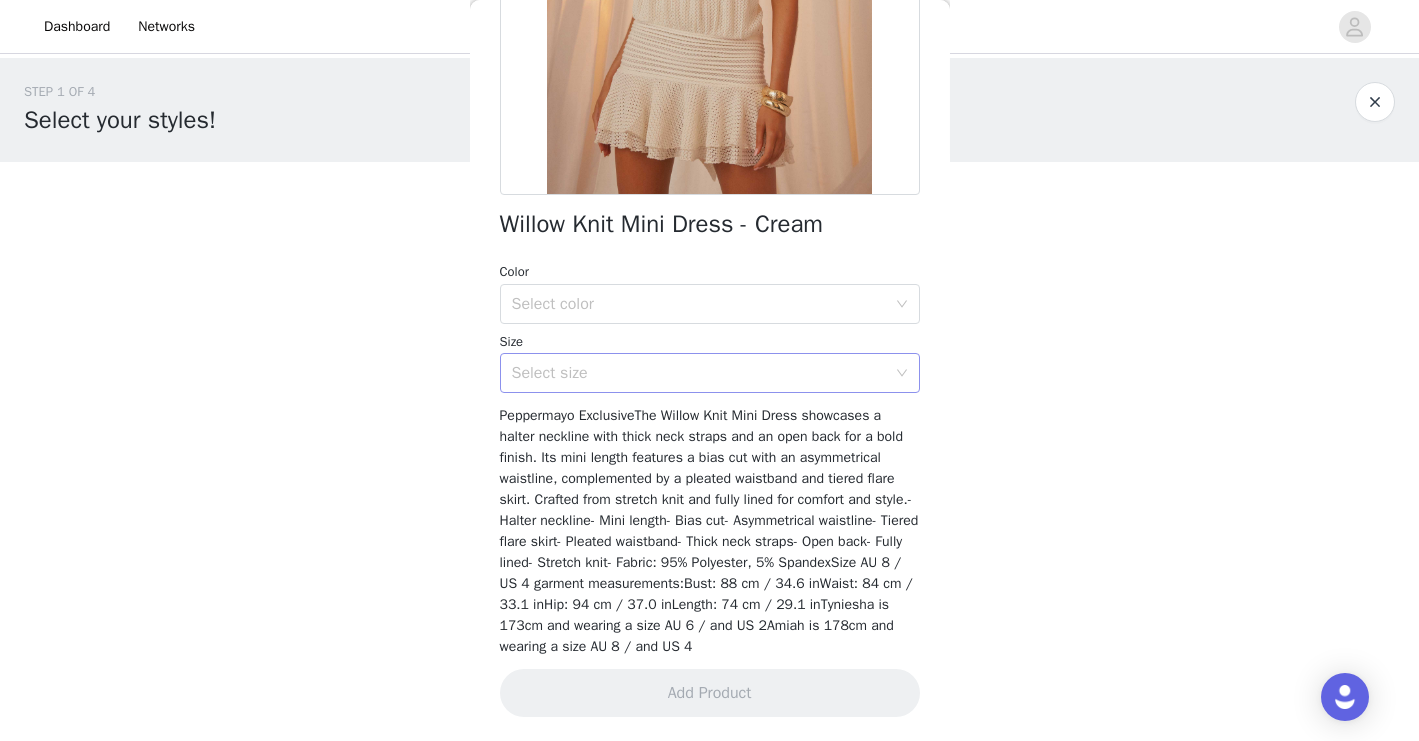 click on "Select size" at bounding box center (699, 373) 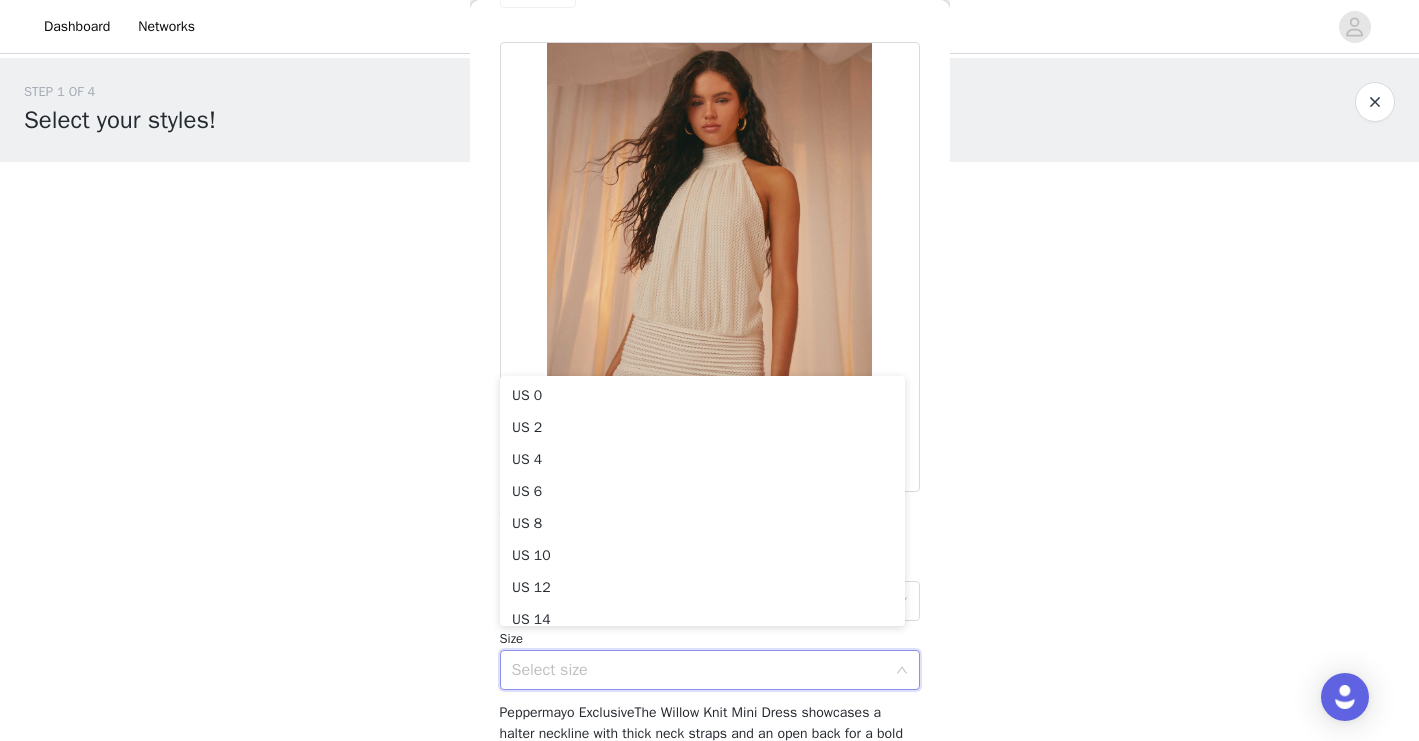 scroll, scrollTop: 0, scrollLeft: 0, axis: both 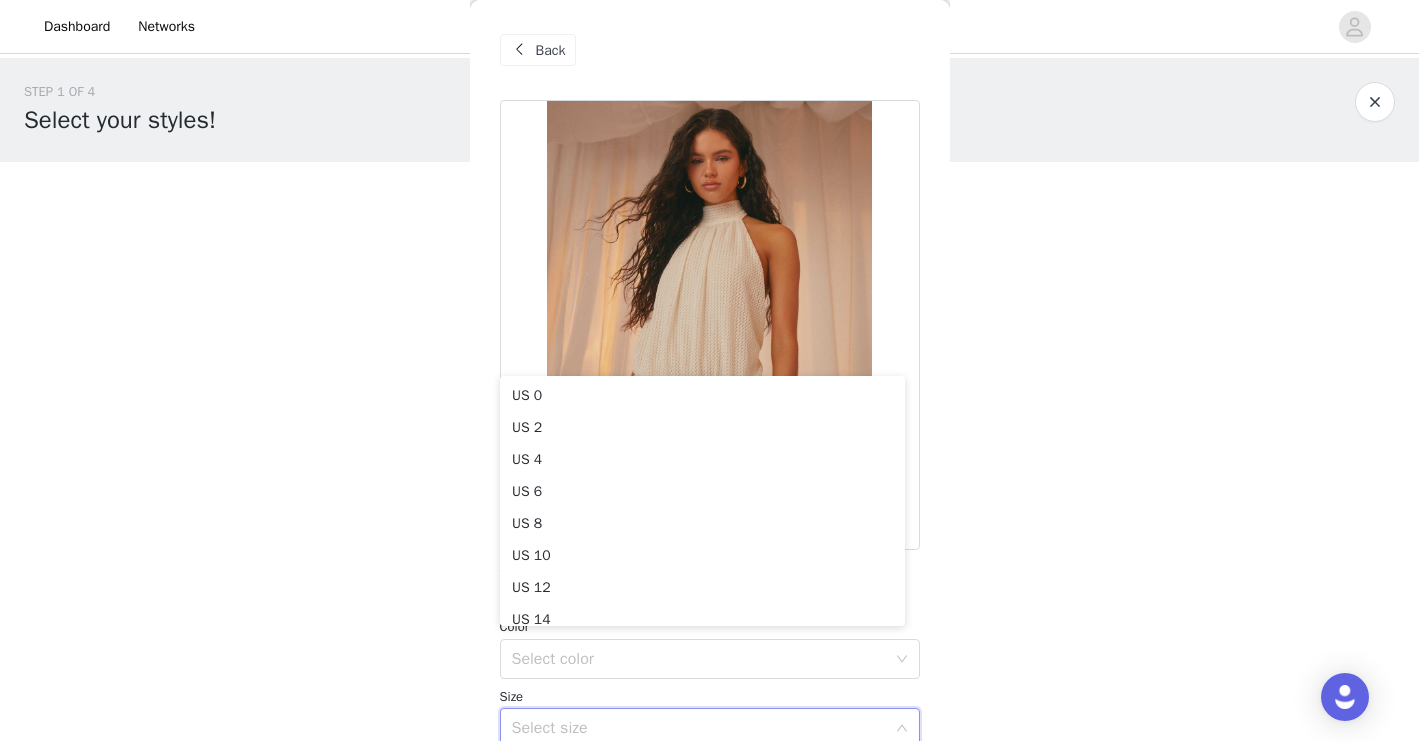 click on "Back     Willow Knit Mini Dress - Cream               Color   Select color Size   Select size   Peppermayo ExclusiveThe Willow Knit Mini Dress showcases a halter neckline with thick neck straps and an open back for a bold finish. Its mini length features a bias cut with an asymmetrical waistline, complemented by a pleated waistband and tiered flare skirt. Crafted from stretch knit and fully lined for comfort and style.- Halter neckline- Mini length- Bias cut- Asymmetrical waistline- Tiered flare skirt- Pleated waistband- Thick neck straps- Open back- Fully lined- Stretch knit- Fabric: 95% Polyester, 5% SpandexSize AU 8 / US 4 garment measurements:Bust: 88 cm / 34.6 inWaist: 84 cm / 33.1 inHip: 94 cm / 37.0 inLength: 74 cm / 29.1 inTyniesha is 173cm and wearing a size AU 6 / and US 2Amiah is 178cm and wearing a size AU 8 / and US 4   Add Product" at bounding box center [710, 370] 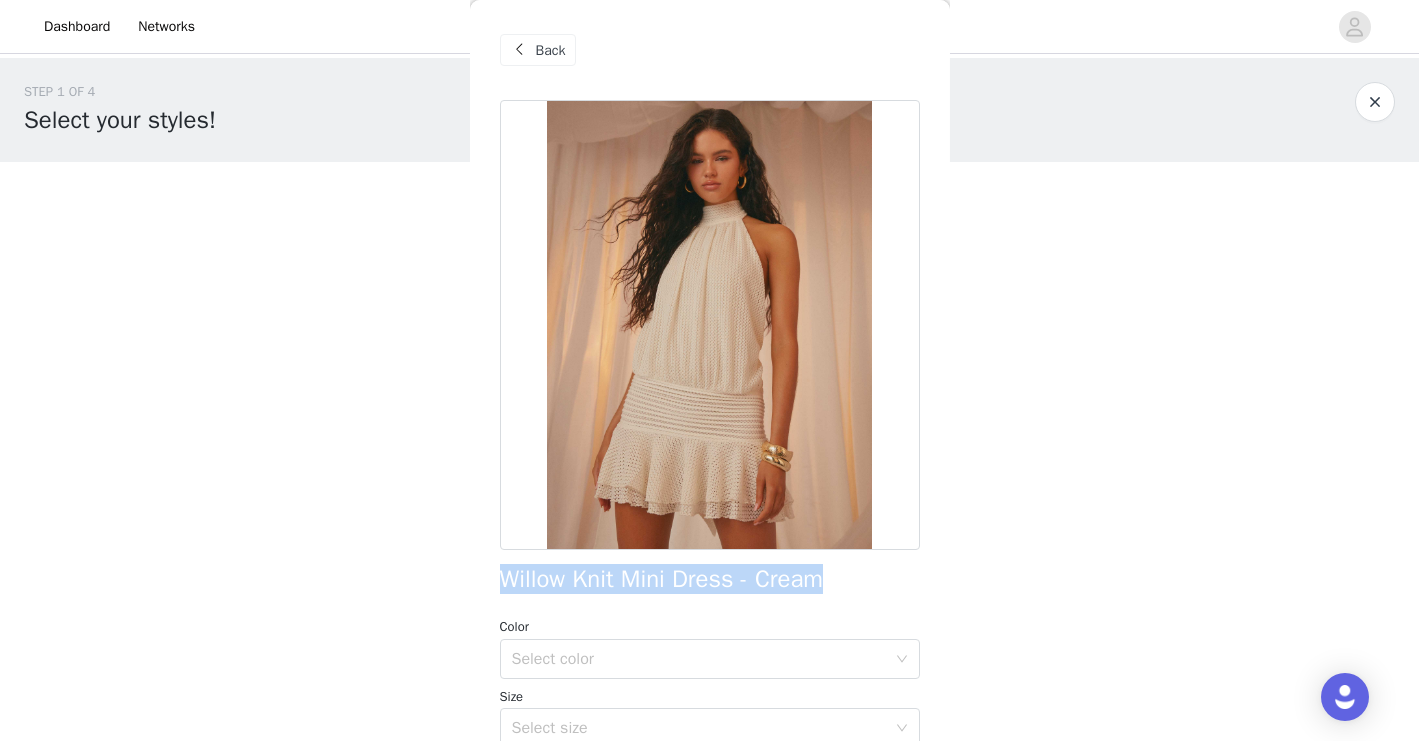 drag, startPoint x: 519, startPoint y: 582, endPoint x: 857, endPoint y: 581, distance: 338.00146 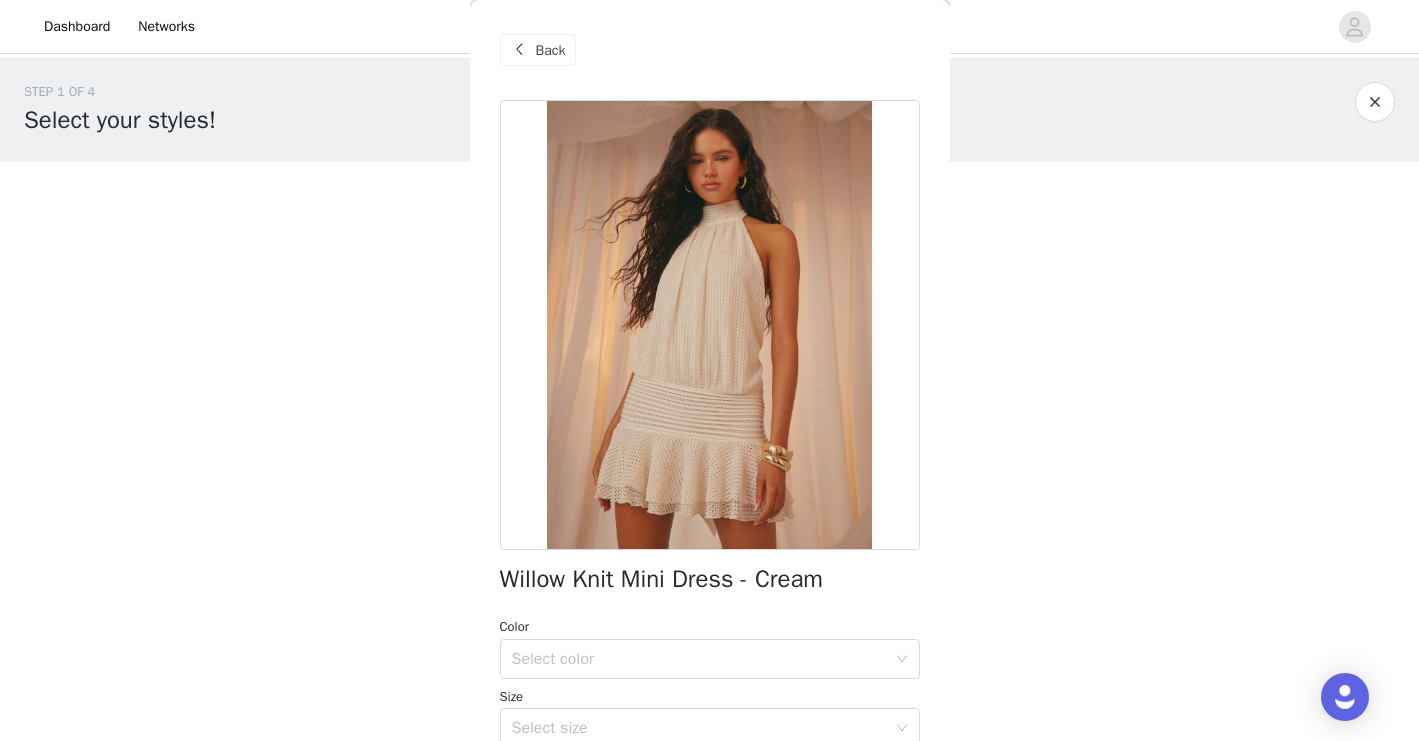 click on "STEP 1 OF 4
Select your styles!
You will receive 4 products.       0/4 Selected           Add Product       Back     Willow Knit Mini Dress - Cream               Color   Select color Size   Select size     Add Product" at bounding box center (709, 216) 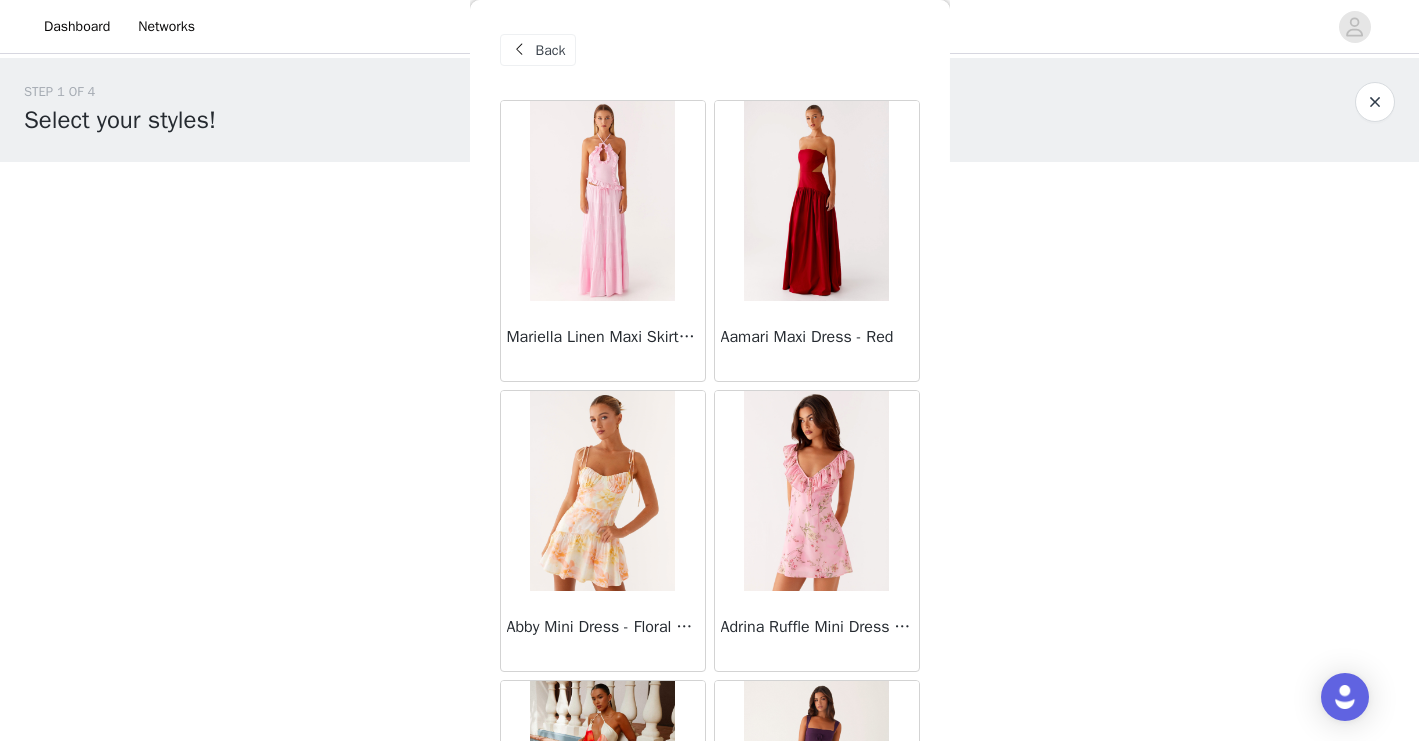 click on "STEP 1 OF 4
Select your styles!
You will receive 4 products.       0/4 Selected           Add Product       Back       Mariella Linen Maxi Skirt - Pink       Aamari Maxi Dress - Red       Abby Mini Dress - Floral Print       Adrina Ruffle Mini Dress - Pink Floral Print       Aiva Mini Dress - Yellow Floral       Alberta Maxi Dress - Mulberry       Alden Mini Dress - Floral Print       Aliah Knit Shorts - Yellow       [PERSON_NAME] Halter Maxi Dress - Yellow       [PERSON_NAME] Halter Mini Dress - Pastel Yellow       Alivia Mini Dress - Pink       [PERSON_NAME] Maxi Dress - Chocolate       [PERSON_NAME] Maxi Dress - [PERSON_NAME] Maxi Dress - Blue       Anastasia Maxi Dress - Ivory       Anastasia Maxi Dress - Pink       Anastasia Maxi Dress - [PERSON_NAME] Maxi Dress - Yellow       Anastasia Mini Dress - Blue       Anetta Maxi Dress - Pale Blue       Anetta Maxi Dress - Yellow       [PERSON_NAME] Maxi Dress - Yellow" at bounding box center [709, 216] 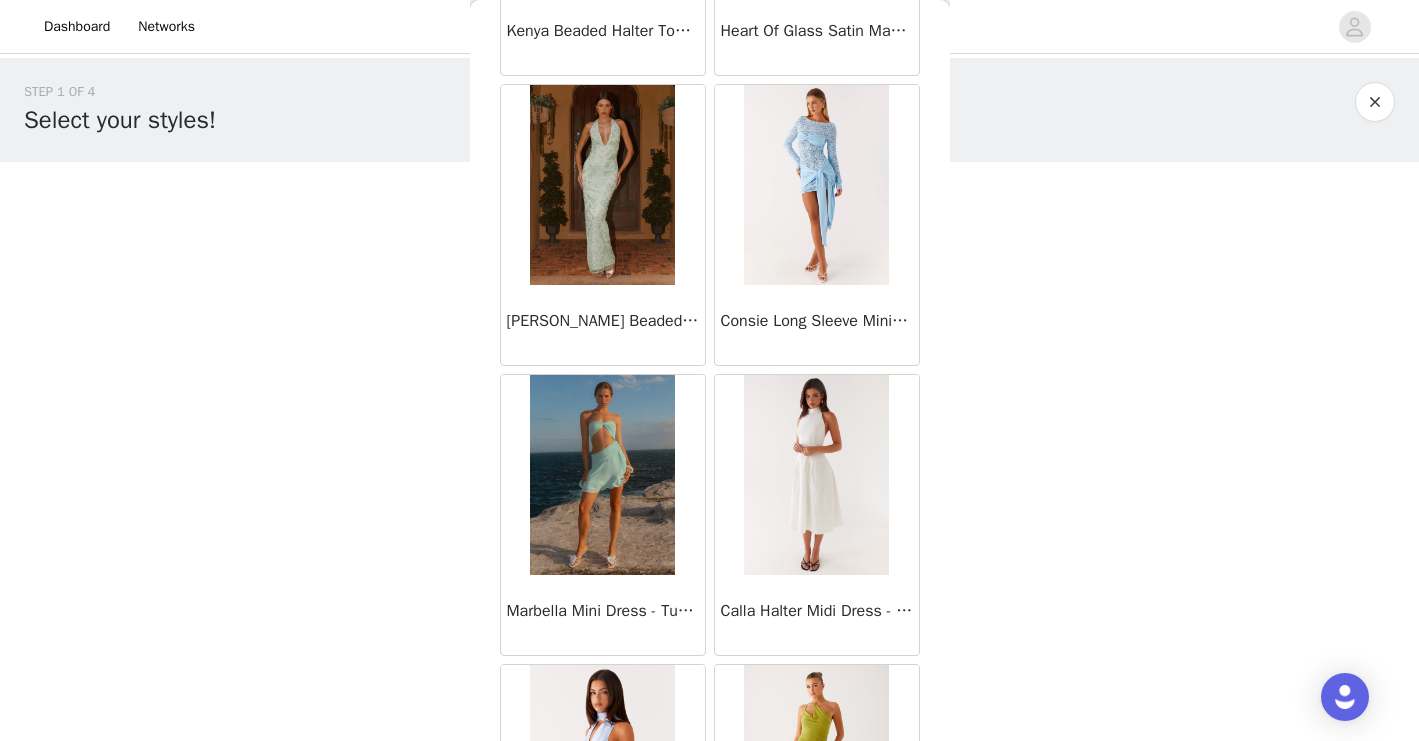 scroll, scrollTop: 76480, scrollLeft: 0, axis: vertical 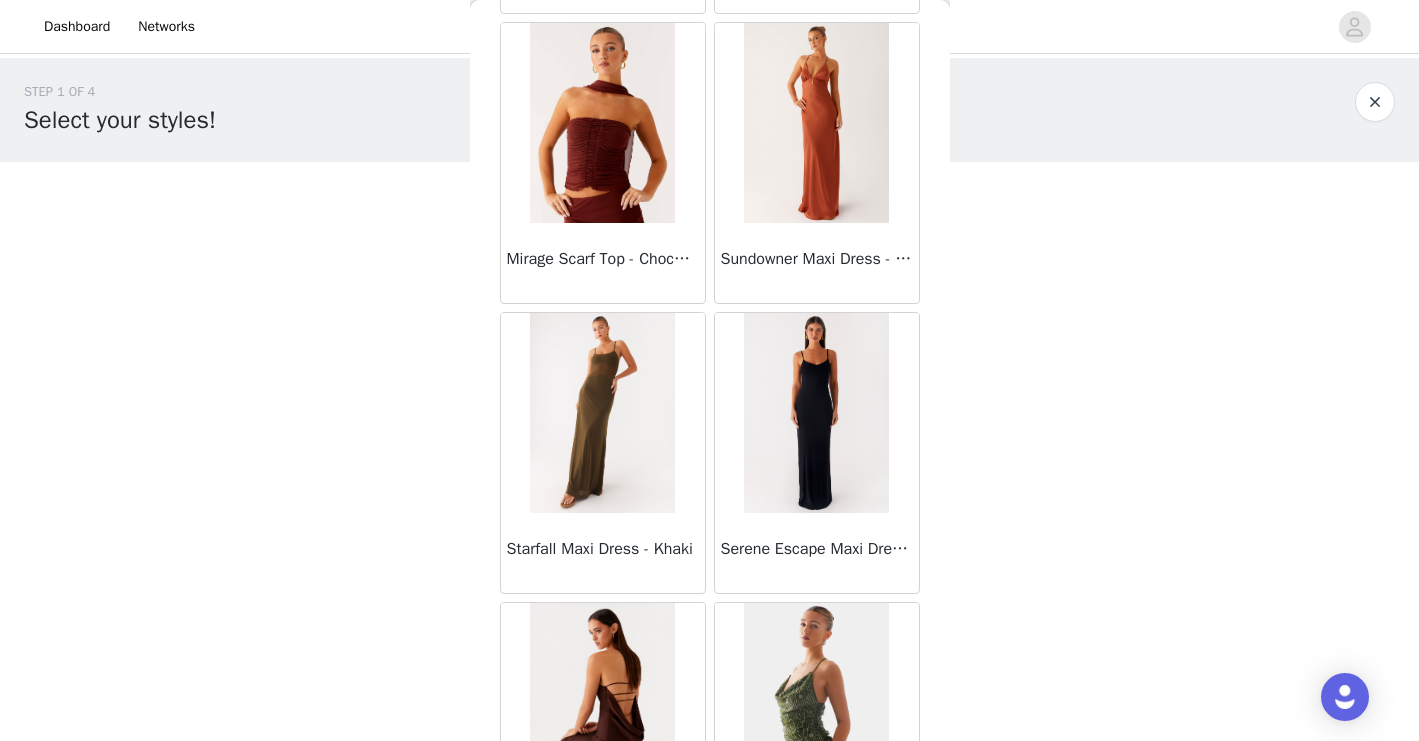 click at bounding box center [602, 413] 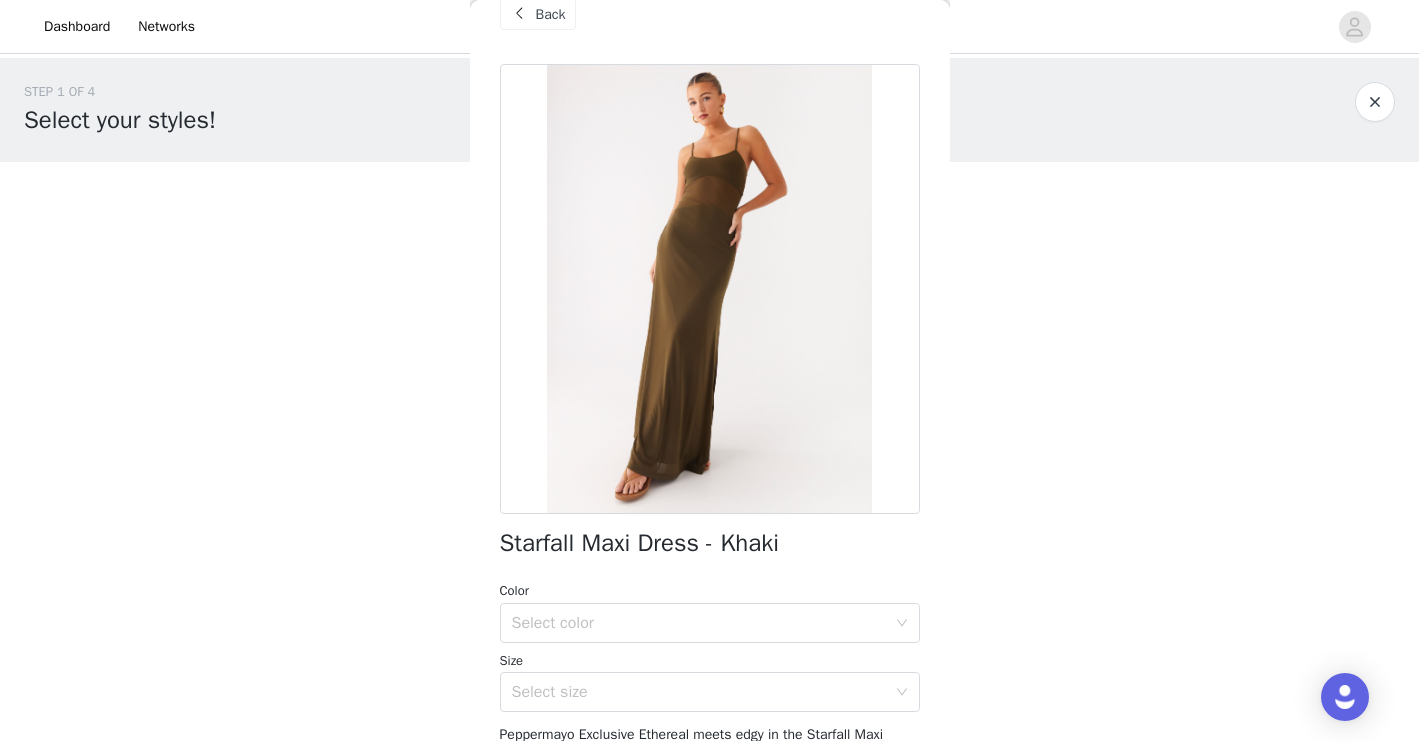 scroll, scrollTop: 113, scrollLeft: 0, axis: vertical 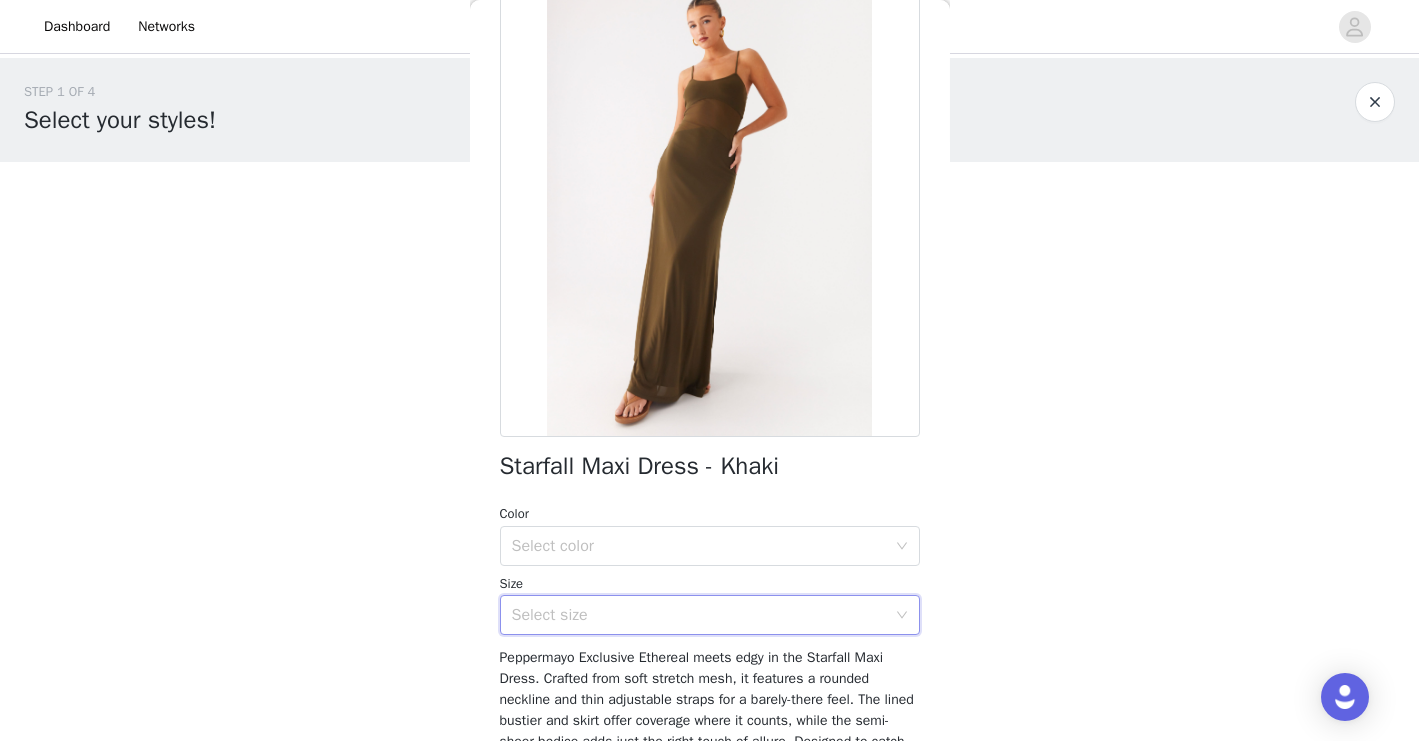 click on "Select size" at bounding box center [703, 615] 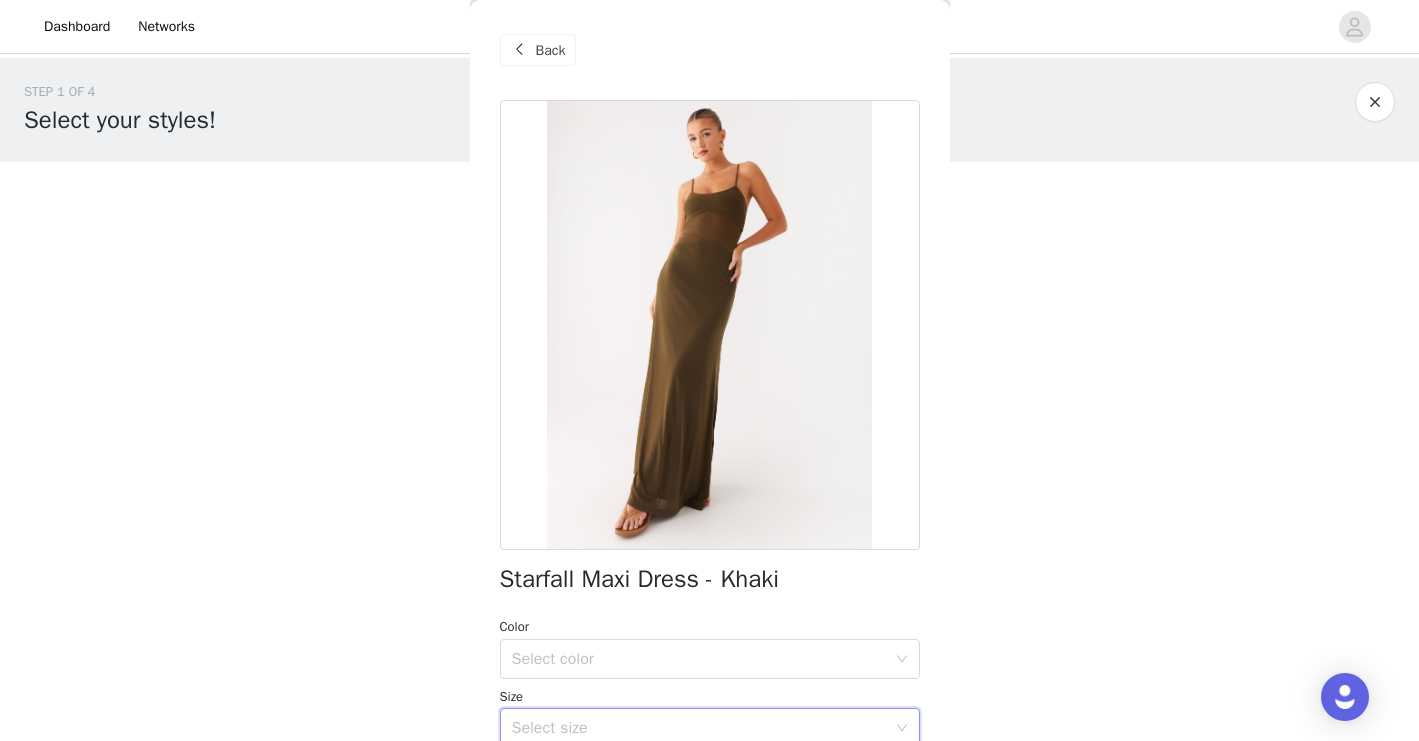 click on "Back" at bounding box center (551, 50) 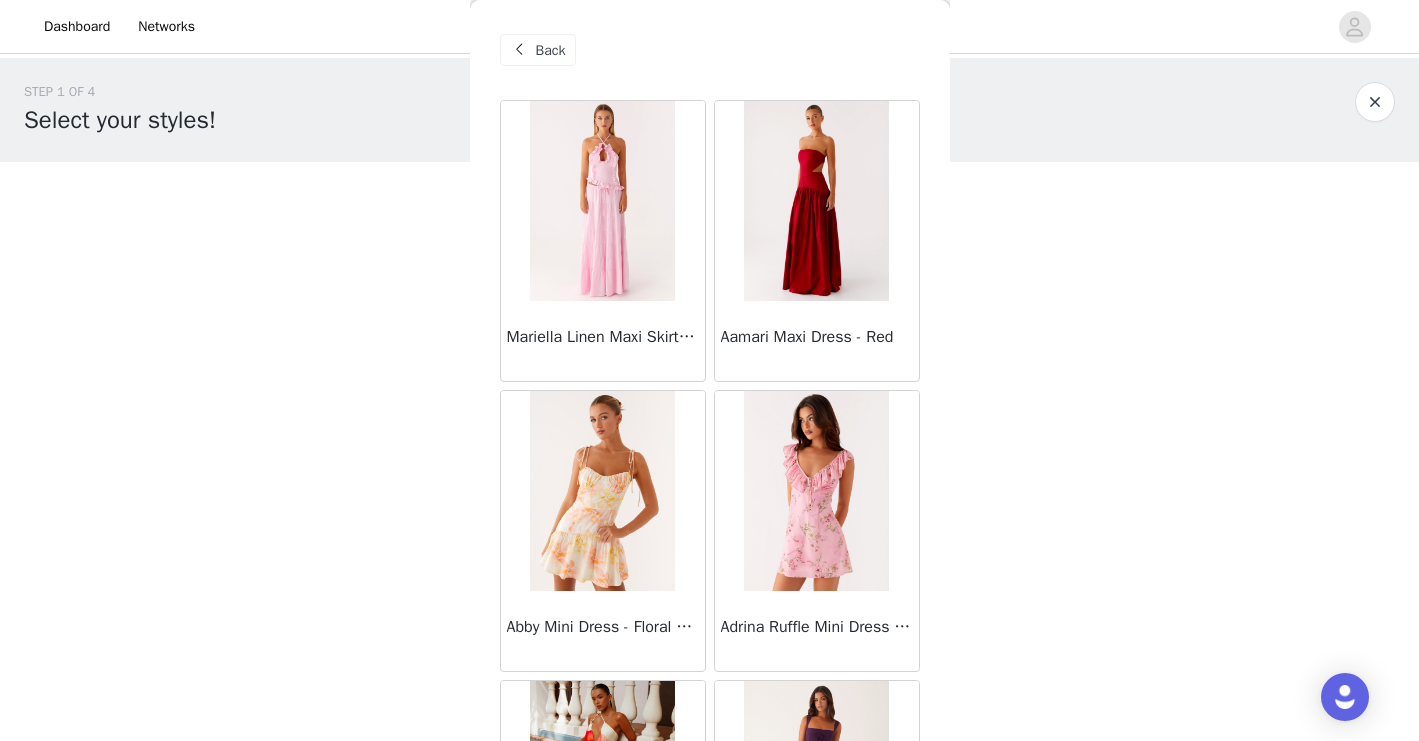 scroll, scrollTop: 4, scrollLeft: 0, axis: vertical 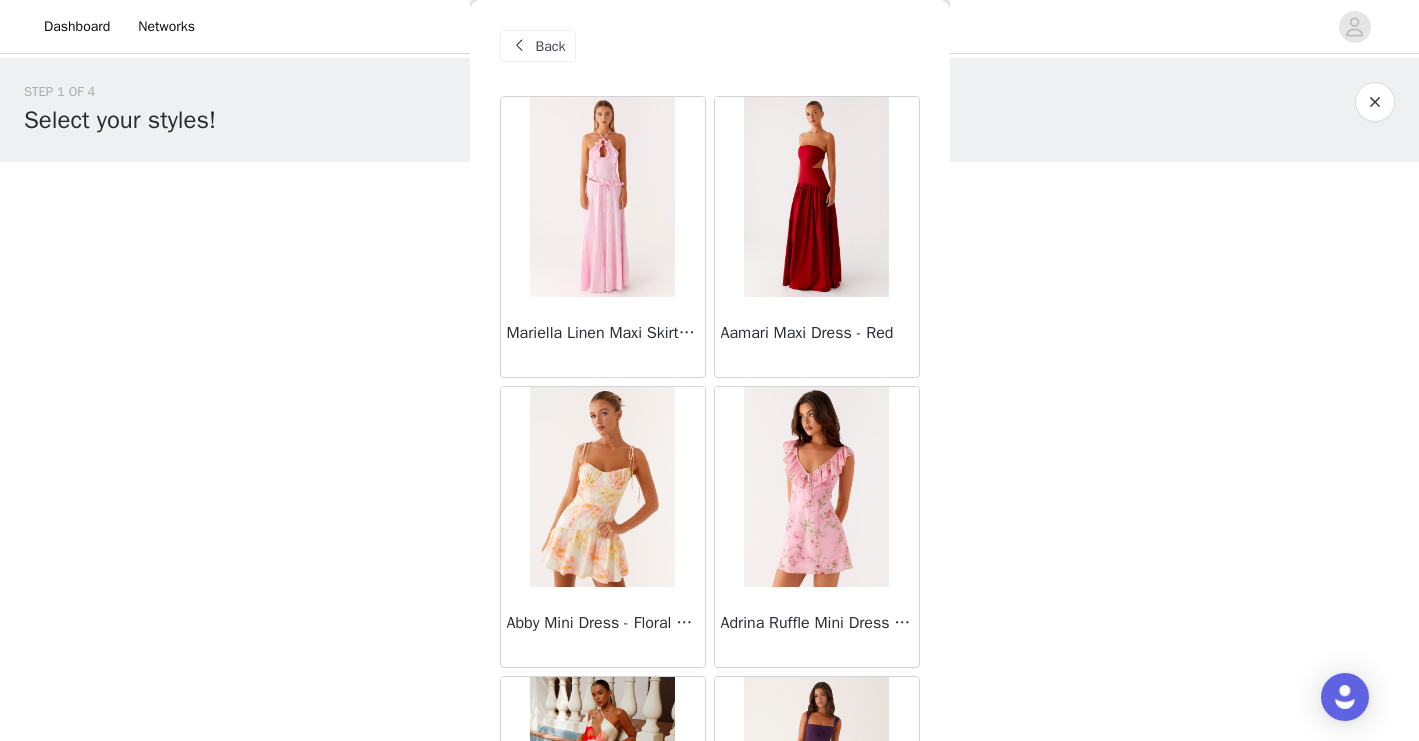 click at bounding box center [816, 197] 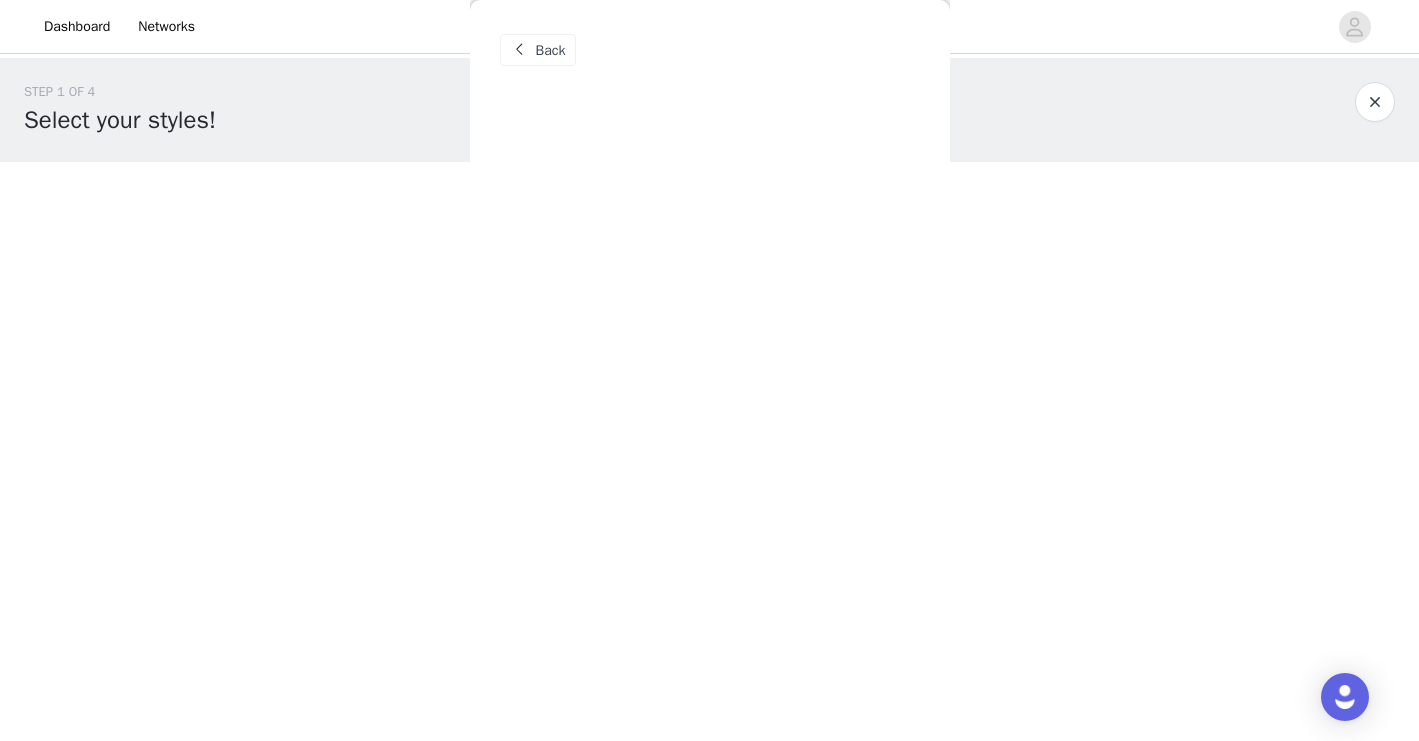 scroll, scrollTop: 0, scrollLeft: 0, axis: both 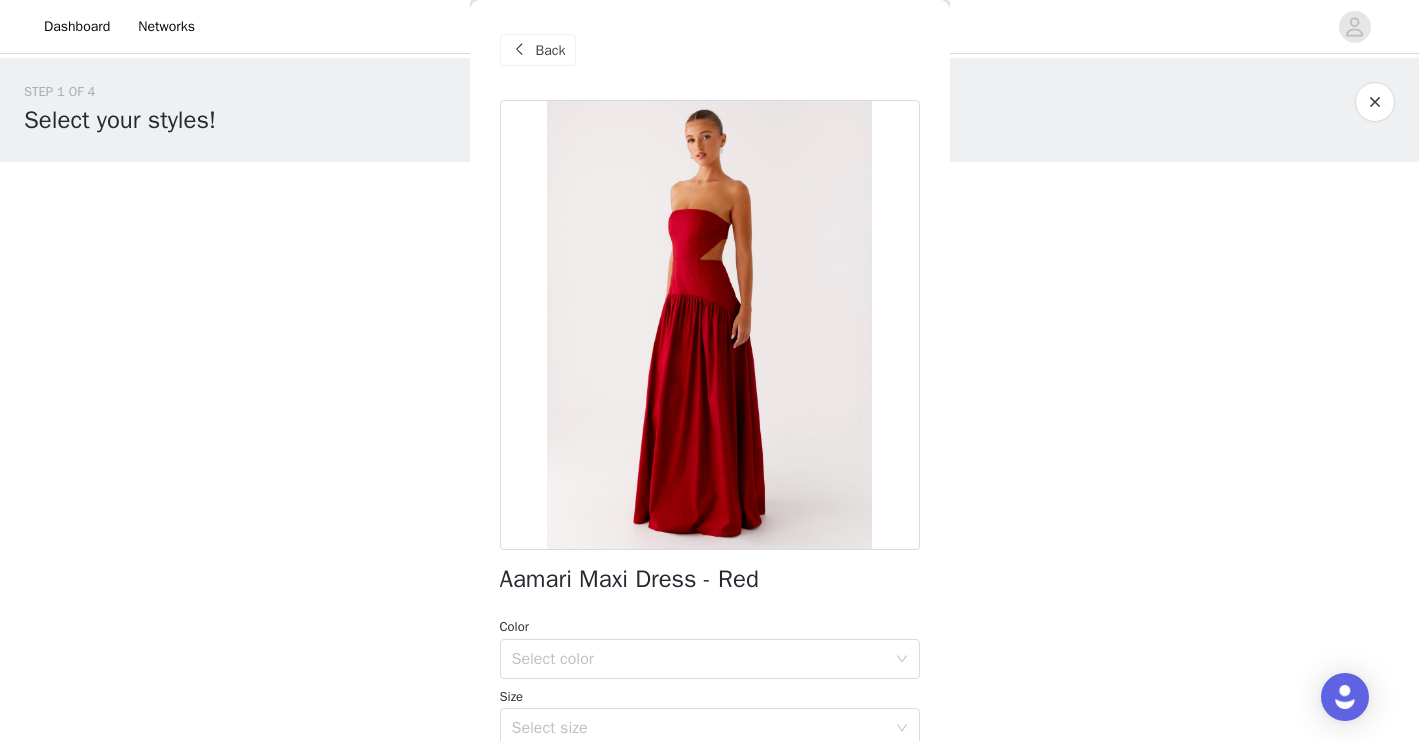 click at bounding box center (710, 325) 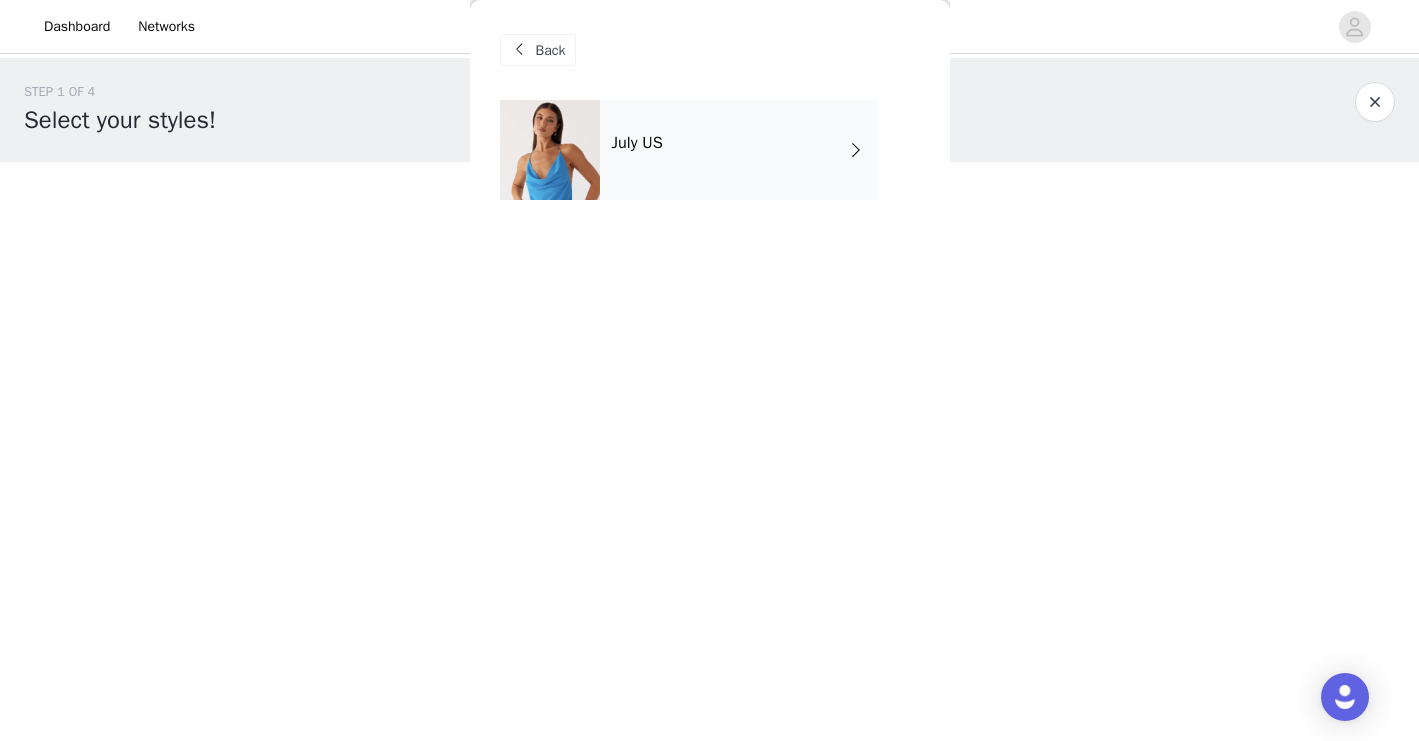 click on "Back" at bounding box center [551, 50] 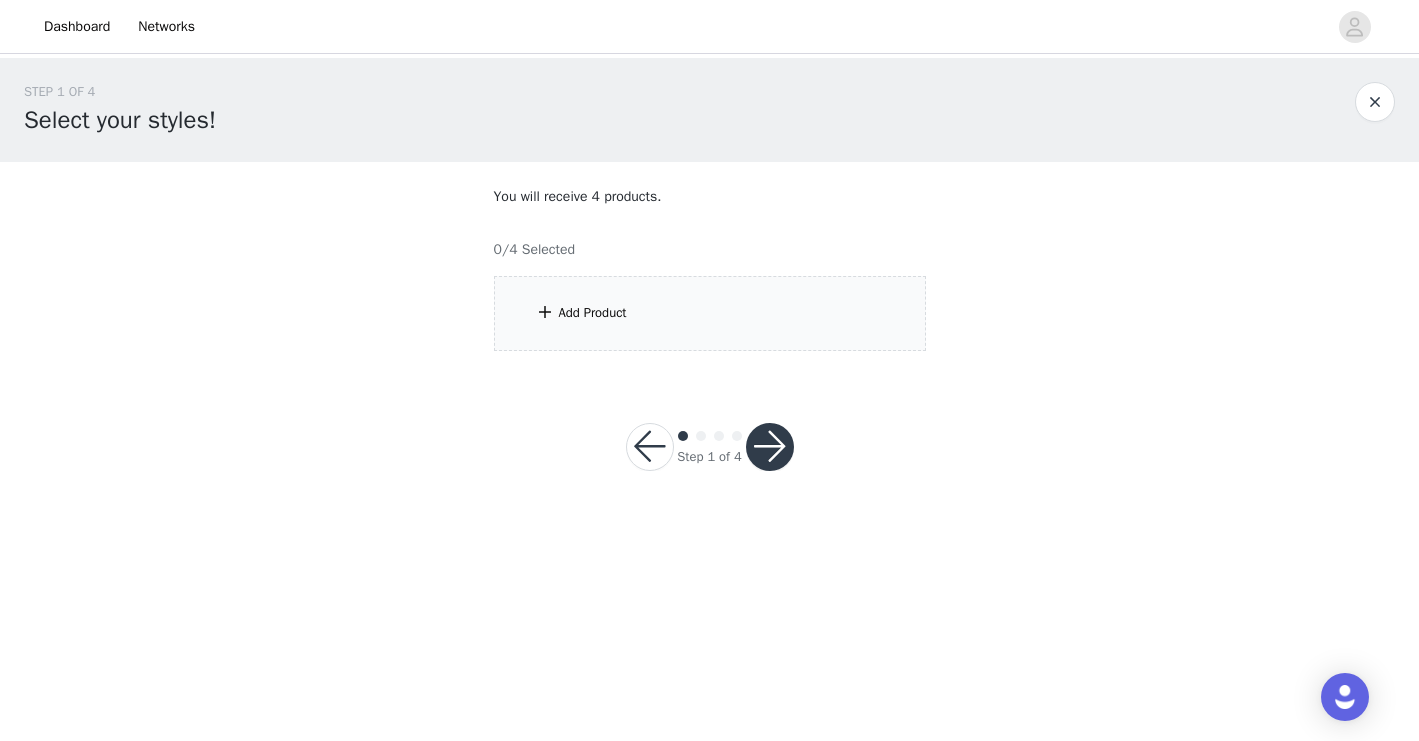 click on "Add Product" at bounding box center (593, 313) 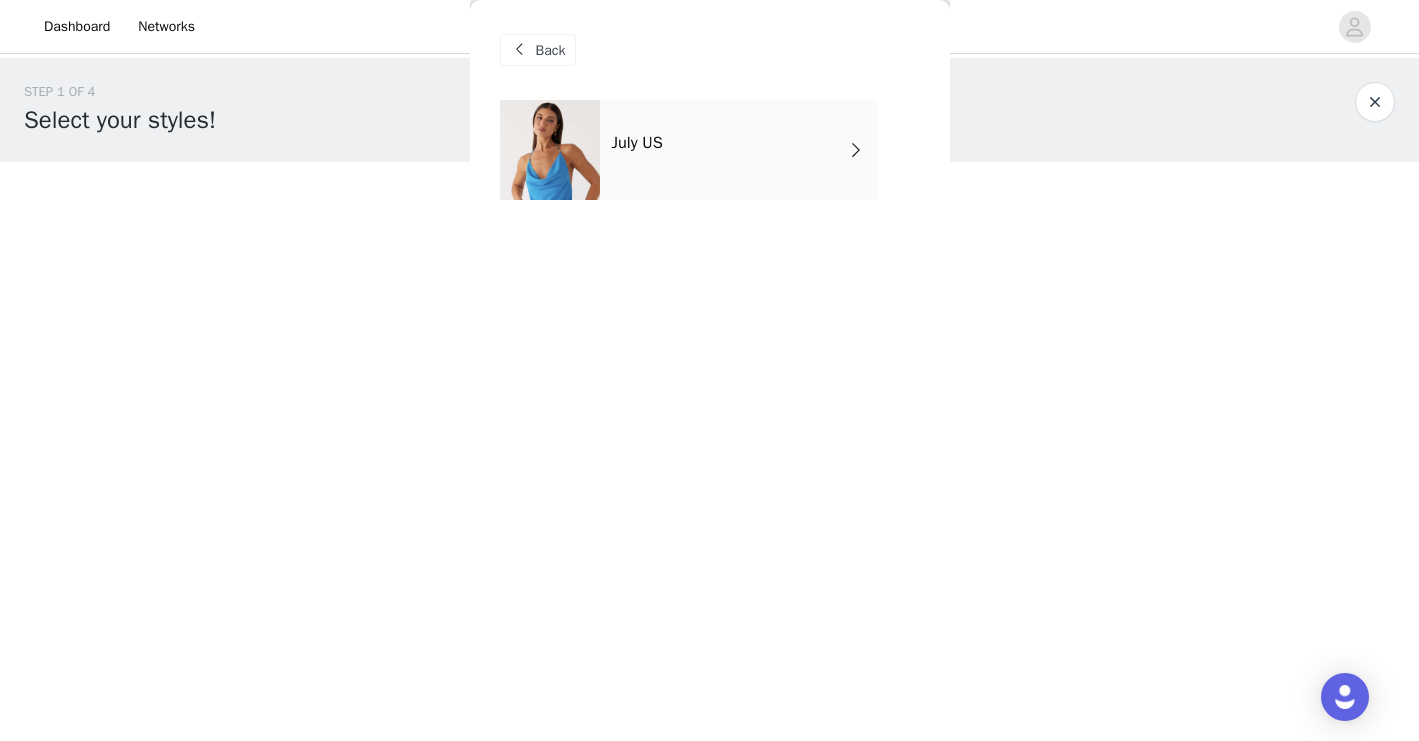 click on "July US" at bounding box center [739, 150] 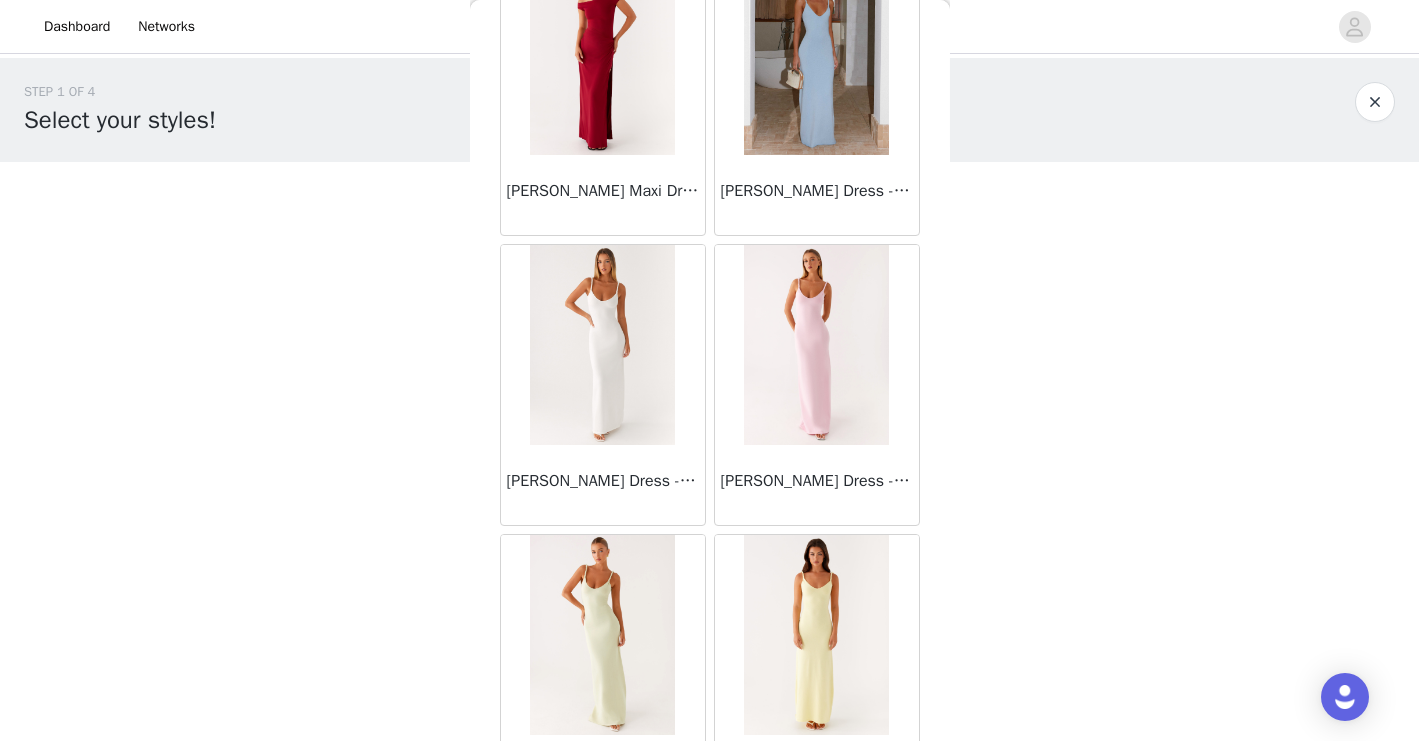 scroll, scrollTop: 2319, scrollLeft: 0, axis: vertical 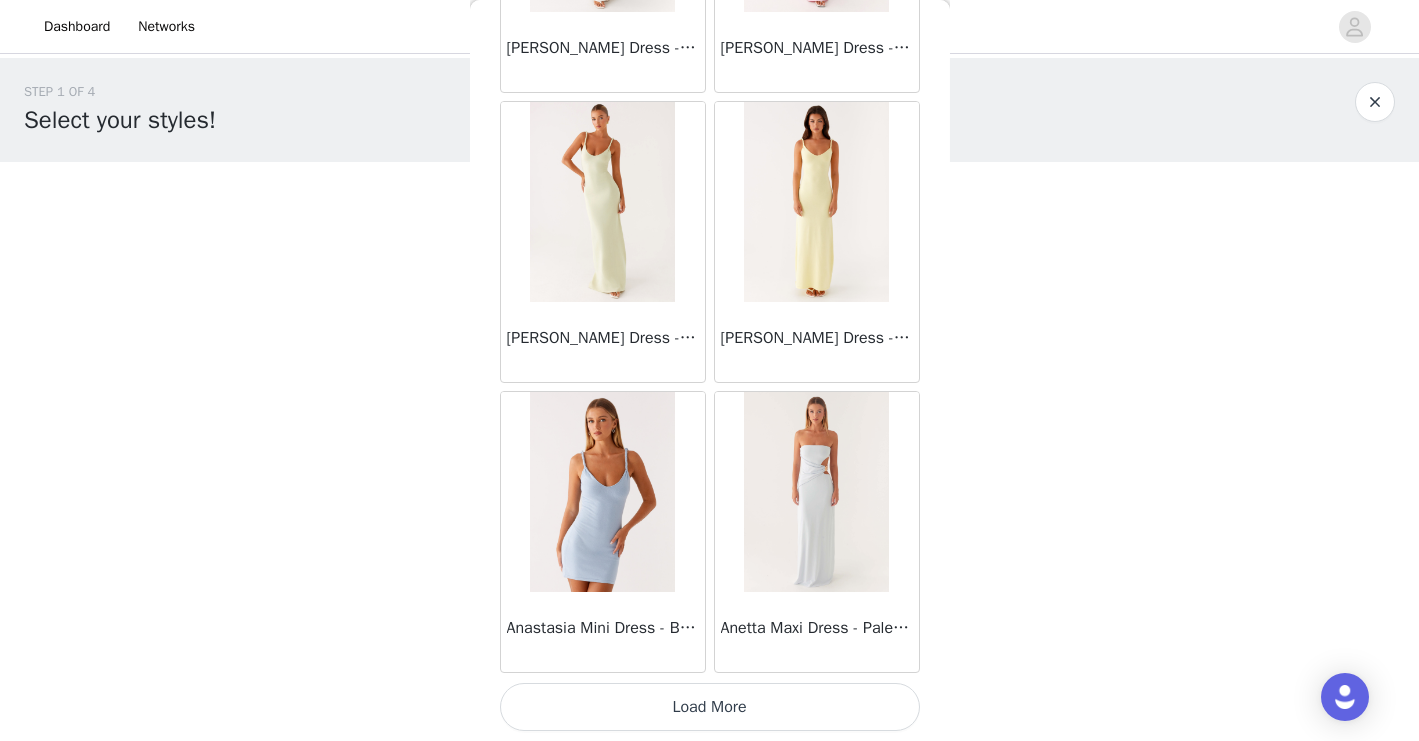 click on "Load More" at bounding box center [710, 707] 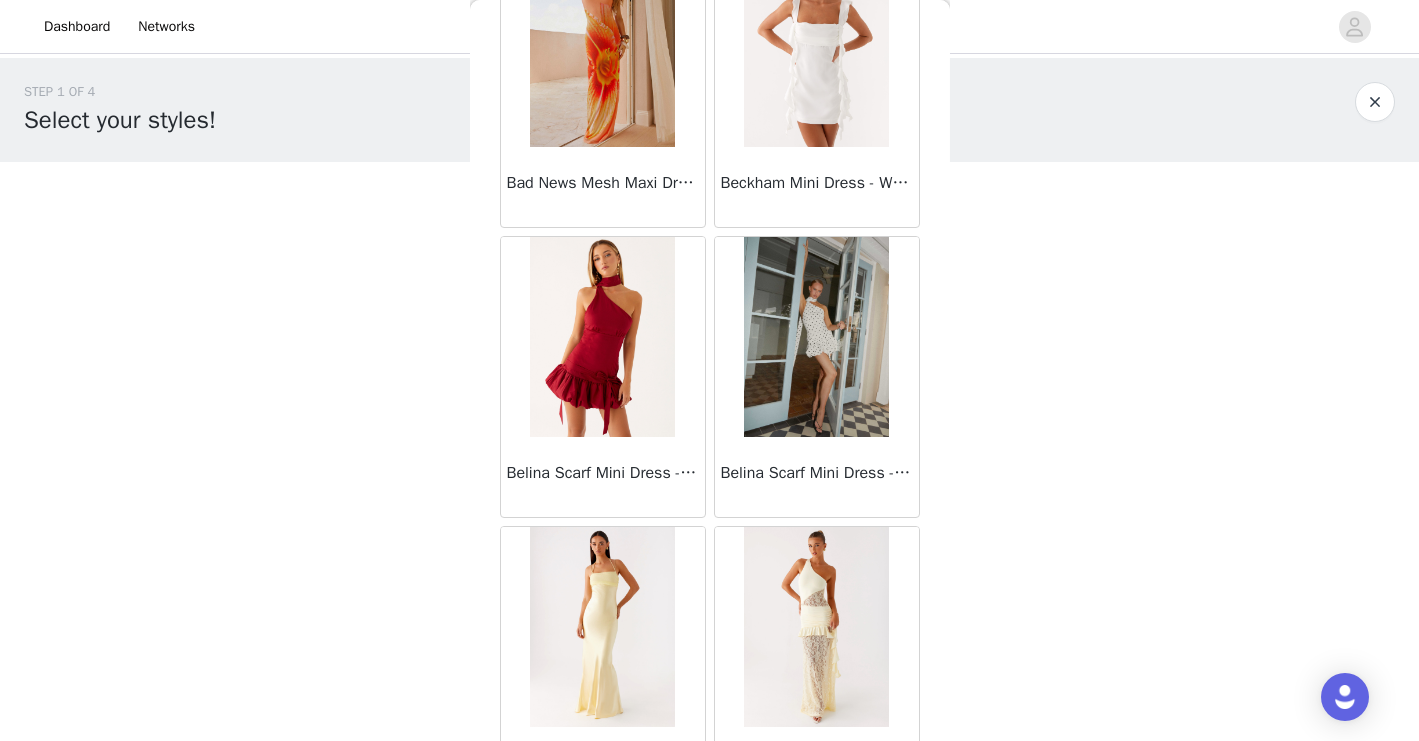 scroll, scrollTop: 5219, scrollLeft: 0, axis: vertical 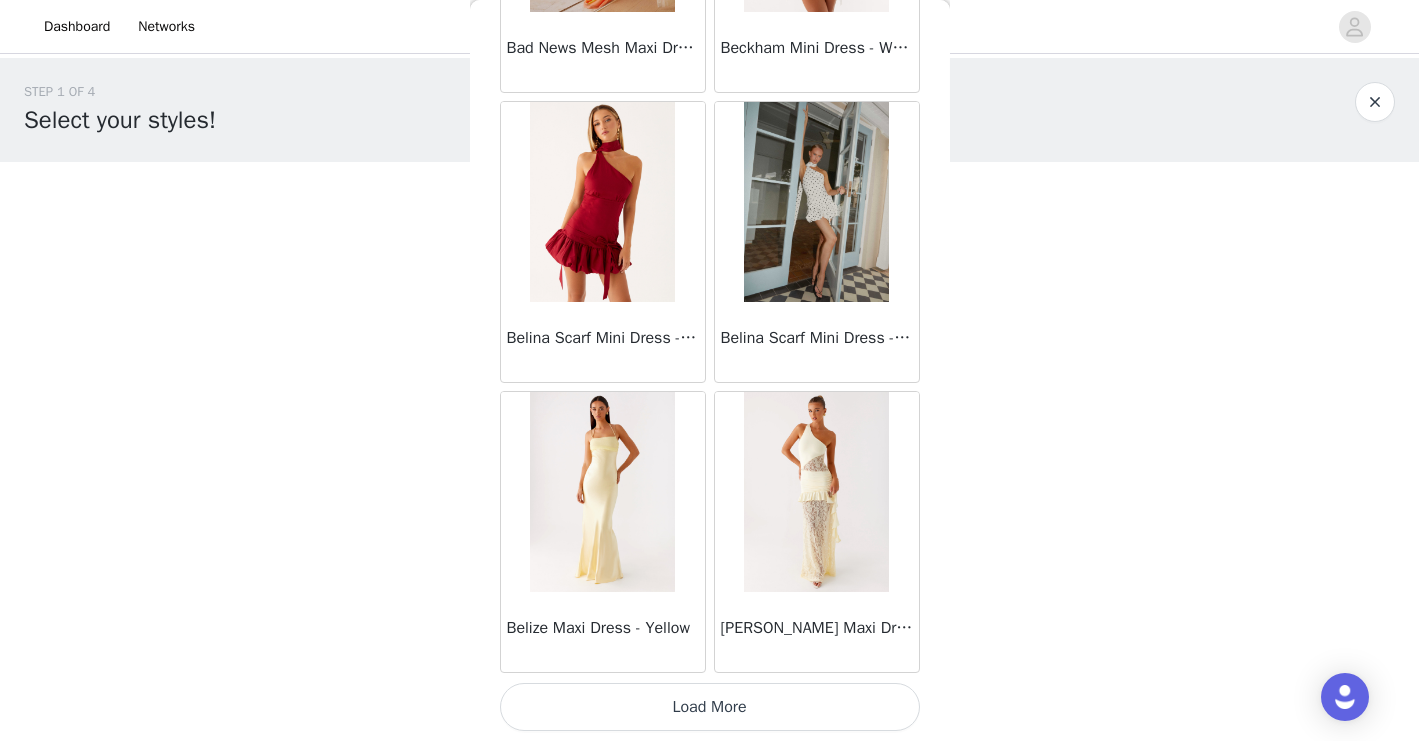 click on "Load More" at bounding box center [710, 707] 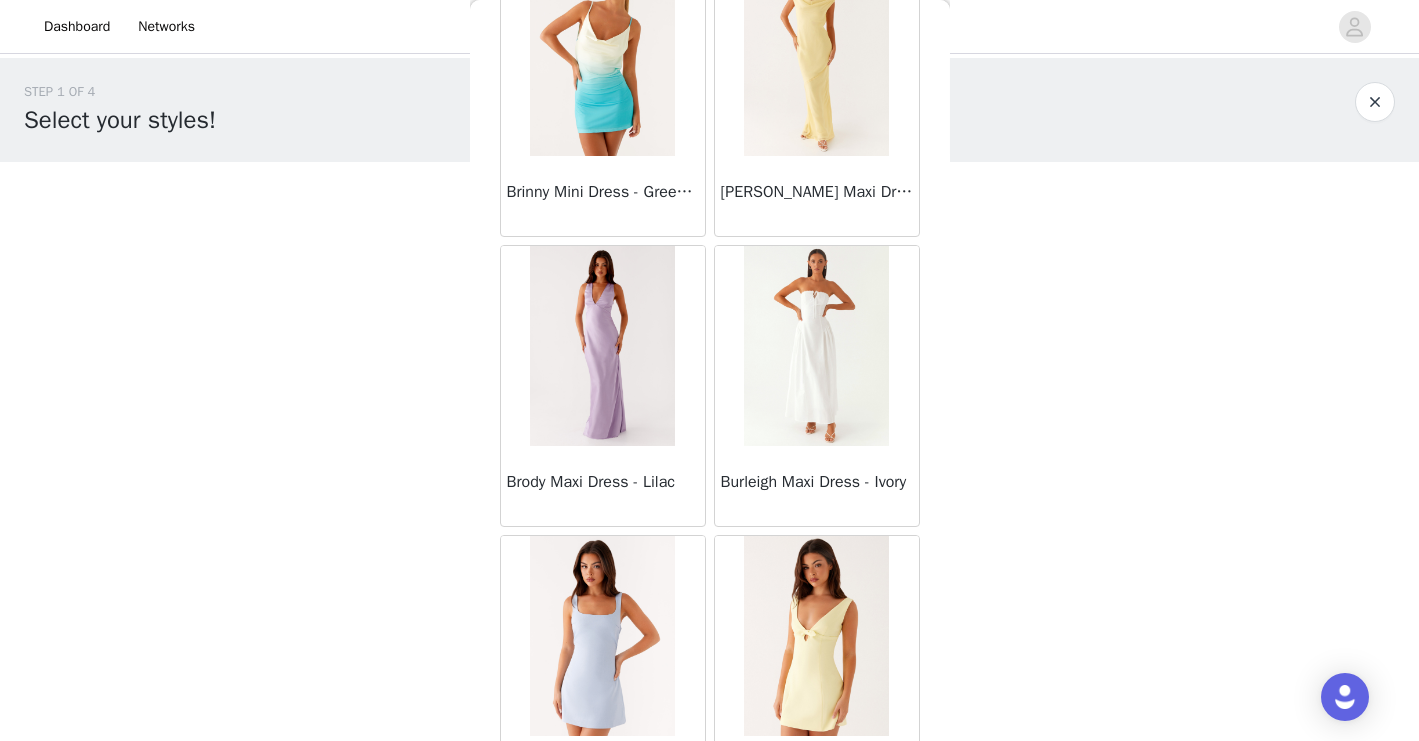 scroll, scrollTop: 8119, scrollLeft: 0, axis: vertical 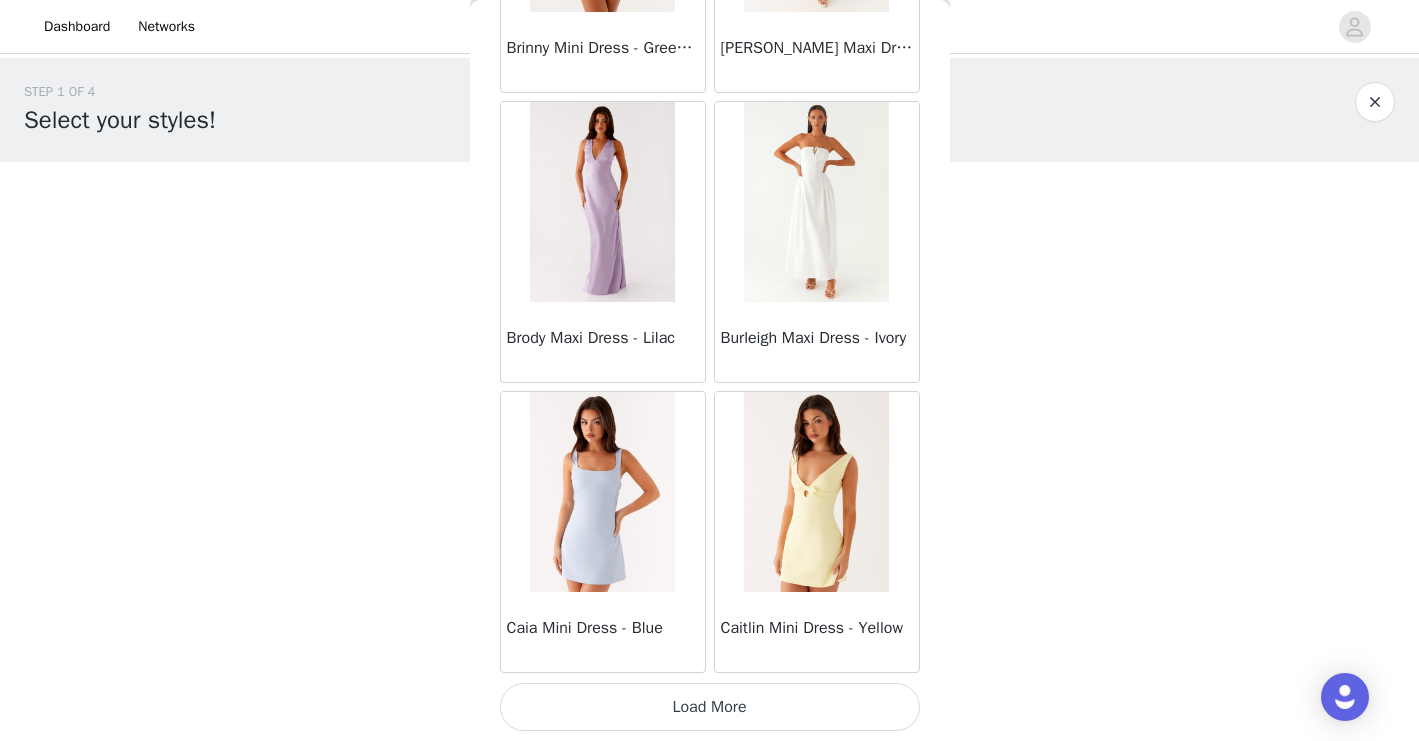 click on "Load More" at bounding box center [710, 707] 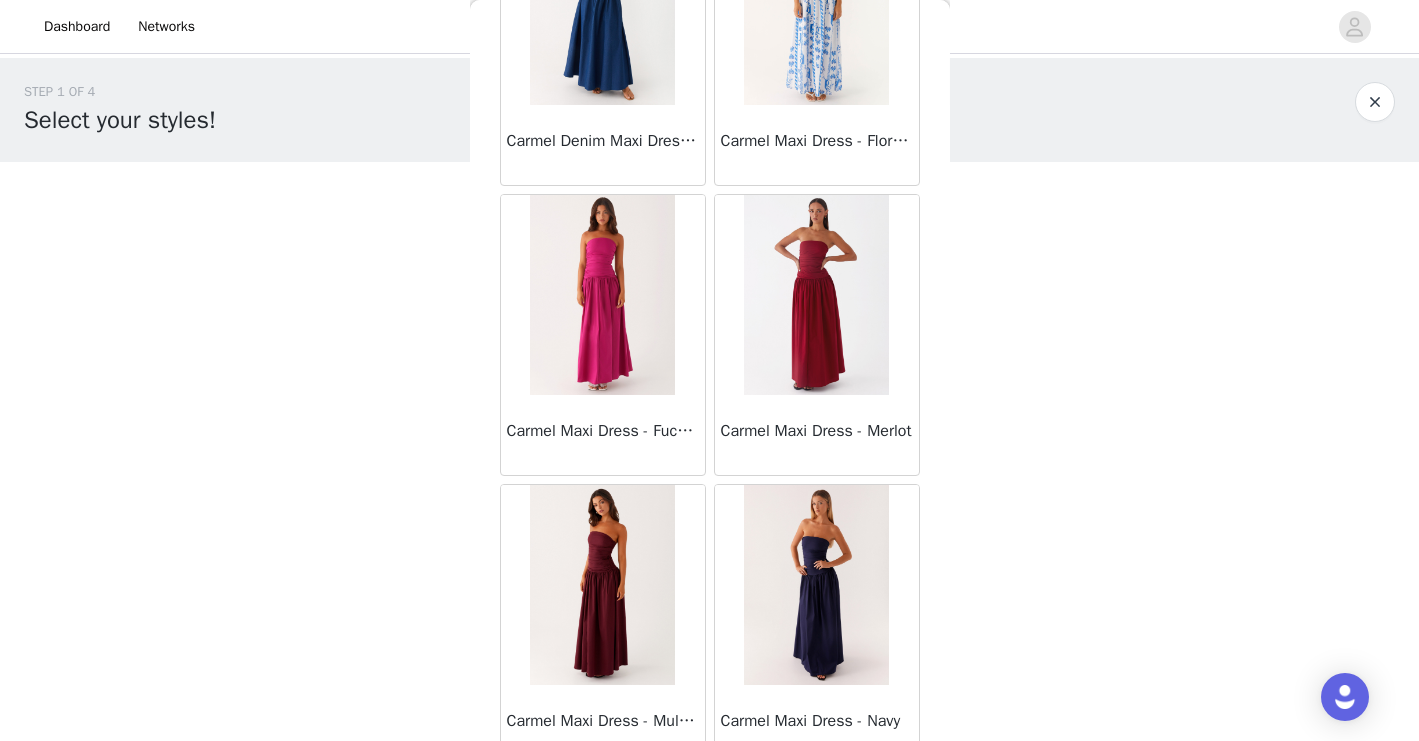 scroll, scrollTop: 10192, scrollLeft: 0, axis: vertical 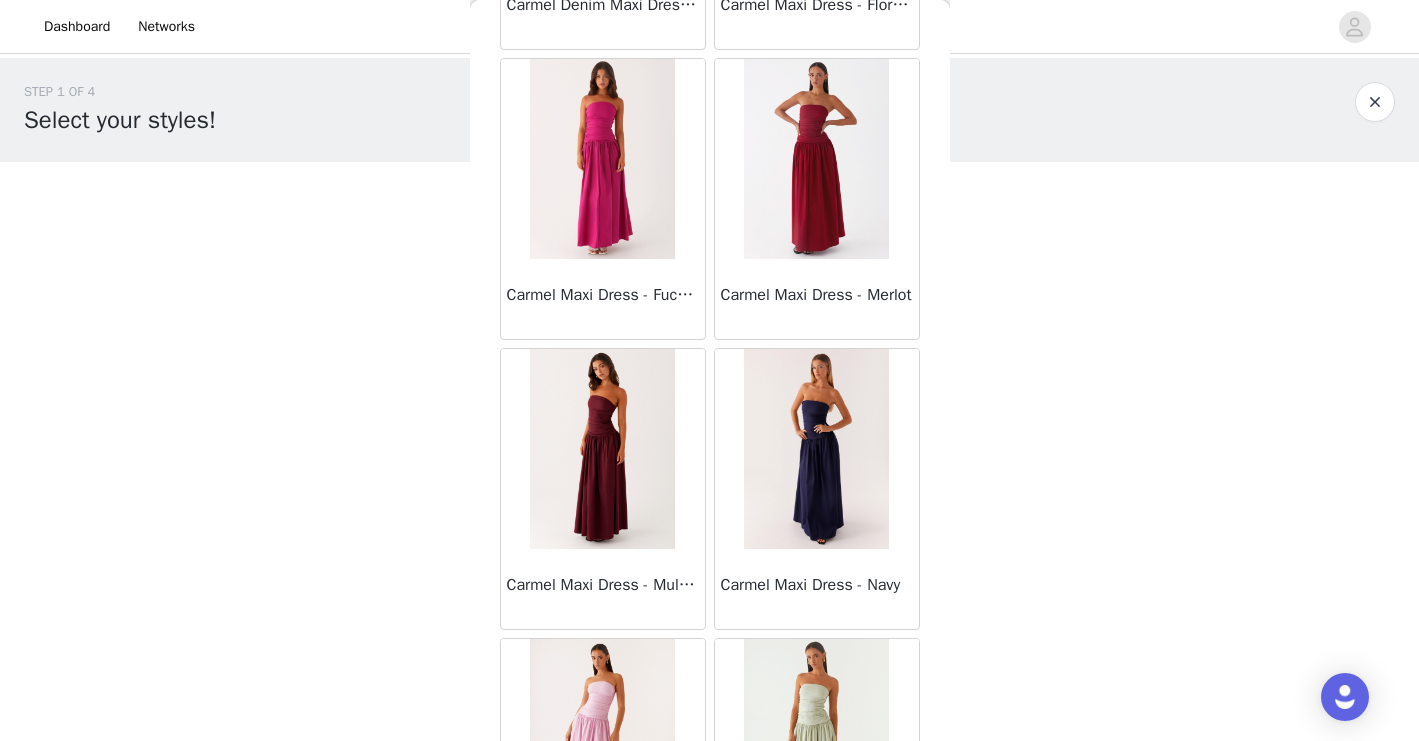 click at bounding box center [602, 449] 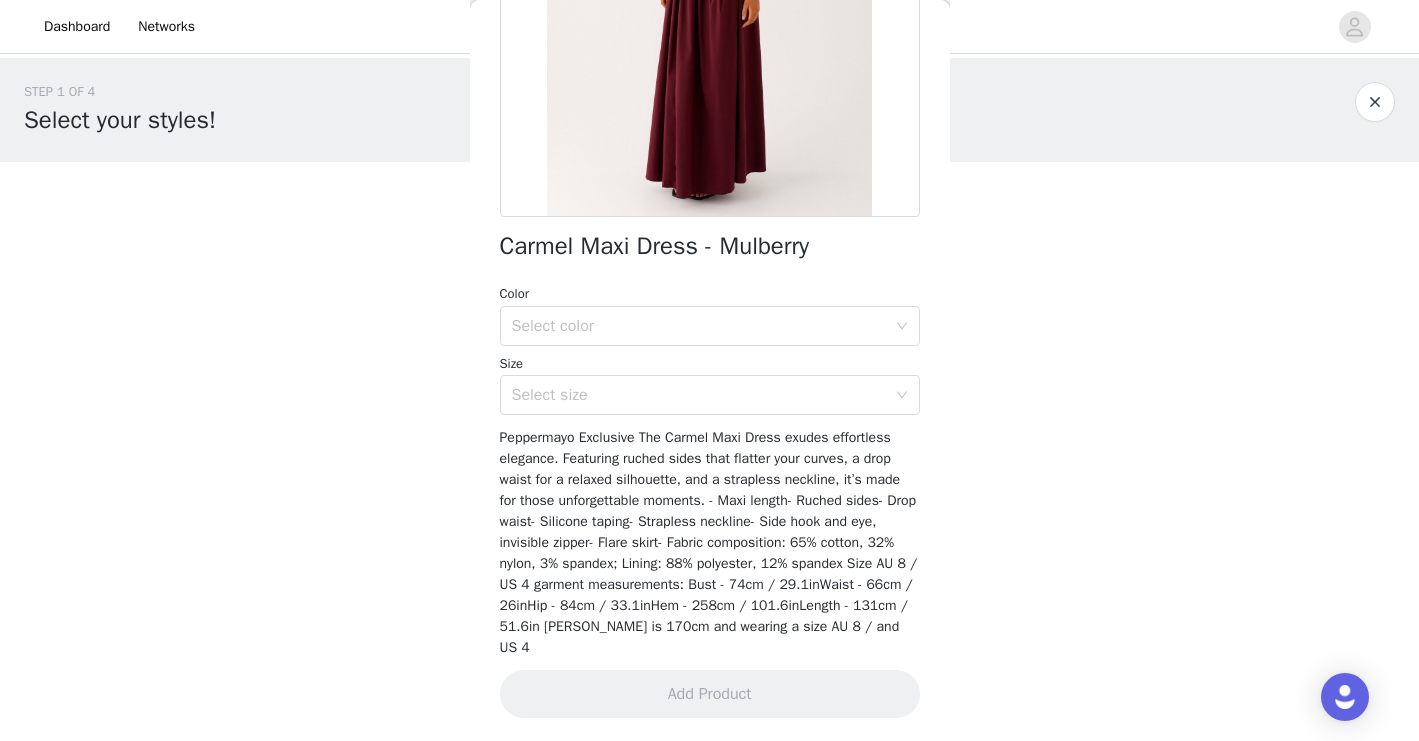 scroll, scrollTop: 0, scrollLeft: 0, axis: both 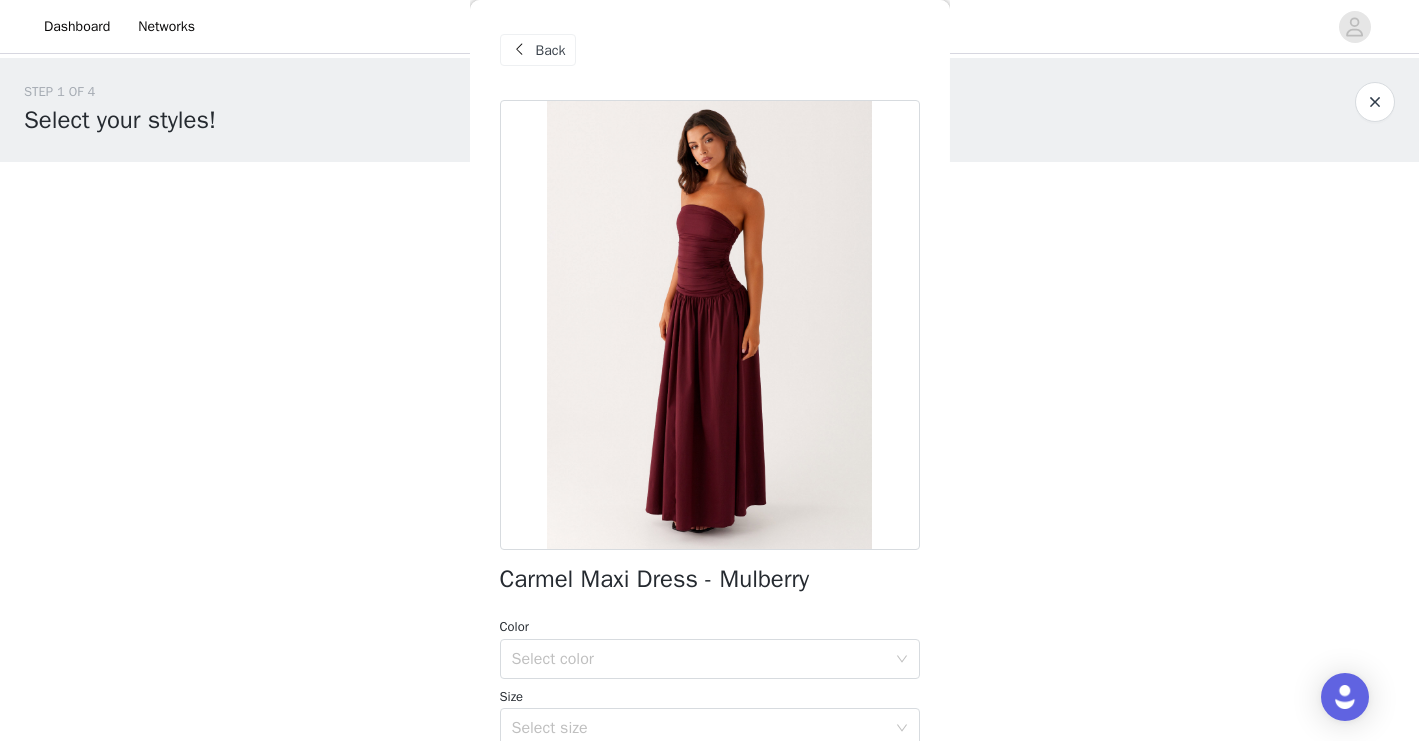 click on "Back" at bounding box center (551, 50) 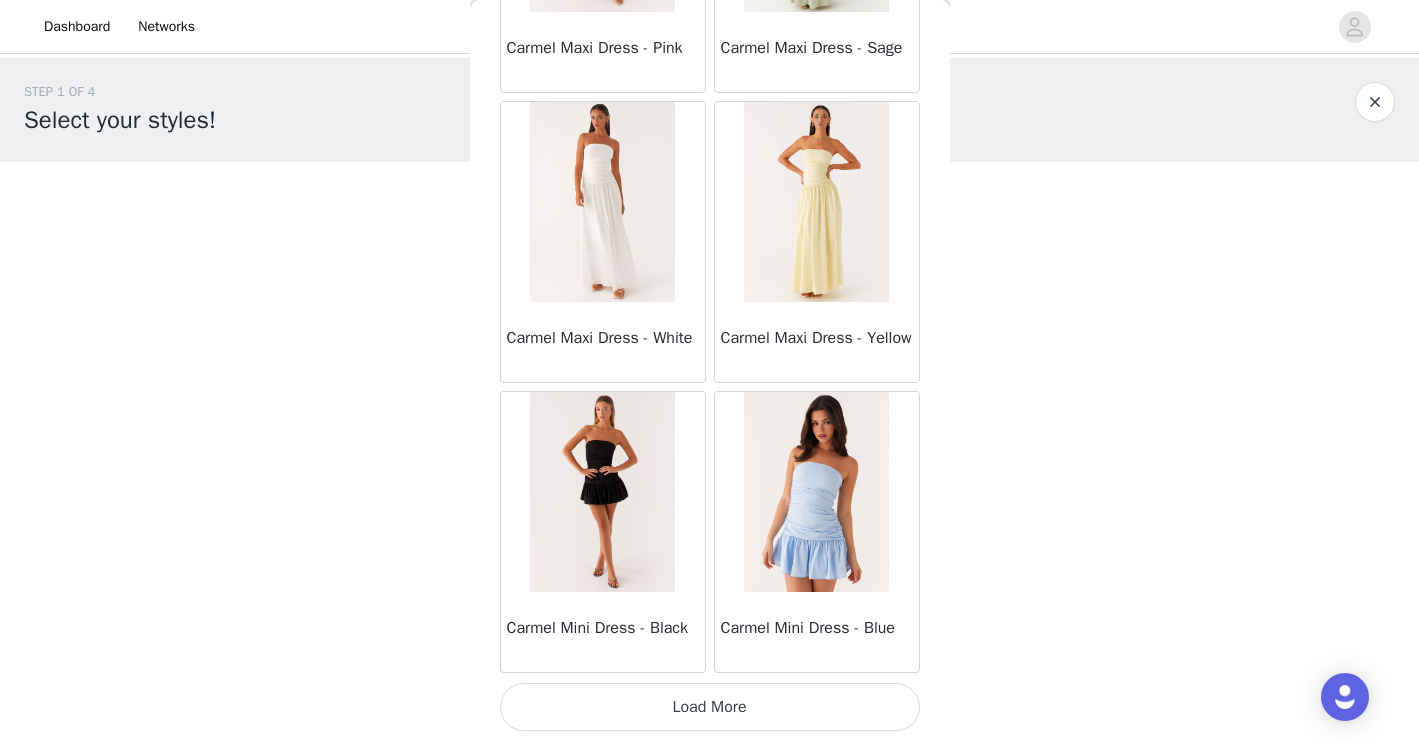 scroll, scrollTop: 10225, scrollLeft: 0, axis: vertical 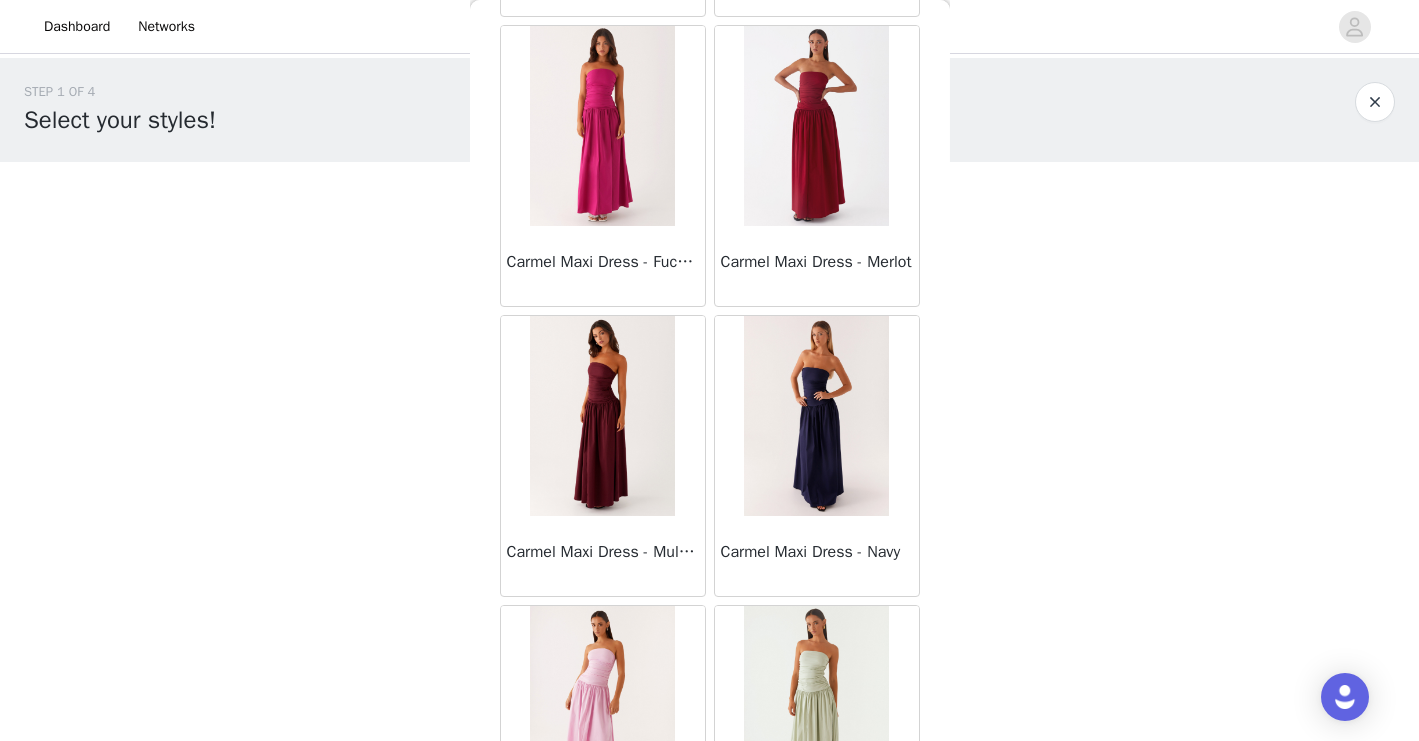 click on "Carmel Maxi Dress - Merlot" at bounding box center [817, 166] 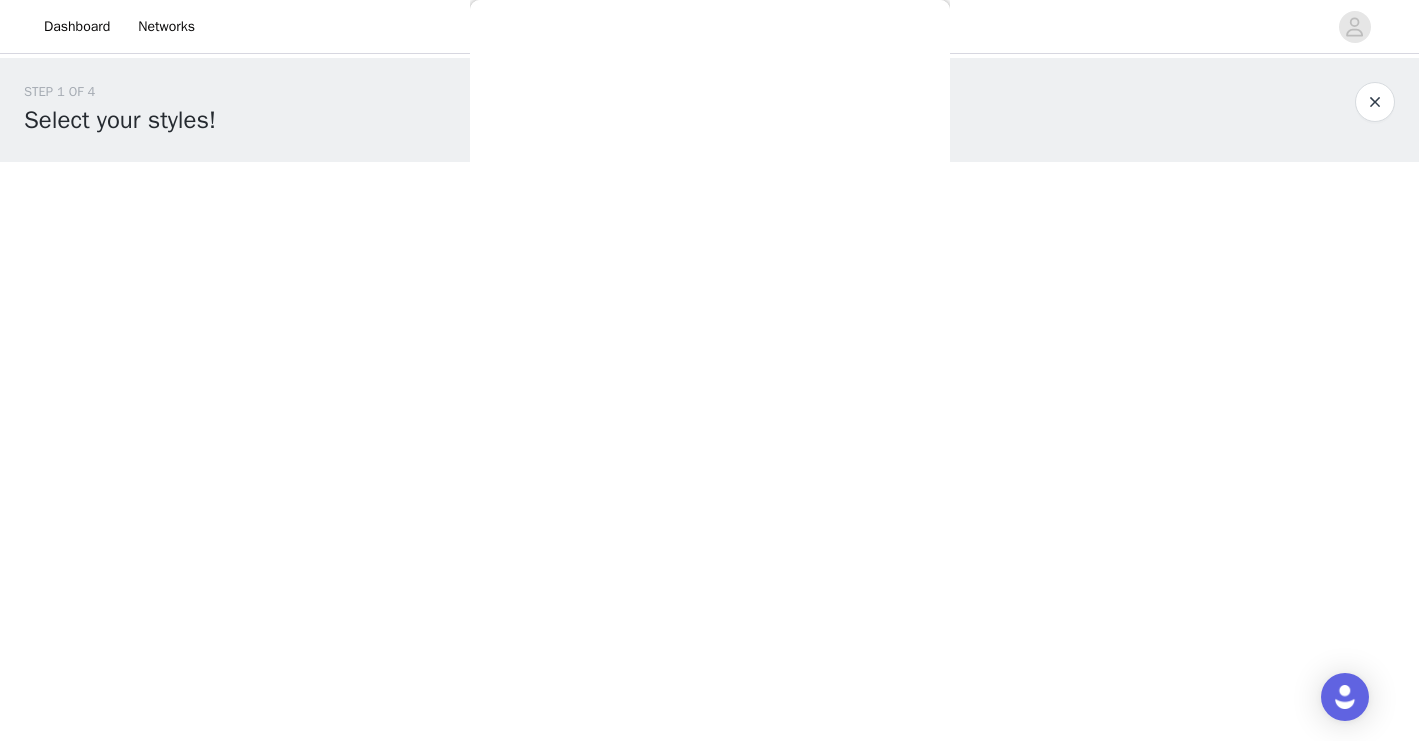 scroll, scrollTop: 0, scrollLeft: 0, axis: both 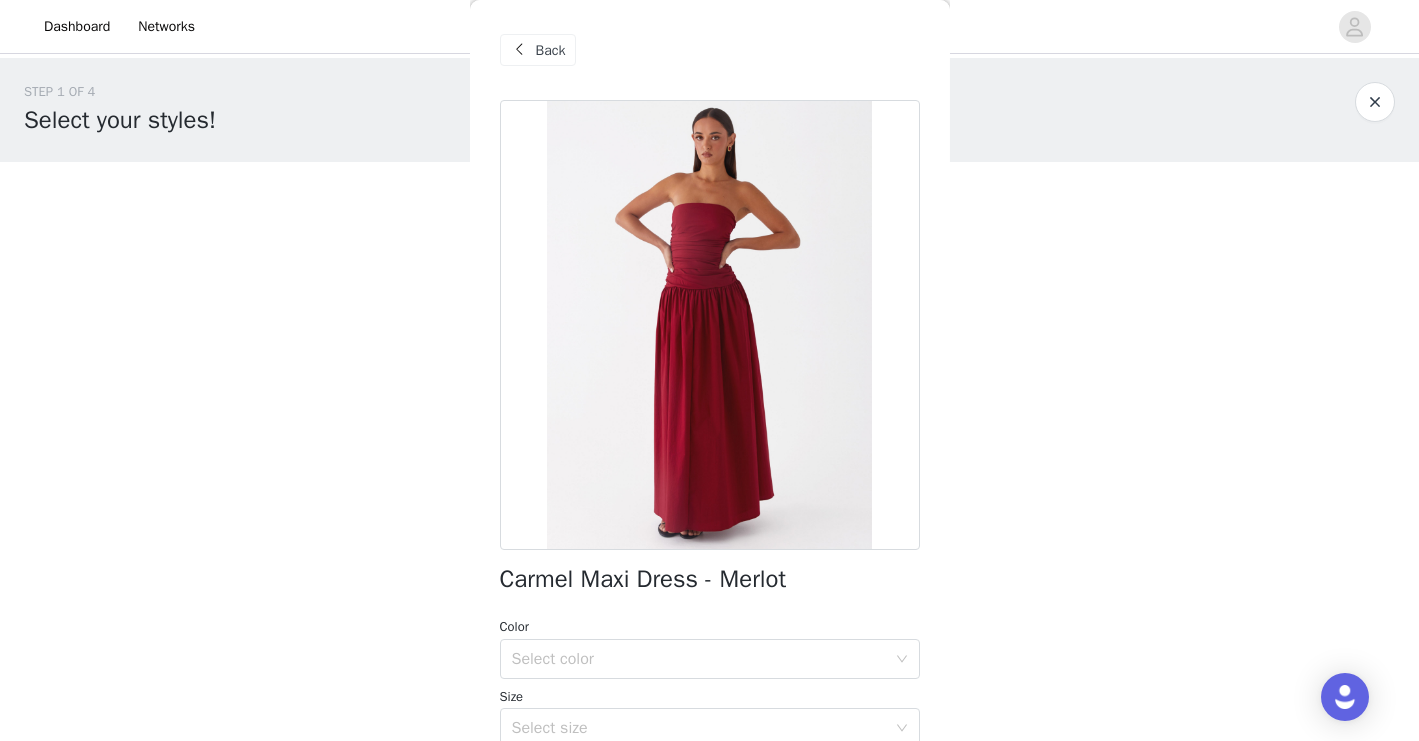click on "Back" at bounding box center [551, 50] 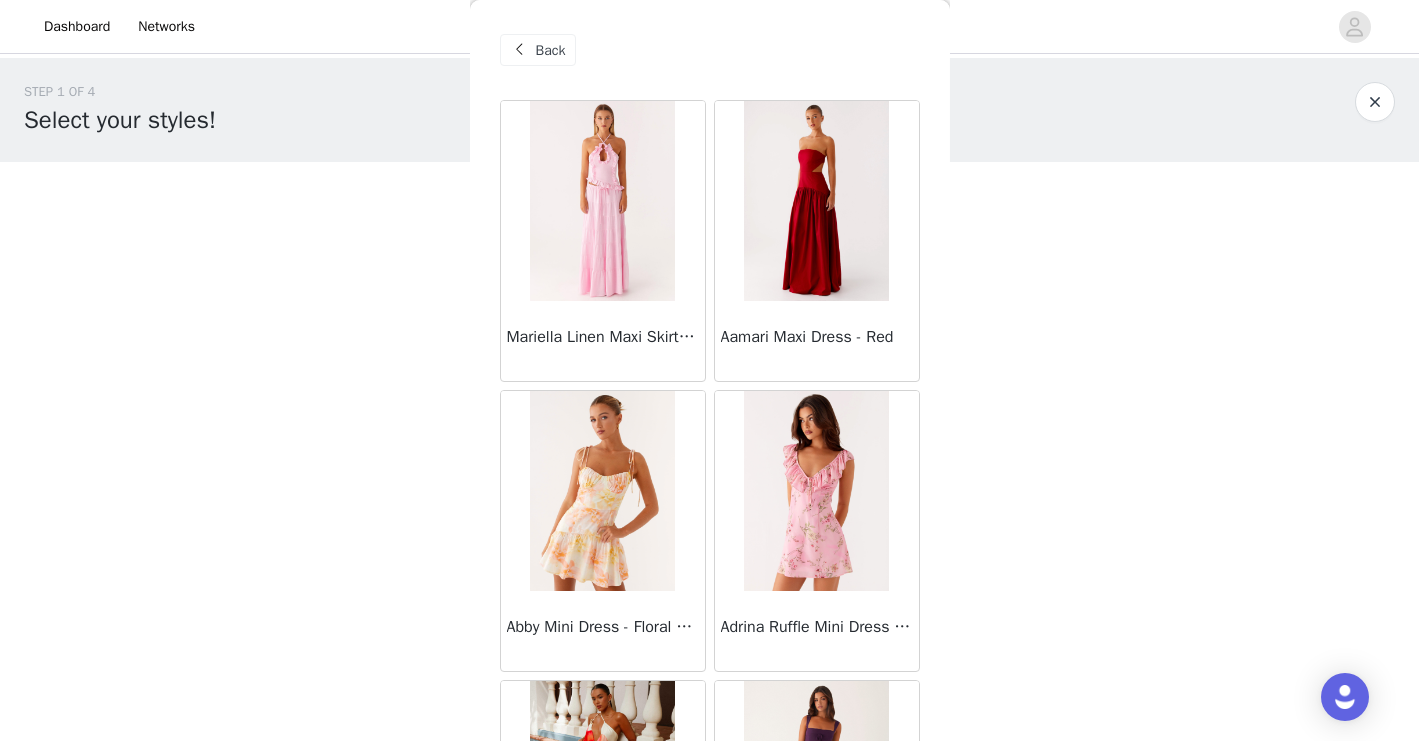 click on "STEP 1 OF 4
Select your styles!
You will receive 4 products.       0/4 Selected           Add Product       Back       Mariella Linen Maxi Skirt - Pink       Aamari Maxi Dress - Red       Abby Mini Dress - Floral Print       Adrina Ruffle Mini Dress - Pink Floral Print       Aiva Mini Dress - Yellow Floral       Alberta Maxi Dress - Mulberry       Alden Mini Dress - Floral Print       Aliah Knit Shorts - Yellow       [PERSON_NAME] Halter Maxi Dress - Yellow       [PERSON_NAME] Halter Mini Dress - Pastel Yellow       Alivia Mini Dress - Pink       [PERSON_NAME] Maxi Dress - Chocolate       [PERSON_NAME] Maxi Dress - [PERSON_NAME] Maxi Dress - Blue       Anastasia Maxi Dress - Ivory       Anastasia Maxi Dress - Pink       Anastasia Maxi Dress - [PERSON_NAME] Maxi Dress - Yellow       Anastasia Mini Dress - Blue       Anetta Maxi Dress - Pale Blue       Anetta Maxi Dress - Yellow       [PERSON_NAME] Maxi Dress - Yellow" at bounding box center [709, 216] 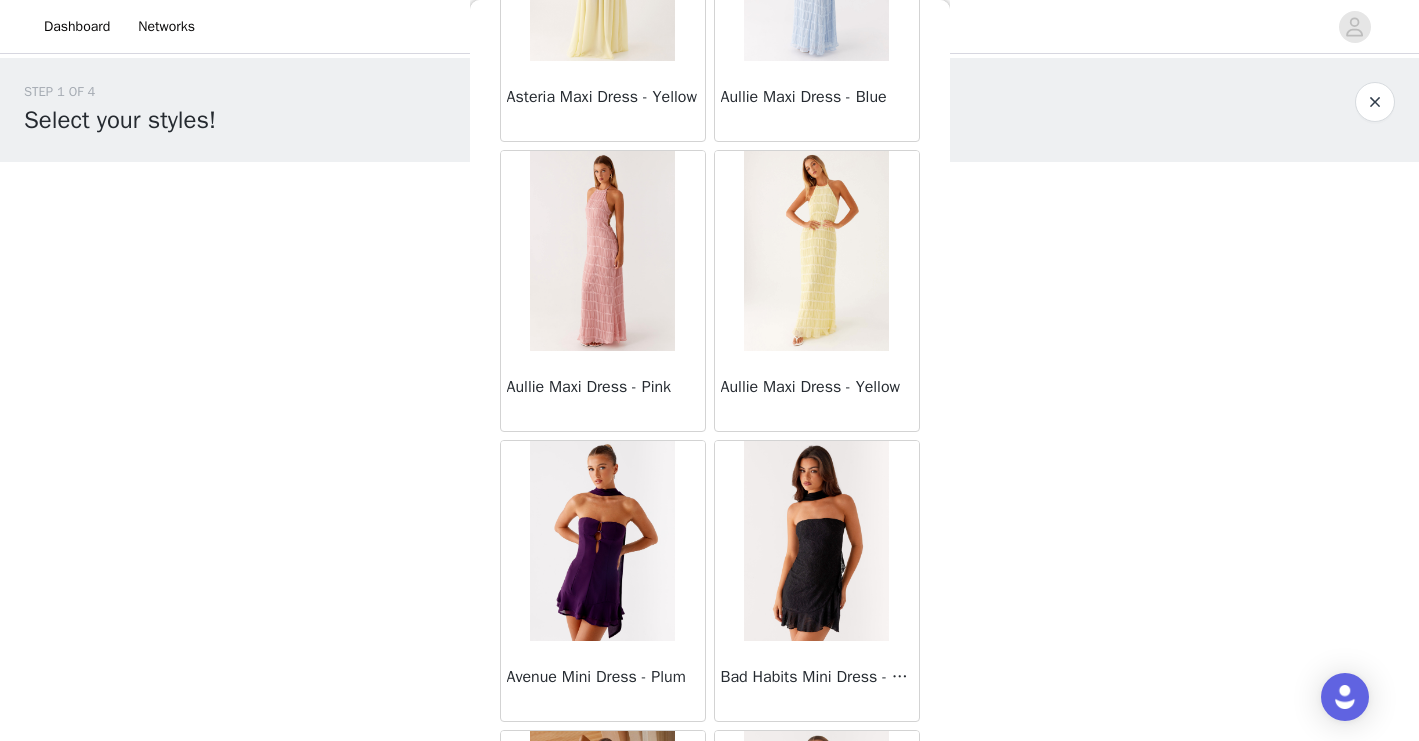 scroll, scrollTop: 4539, scrollLeft: 0, axis: vertical 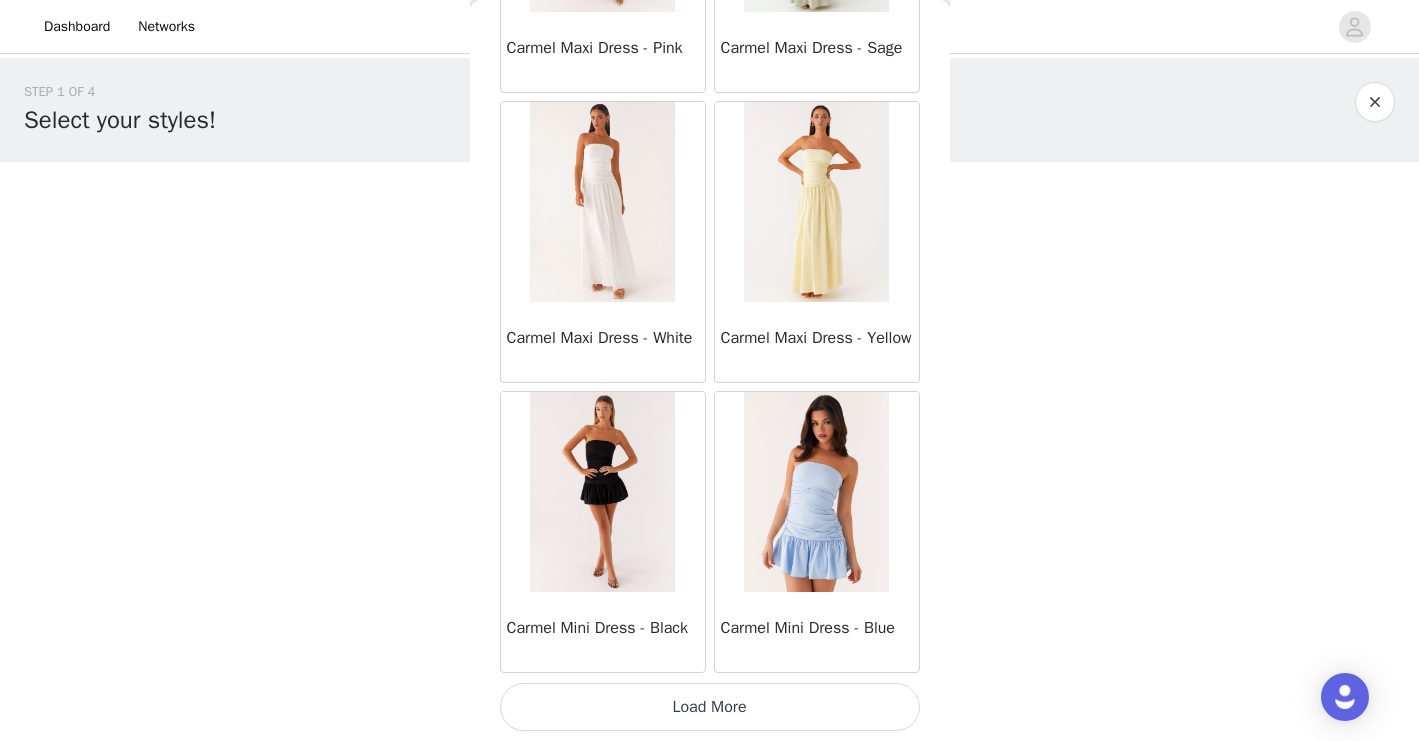 click on "Load More" at bounding box center [710, 707] 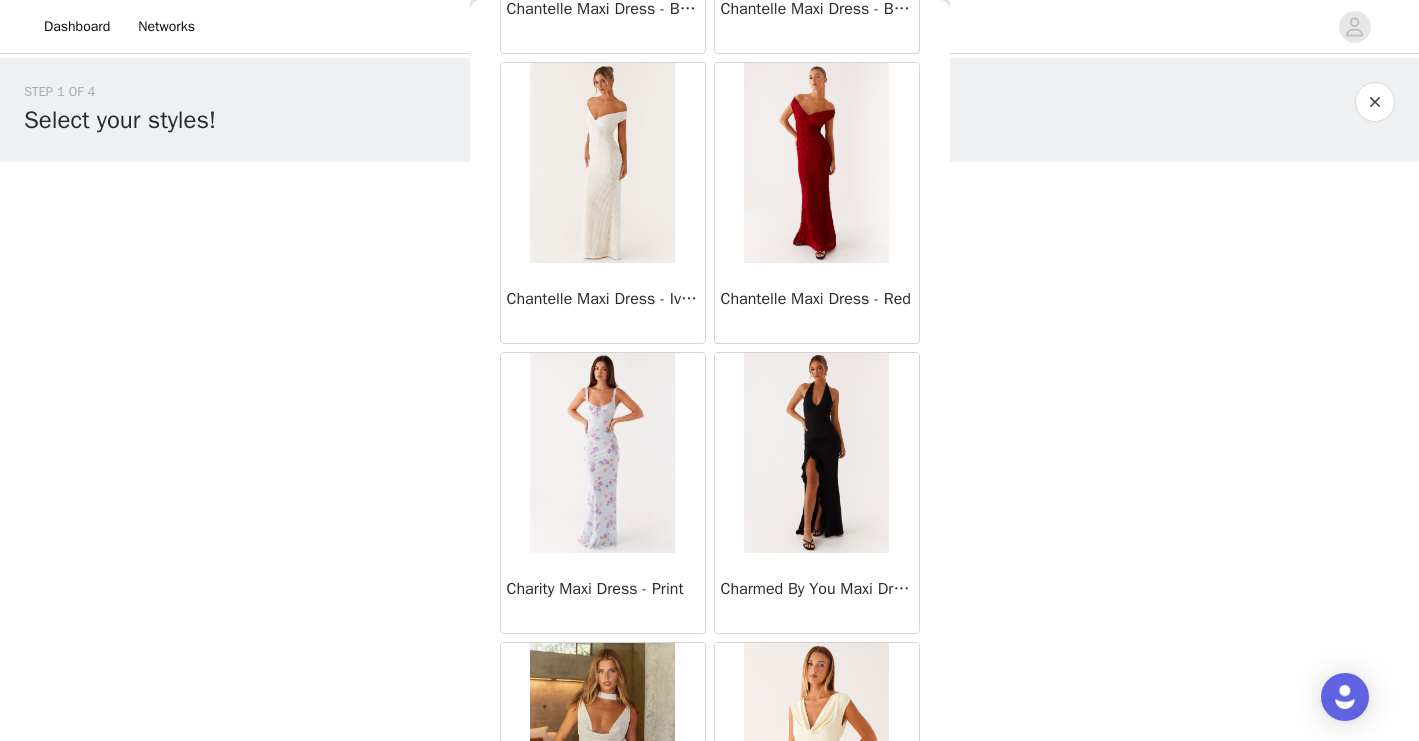 scroll, scrollTop: 13919, scrollLeft: 0, axis: vertical 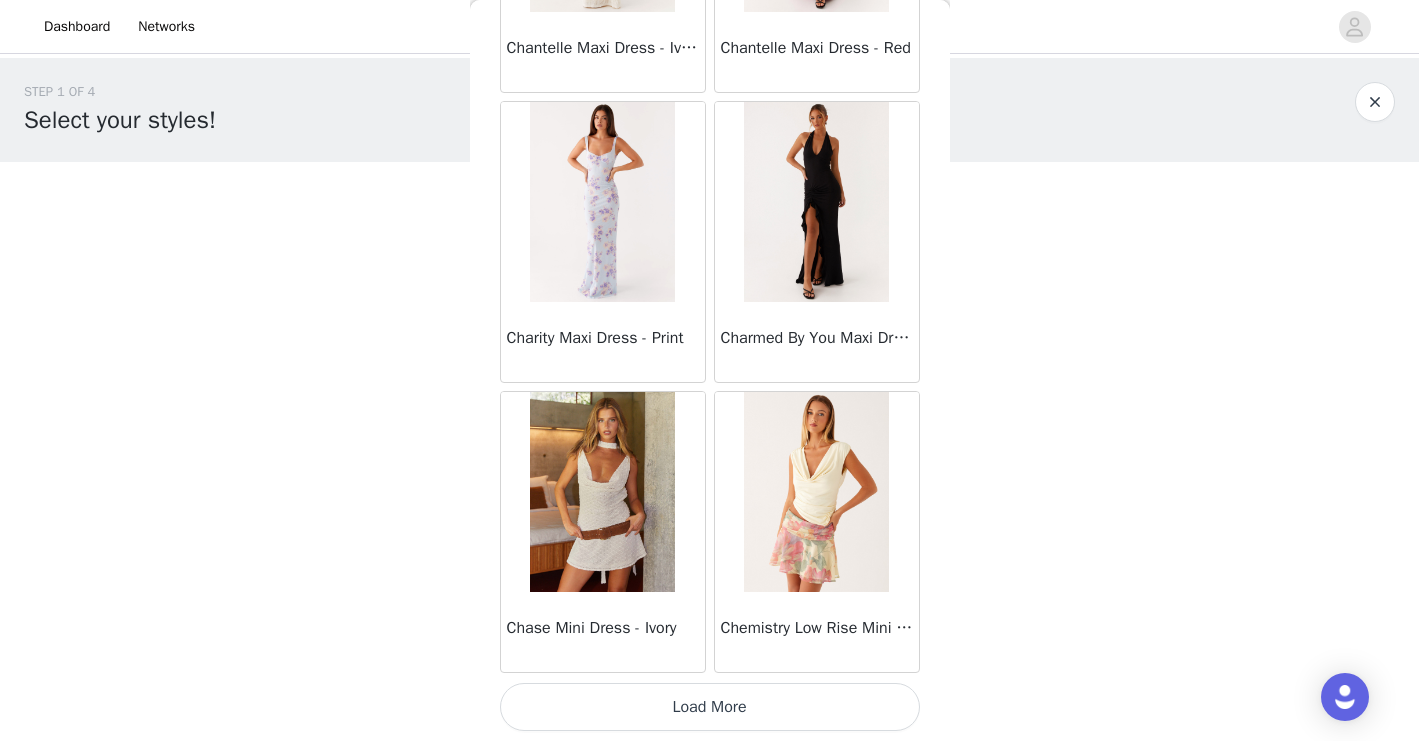 click on "Load More" at bounding box center (710, 707) 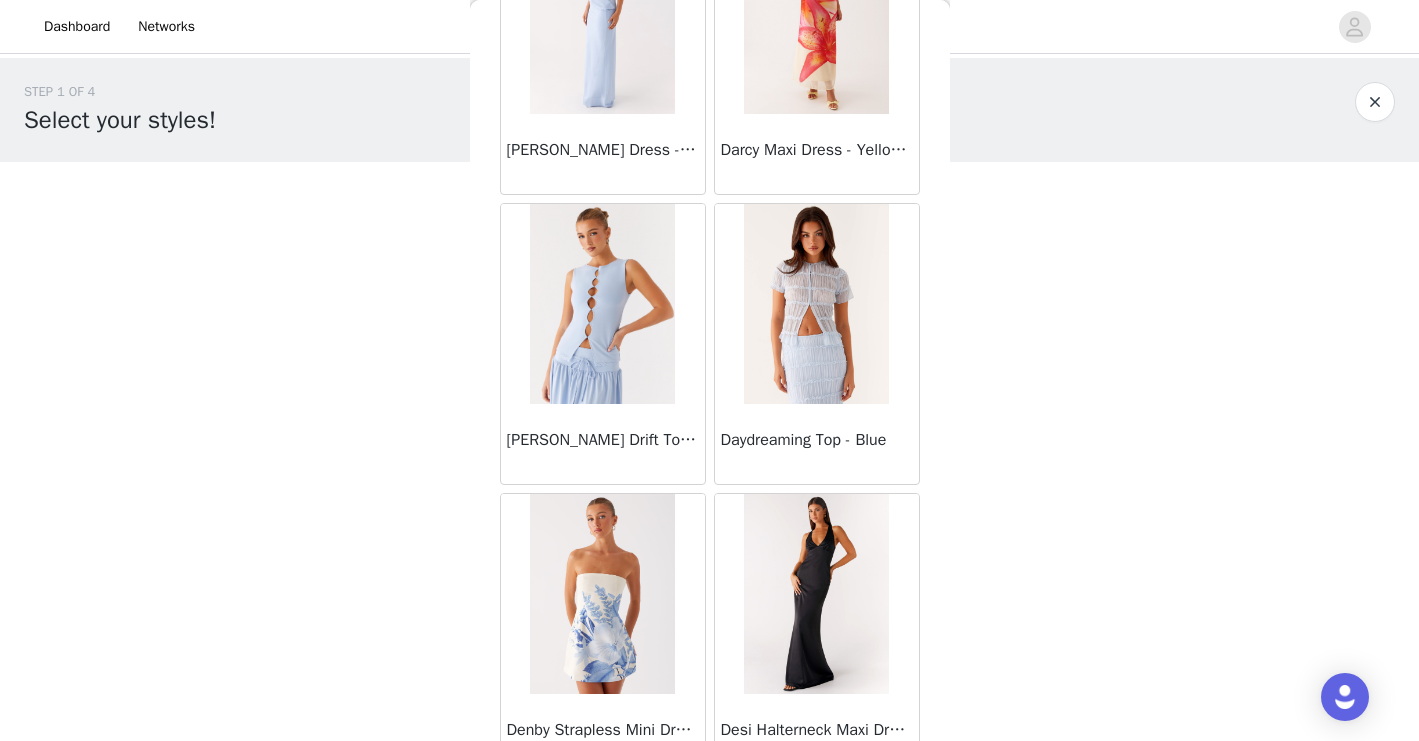 scroll, scrollTop: 16814, scrollLeft: 0, axis: vertical 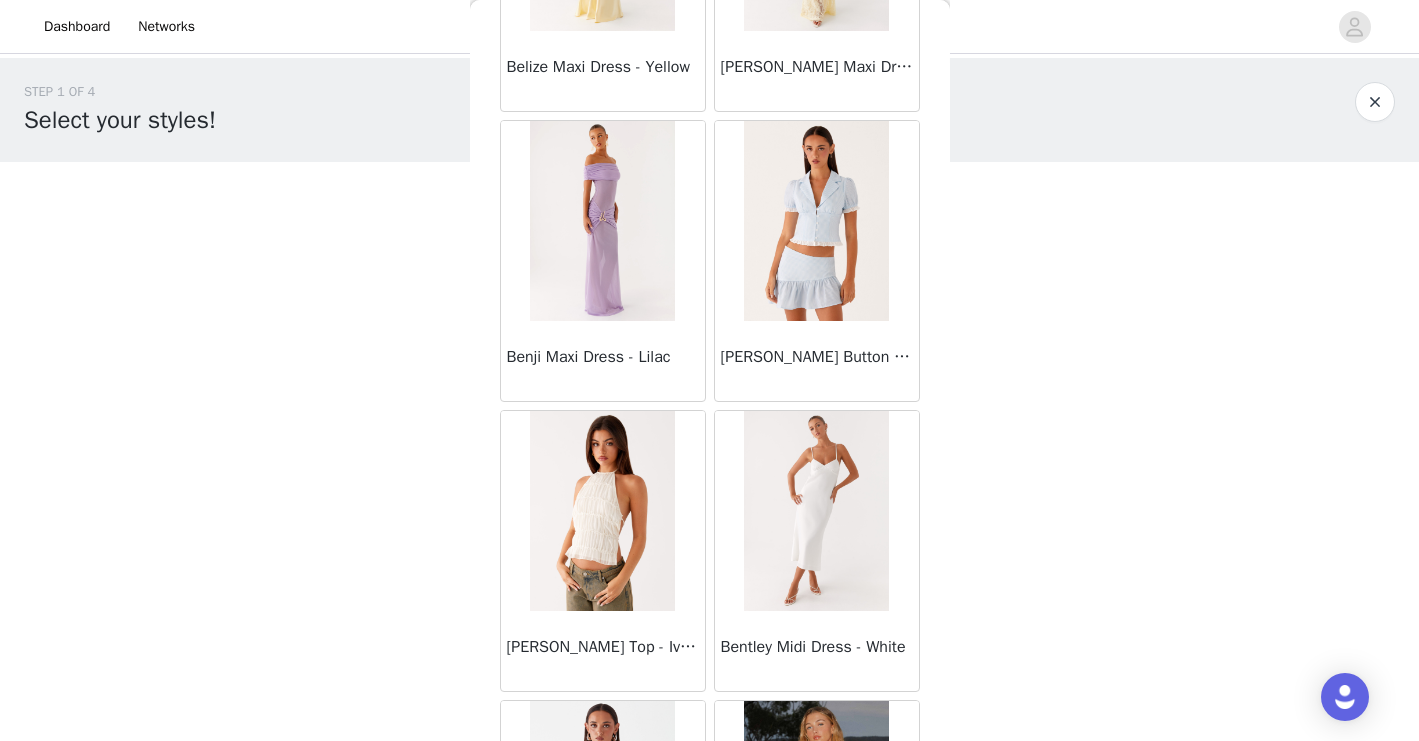 click at bounding box center (602, 221) 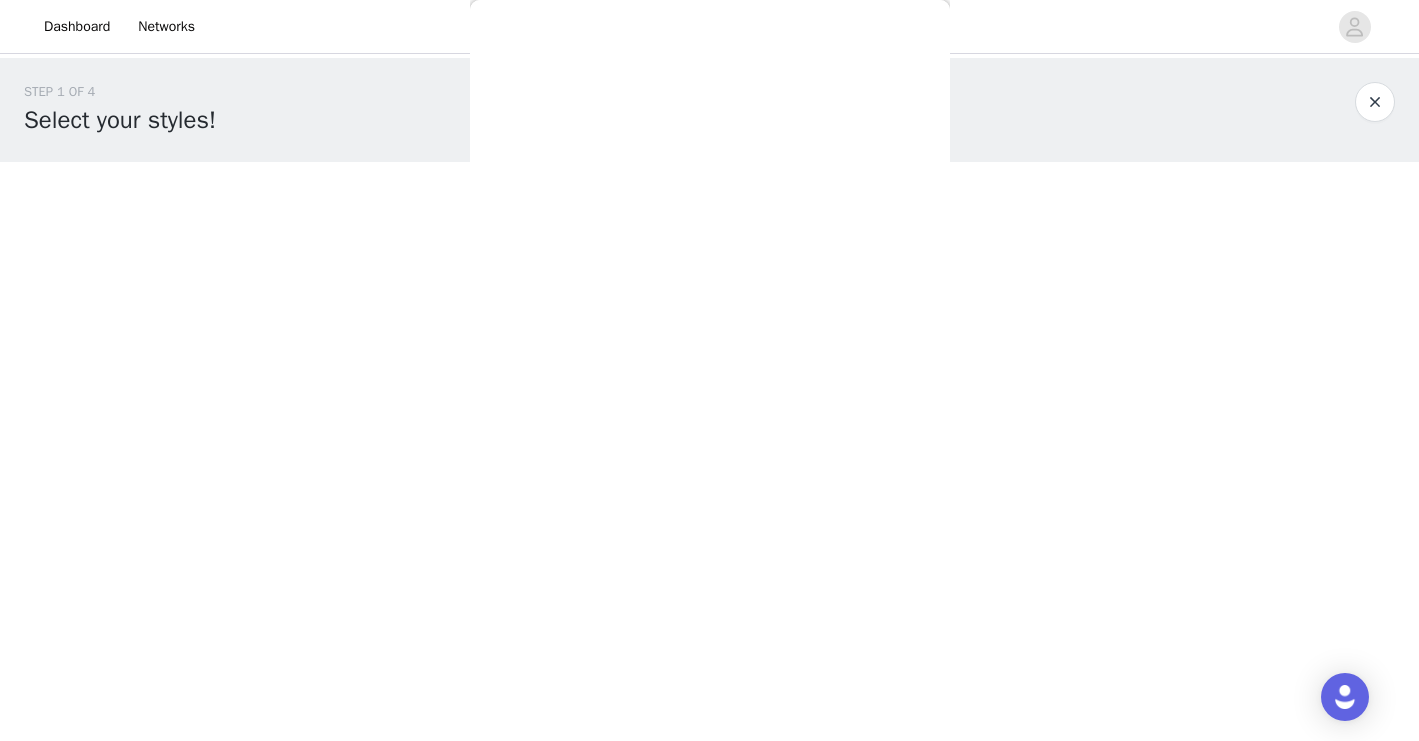 scroll, scrollTop: 0, scrollLeft: 0, axis: both 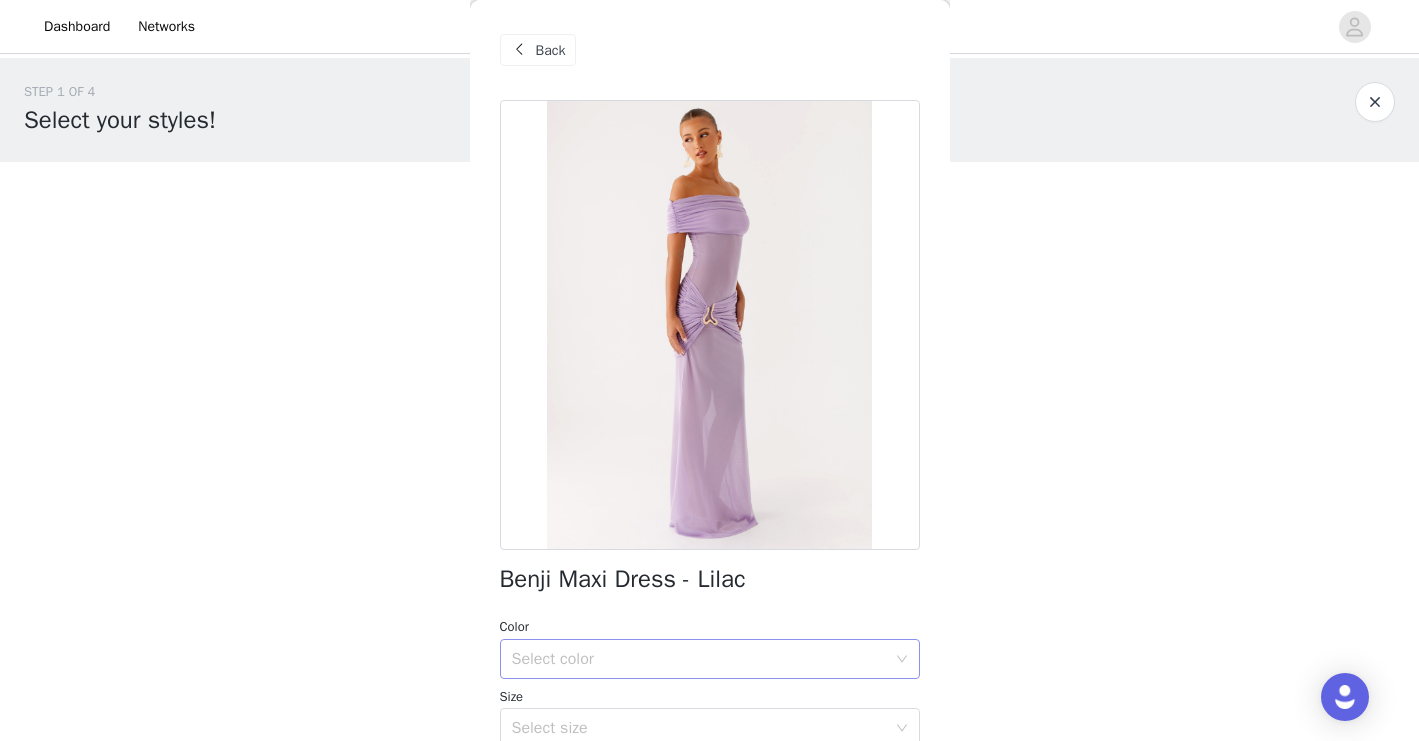 click on "Select color" at bounding box center (699, 659) 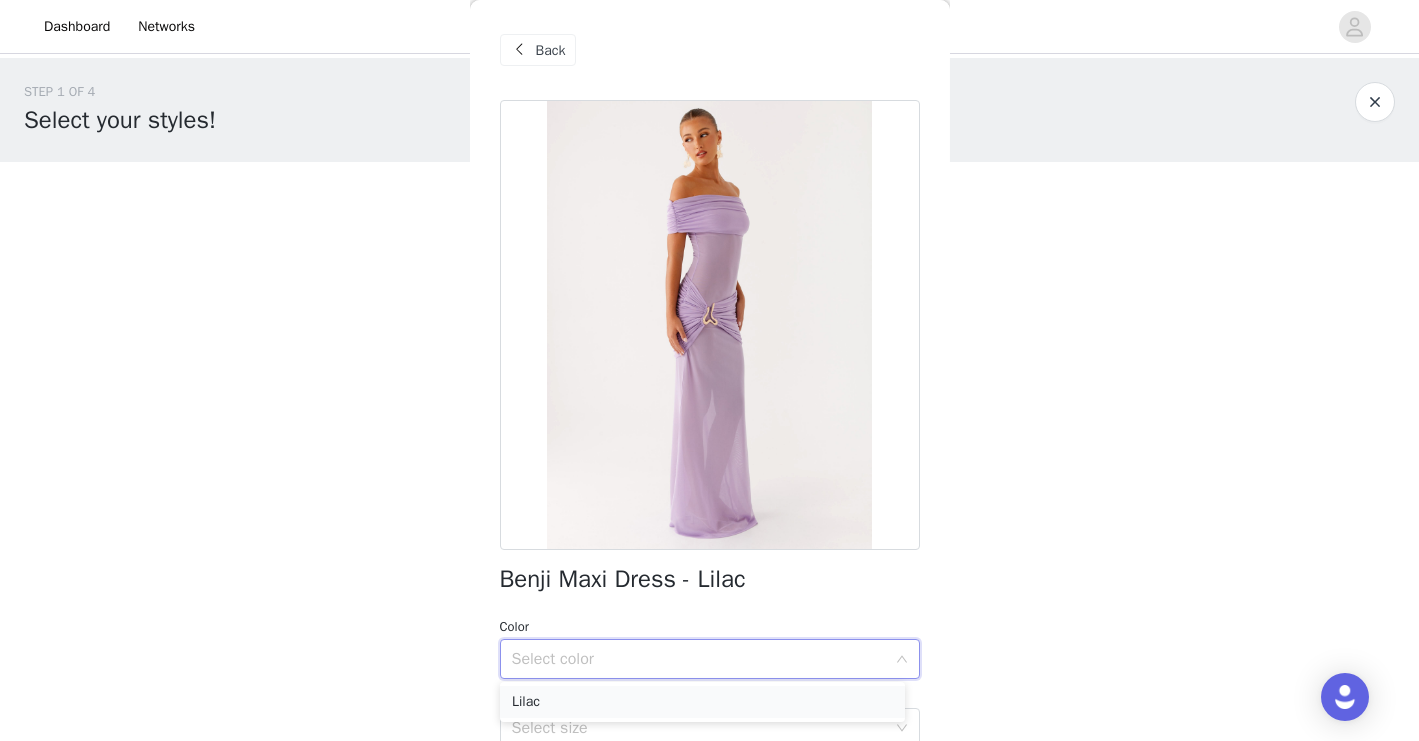 click on "Lilac" at bounding box center (702, 702) 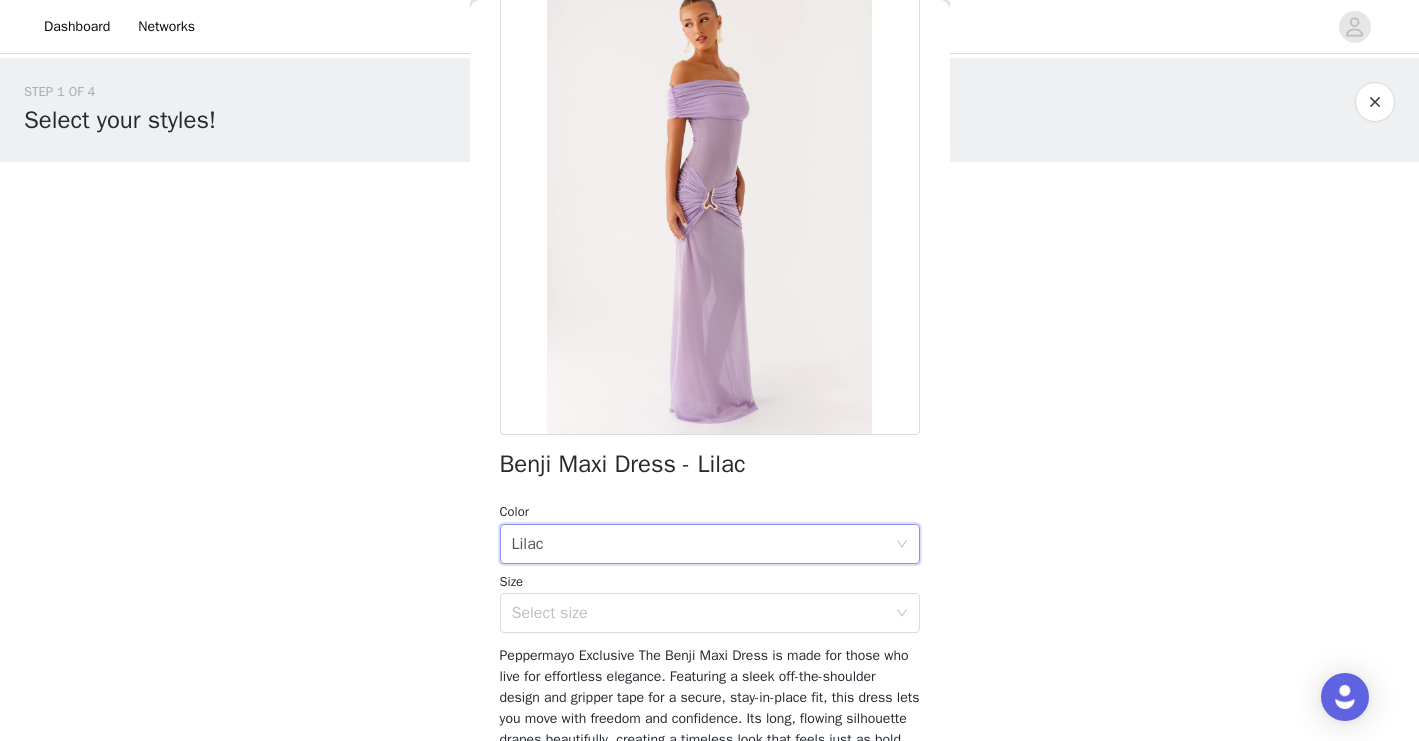 scroll, scrollTop: 115, scrollLeft: 0, axis: vertical 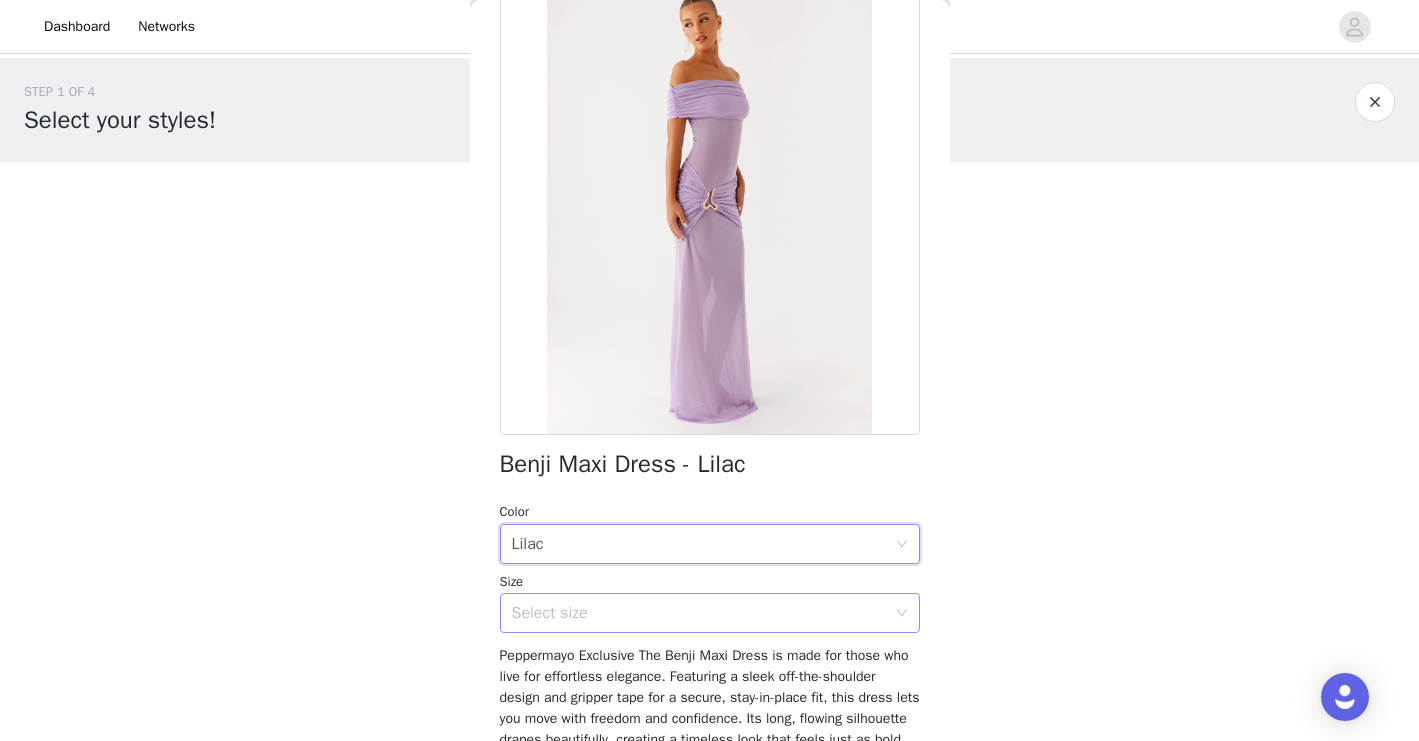click on "Select size" at bounding box center (699, 613) 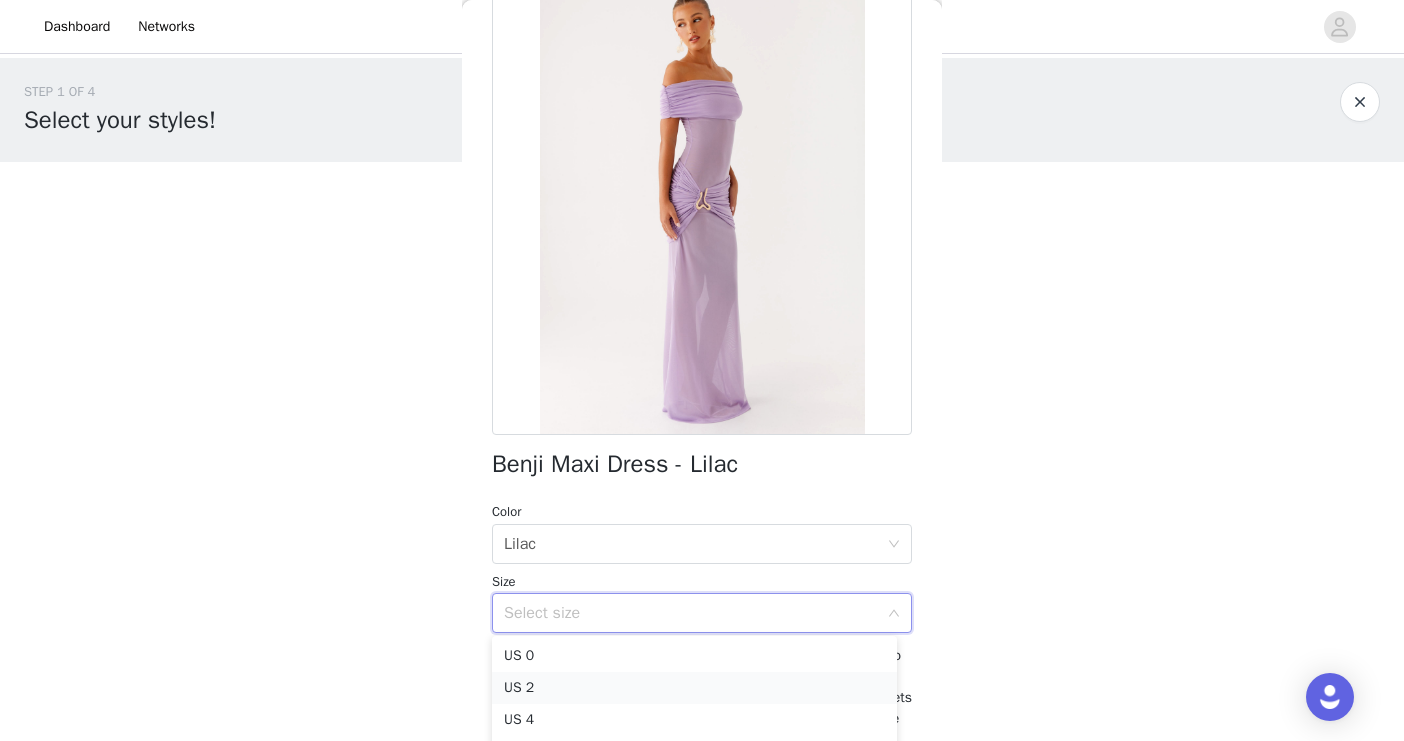 click on "US 2" at bounding box center (694, 688) 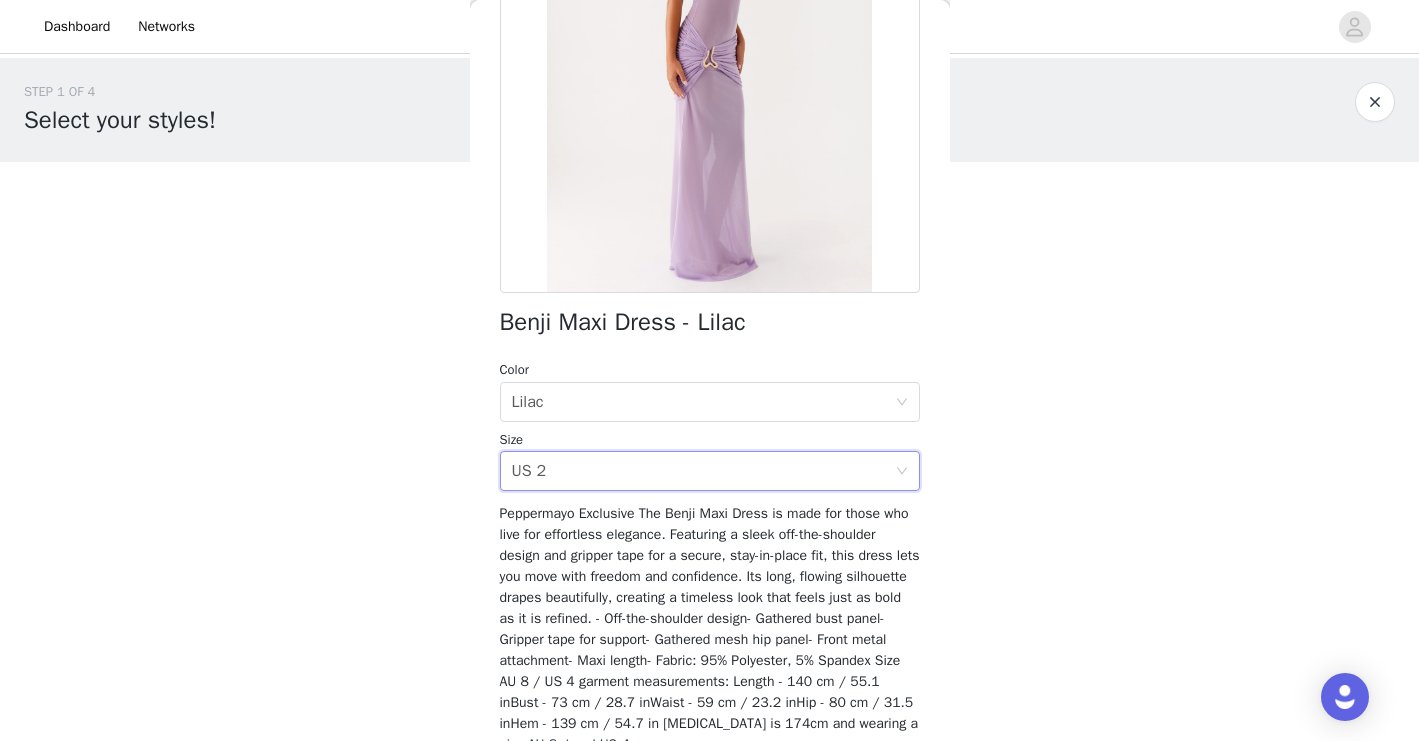 scroll, scrollTop: 375, scrollLeft: 0, axis: vertical 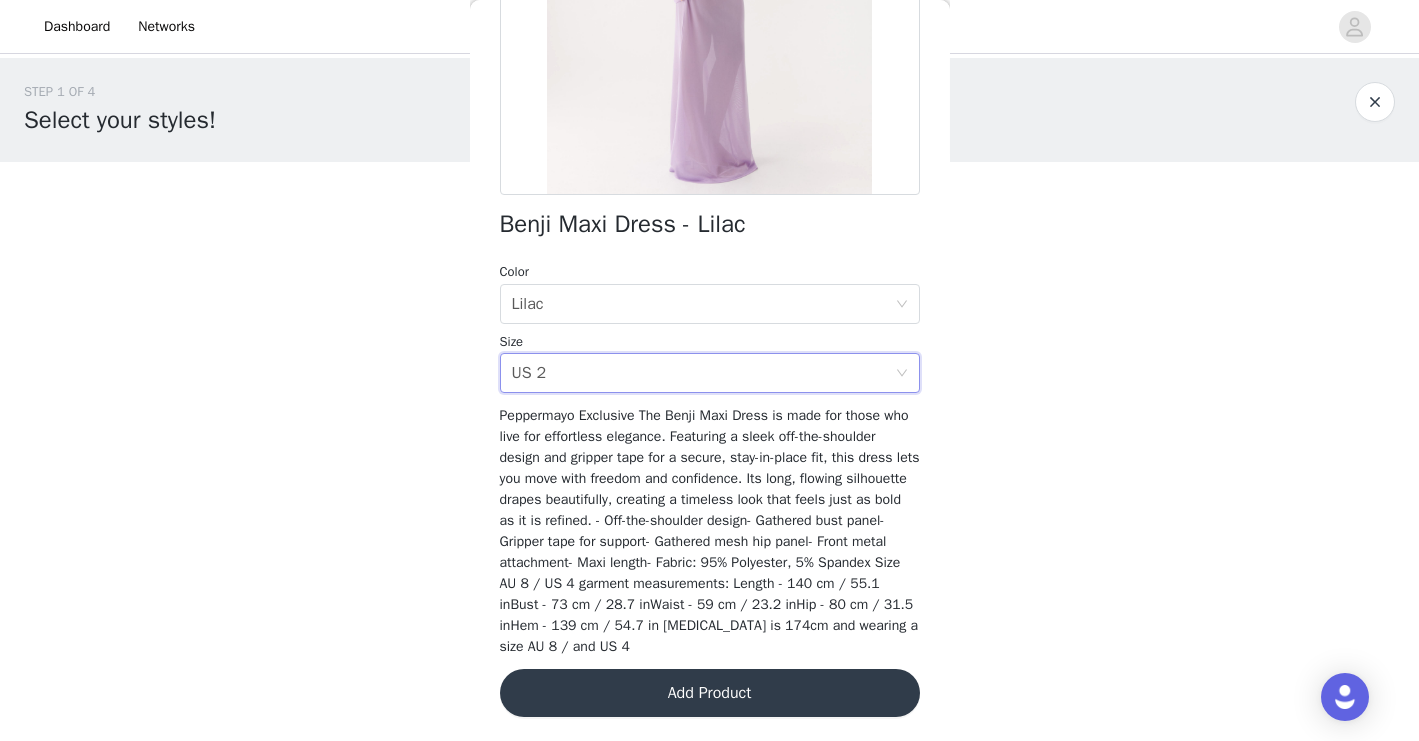 click on "Add Product" at bounding box center [710, 693] 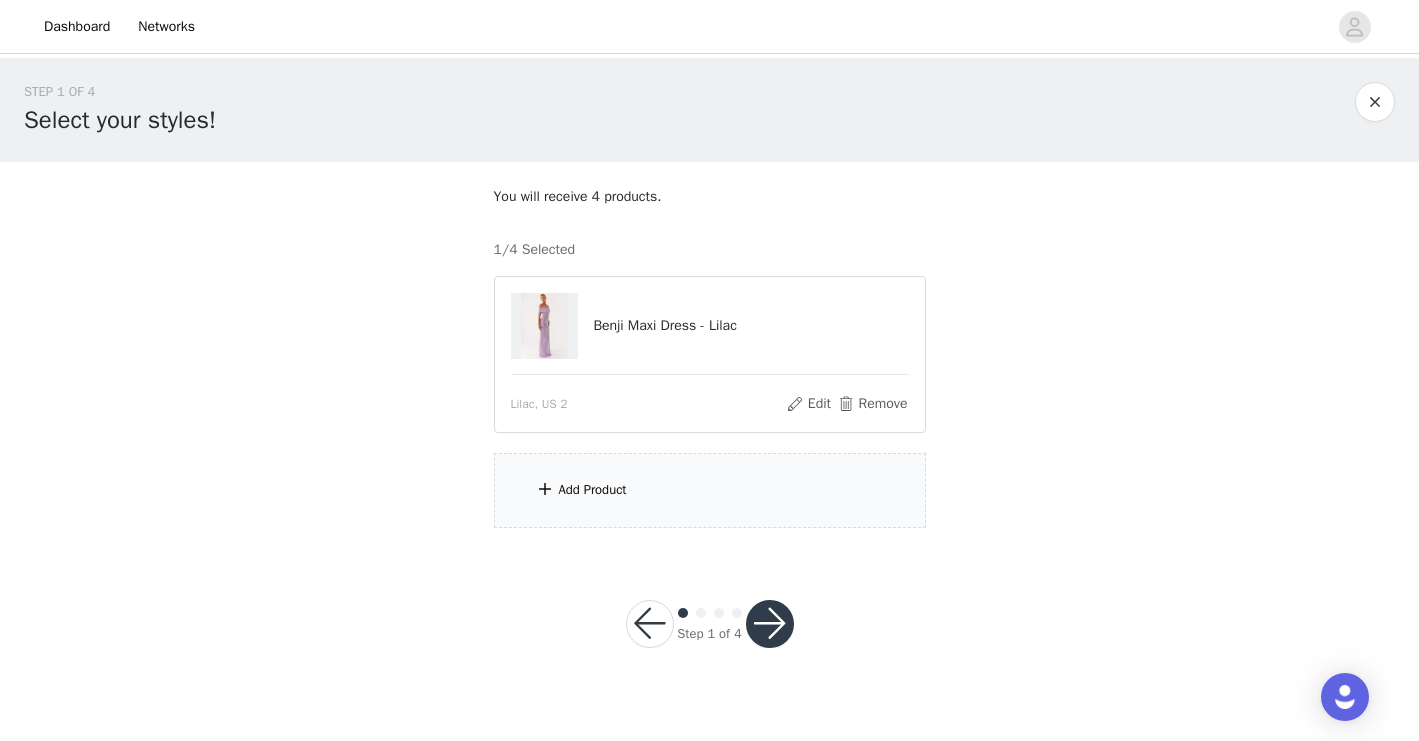click on "Add Product" at bounding box center (593, 490) 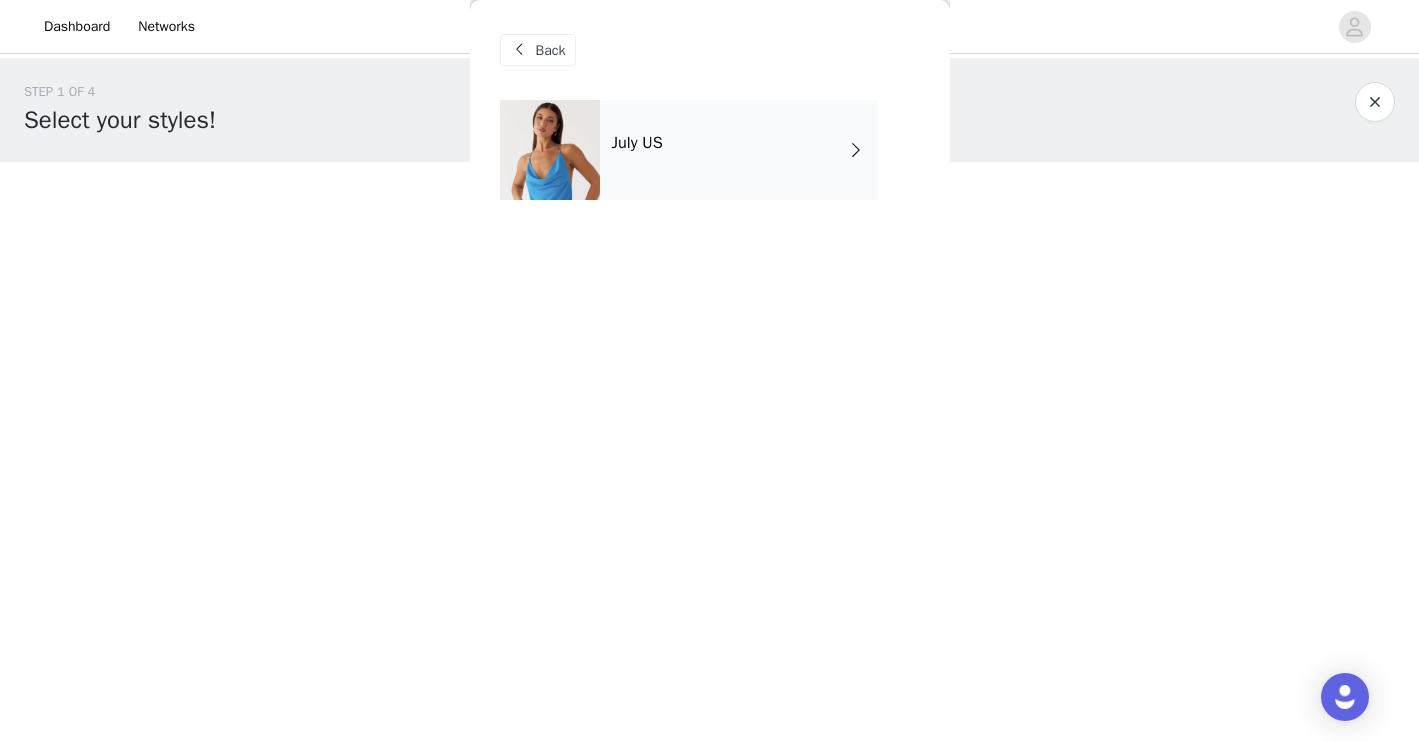 click on "July US" at bounding box center (739, 150) 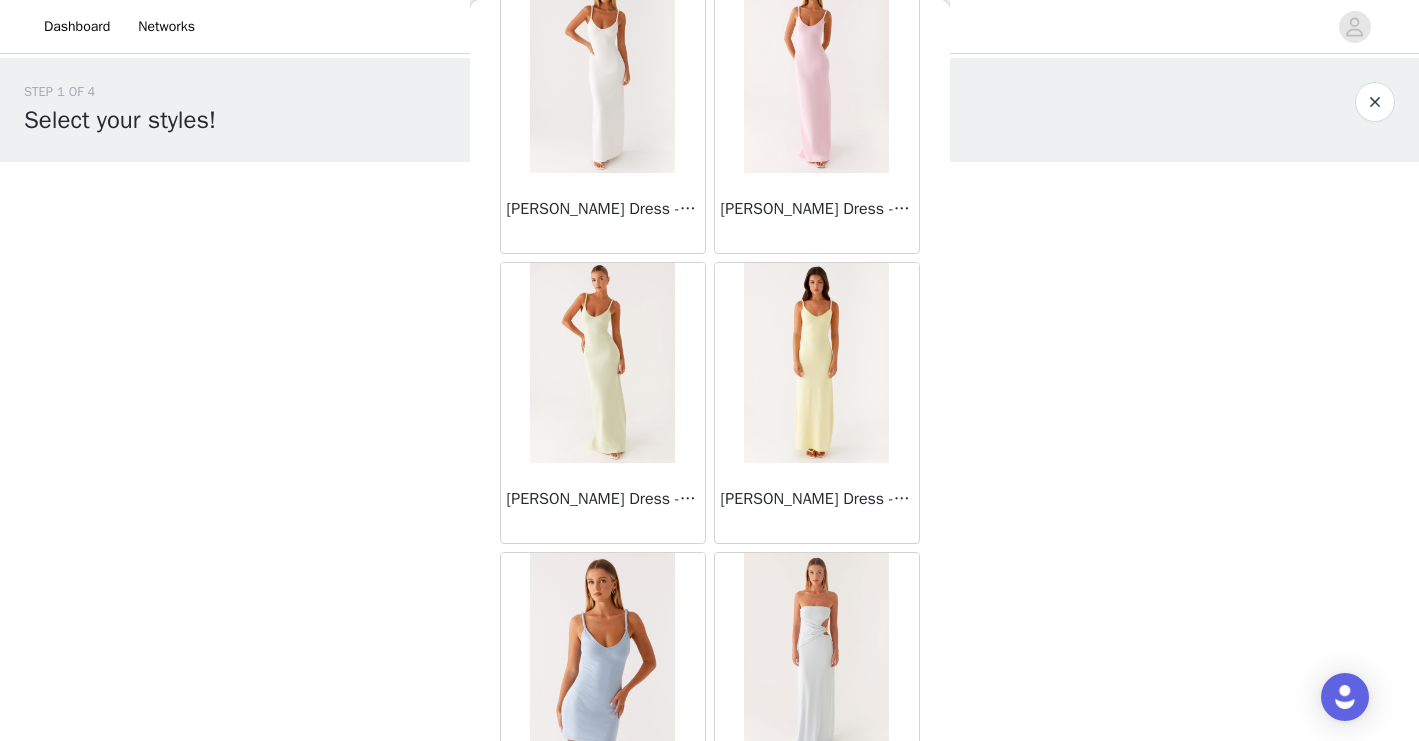 scroll, scrollTop: 2319, scrollLeft: 0, axis: vertical 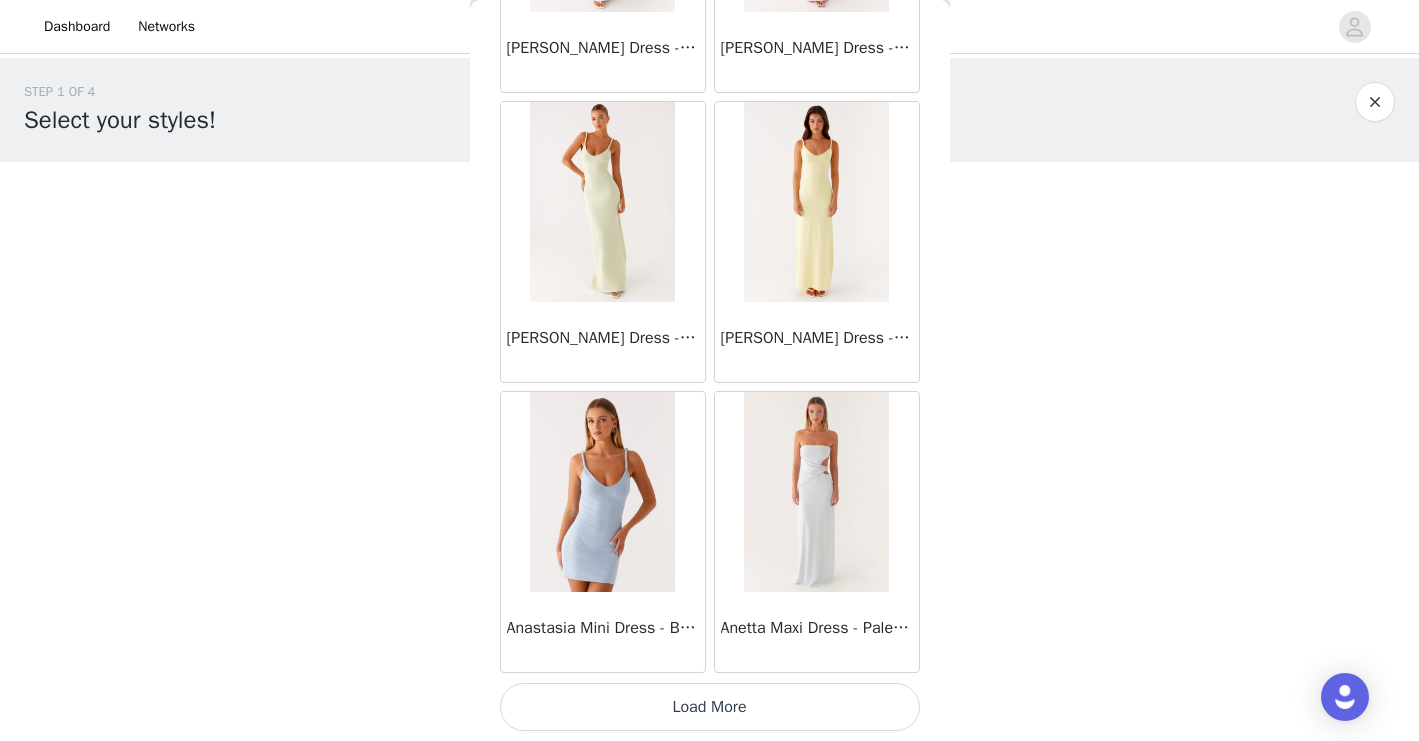 click on "Load More" at bounding box center (710, 707) 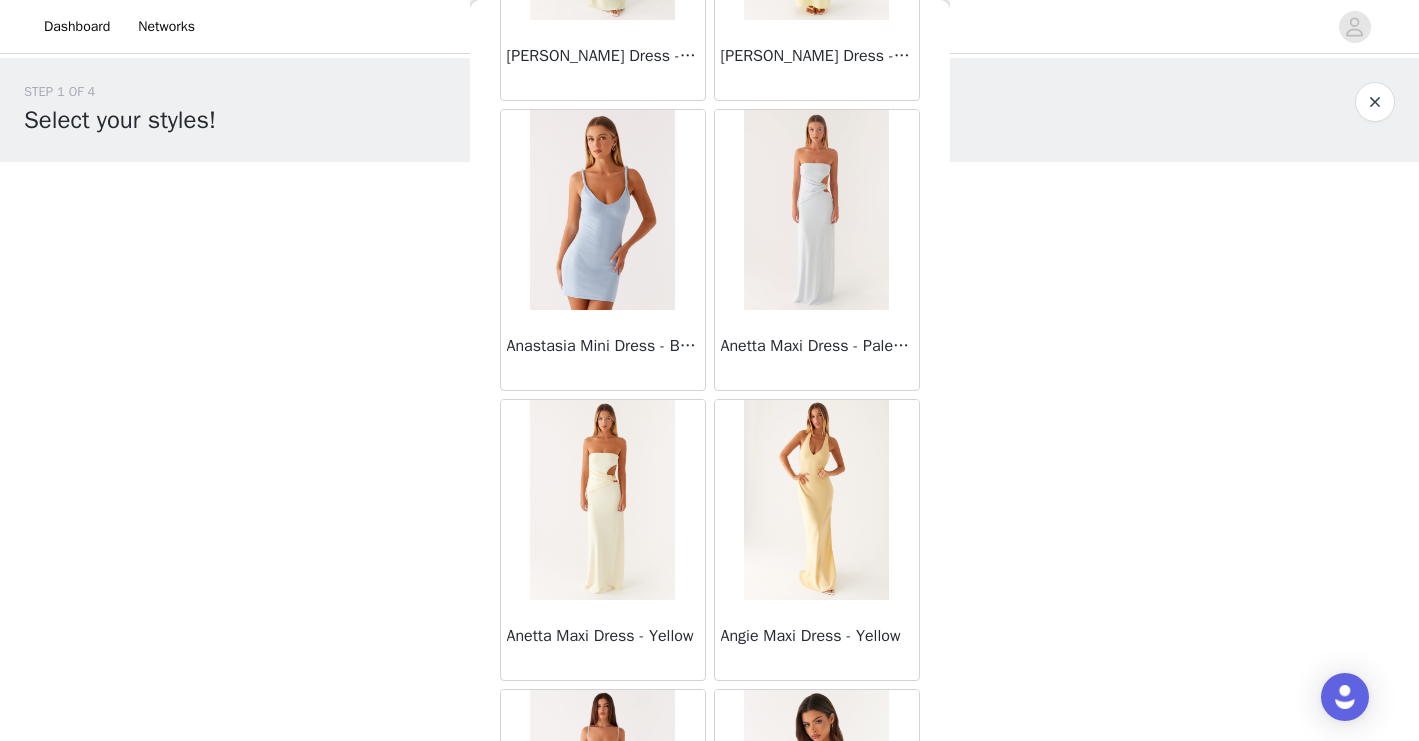 scroll, scrollTop: 2703, scrollLeft: 0, axis: vertical 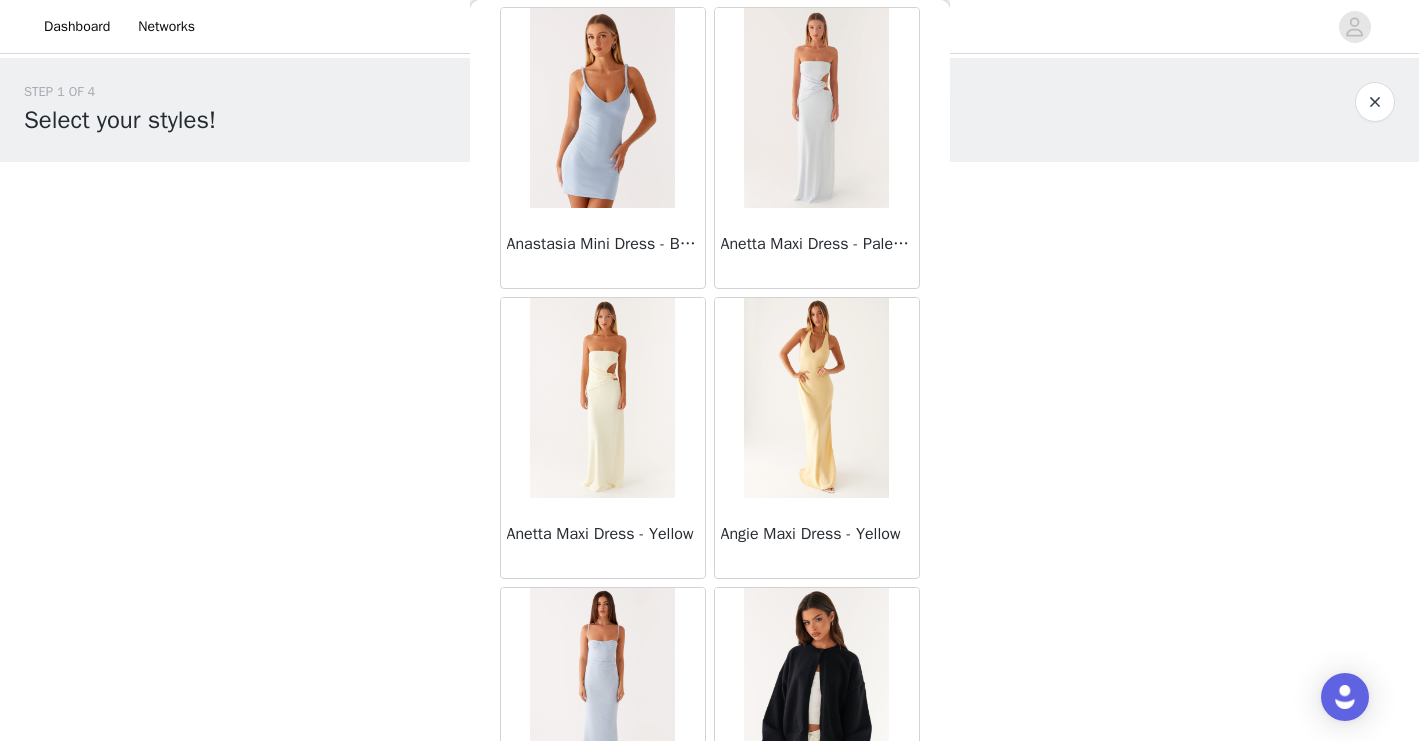 click at bounding box center (602, 398) 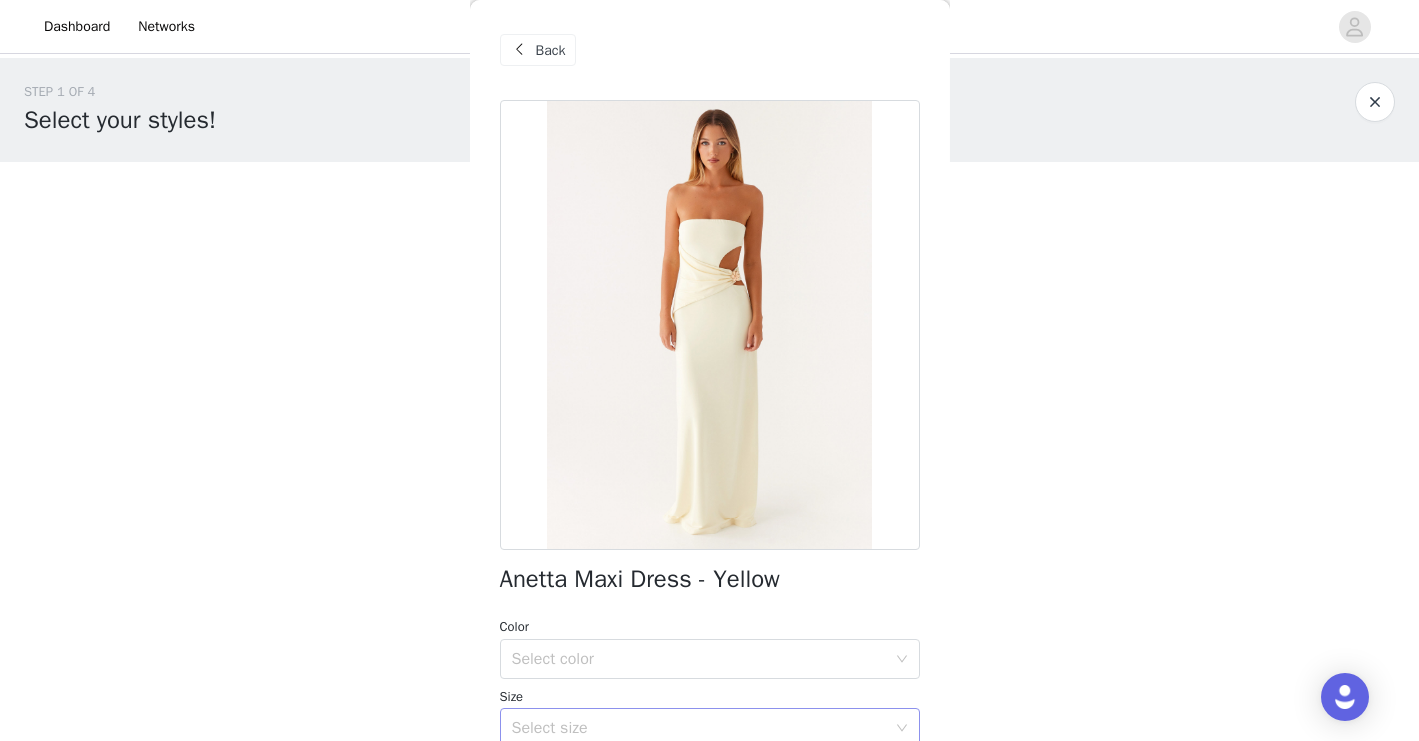 scroll, scrollTop: 155, scrollLeft: 0, axis: vertical 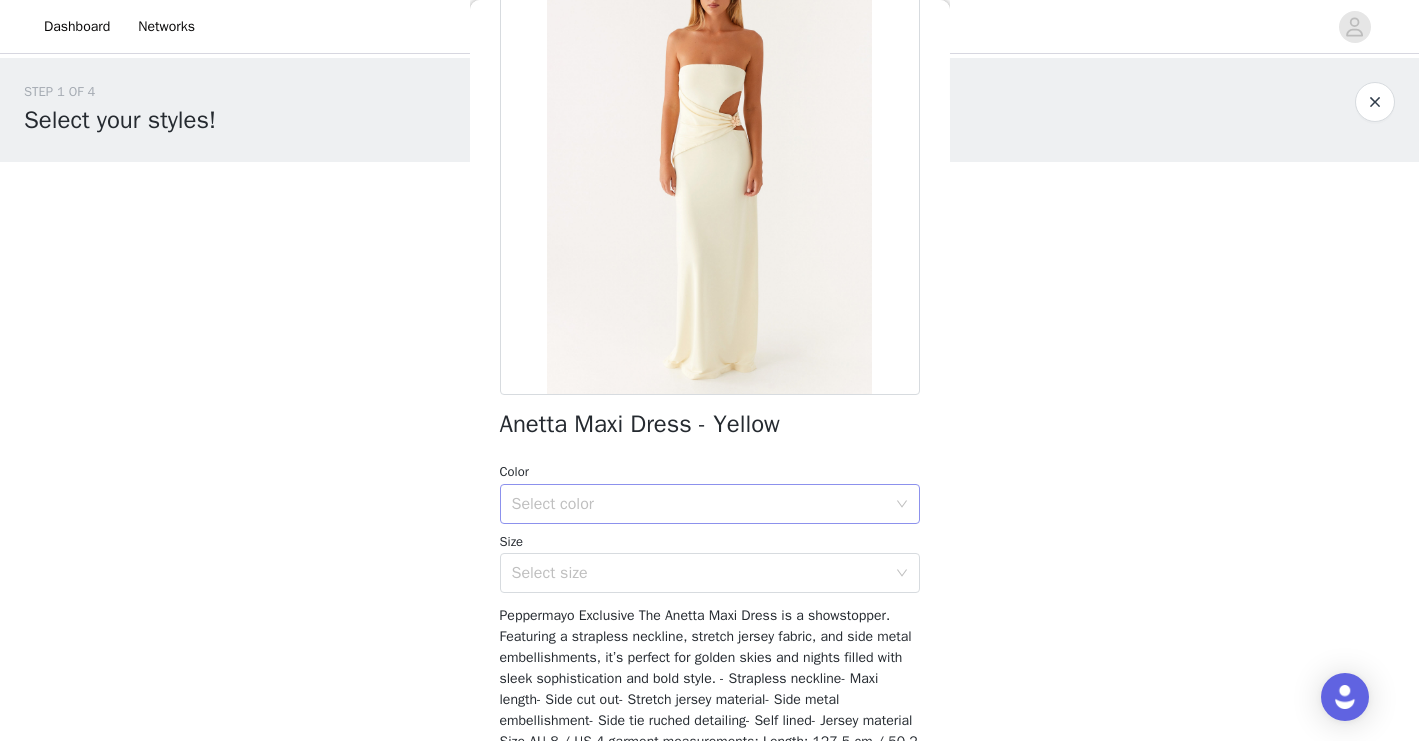 click on "Select color" at bounding box center [699, 504] 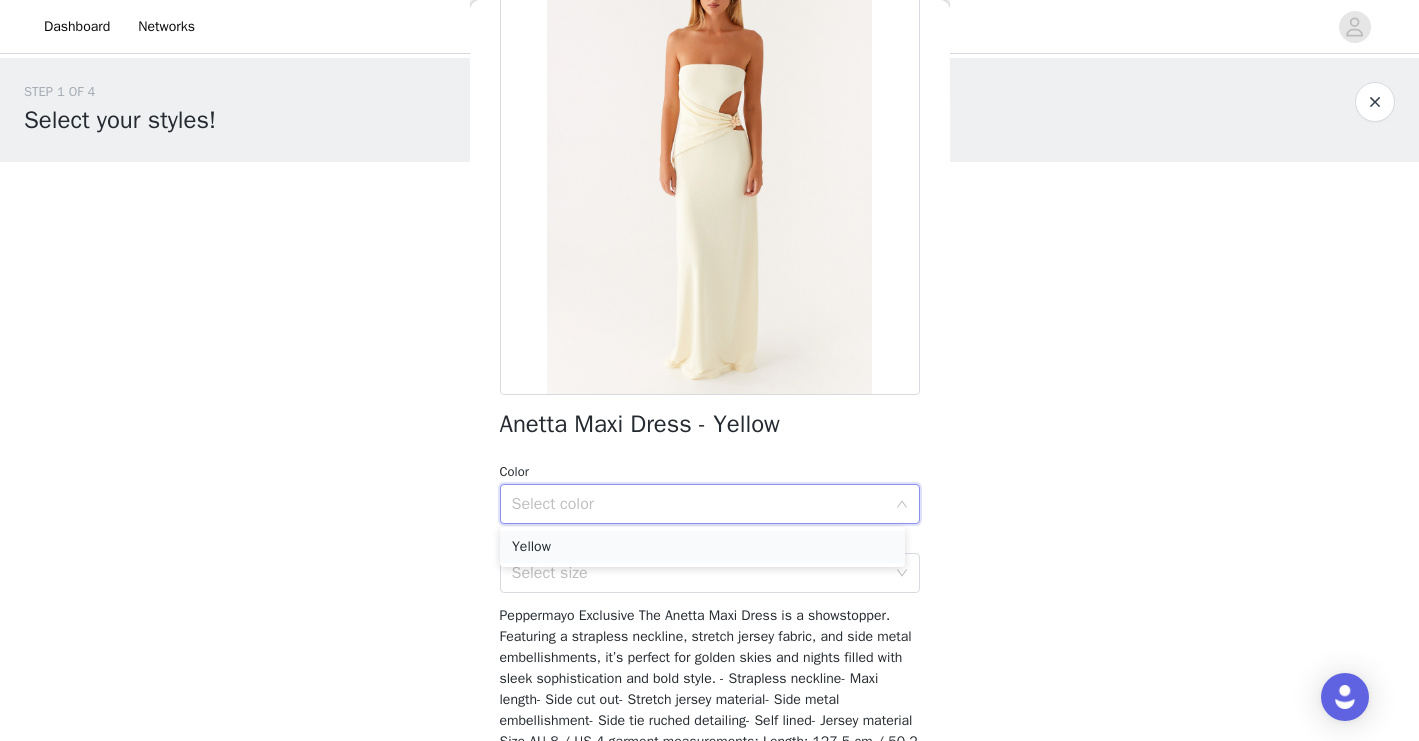 click on "Yellow" at bounding box center [702, 547] 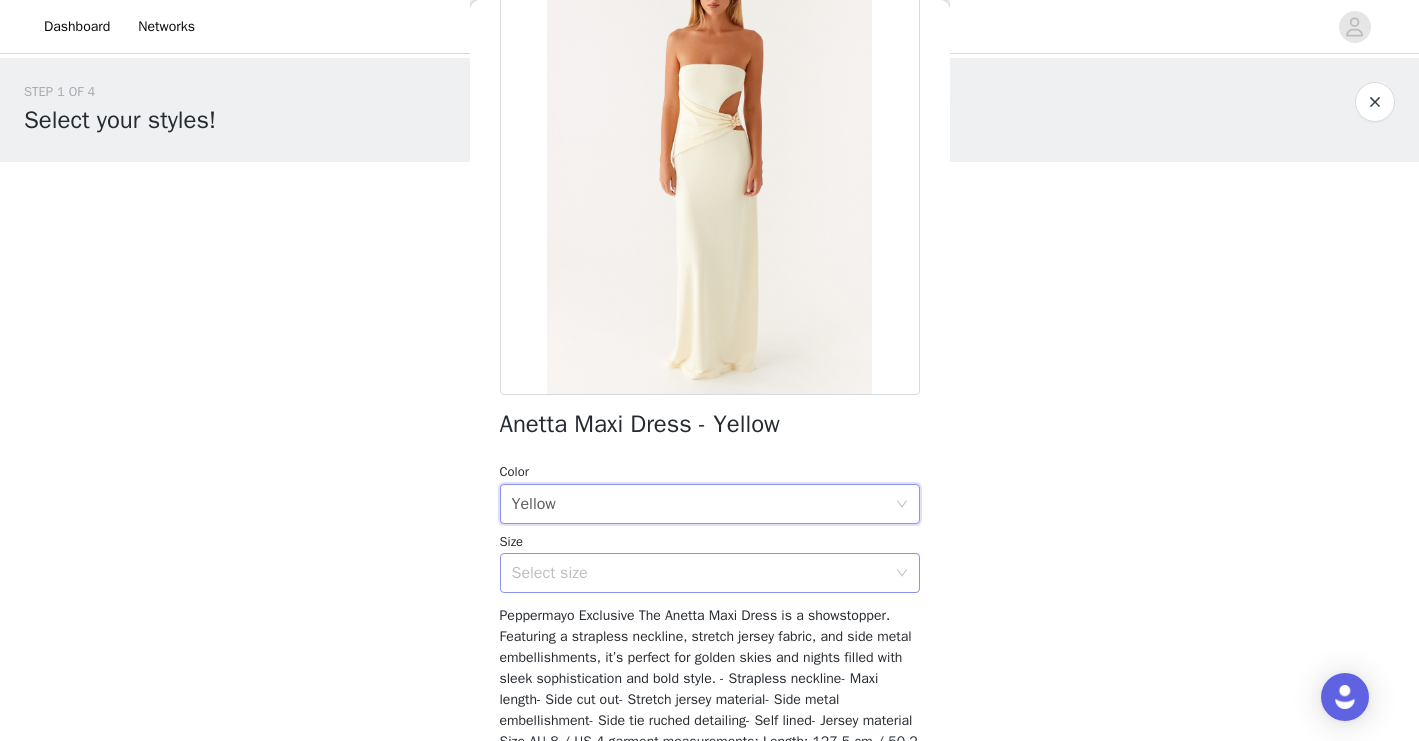 click on "Select size" at bounding box center (699, 573) 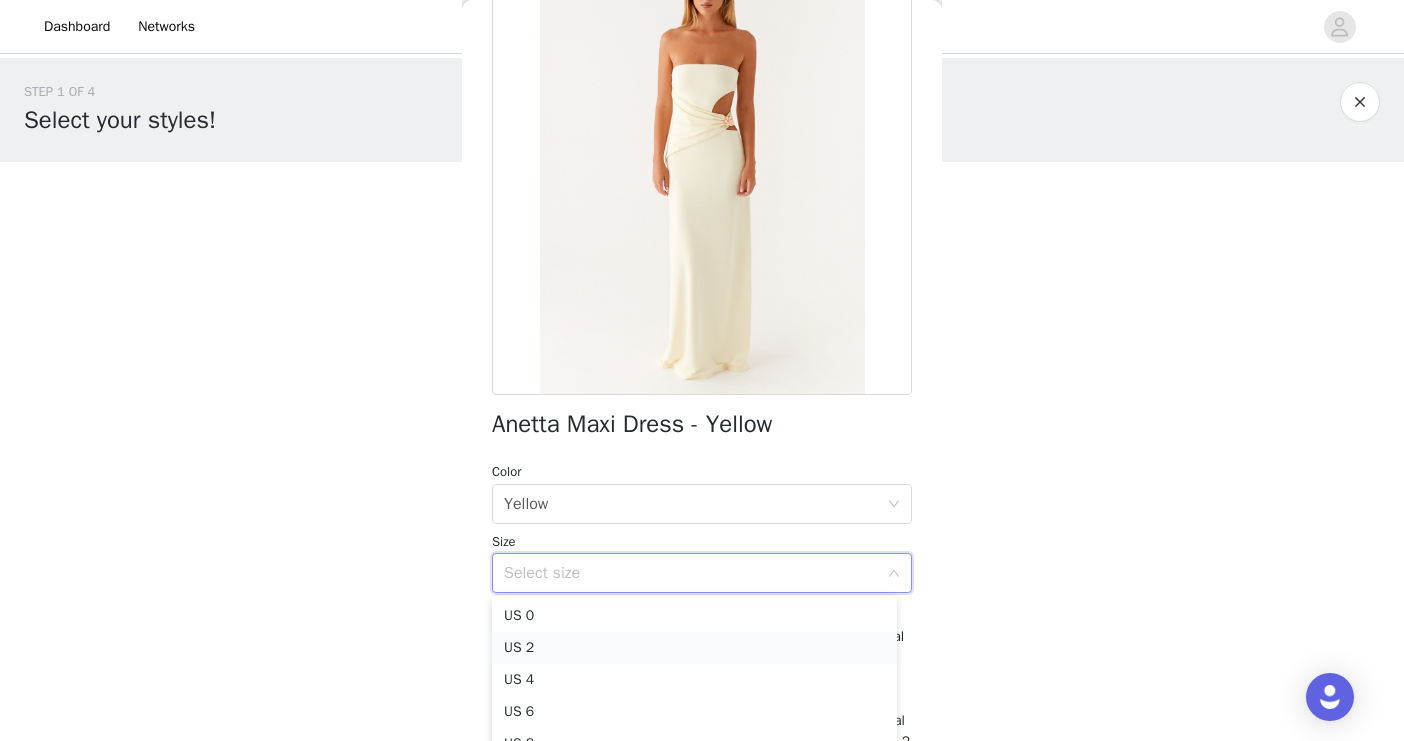click on "US 2" at bounding box center (694, 648) 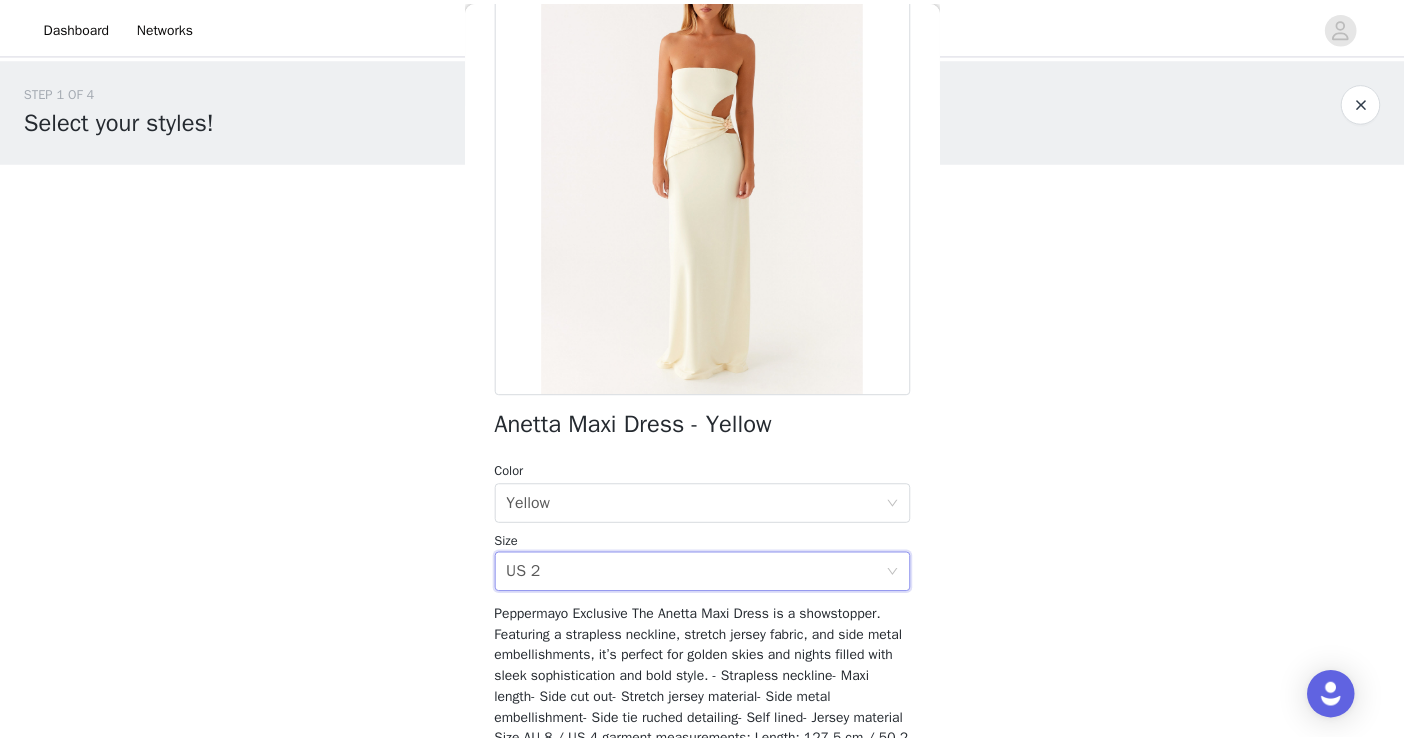 scroll, scrollTop: 312, scrollLeft: 0, axis: vertical 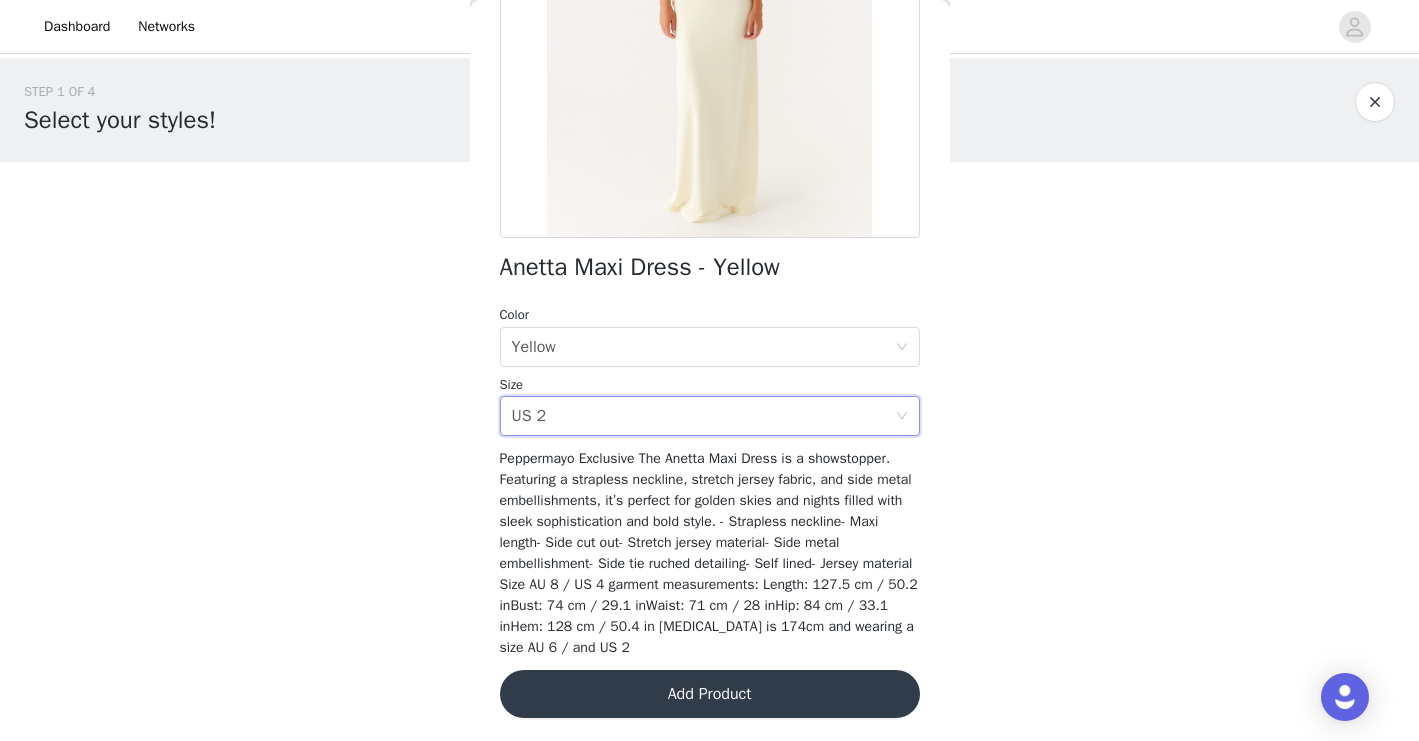 click on "Add Product" at bounding box center (710, 694) 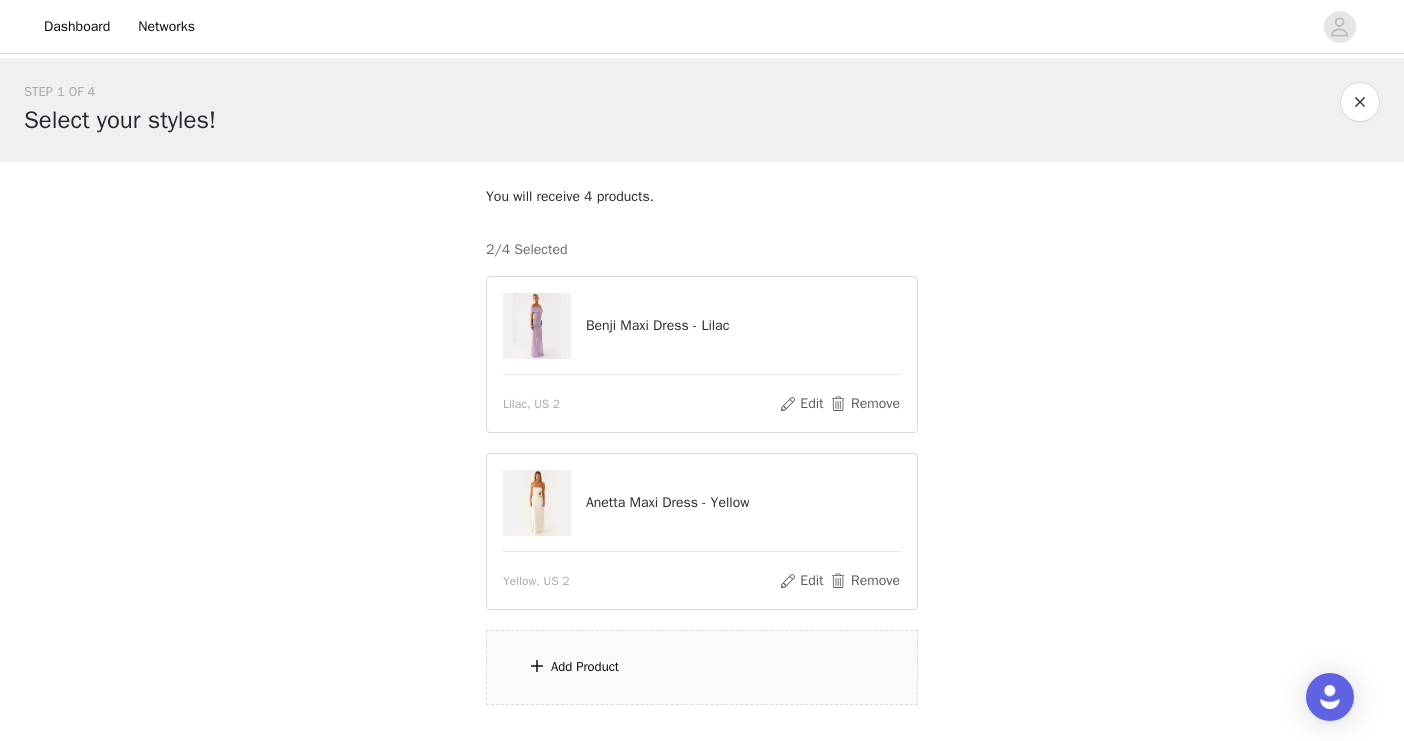 click on "Add Product" at bounding box center [585, 667] 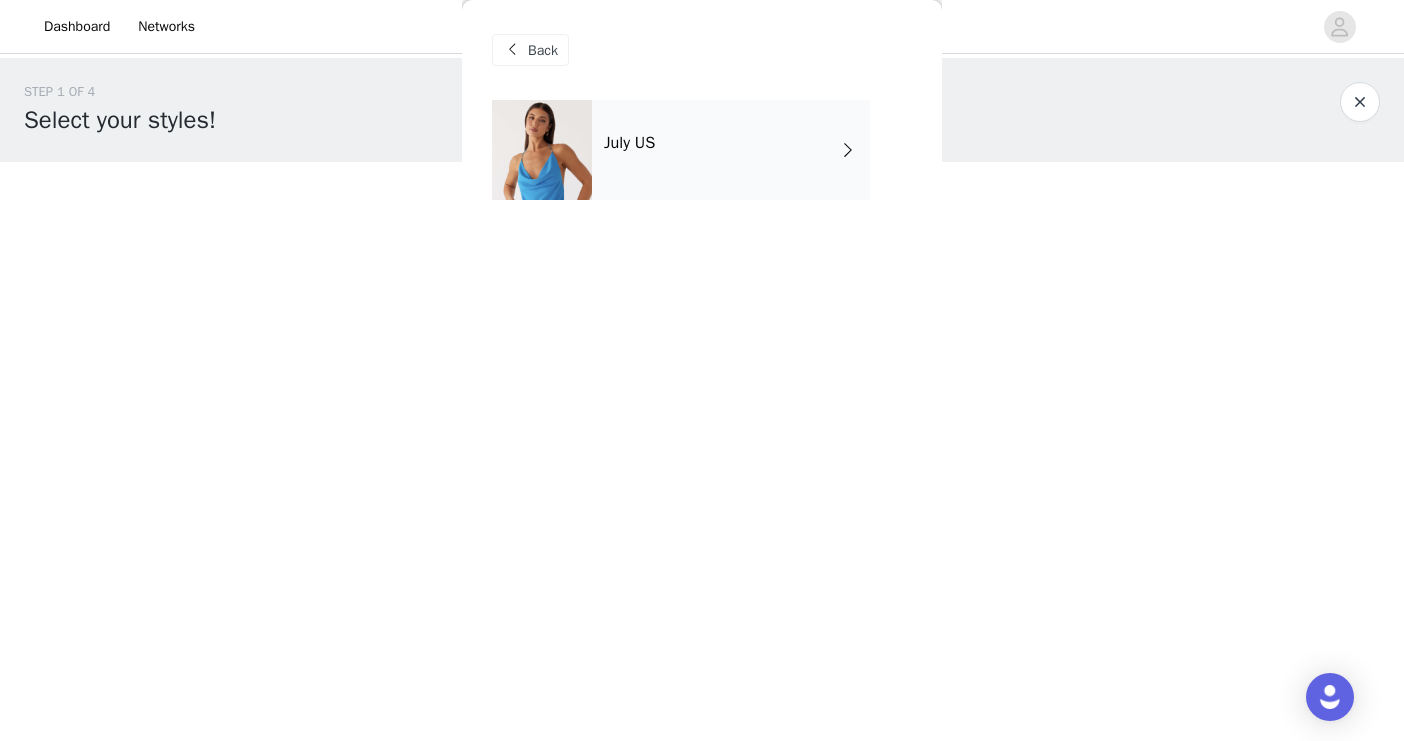 click on "July US" at bounding box center [731, 150] 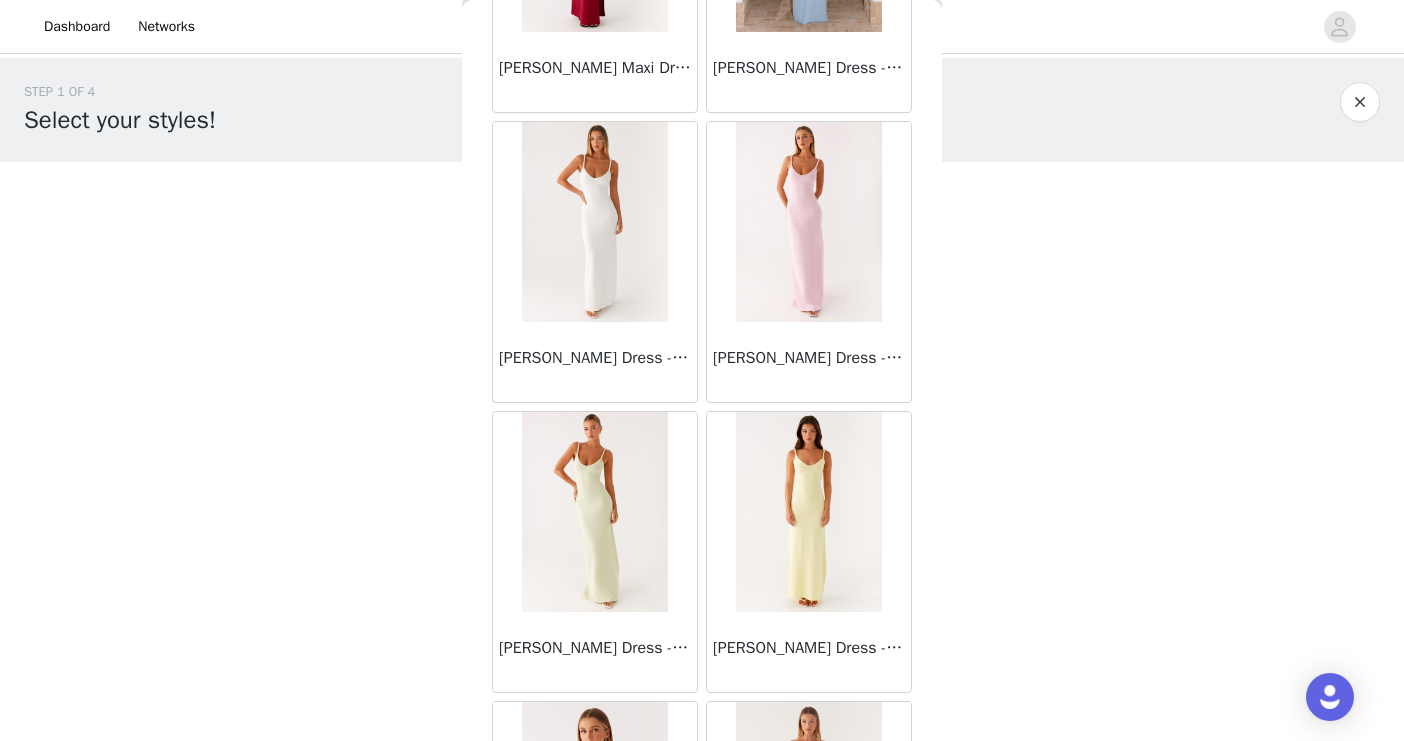 scroll, scrollTop: 2319, scrollLeft: 0, axis: vertical 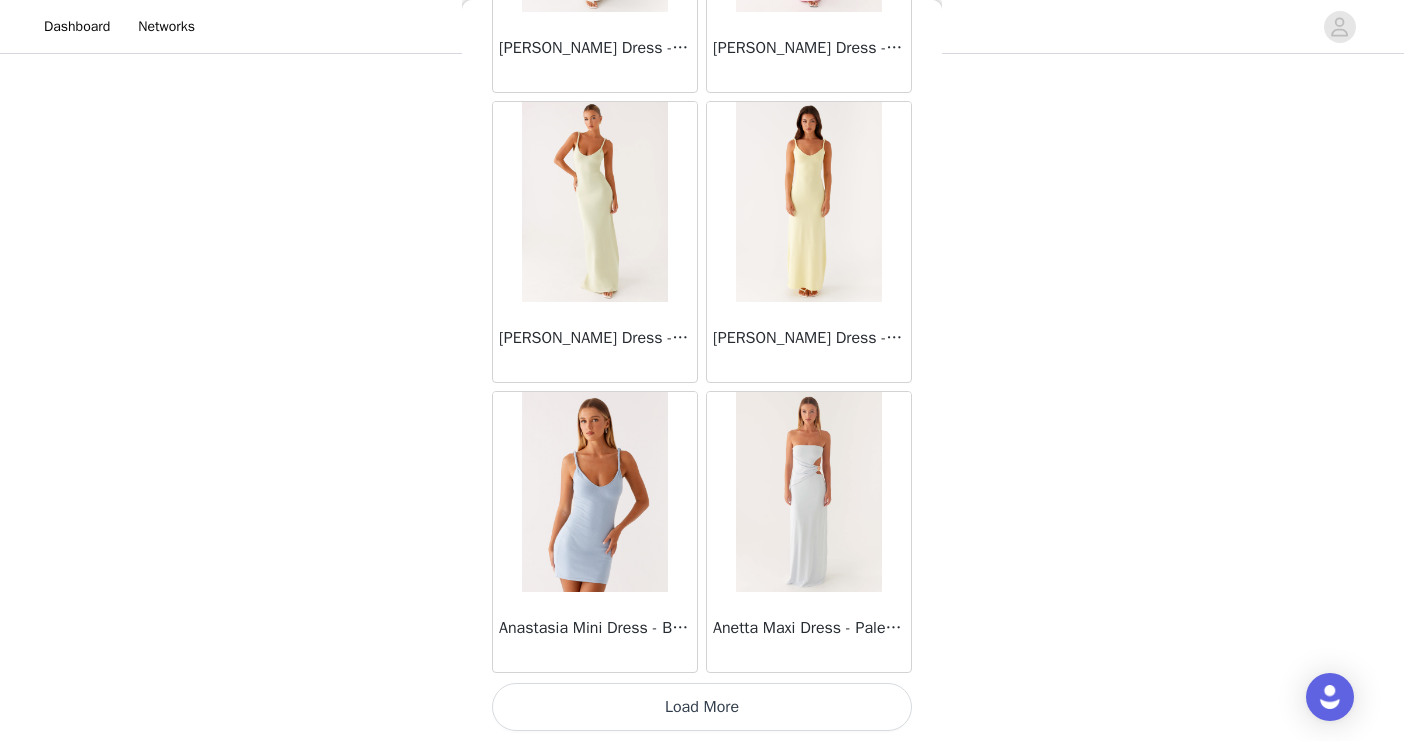 click on "Load More" at bounding box center [702, 707] 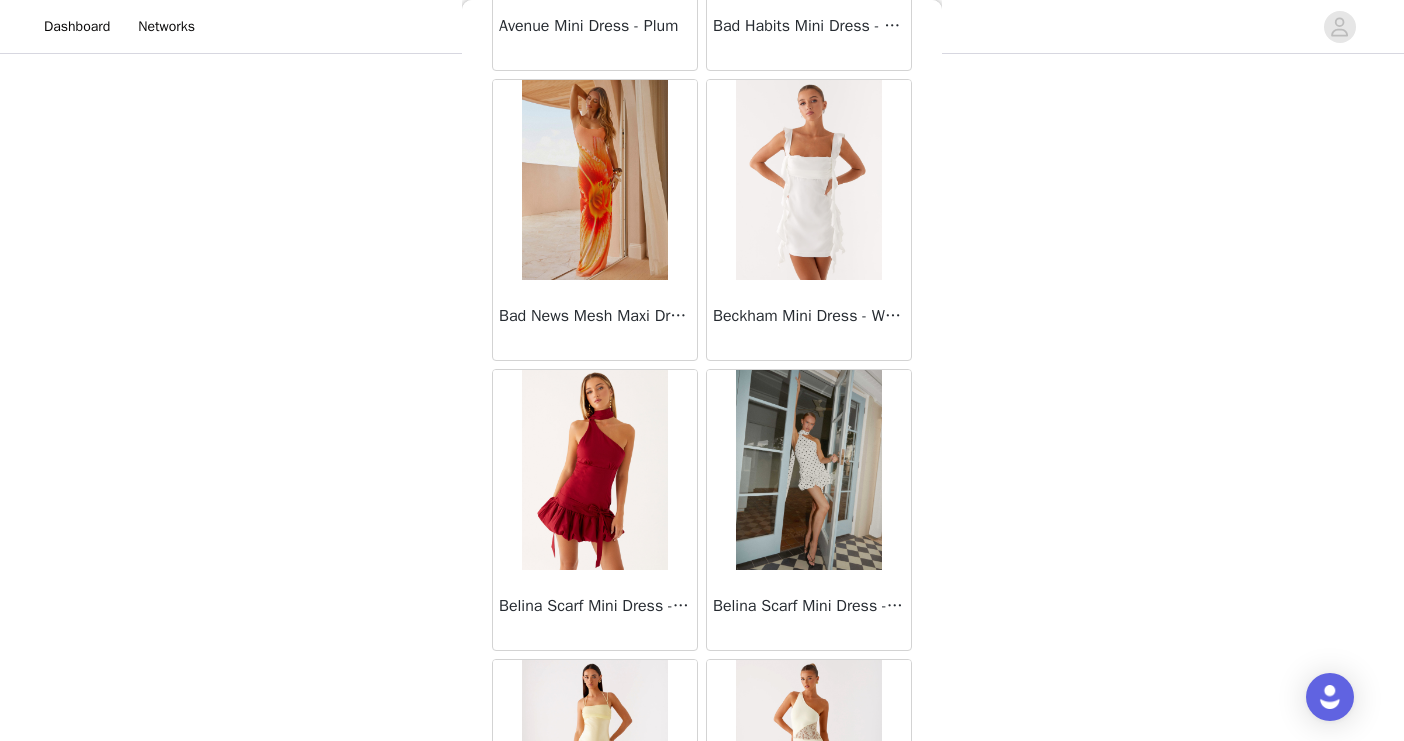 scroll, scrollTop: 5219, scrollLeft: 0, axis: vertical 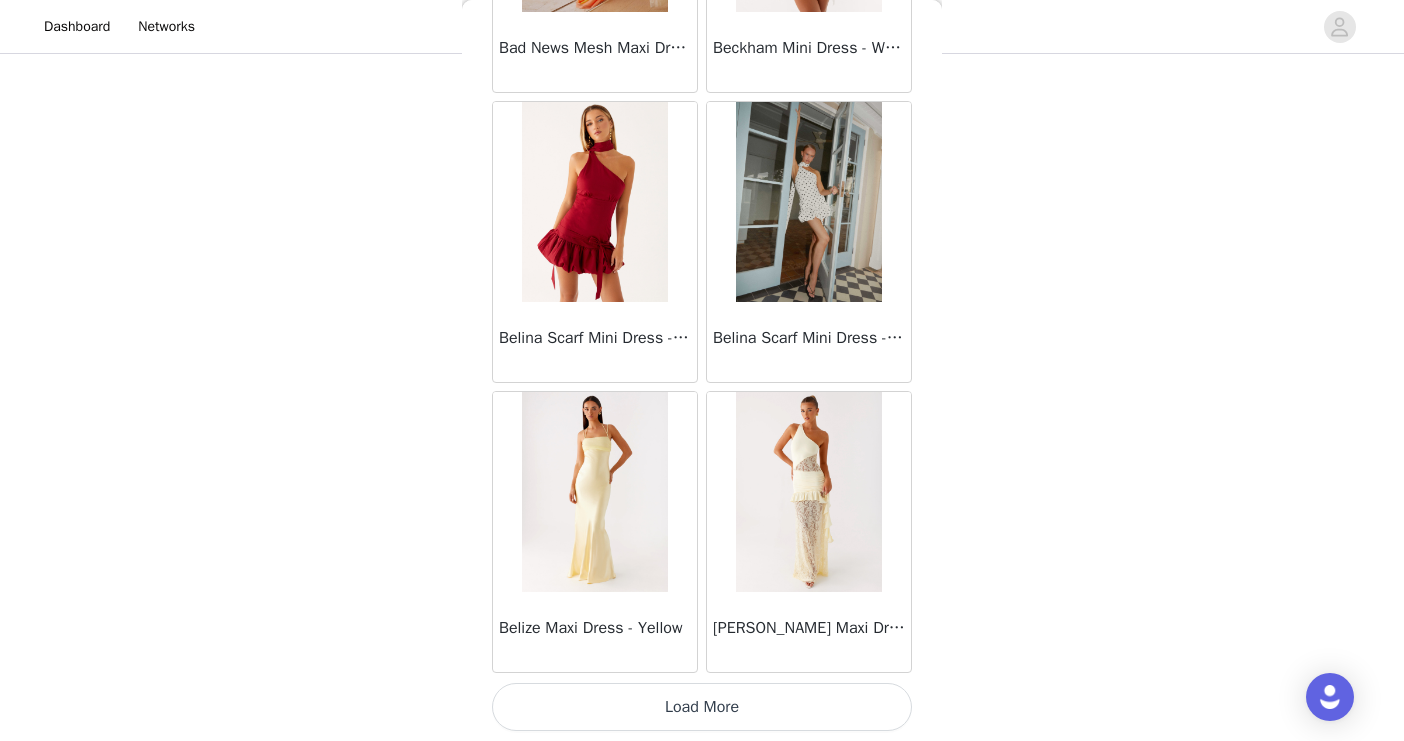 click on "Load More" at bounding box center (702, 707) 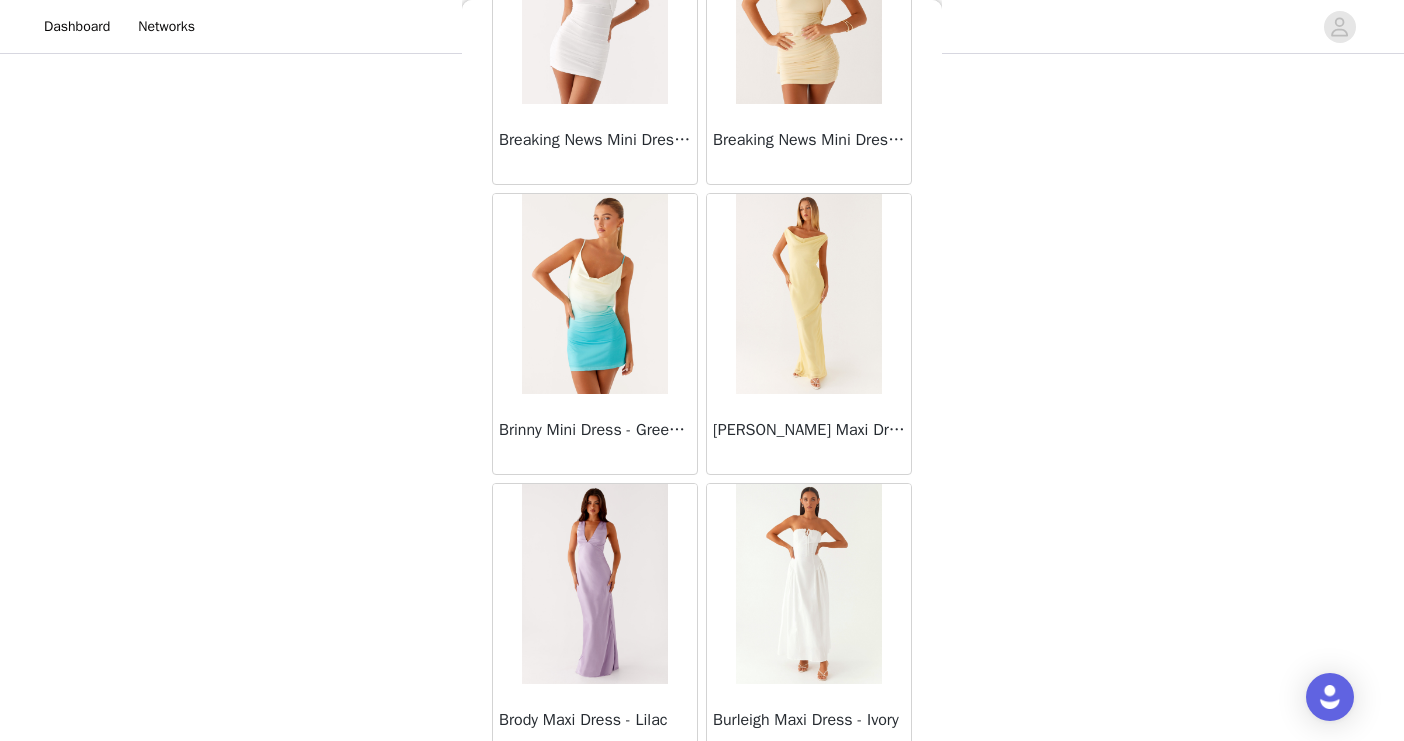scroll, scrollTop: 8119, scrollLeft: 0, axis: vertical 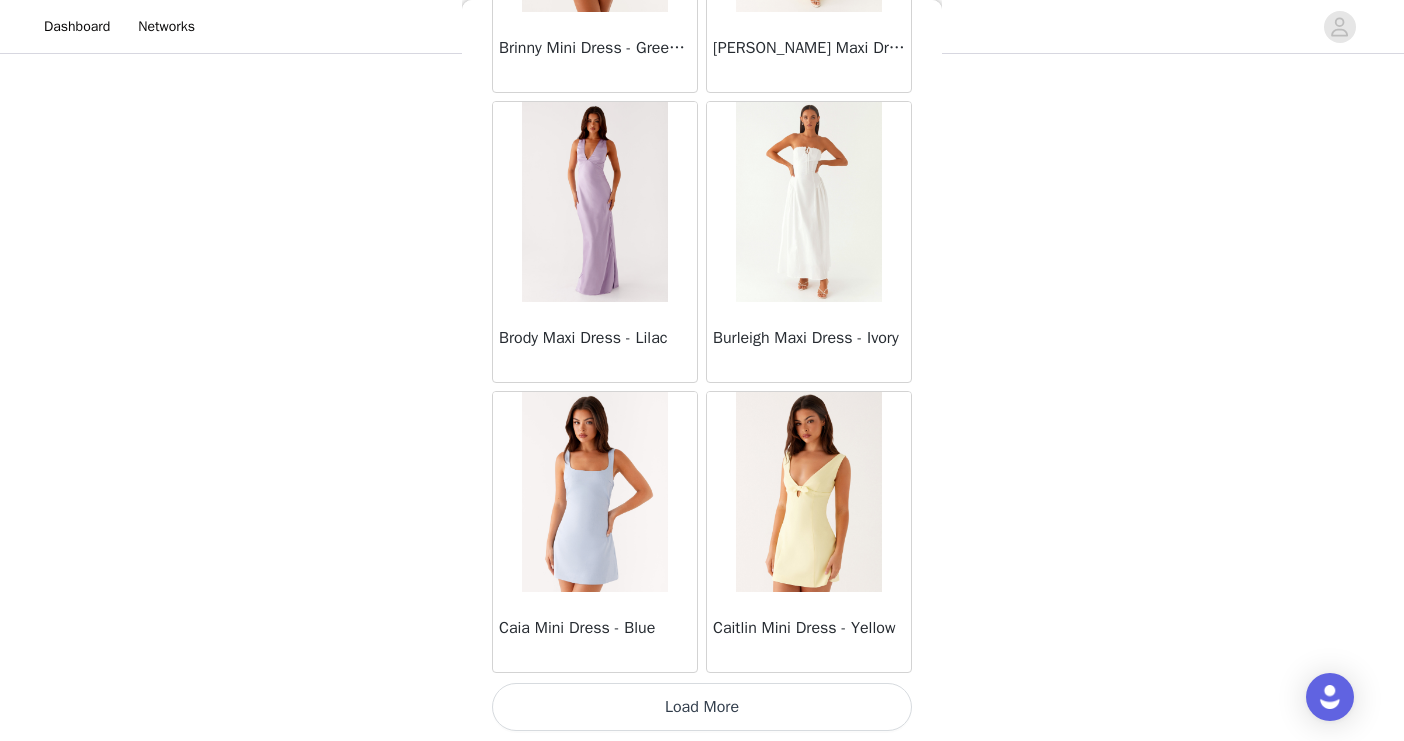click on "Load More" at bounding box center (702, 707) 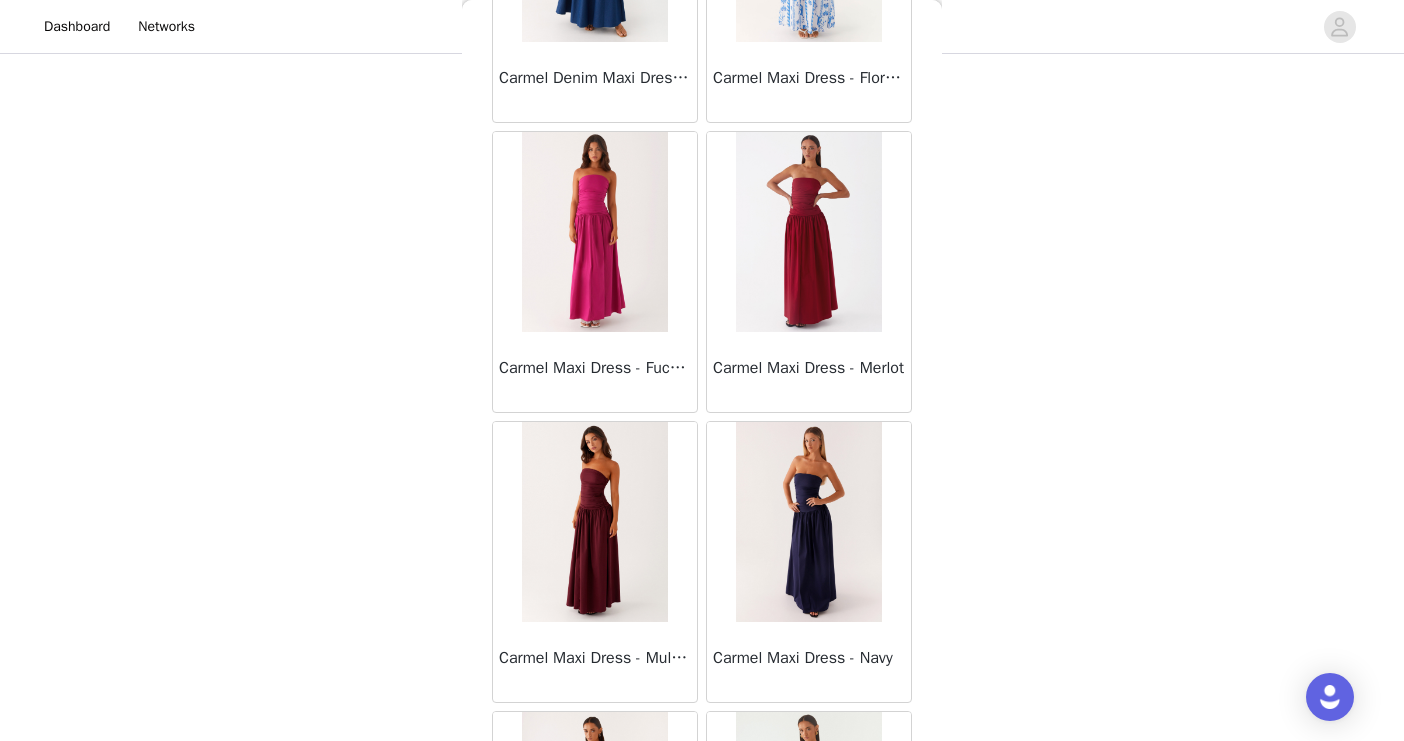 scroll, scrollTop: 10246, scrollLeft: 0, axis: vertical 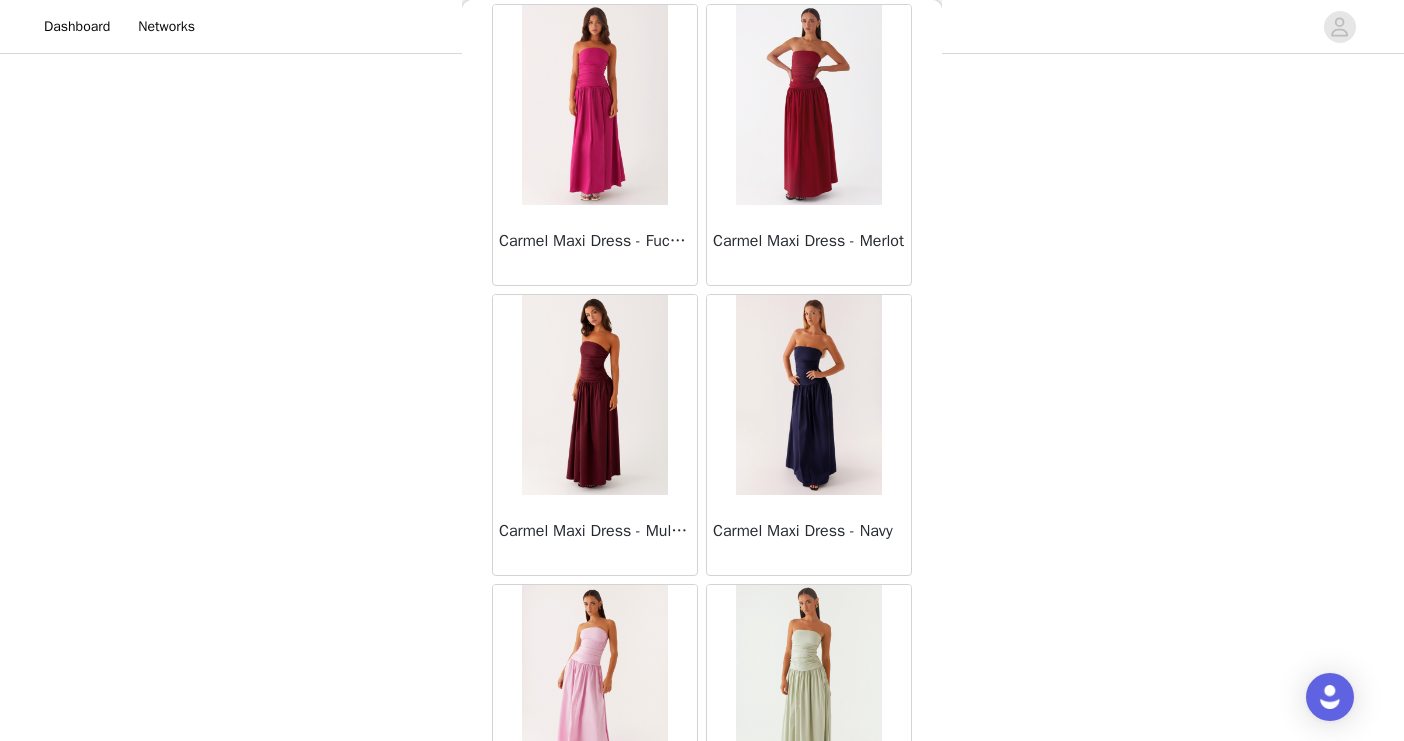 click at bounding box center [594, 395] 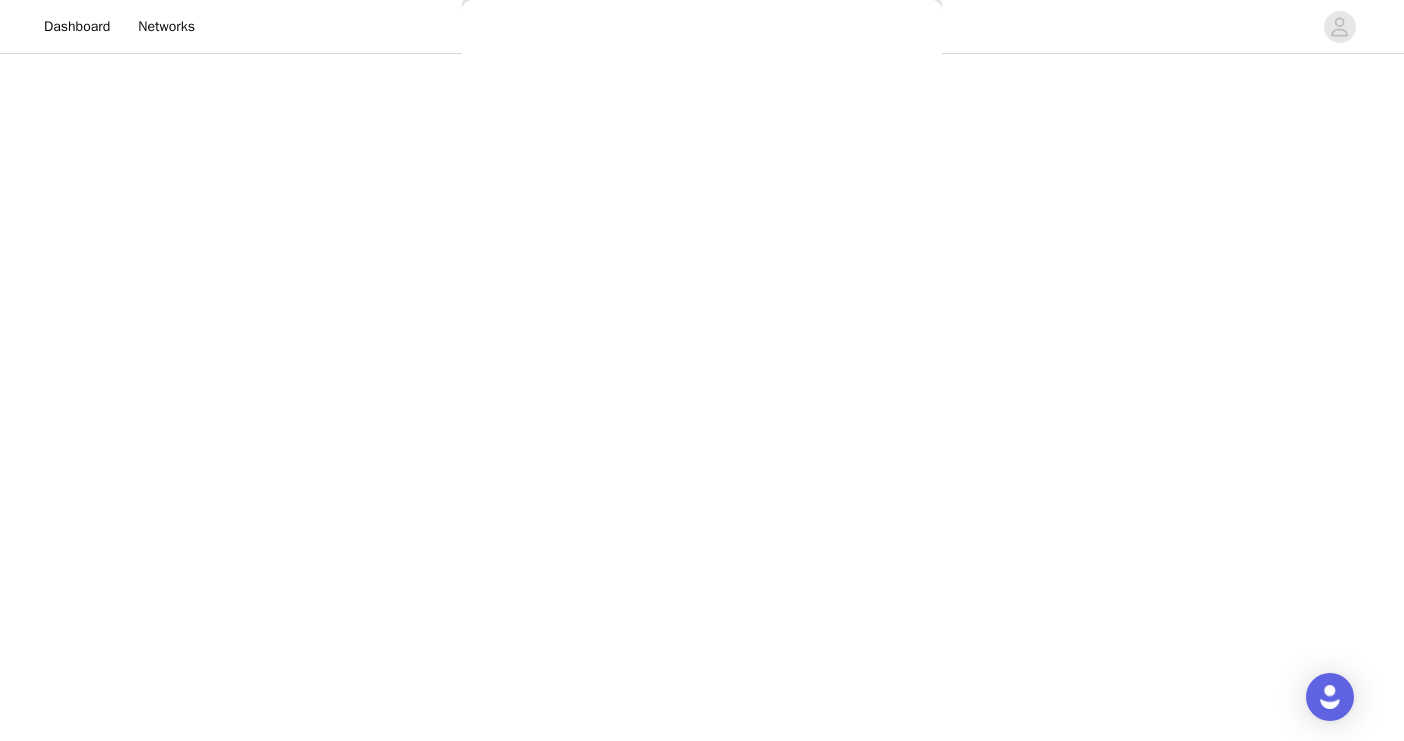 scroll, scrollTop: 333, scrollLeft: 0, axis: vertical 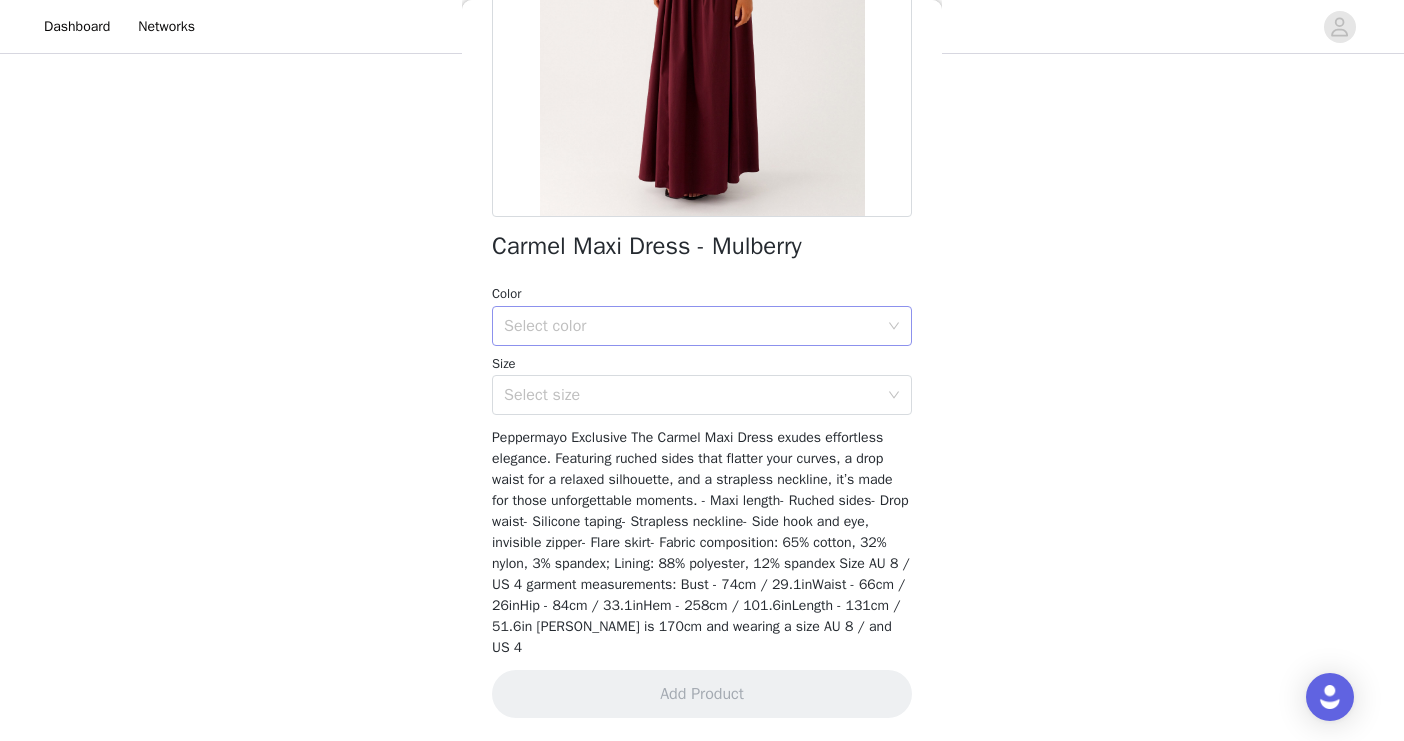 click on "Select color" at bounding box center (702, 326) 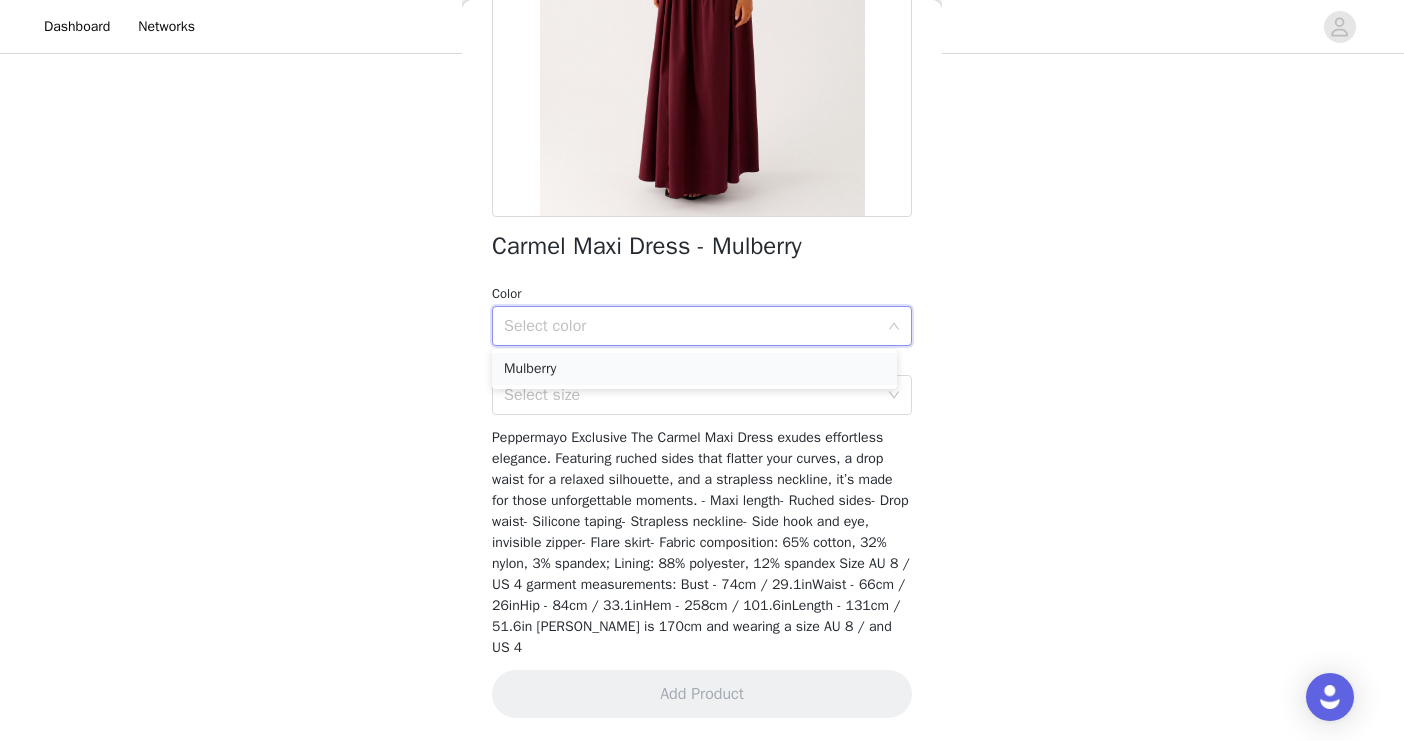 click on "Mulberry" at bounding box center (694, 369) 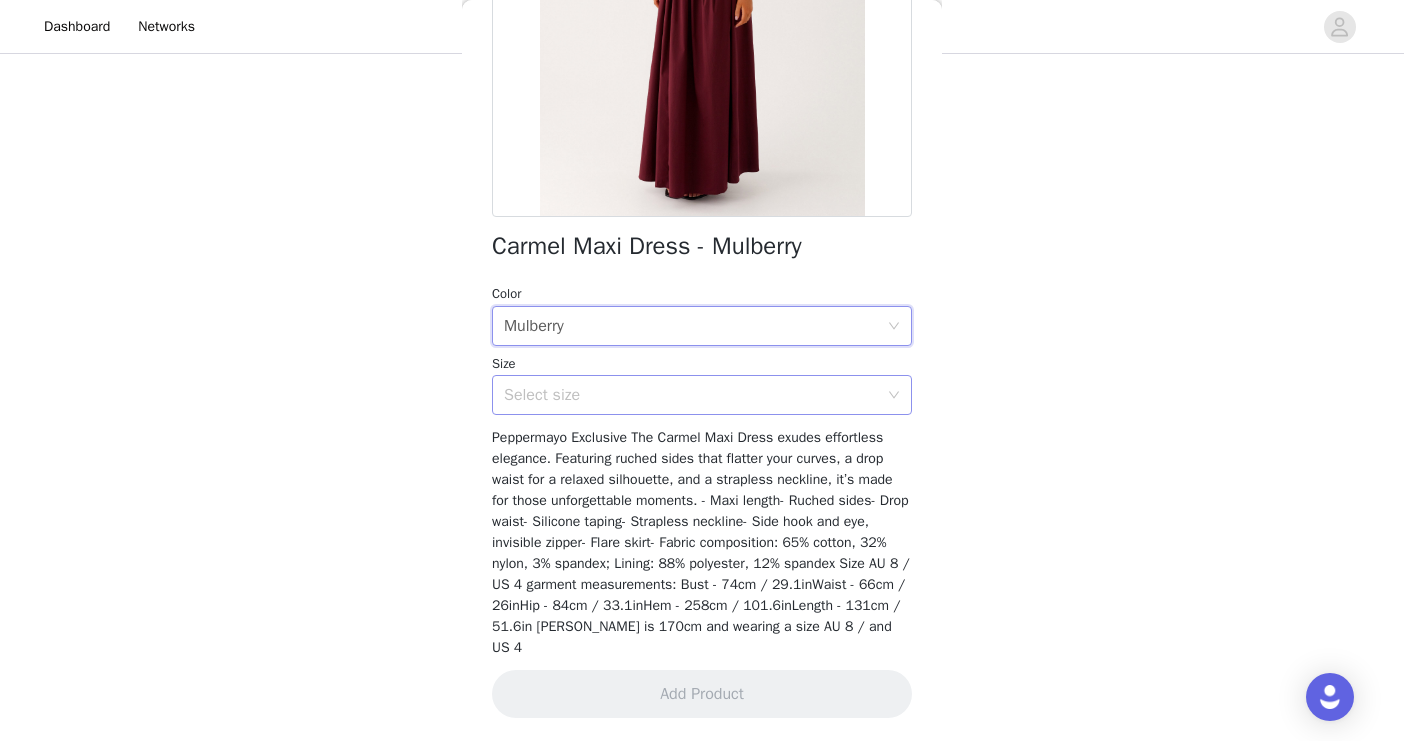 click on "Select size" at bounding box center (691, 395) 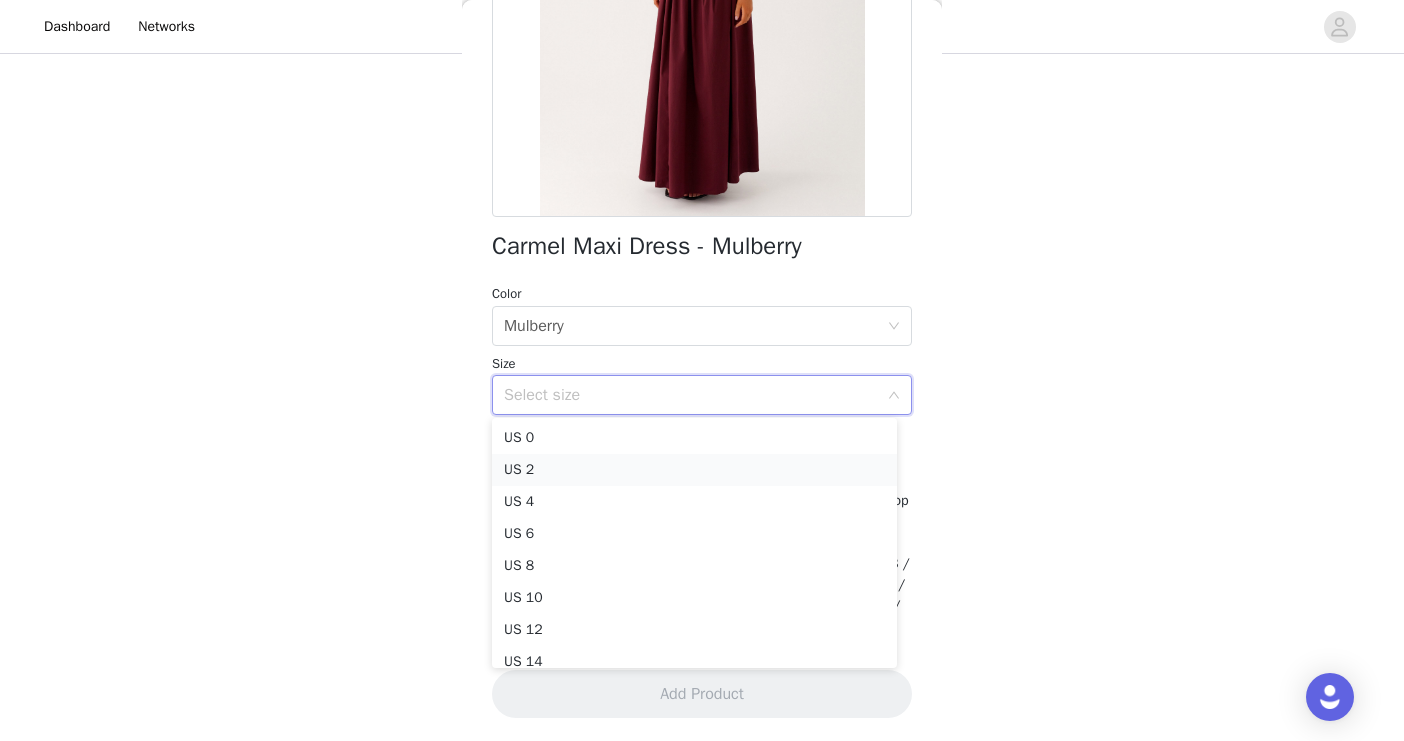 click on "US 2" at bounding box center (694, 470) 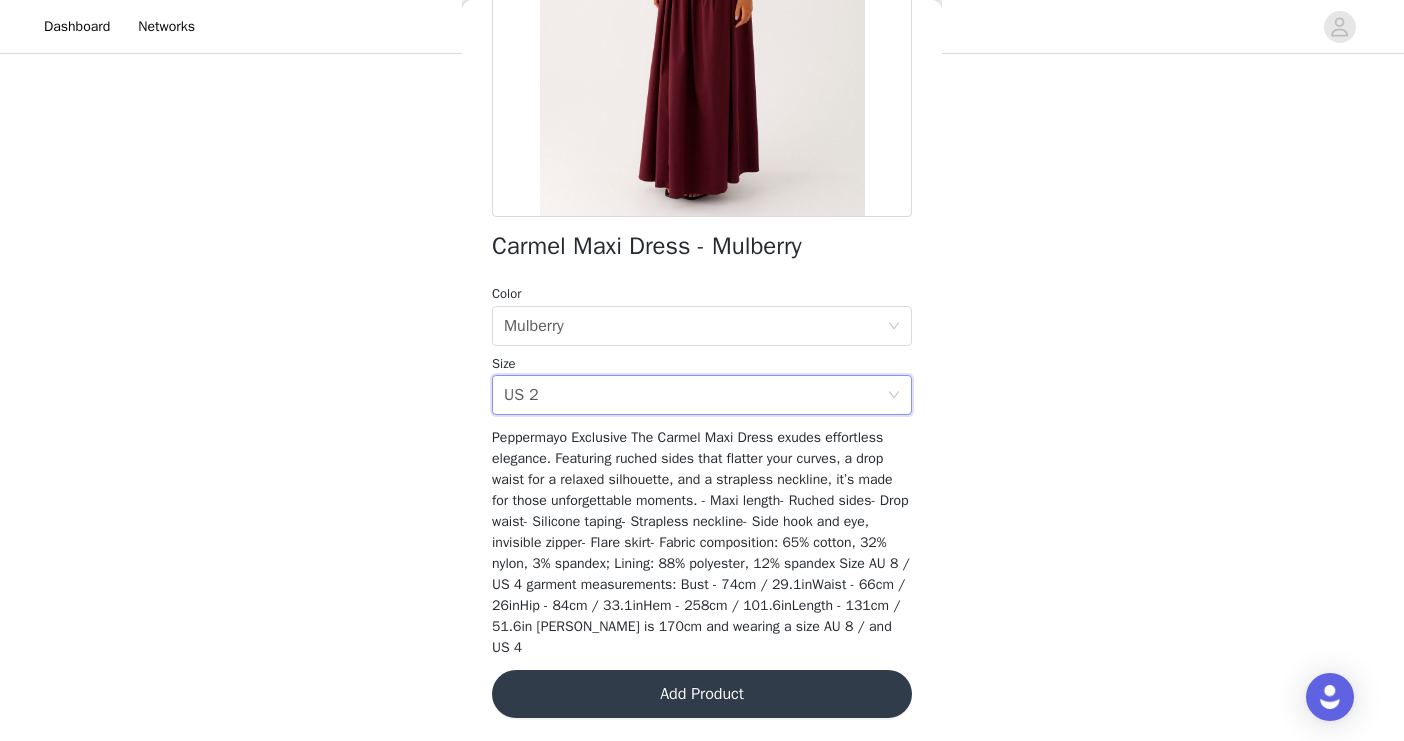 click on "Add Product" at bounding box center (702, 694) 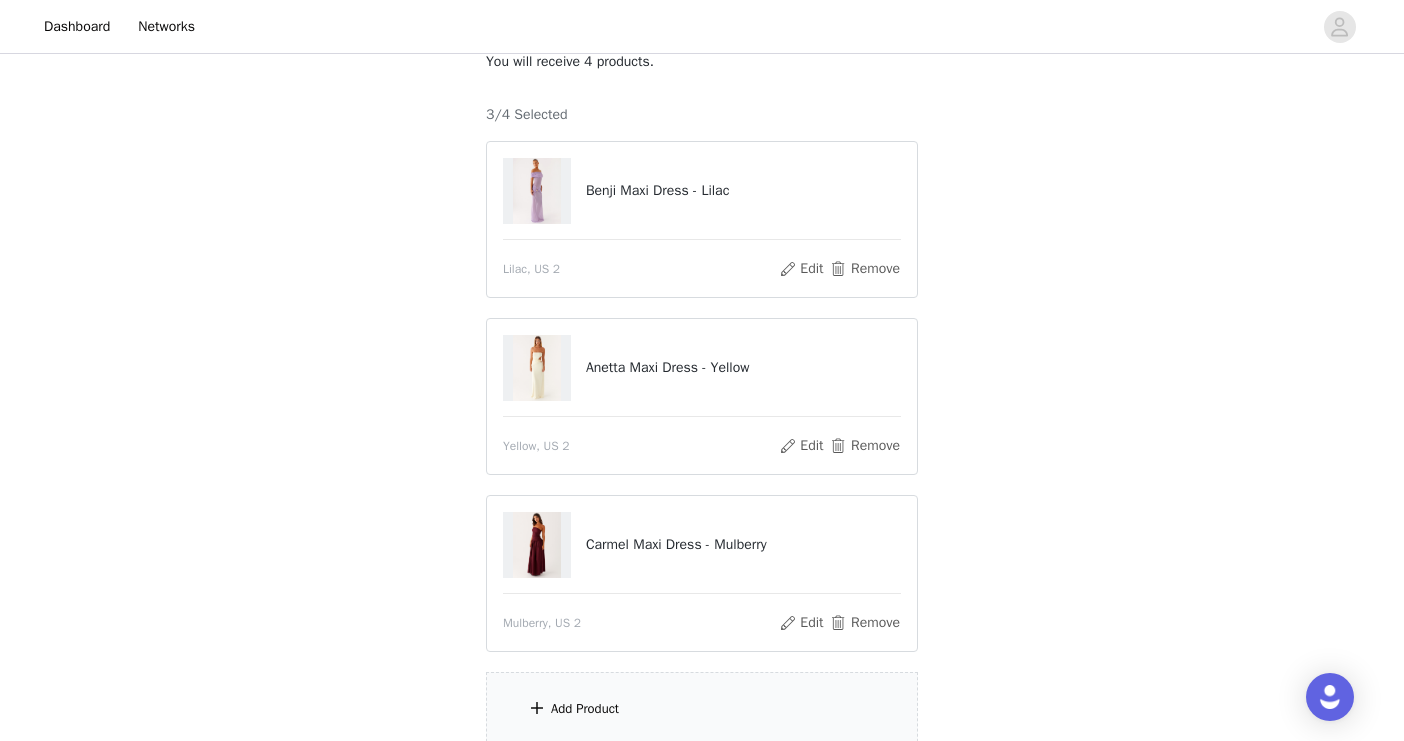 scroll, scrollTop: 308, scrollLeft: 0, axis: vertical 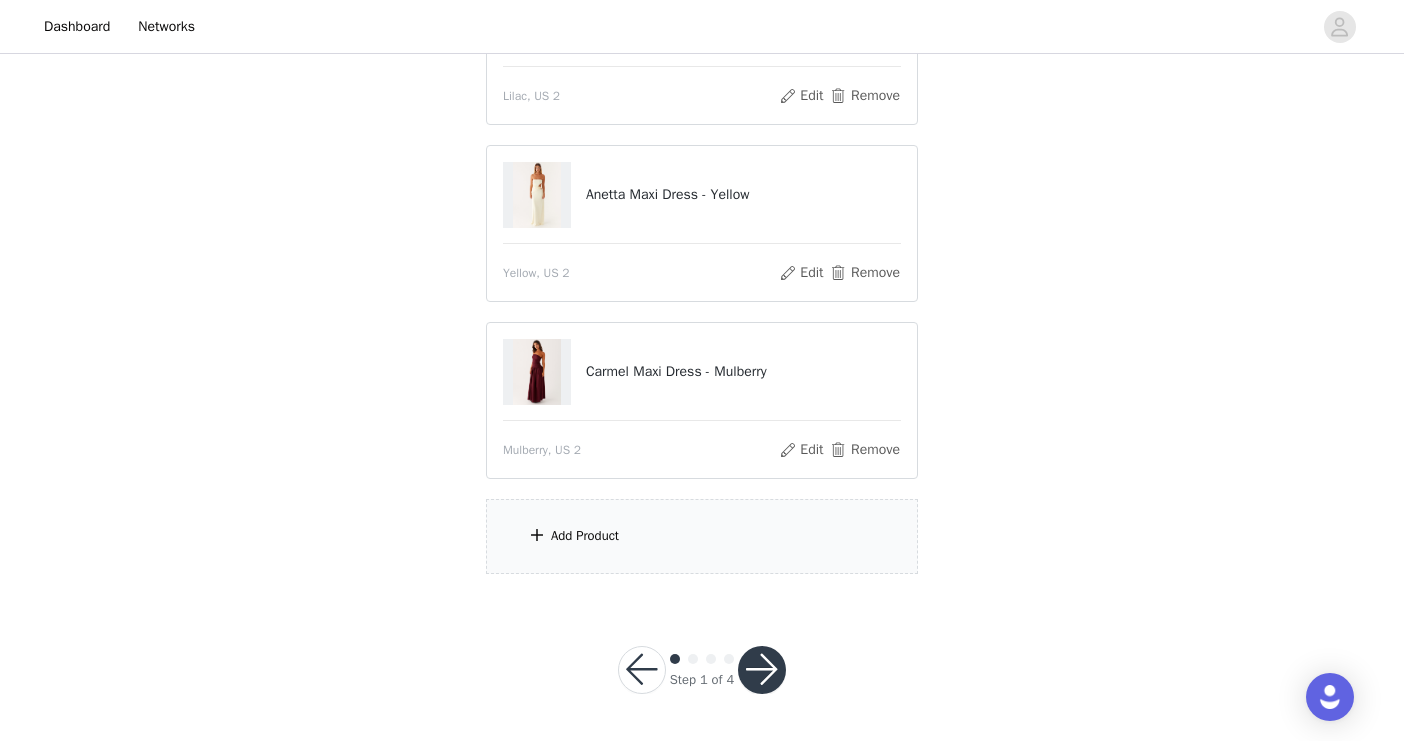 click on "Add Product" at bounding box center [585, 536] 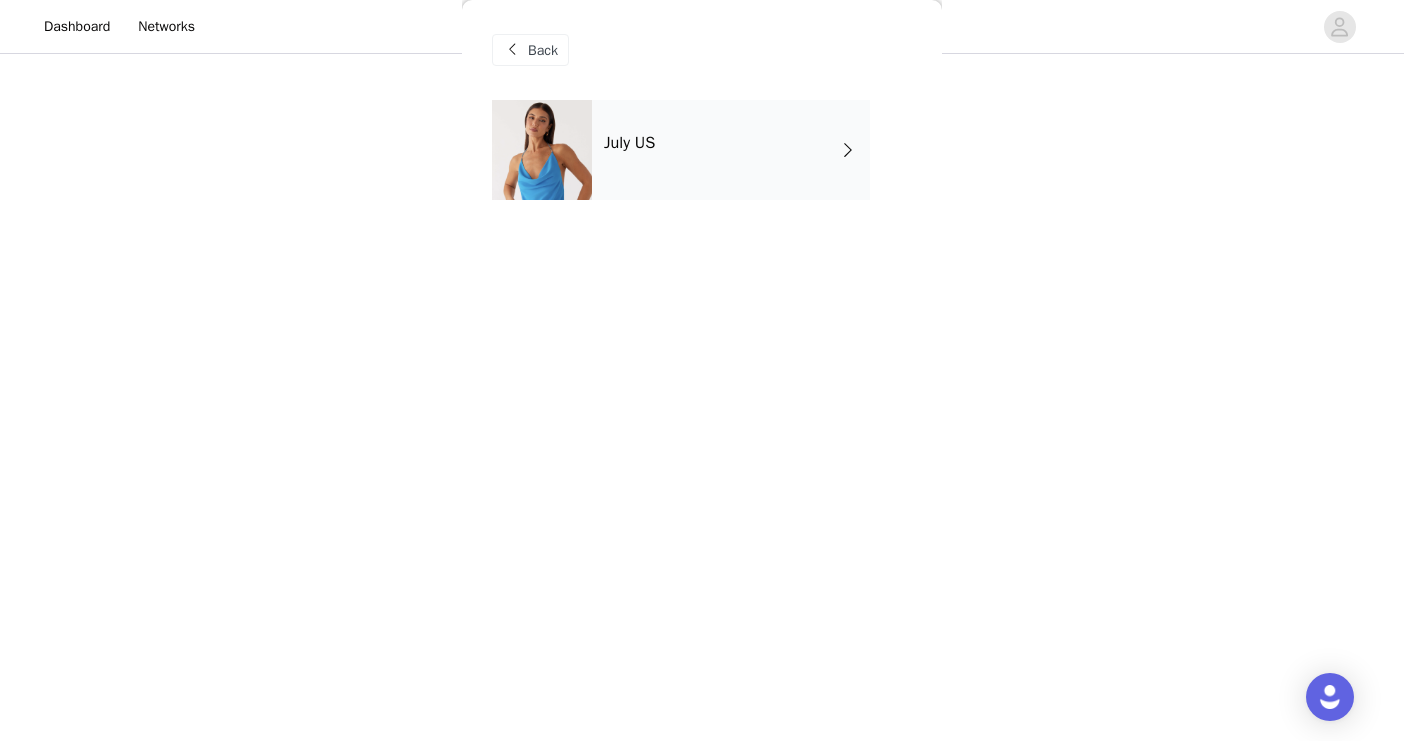 click at bounding box center [542, 150] 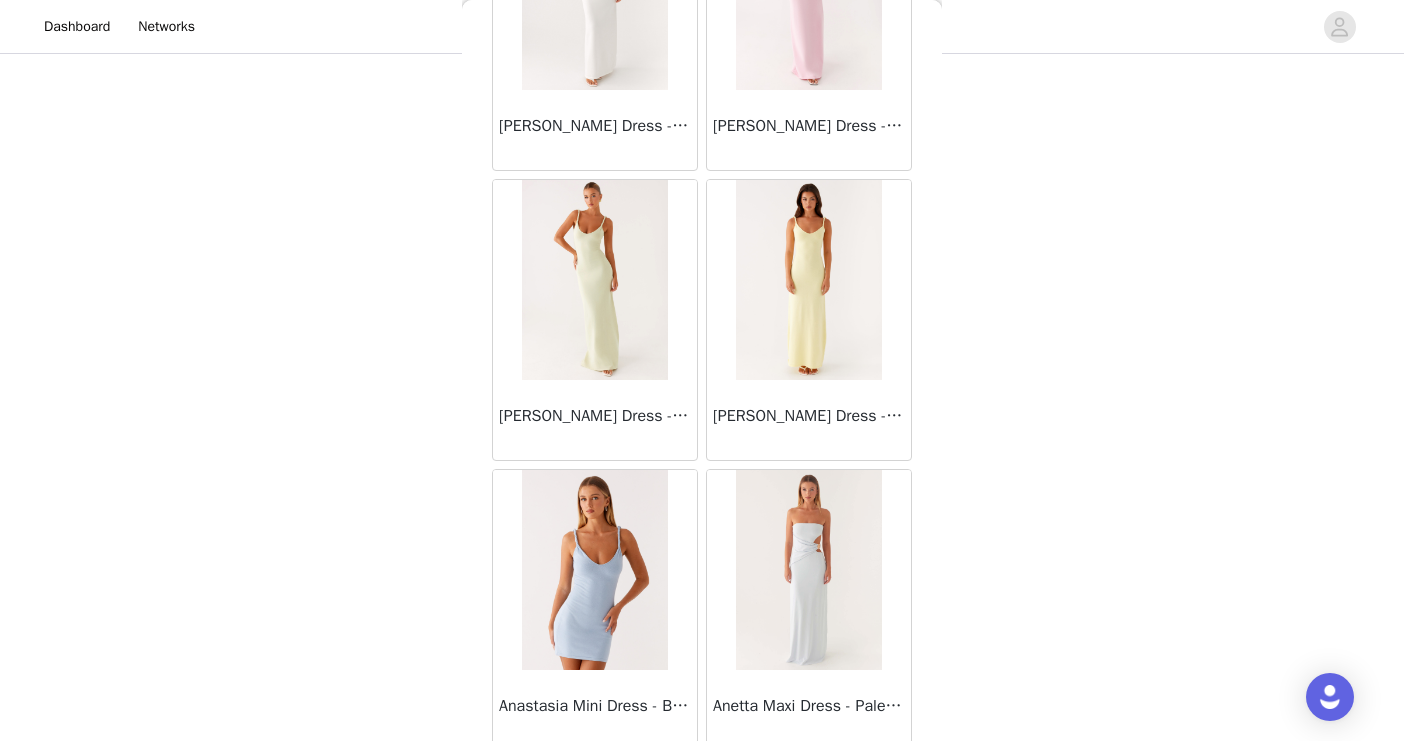 scroll, scrollTop: 2319, scrollLeft: 0, axis: vertical 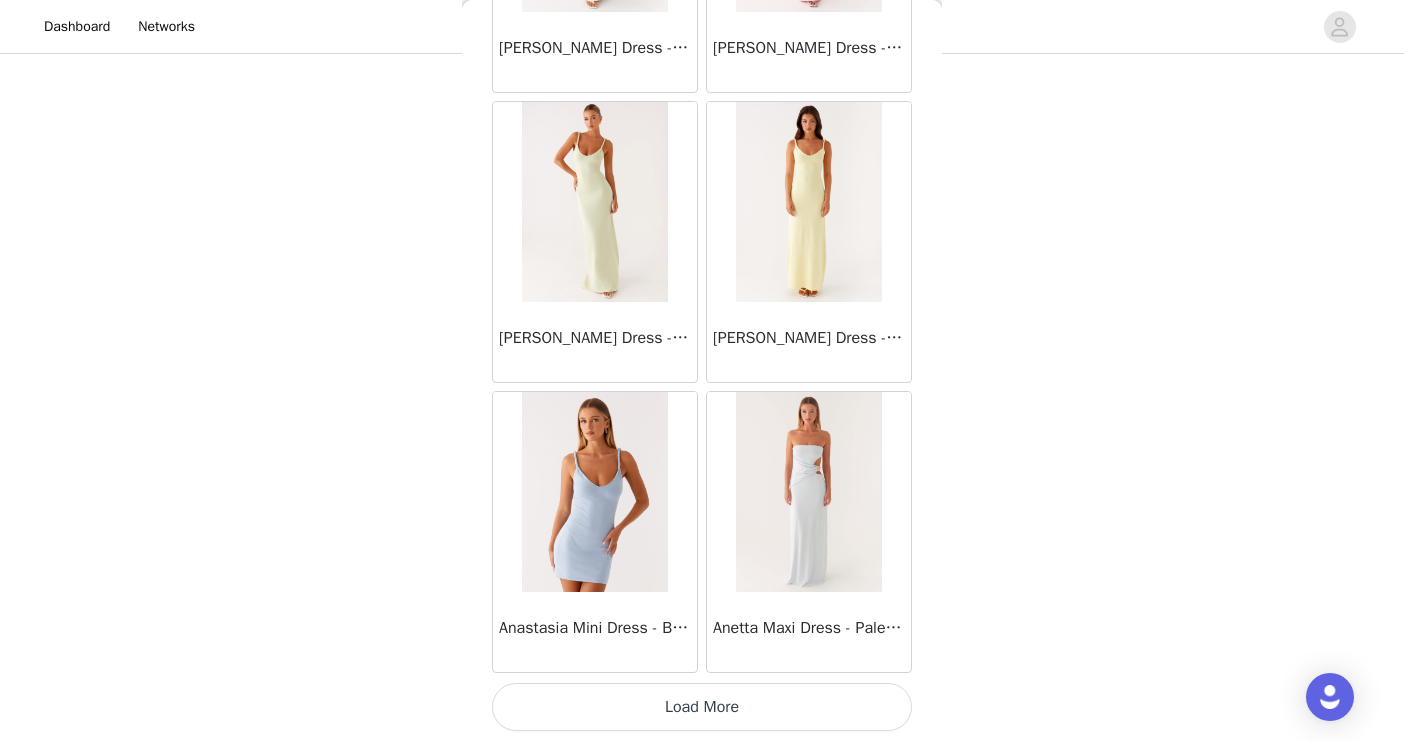 click on "Load More" at bounding box center (702, 707) 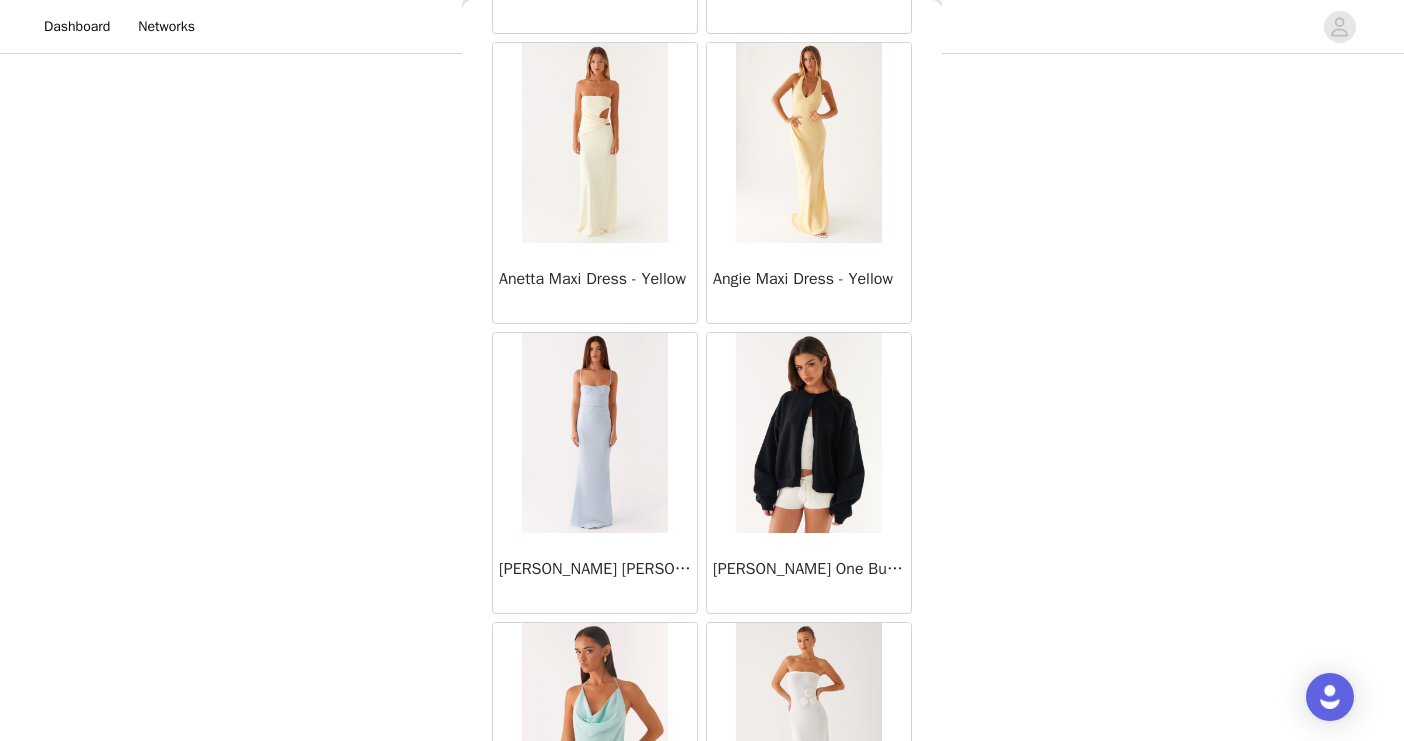 scroll, scrollTop: 2958, scrollLeft: 0, axis: vertical 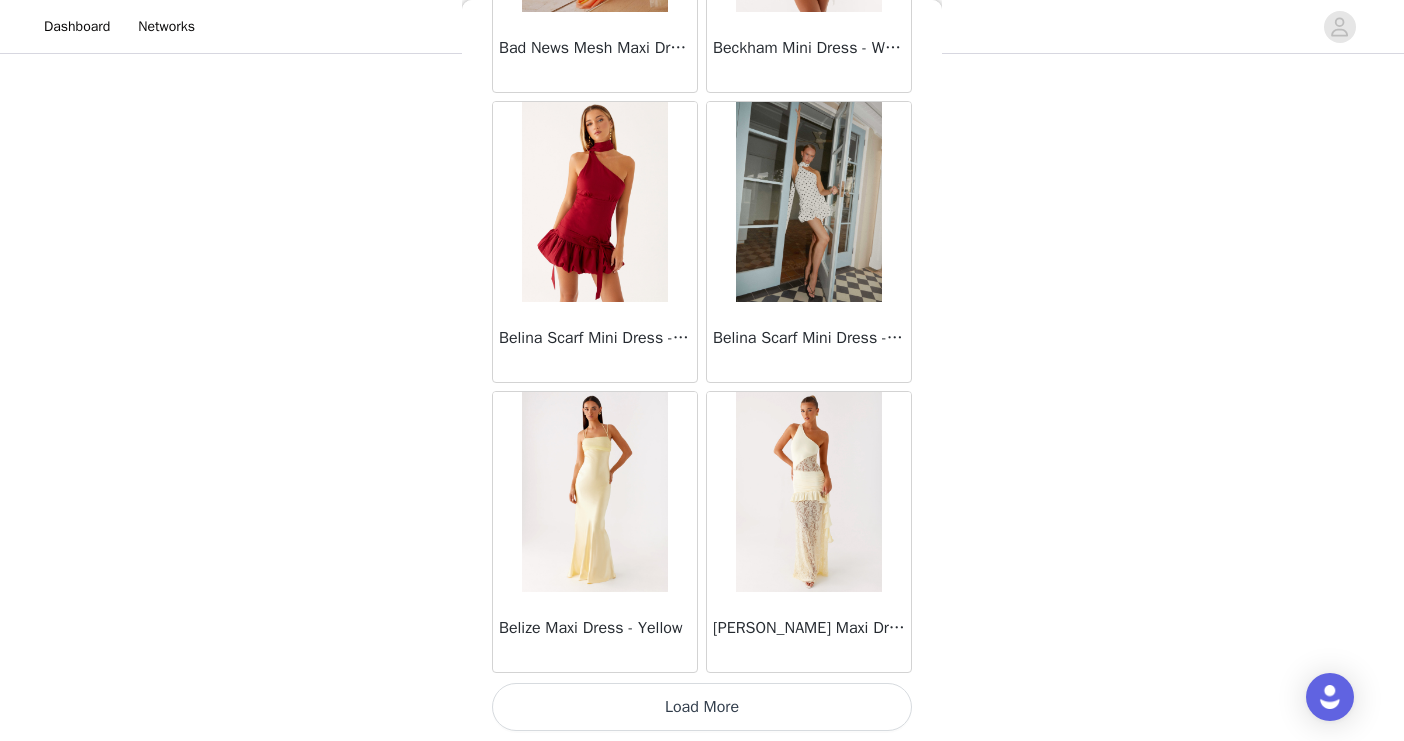 click on "Load More" at bounding box center (702, 707) 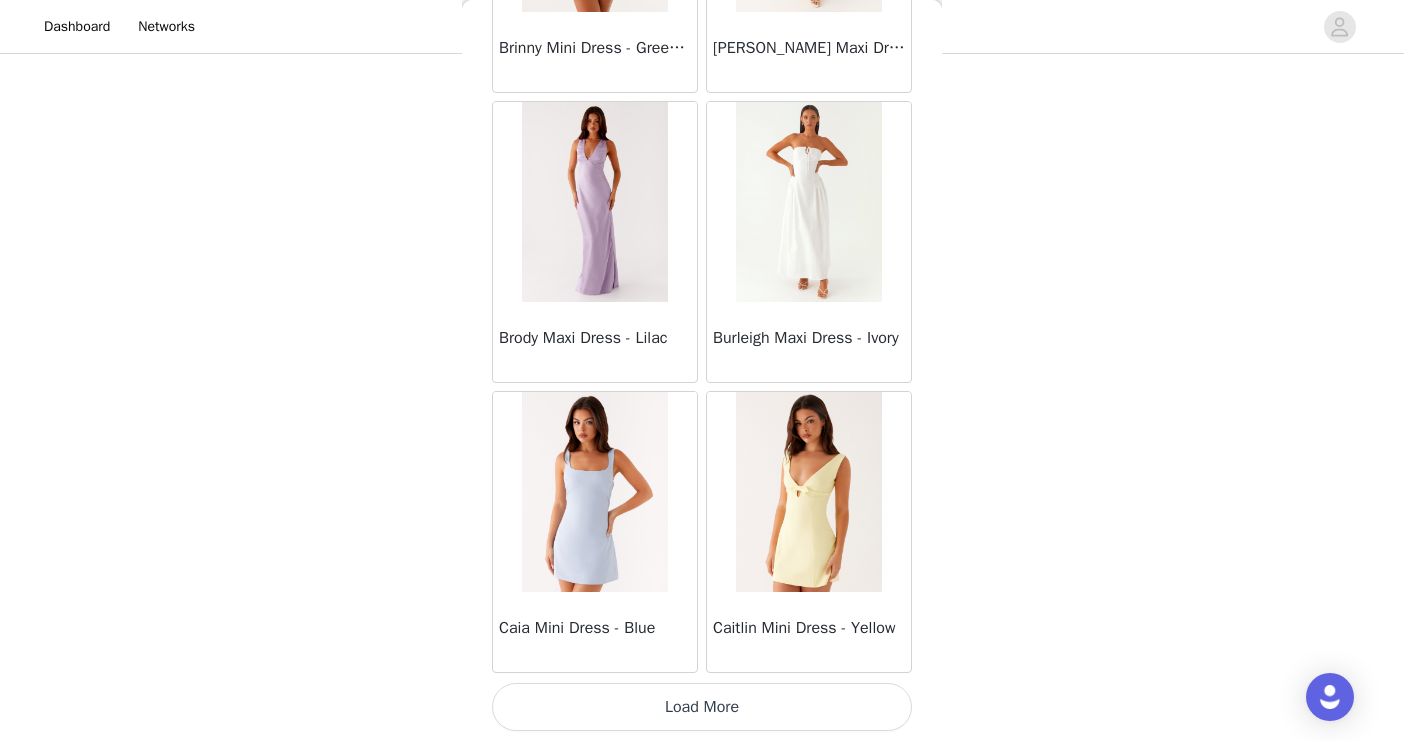 click on "Load More" at bounding box center [702, 707] 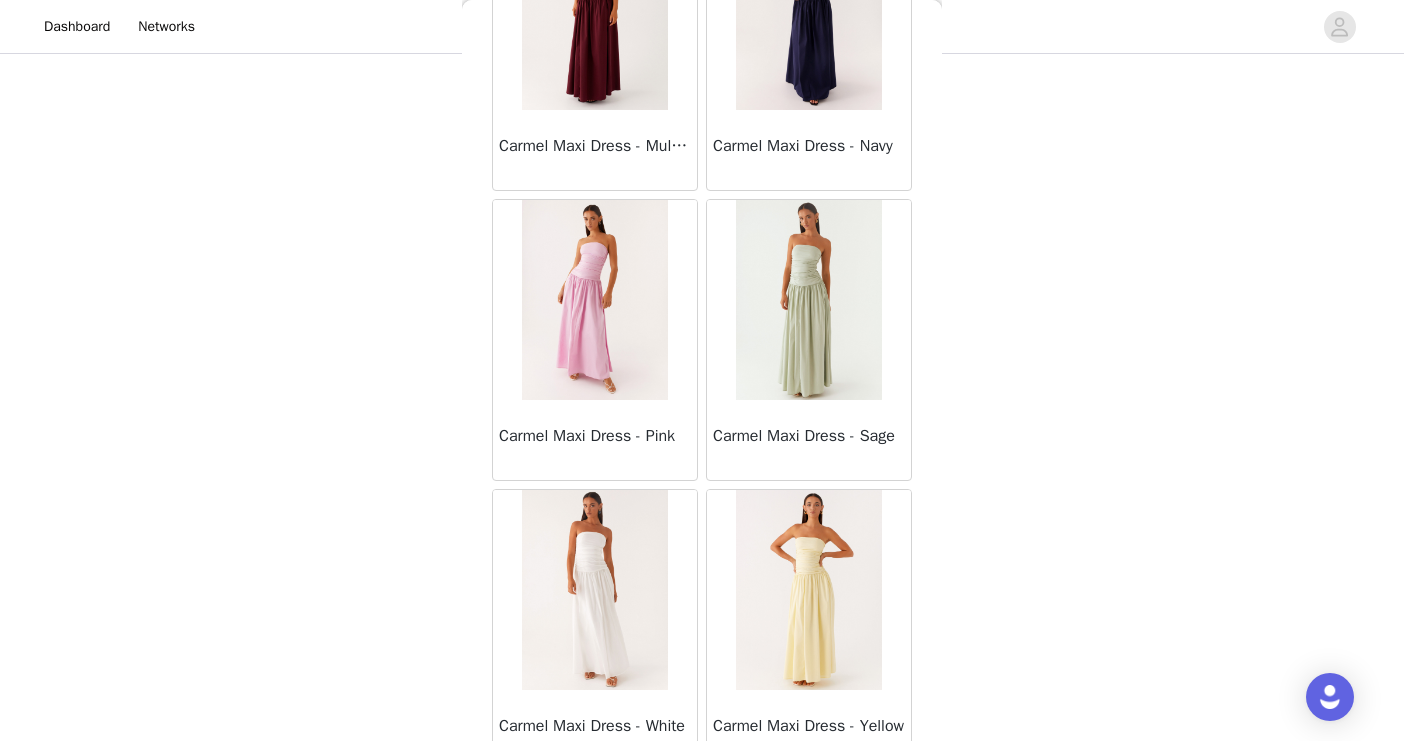 scroll, scrollTop: 11019, scrollLeft: 0, axis: vertical 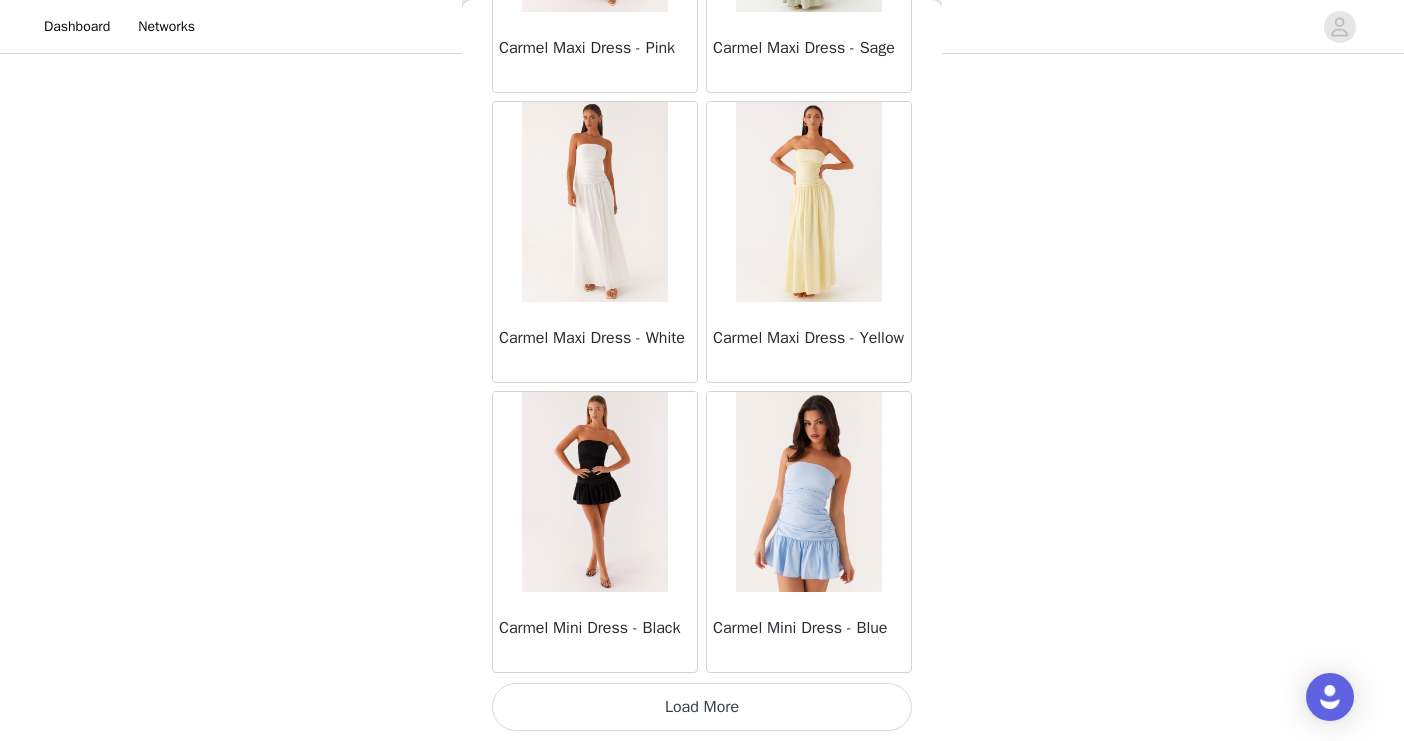 click on "Load More" at bounding box center (702, 707) 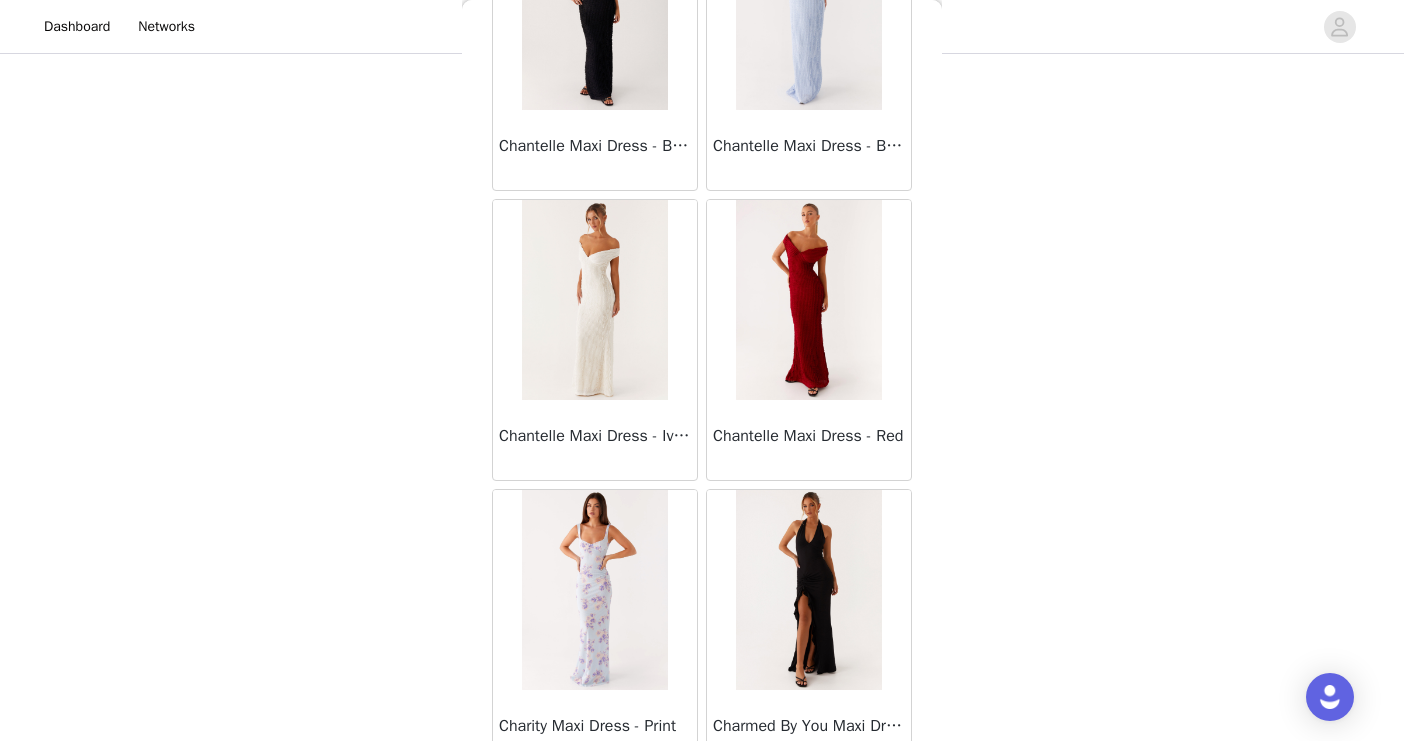 scroll, scrollTop: 13919, scrollLeft: 0, axis: vertical 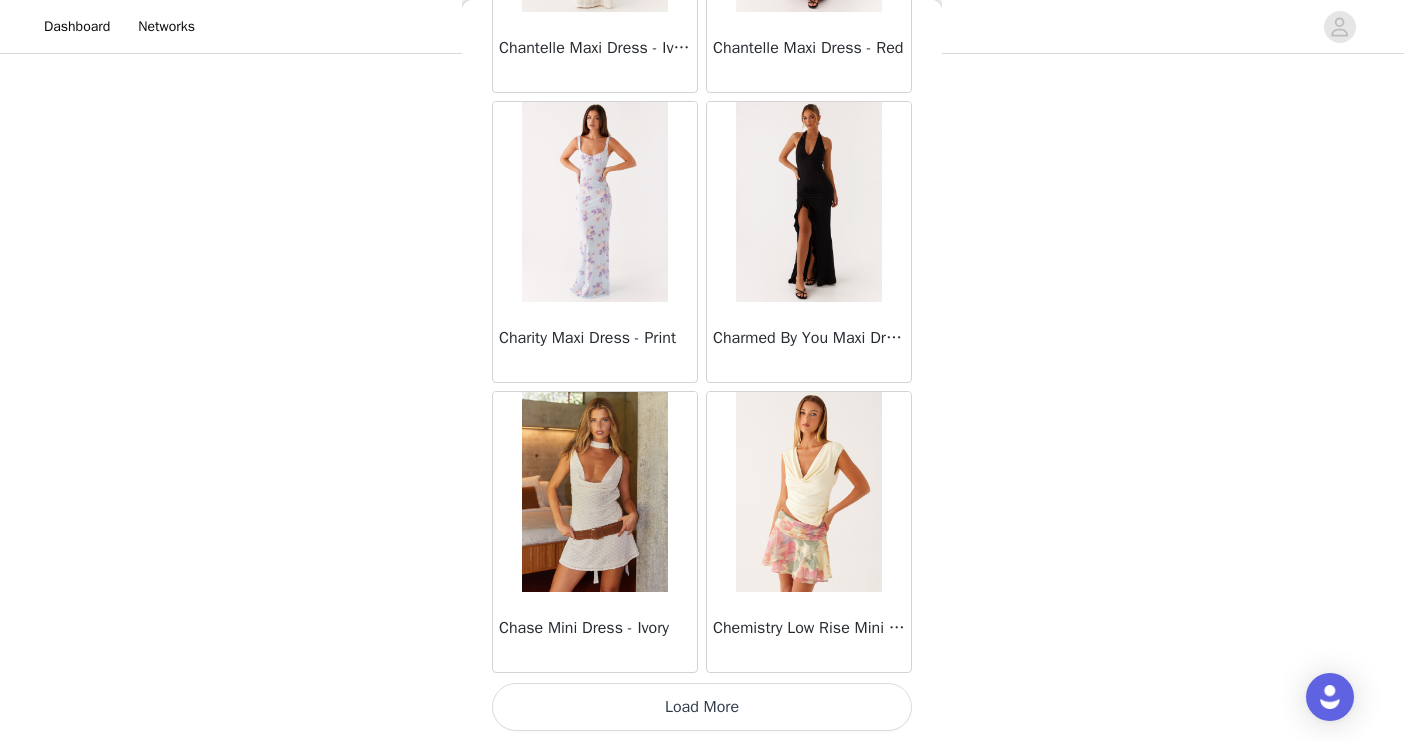 click on "Load More" at bounding box center (702, 707) 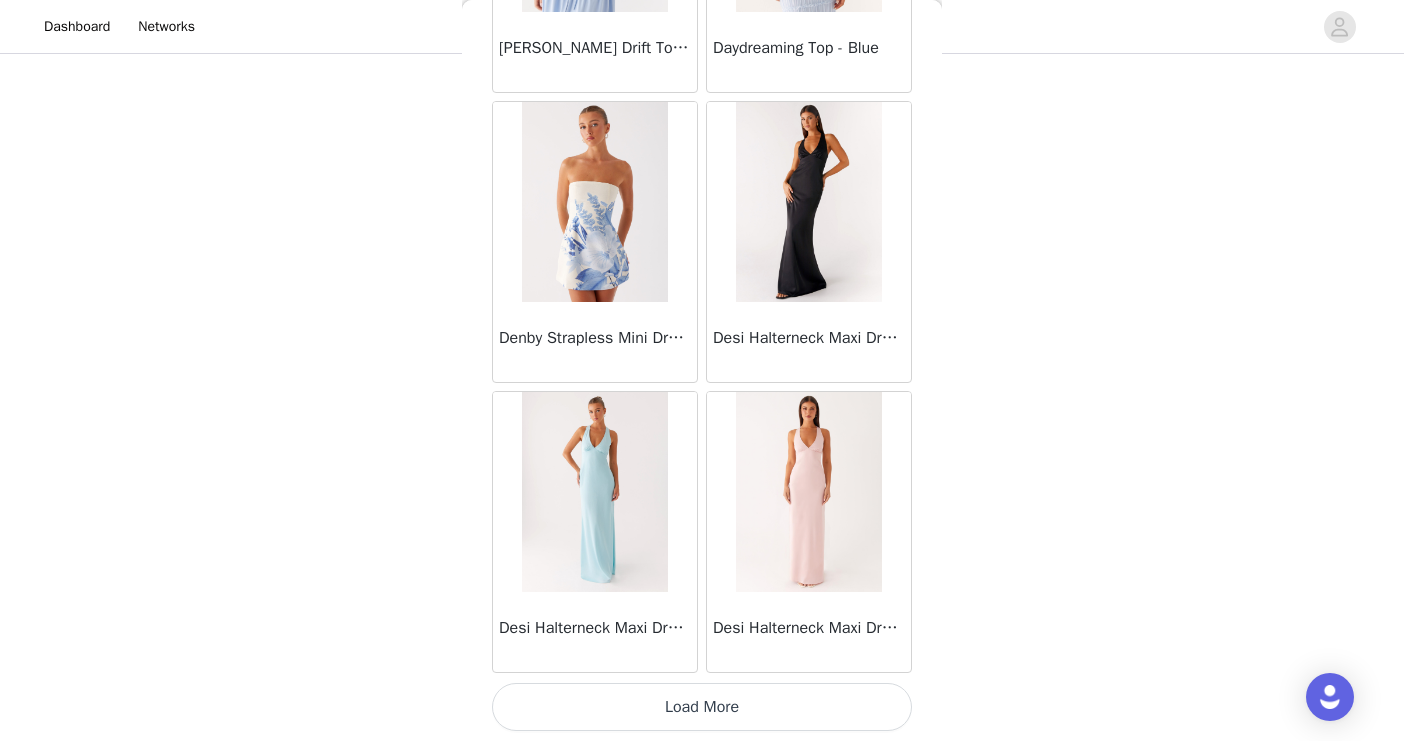 click on "Load More" at bounding box center [702, 707] 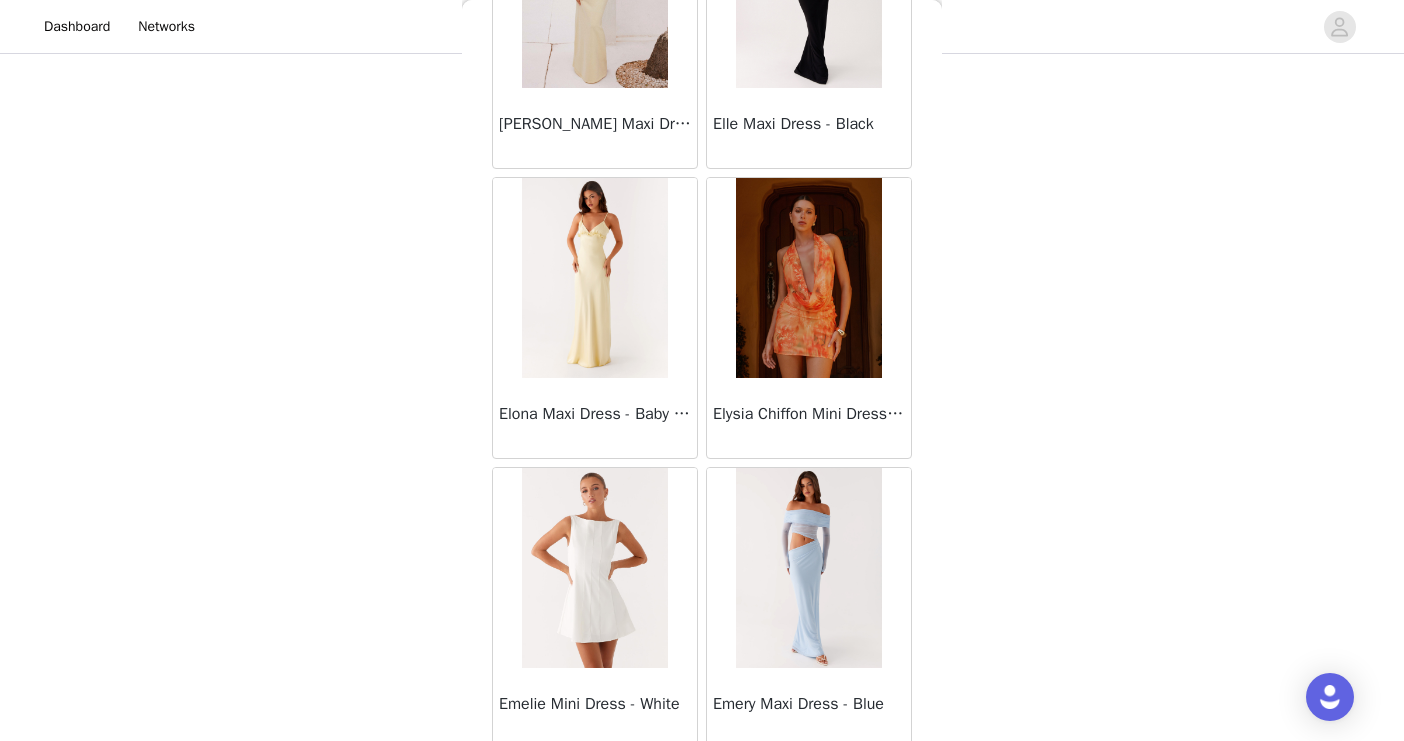 scroll, scrollTop: 19719, scrollLeft: 0, axis: vertical 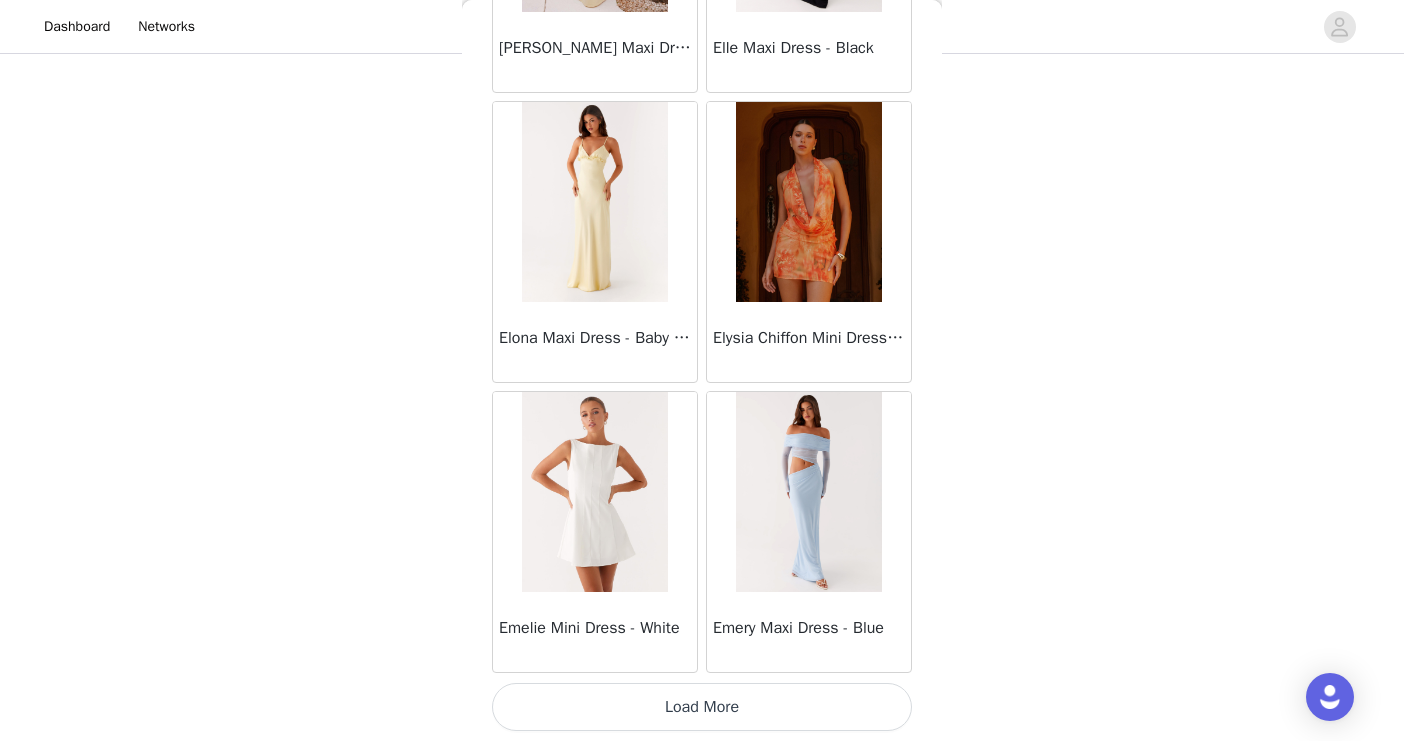 click on "Load More" at bounding box center [702, 707] 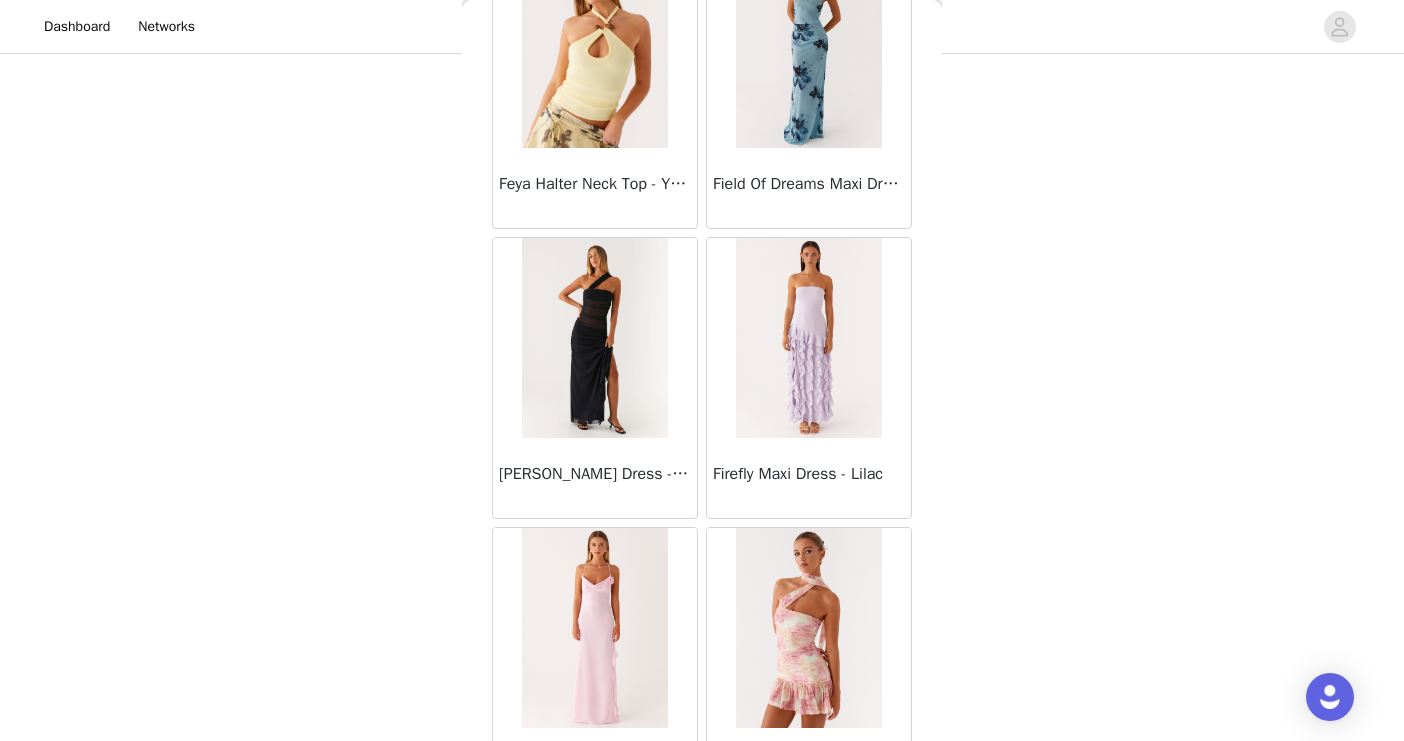 scroll, scrollTop: 22619, scrollLeft: 0, axis: vertical 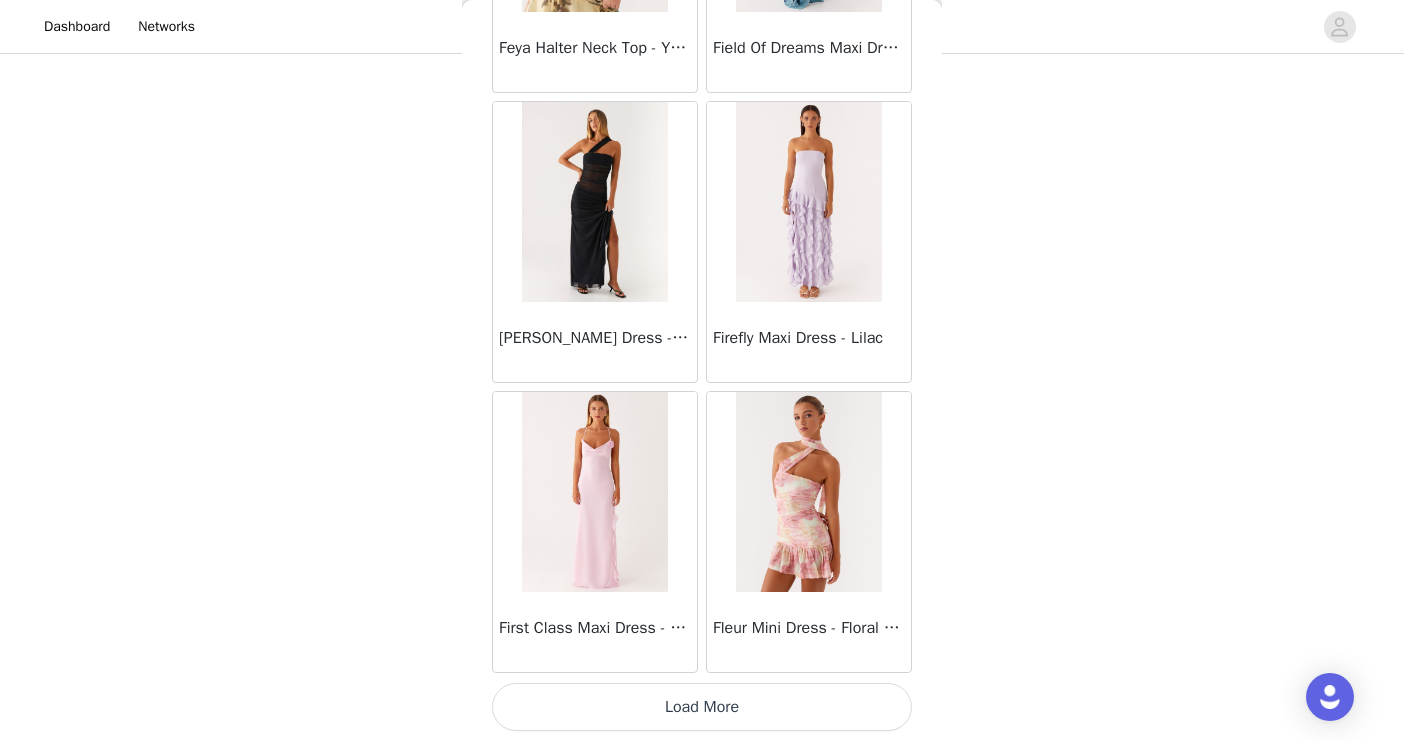 click on "Load More" at bounding box center (702, 707) 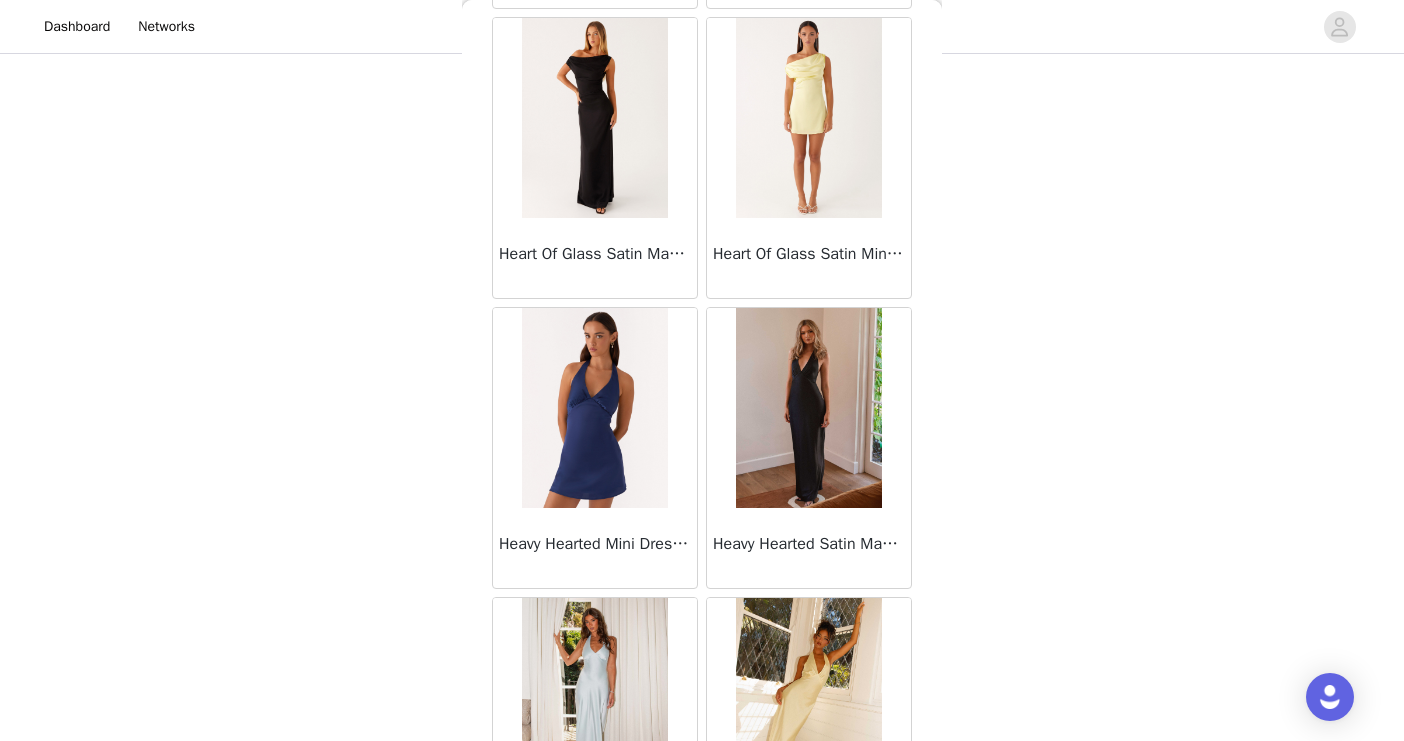 scroll, scrollTop: 25519, scrollLeft: 0, axis: vertical 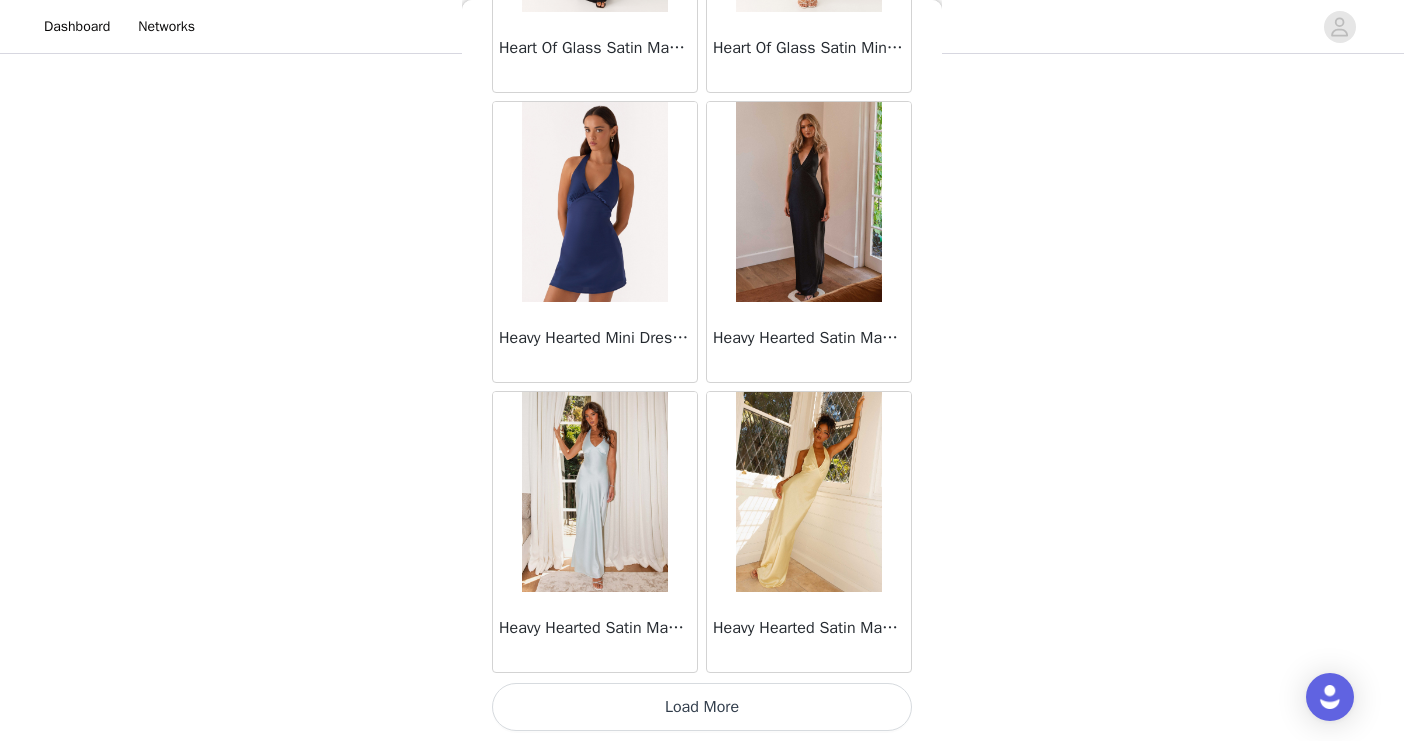 click on "Load More" at bounding box center [702, 707] 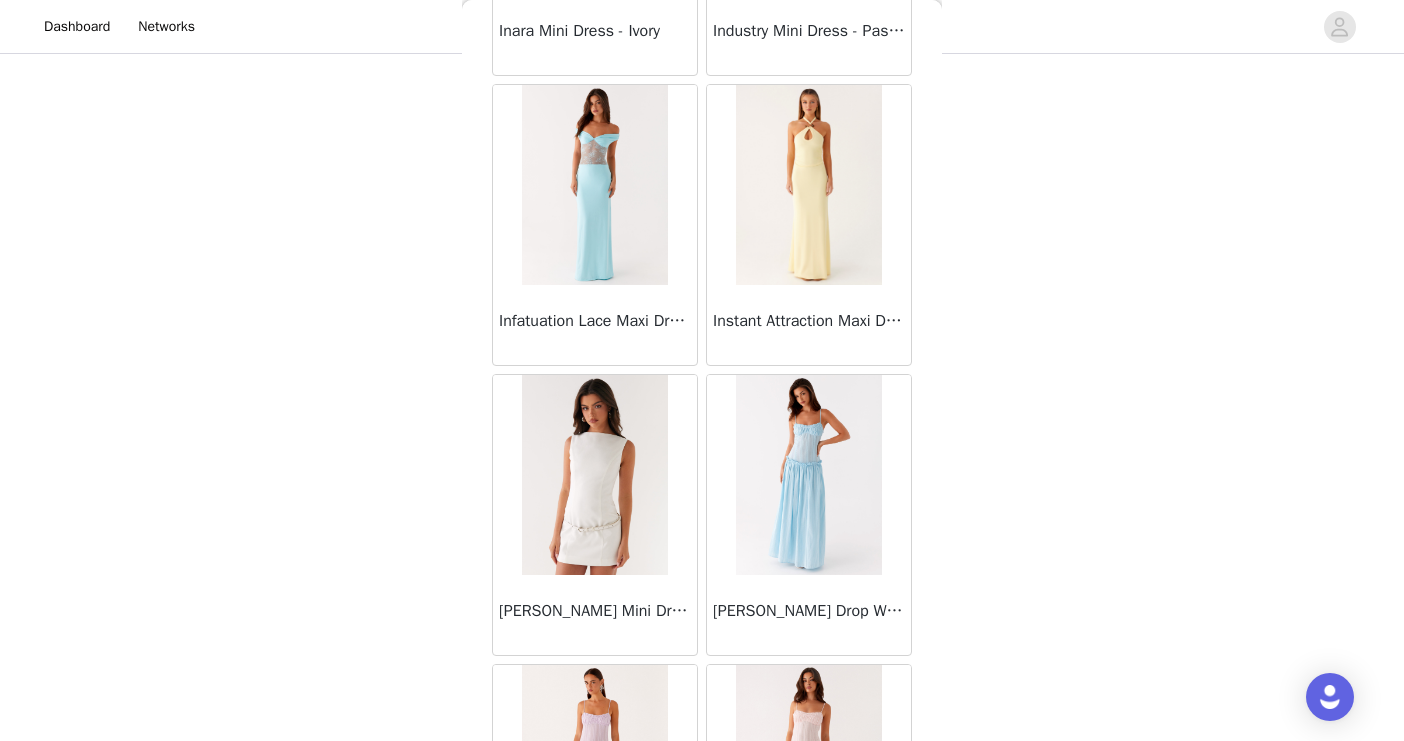 scroll, scrollTop: 28419, scrollLeft: 0, axis: vertical 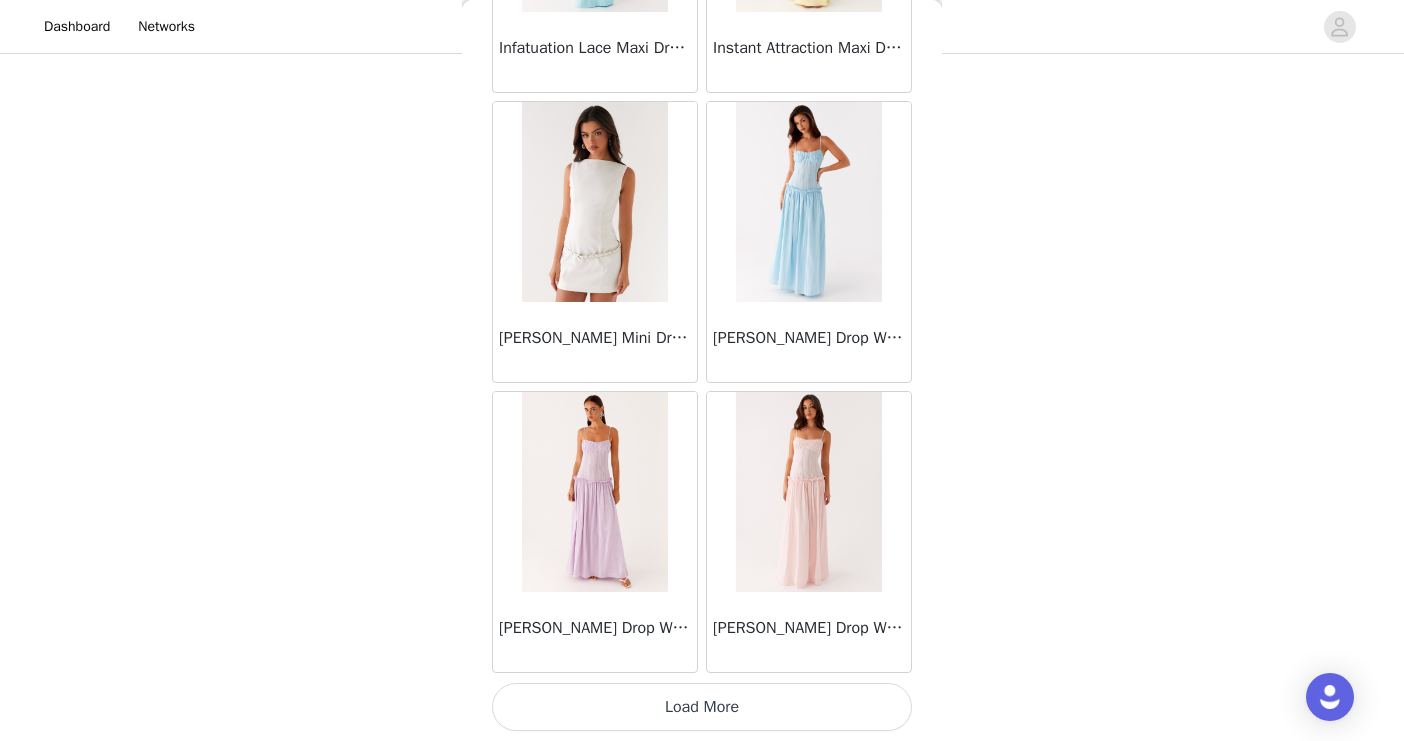 click on "Load More" at bounding box center [702, 707] 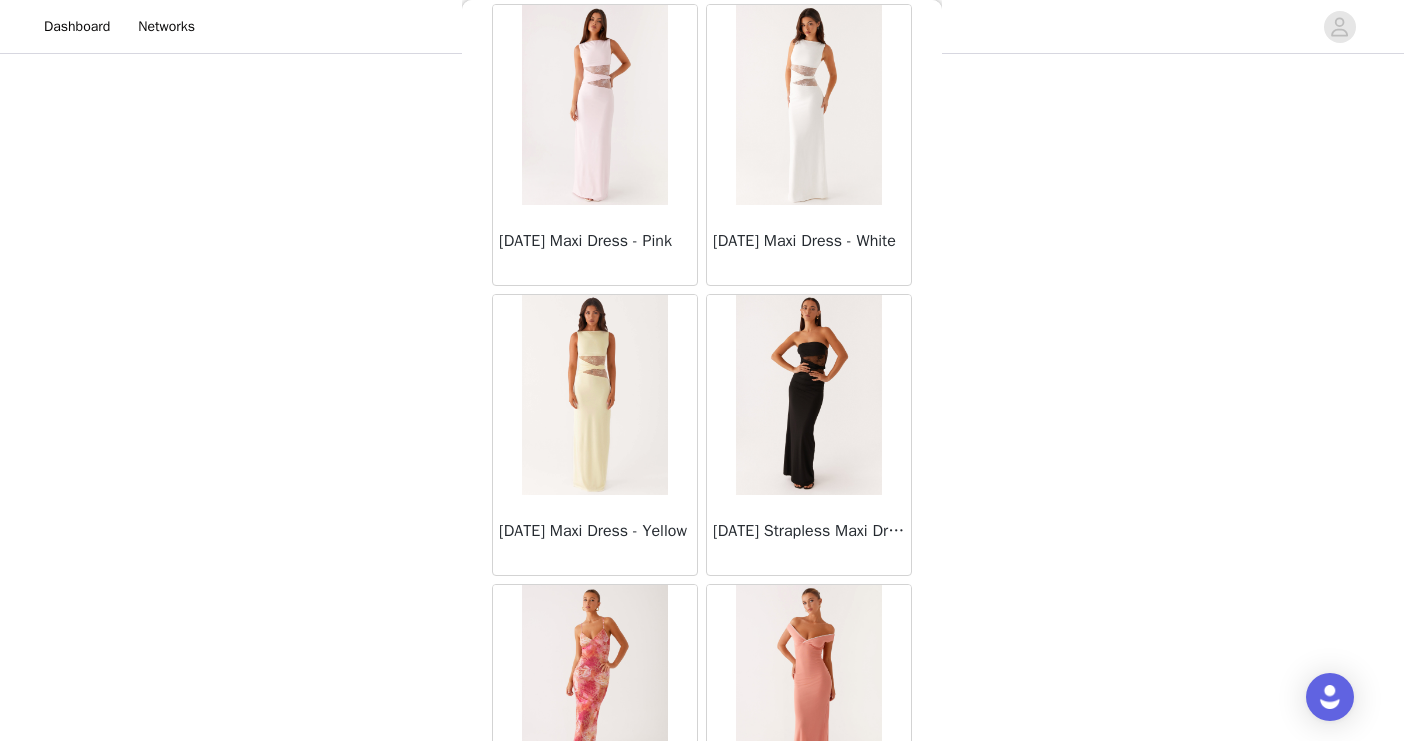 scroll, scrollTop: 31319, scrollLeft: 0, axis: vertical 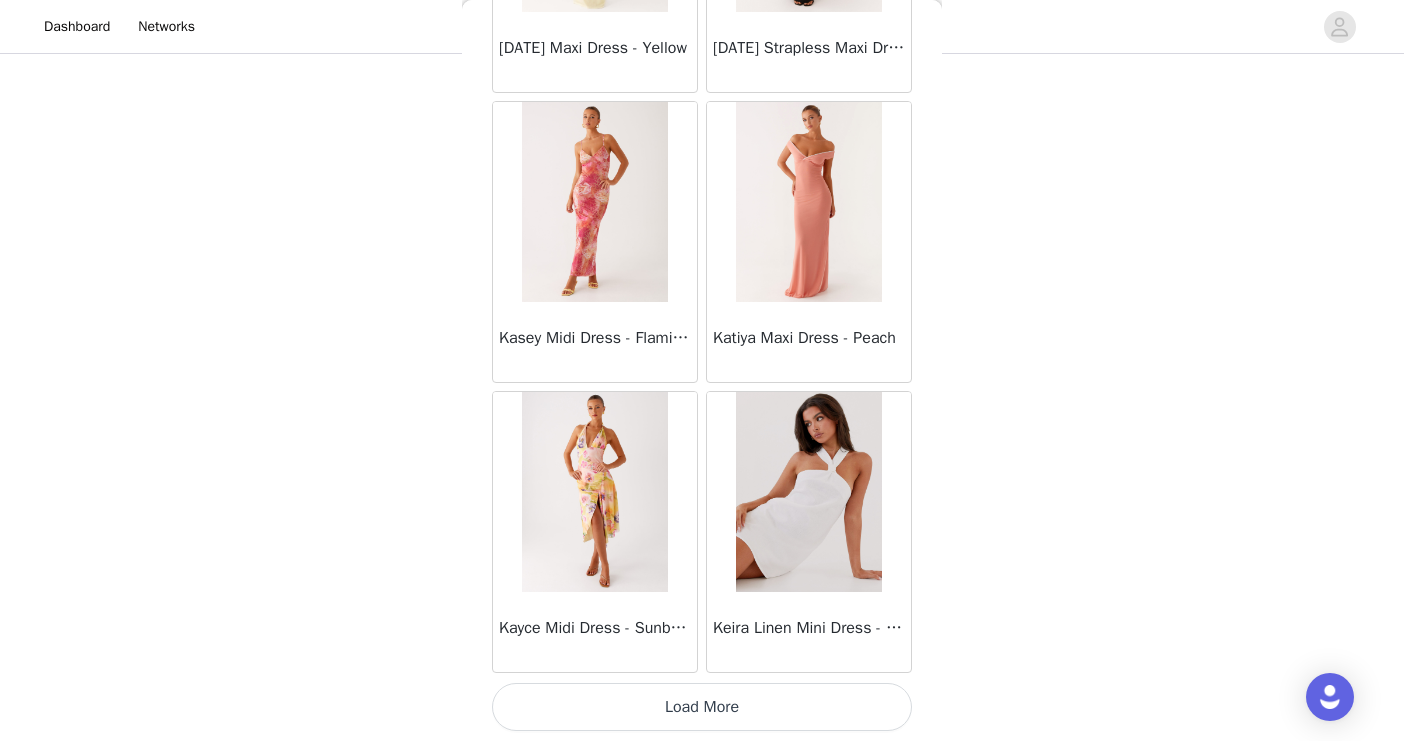 click on "Load More" at bounding box center (702, 707) 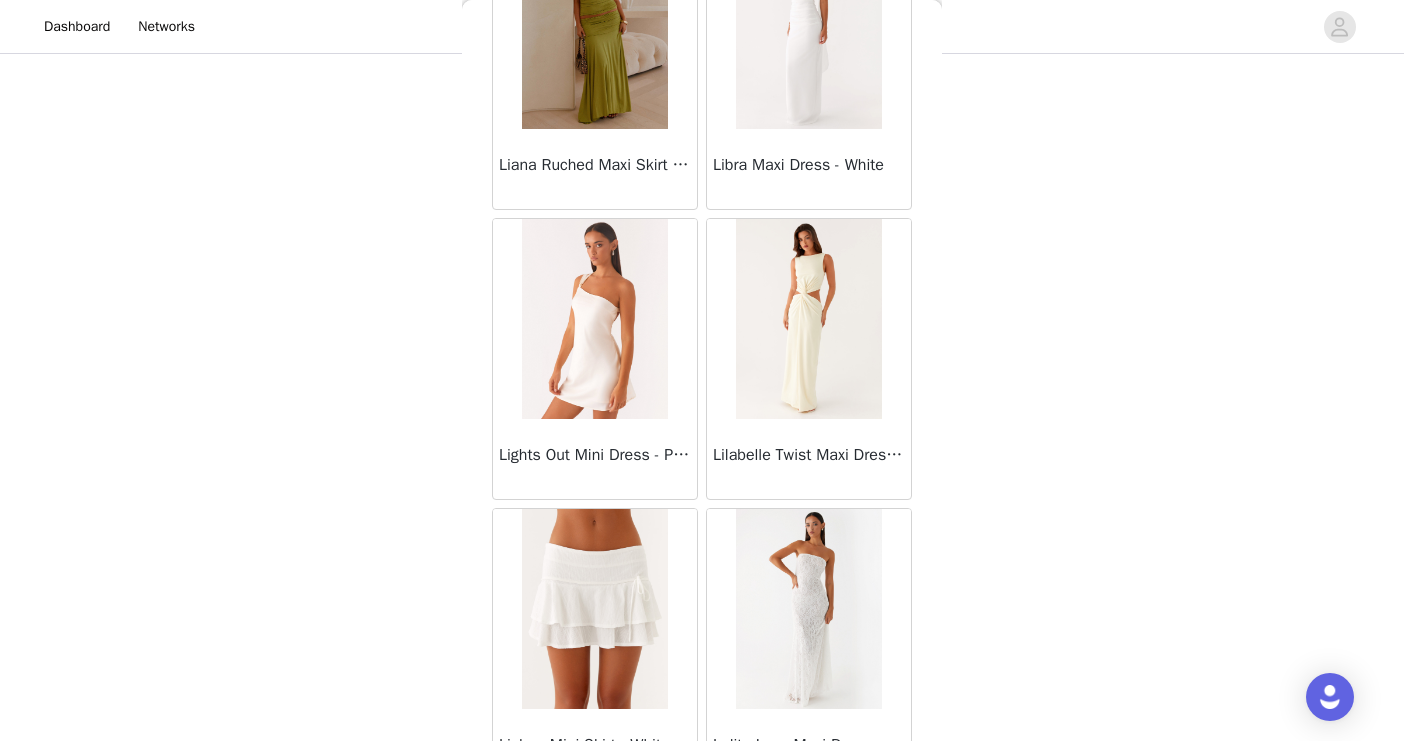 scroll, scrollTop: 34219, scrollLeft: 0, axis: vertical 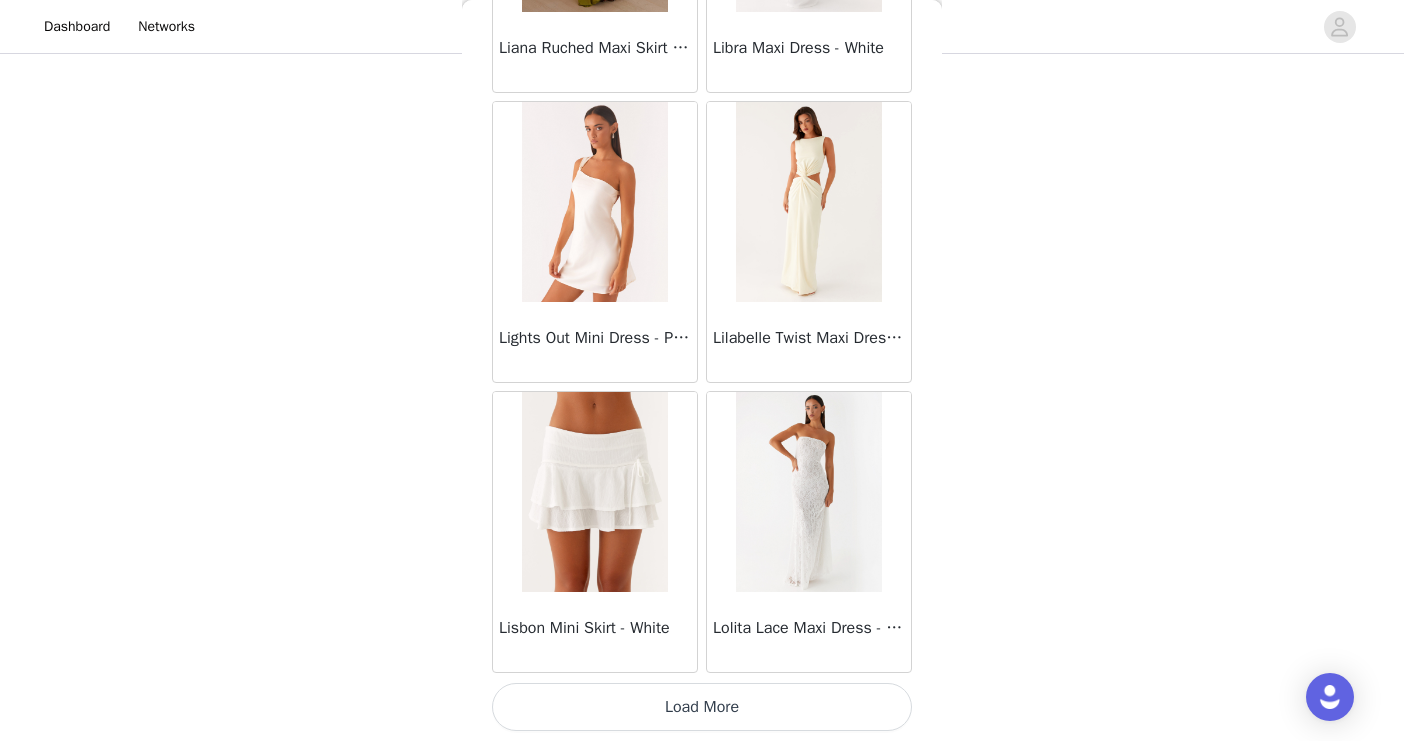 click on "Load More" at bounding box center [702, 707] 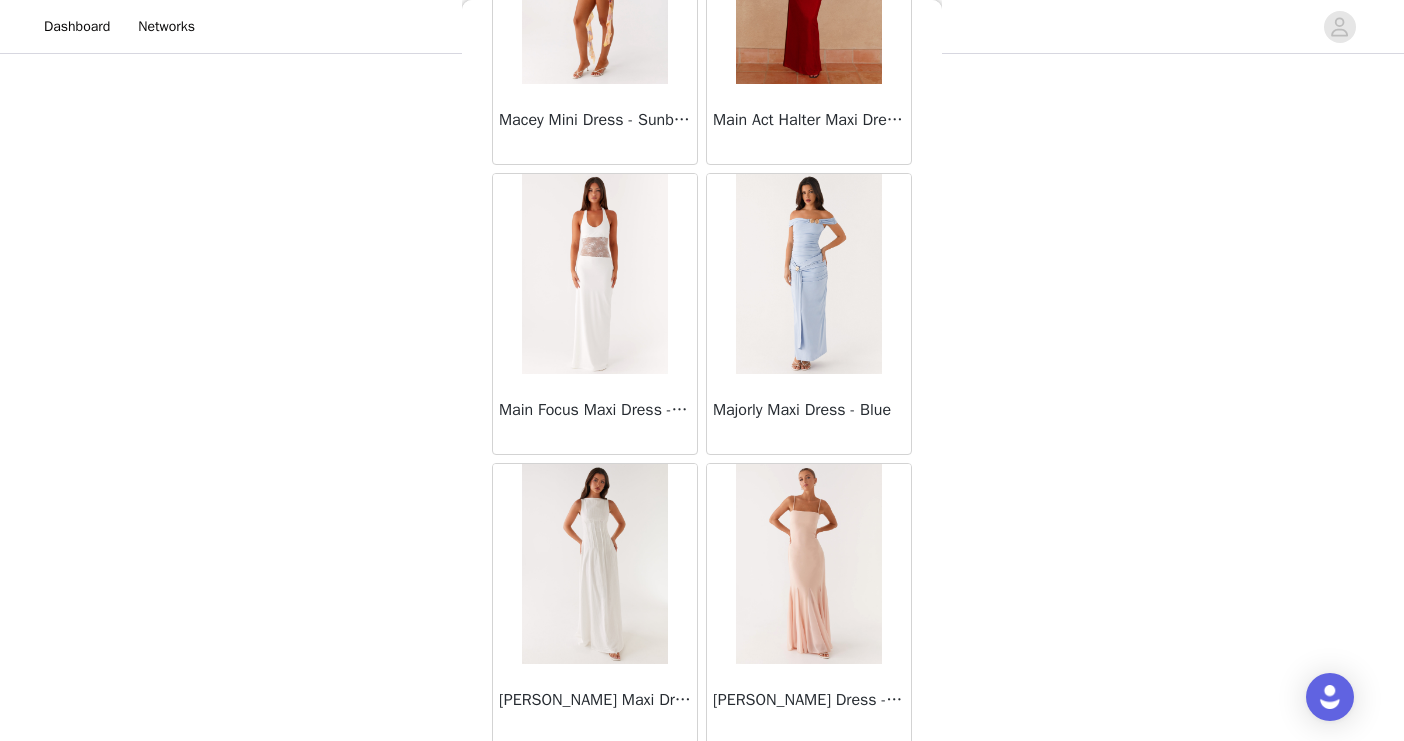 scroll, scrollTop: 37119, scrollLeft: 0, axis: vertical 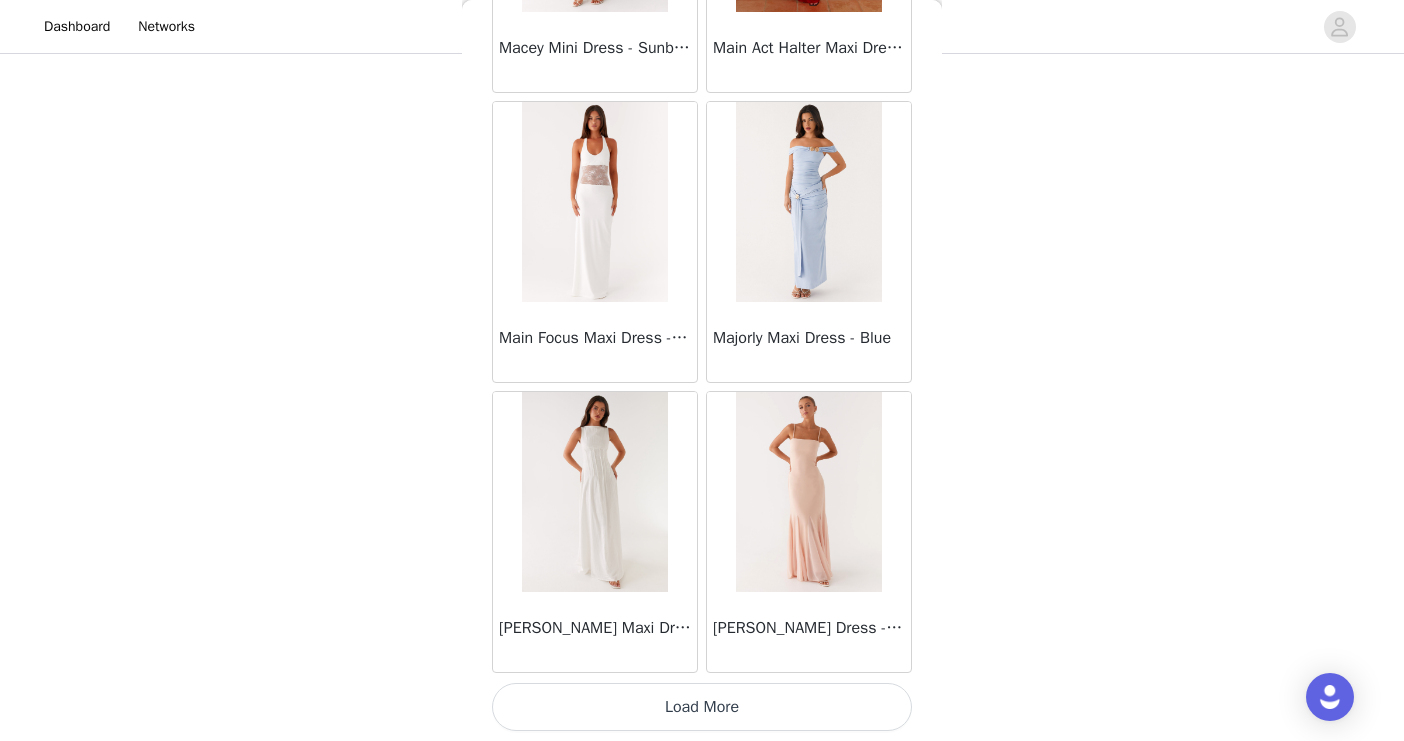 click on "Load More" at bounding box center (702, 707) 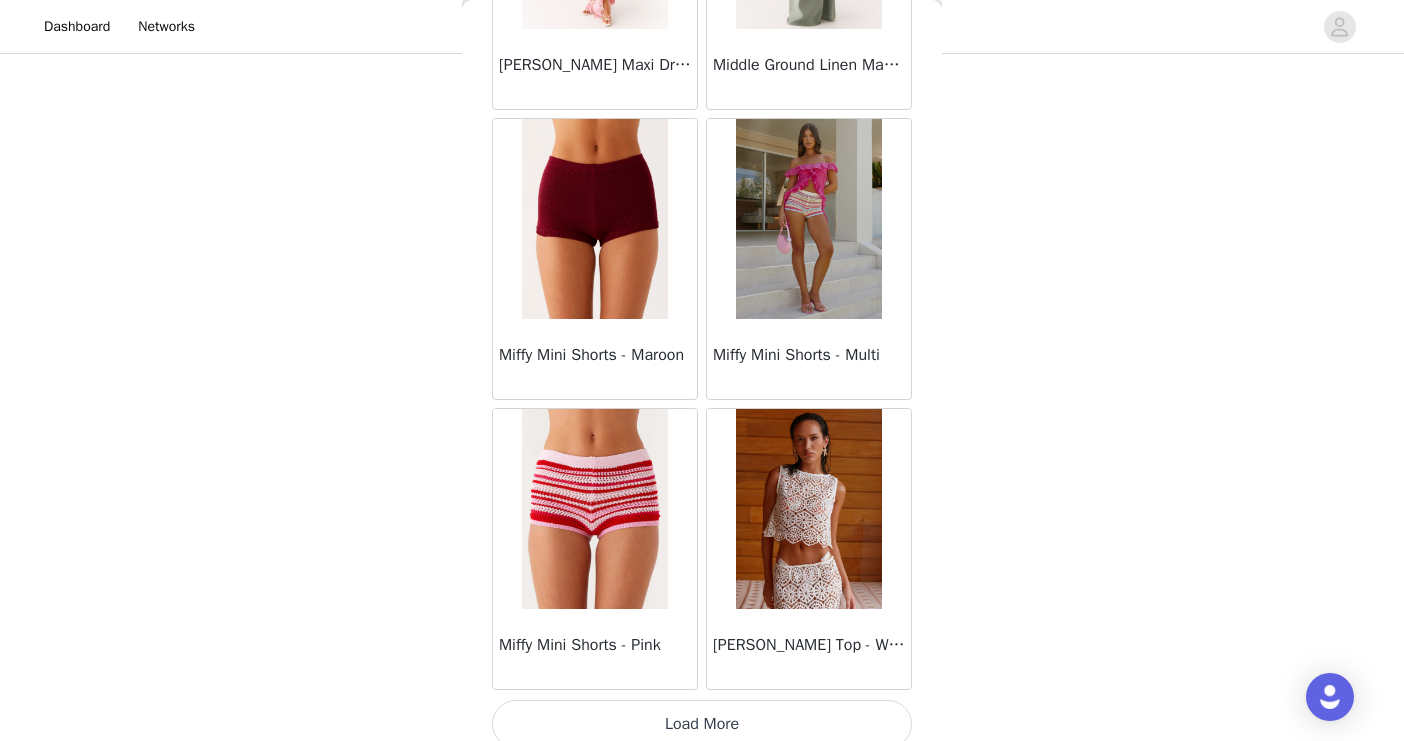scroll, scrollTop: 40019, scrollLeft: 0, axis: vertical 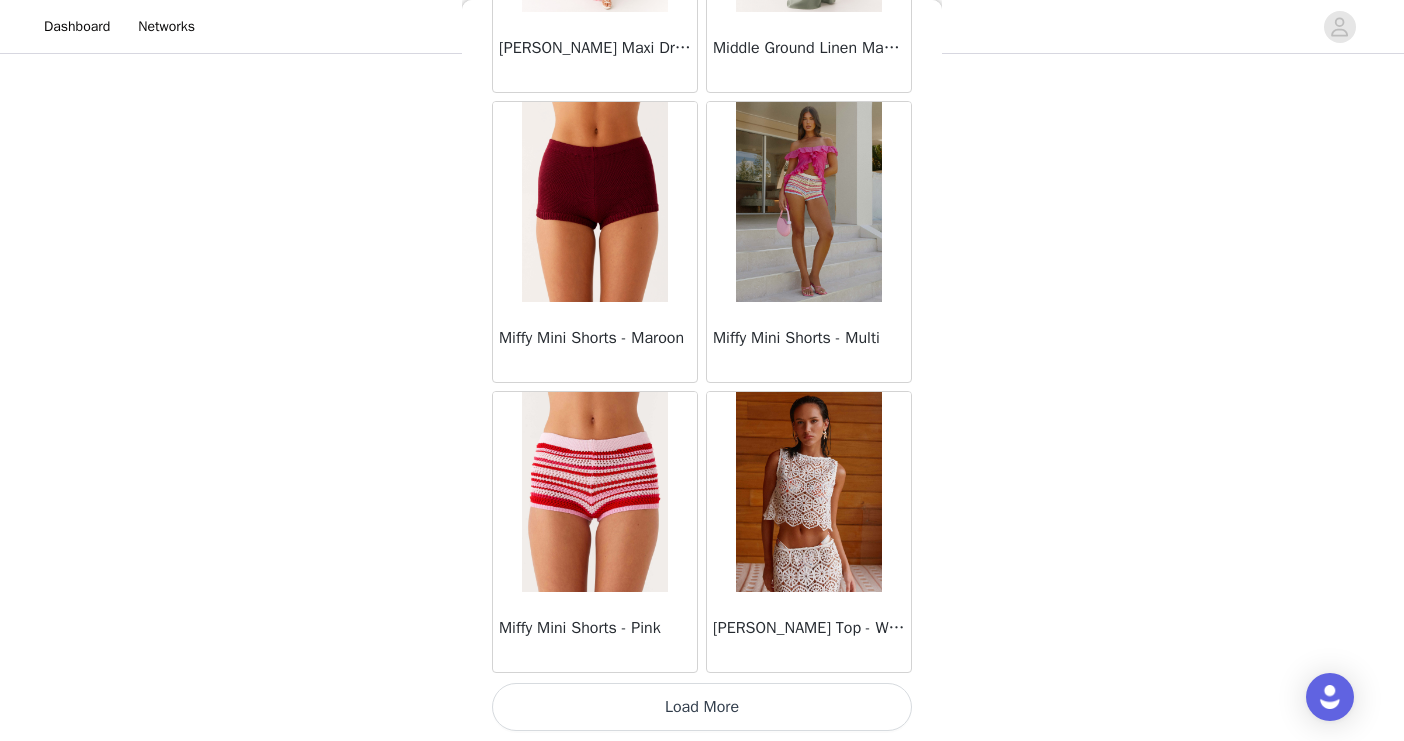 click on "Load More" at bounding box center [702, 707] 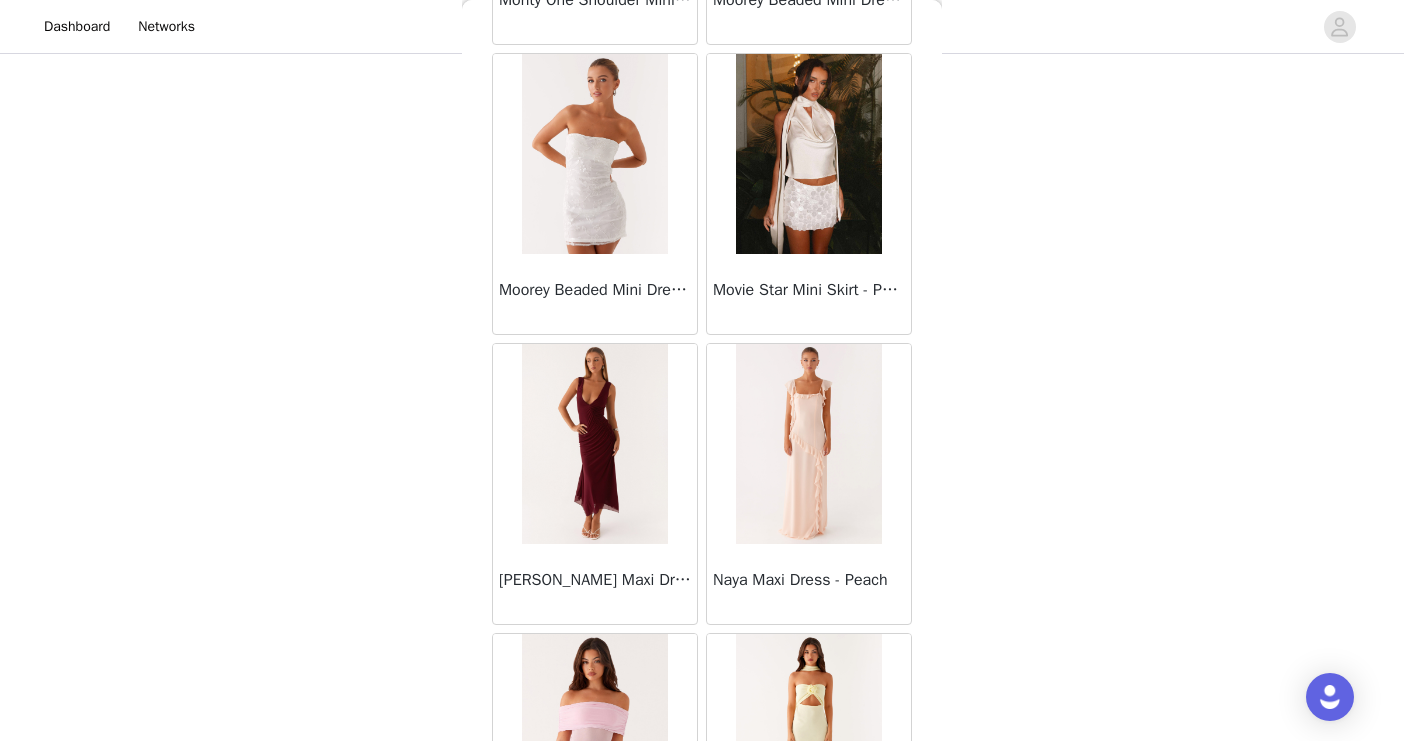 scroll, scrollTop: 42919, scrollLeft: 0, axis: vertical 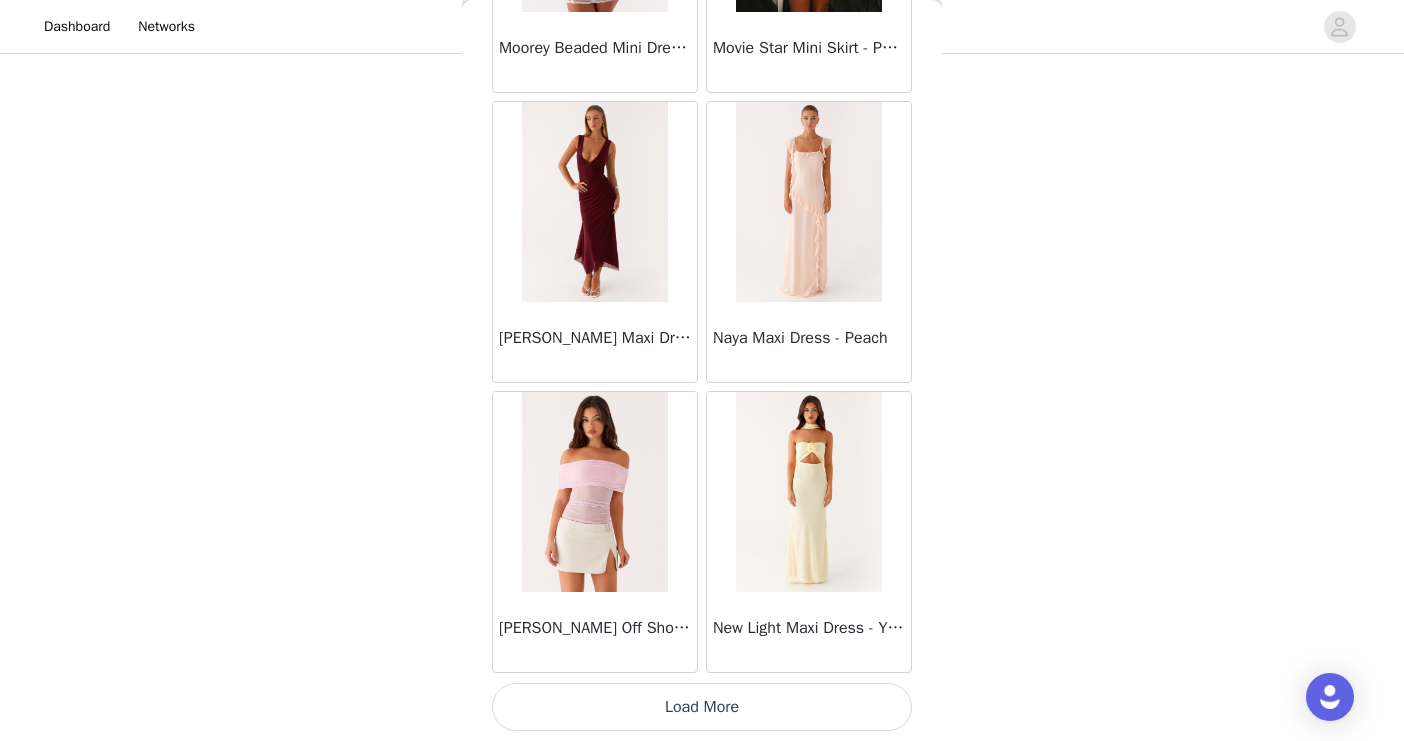 click on "Load More" at bounding box center [702, 707] 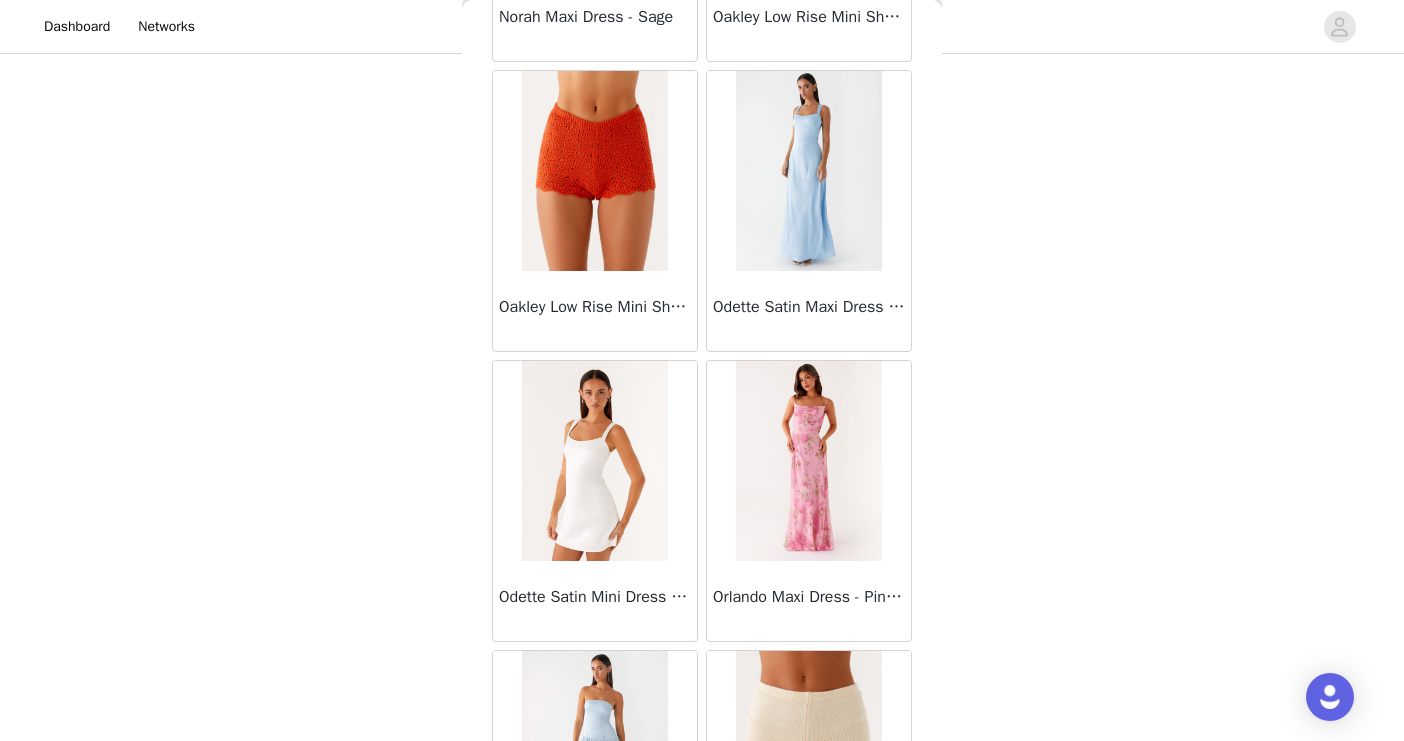 scroll, scrollTop: 45819, scrollLeft: 0, axis: vertical 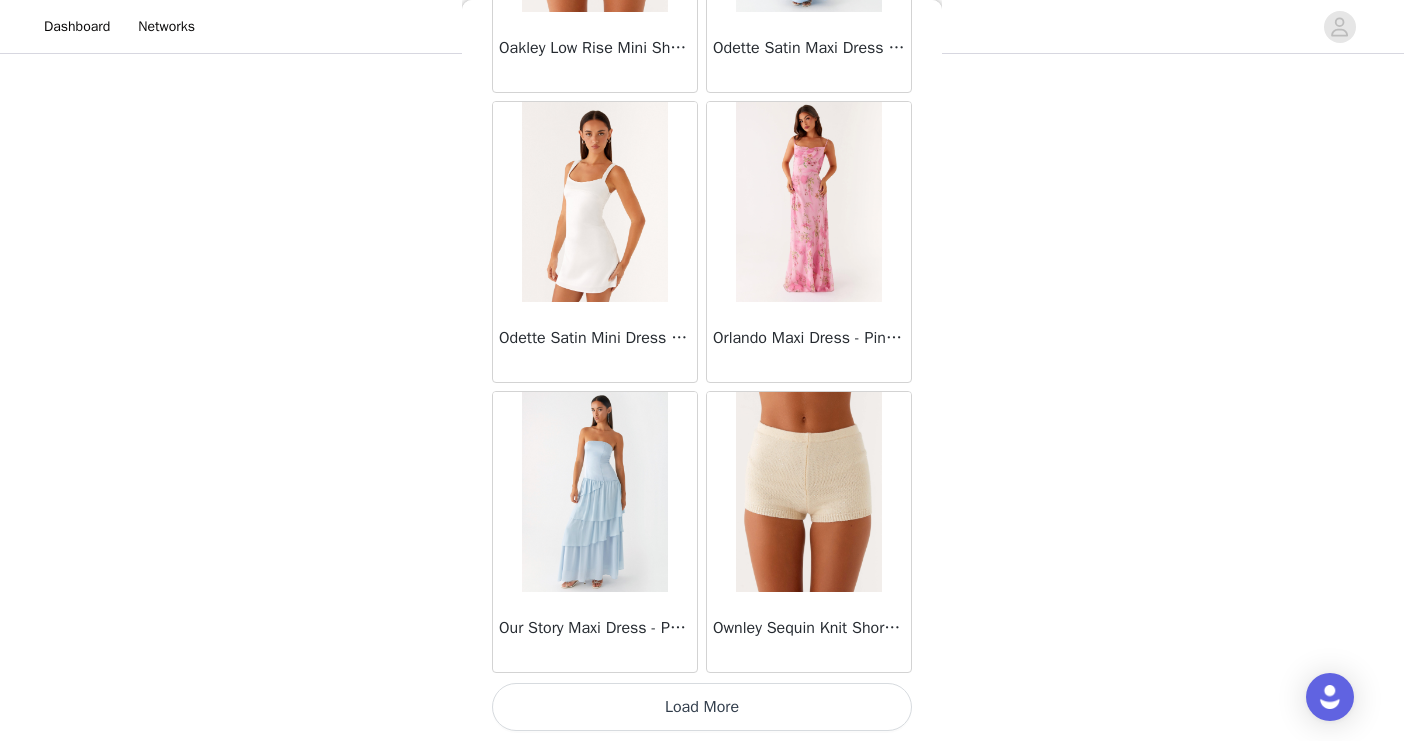 click on "Load More" at bounding box center [702, 707] 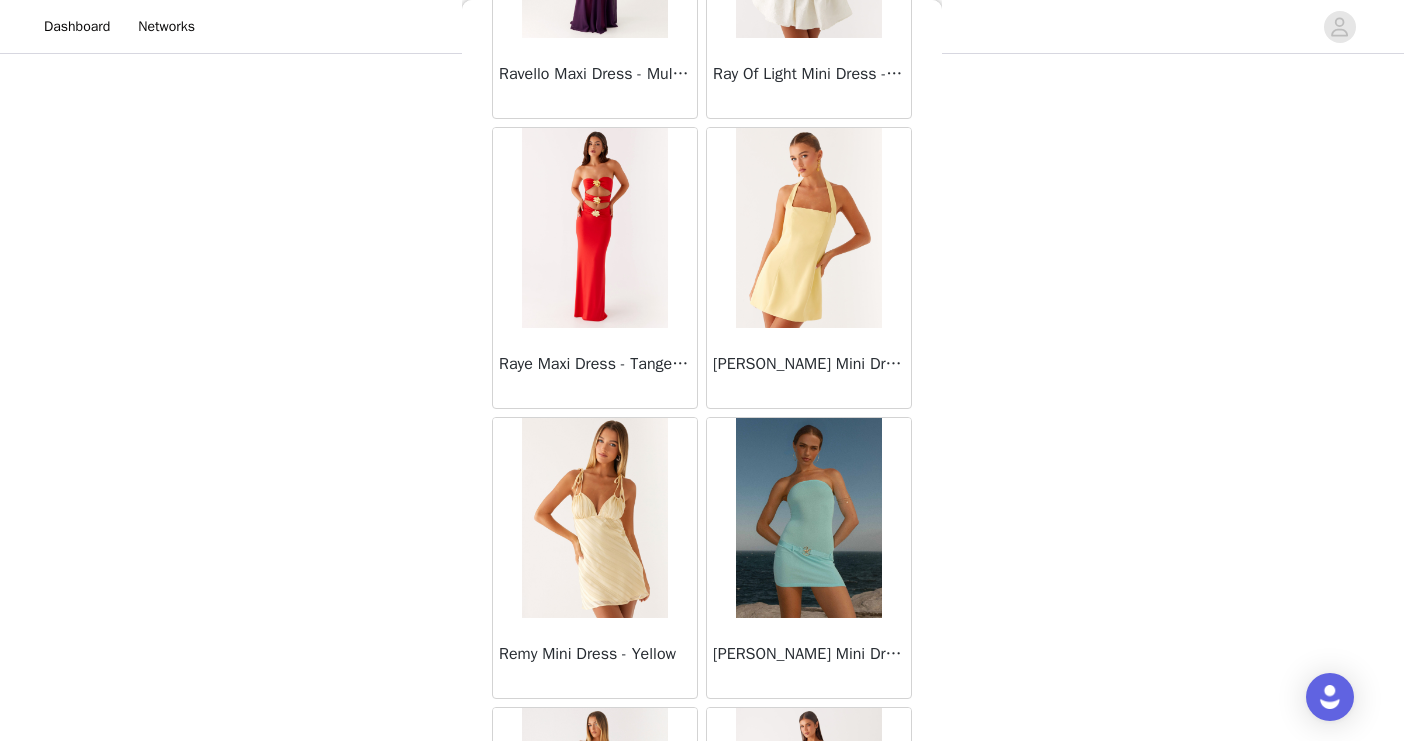 scroll, scrollTop: 48719, scrollLeft: 0, axis: vertical 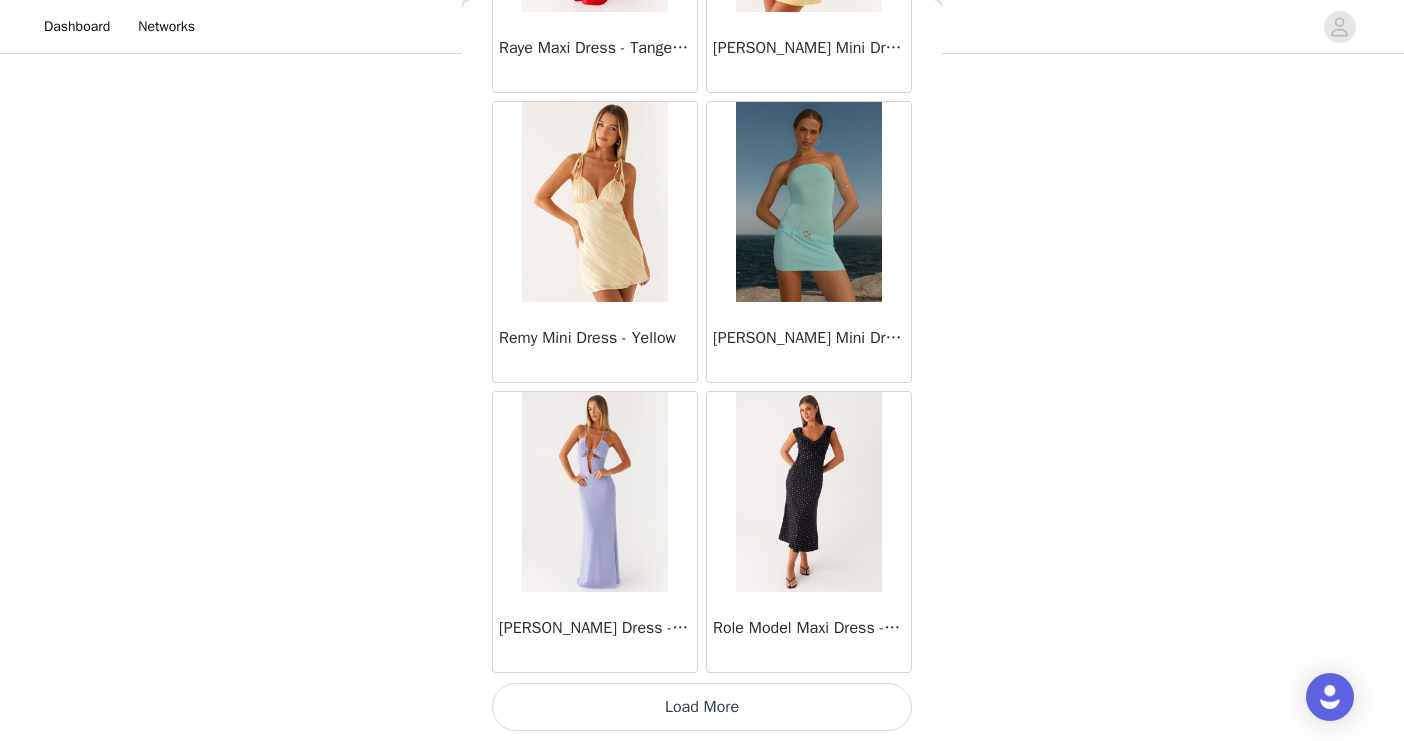 click on "Load More" at bounding box center [702, 707] 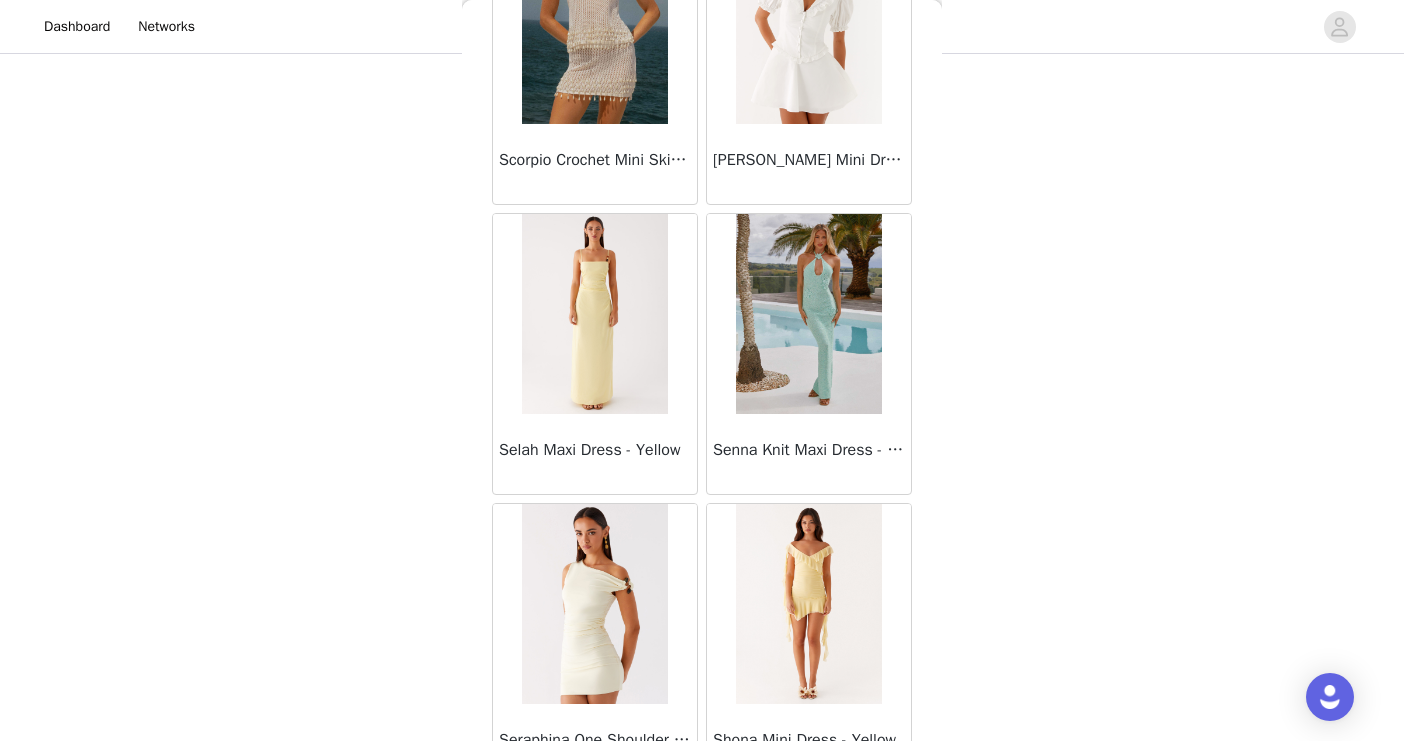 scroll, scrollTop: 51619, scrollLeft: 0, axis: vertical 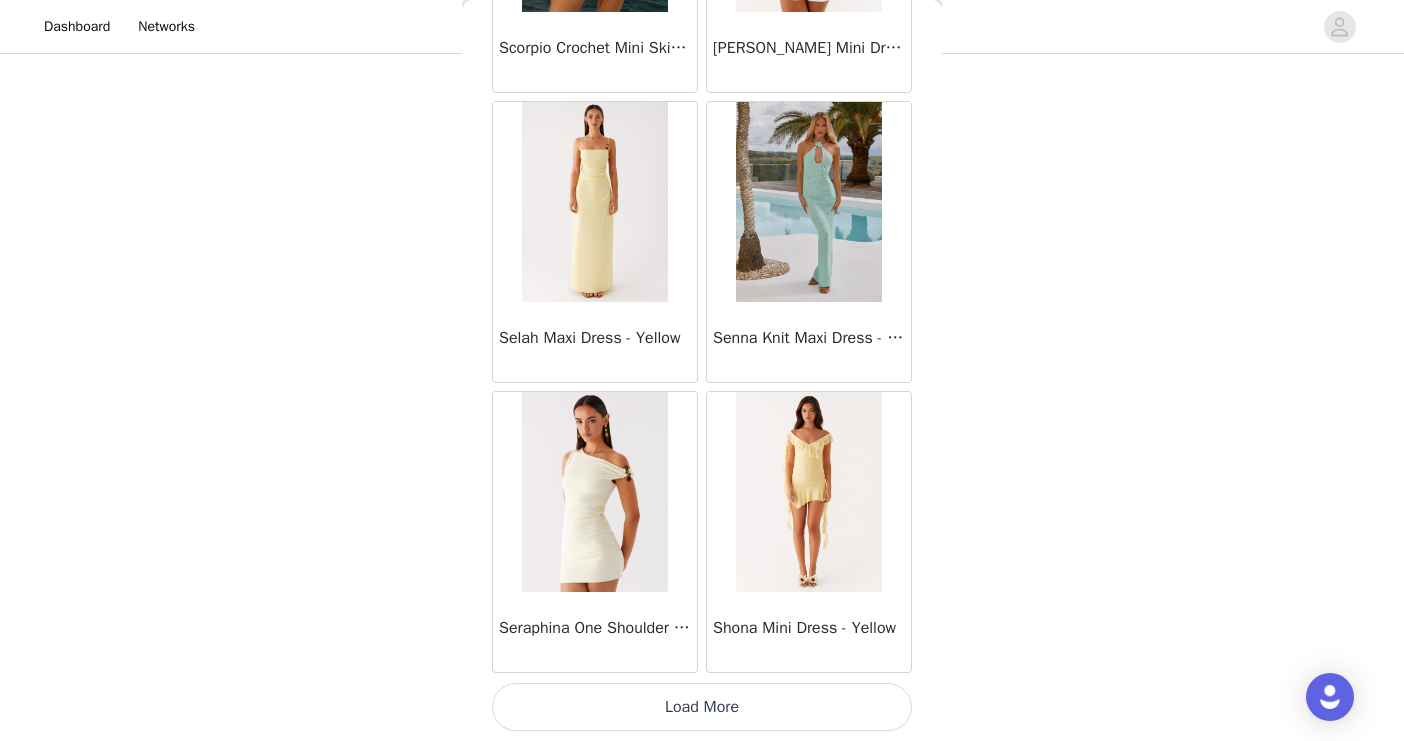 click on "Load More" at bounding box center [702, 707] 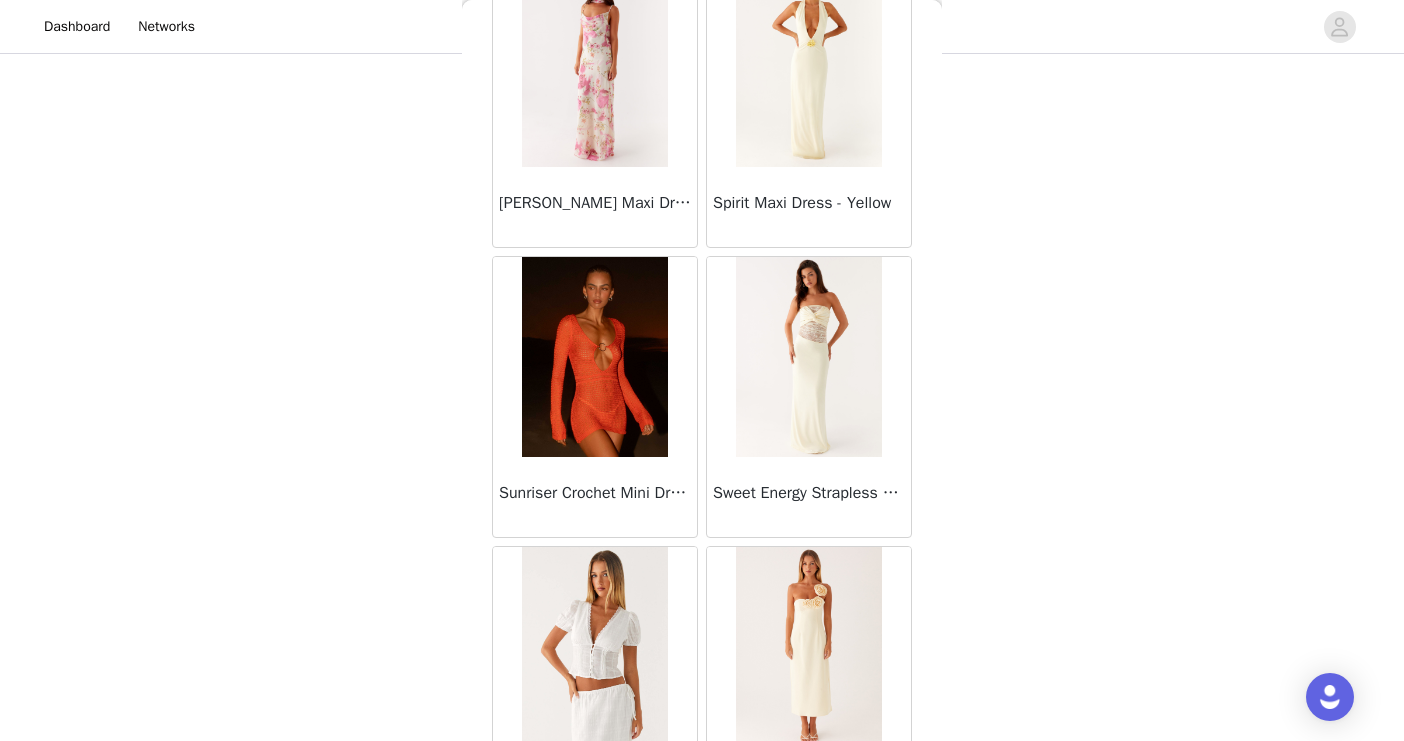 scroll, scrollTop: 54519, scrollLeft: 0, axis: vertical 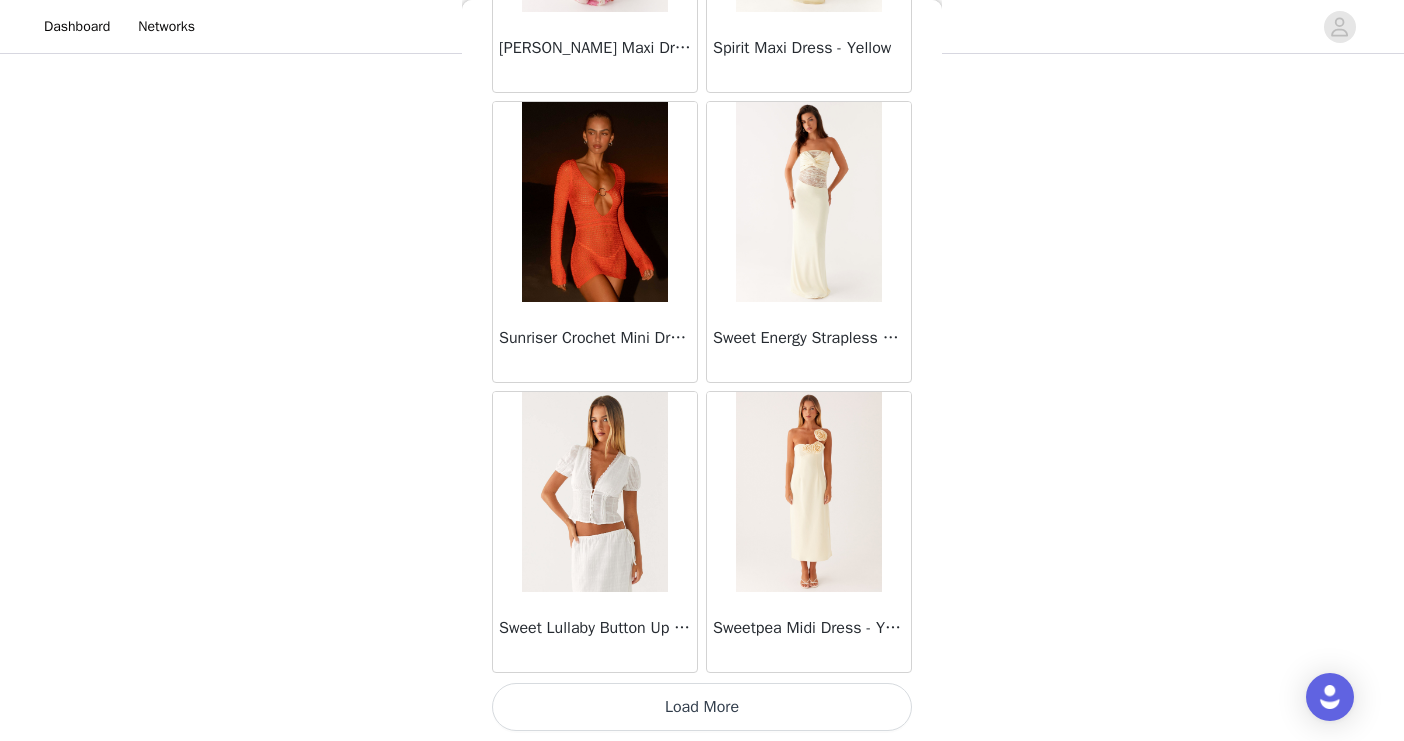 click on "Load More" at bounding box center [702, 707] 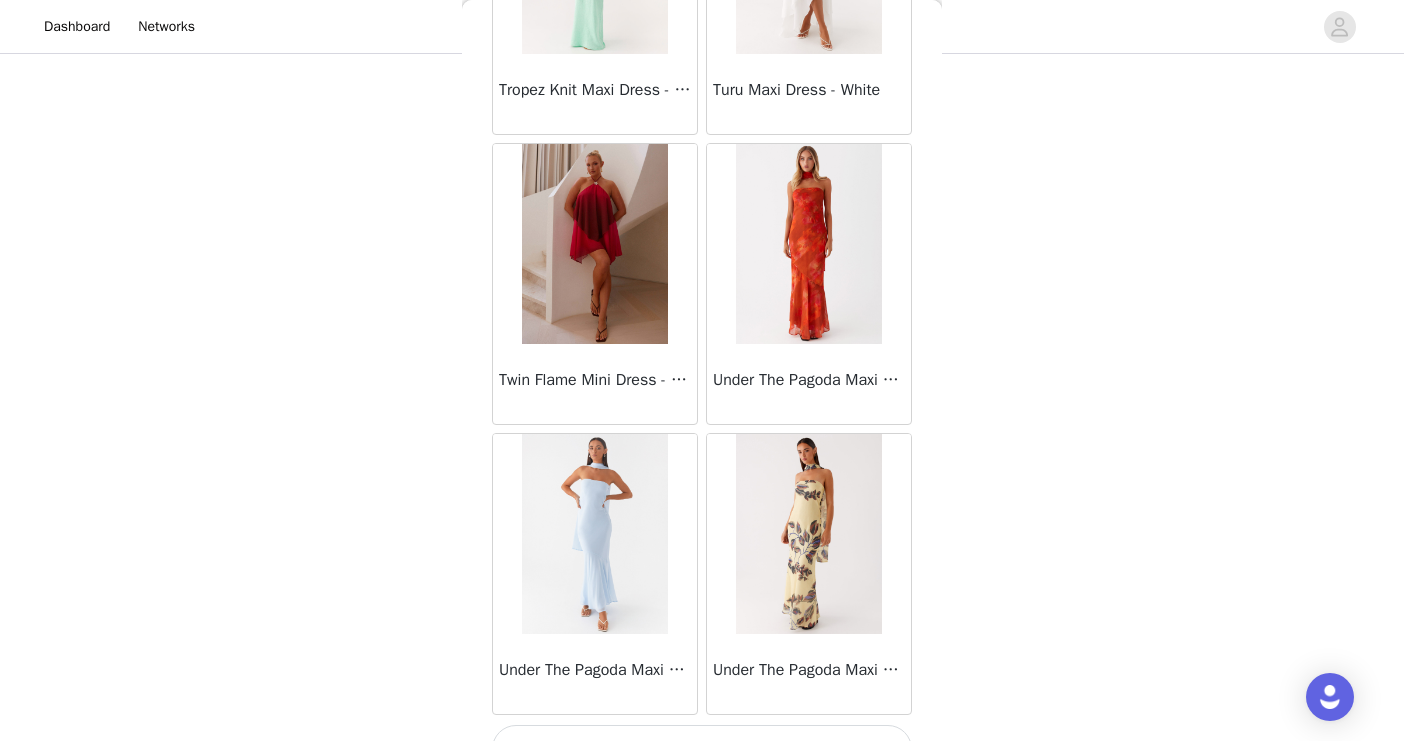 scroll, scrollTop: 57419, scrollLeft: 0, axis: vertical 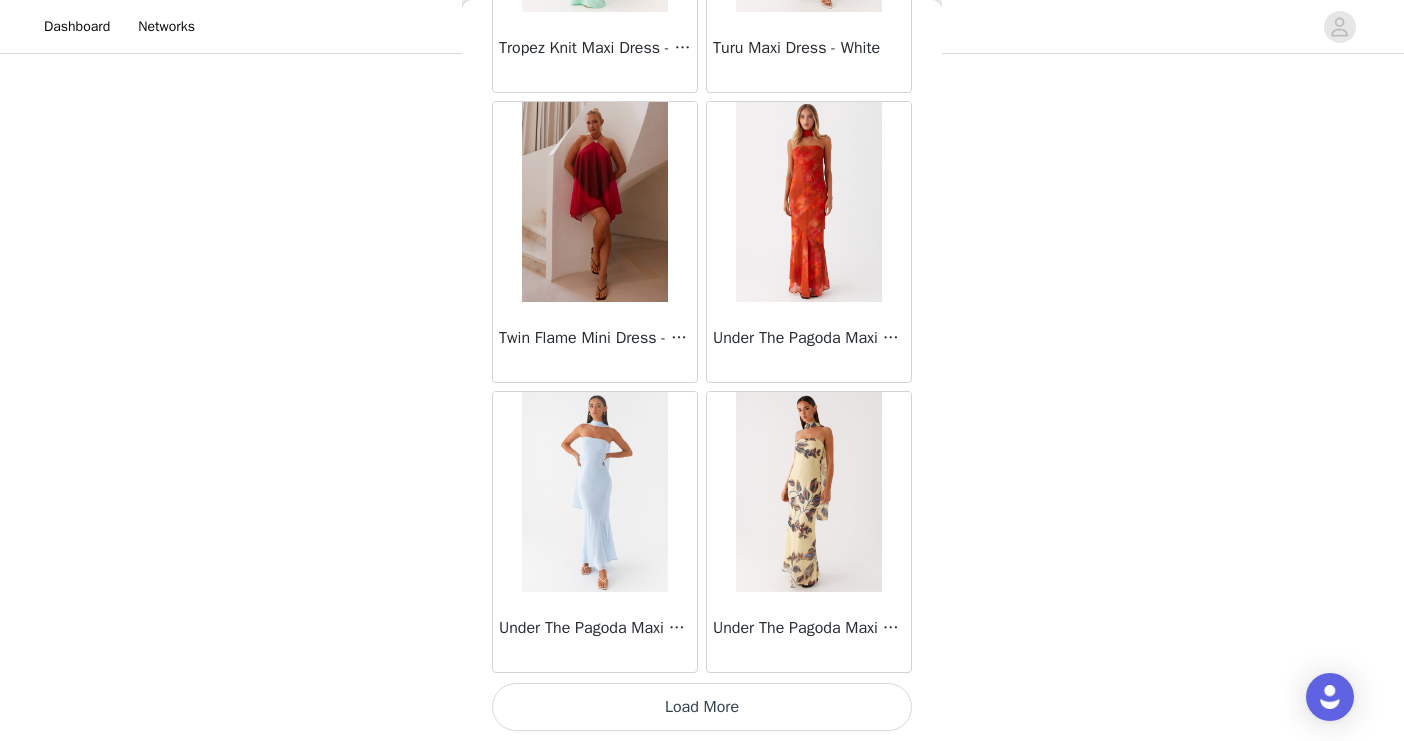 click on "Load More" at bounding box center [702, 707] 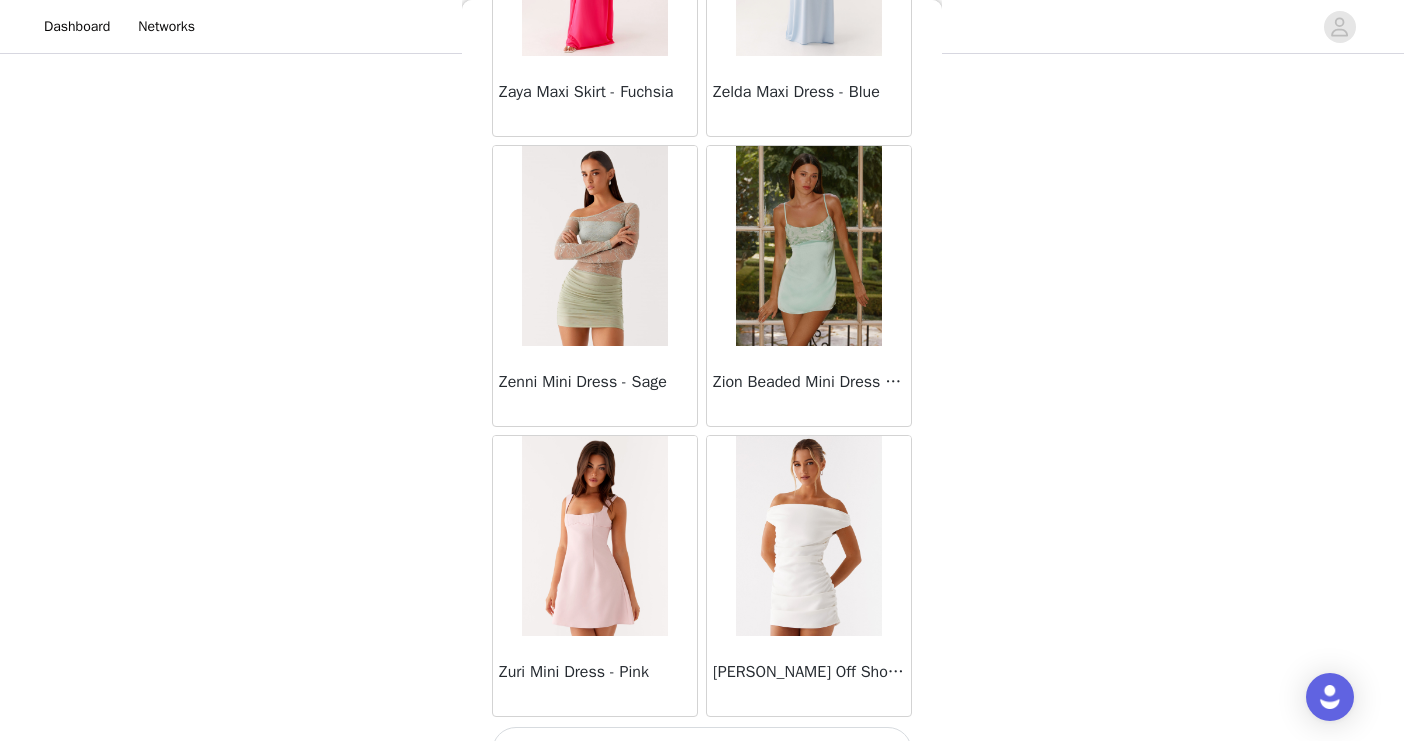 scroll, scrollTop: 60319, scrollLeft: 0, axis: vertical 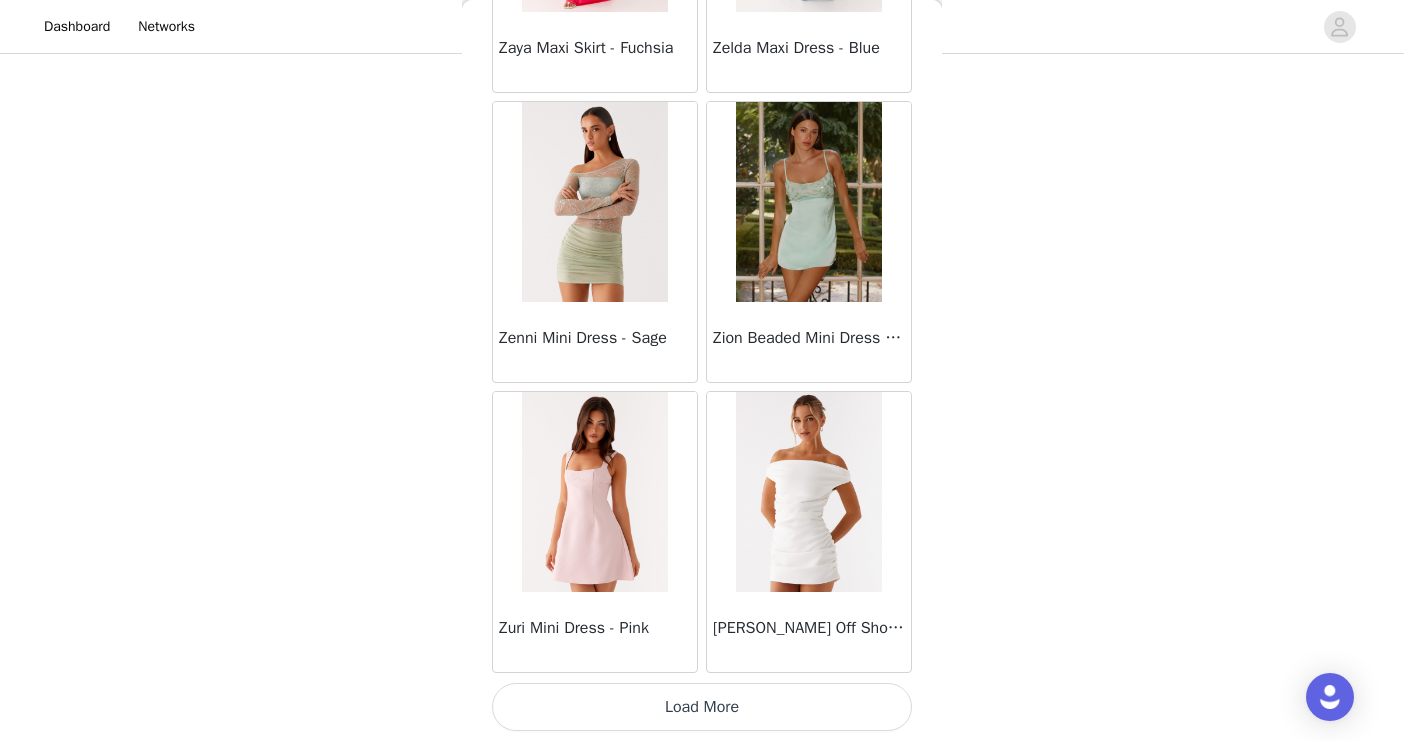 click on "Load More" at bounding box center (702, 707) 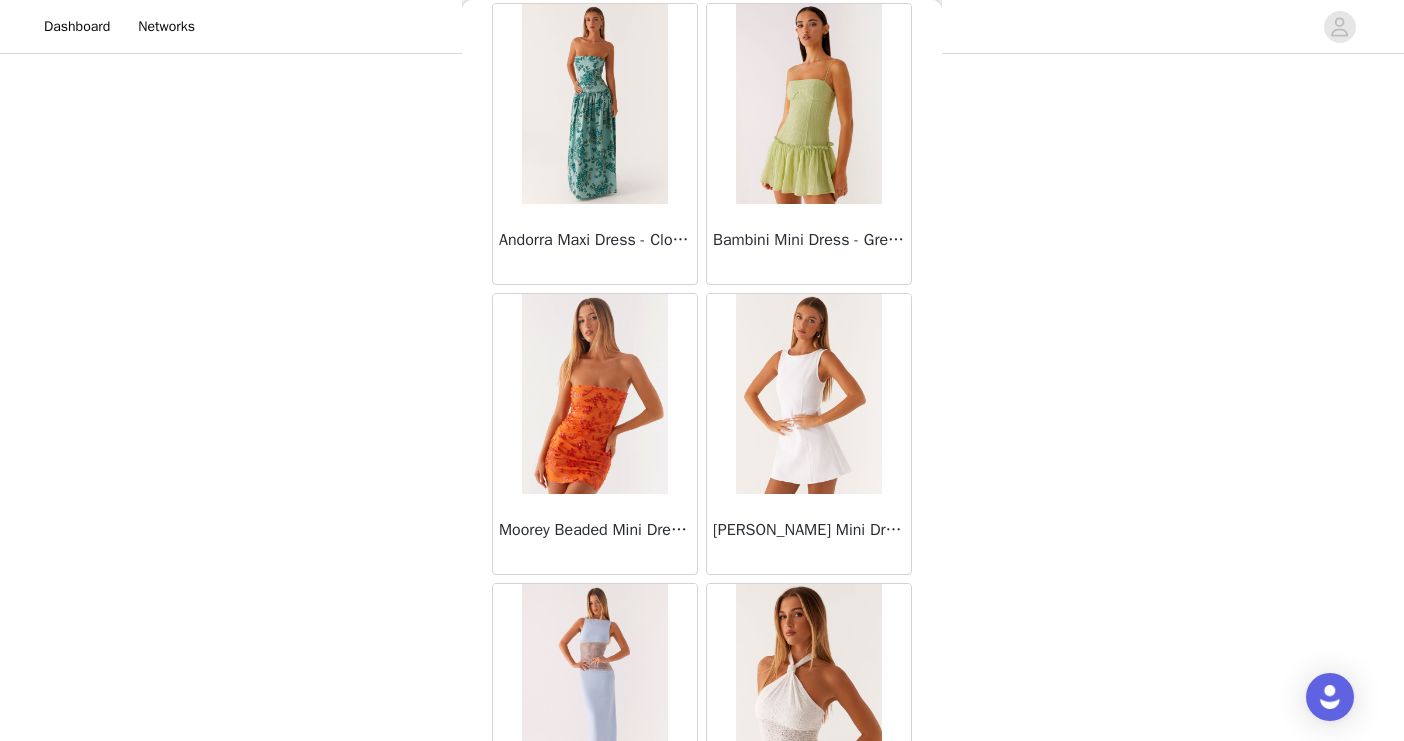scroll, scrollTop: 63219, scrollLeft: 0, axis: vertical 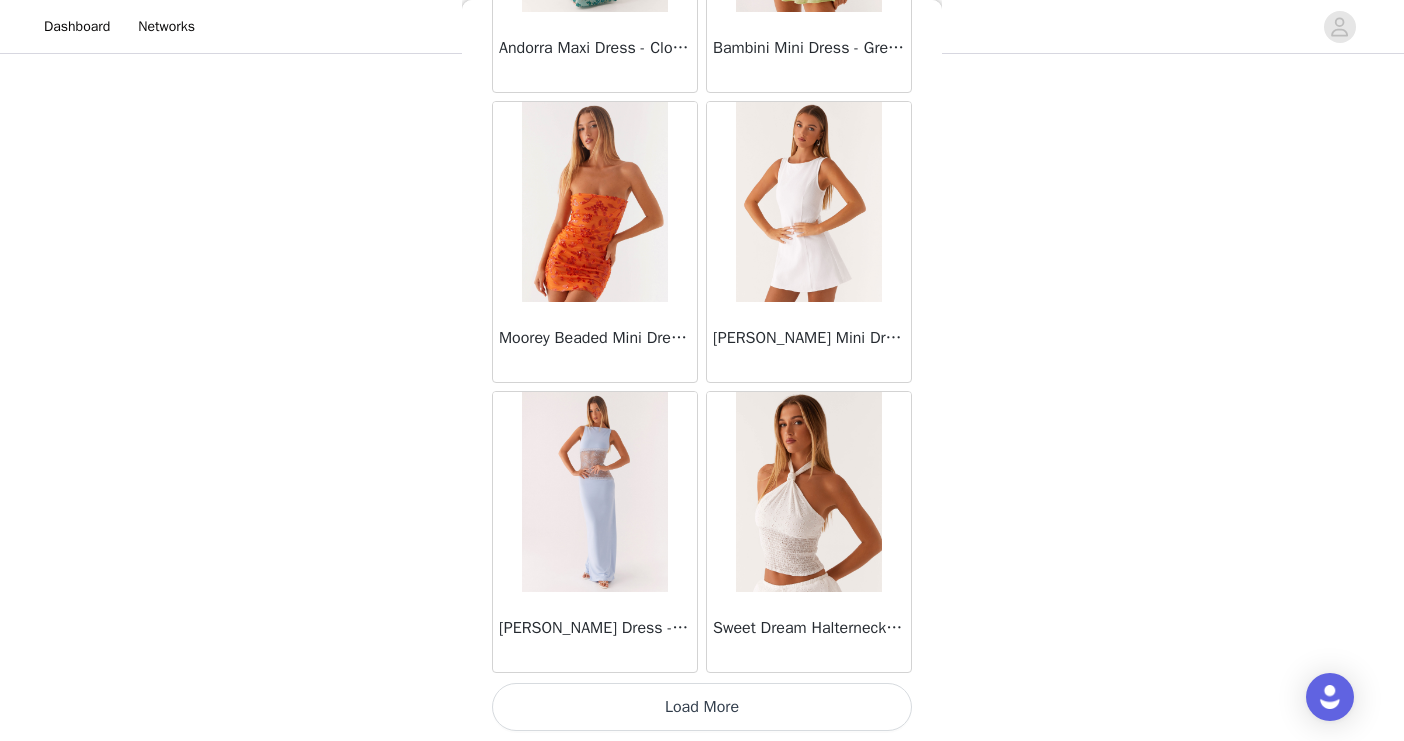 click on "Load More" at bounding box center [702, 707] 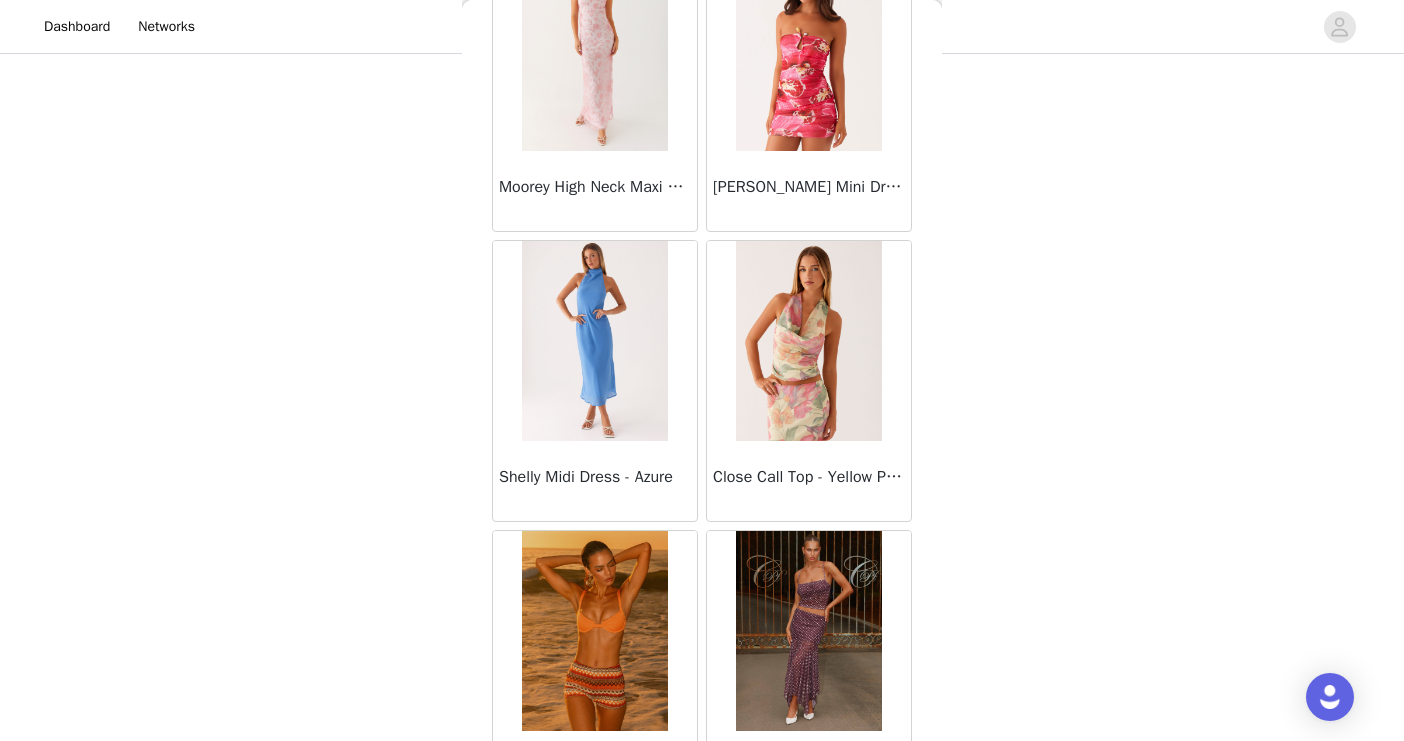 scroll, scrollTop: 66119, scrollLeft: 0, axis: vertical 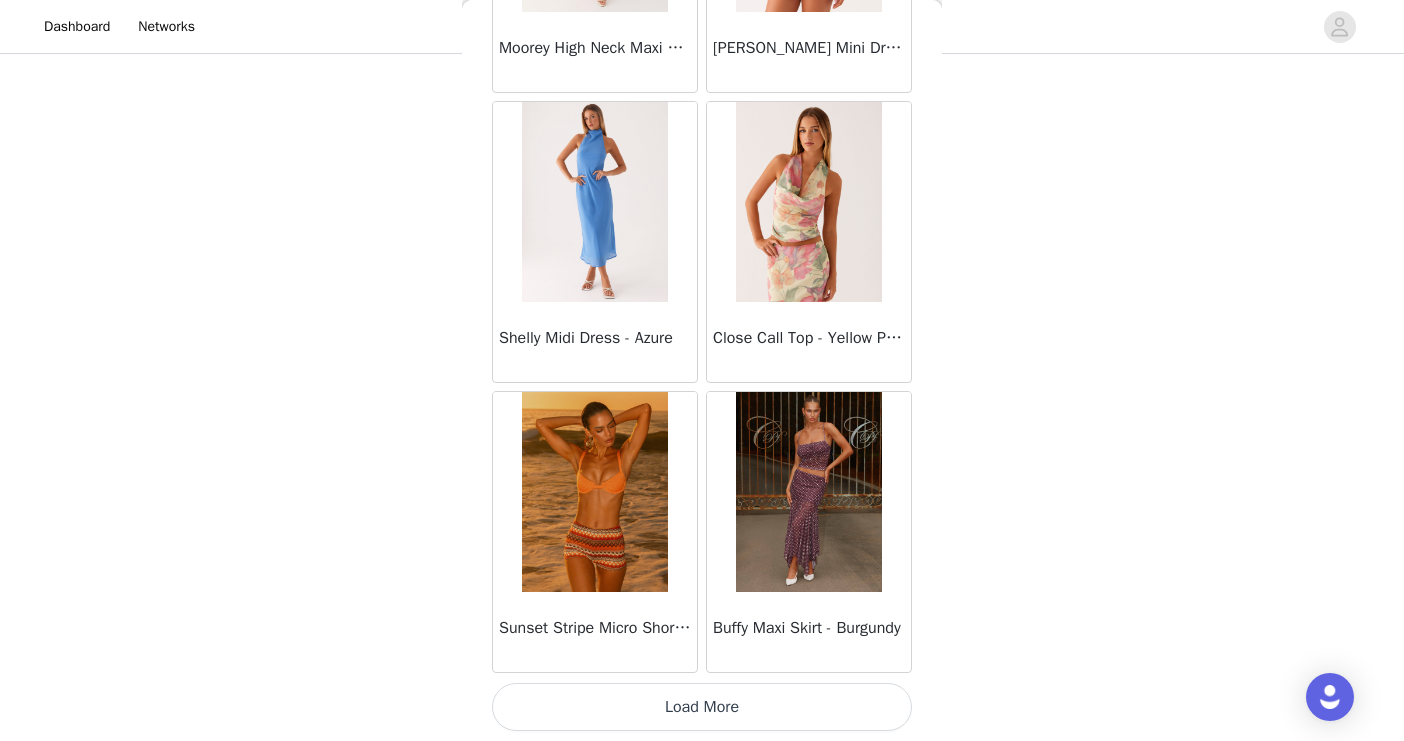 click on "Load More" at bounding box center (702, 707) 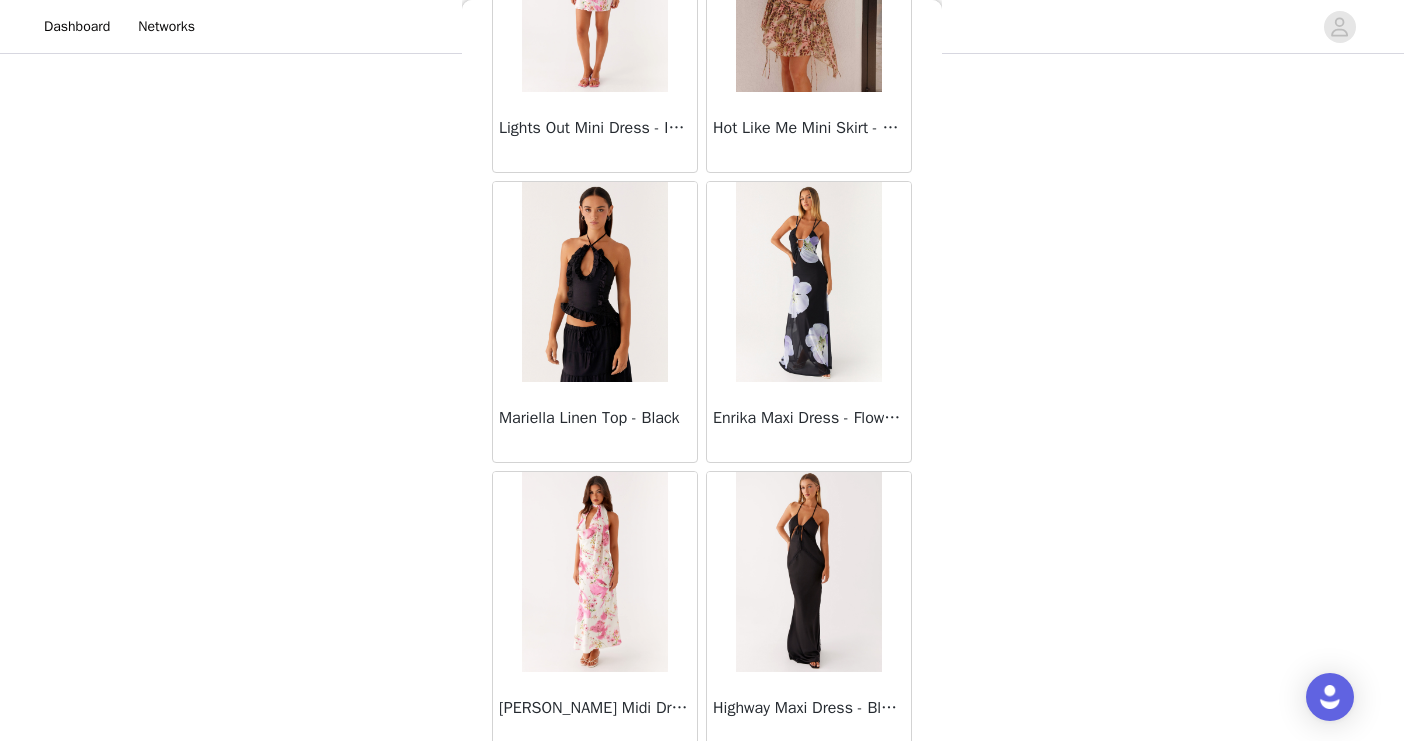 scroll, scrollTop: 69019, scrollLeft: 0, axis: vertical 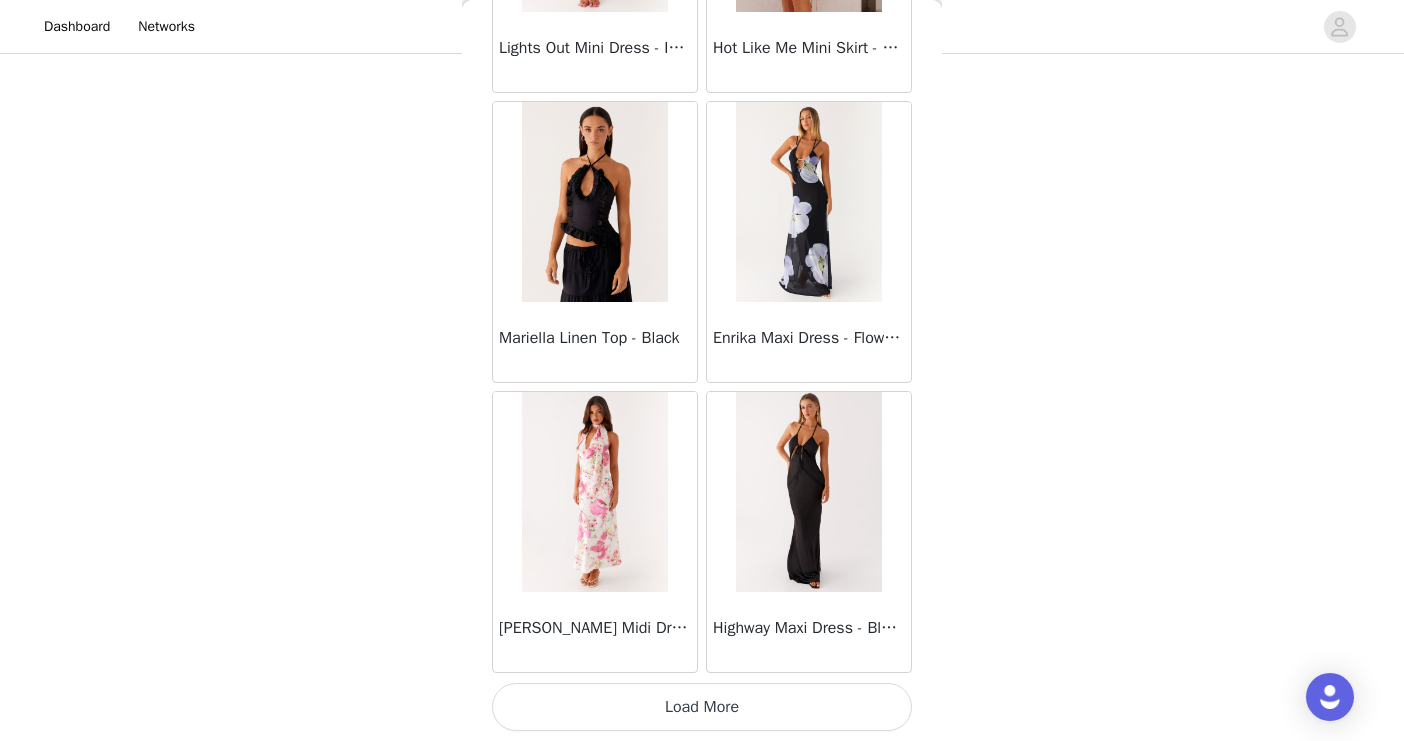 click on "Load More" at bounding box center (702, 707) 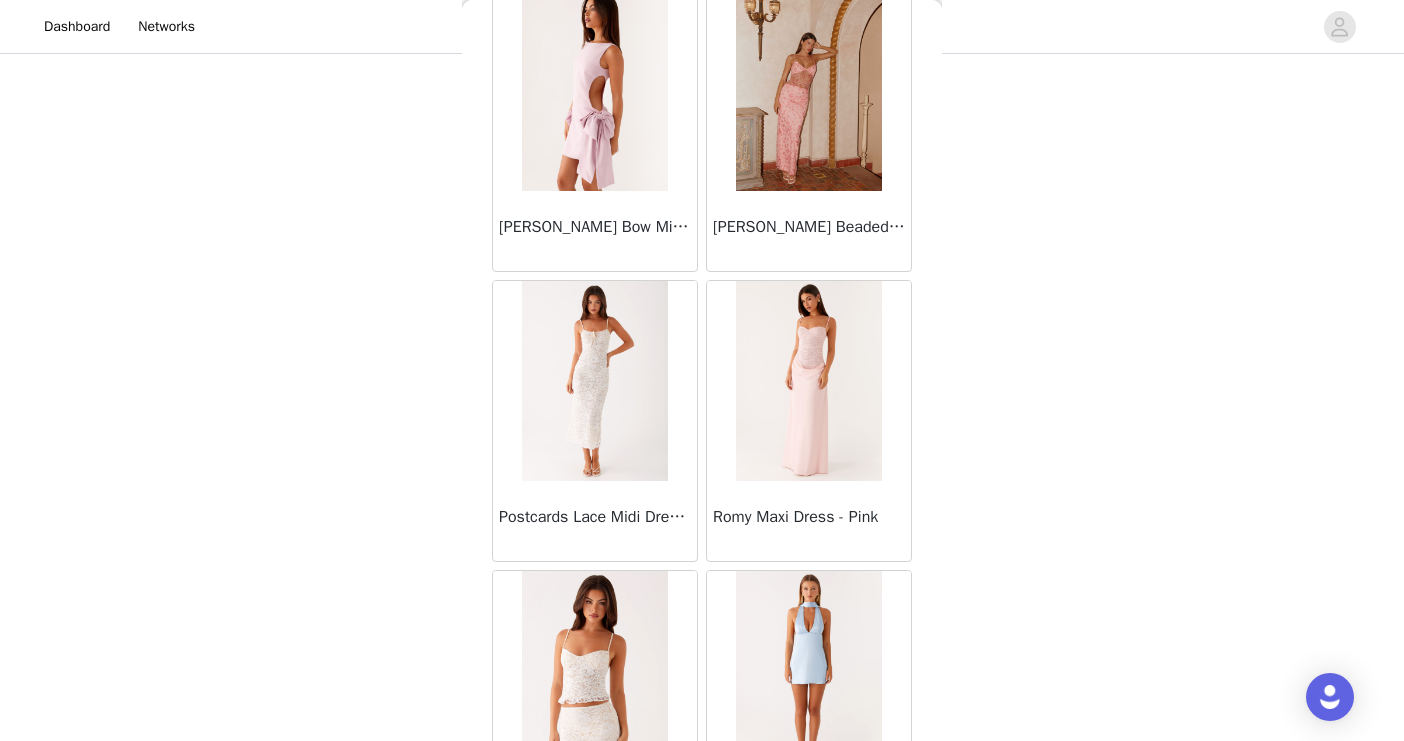 scroll, scrollTop: 70709, scrollLeft: 0, axis: vertical 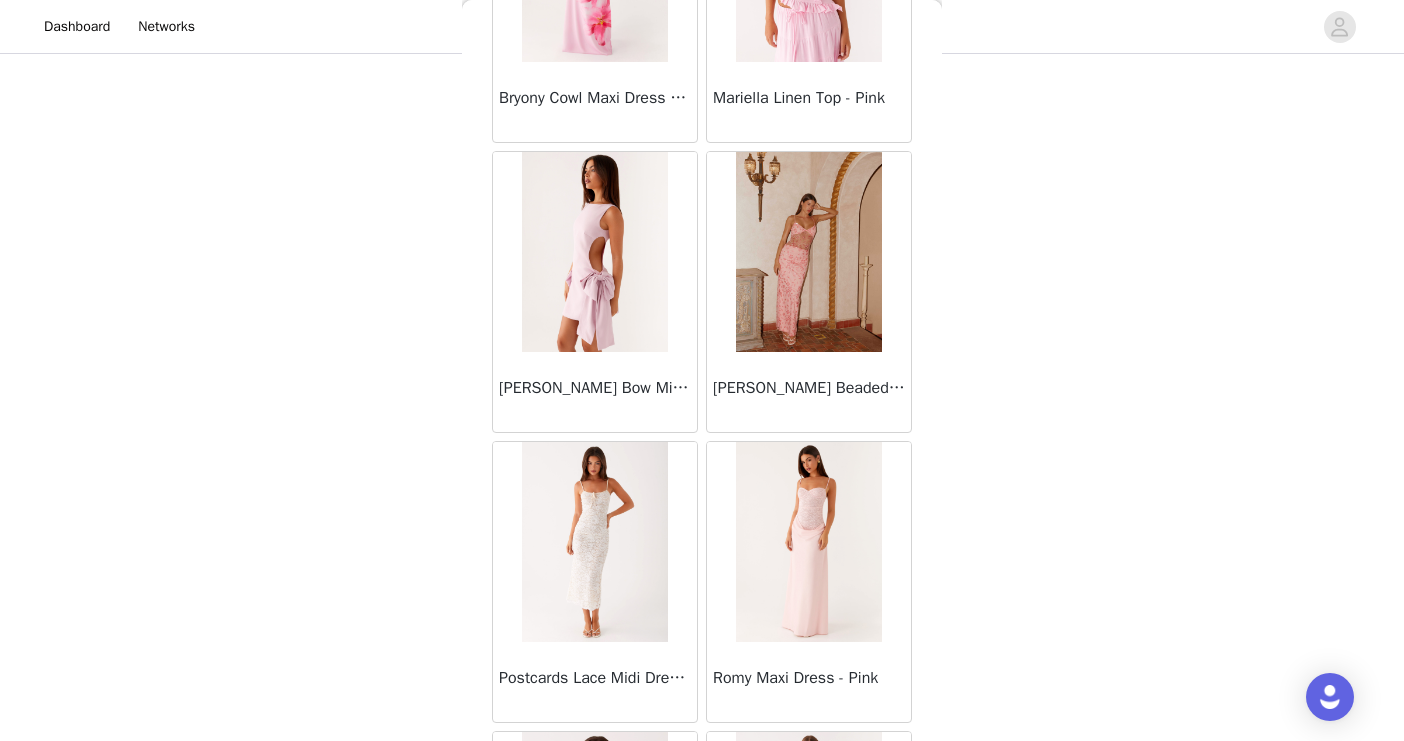click at bounding box center (594, 252) 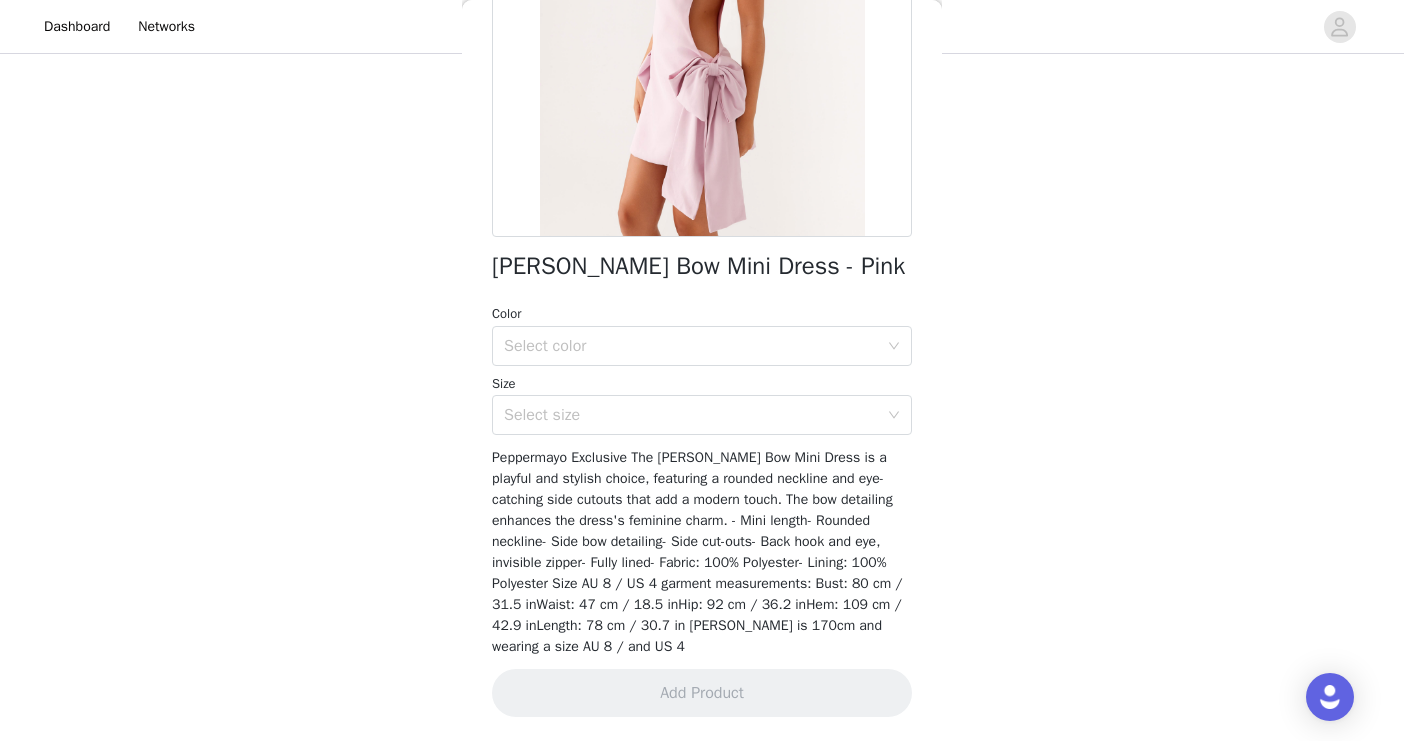 scroll, scrollTop: 312, scrollLeft: 0, axis: vertical 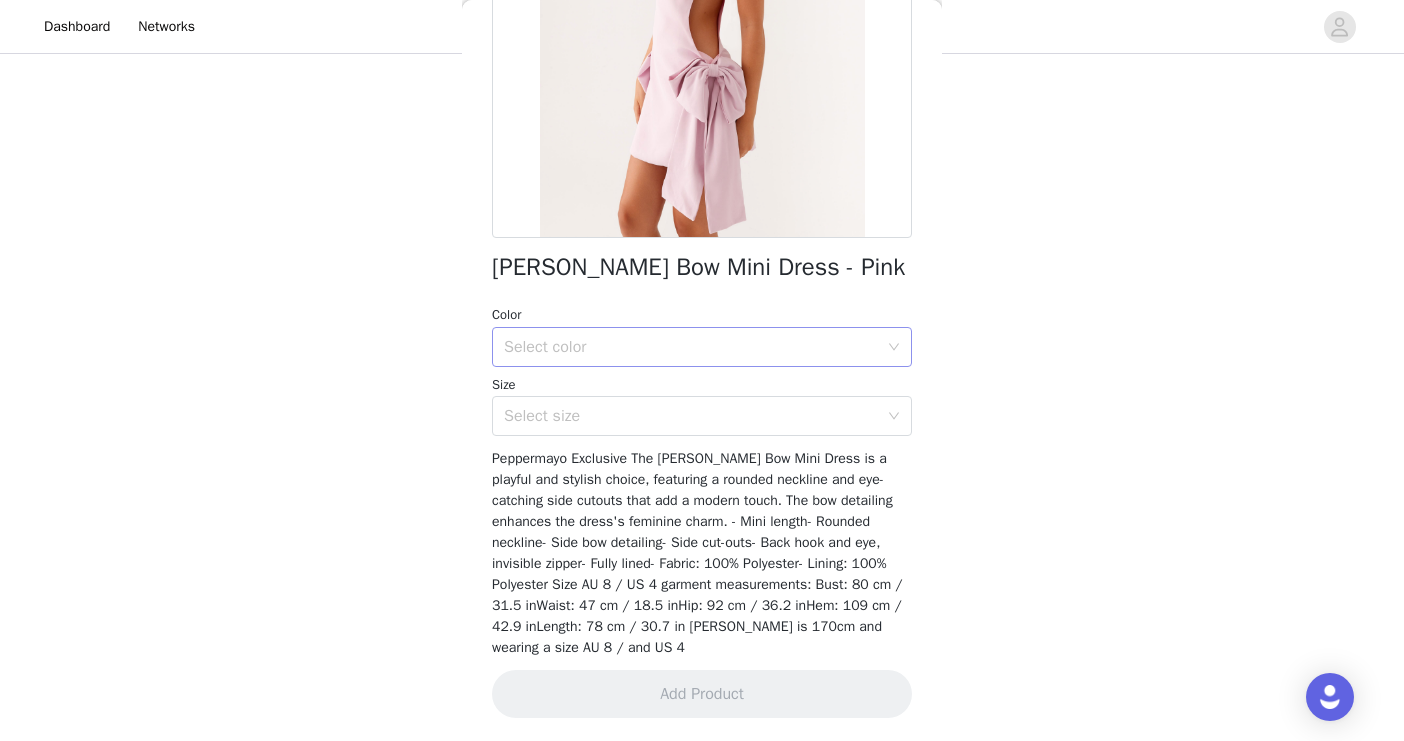 click on "Select color" at bounding box center (691, 347) 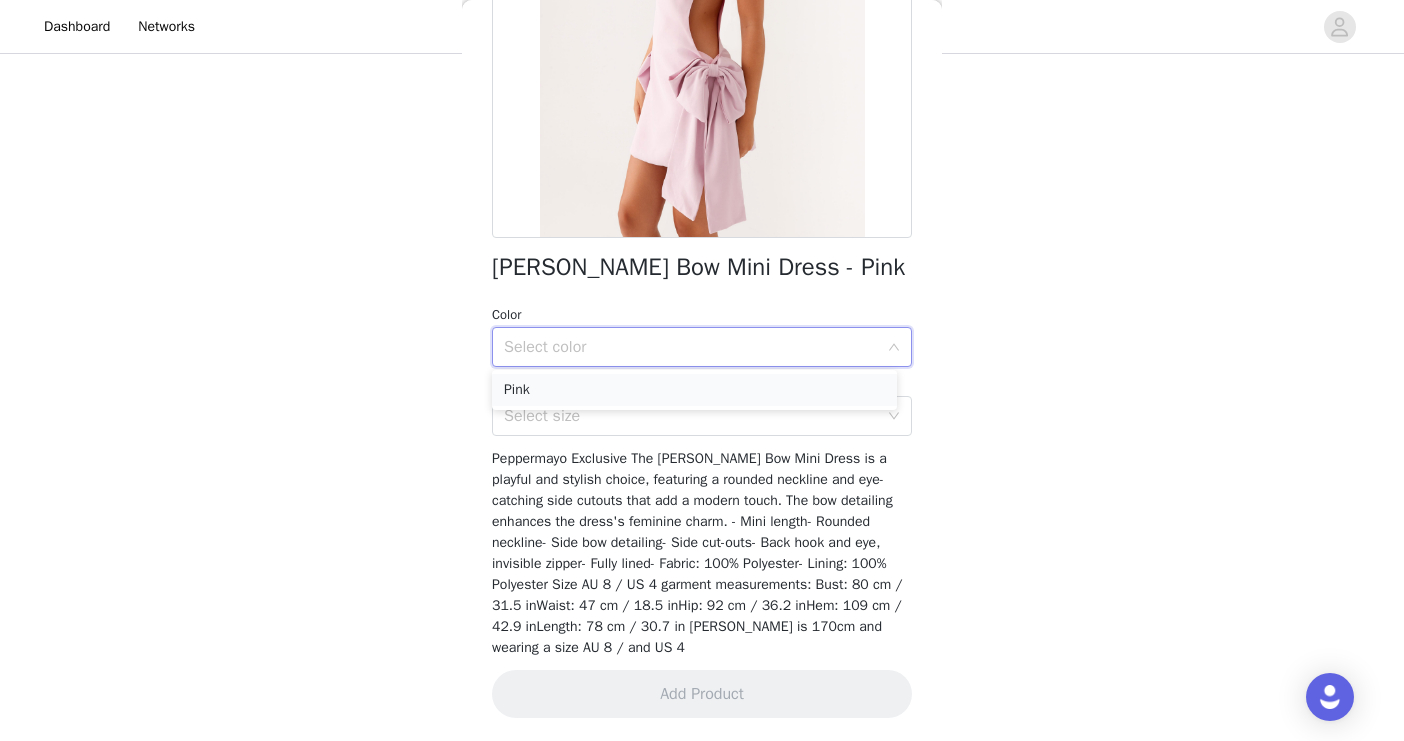 click on "Pink" at bounding box center [694, 390] 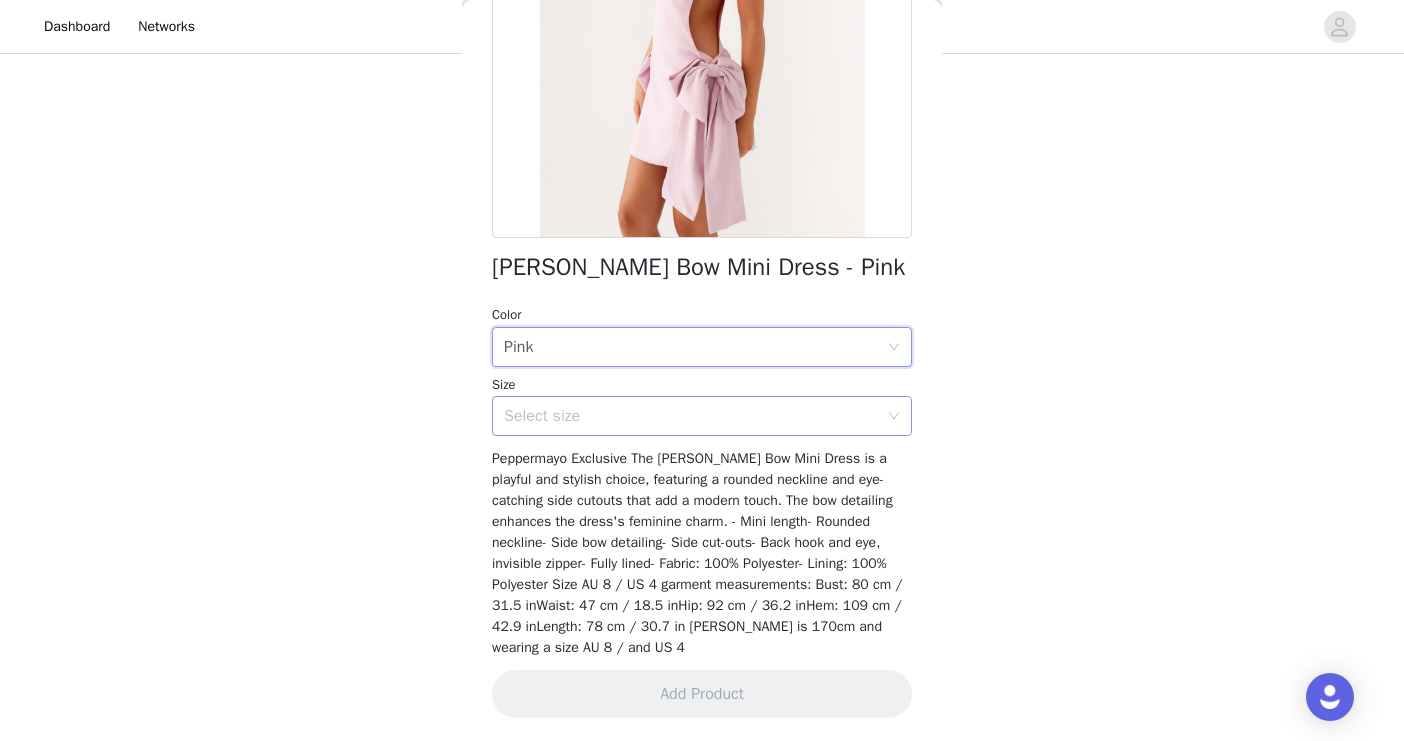 click on "Select size" at bounding box center (691, 416) 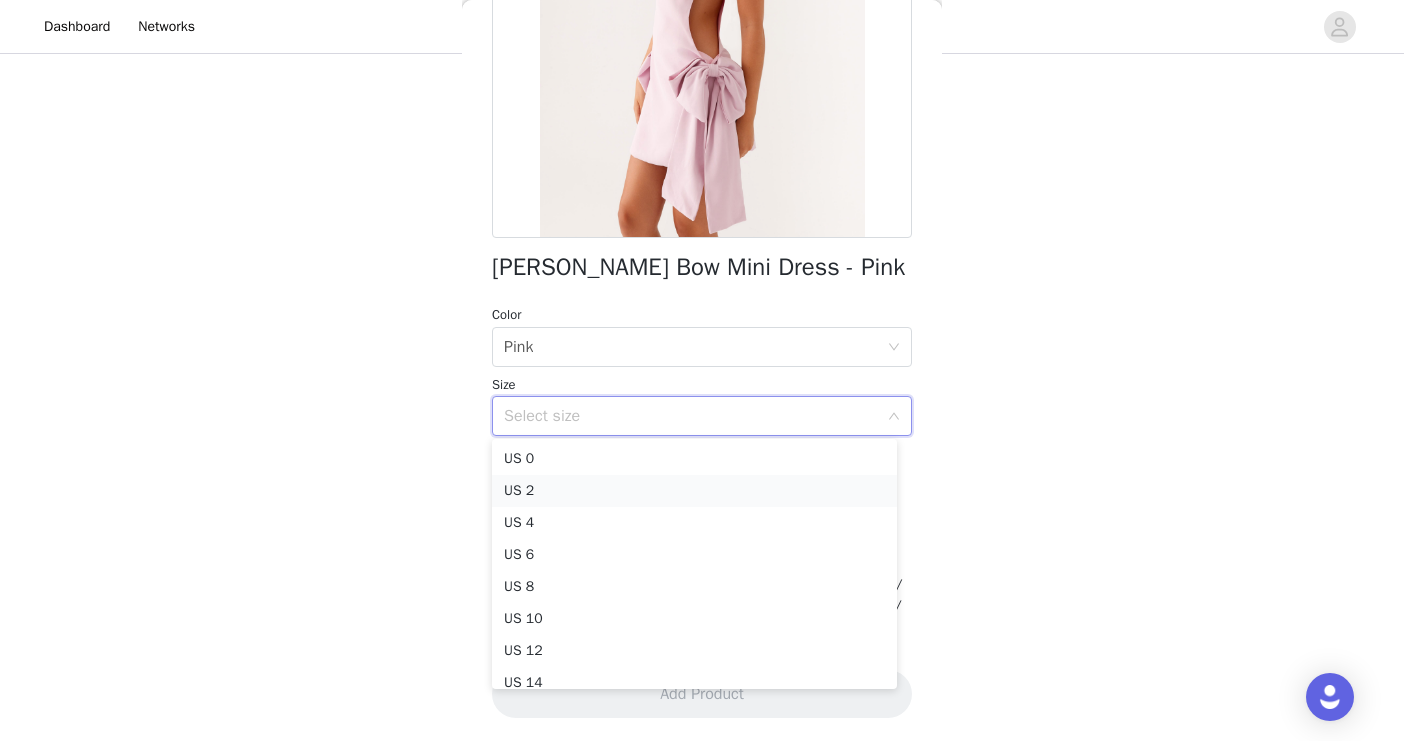 click on "US 2" at bounding box center (694, 491) 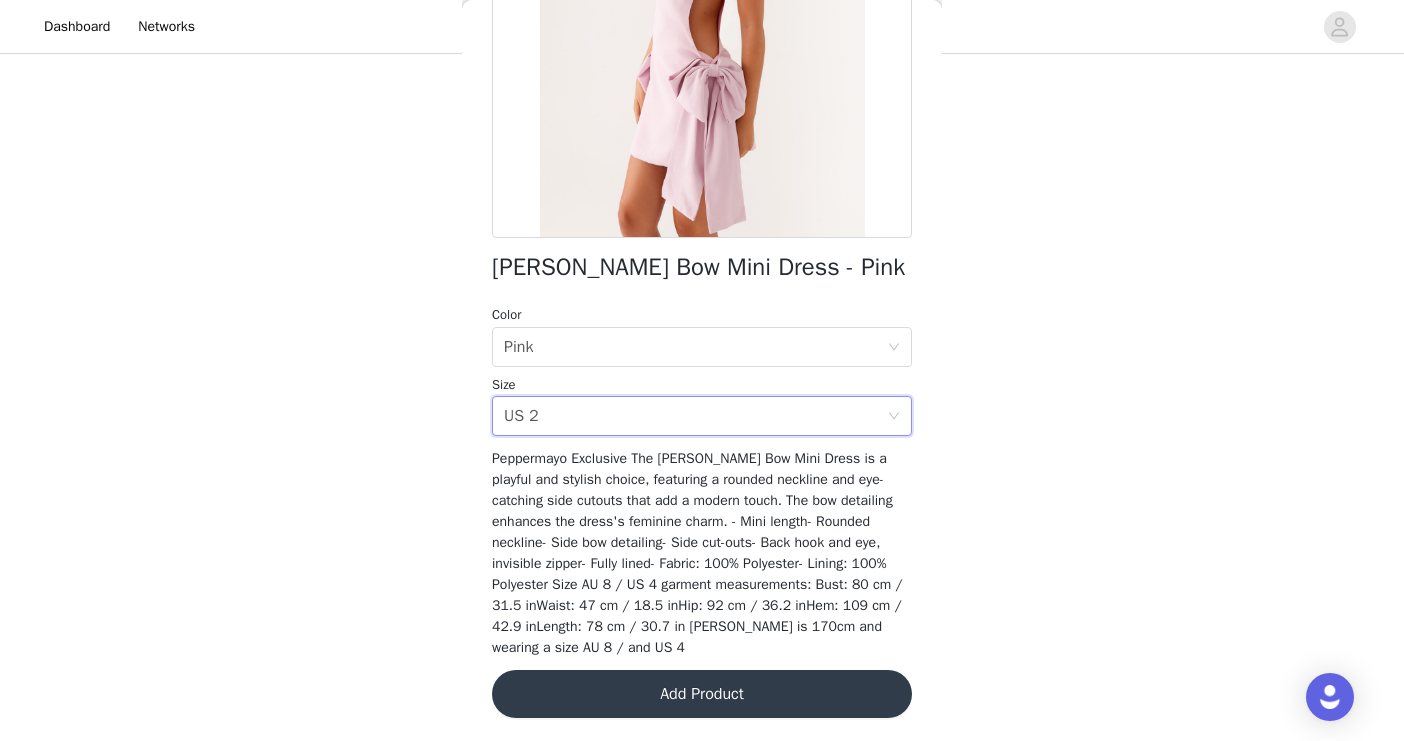 click on "Add Product" at bounding box center (702, 694) 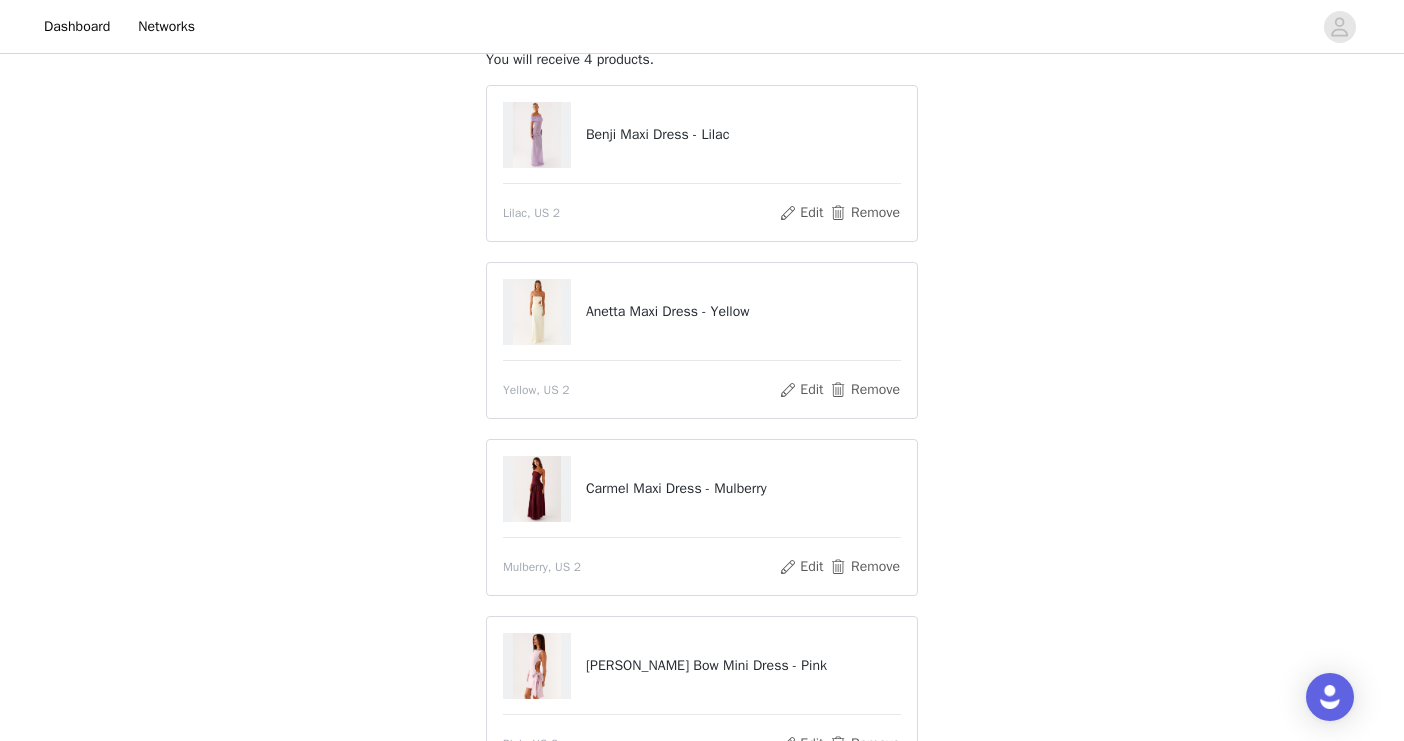 scroll, scrollTop: 86, scrollLeft: 0, axis: vertical 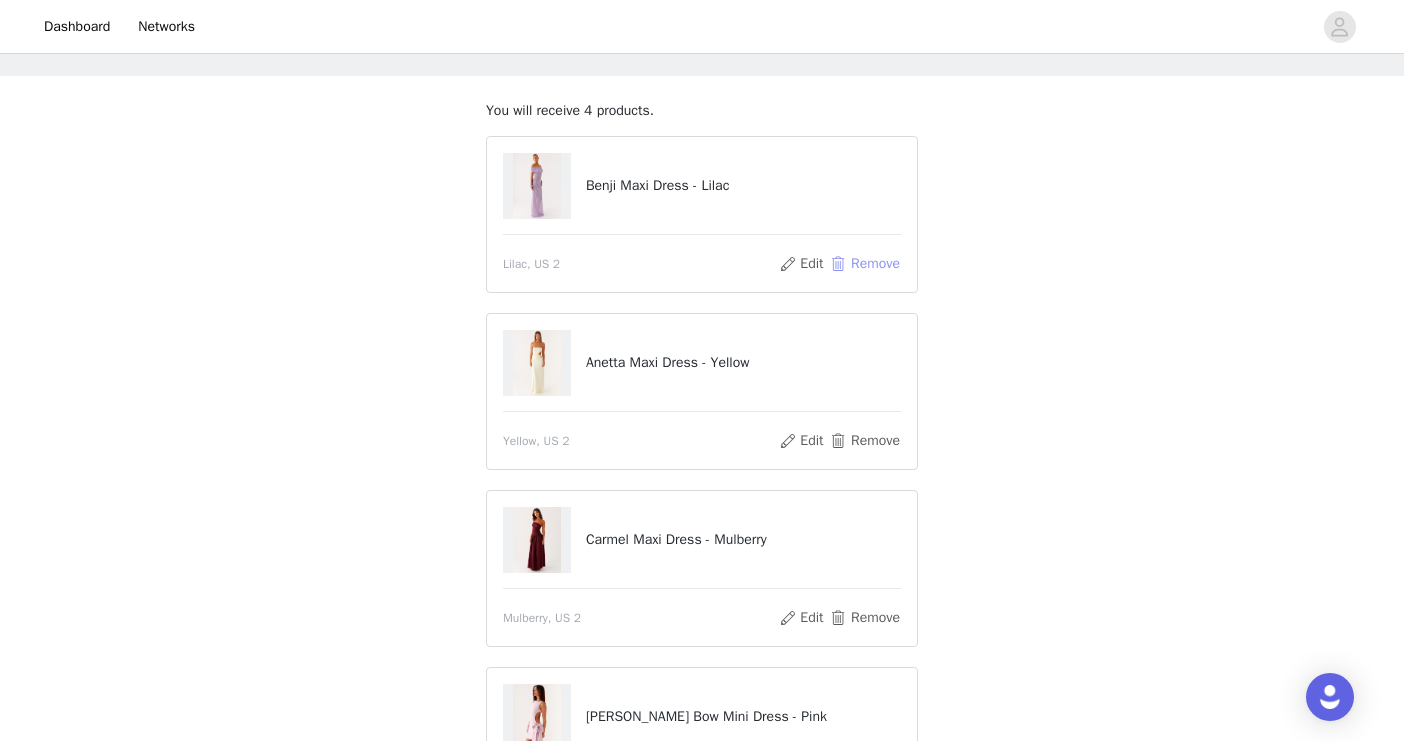 click on "Remove" at bounding box center (865, 264) 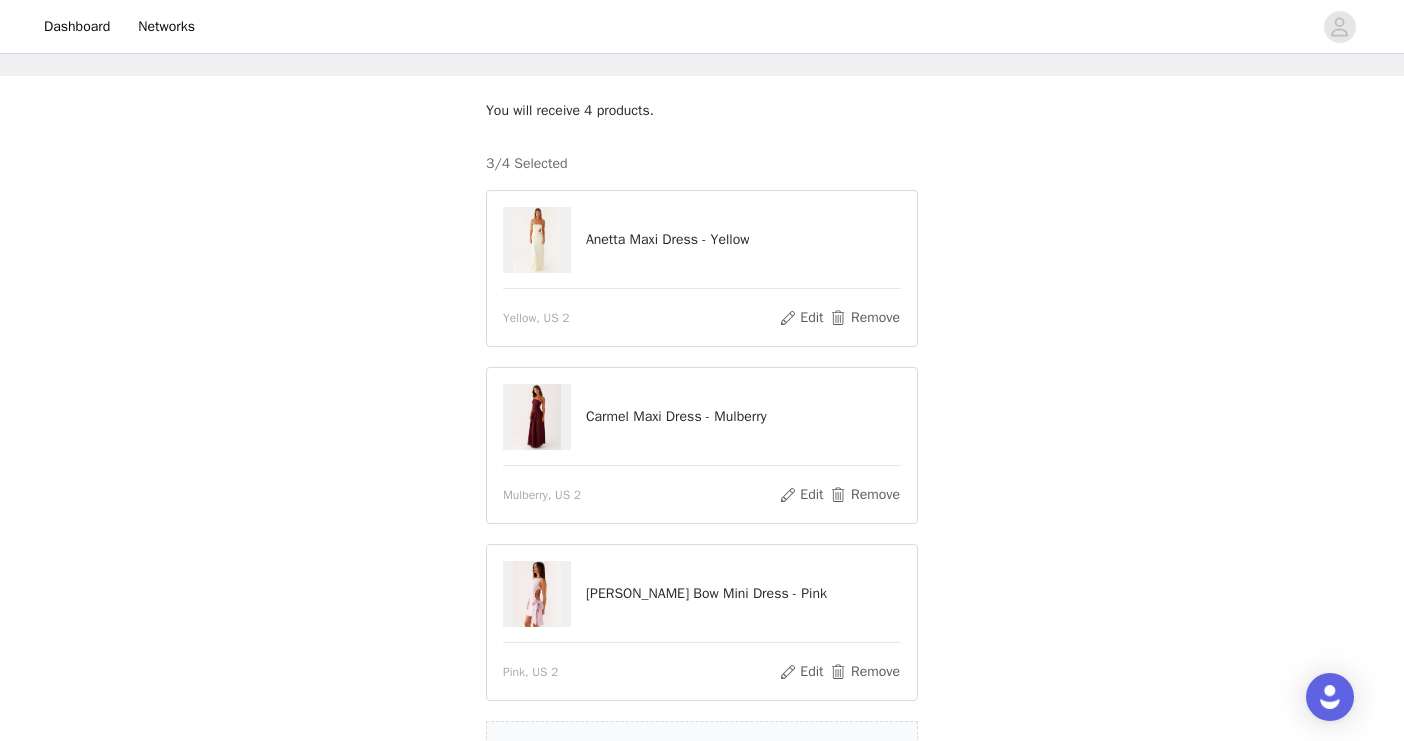 scroll, scrollTop: 308, scrollLeft: 0, axis: vertical 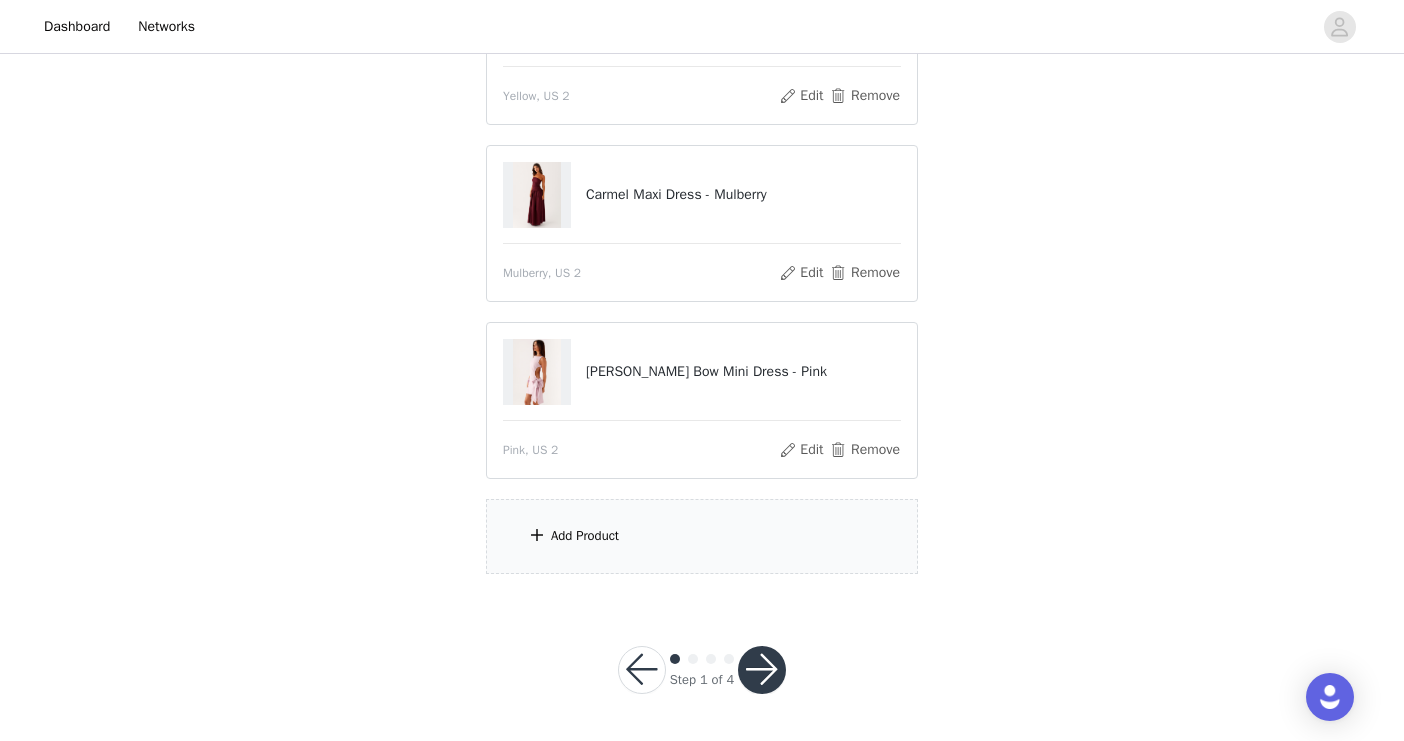 click on "Add Product" at bounding box center (702, 536) 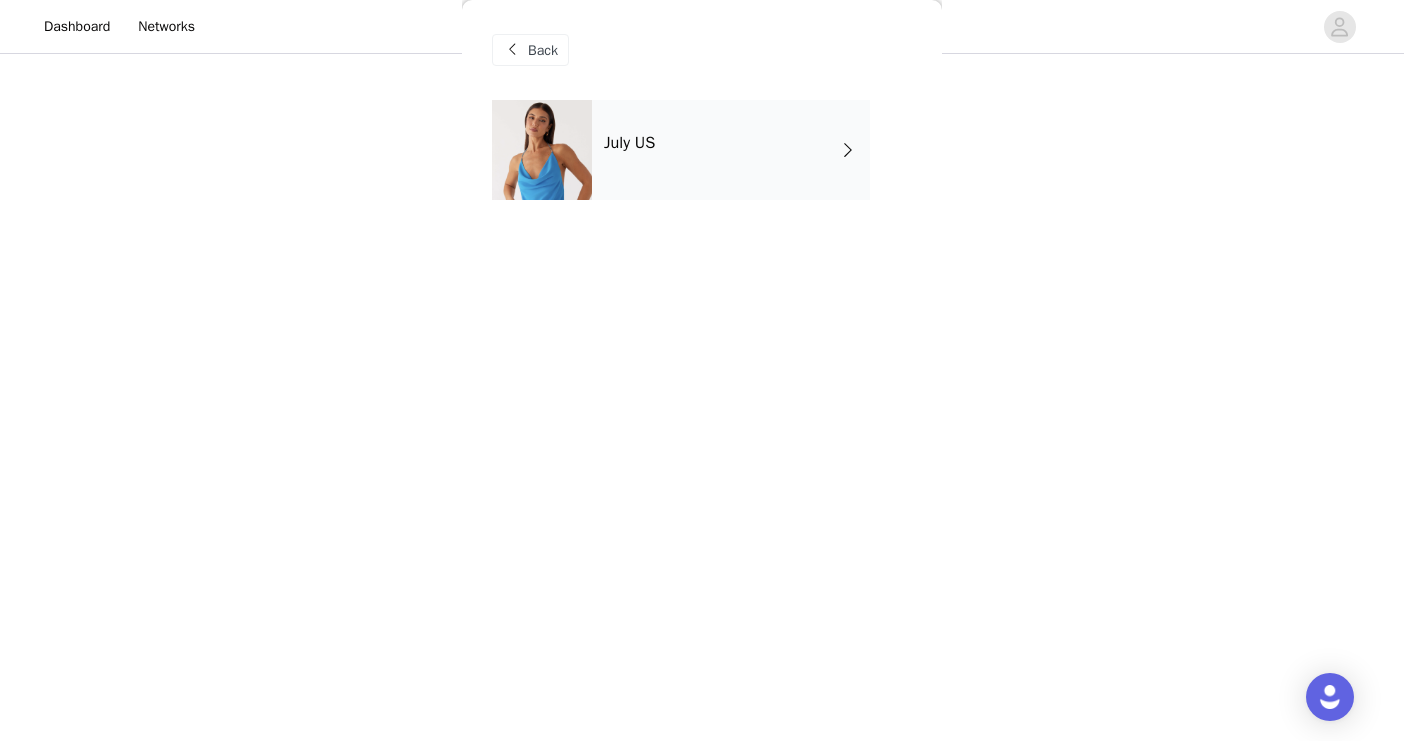 click on "July US" at bounding box center [731, 150] 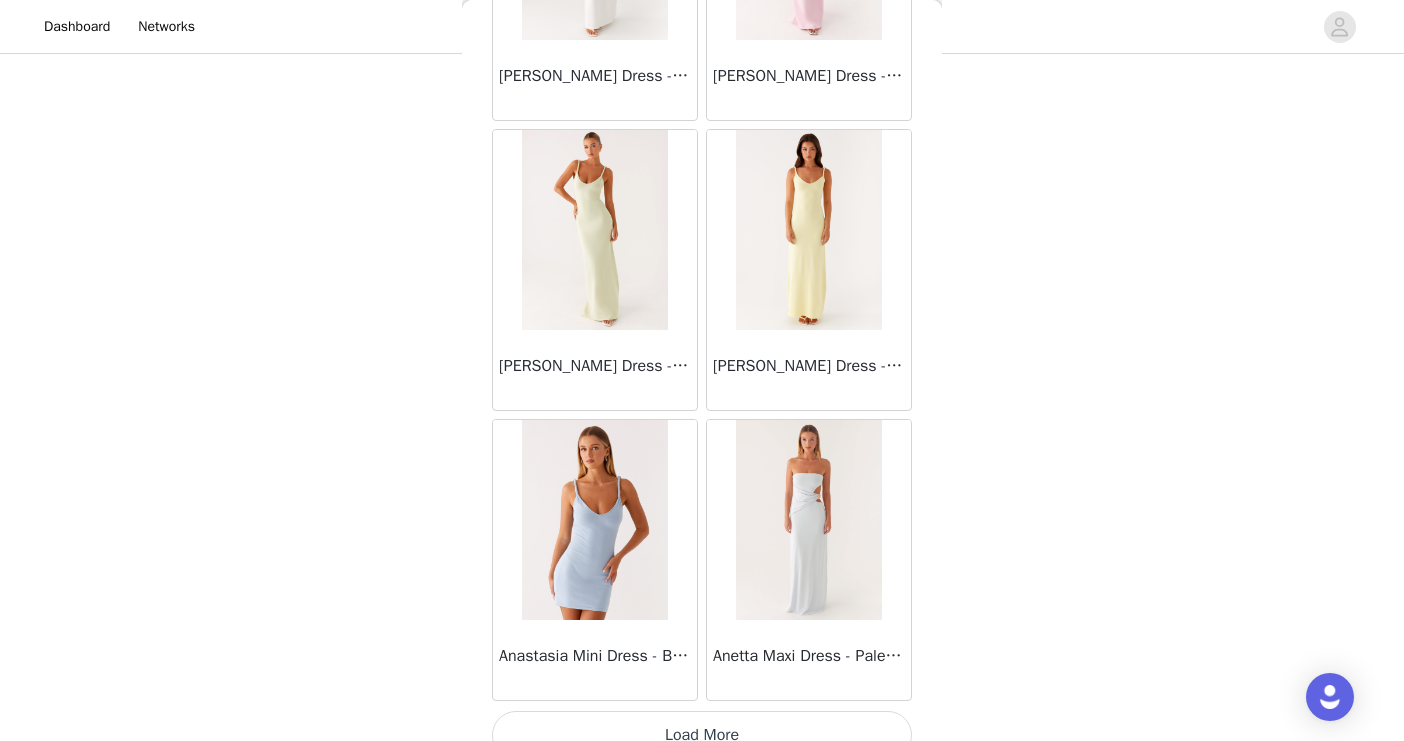 scroll, scrollTop: 2319, scrollLeft: 0, axis: vertical 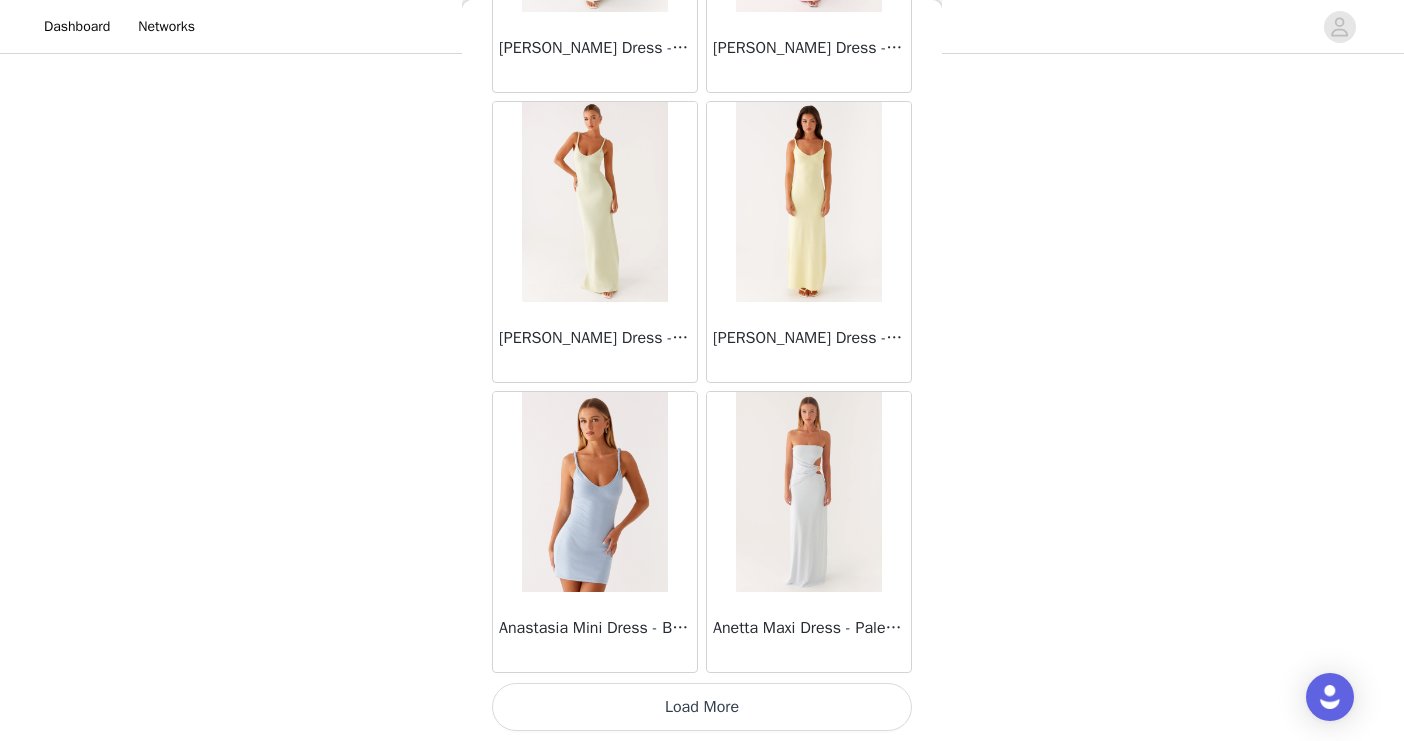 click on "Load More" at bounding box center (702, 707) 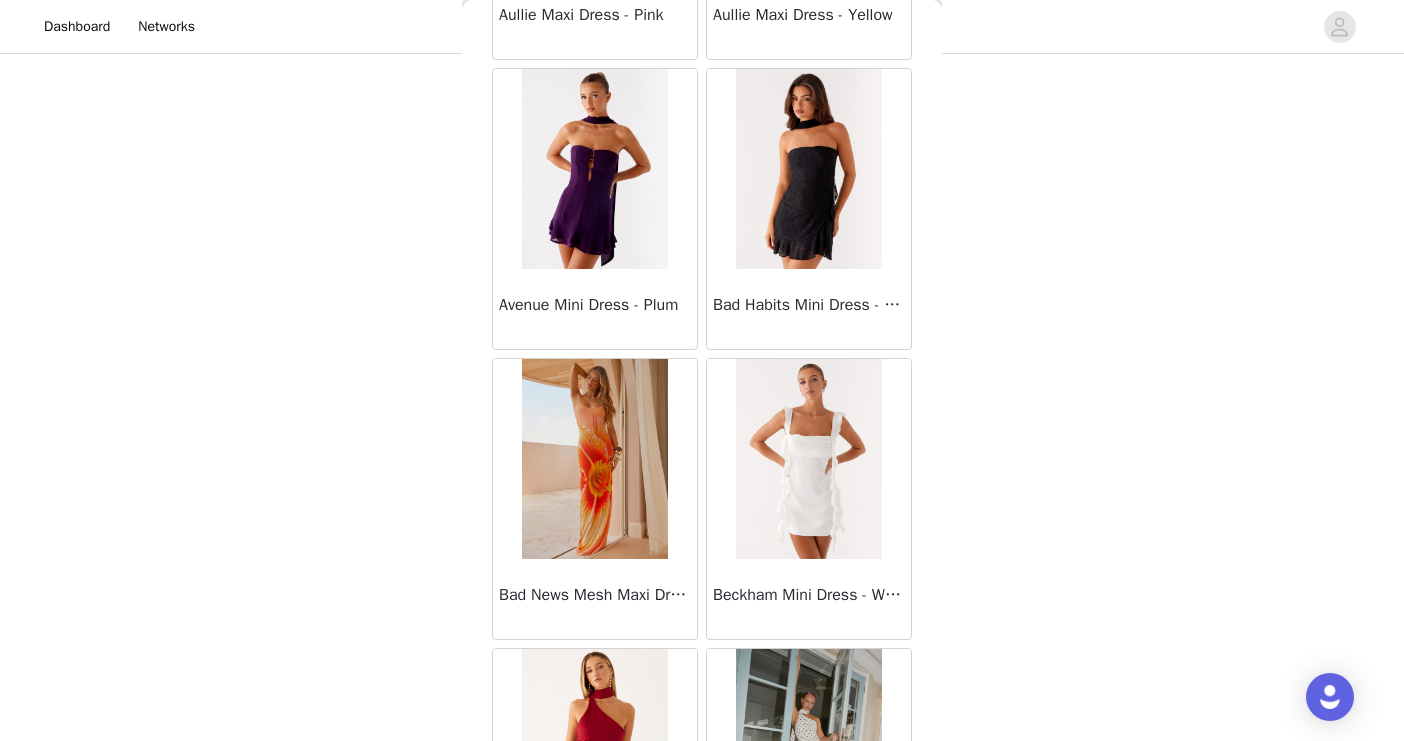 scroll, scrollTop: 5219, scrollLeft: 0, axis: vertical 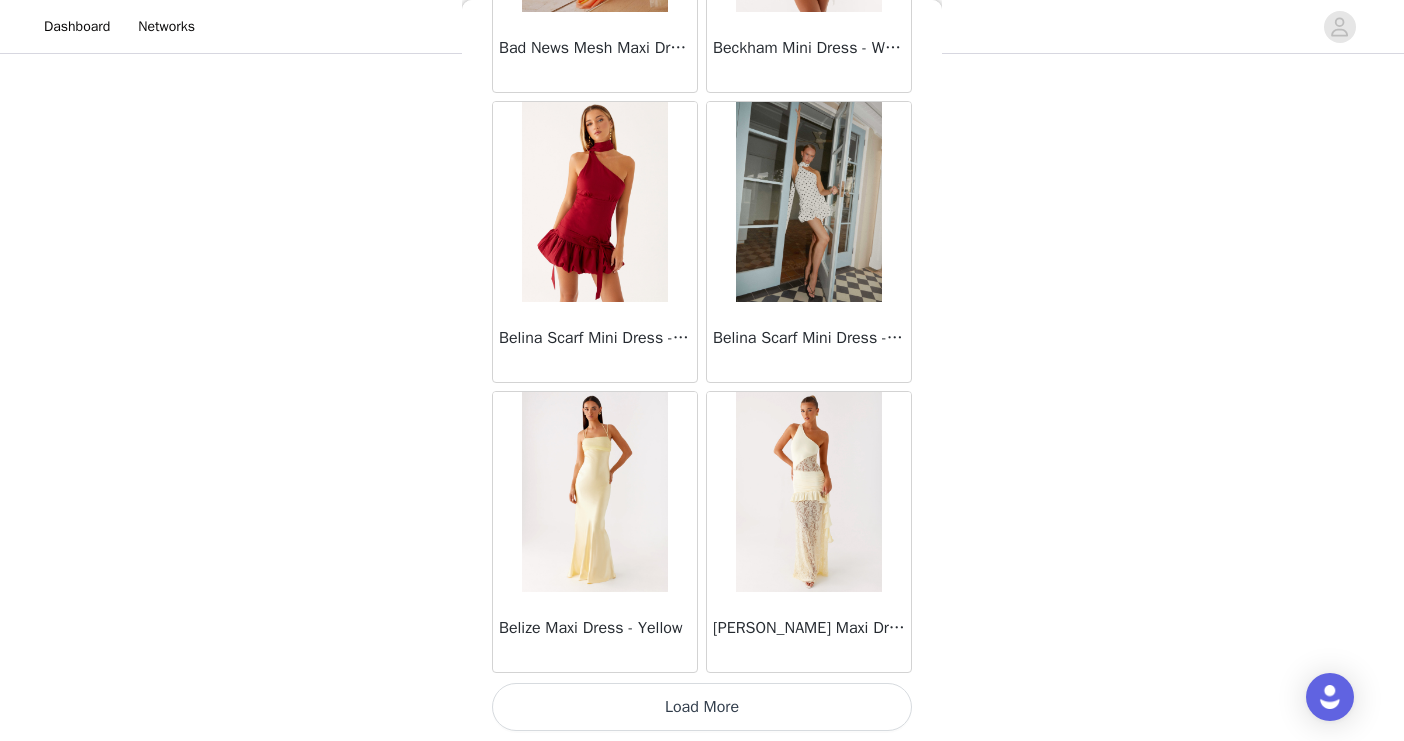 click on "Load More" at bounding box center (702, 707) 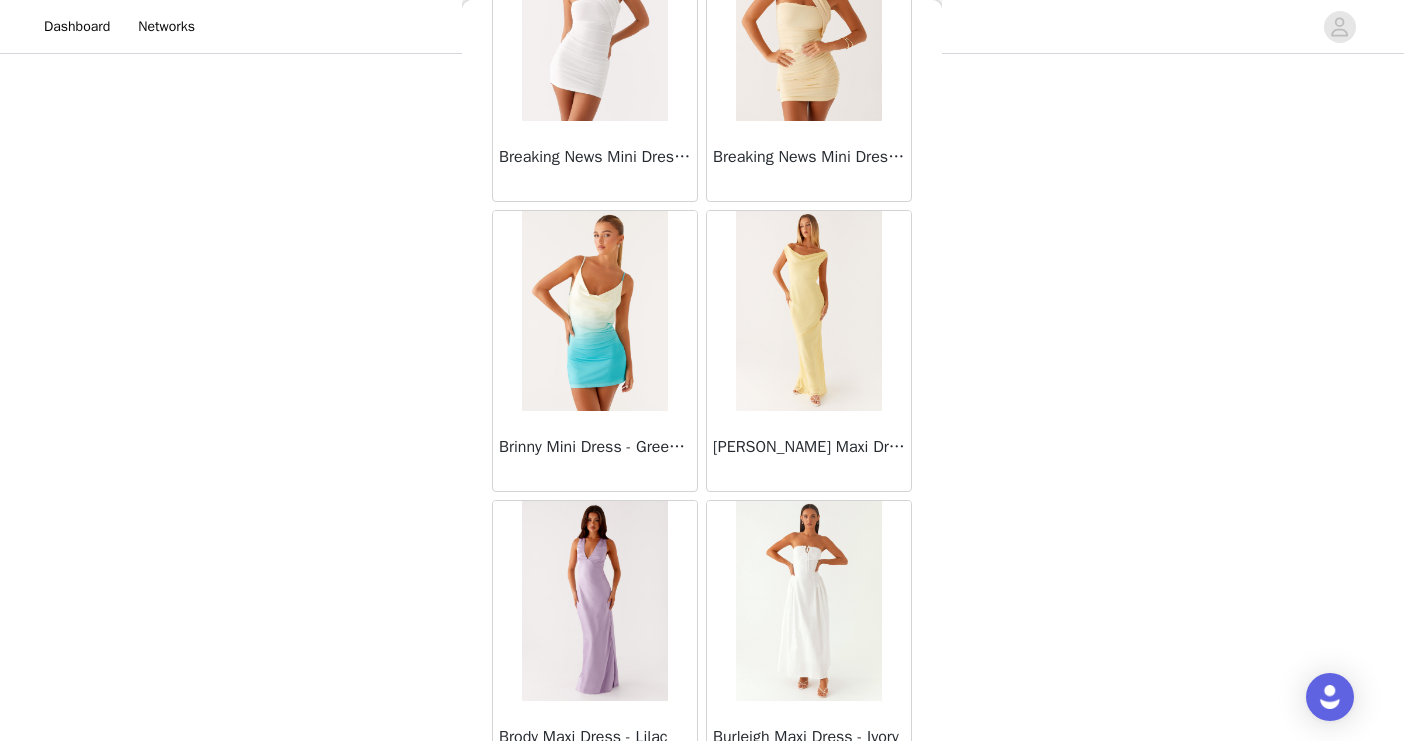 scroll, scrollTop: 8119, scrollLeft: 0, axis: vertical 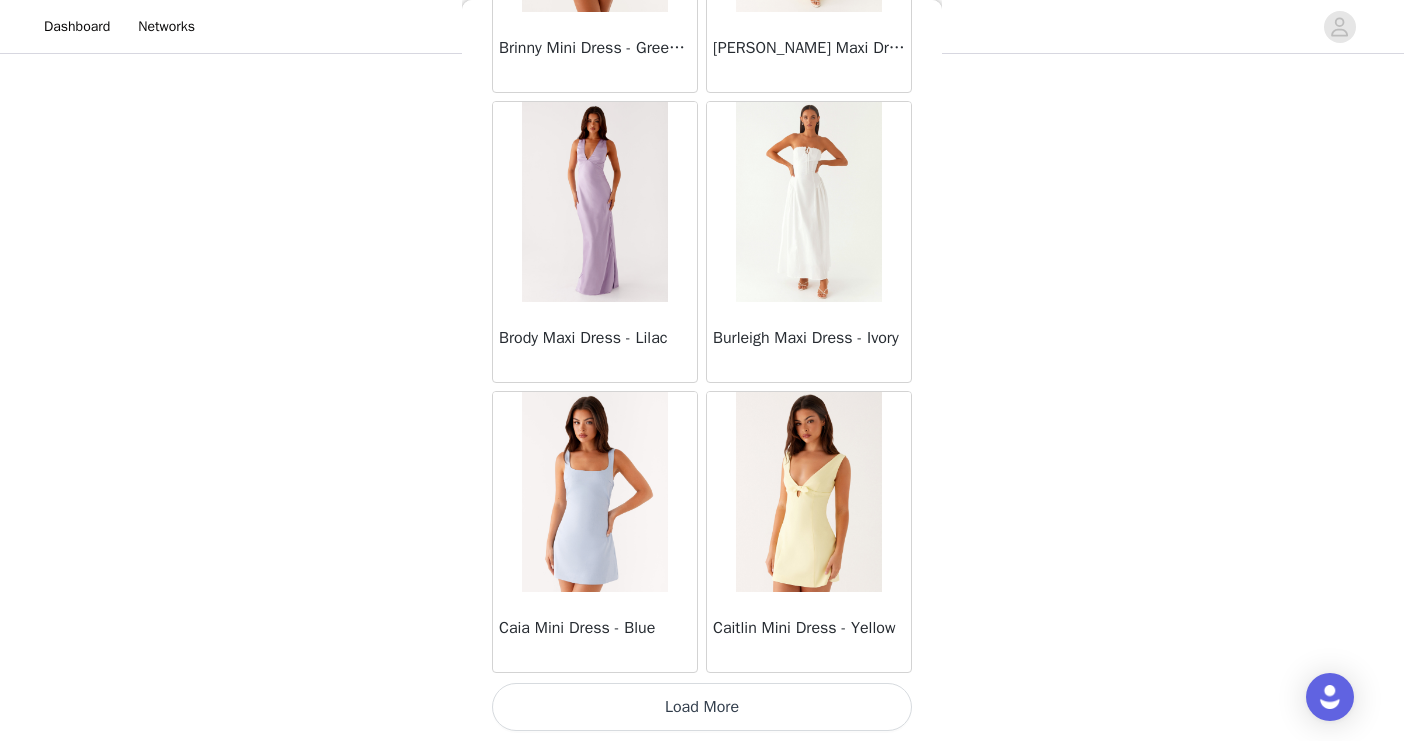 click on "Load More" at bounding box center (702, 707) 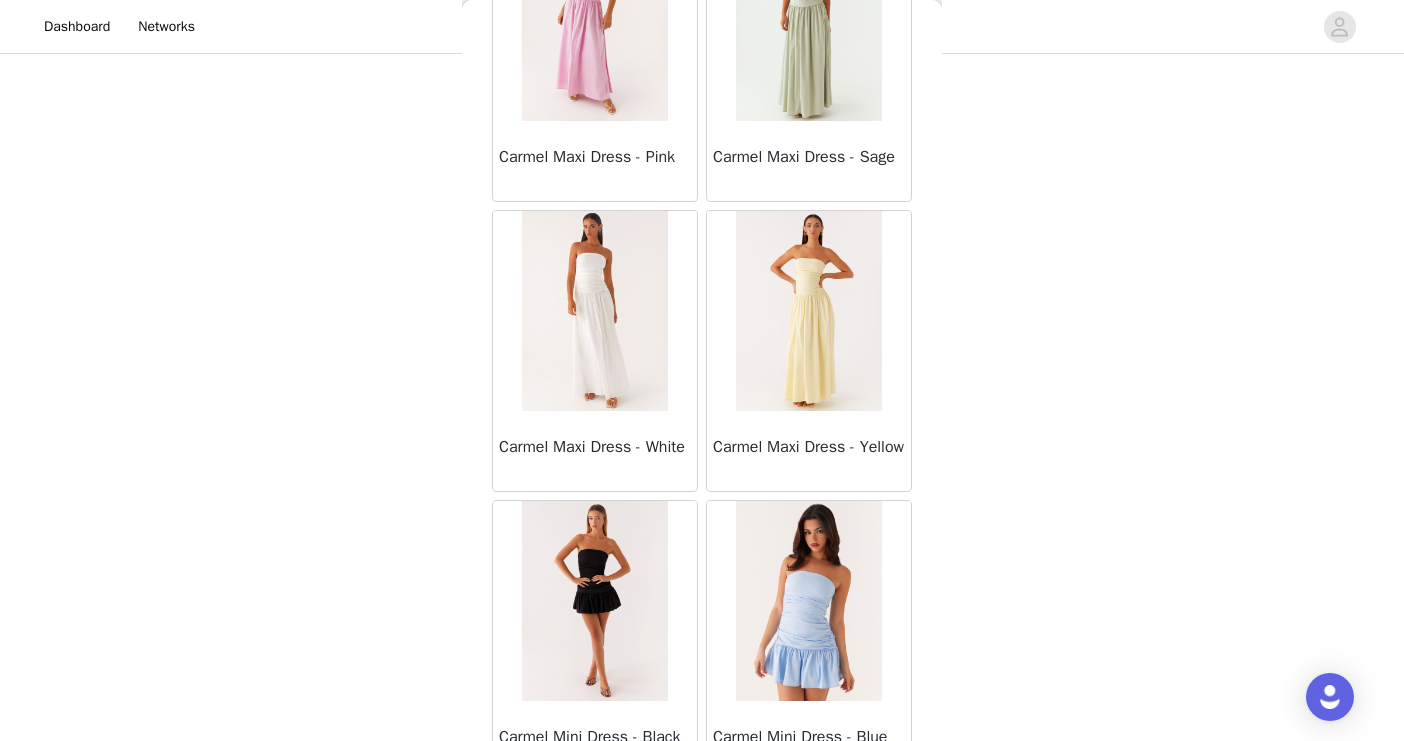 scroll, scrollTop: 11019, scrollLeft: 0, axis: vertical 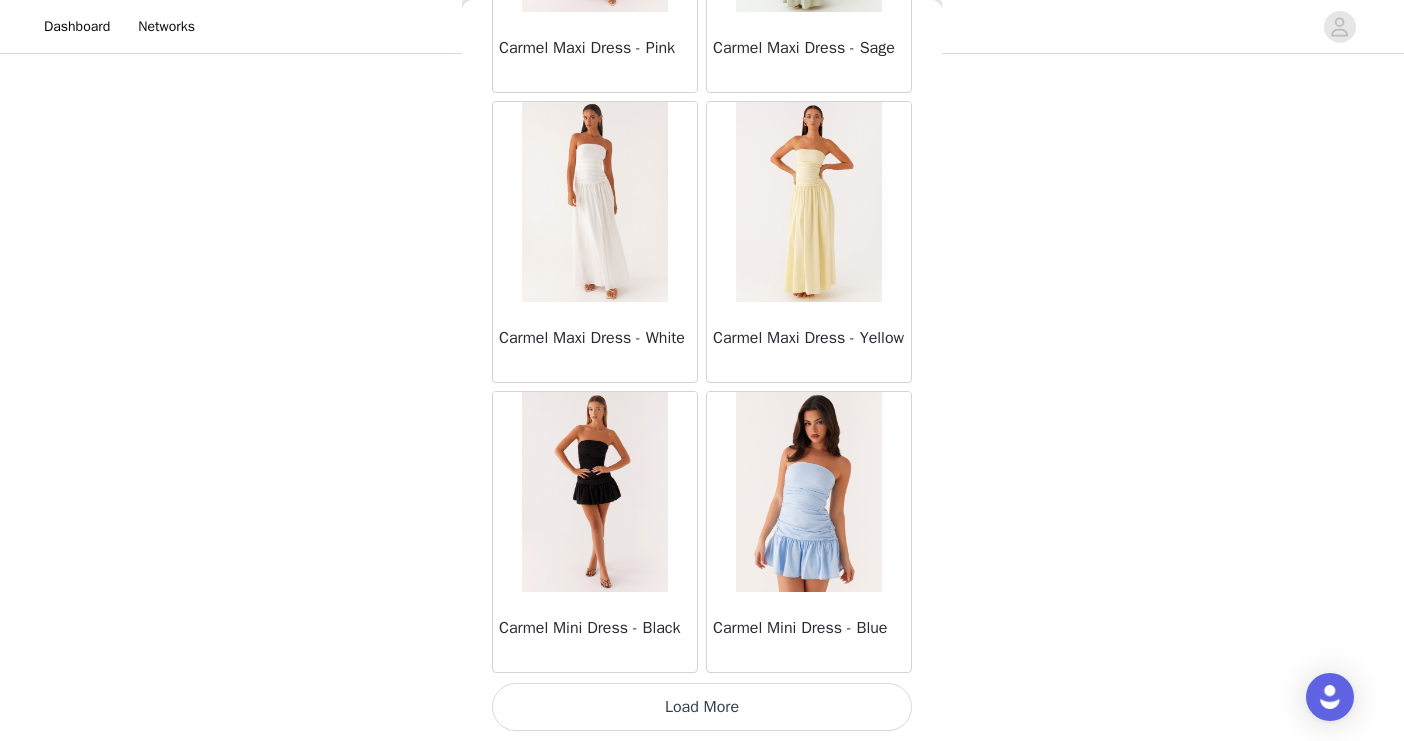 click on "Load More" at bounding box center [702, 707] 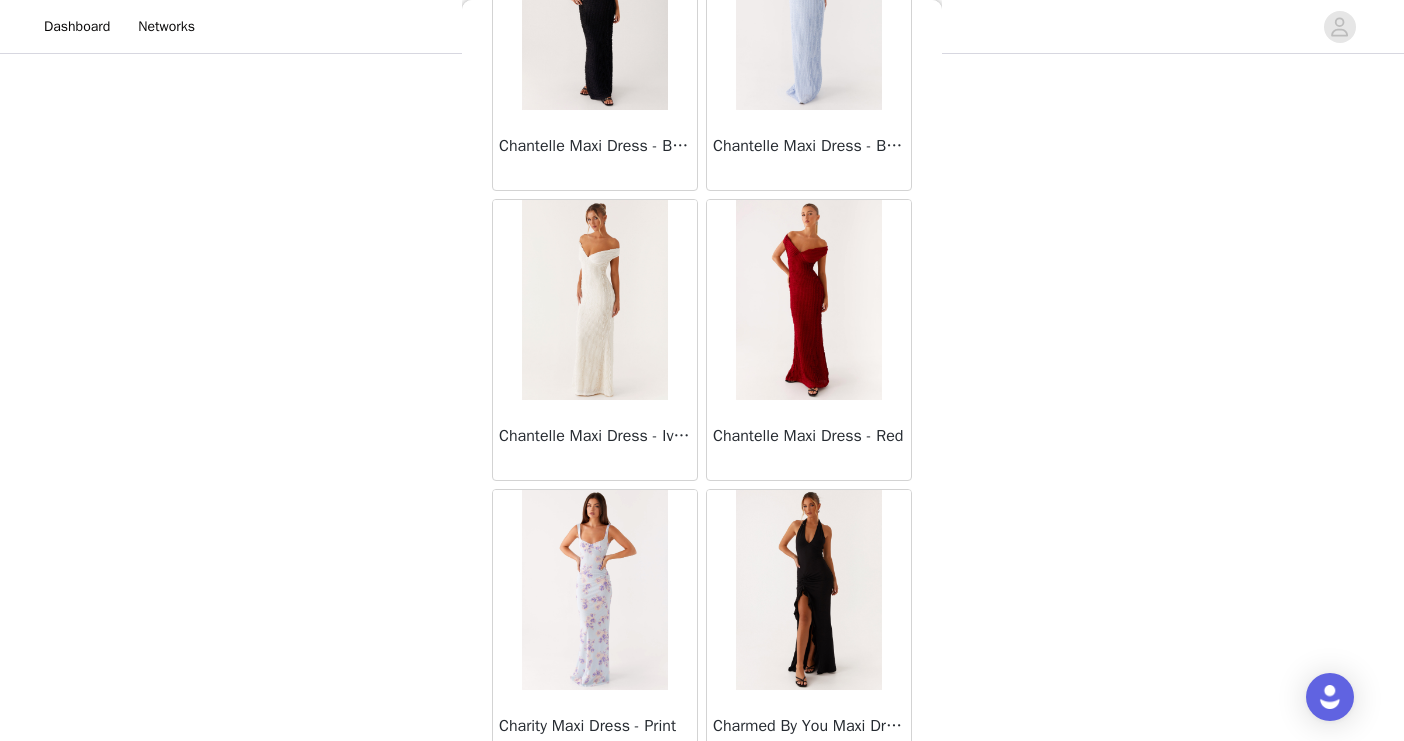 scroll, scrollTop: 13919, scrollLeft: 0, axis: vertical 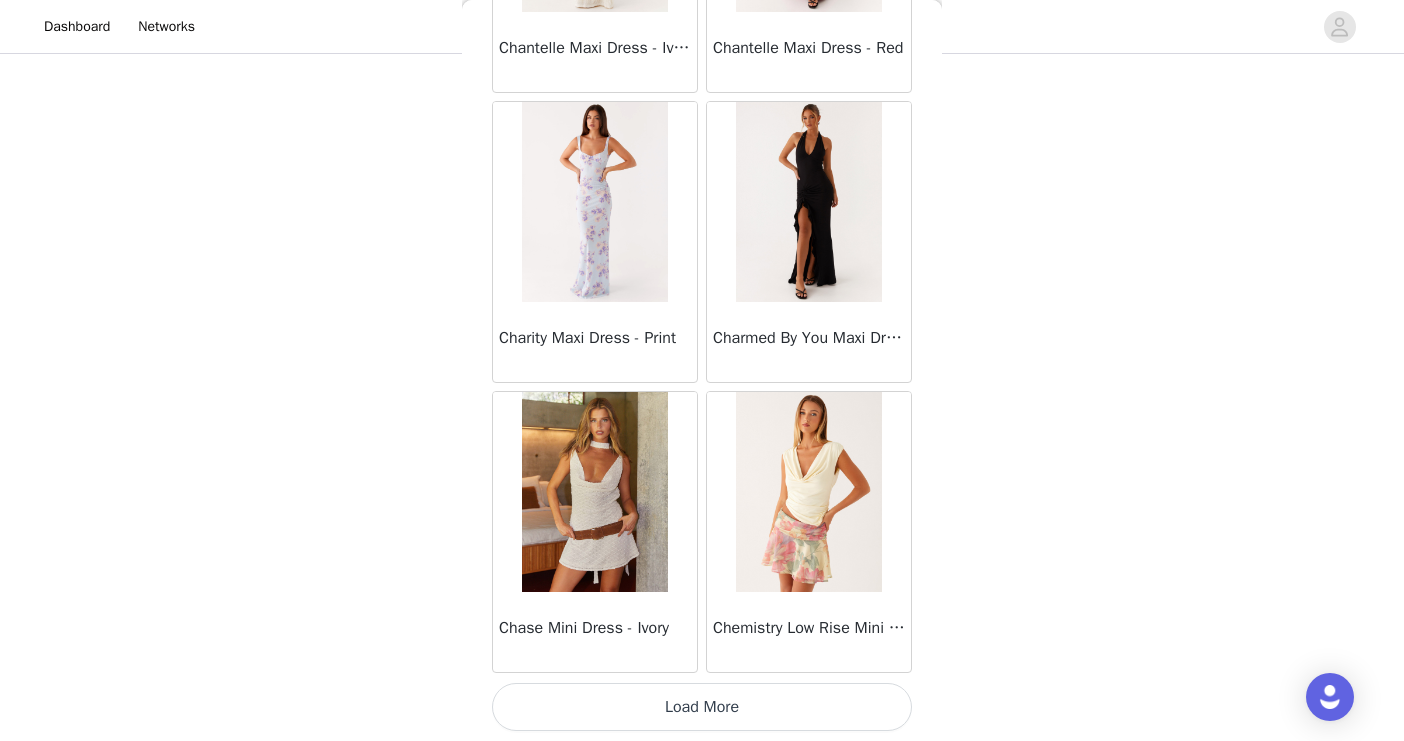 click on "Load More" at bounding box center (702, 707) 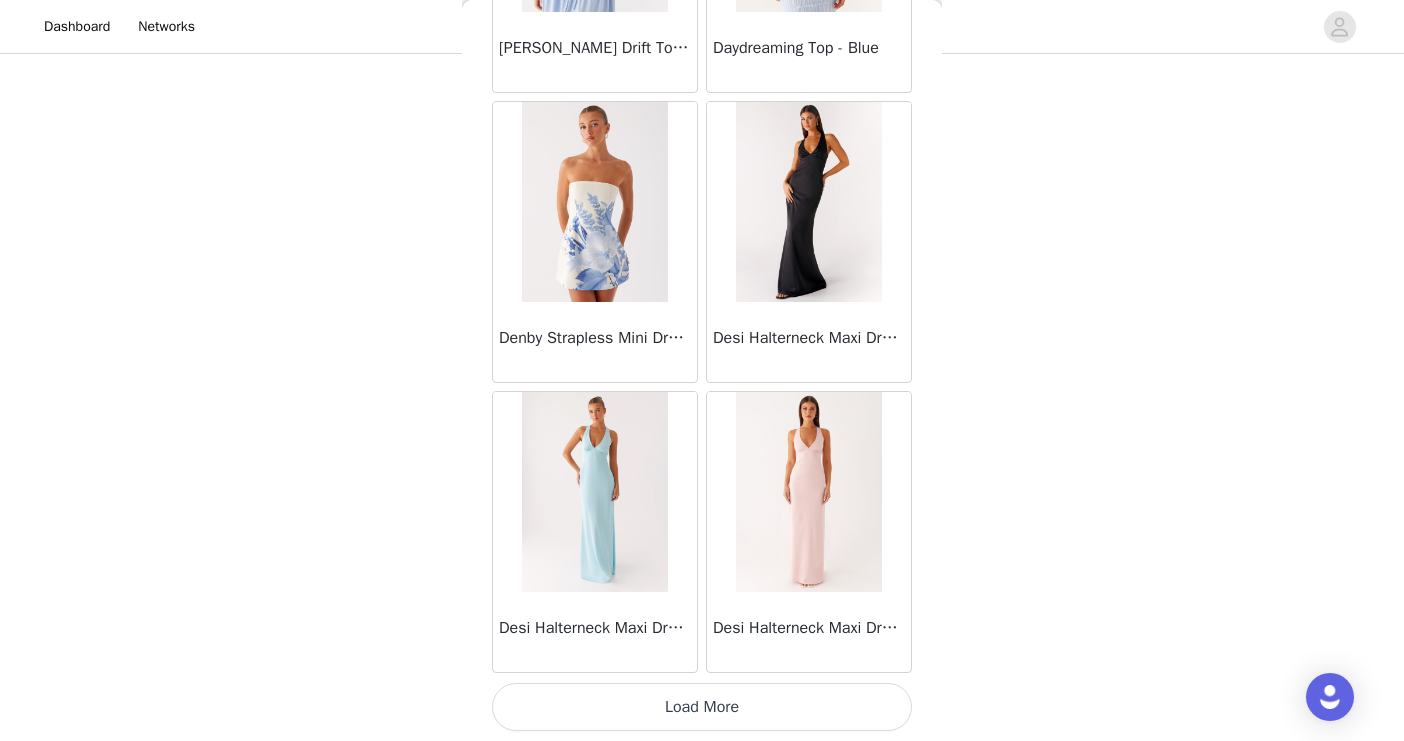 scroll, scrollTop: 16819, scrollLeft: 0, axis: vertical 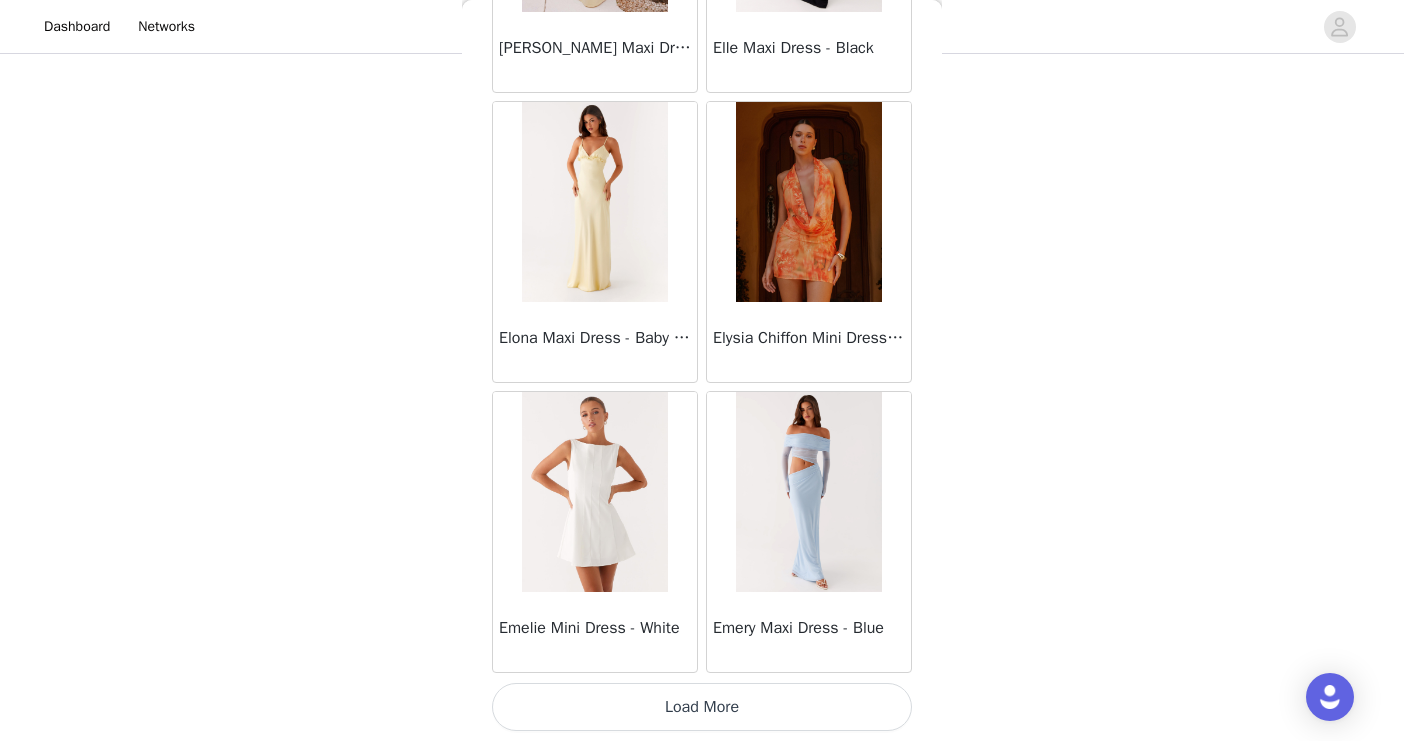 click on "Load More" at bounding box center (702, 707) 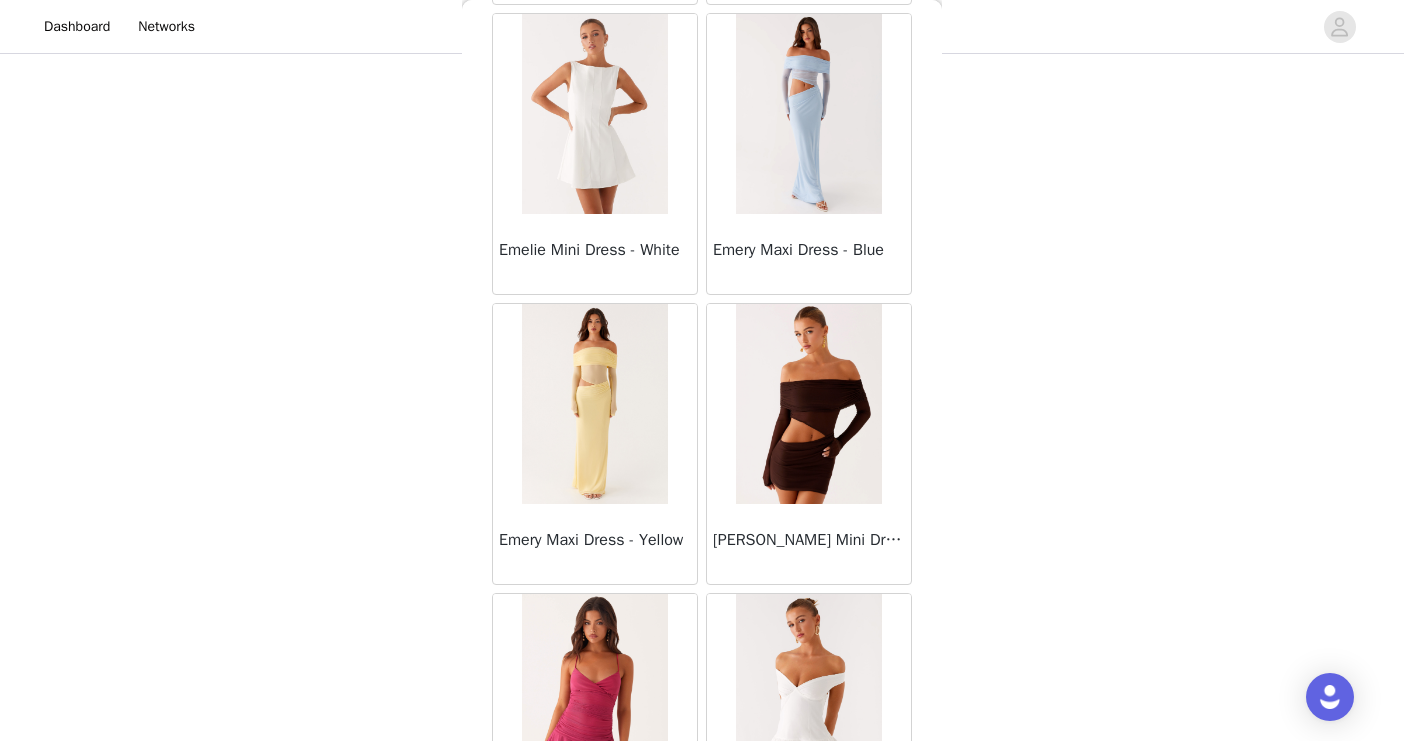 scroll, scrollTop: 21020, scrollLeft: 0, axis: vertical 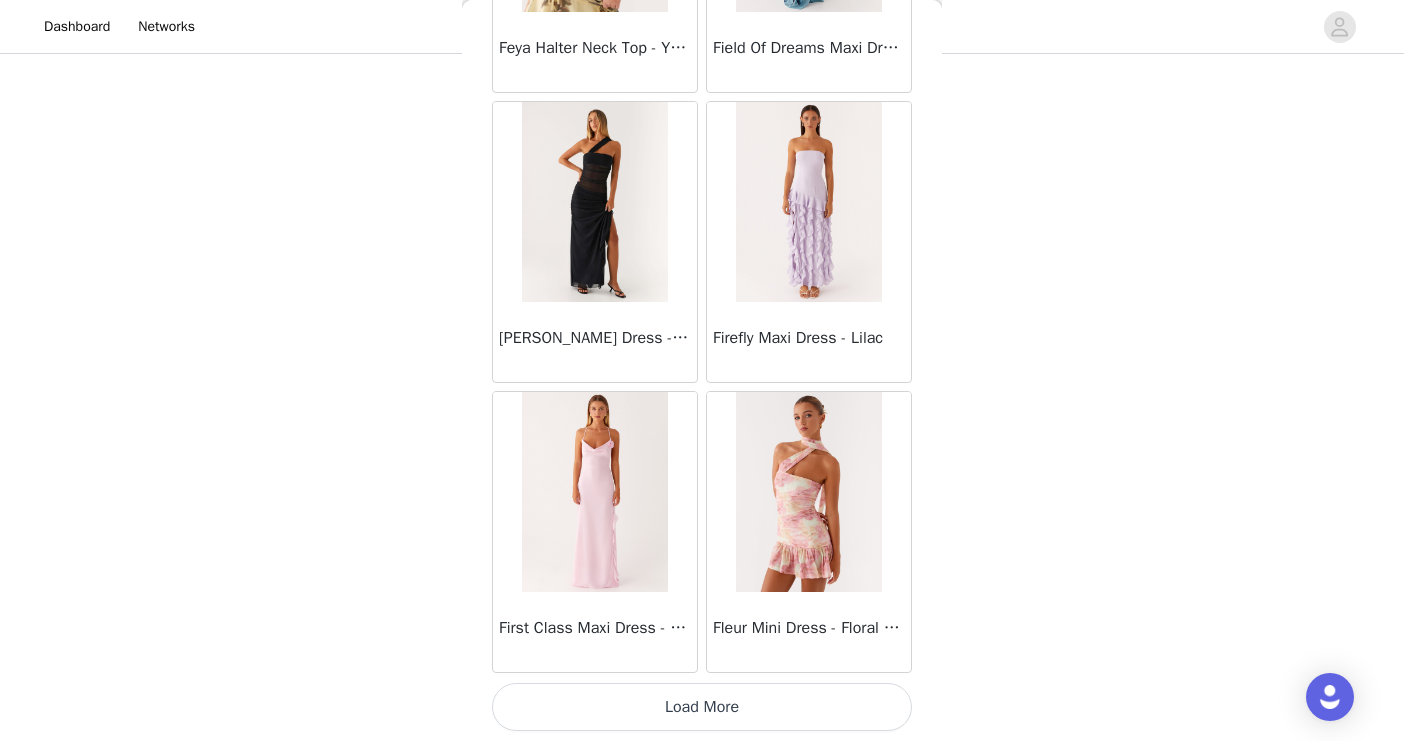 click on "Load More" at bounding box center (702, 707) 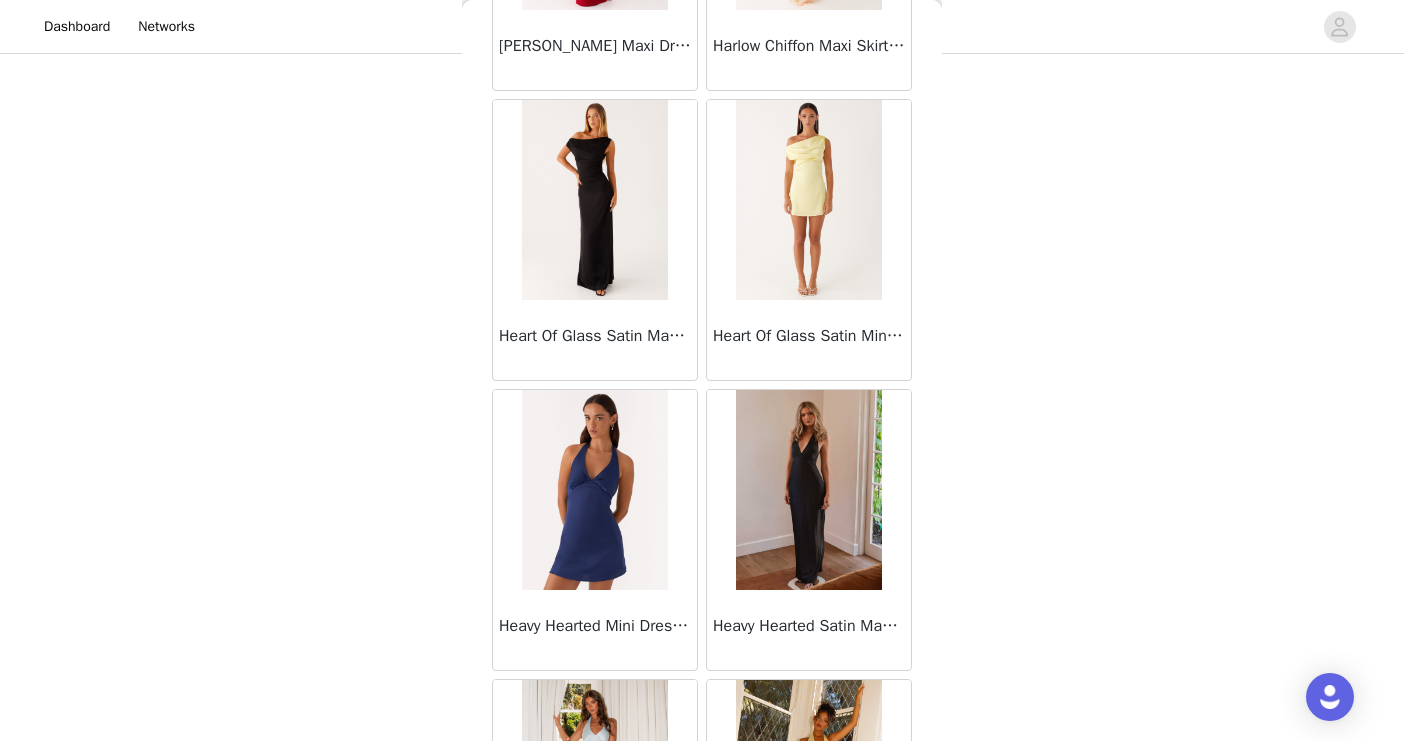 scroll, scrollTop: 25519, scrollLeft: 0, axis: vertical 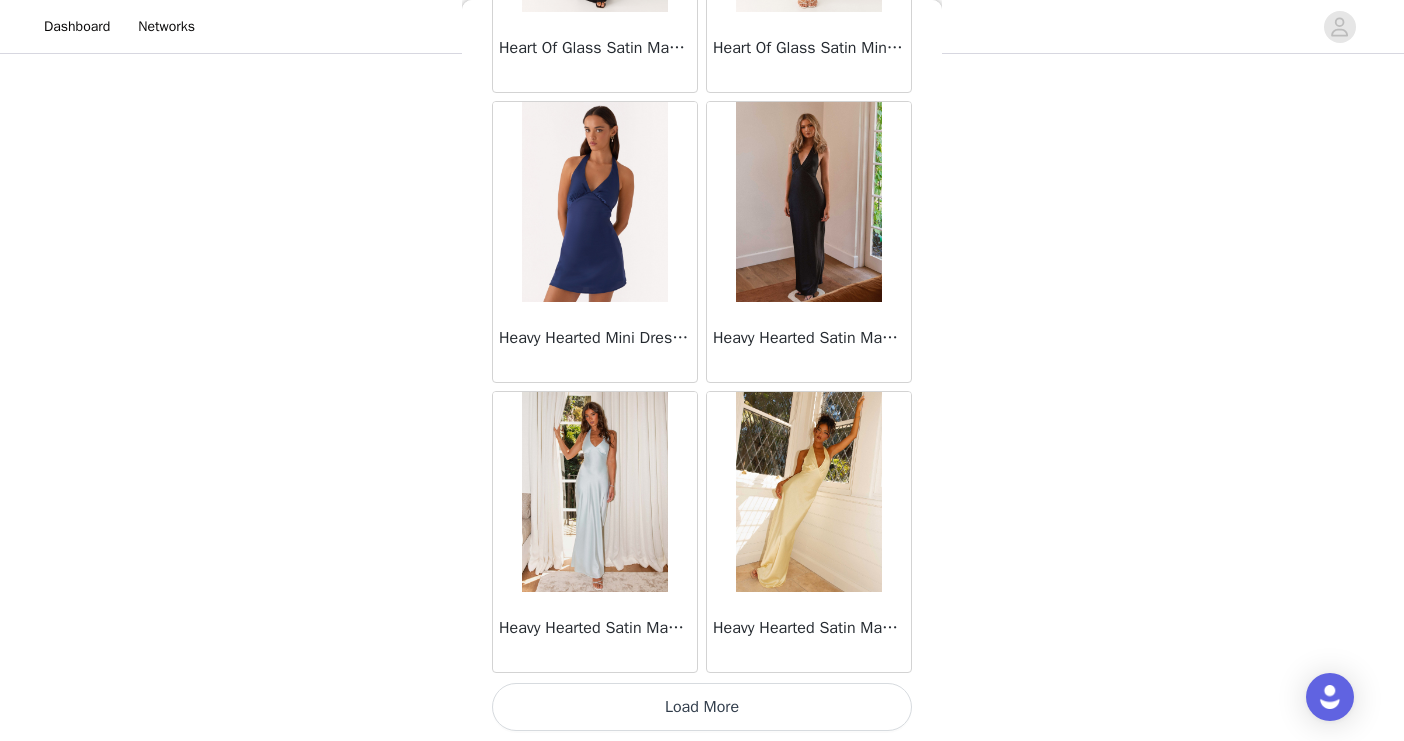 click on "Load More" at bounding box center (702, 707) 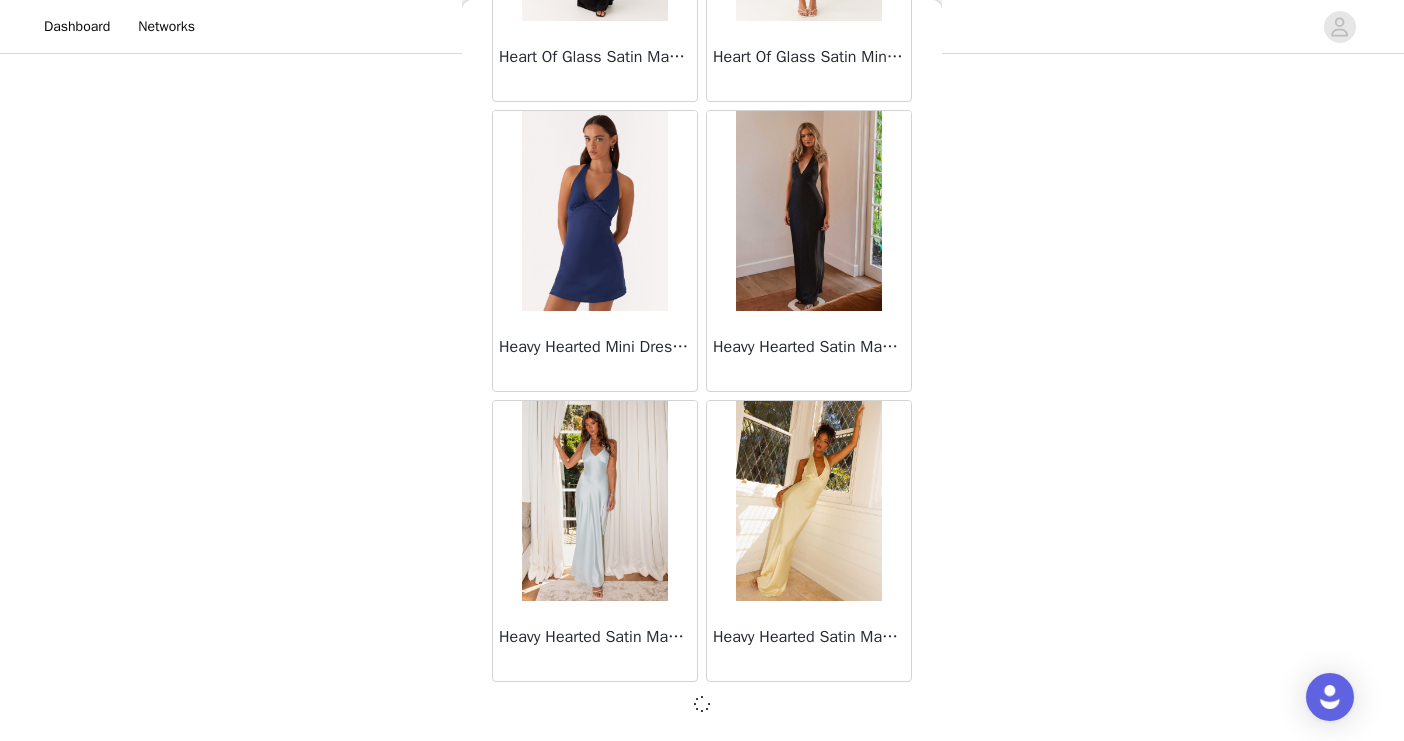 scroll, scrollTop: 25510, scrollLeft: 0, axis: vertical 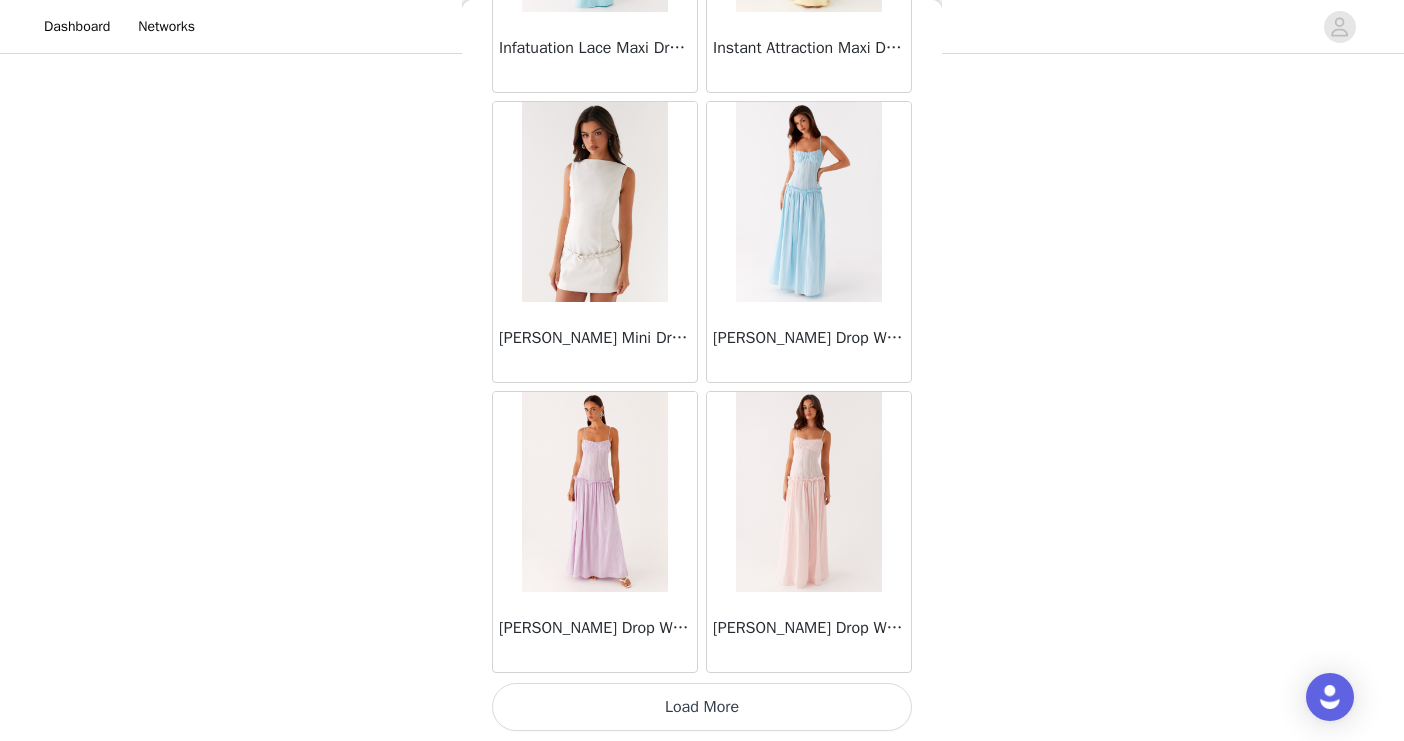 click on "Load More" at bounding box center (702, 707) 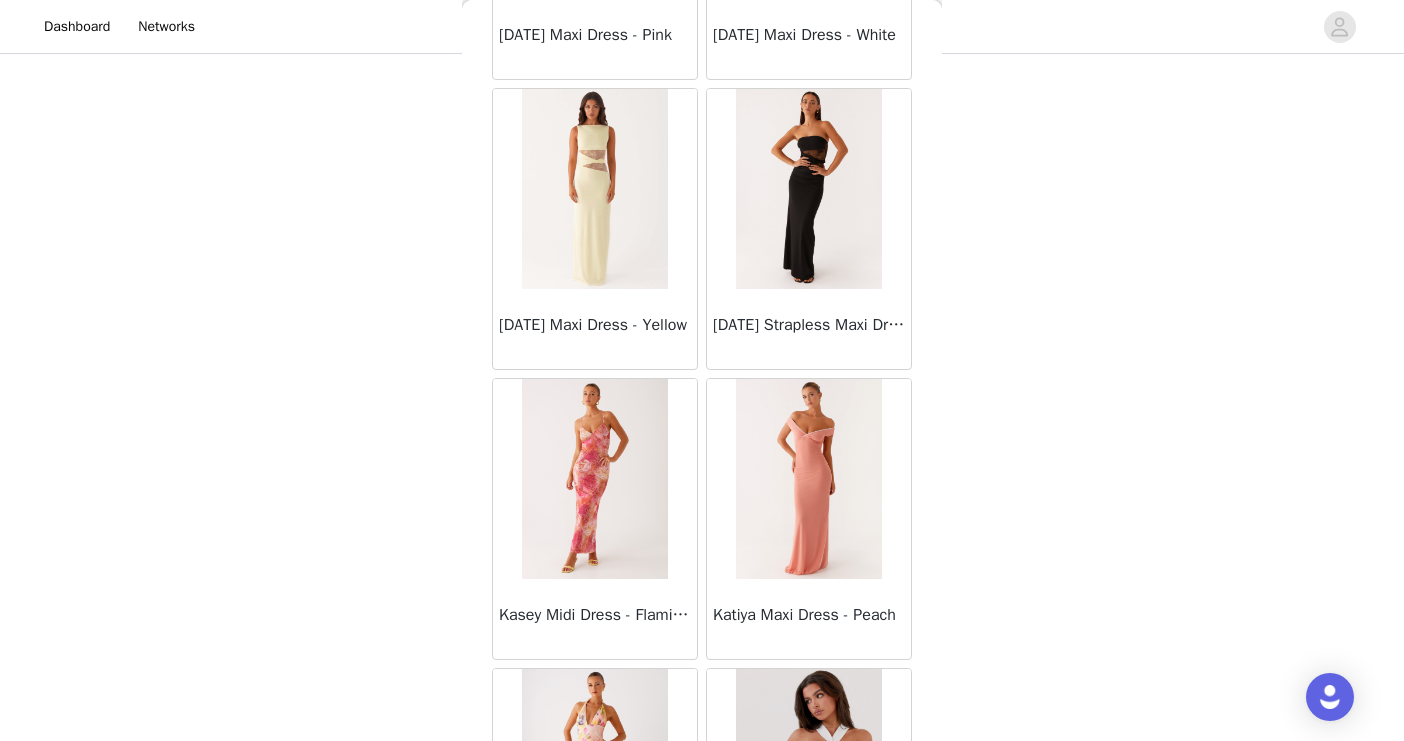 scroll, scrollTop: 31319, scrollLeft: 0, axis: vertical 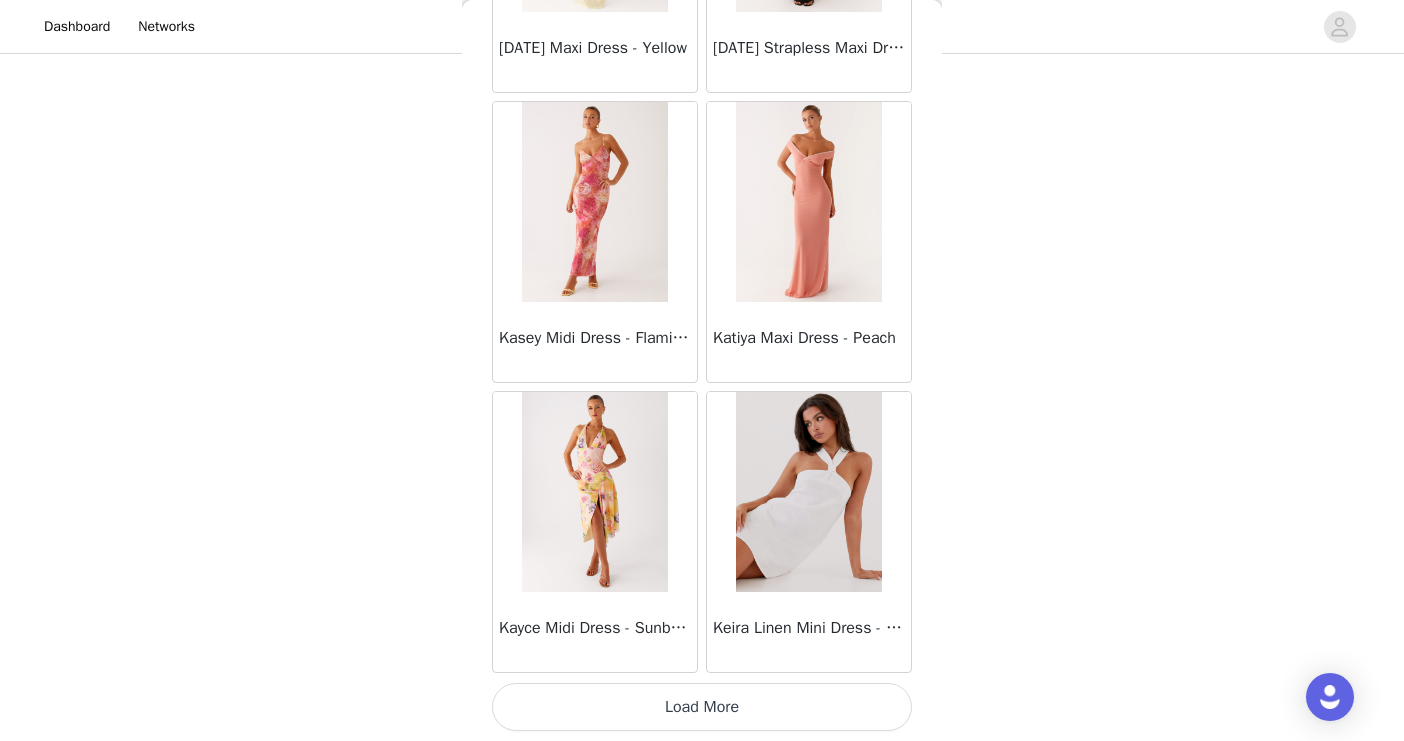 click on "Load More" at bounding box center [702, 707] 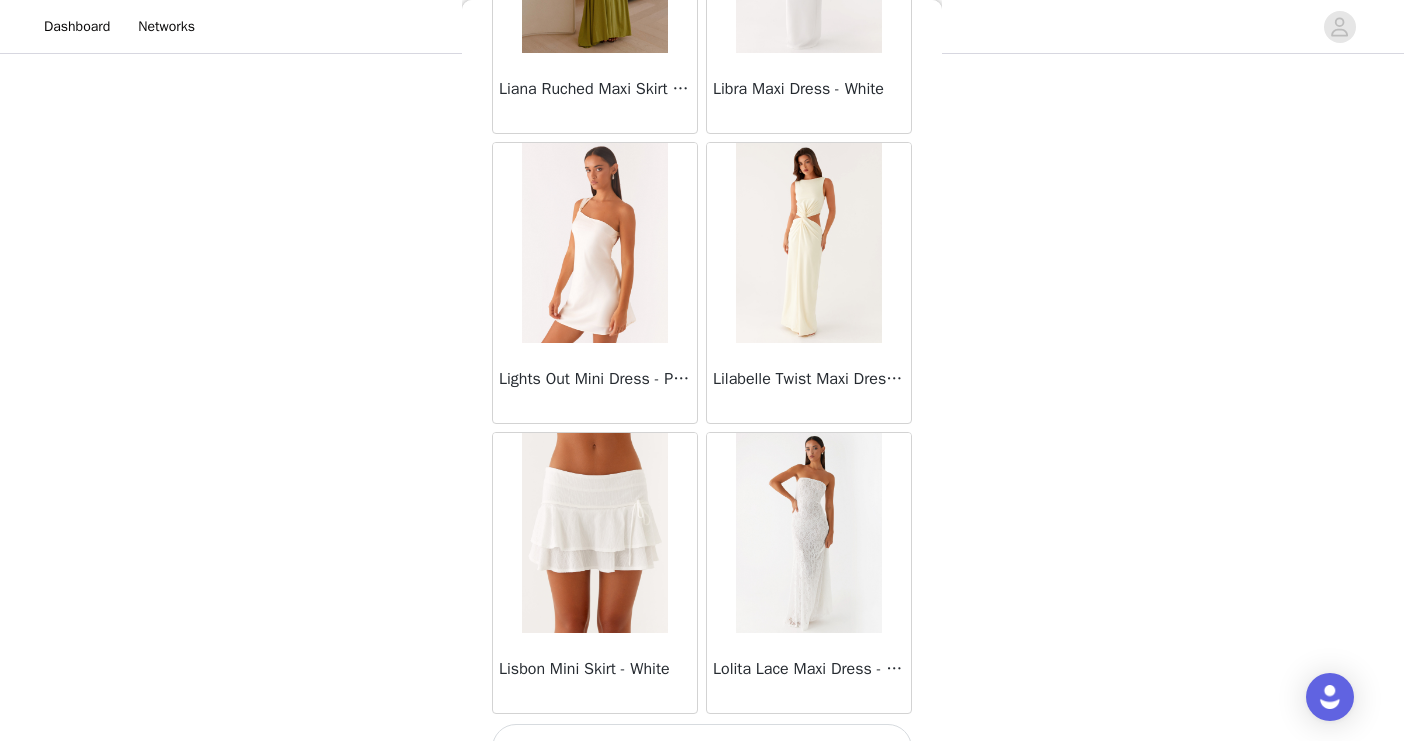 scroll, scrollTop: 34219, scrollLeft: 0, axis: vertical 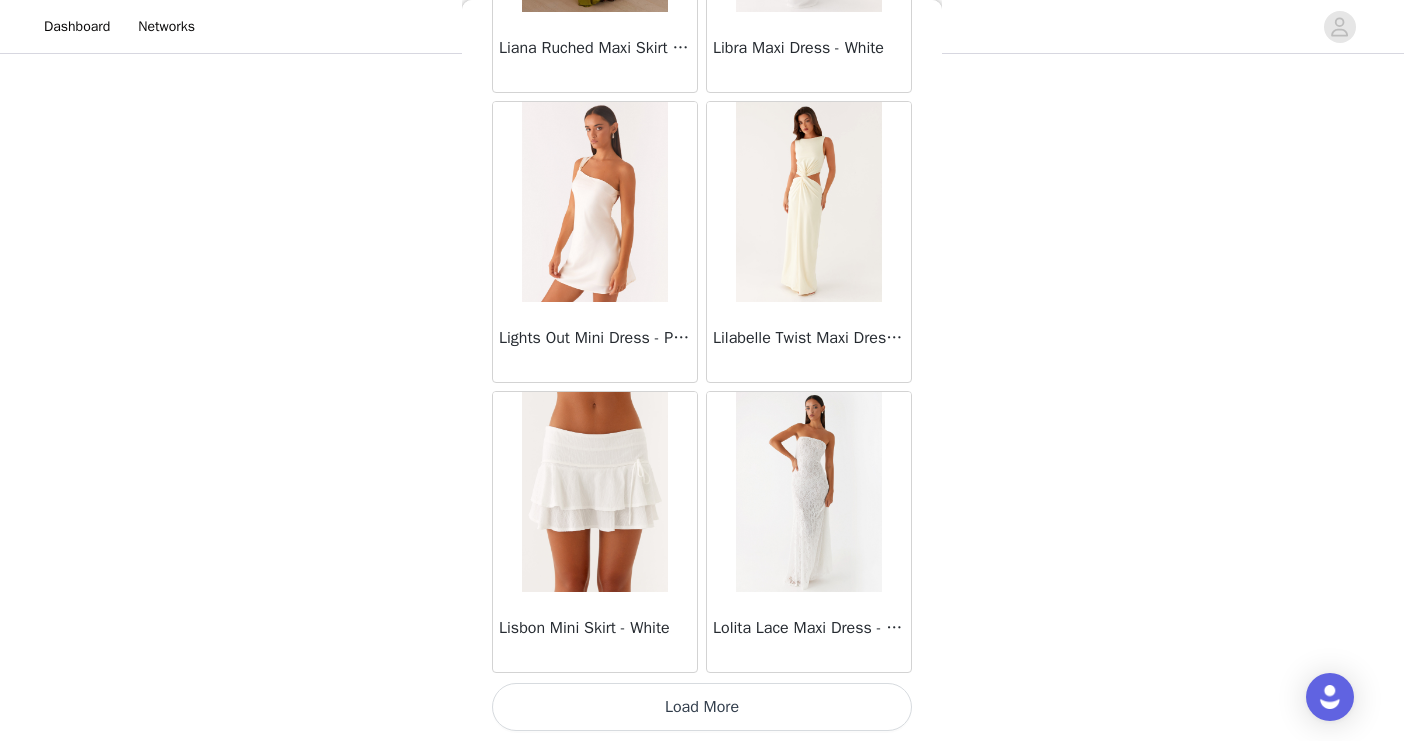 click on "Load More" at bounding box center (702, 707) 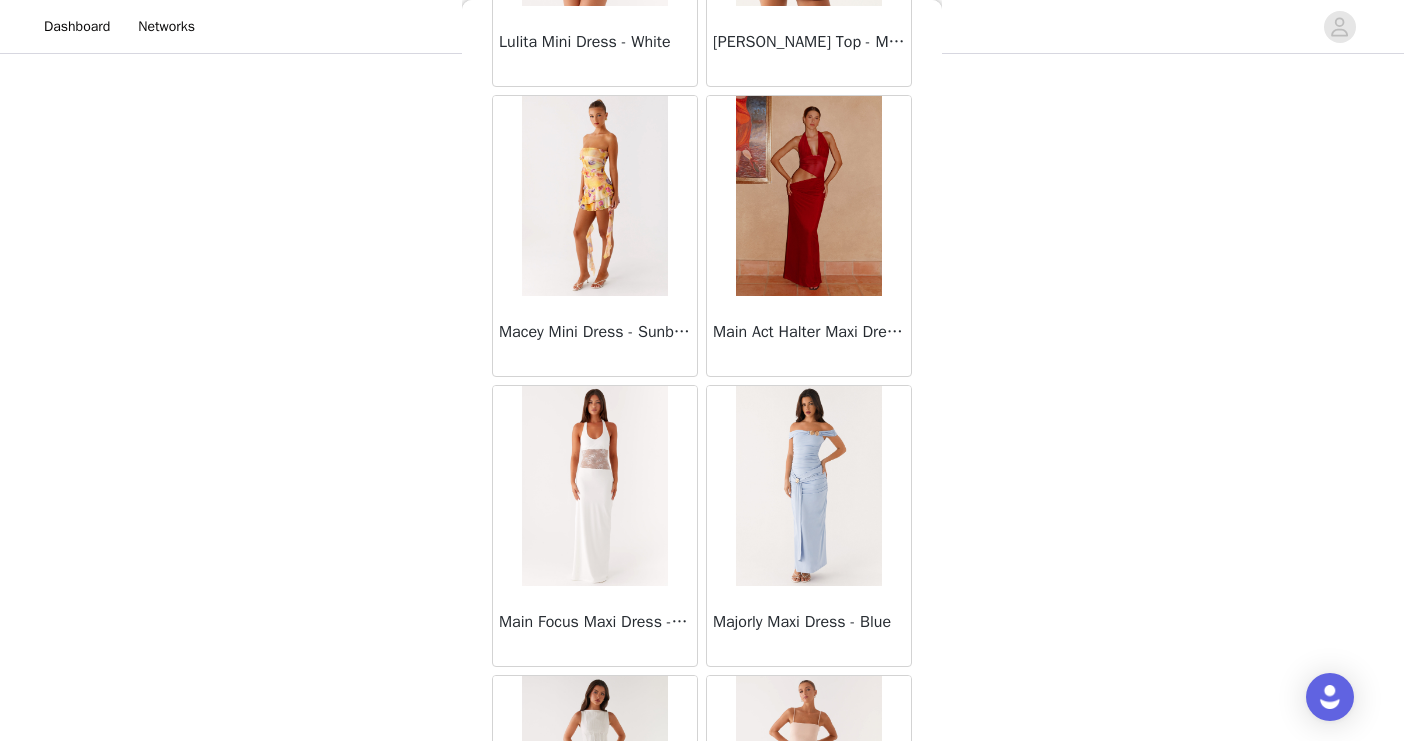 scroll, scrollTop: 37119, scrollLeft: 0, axis: vertical 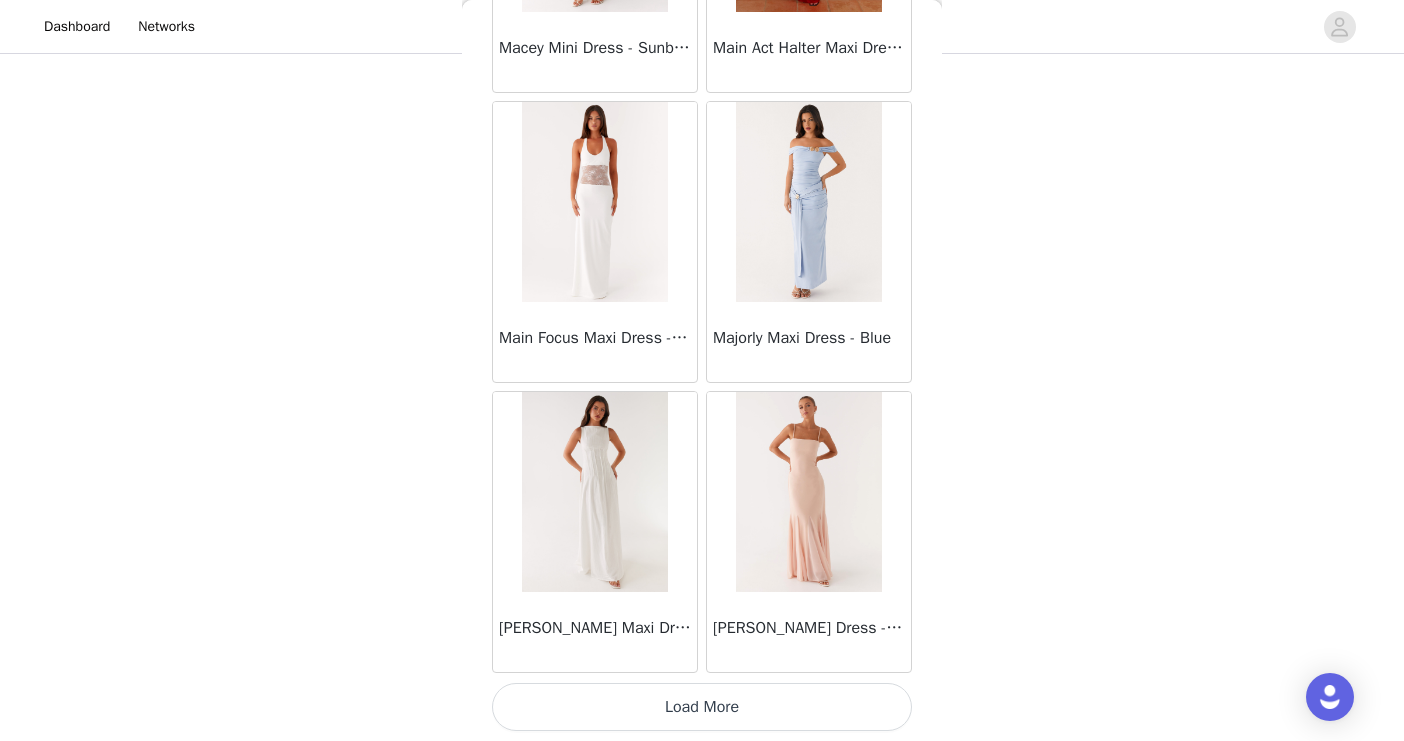 click on "Load More" at bounding box center (702, 707) 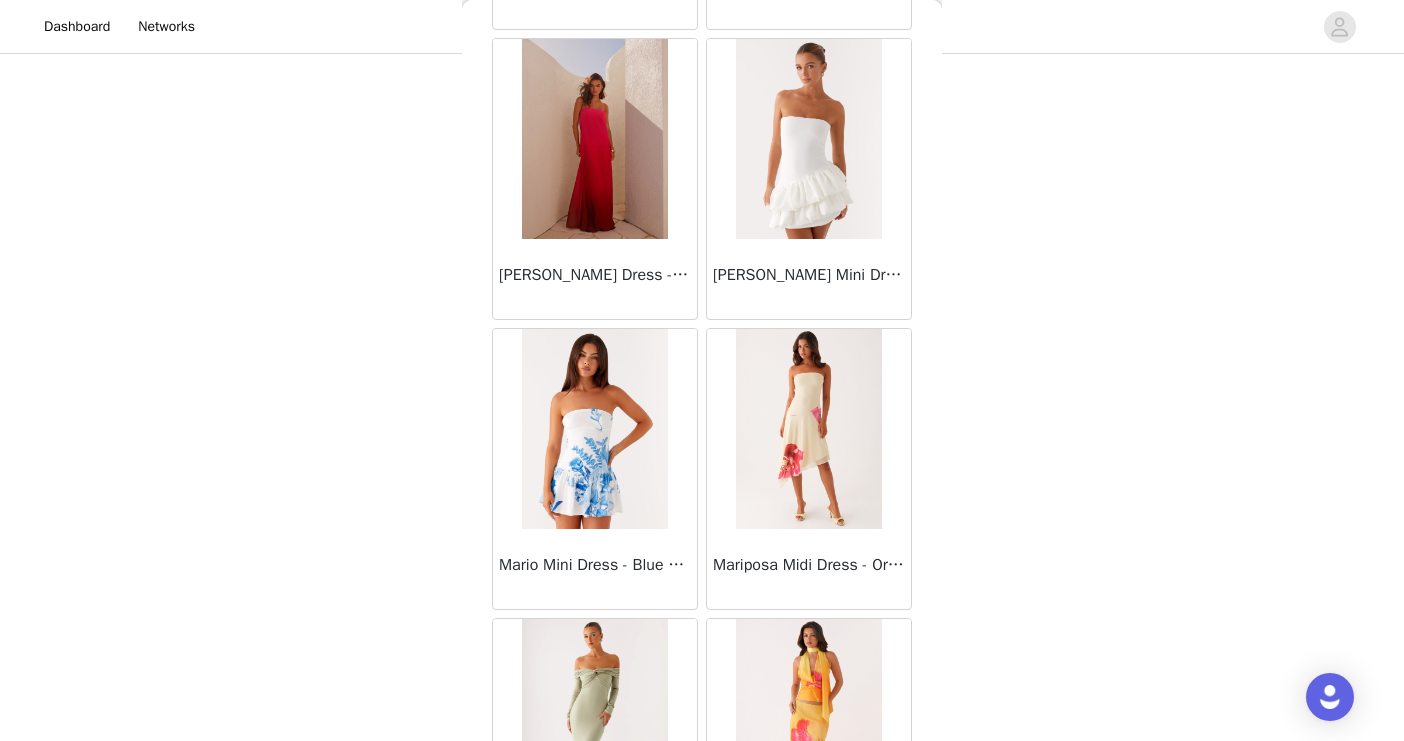 scroll, scrollTop: 38404, scrollLeft: 0, axis: vertical 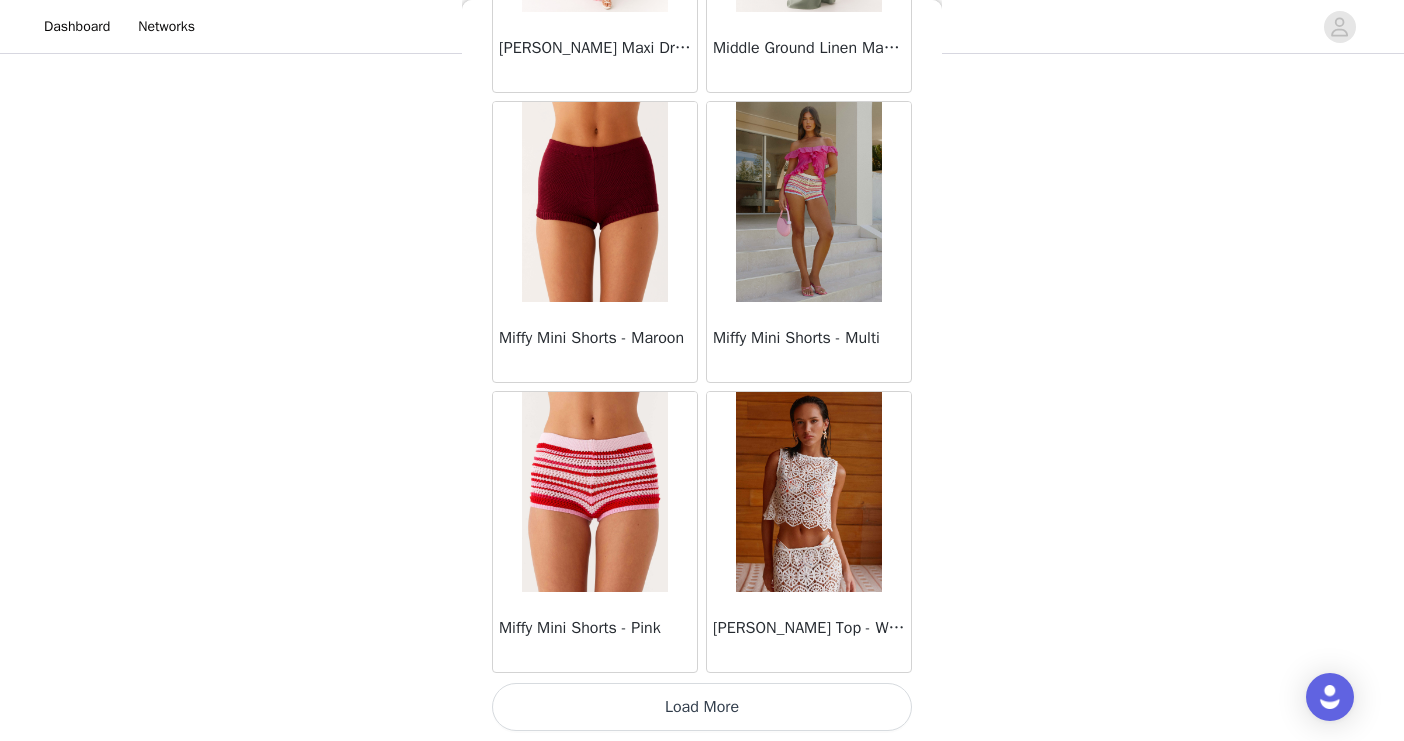click on "Load More" at bounding box center (702, 707) 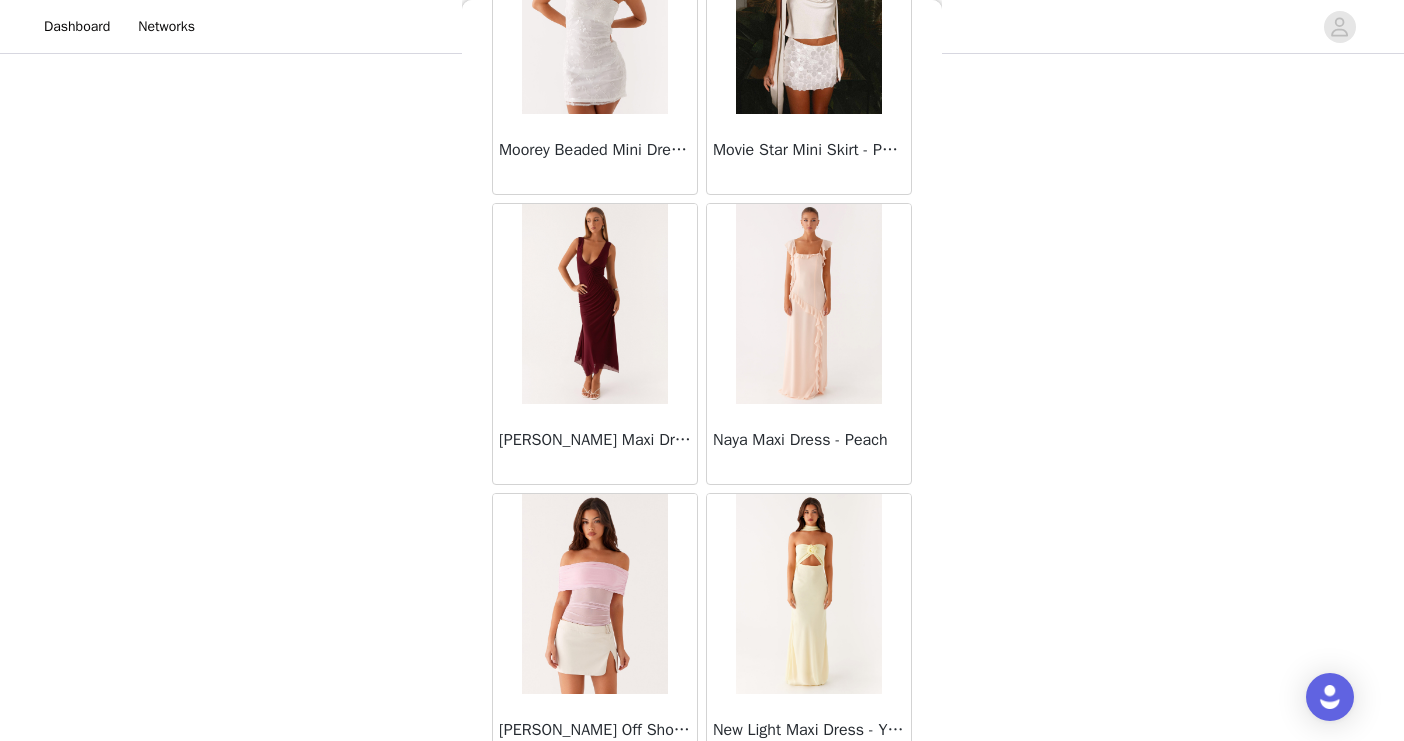 scroll, scrollTop: 42919, scrollLeft: 0, axis: vertical 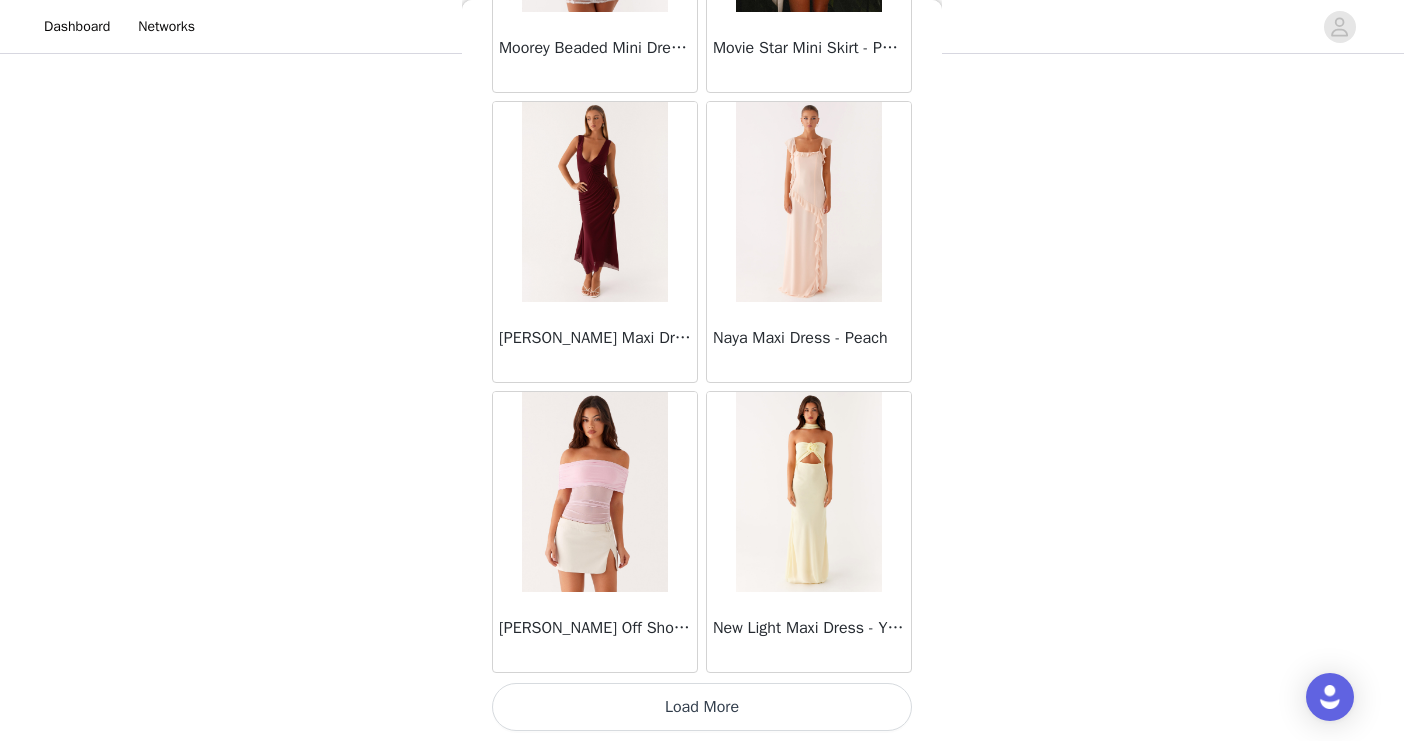 click on "Load More" at bounding box center [702, 707] 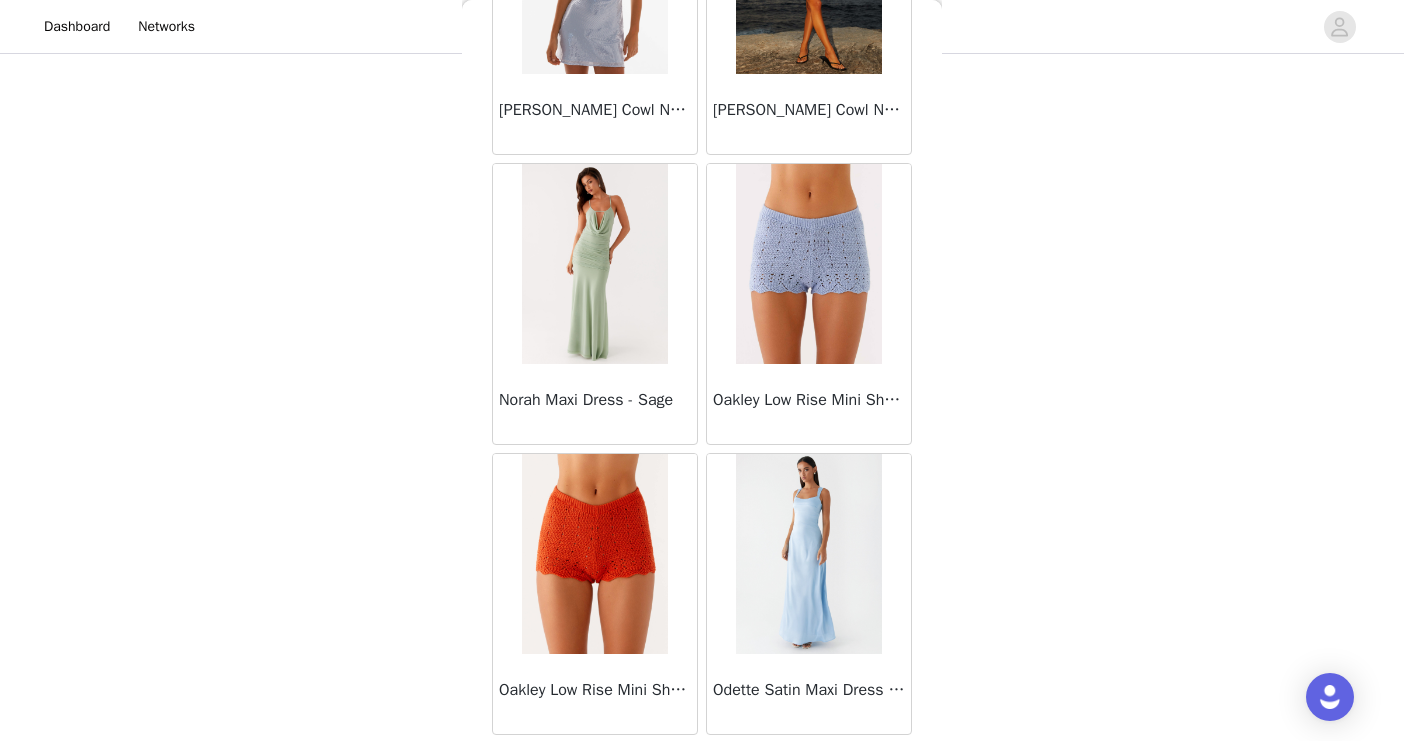 scroll, scrollTop: 45819, scrollLeft: 0, axis: vertical 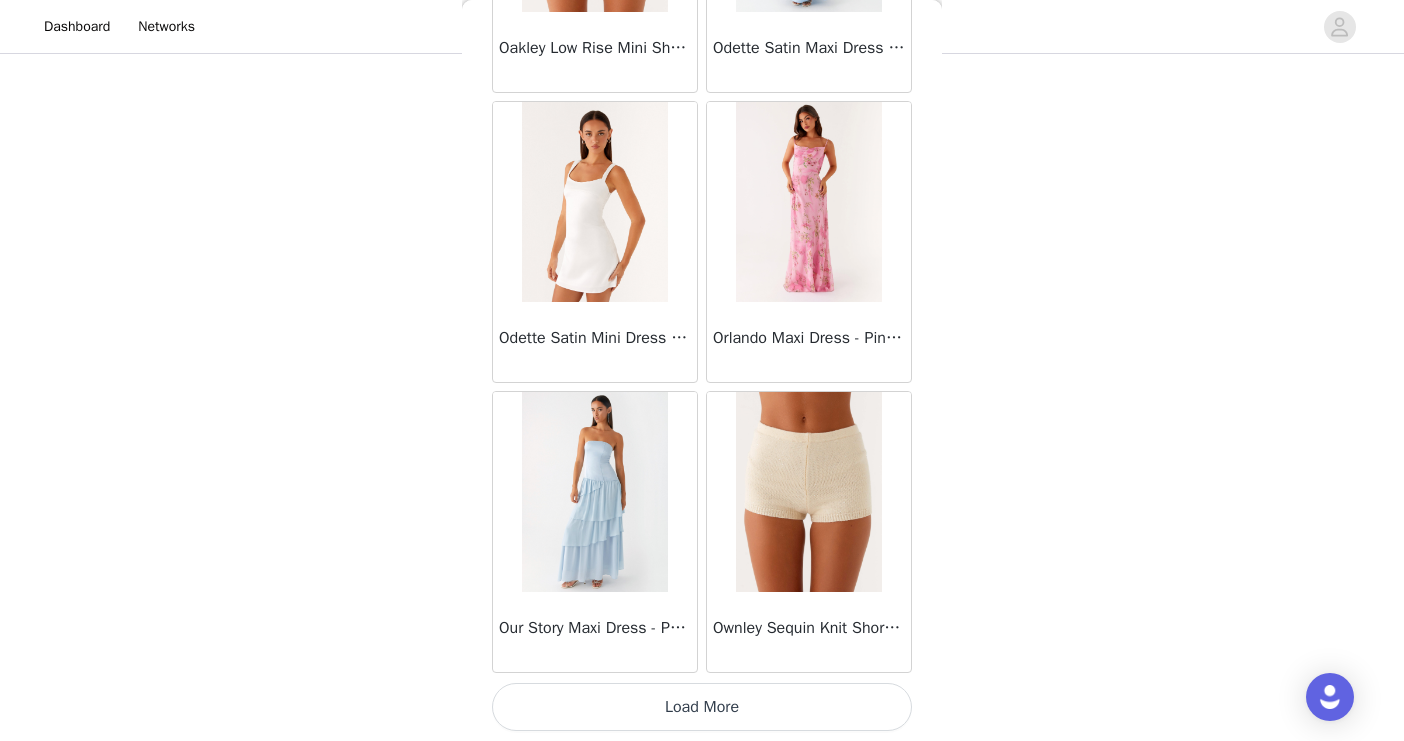 click on "Load More" at bounding box center [702, 707] 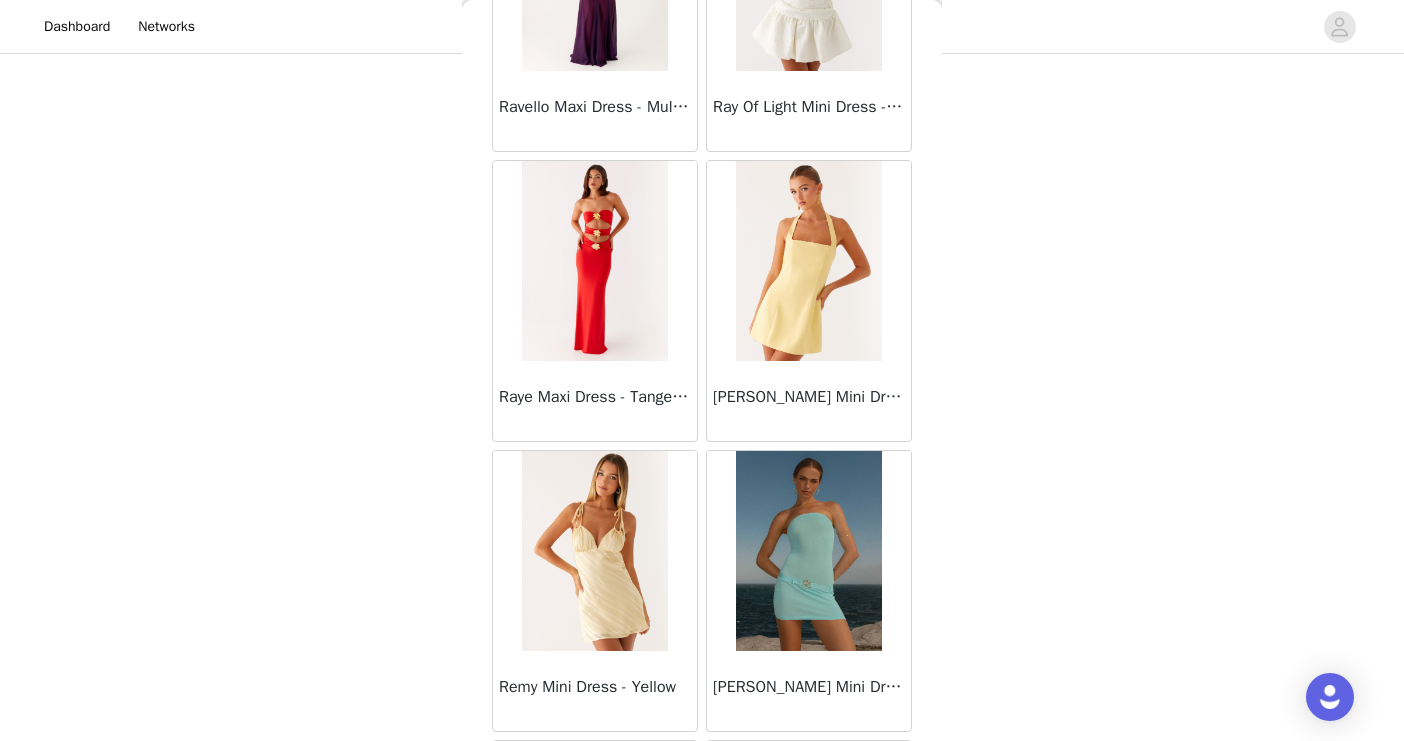scroll, scrollTop: 48719, scrollLeft: 0, axis: vertical 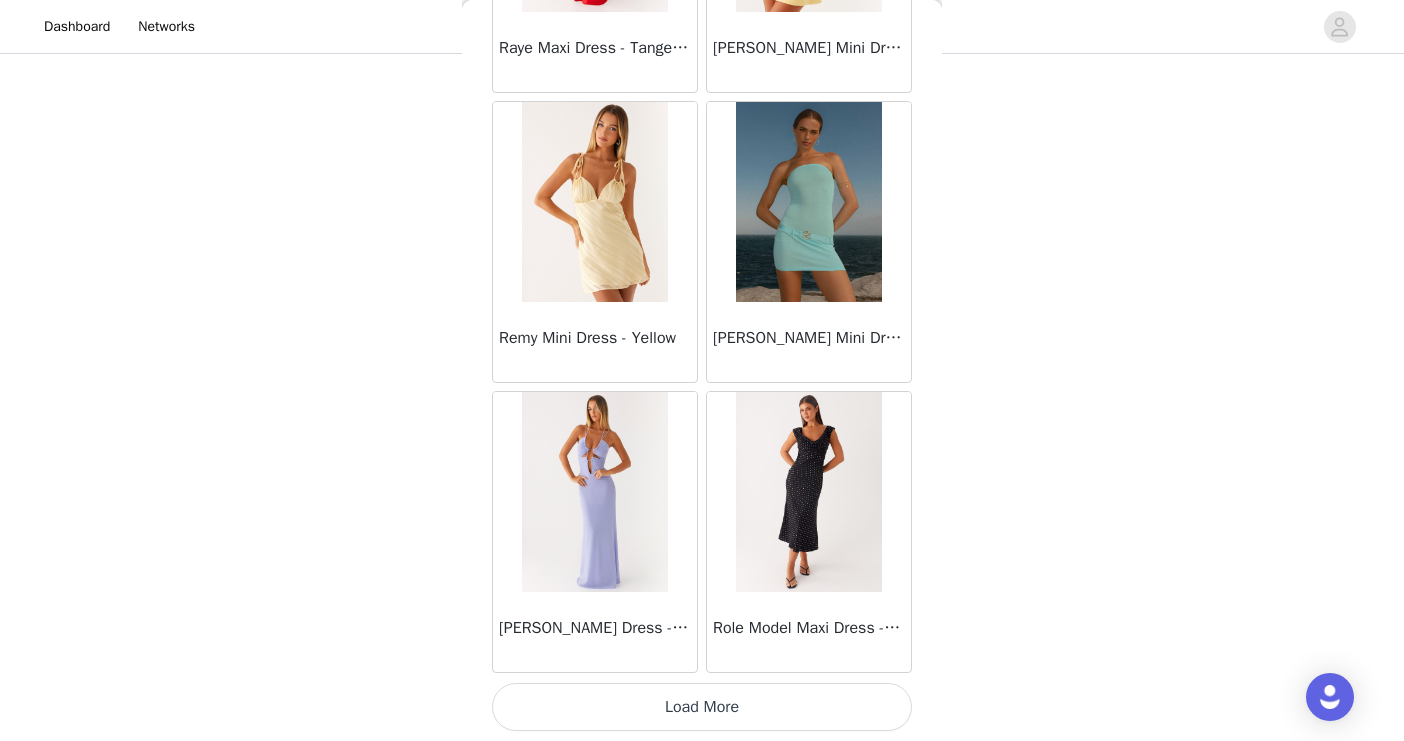 click on "Load More" at bounding box center [702, 707] 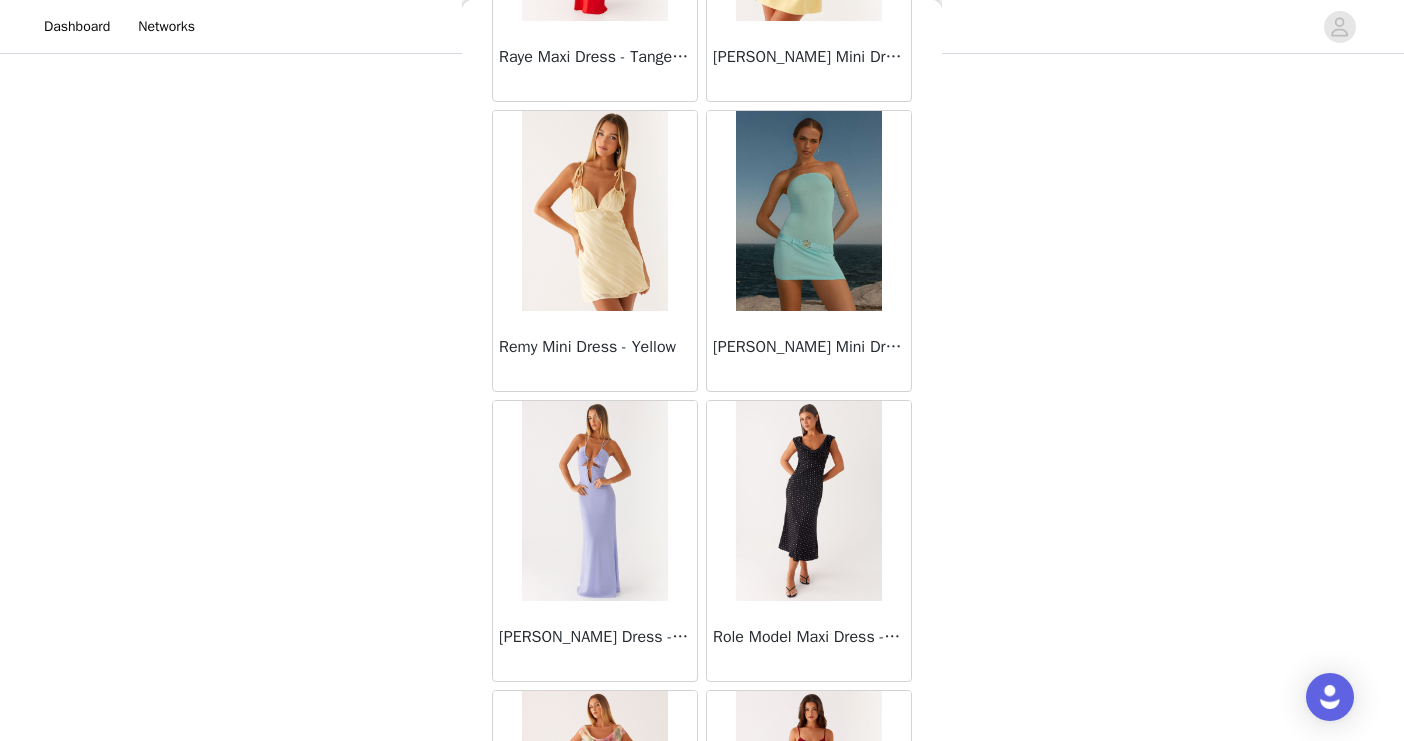 scroll, scrollTop: 49374, scrollLeft: 0, axis: vertical 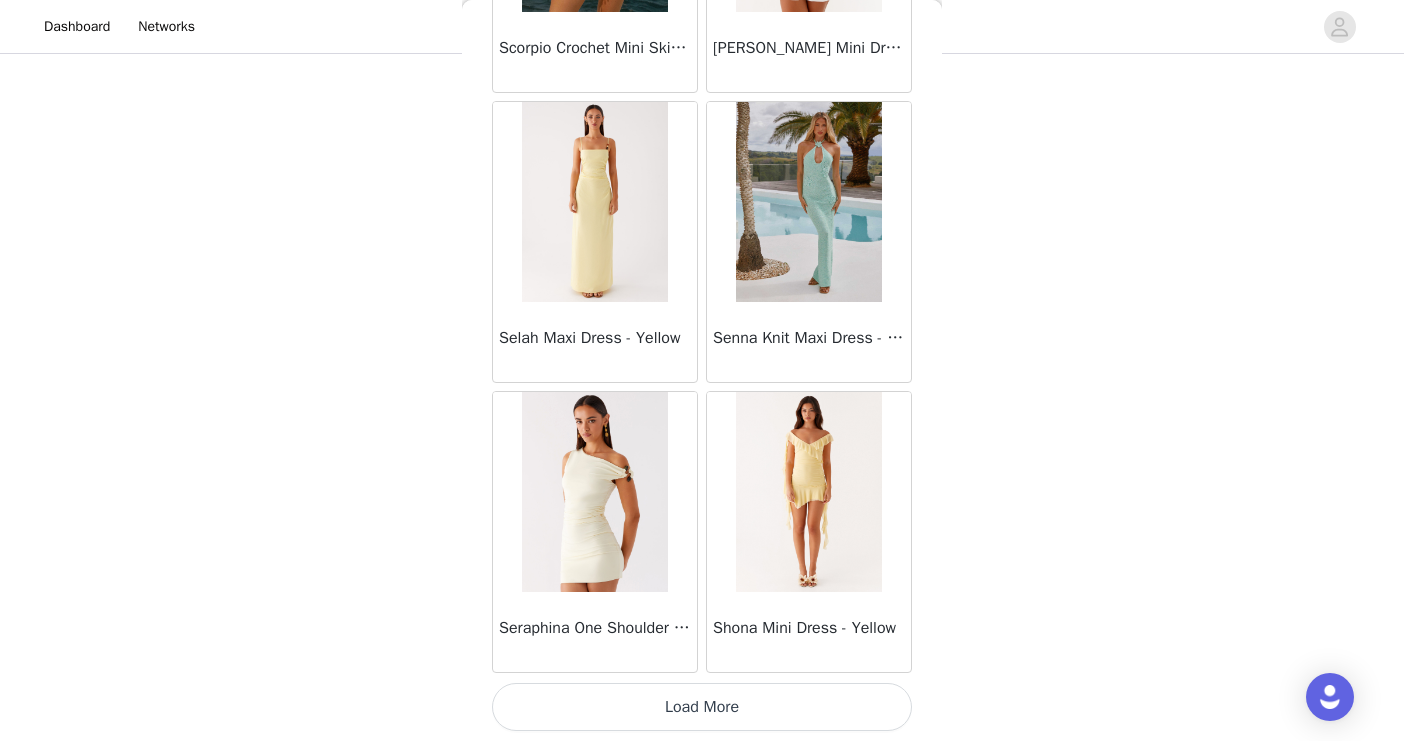 click on "Load More" at bounding box center [702, 707] 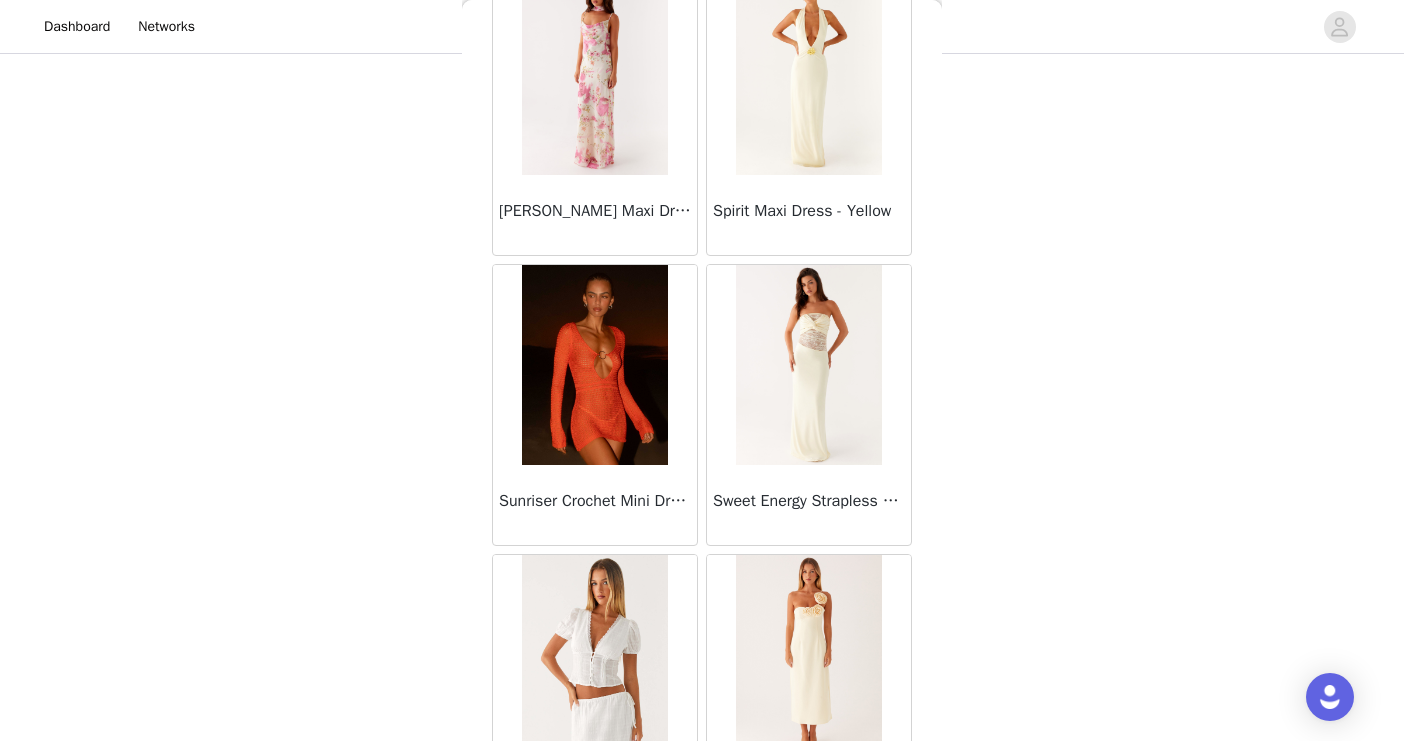 scroll, scrollTop: 54519, scrollLeft: 0, axis: vertical 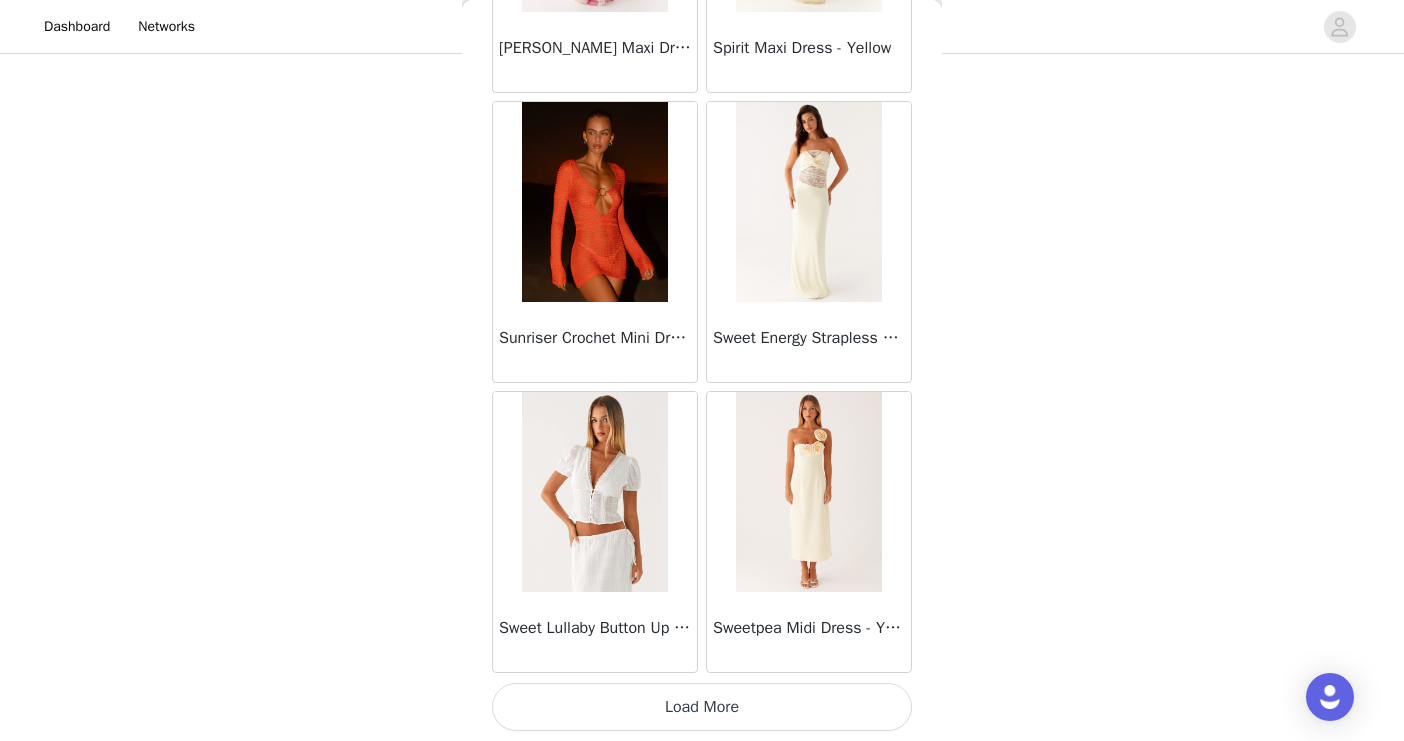 click on "Load More" at bounding box center (702, 707) 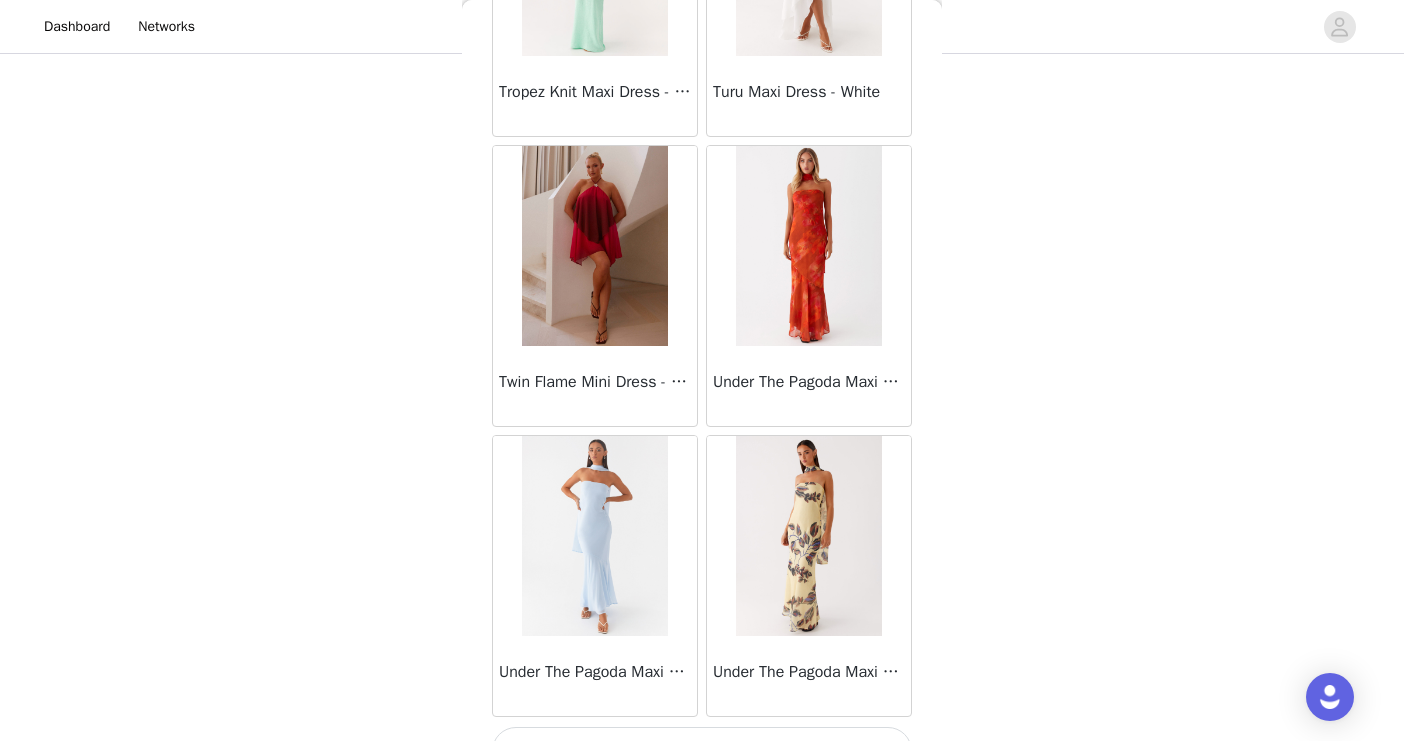 scroll, scrollTop: 57419, scrollLeft: 0, axis: vertical 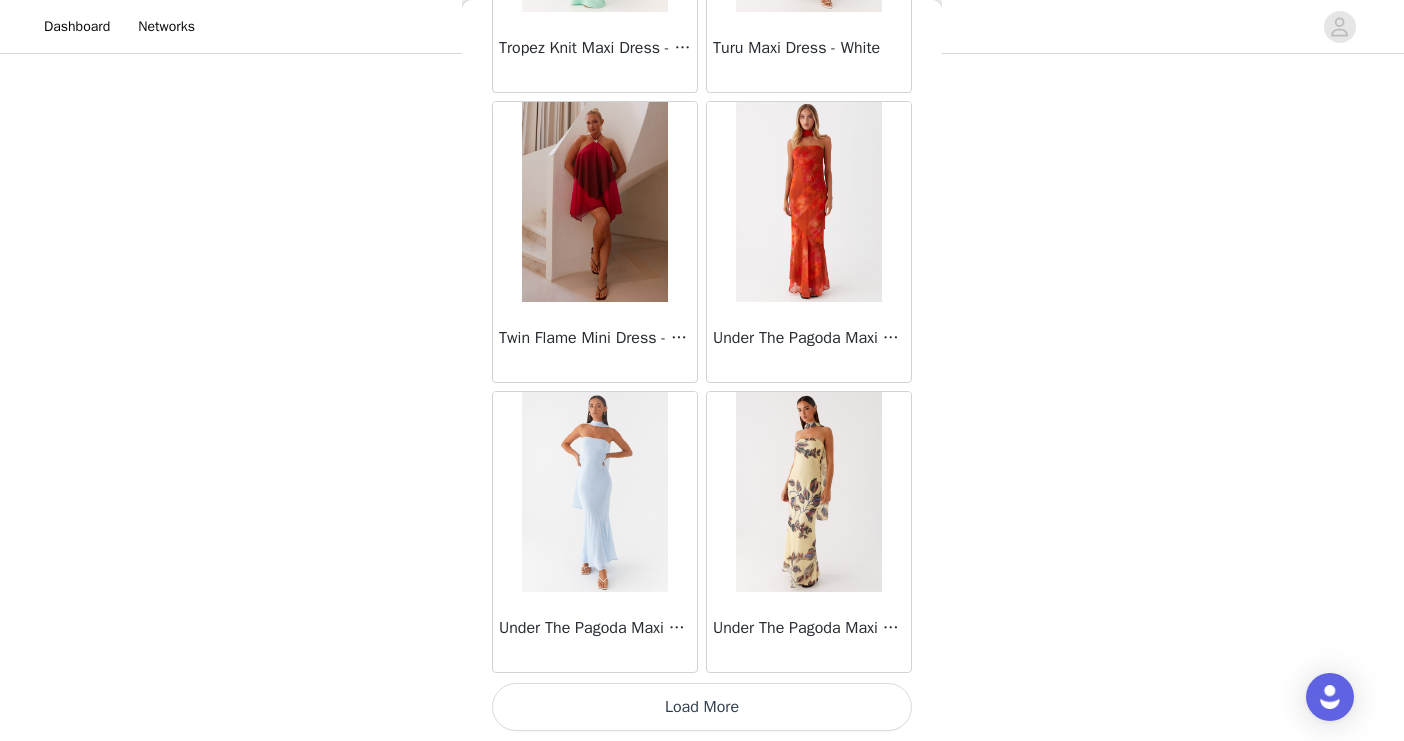 click on "Load More" at bounding box center [702, 707] 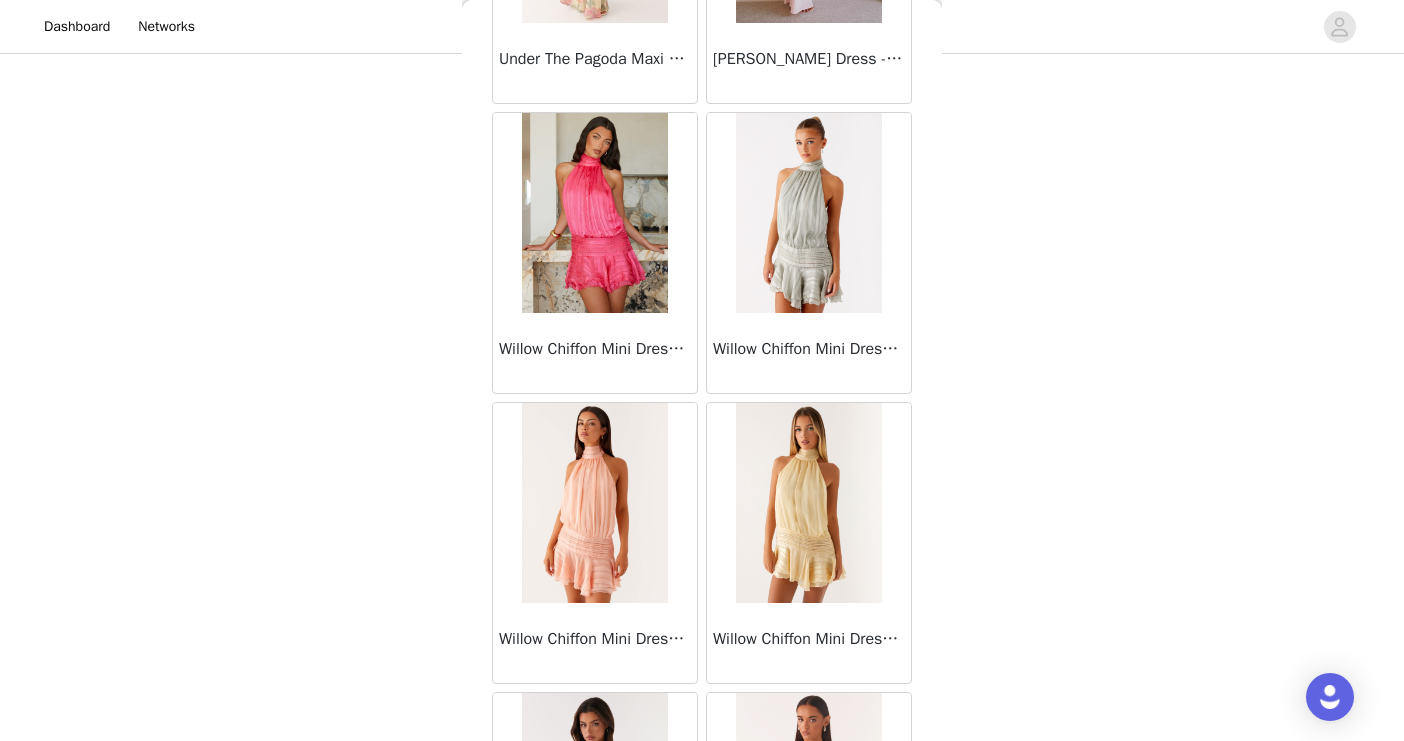 scroll, scrollTop: 58828, scrollLeft: 0, axis: vertical 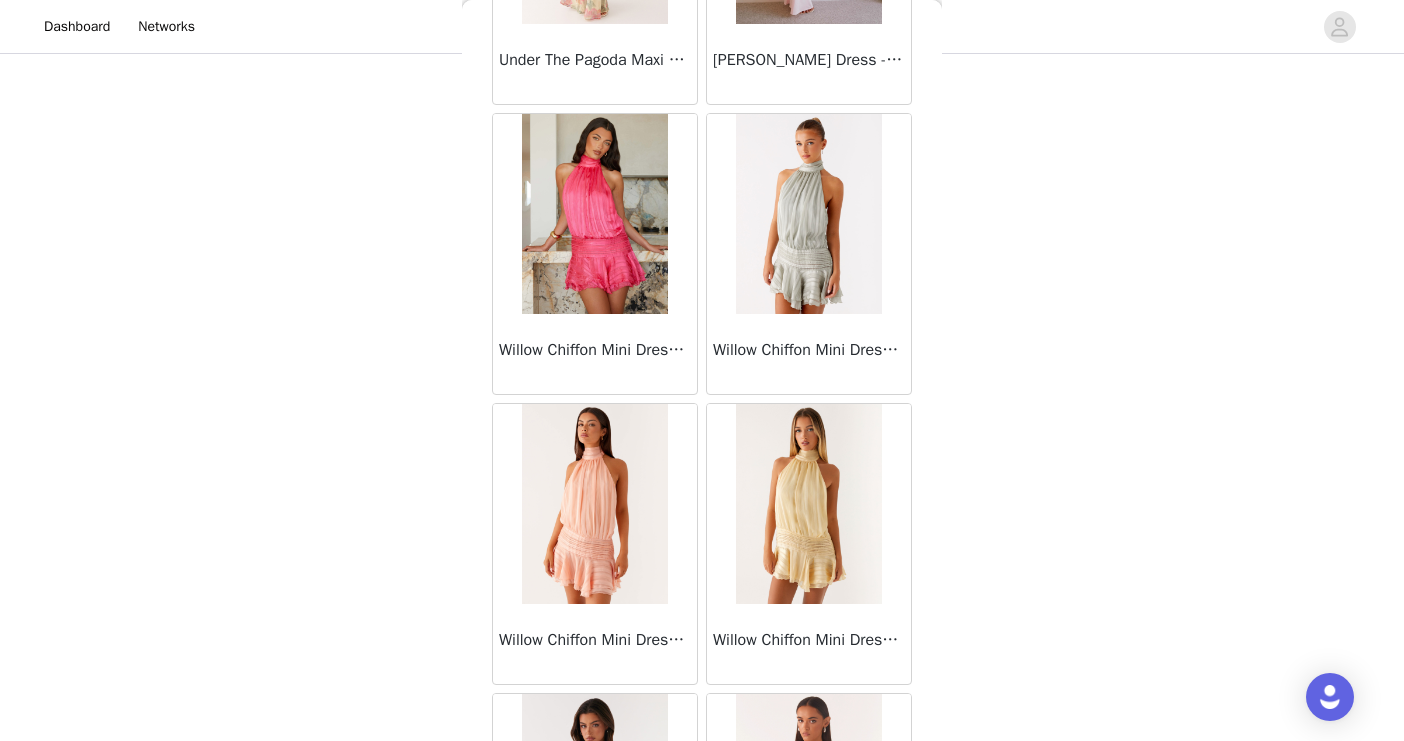 click at bounding box center (808, 214) 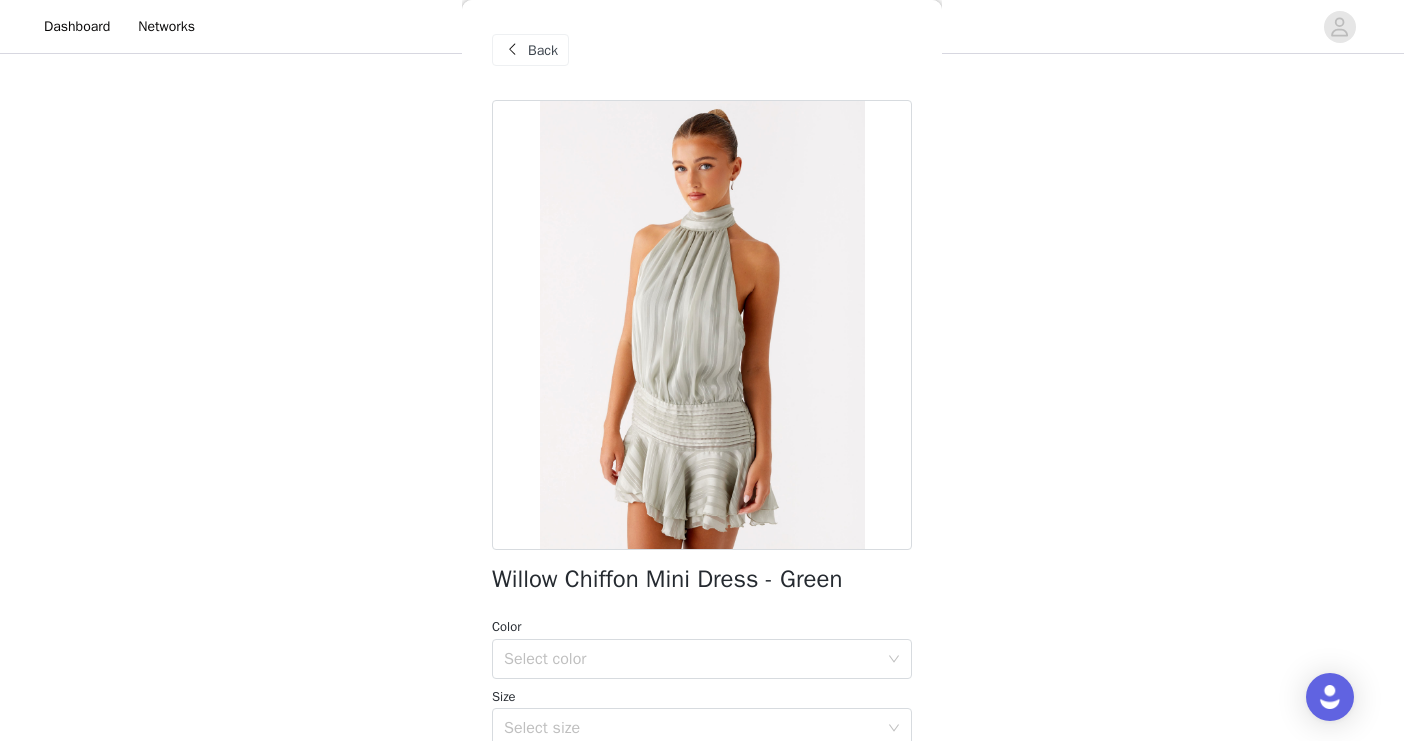 scroll, scrollTop: 170, scrollLeft: 0, axis: vertical 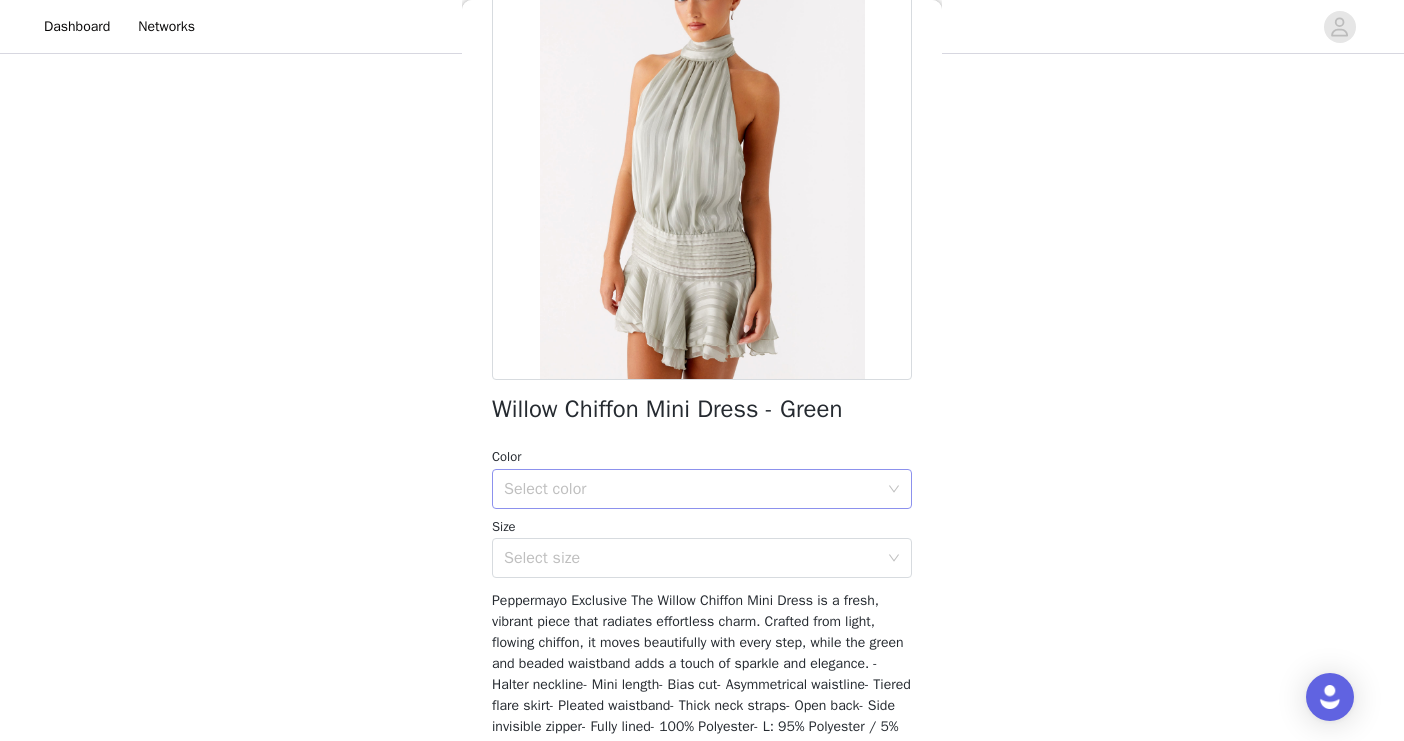 click on "Select color" at bounding box center [691, 489] 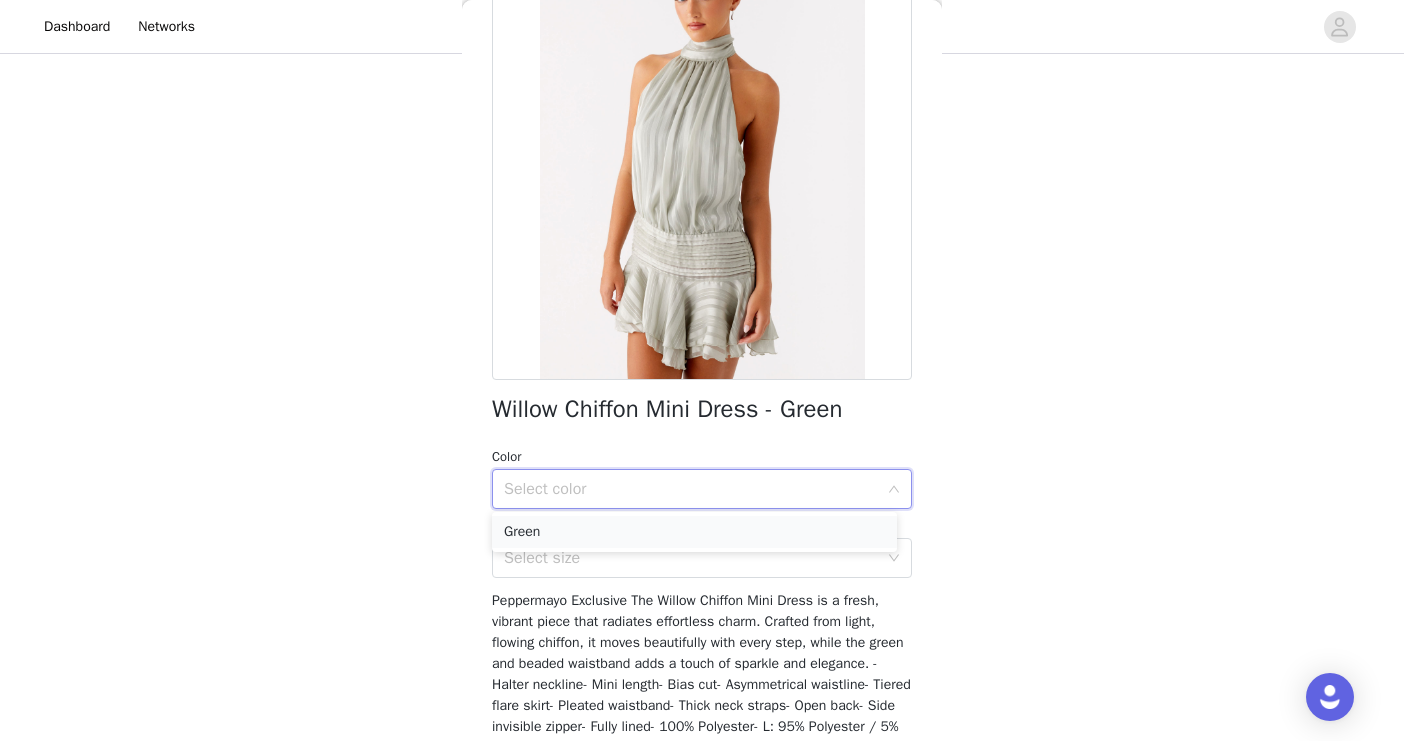 click on "Green" at bounding box center (694, 532) 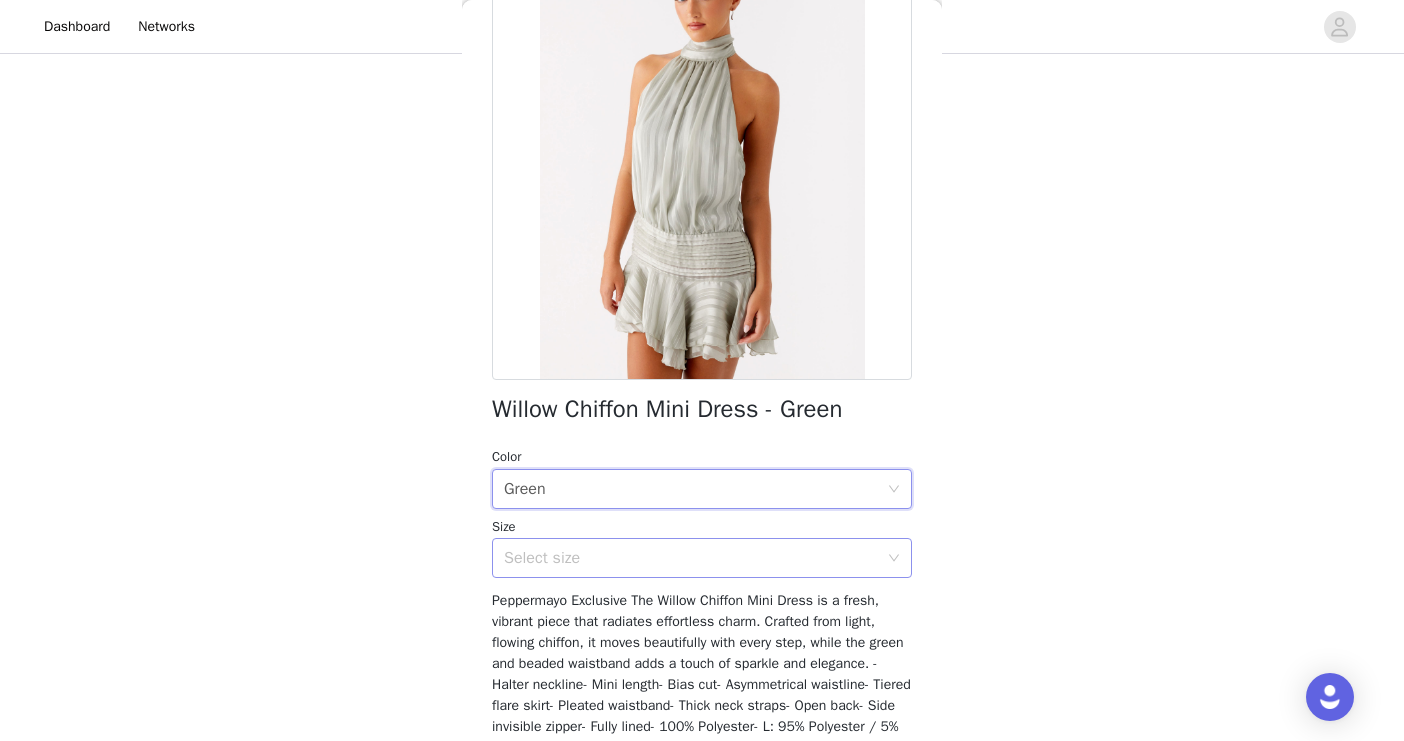 click on "Select size" at bounding box center (691, 558) 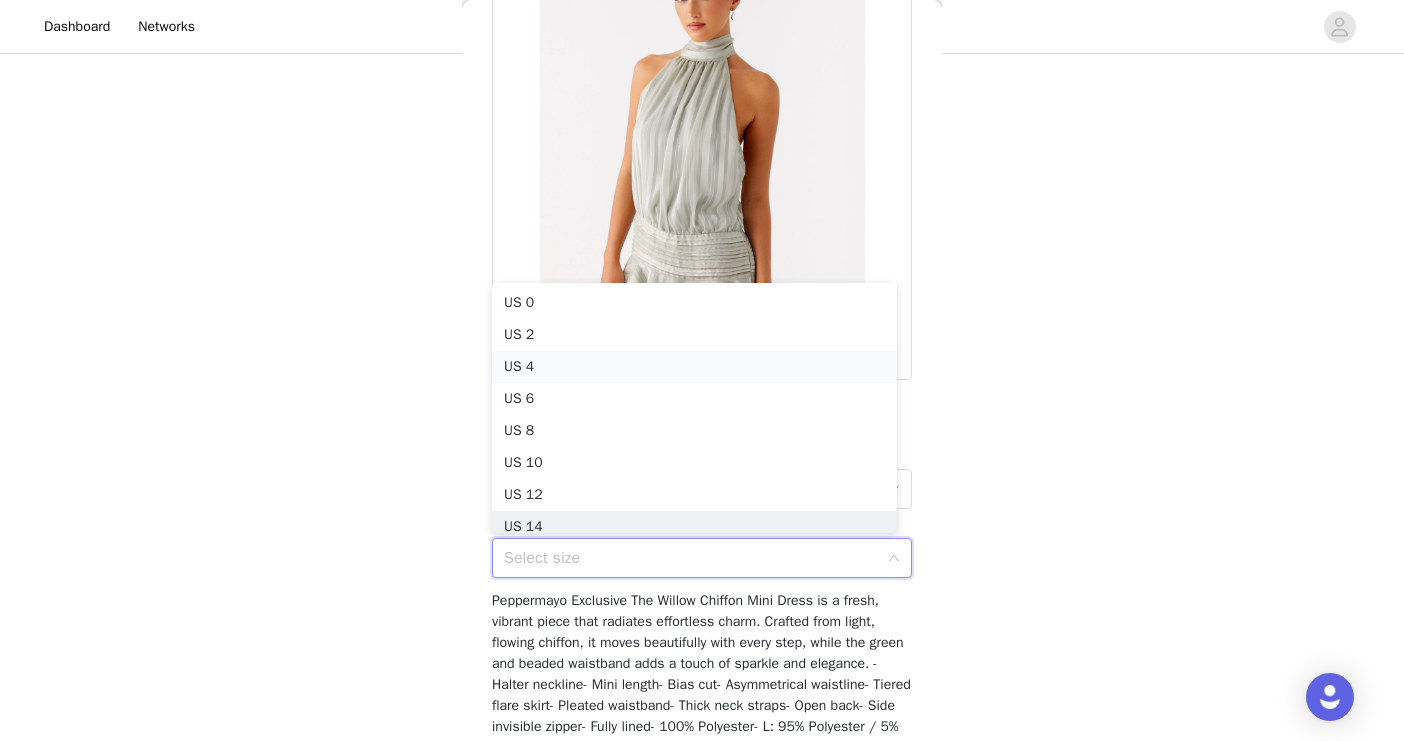 scroll, scrollTop: 10, scrollLeft: 0, axis: vertical 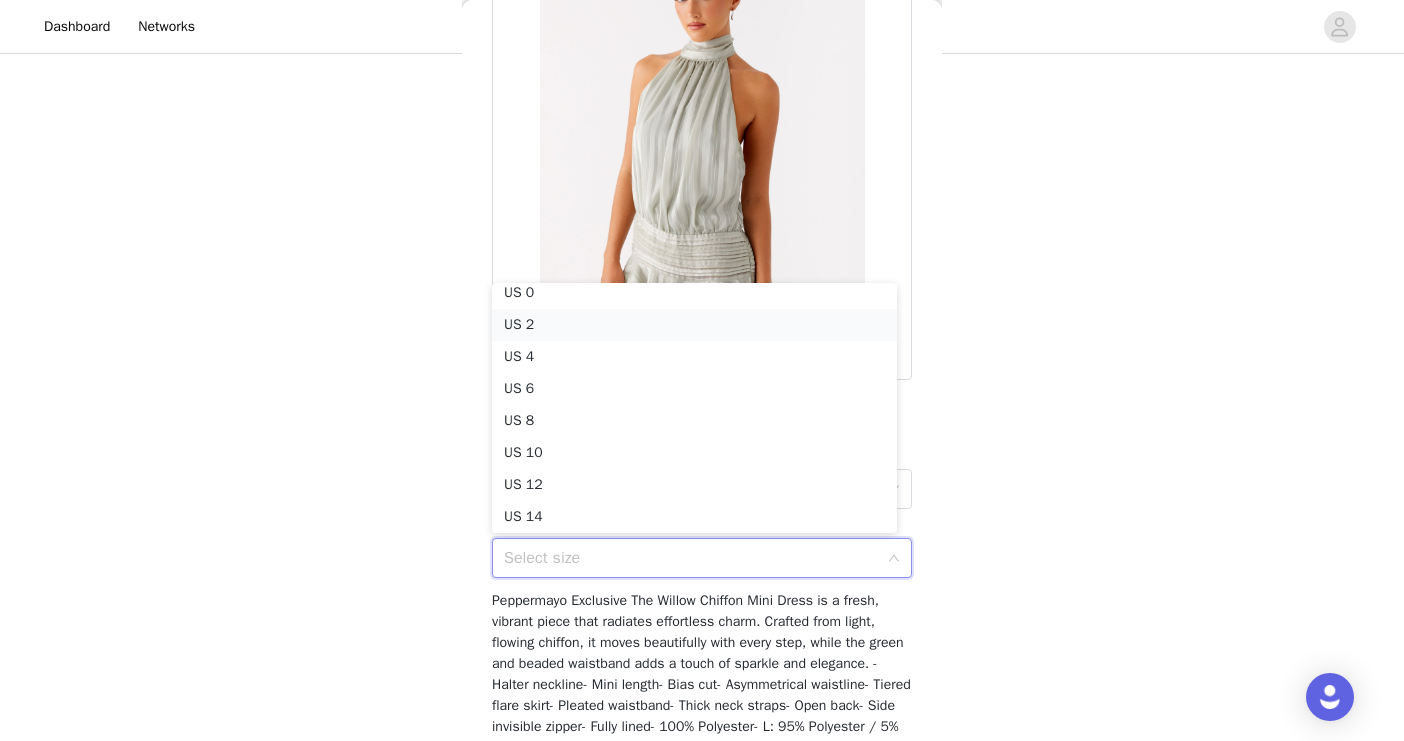 click on "US 2" at bounding box center (694, 325) 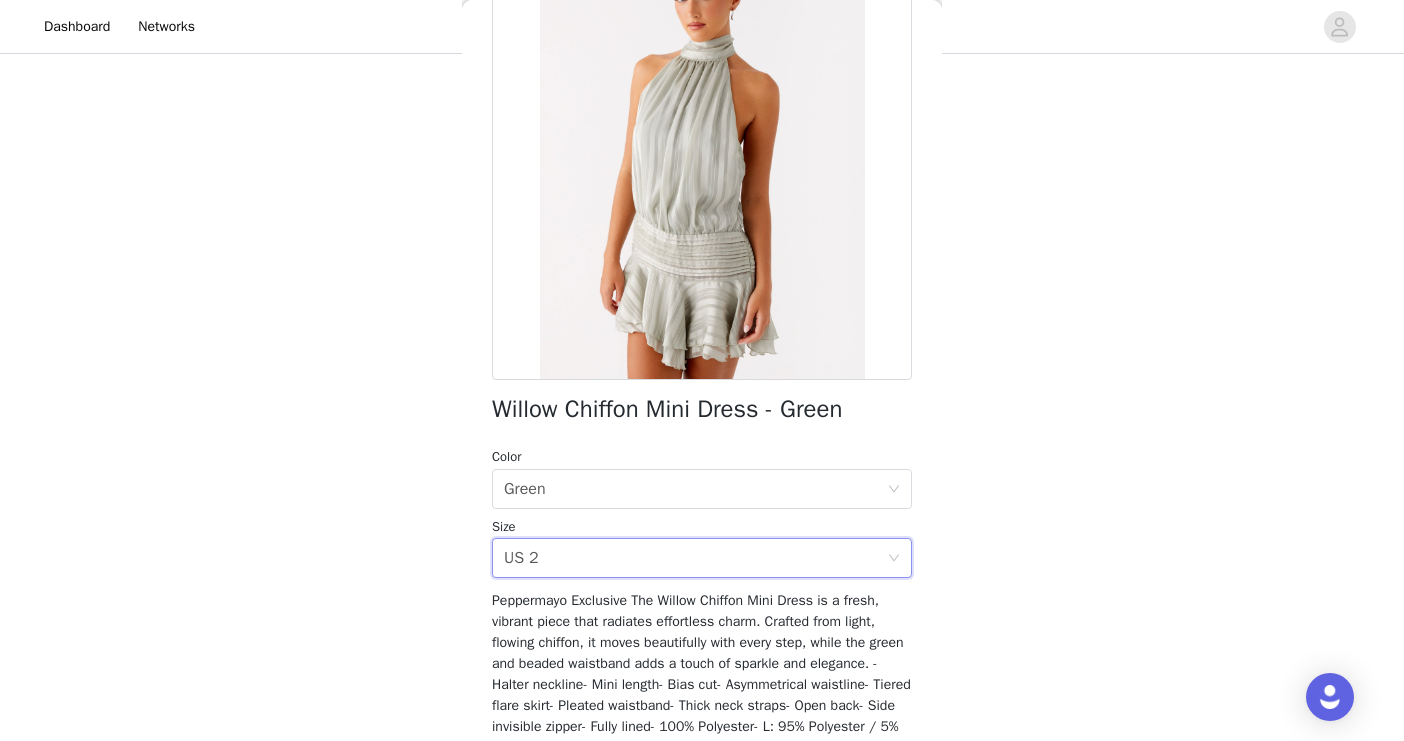 scroll, scrollTop: 308, scrollLeft: 0, axis: vertical 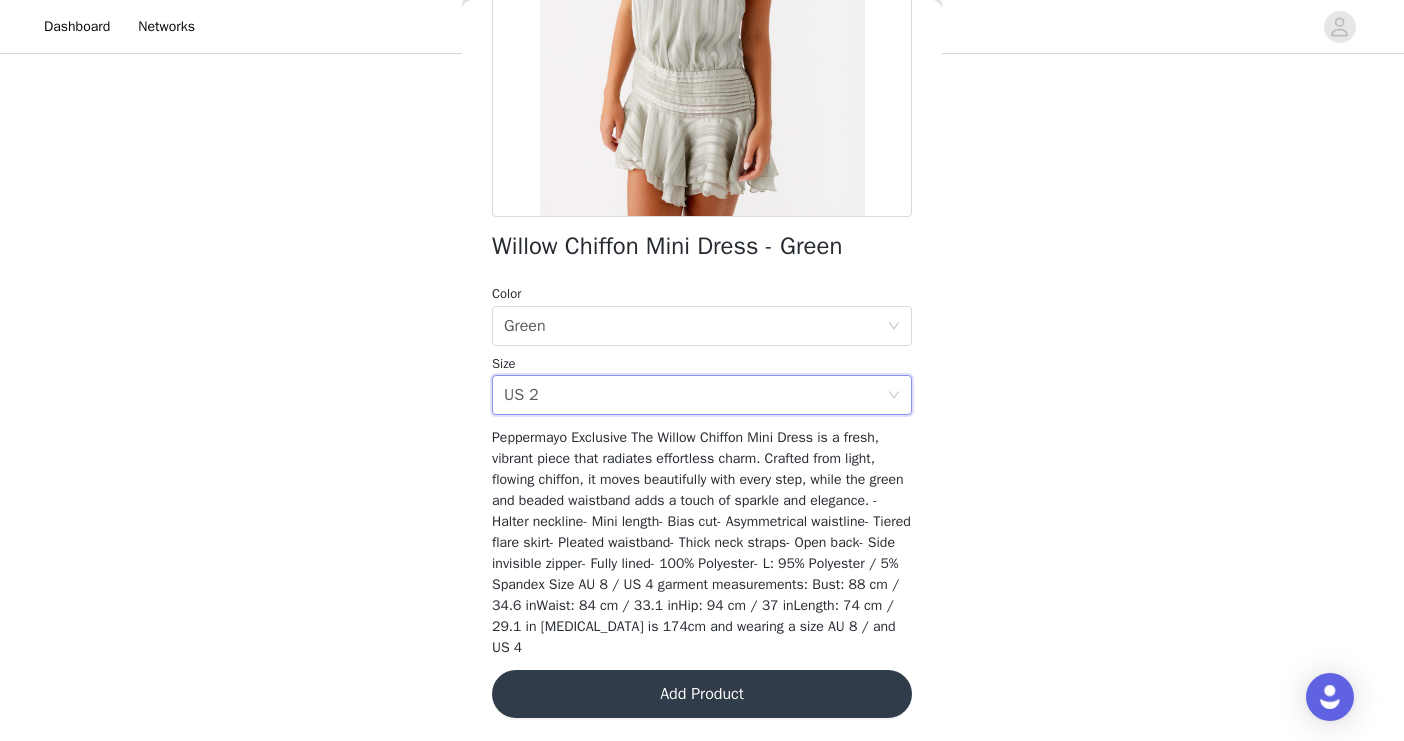 click on "Add Product" at bounding box center (702, 694) 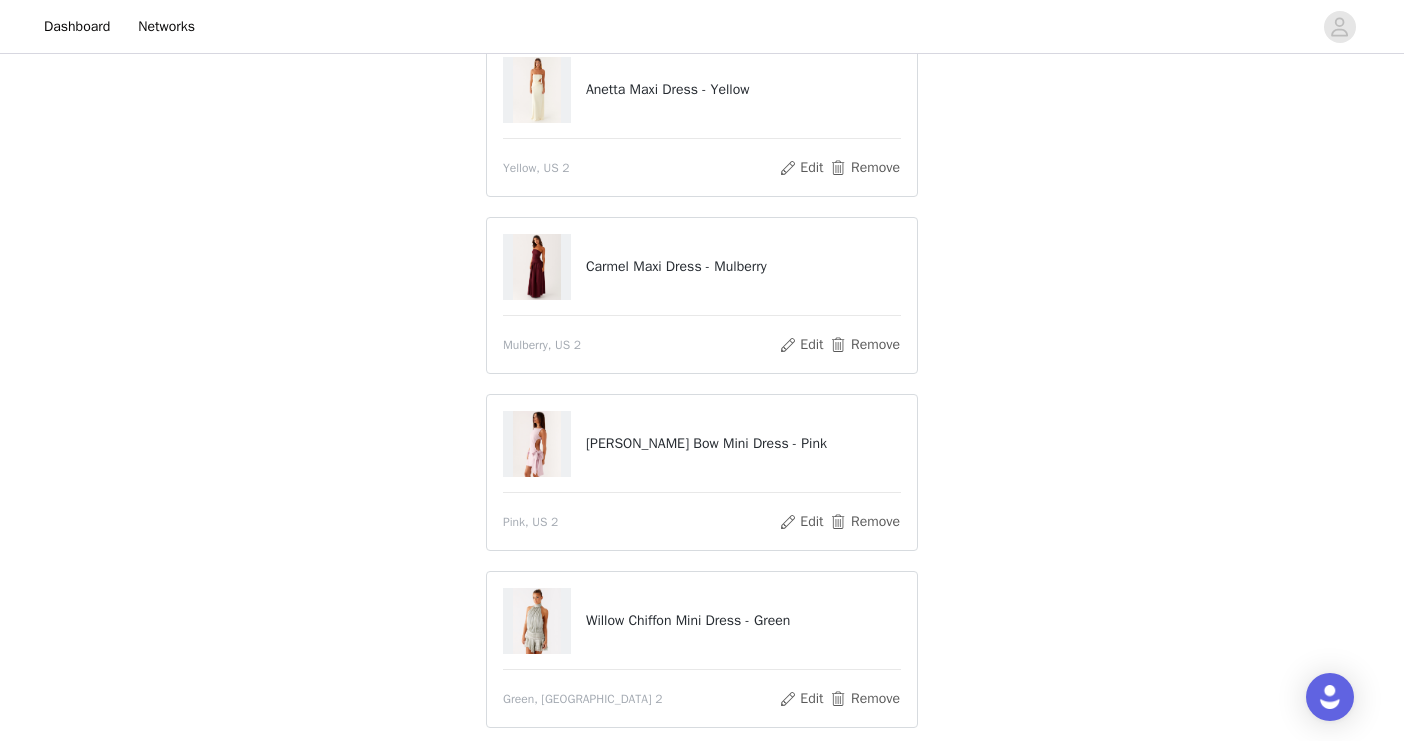 scroll, scrollTop: 152, scrollLeft: 0, axis: vertical 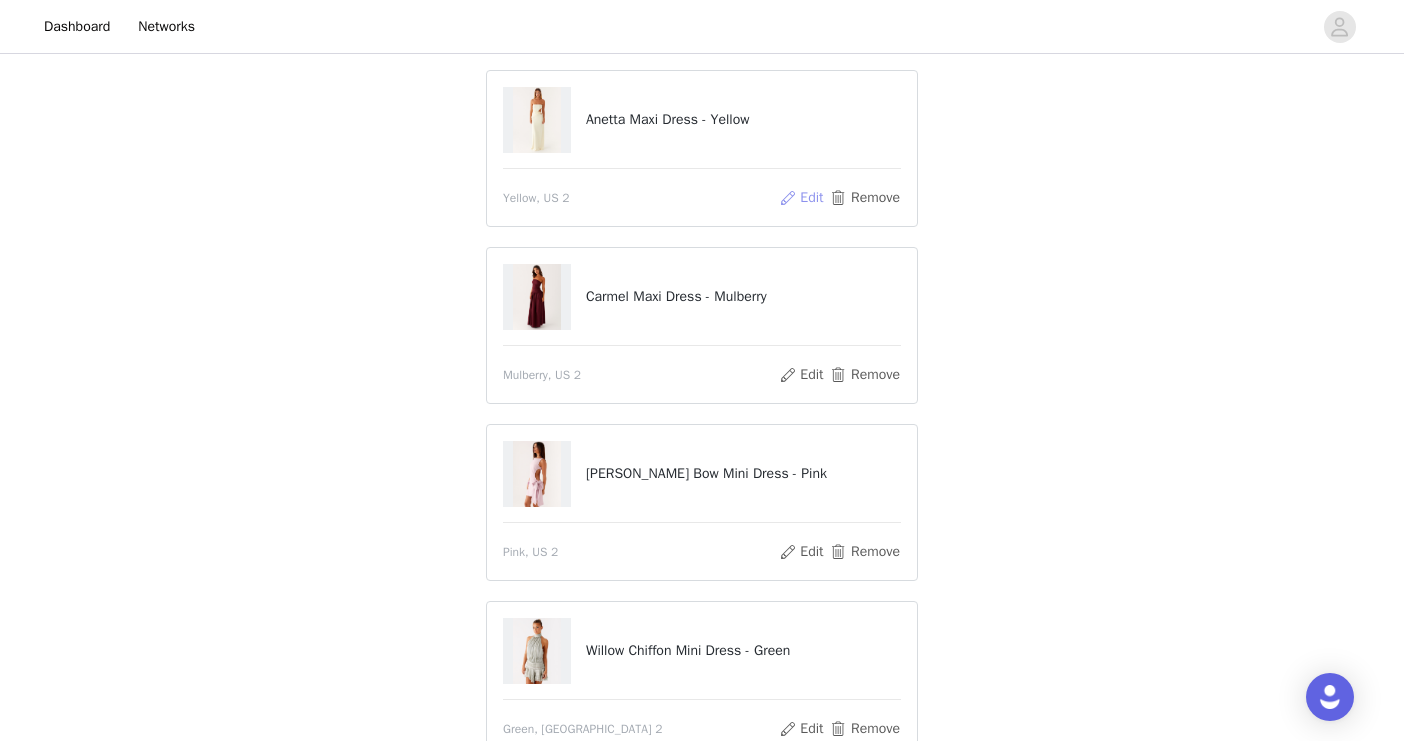 click on "Edit" at bounding box center (801, 198) 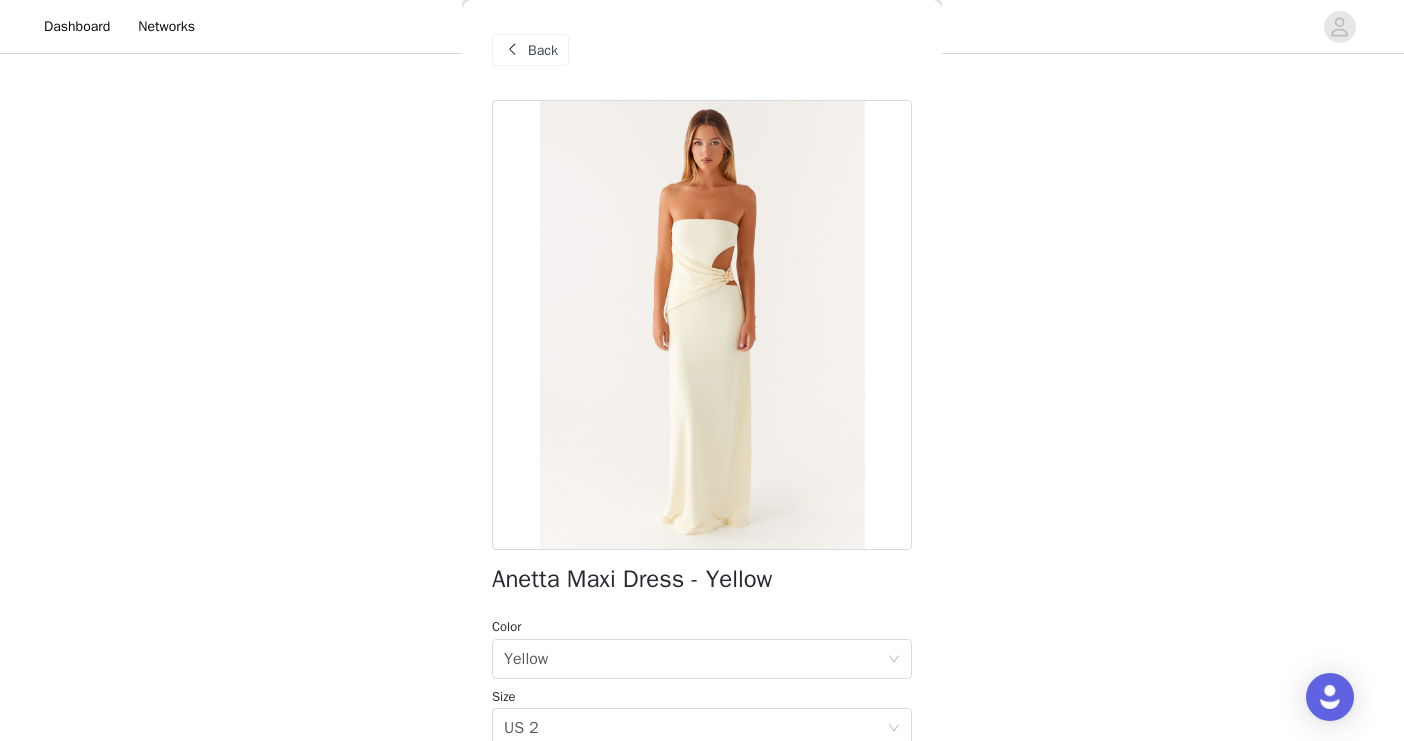 scroll, scrollTop: 4, scrollLeft: 0, axis: vertical 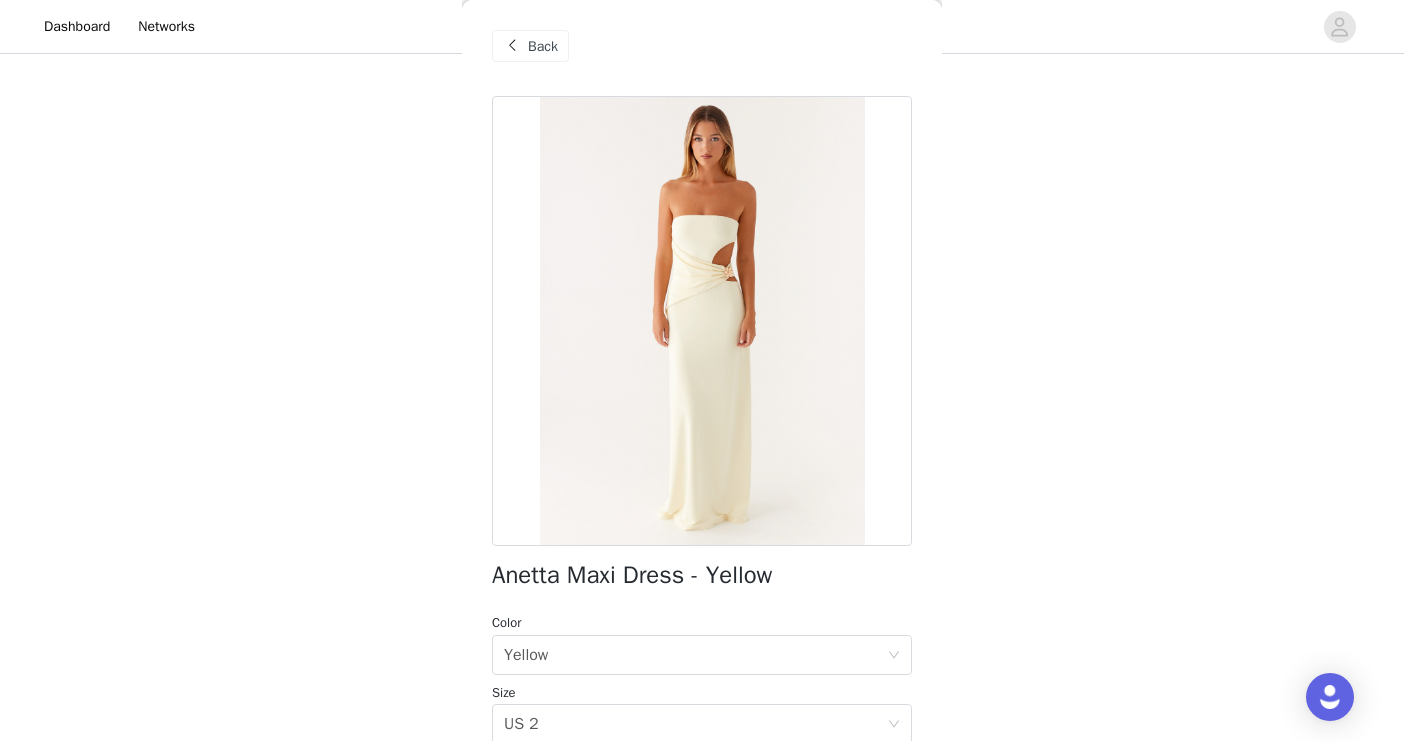 click on "Back" at bounding box center (543, 46) 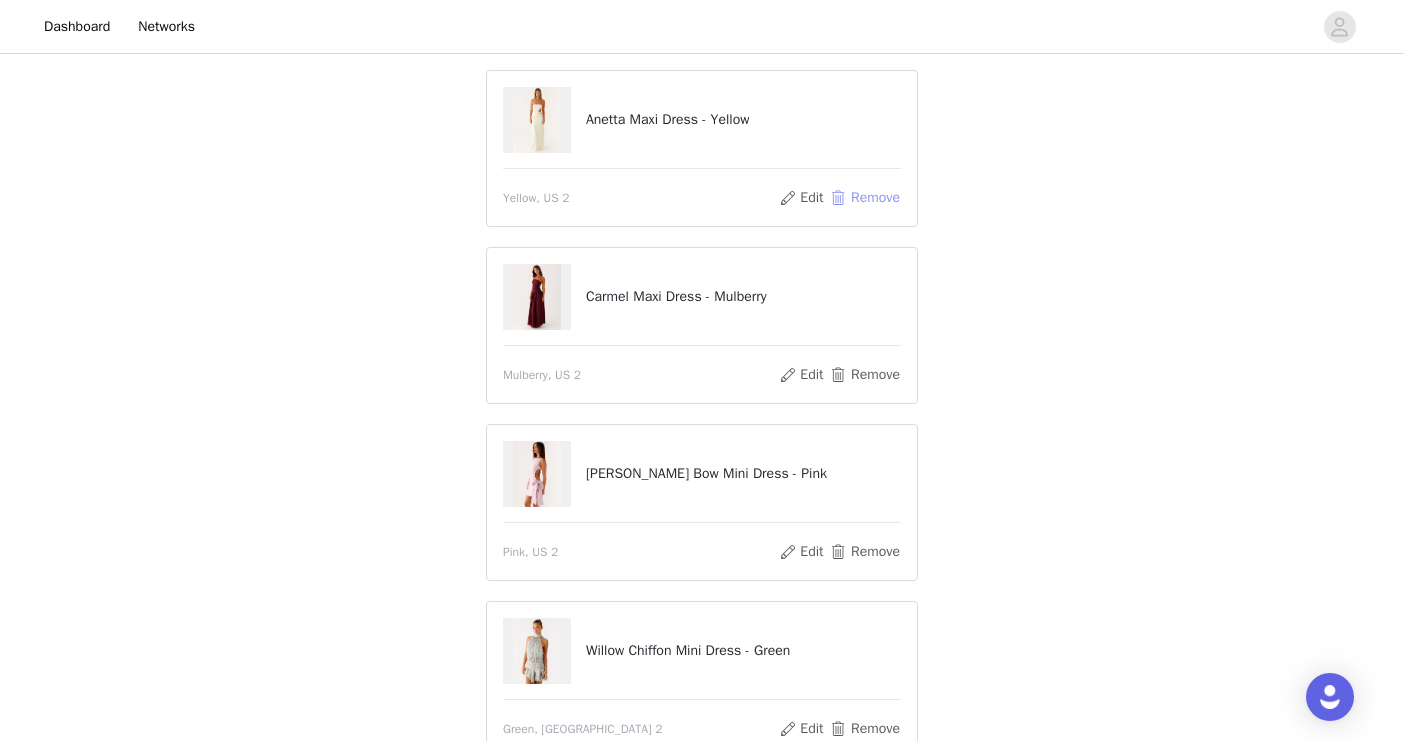 click on "Remove" at bounding box center [865, 198] 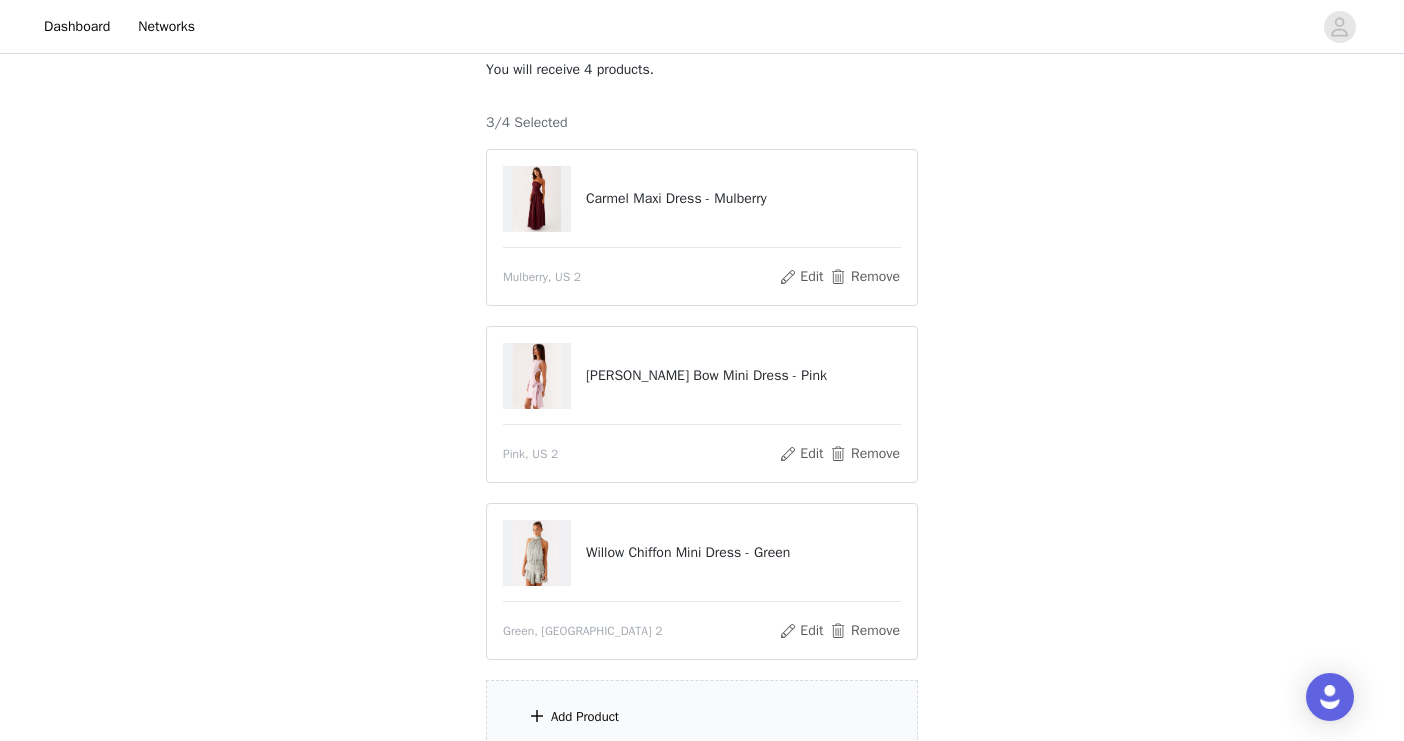 scroll, scrollTop: 171, scrollLeft: 0, axis: vertical 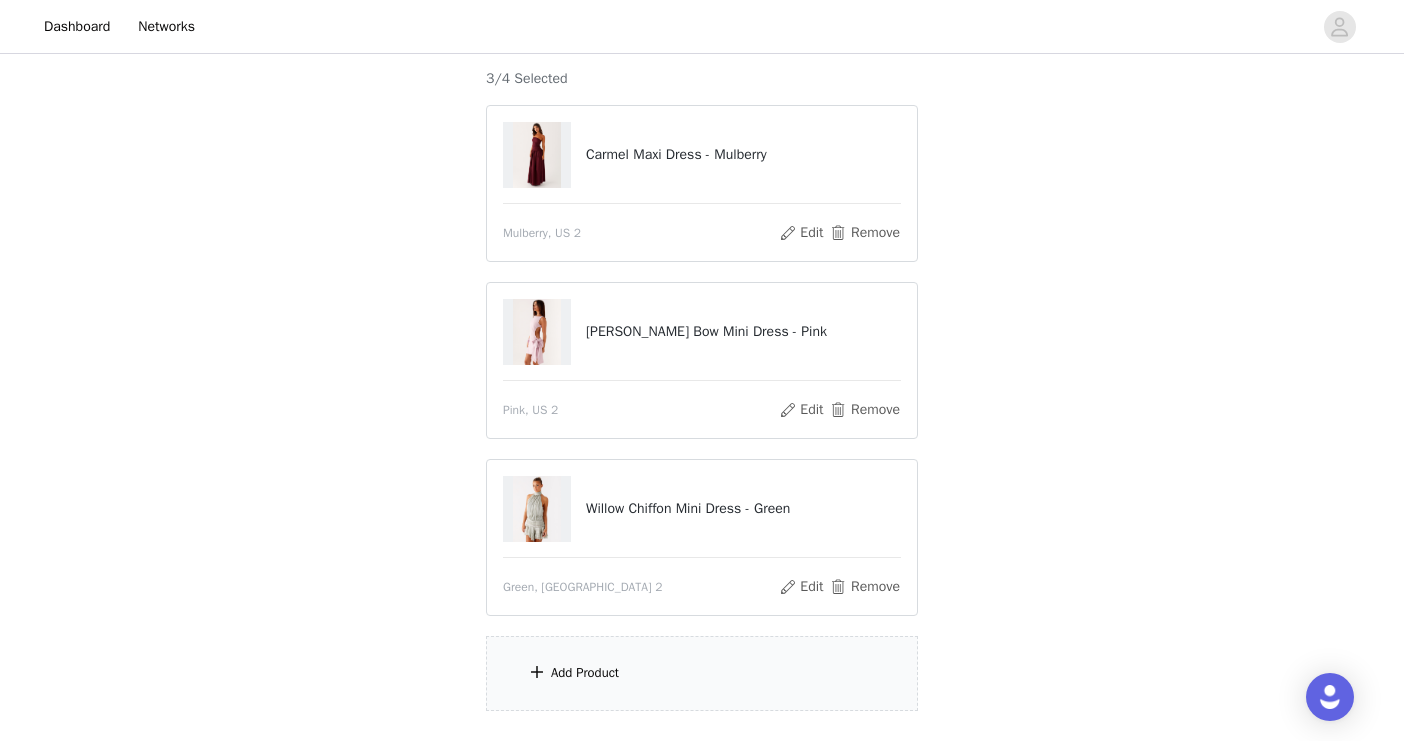 click on "Add Product" at bounding box center (585, 673) 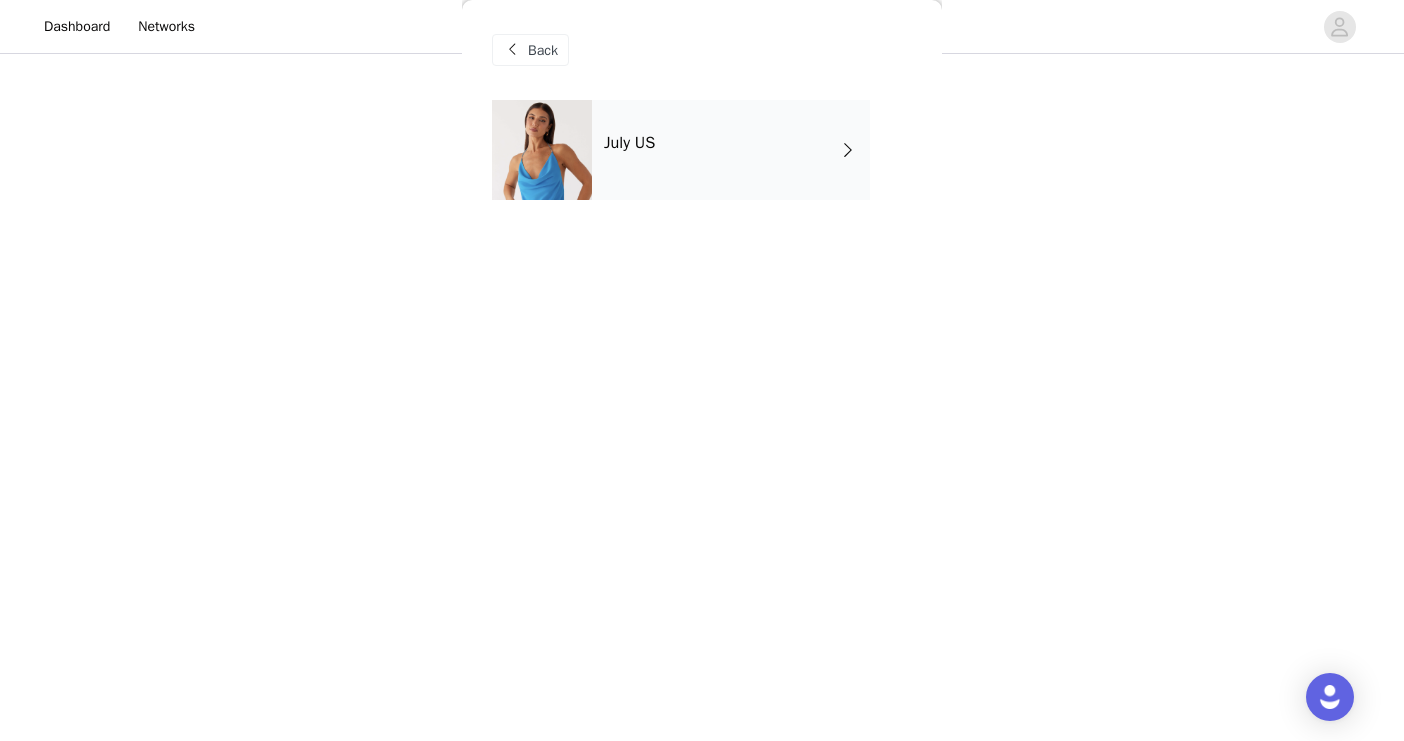 click on "July US" at bounding box center (731, 150) 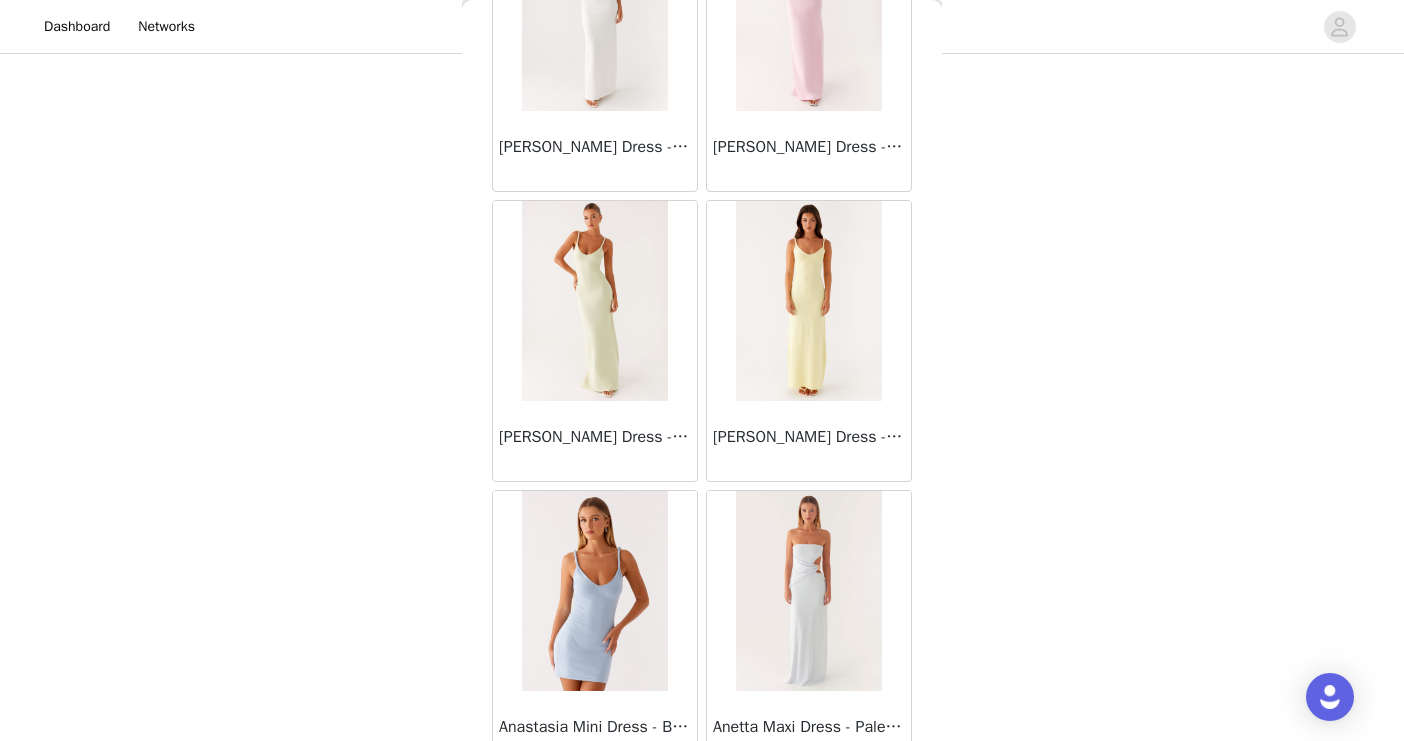 scroll, scrollTop: 2319, scrollLeft: 0, axis: vertical 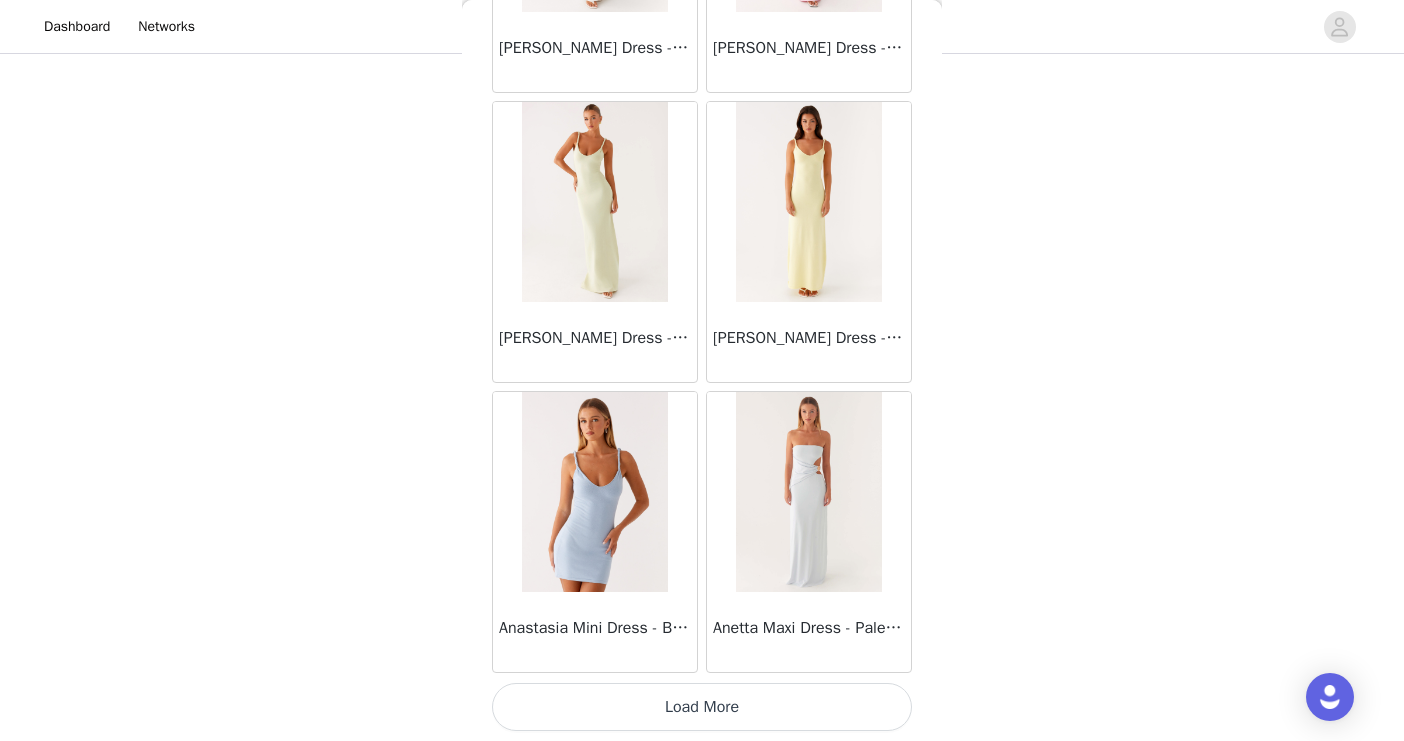 click on "Load More" at bounding box center [702, 707] 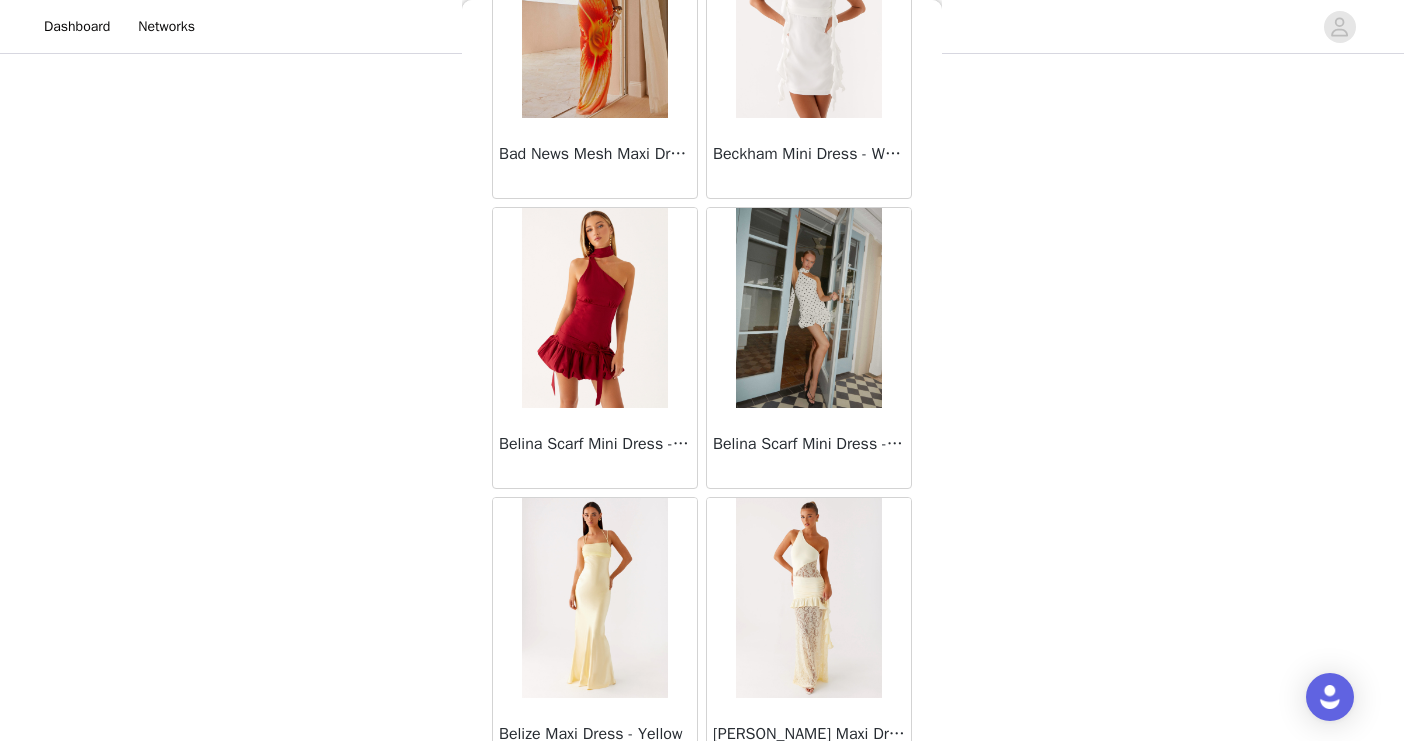 scroll, scrollTop: 5219, scrollLeft: 0, axis: vertical 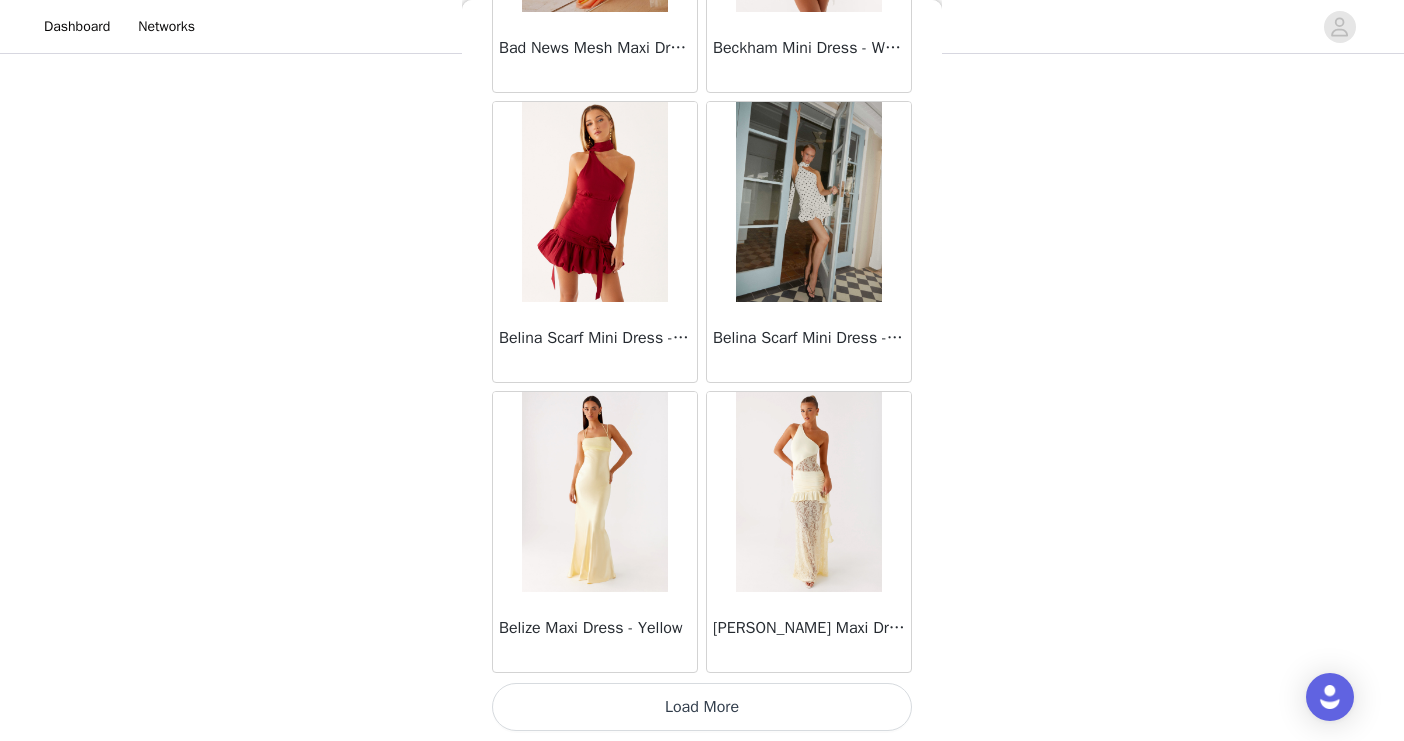 click on "Load More" at bounding box center (702, 707) 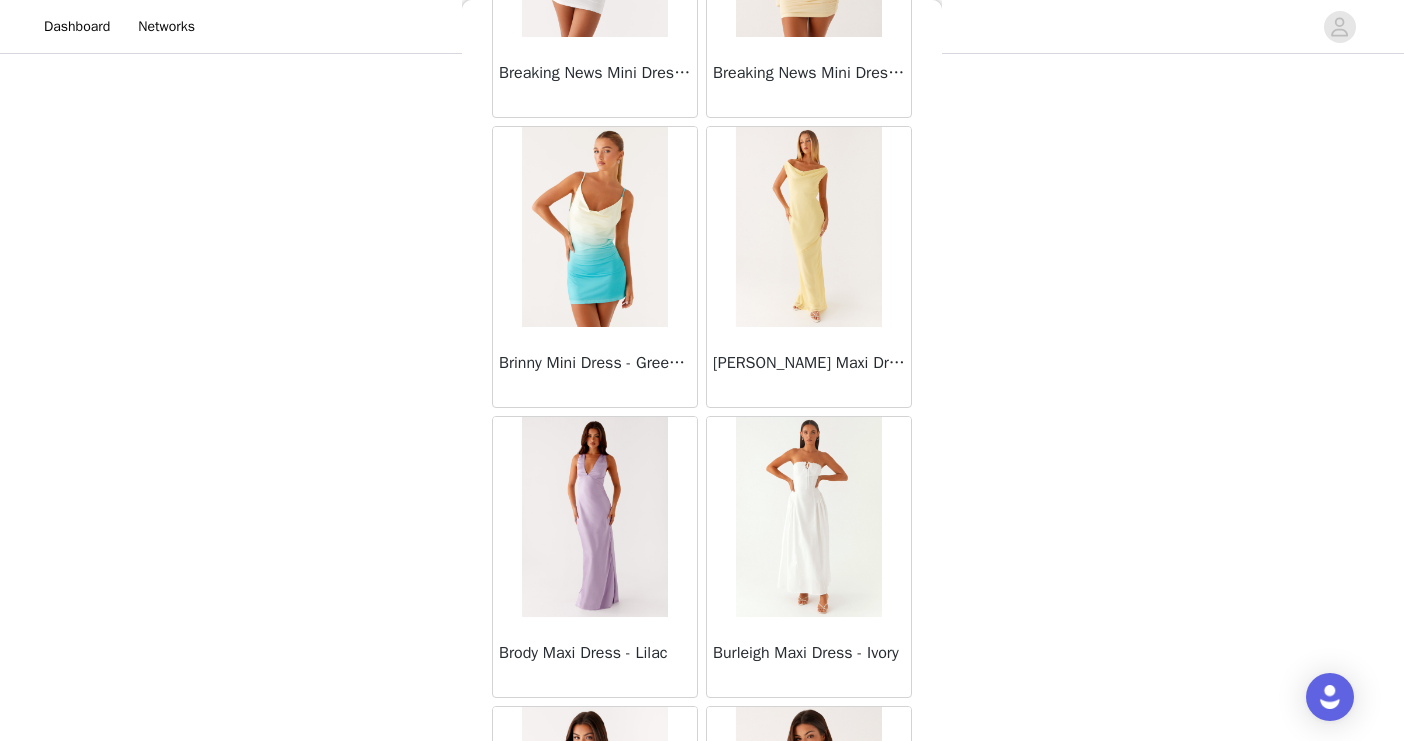 scroll, scrollTop: 8119, scrollLeft: 0, axis: vertical 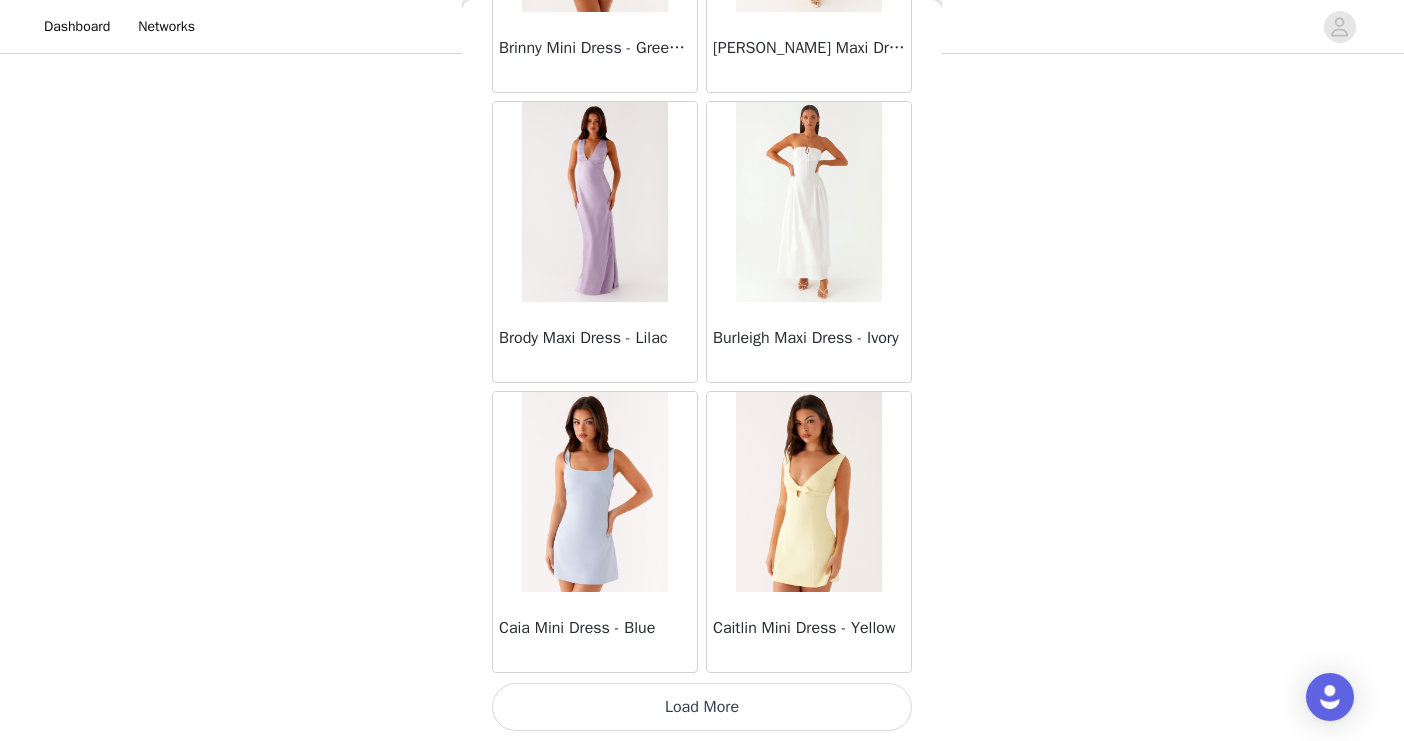 click on "Load More" at bounding box center (702, 707) 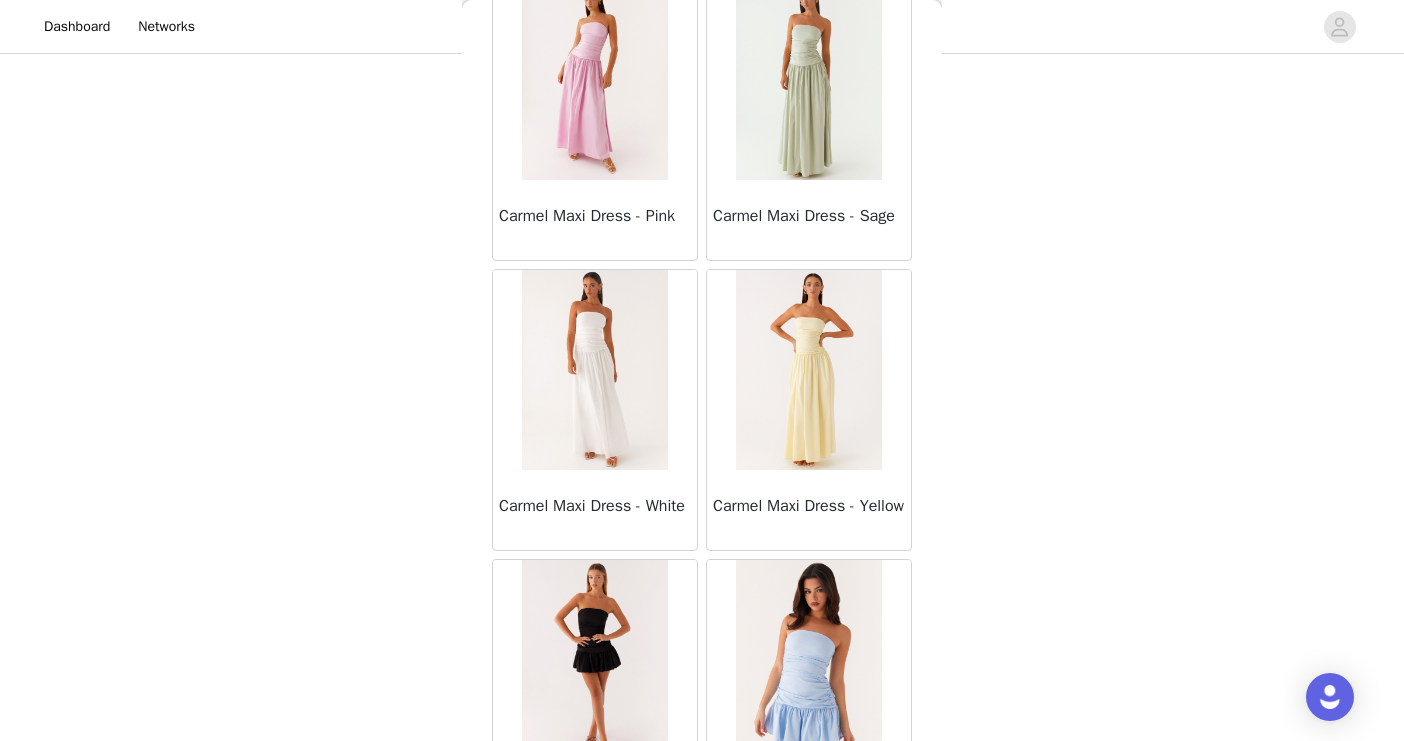 scroll, scrollTop: 11019, scrollLeft: 0, axis: vertical 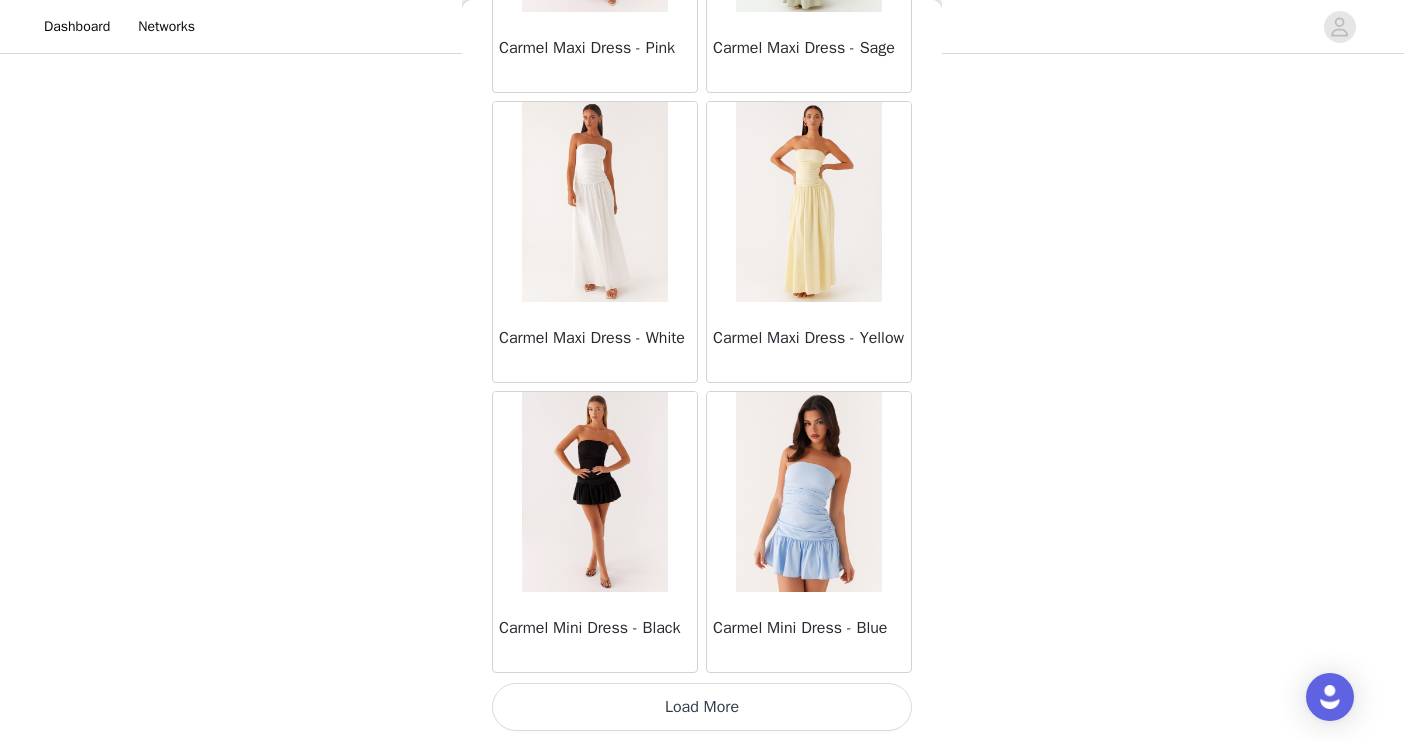 click on "Load More" at bounding box center (702, 707) 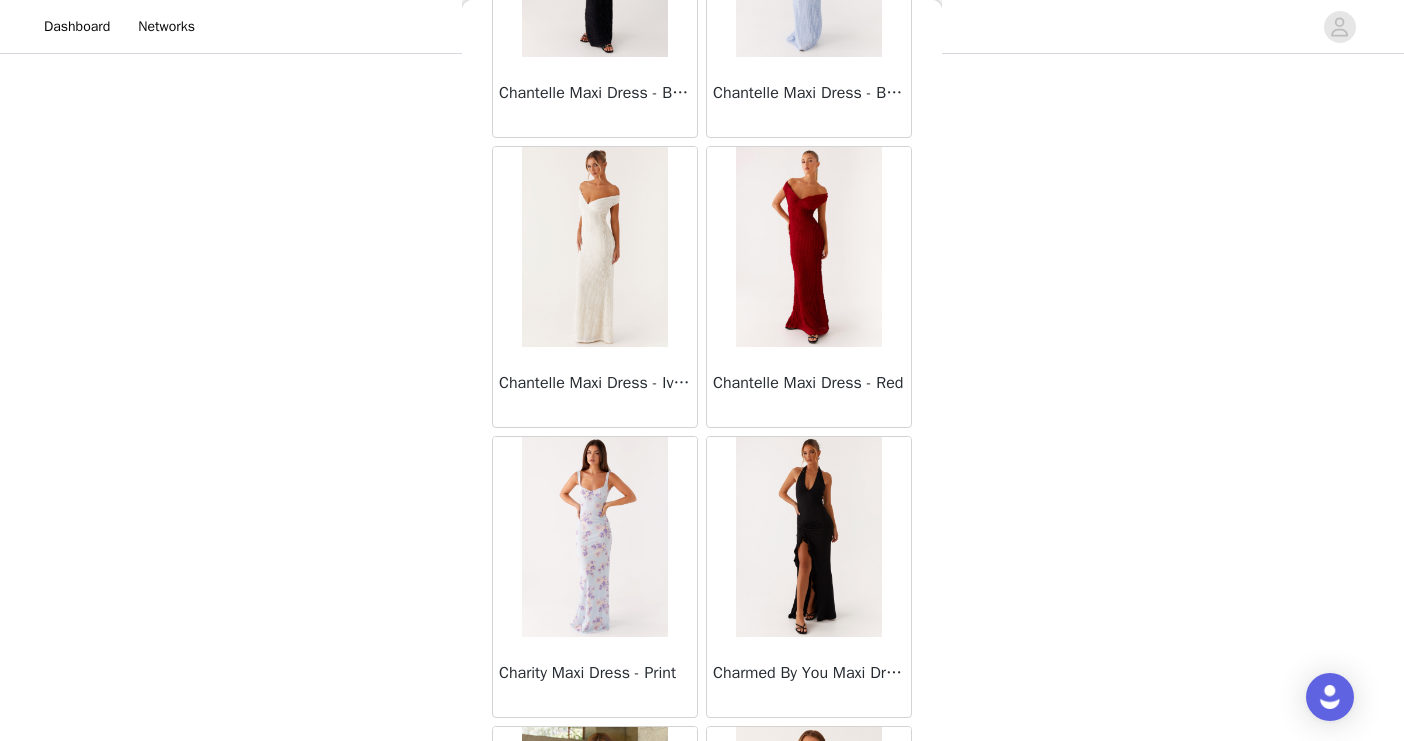 scroll, scrollTop: 13919, scrollLeft: 0, axis: vertical 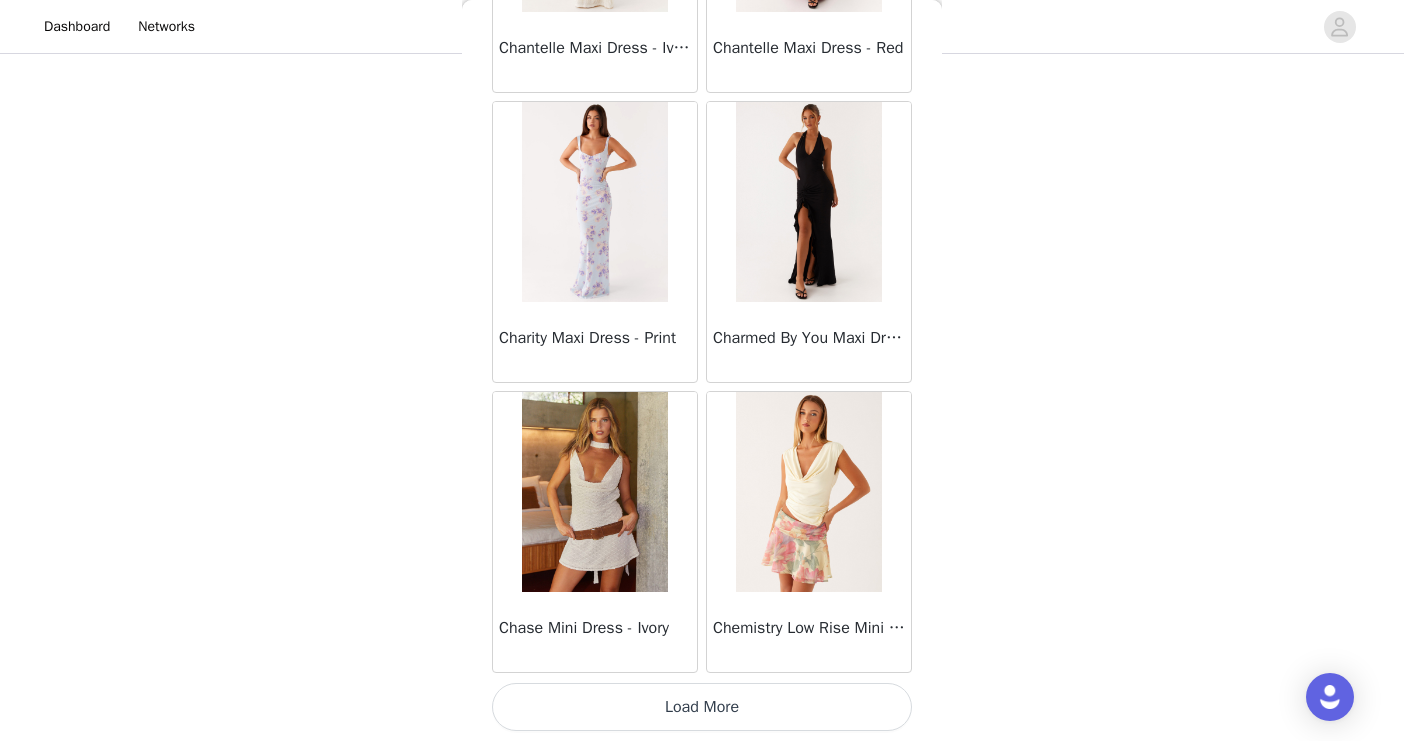 click on "Load More" at bounding box center (702, 707) 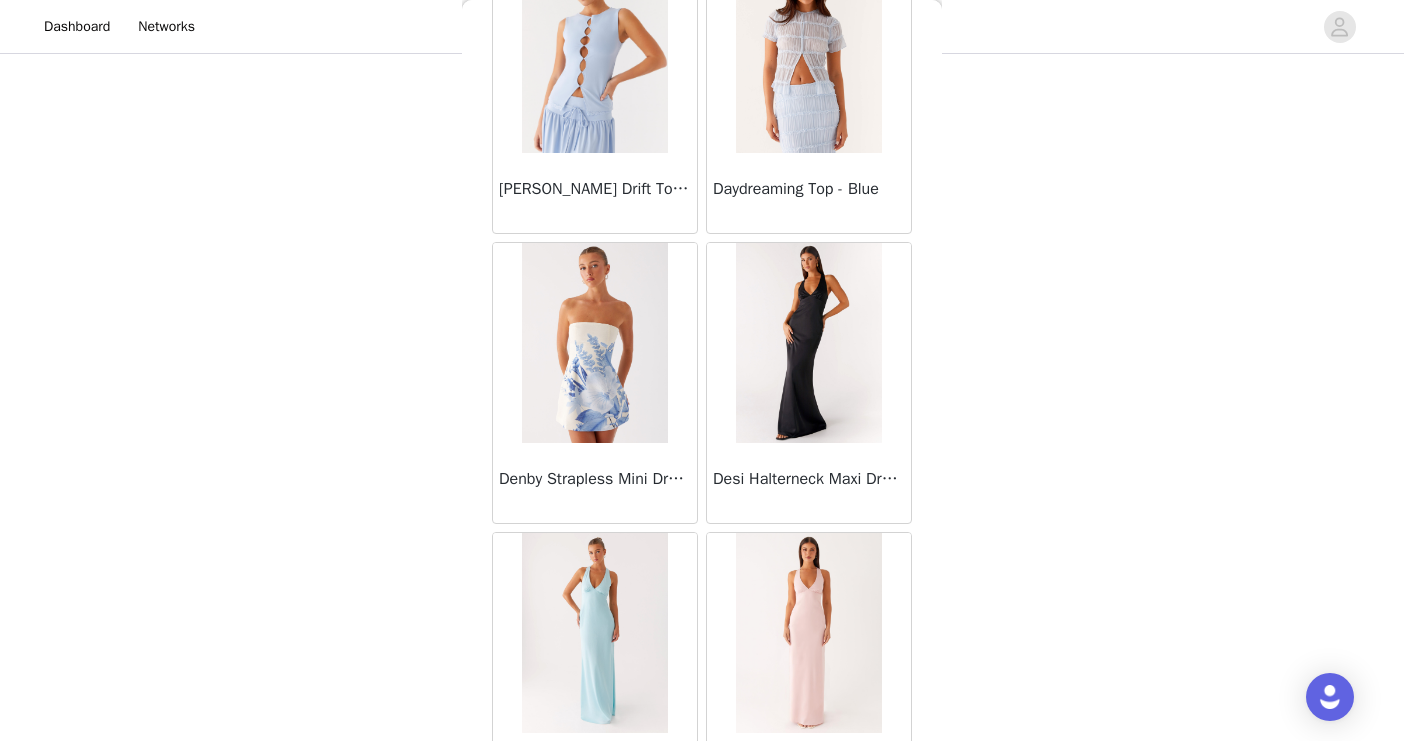 scroll, scrollTop: 16819, scrollLeft: 0, axis: vertical 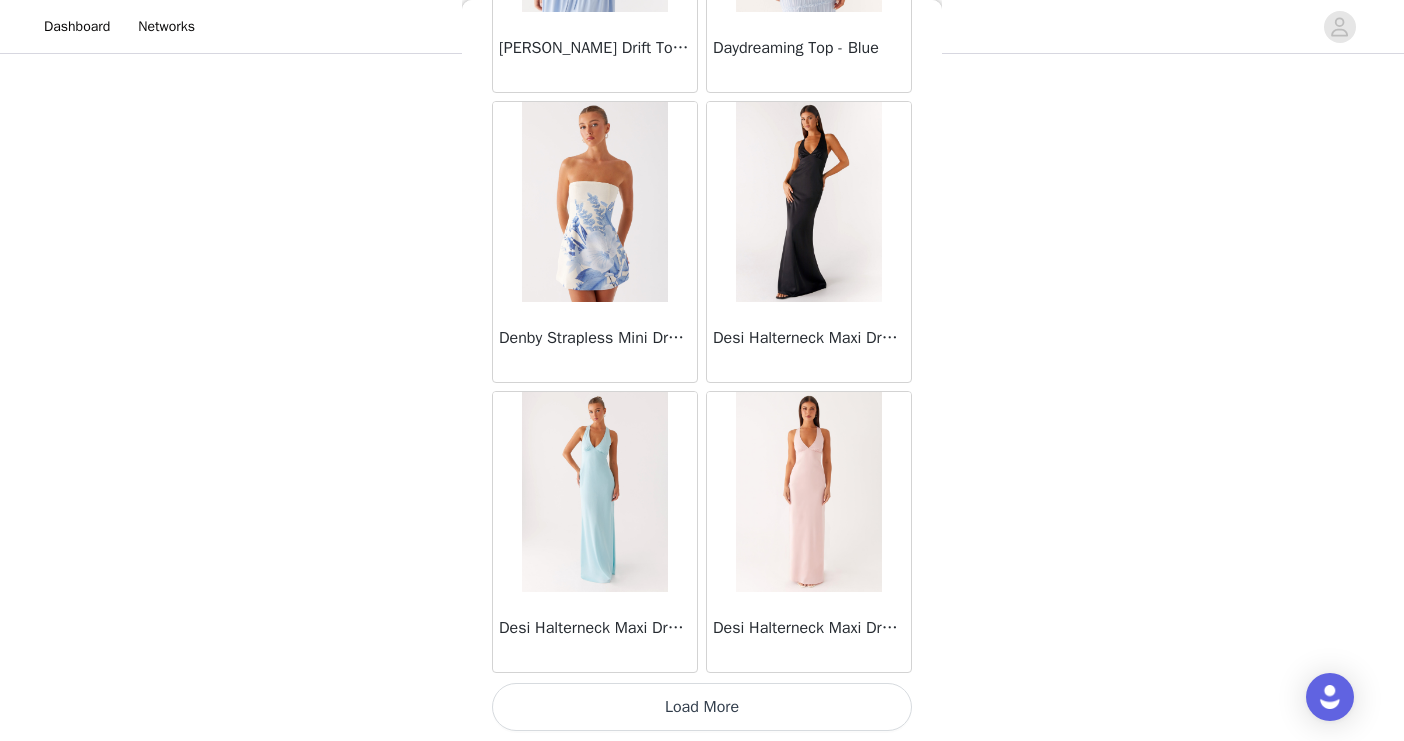 click on "Load More" at bounding box center (702, 707) 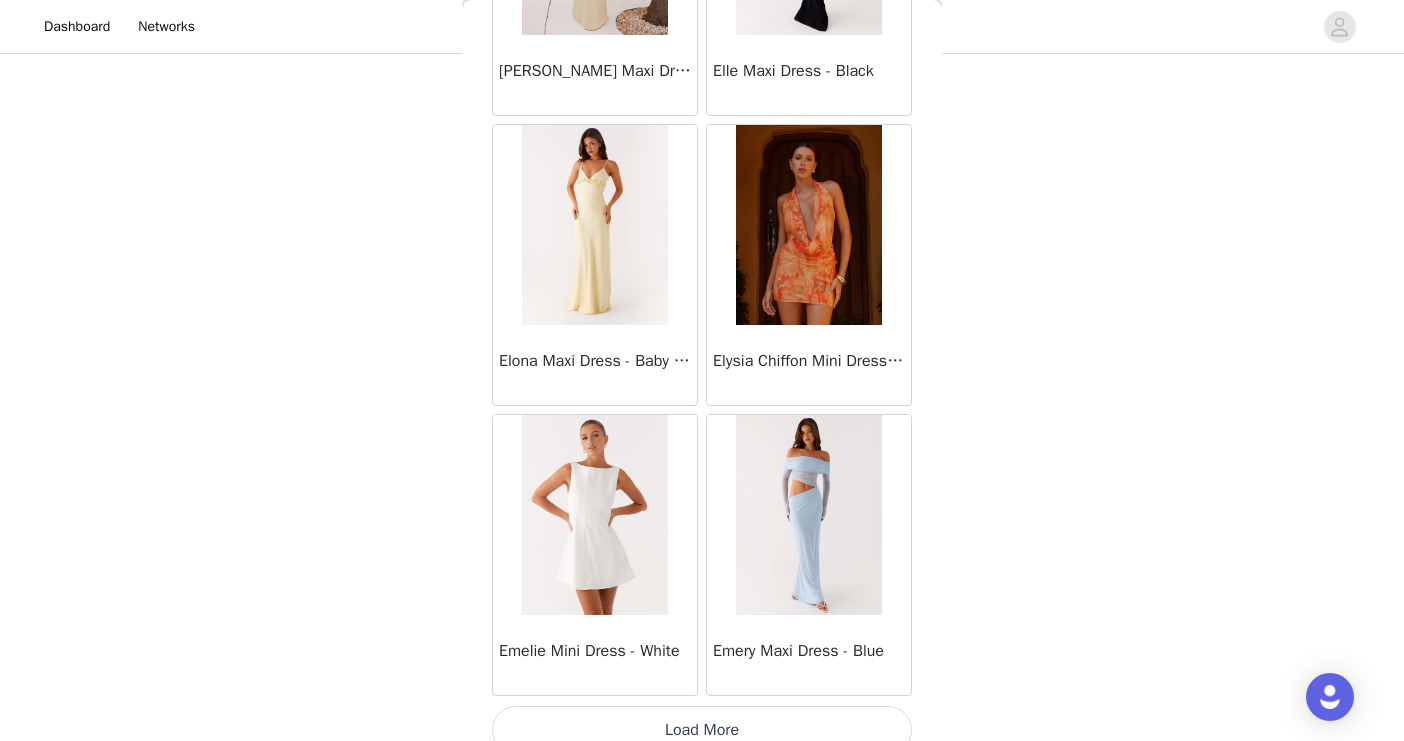 scroll, scrollTop: 19719, scrollLeft: 0, axis: vertical 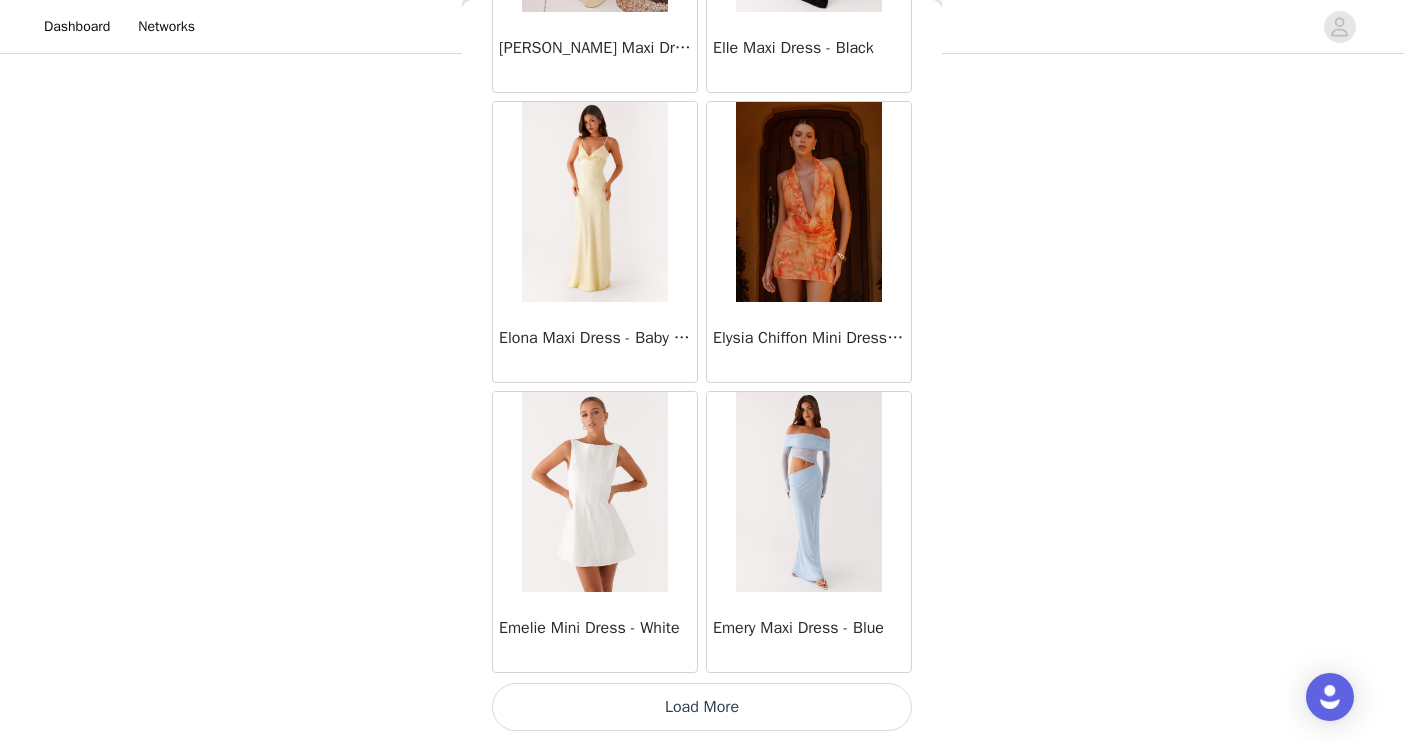 click on "Load More" at bounding box center [702, 707] 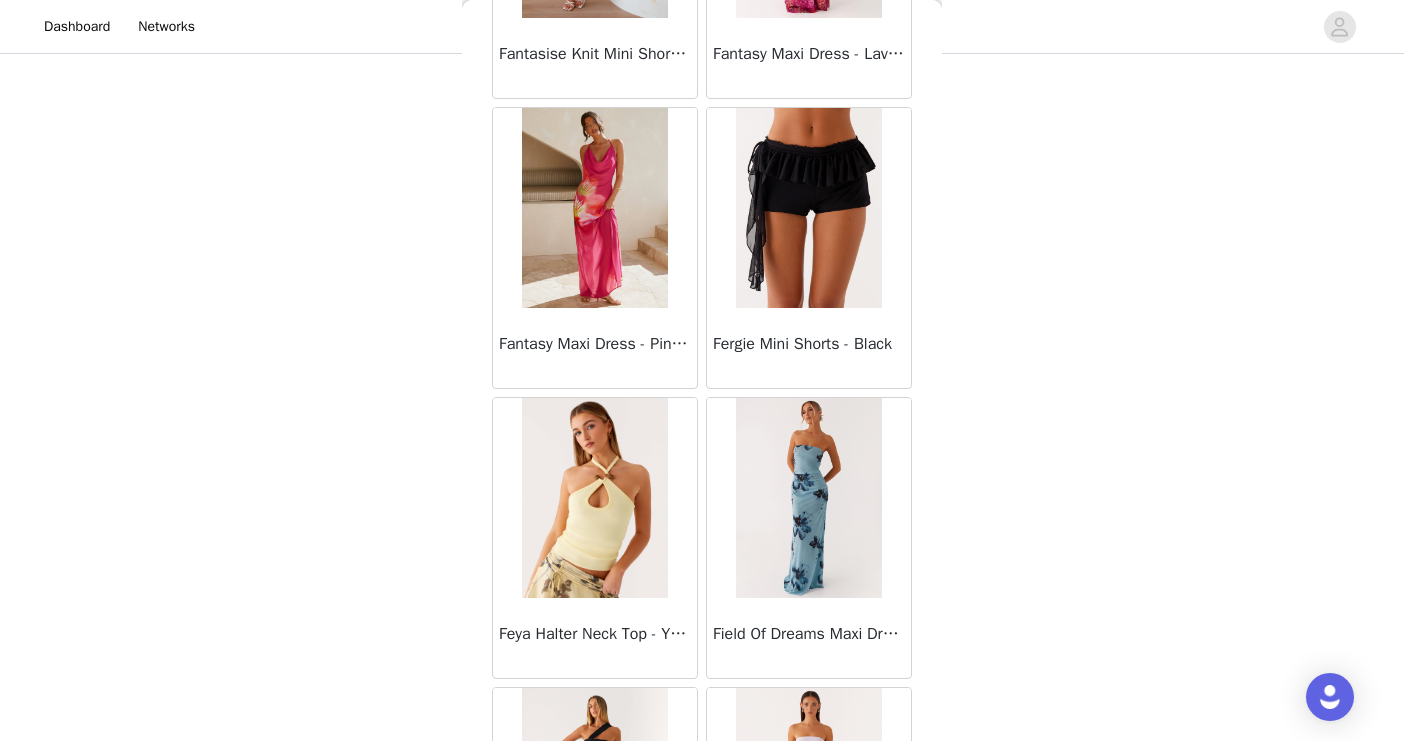 scroll, scrollTop: 22619, scrollLeft: 0, axis: vertical 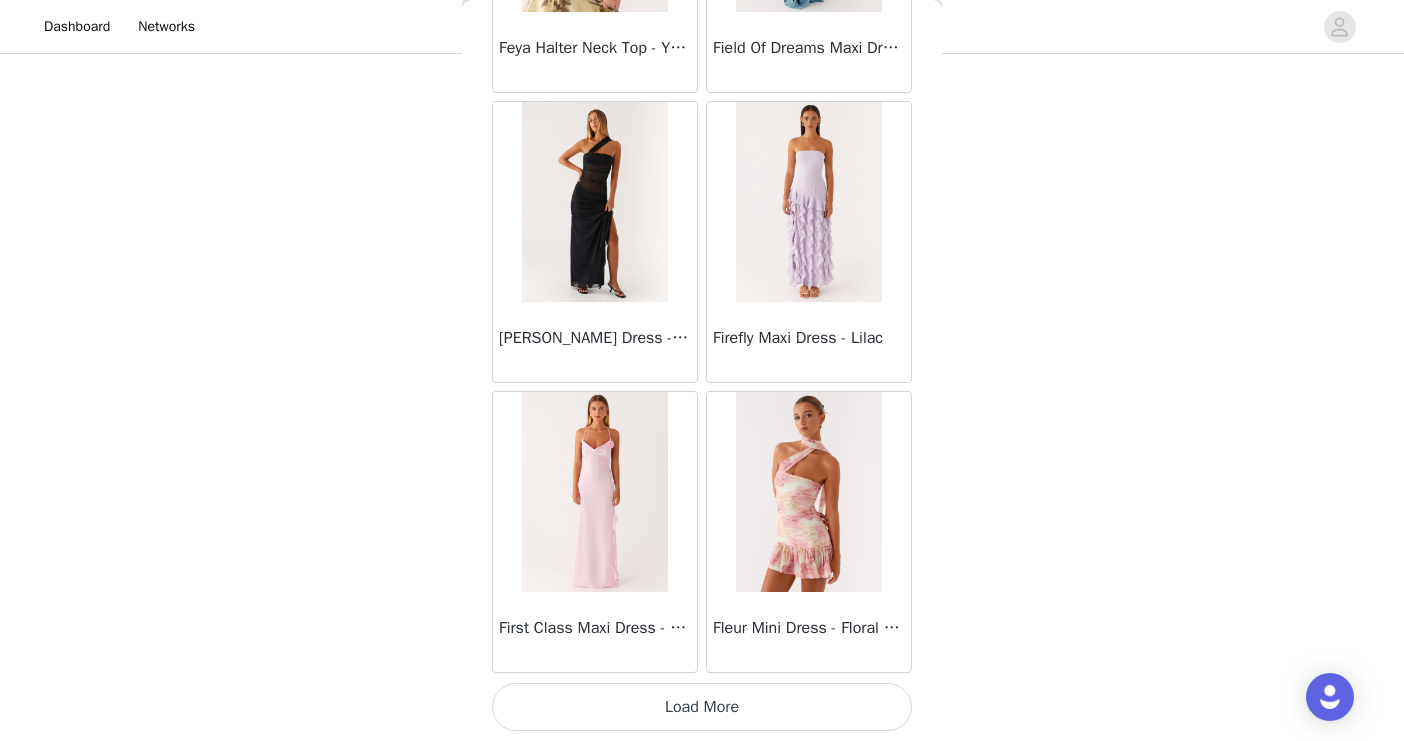 click on "Load More" at bounding box center (702, 707) 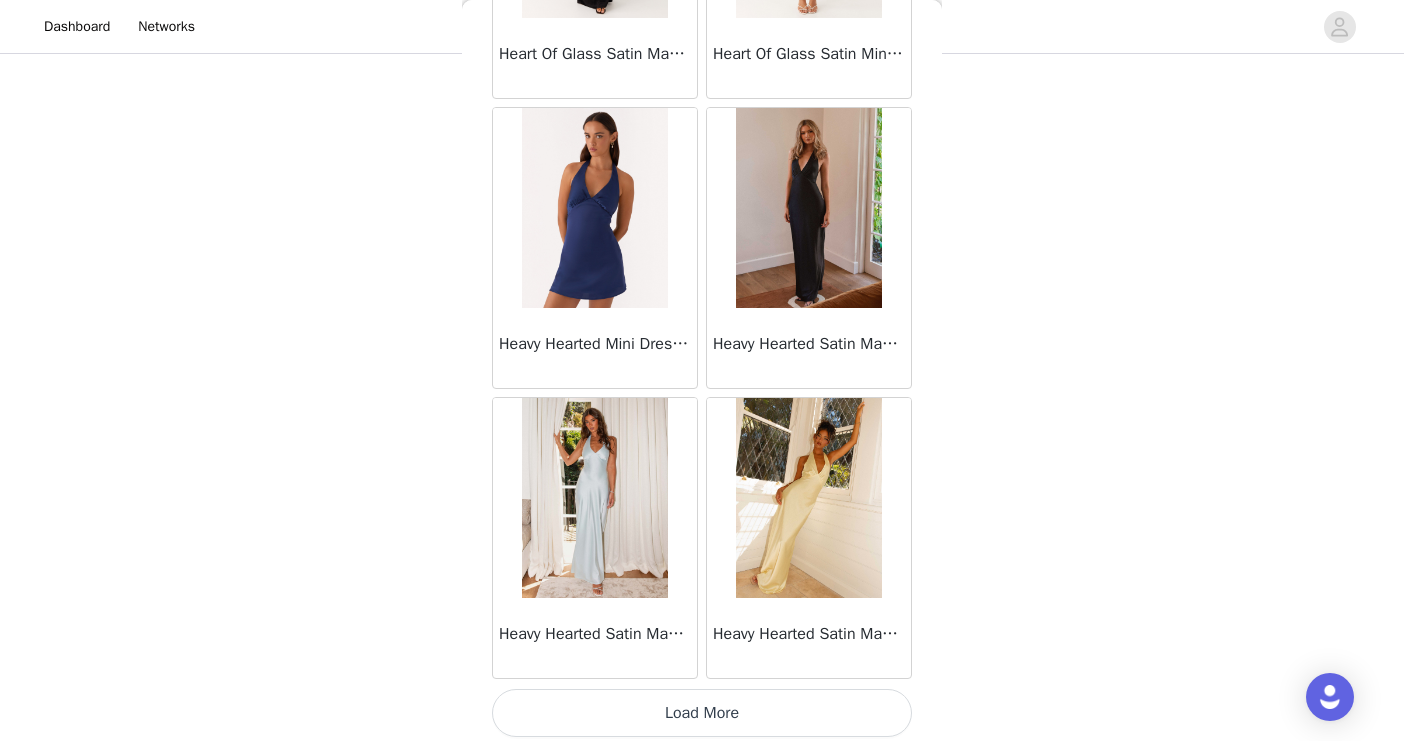 scroll, scrollTop: 25519, scrollLeft: 0, axis: vertical 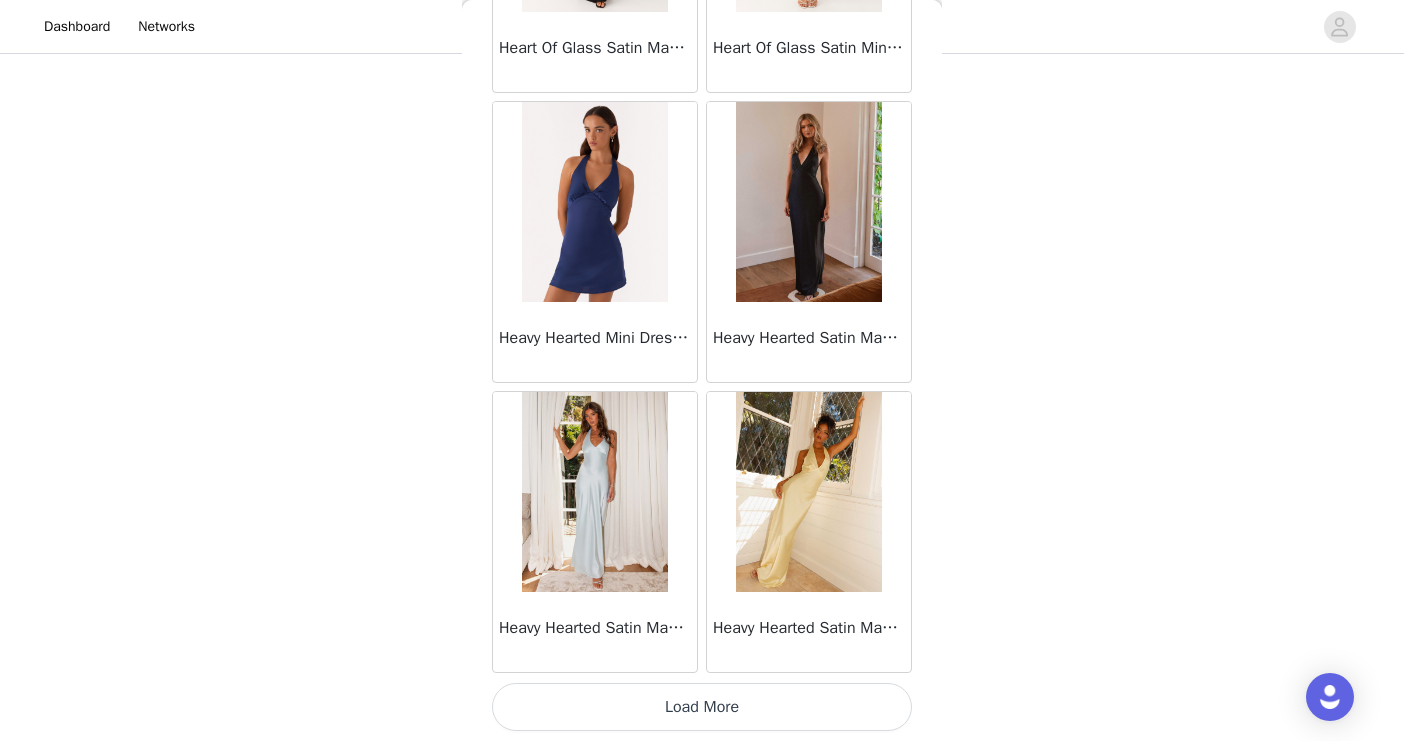 click on "Load More" at bounding box center (702, 707) 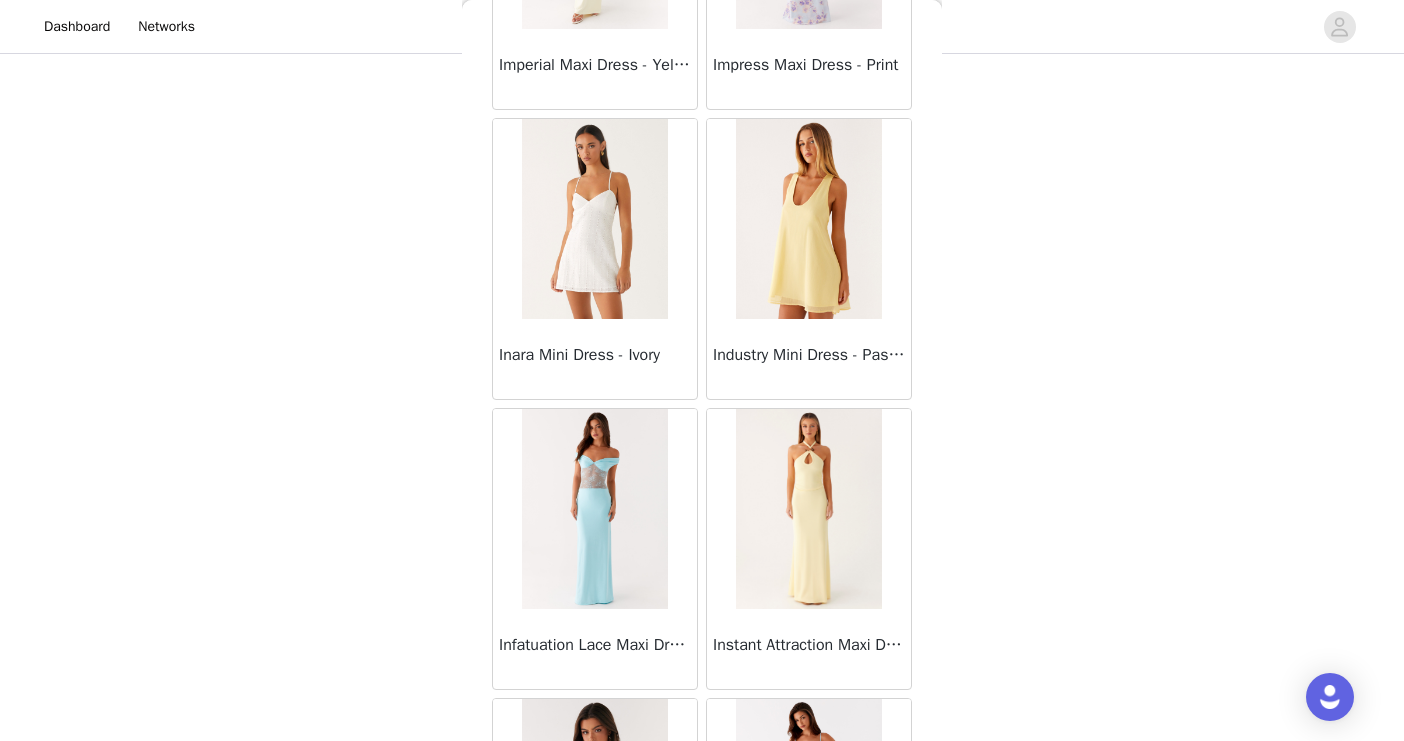 scroll, scrollTop: 28419, scrollLeft: 0, axis: vertical 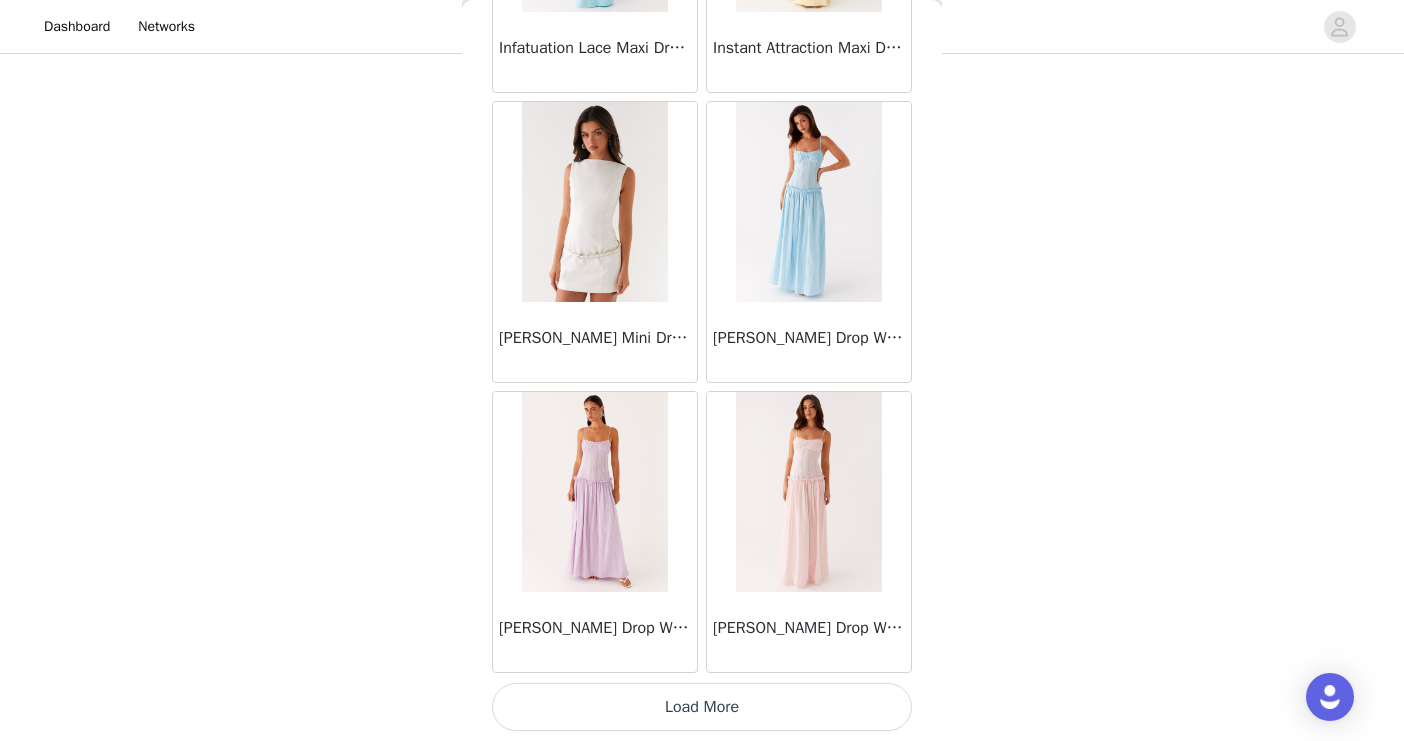 click on "Load More" at bounding box center [702, 707] 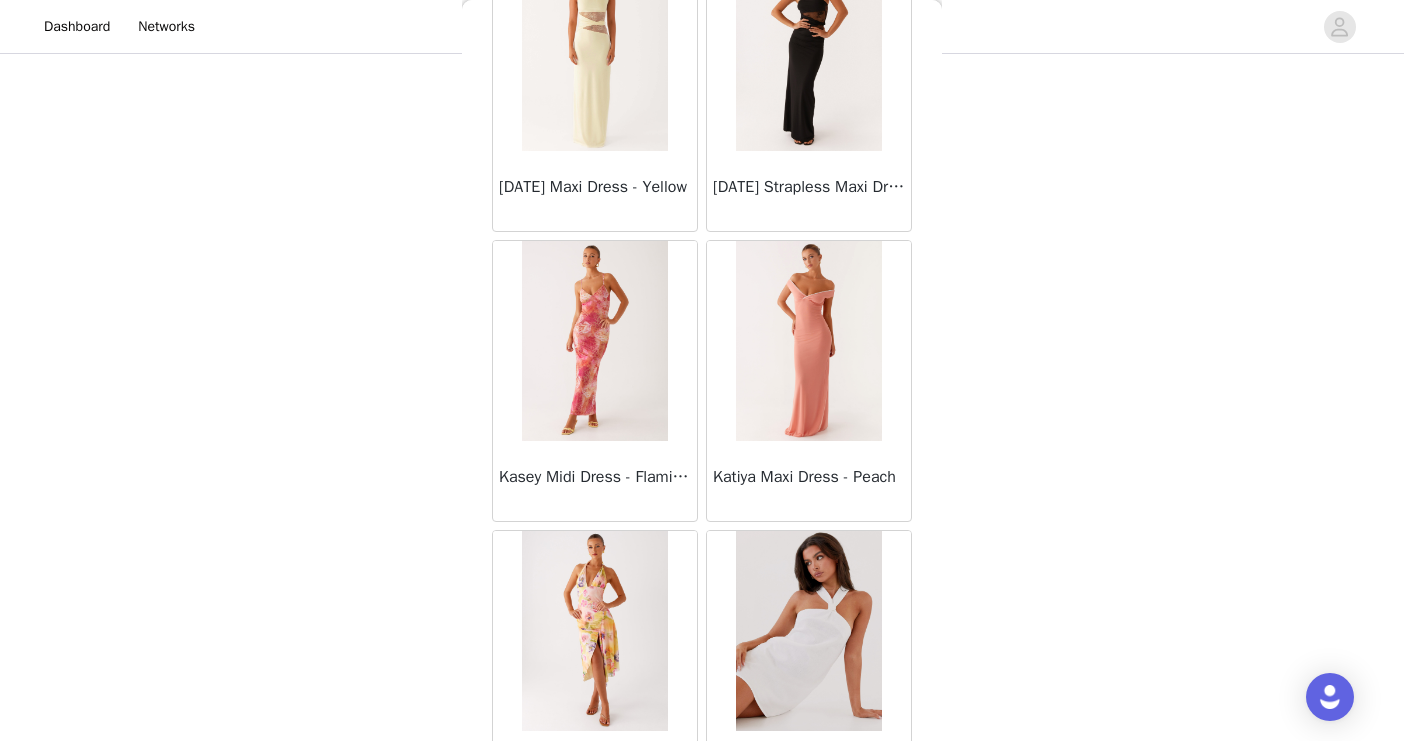 scroll, scrollTop: 31319, scrollLeft: 0, axis: vertical 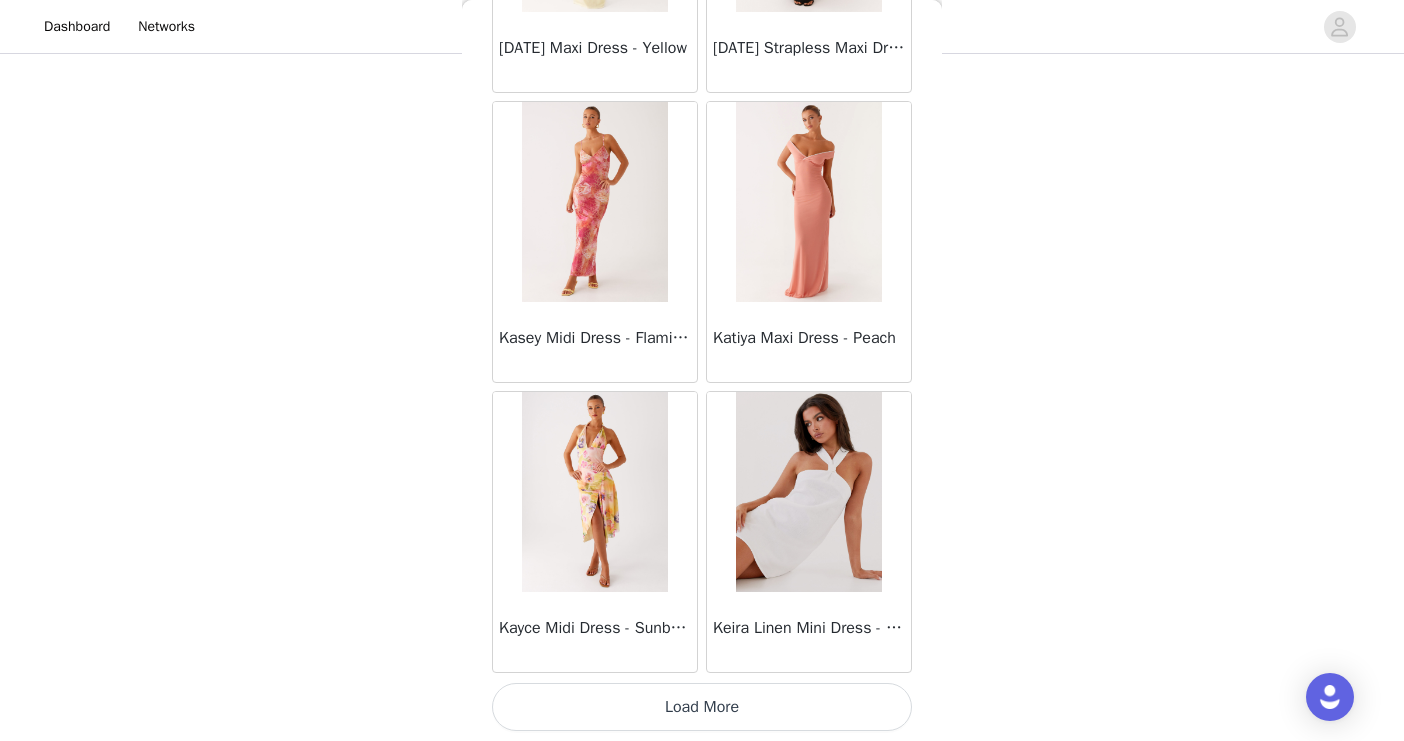 click on "Load More" at bounding box center (702, 707) 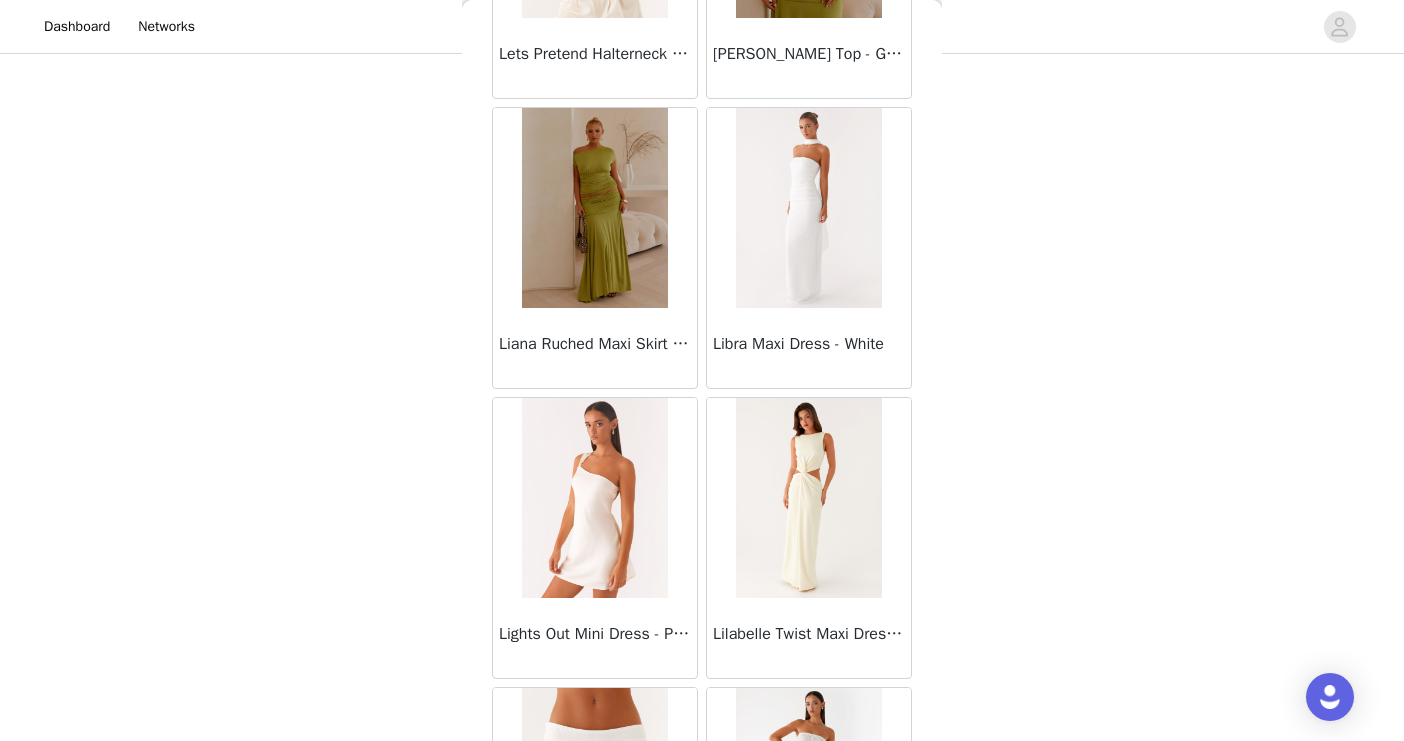 scroll, scrollTop: 34219, scrollLeft: 0, axis: vertical 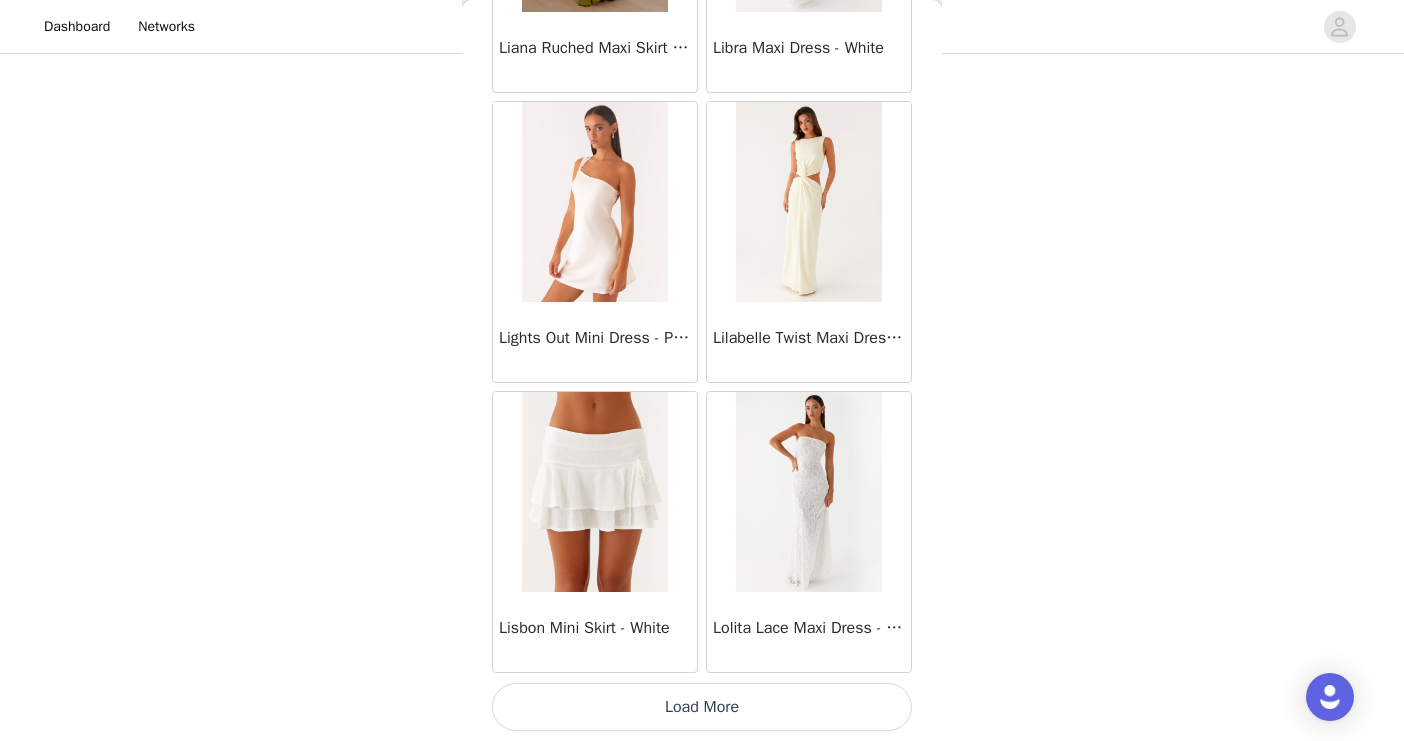 click on "Load More" at bounding box center (702, 707) 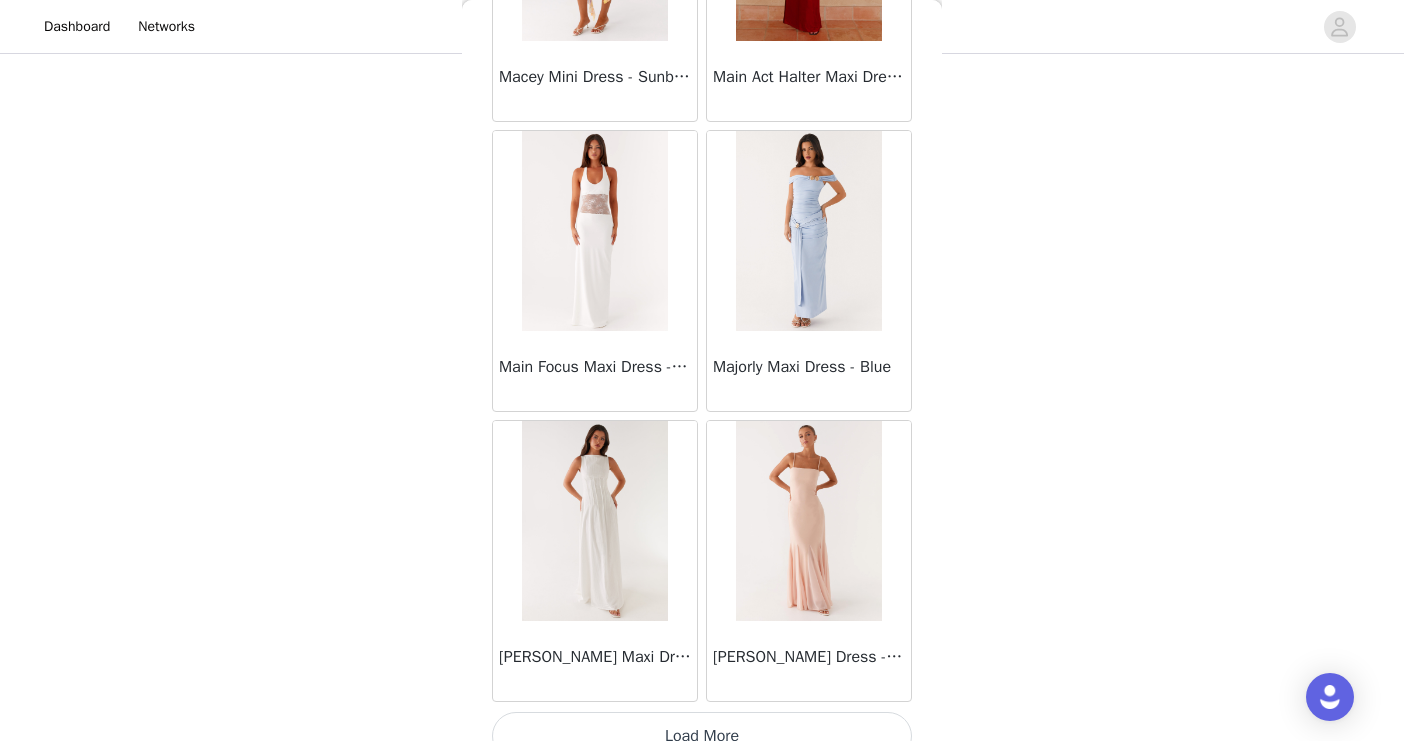 scroll, scrollTop: 37119, scrollLeft: 0, axis: vertical 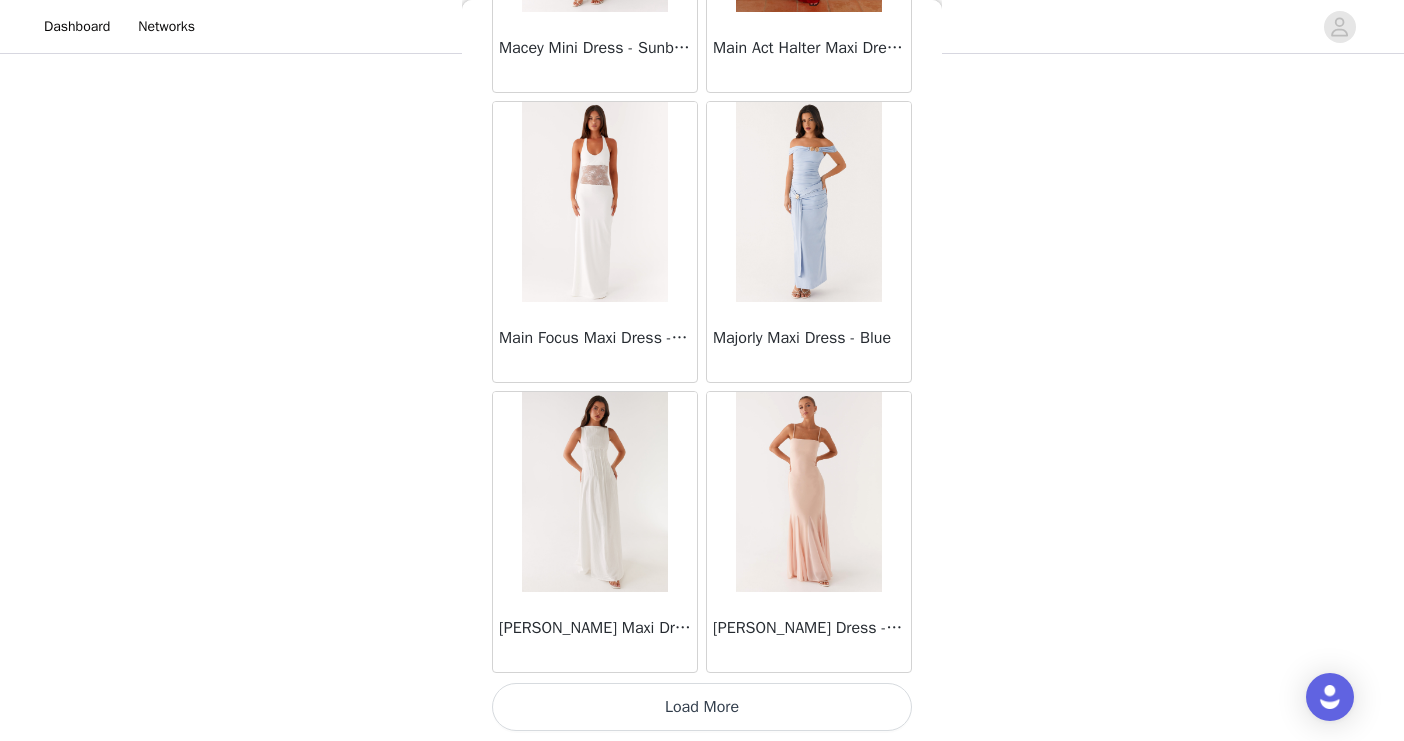 click on "Load More" at bounding box center (702, 707) 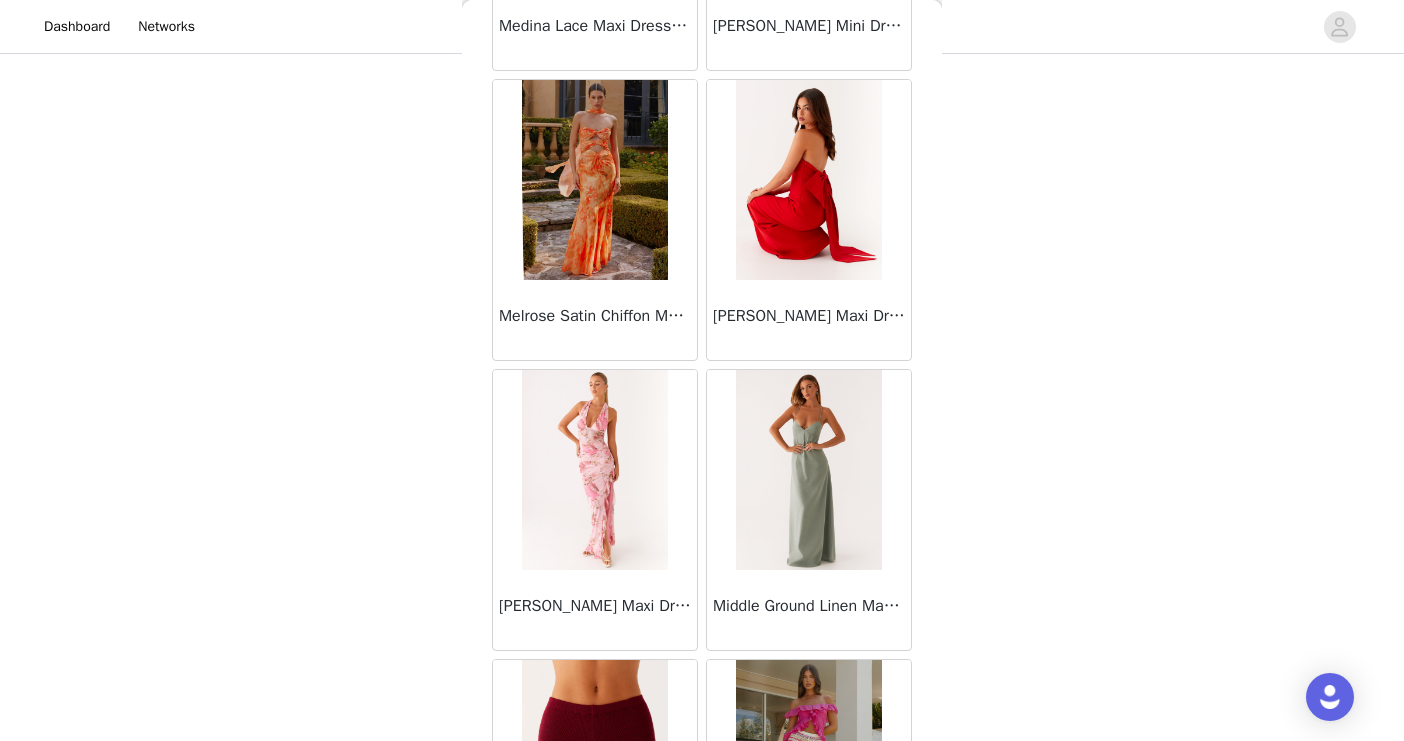 scroll, scrollTop: 40019, scrollLeft: 0, axis: vertical 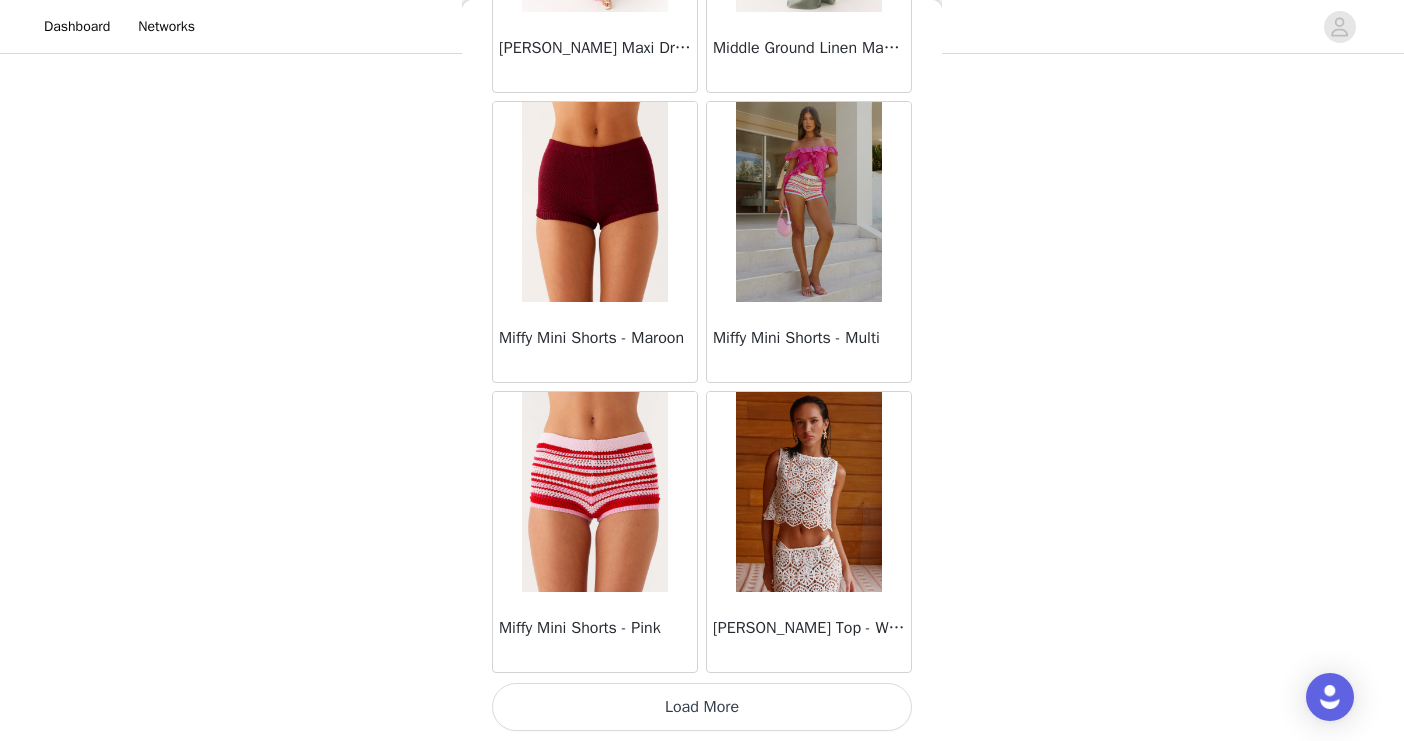 click on "Load More" at bounding box center (702, 707) 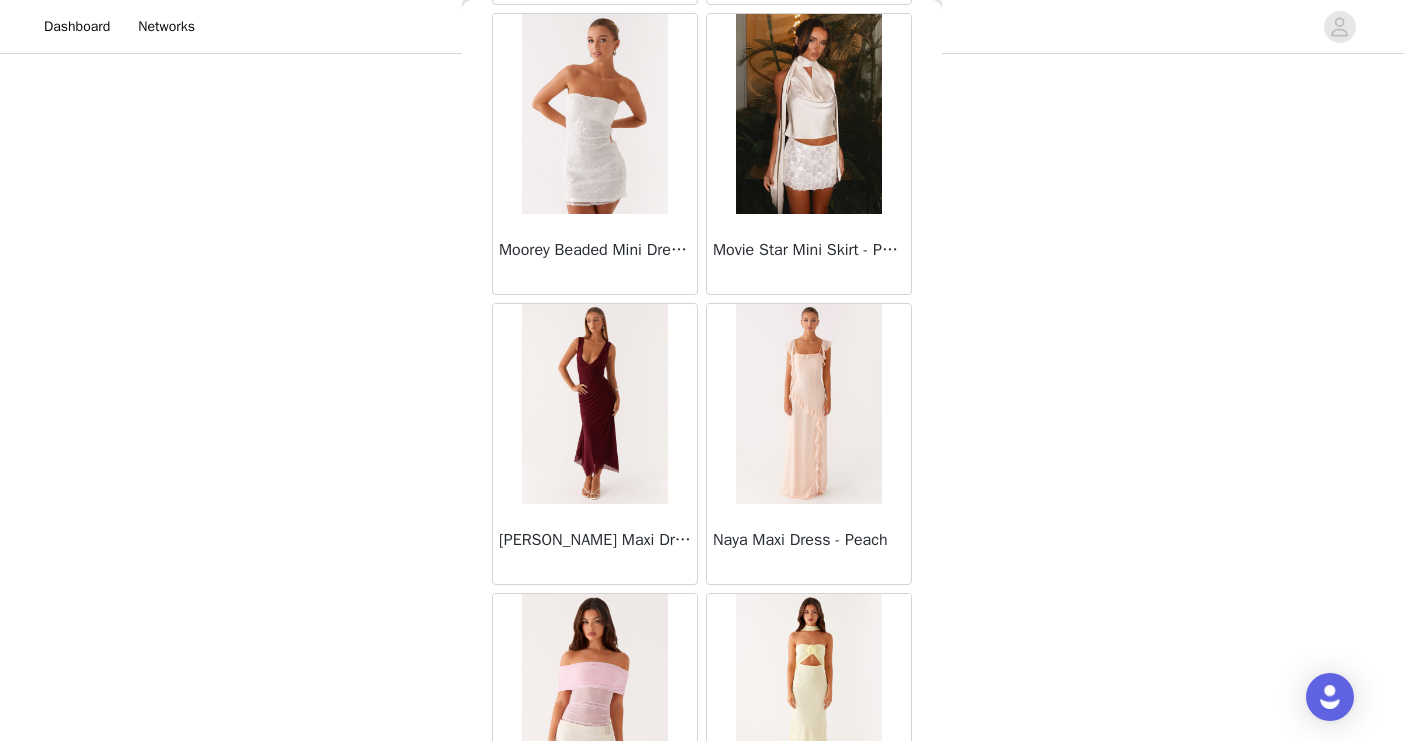 scroll, scrollTop: 42919, scrollLeft: 0, axis: vertical 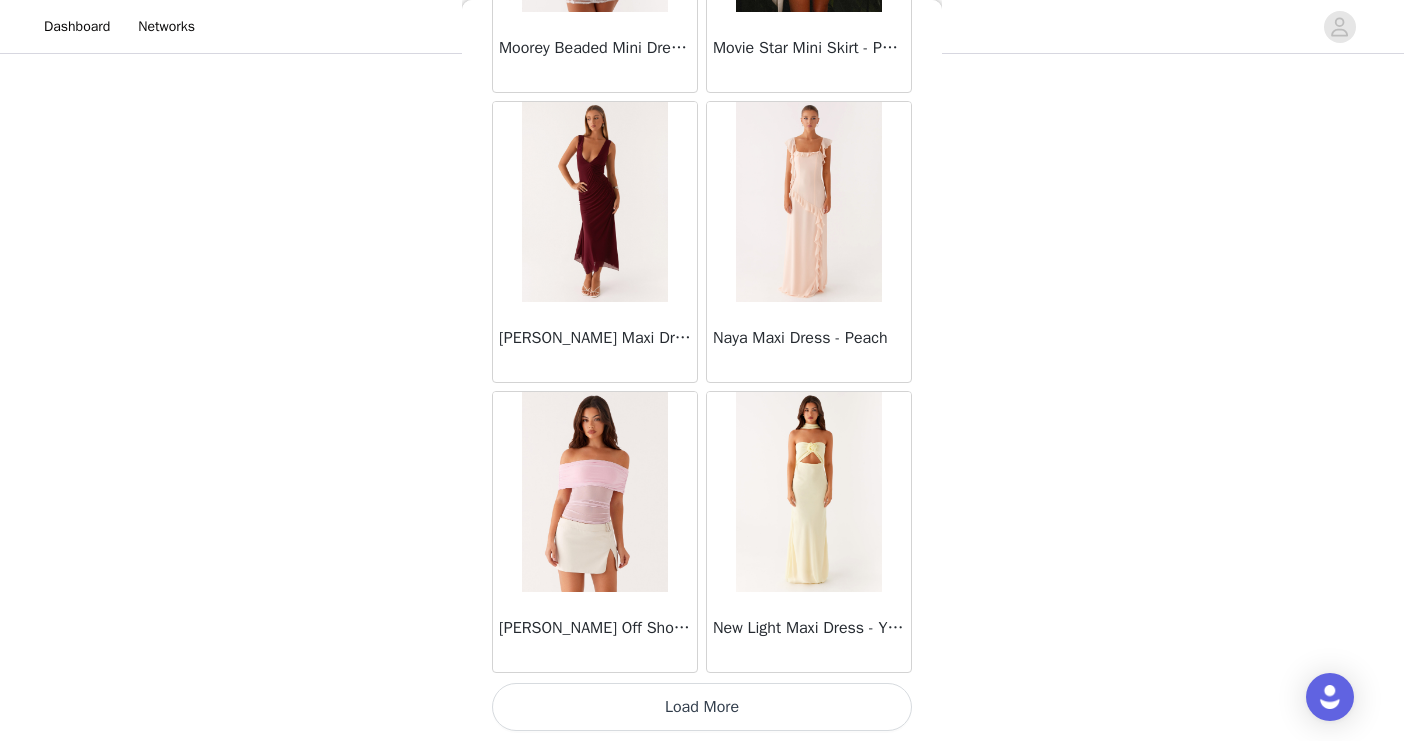 click on "Load More" at bounding box center (702, 707) 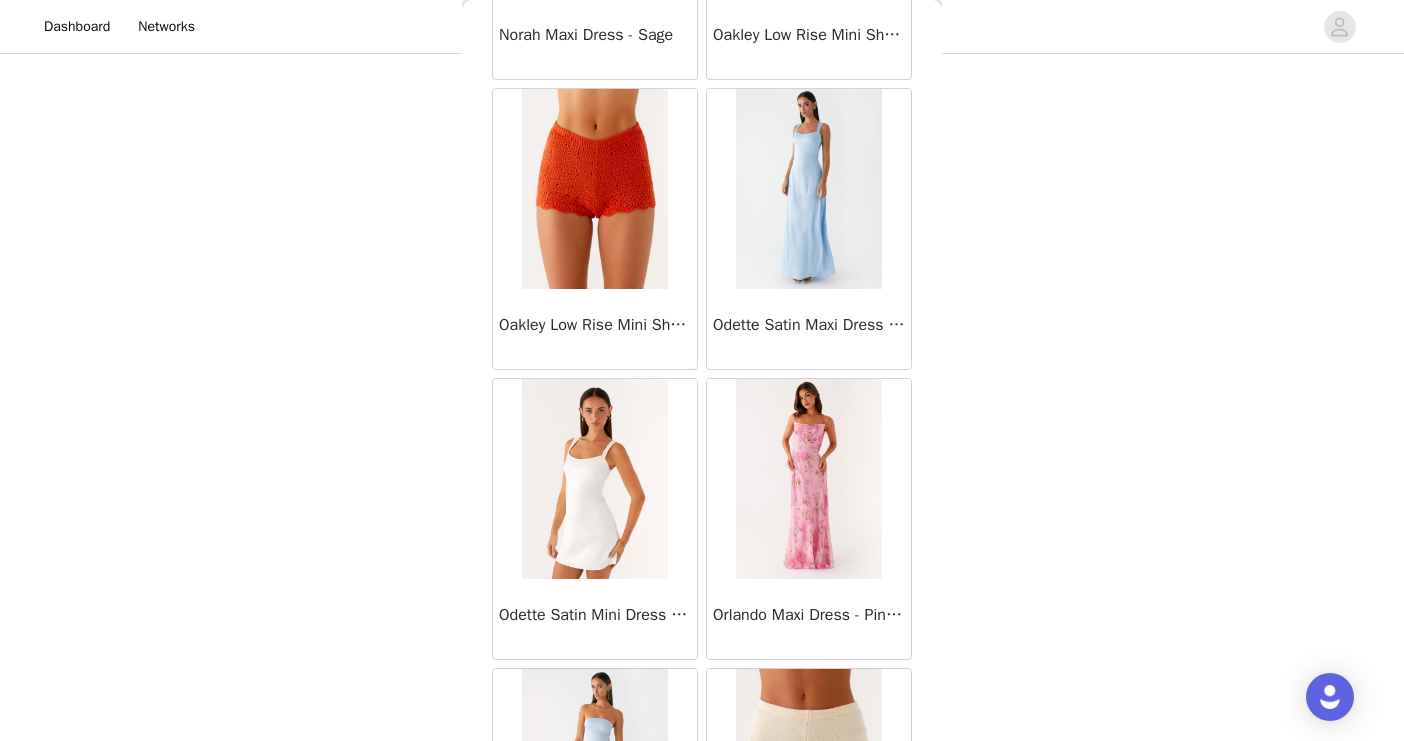 scroll, scrollTop: 45819, scrollLeft: 0, axis: vertical 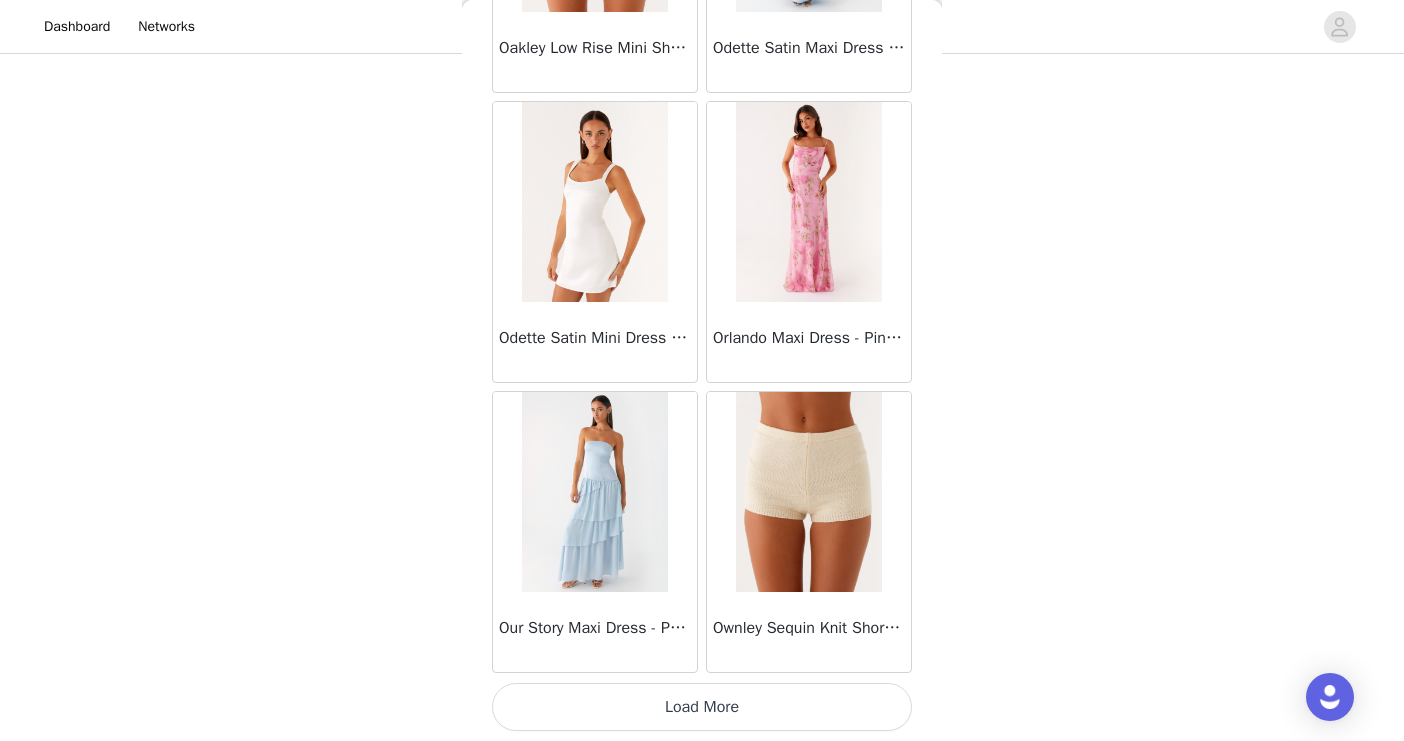 click on "Load More" at bounding box center (702, 707) 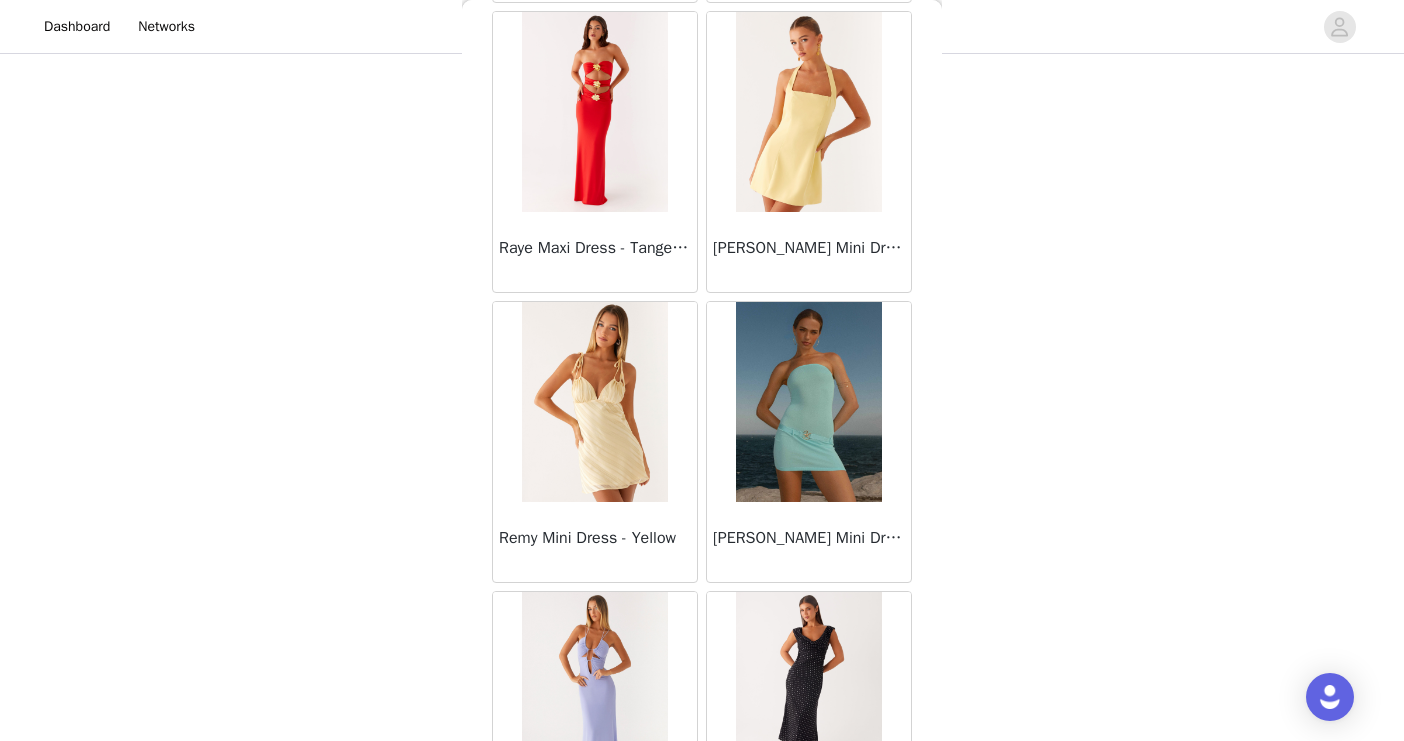scroll, scrollTop: 48719, scrollLeft: 0, axis: vertical 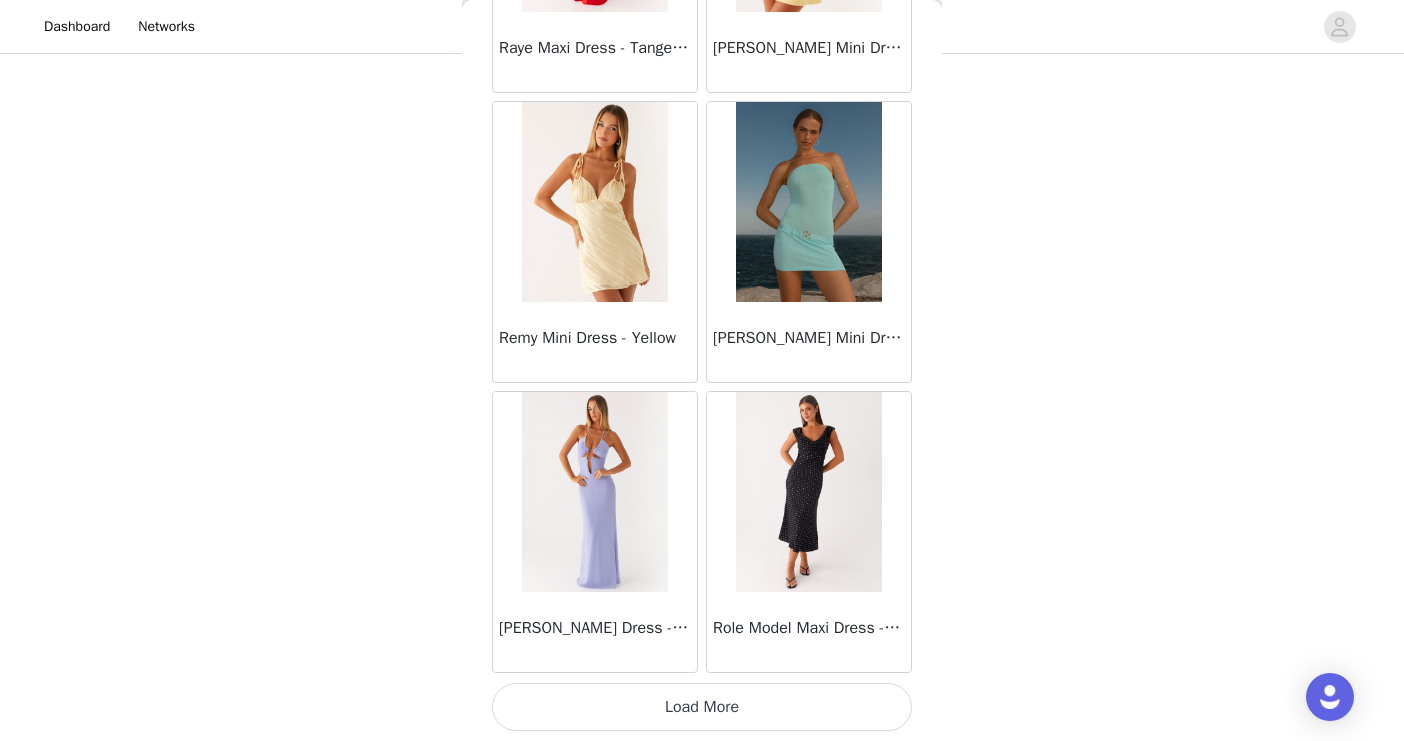 click on "Load More" at bounding box center (702, 707) 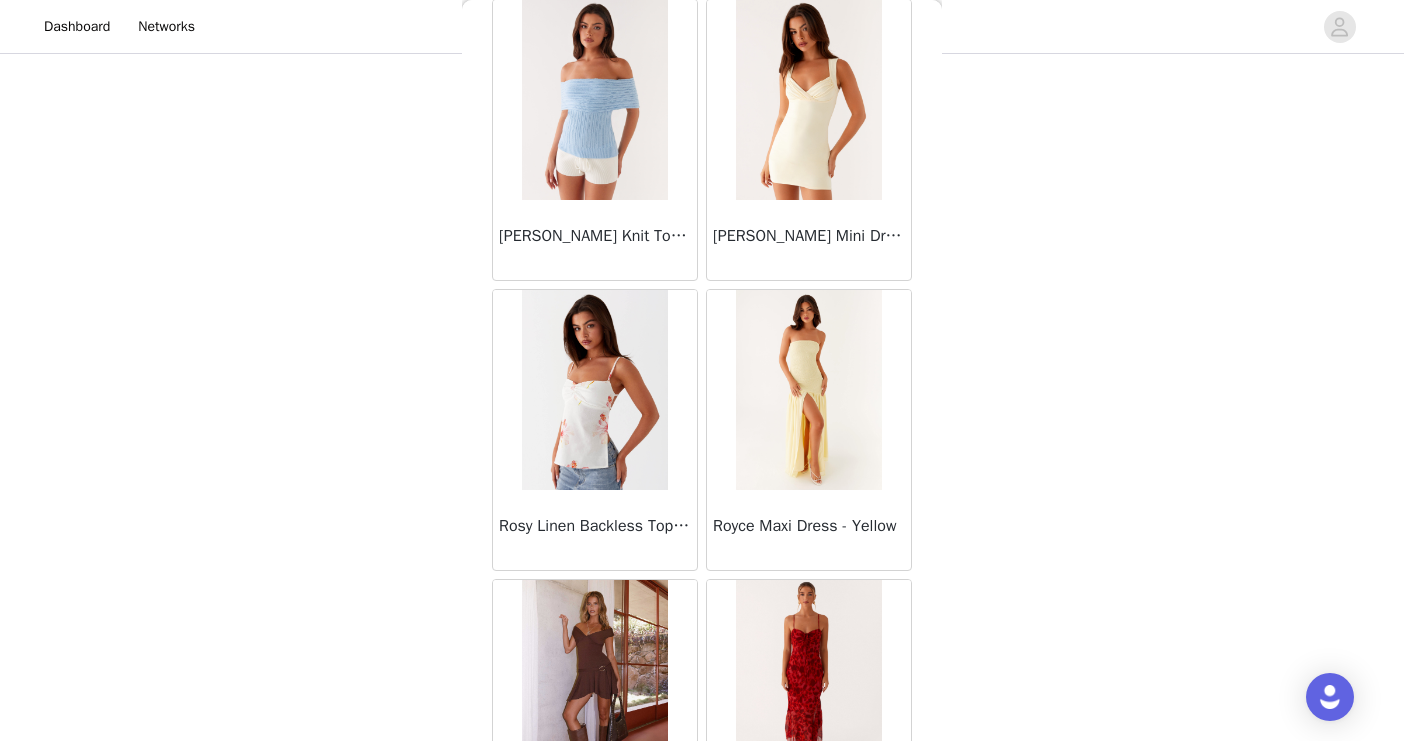 scroll, scrollTop: 50979, scrollLeft: 0, axis: vertical 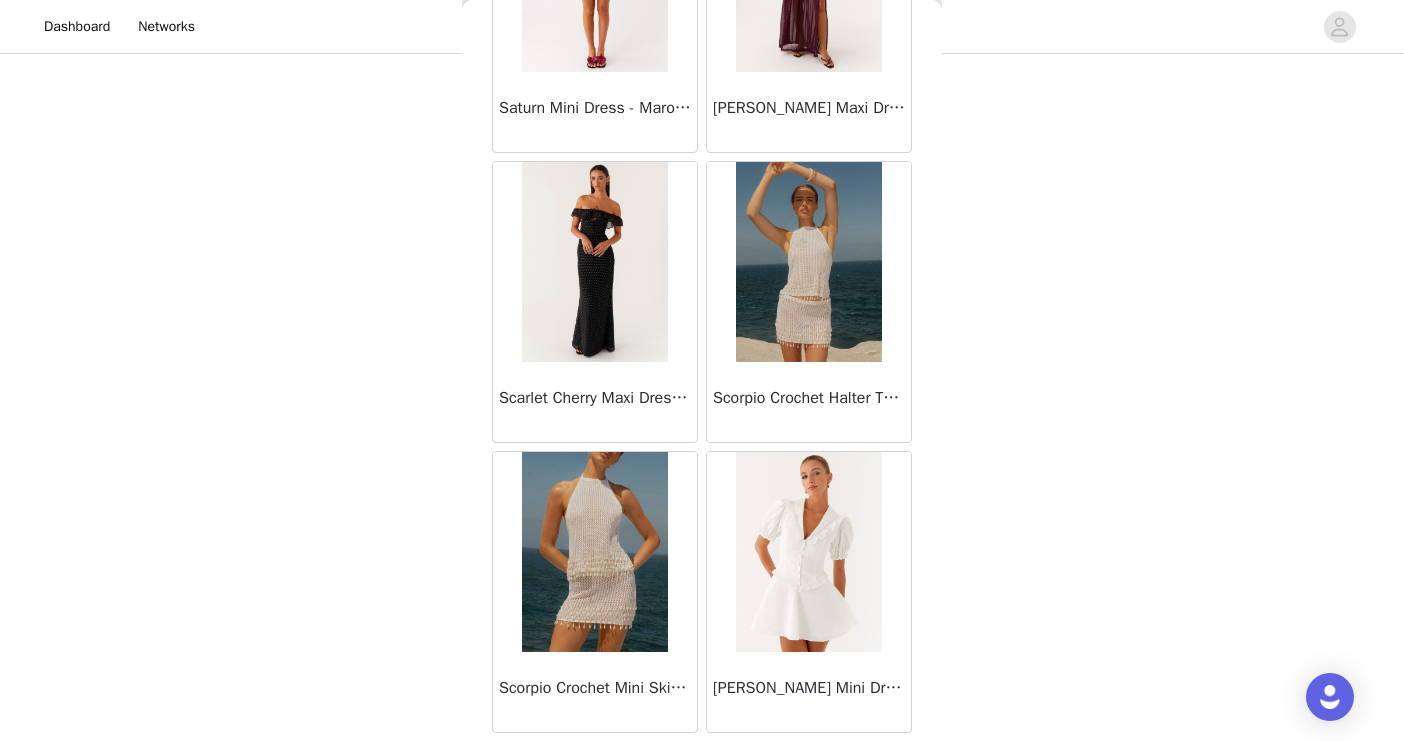 click on "STEP 1 OF 4
Select your styles!
You will receive 4 products.       3/4 Selected           Carmel Maxi Dress - Mulberry           Mulberry, [GEOGRAPHIC_DATA] 2       Edit   Remove     [PERSON_NAME] Bow Mini Dress - Pink           Pink, US 2       Edit   Remove     Willow Chiffon Mini Dress - Green           Green, [GEOGRAPHIC_DATA] 2       Edit   Remove     Add Product       Back       Mariella Linen Maxi Skirt - Pink       Aamari Maxi Dress - Red       Abby Mini Dress - Floral Print       Adrina Ruffle Mini Dress - Pink Floral Print       Aiva Mini Dress - Yellow Floral       Alberta Maxi Dress - Mulberry       Alden Mini Dress - Floral Print       Aliah Knit Shorts - Yellow       [PERSON_NAME] Halter Maxi Dress - Yellow       [PERSON_NAME] Halter Mini Dress - Pastel Yellow       Alivia Mini Dress - Pink       [PERSON_NAME] Maxi Dress - Chocolate       [PERSON_NAME] Maxi Dress - [PERSON_NAME] Maxi Dress - Blue       Anastasia Maxi Dress - Ivory" at bounding box center (702, 174) 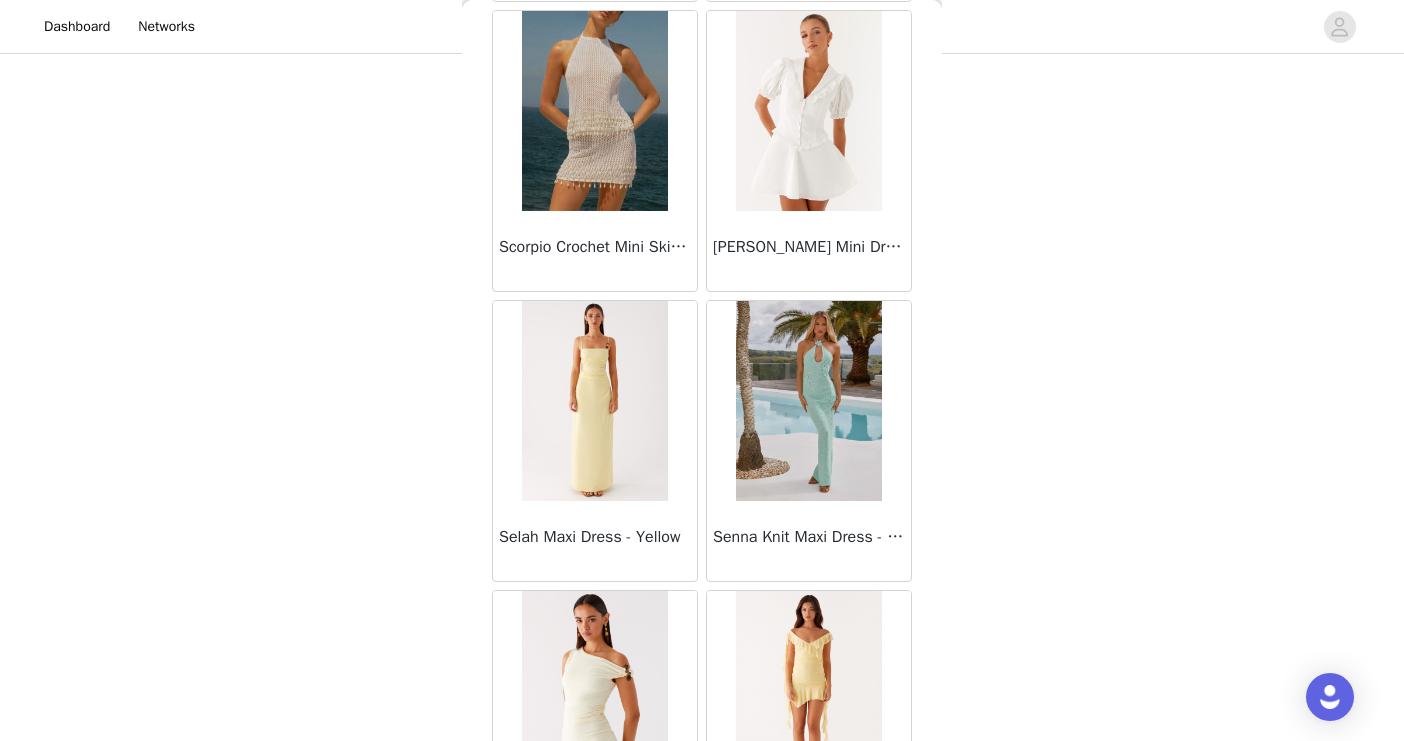 scroll, scrollTop: 51619, scrollLeft: 0, axis: vertical 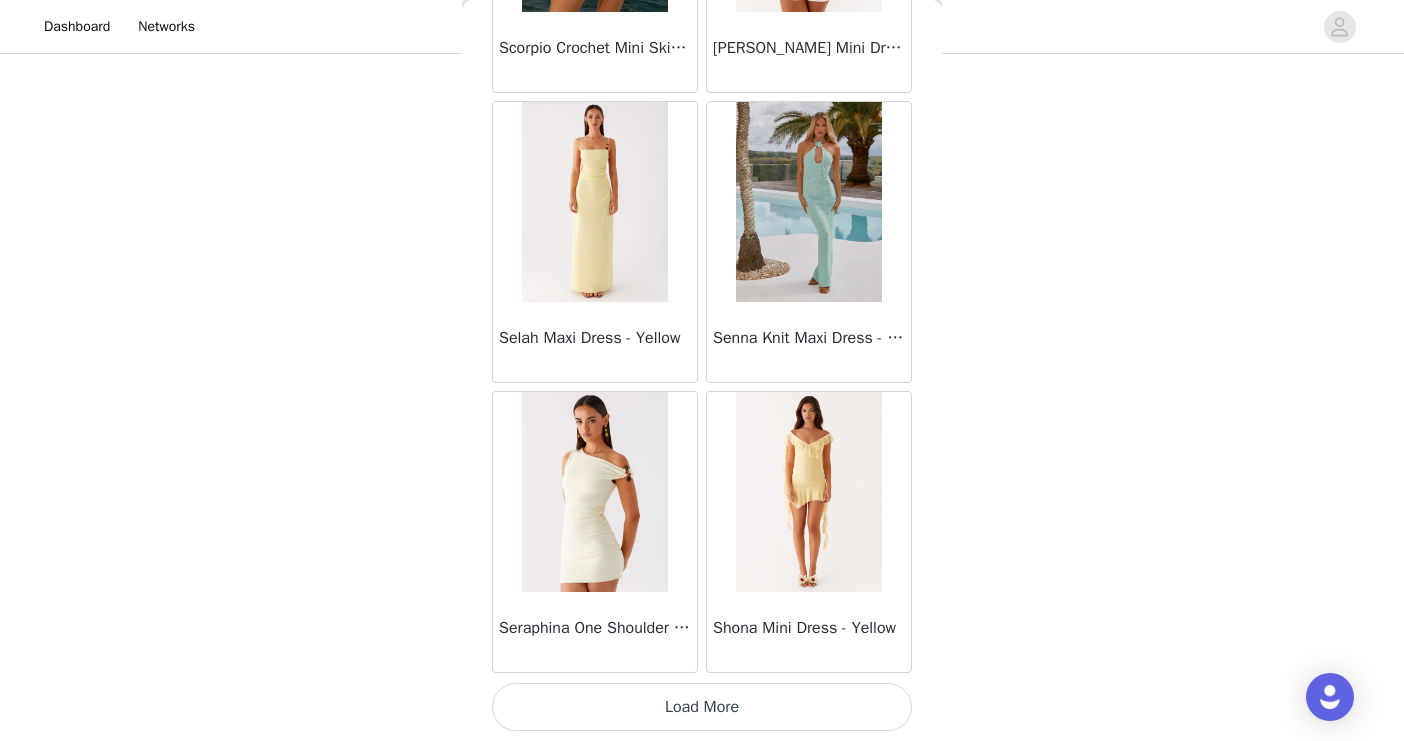 click on "Load More" at bounding box center (702, 707) 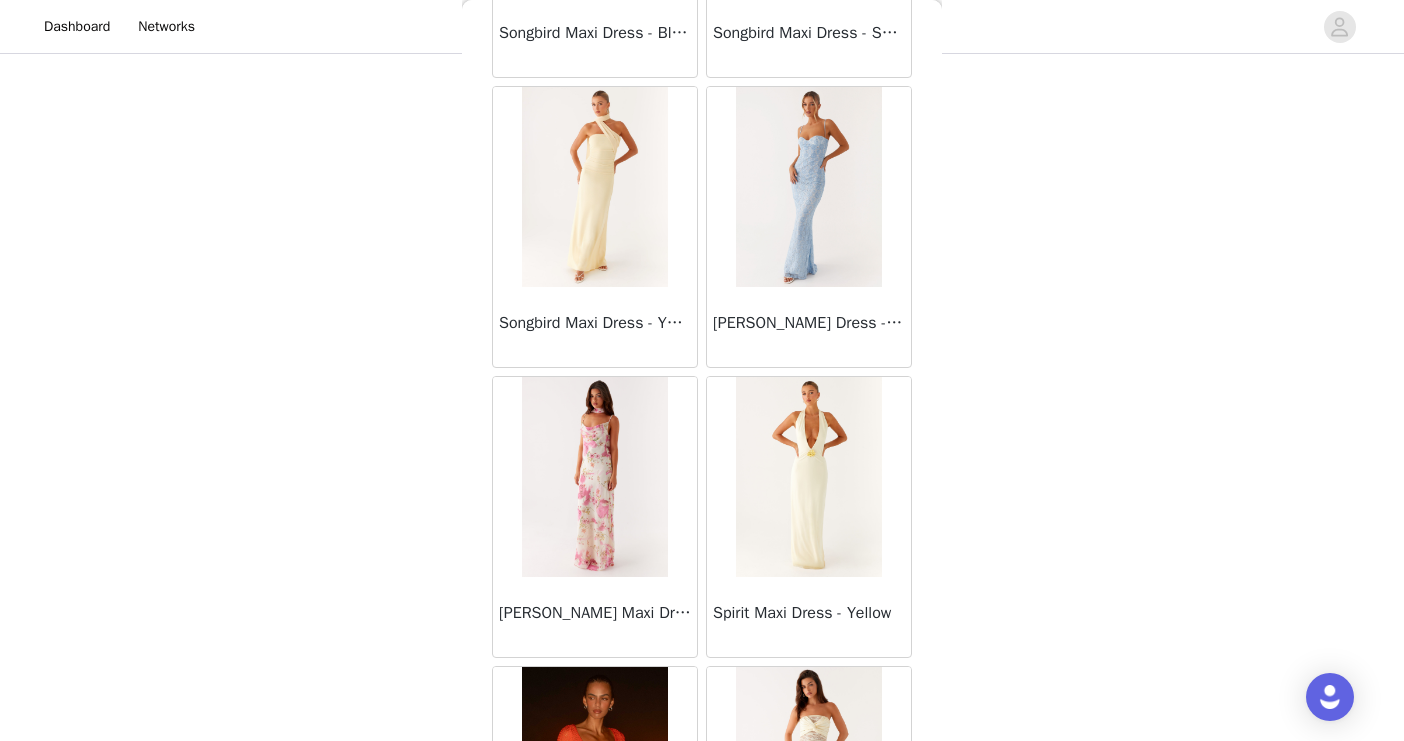 scroll, scrollTop: 54519, scrollLeft: 0, axis: vertical 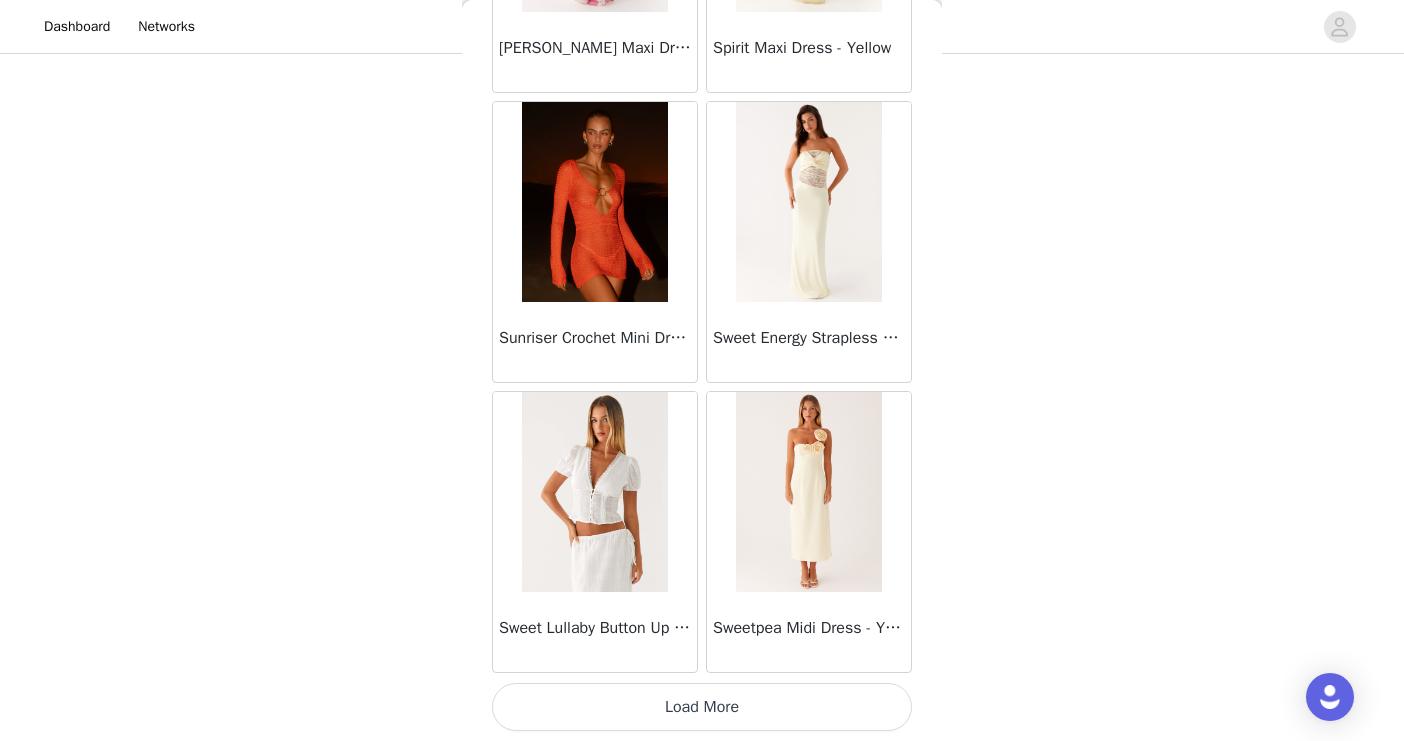 click on "Load More" at bounding box center [702, 707] 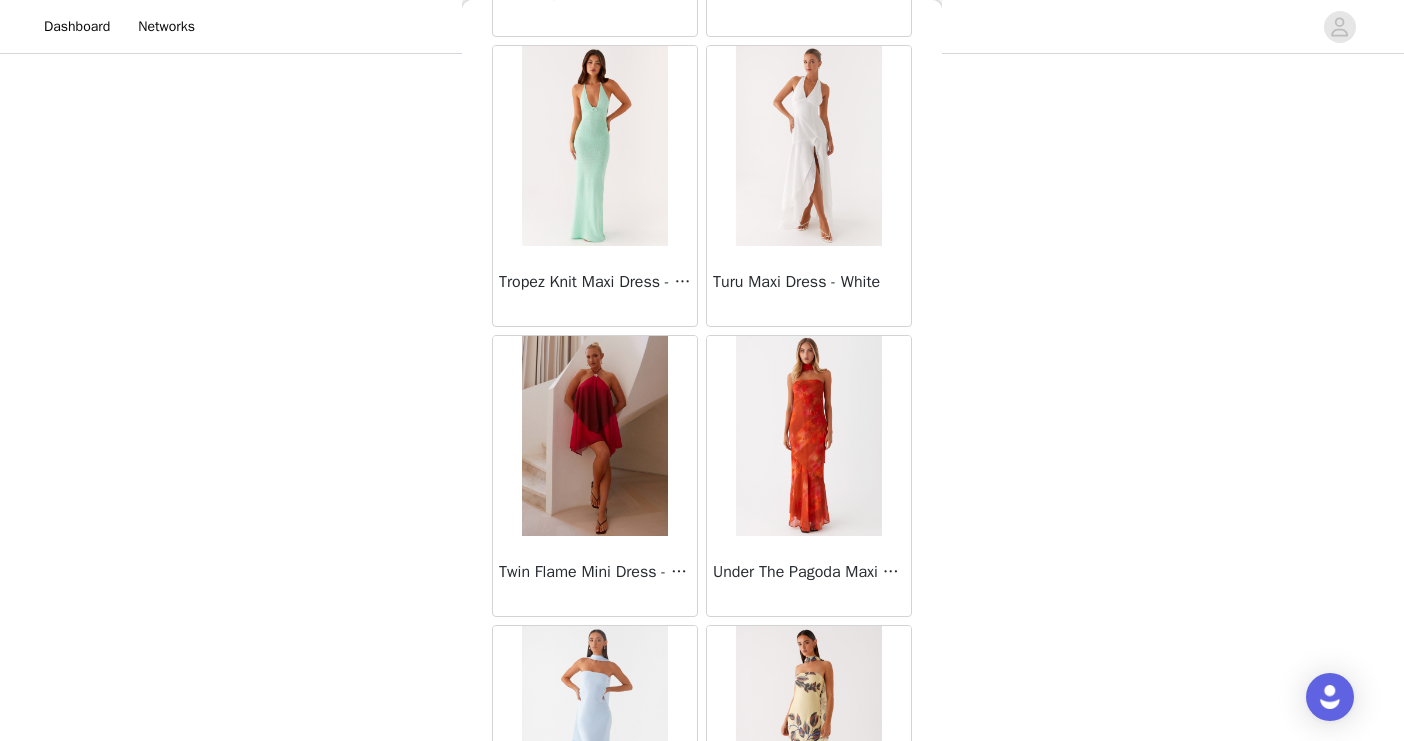 scroll, scrollTop: 57419, scrollLeft: 0, axis: vertical 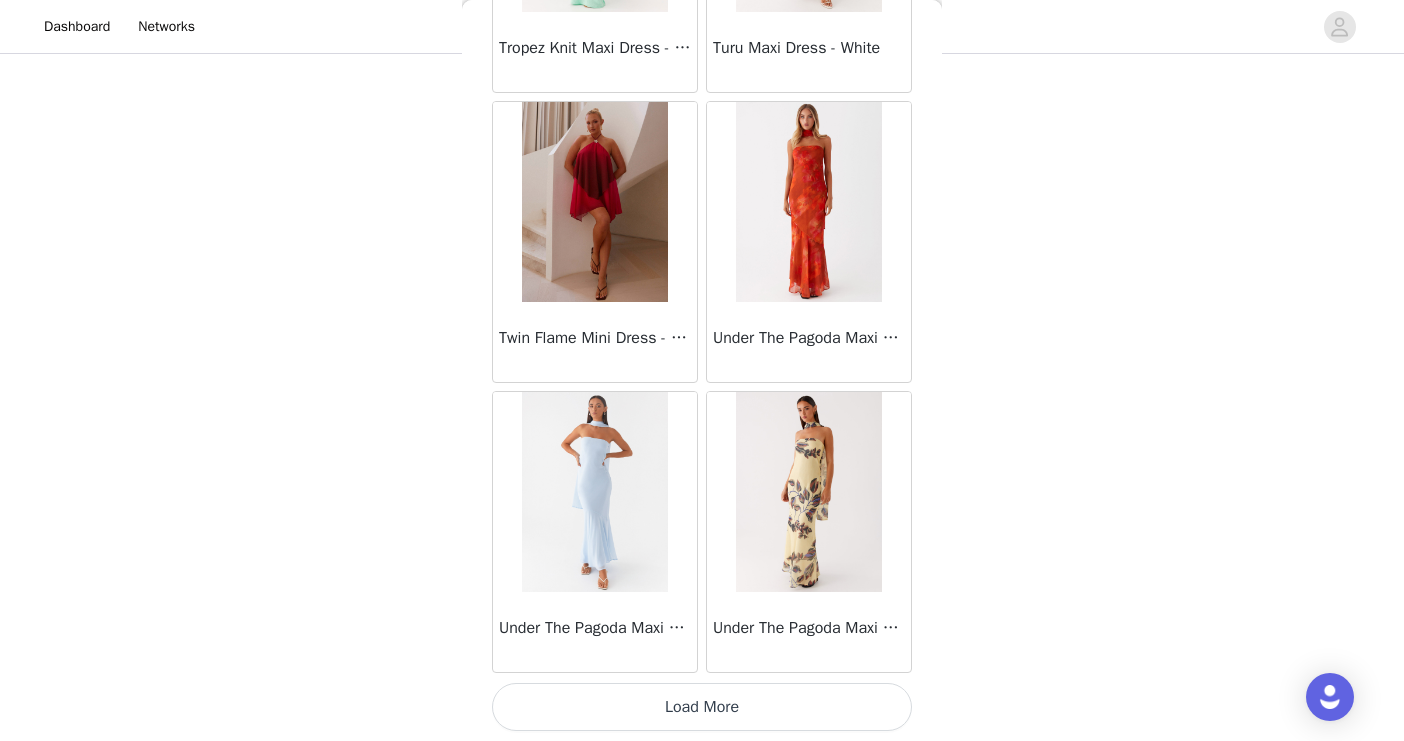 click on "Load More" at bounding box center (702, 707) 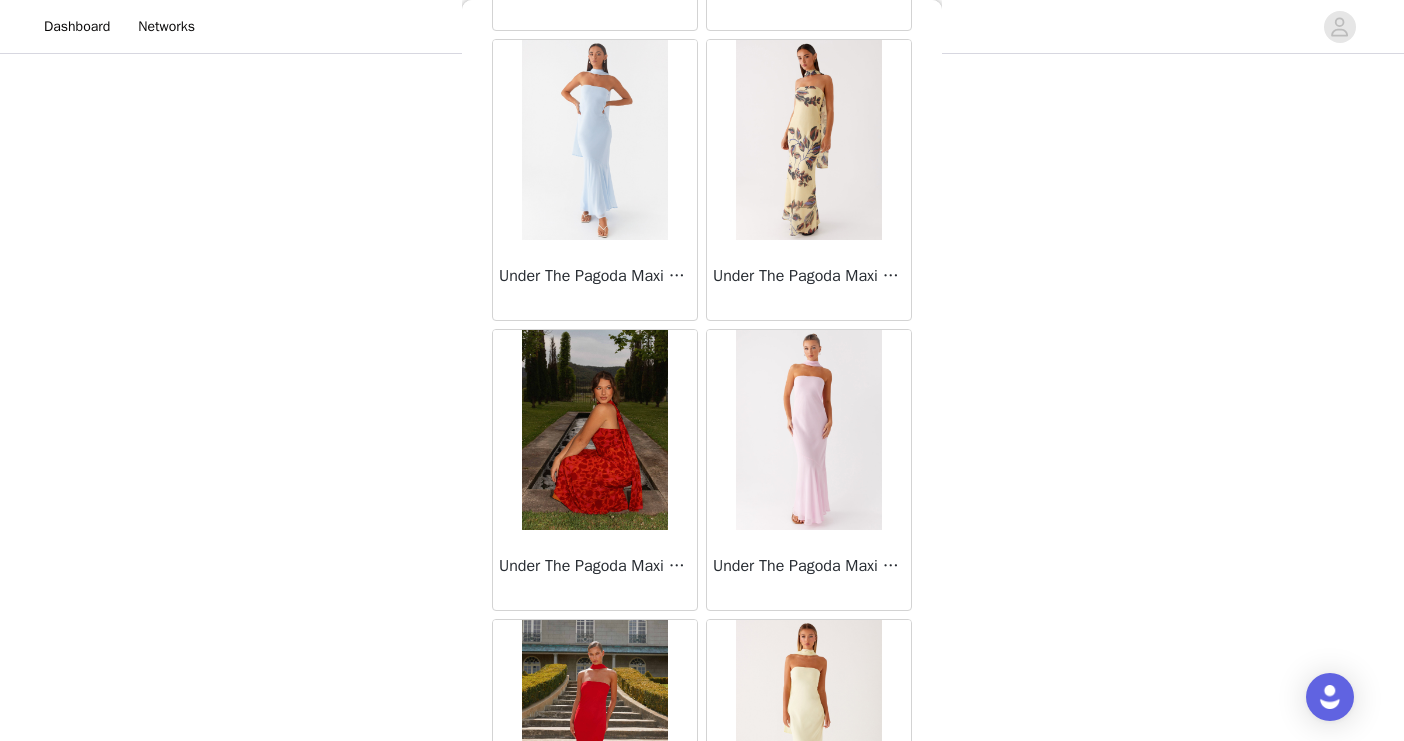 scroll, scrollTop: 57994, scrollLeft: 0, axis: vertical 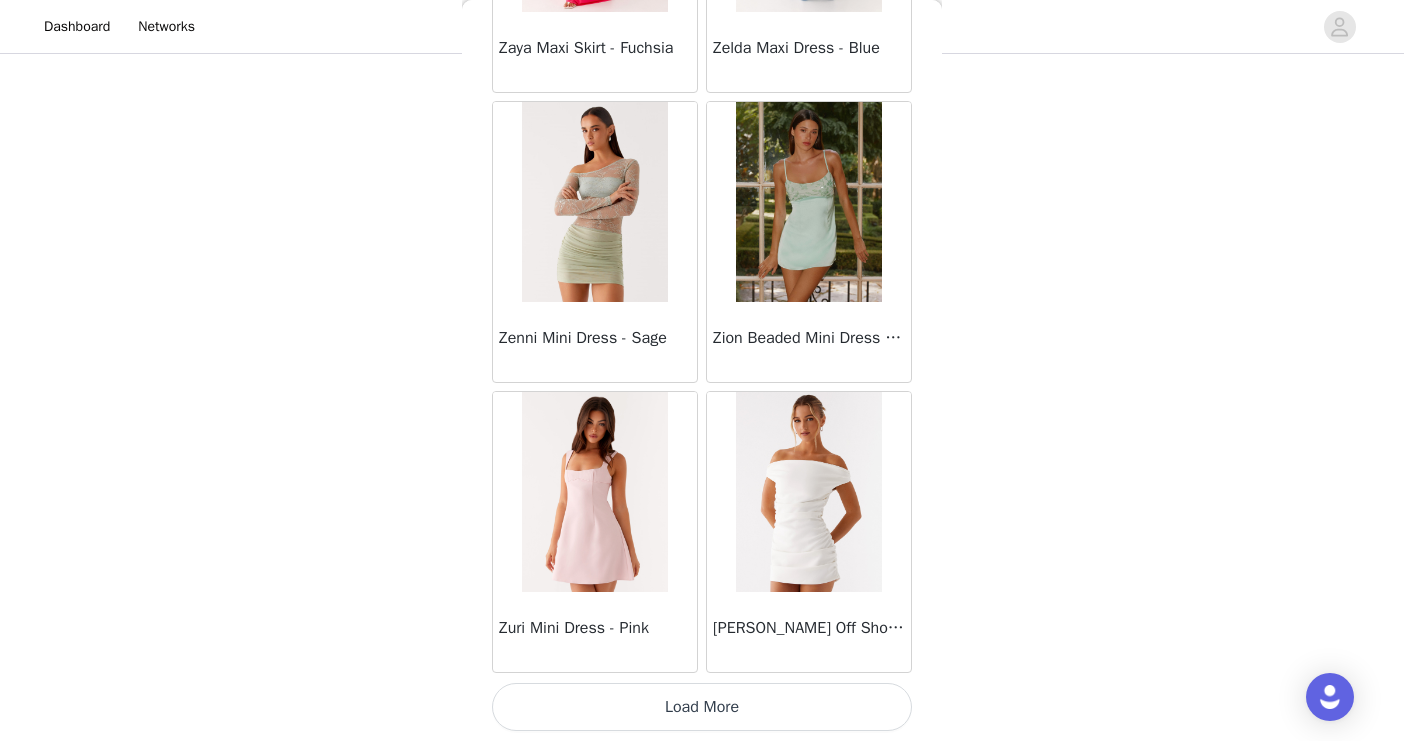 click on "Load More" at bounding box center (702, 707) 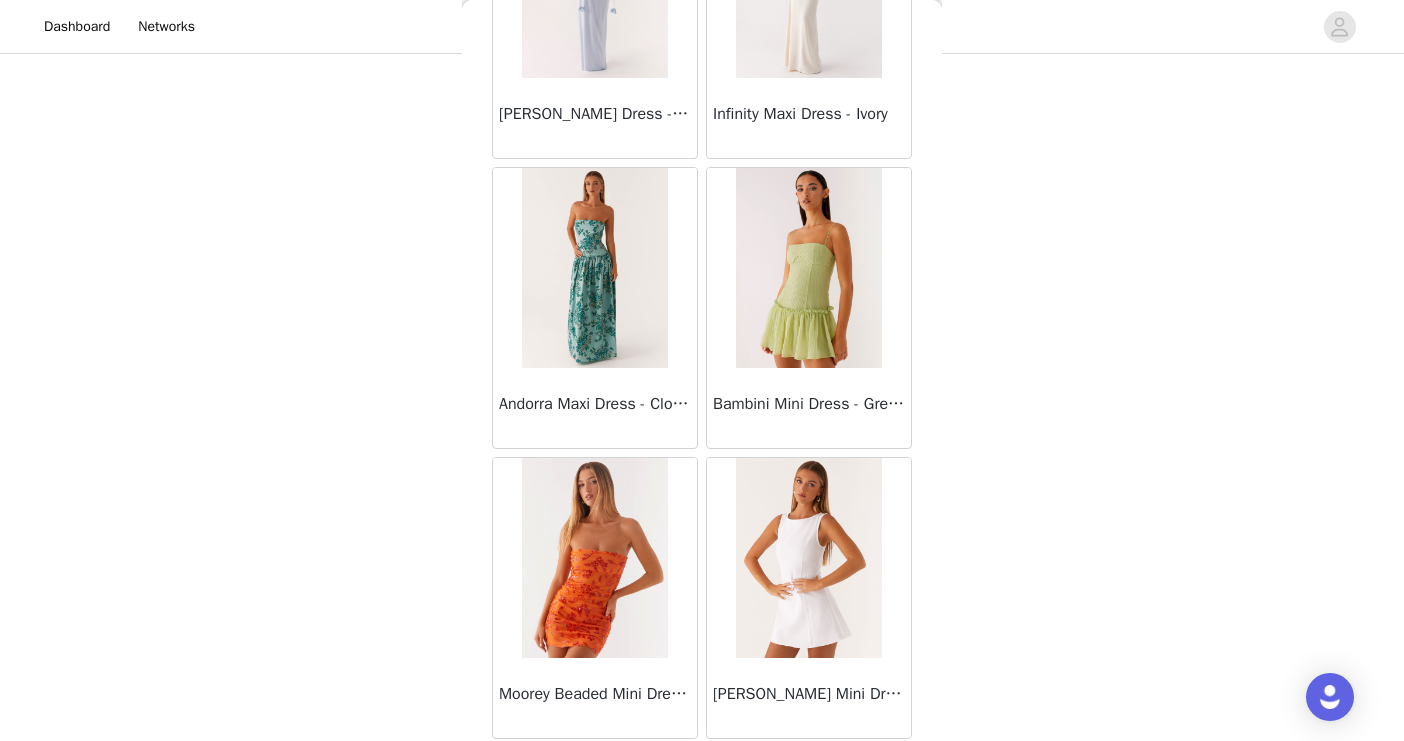 scroll, scrollTop: 63219, scrollLeft: 0, axis: vertical 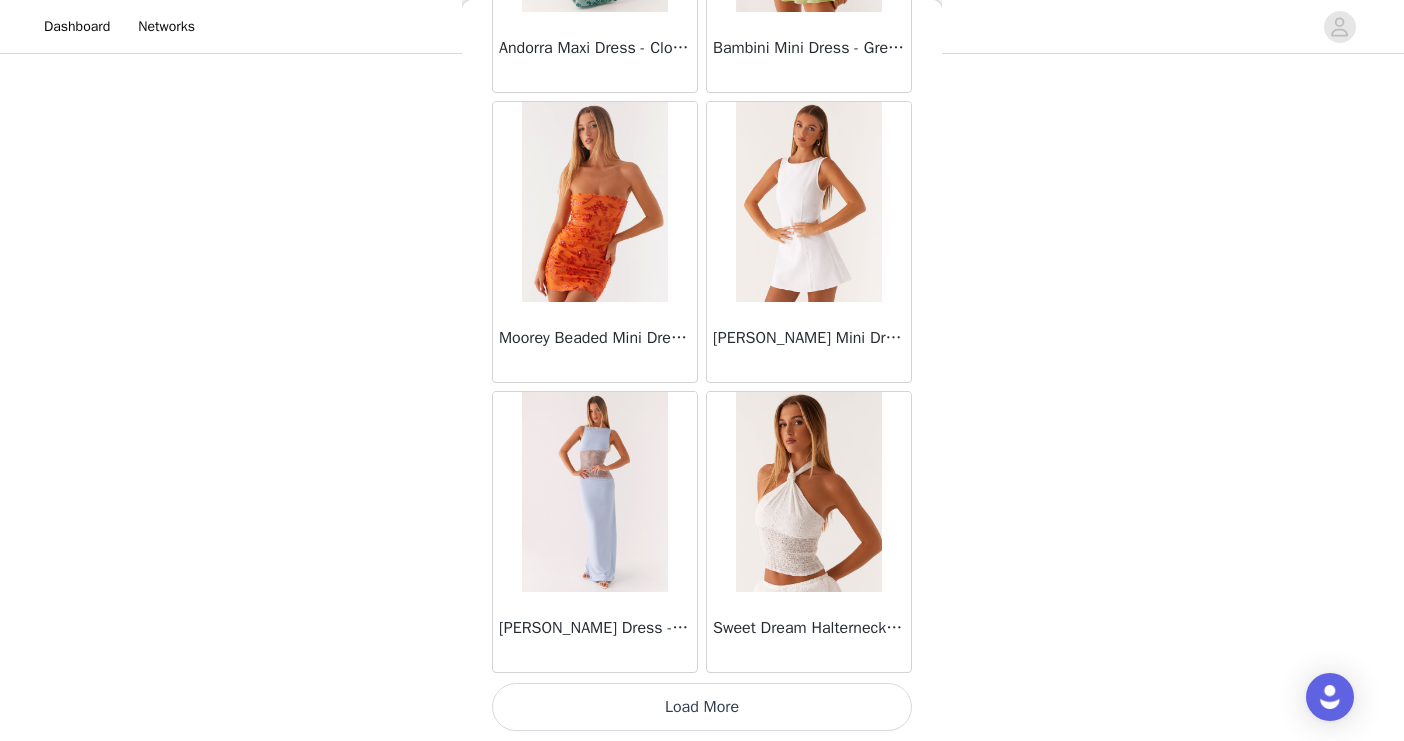 click on "Load More" at bounding box center (702, 707) 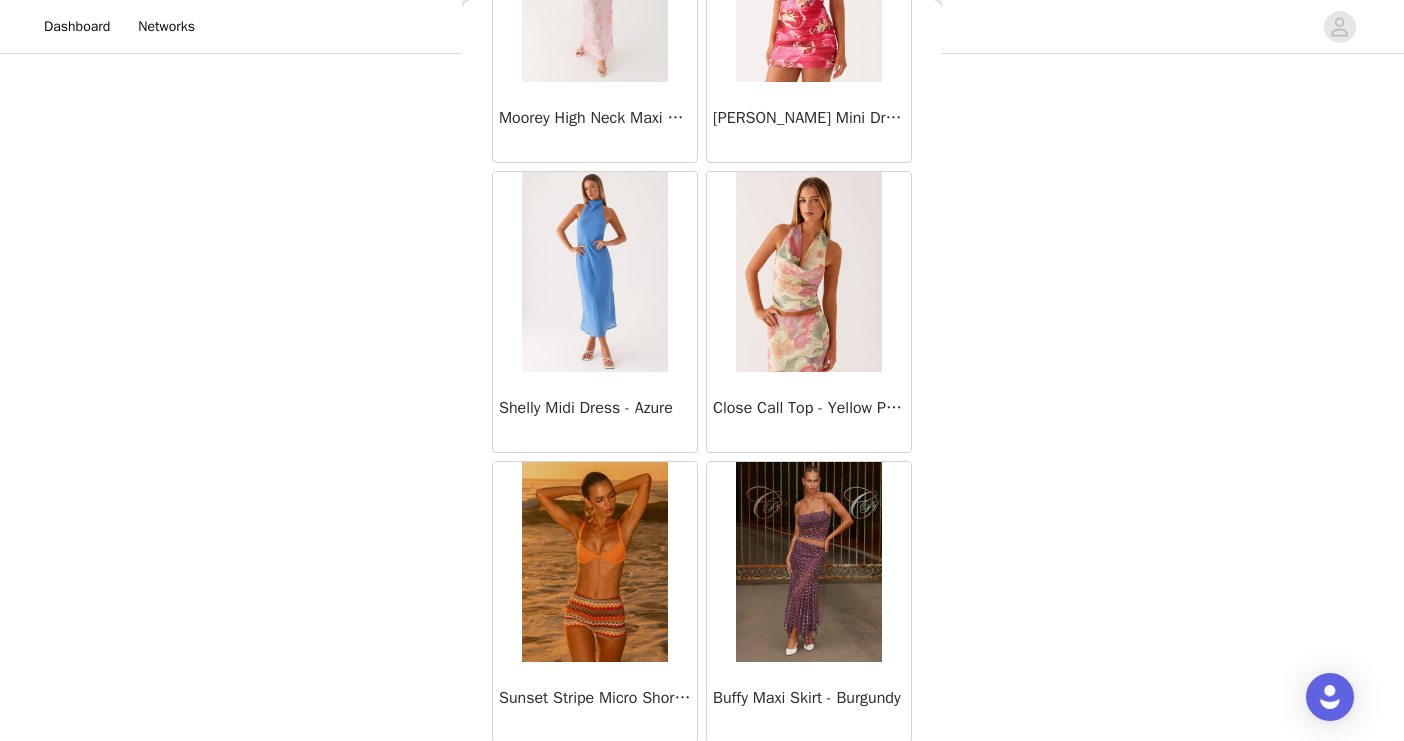 scroll, scrollTop: 66119, scrollLeft: 0, axis: vertical 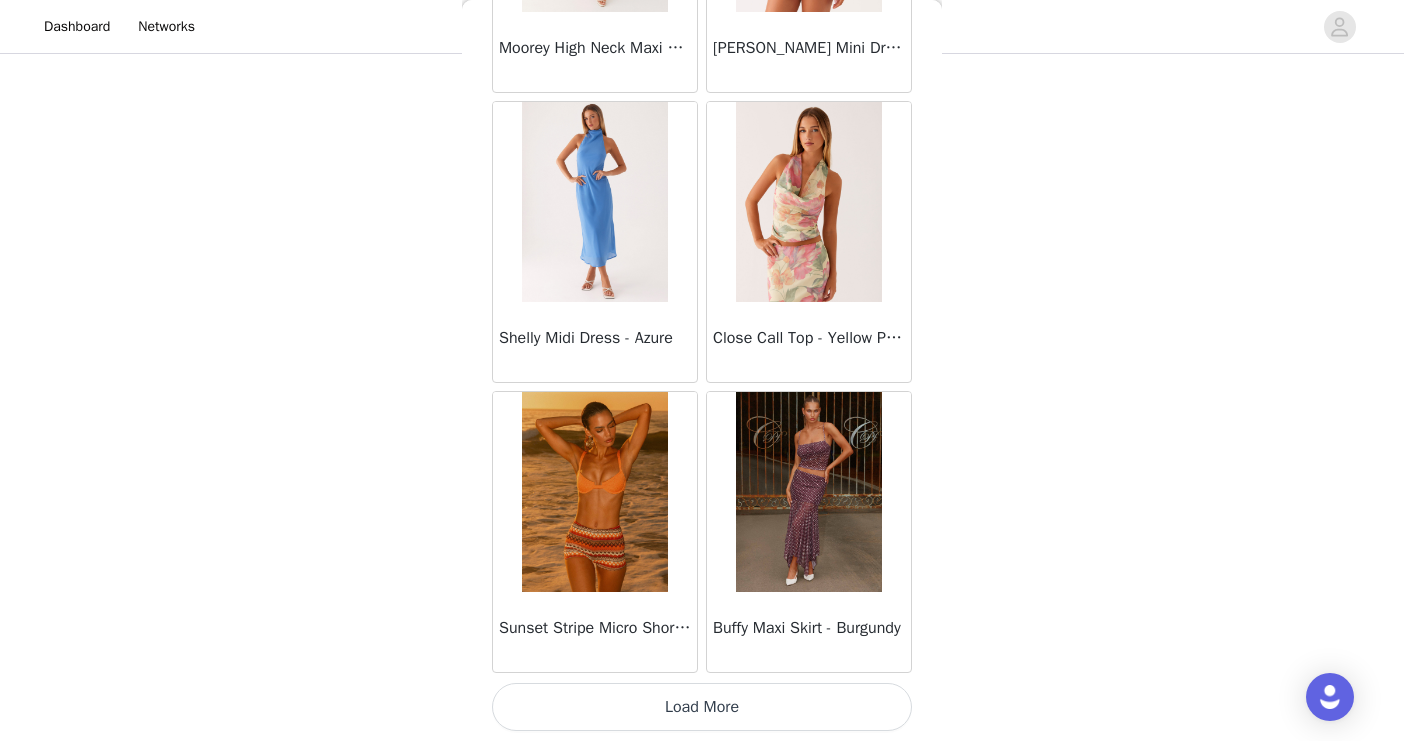 click on "Load More" at bounding box center [702, 707] 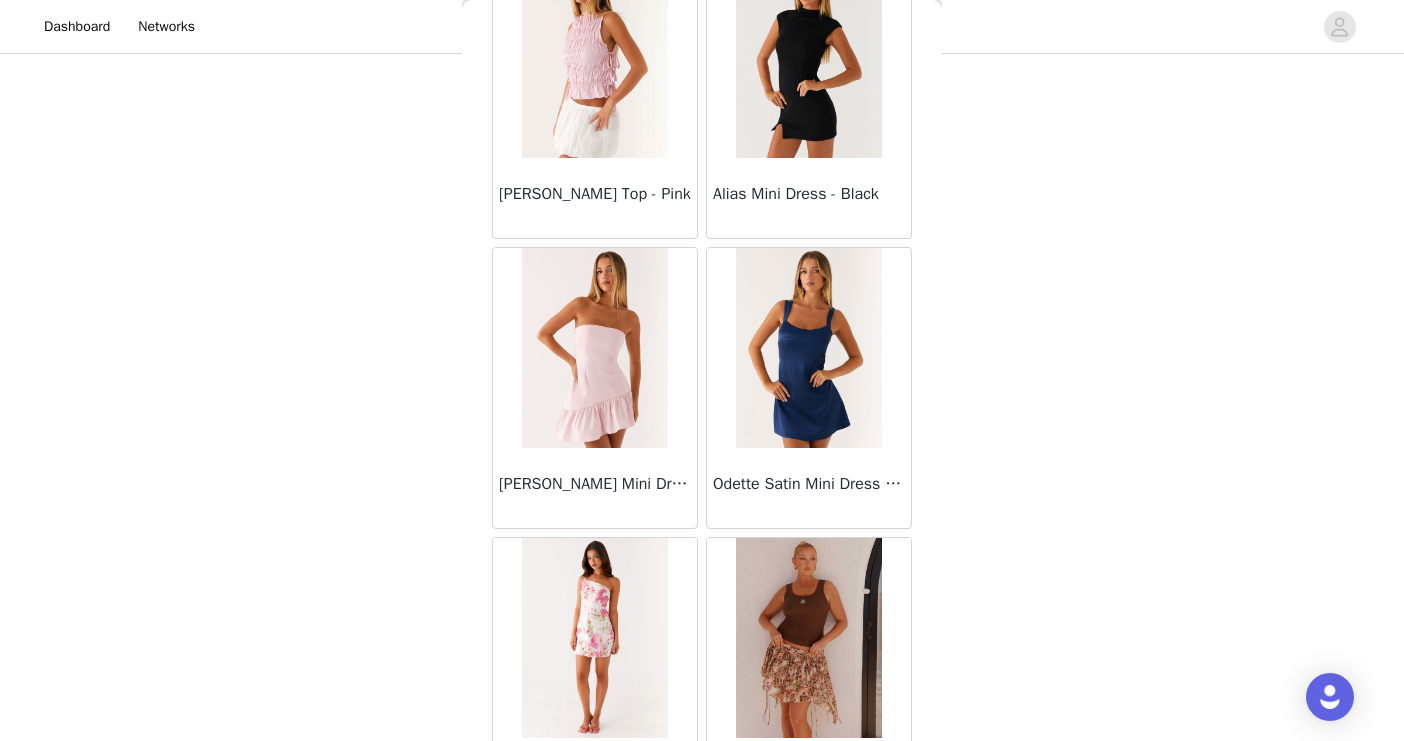scroll, scrollTop: 69019, scrollLeft: 0, axis: vertical 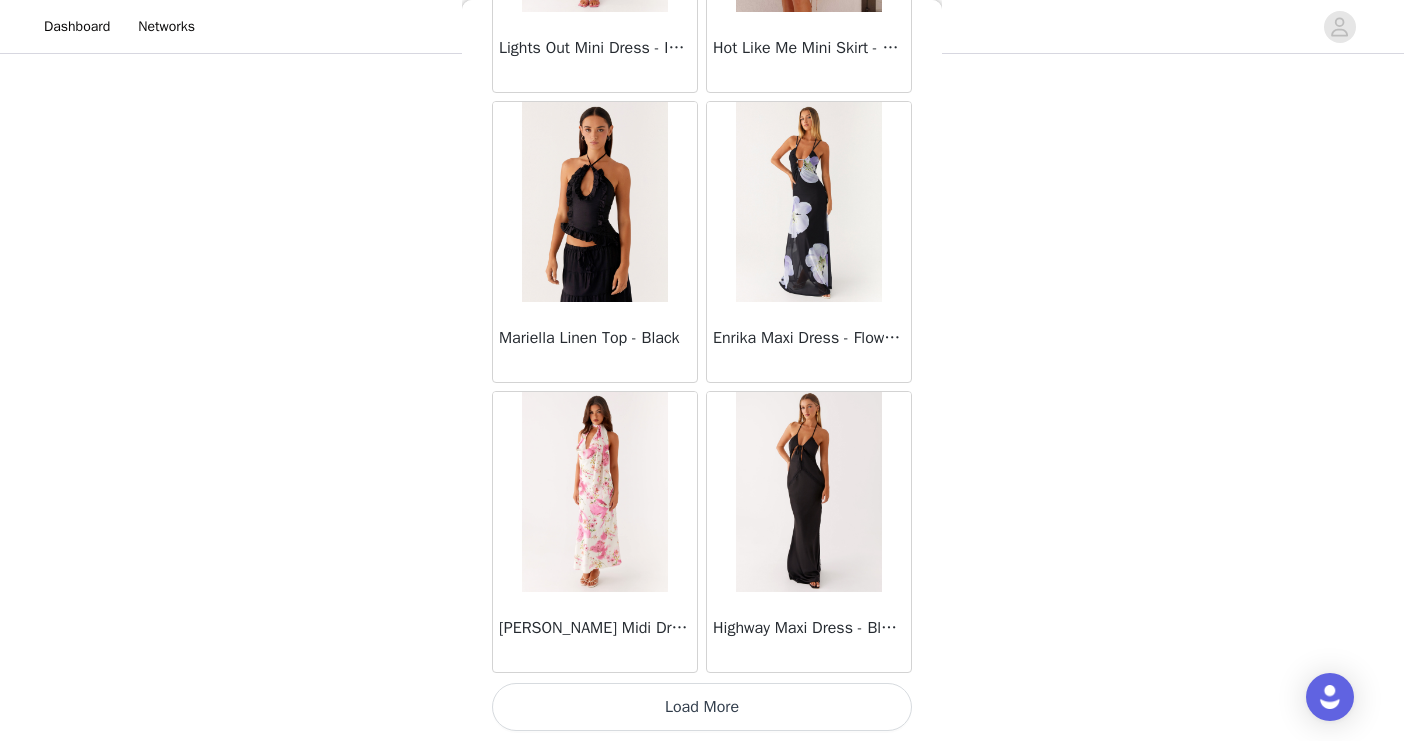 click on "Load More" at bounding box center [702, 707] 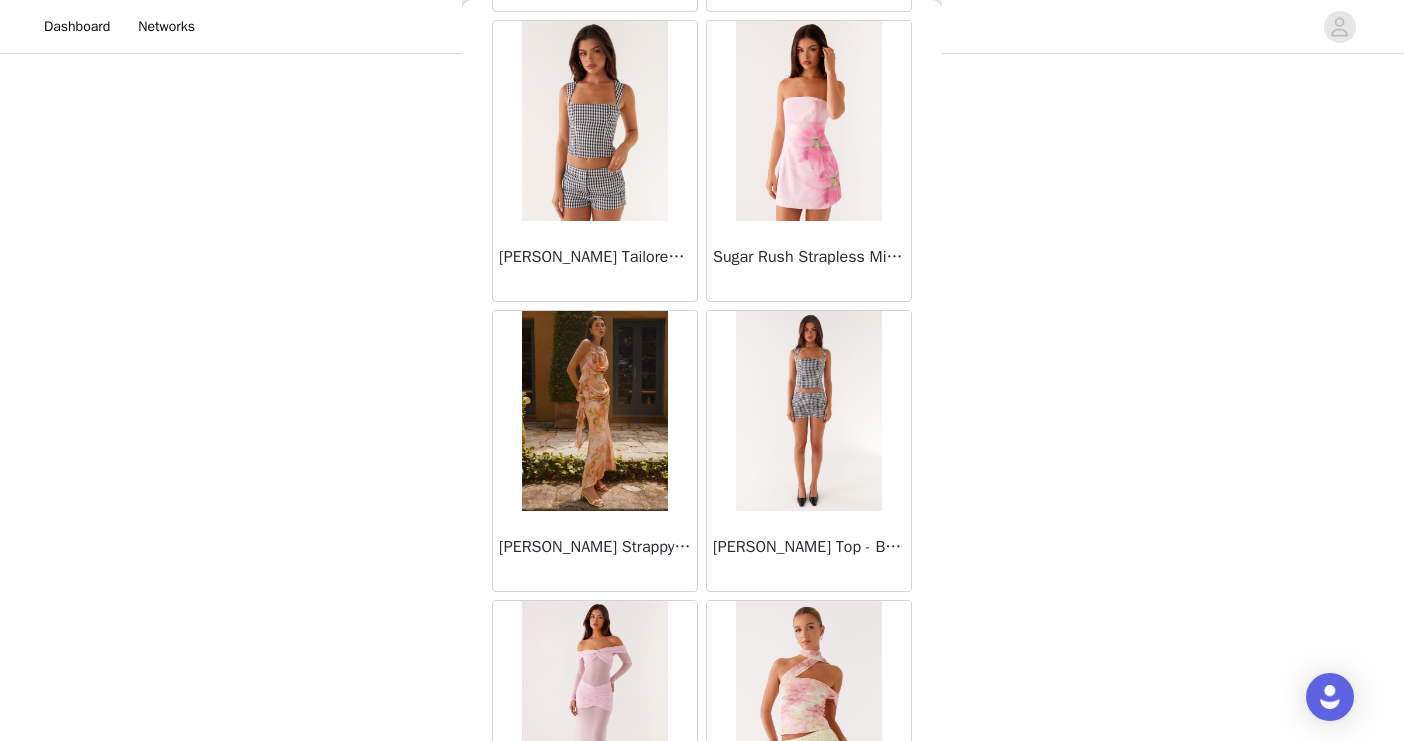 scroll, scrollTop: 71919, scrollLeft: 0, axis: vertical 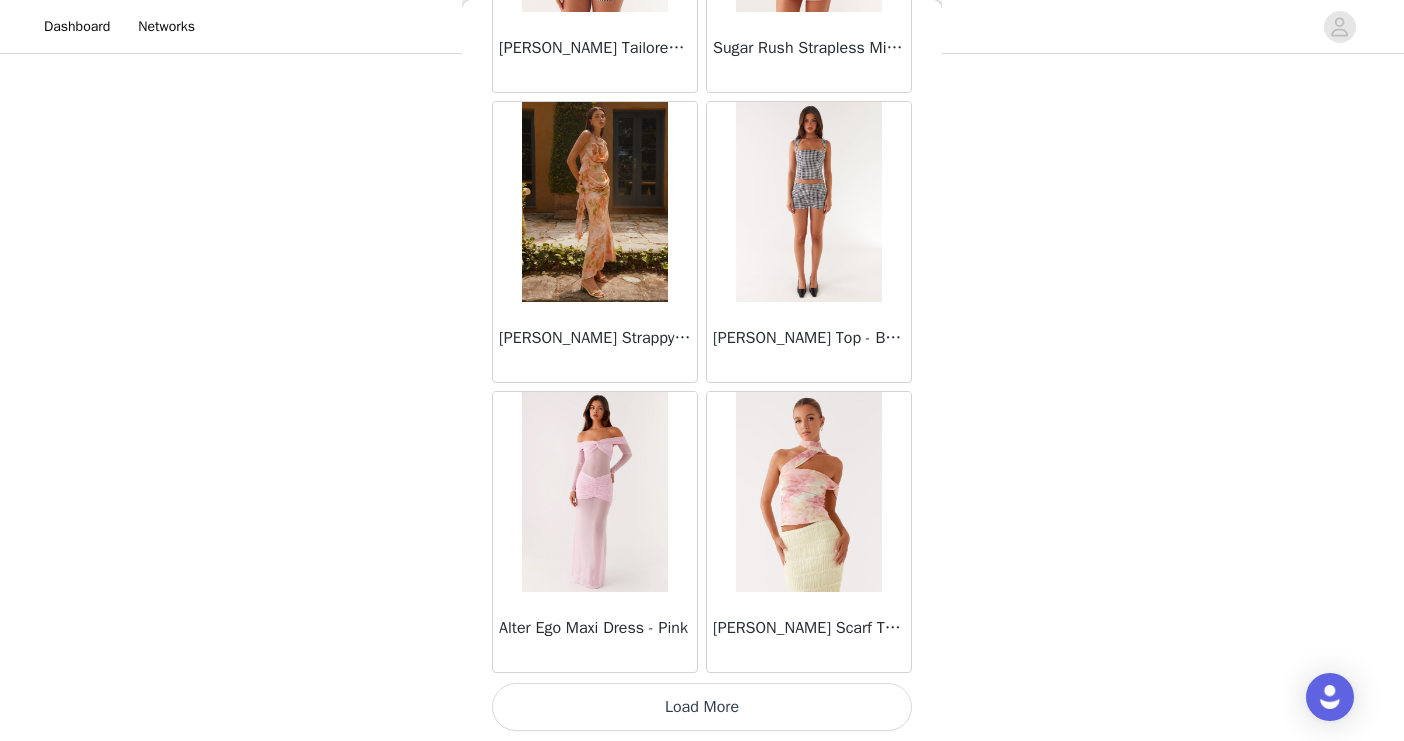 click on "Load More" at bounding box center [702, 707] 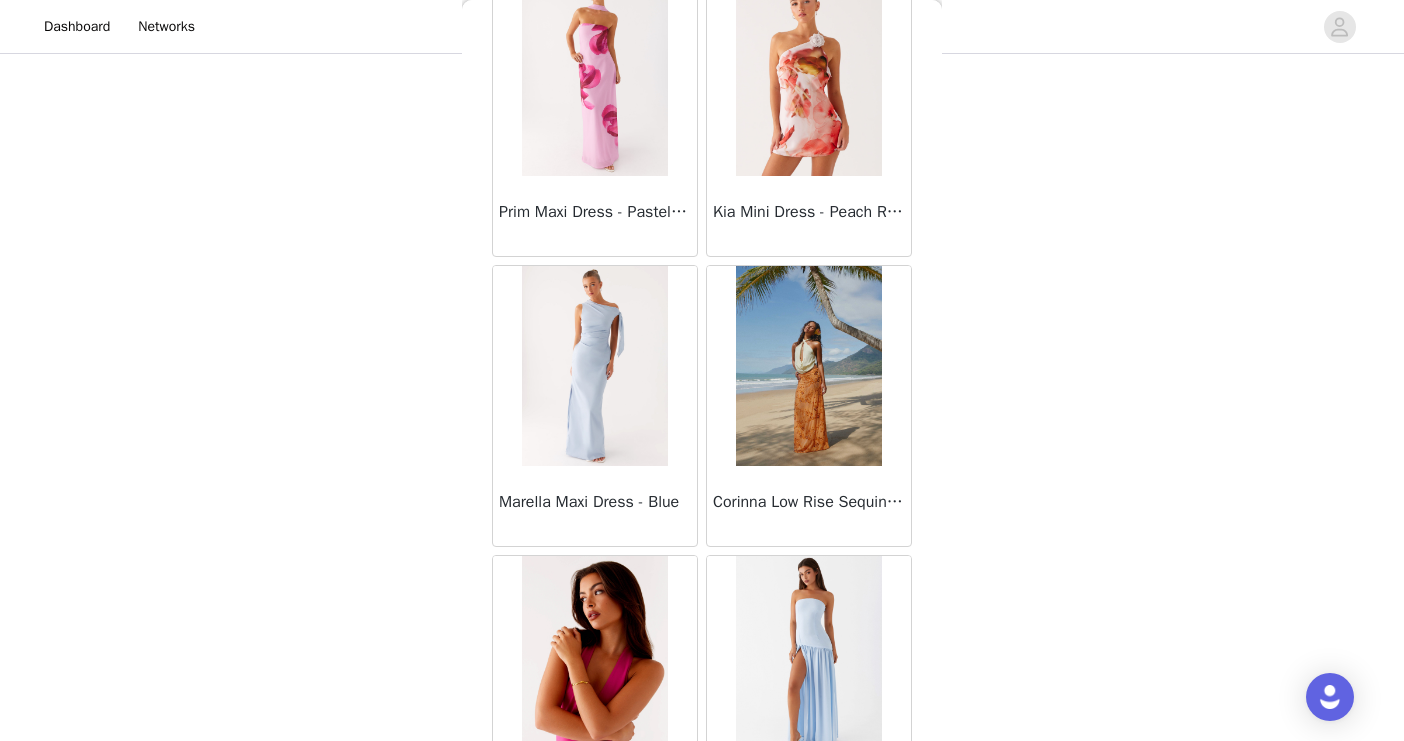 scroll, scrollTop: 74819, scrollLeft: 0, axis: vertical 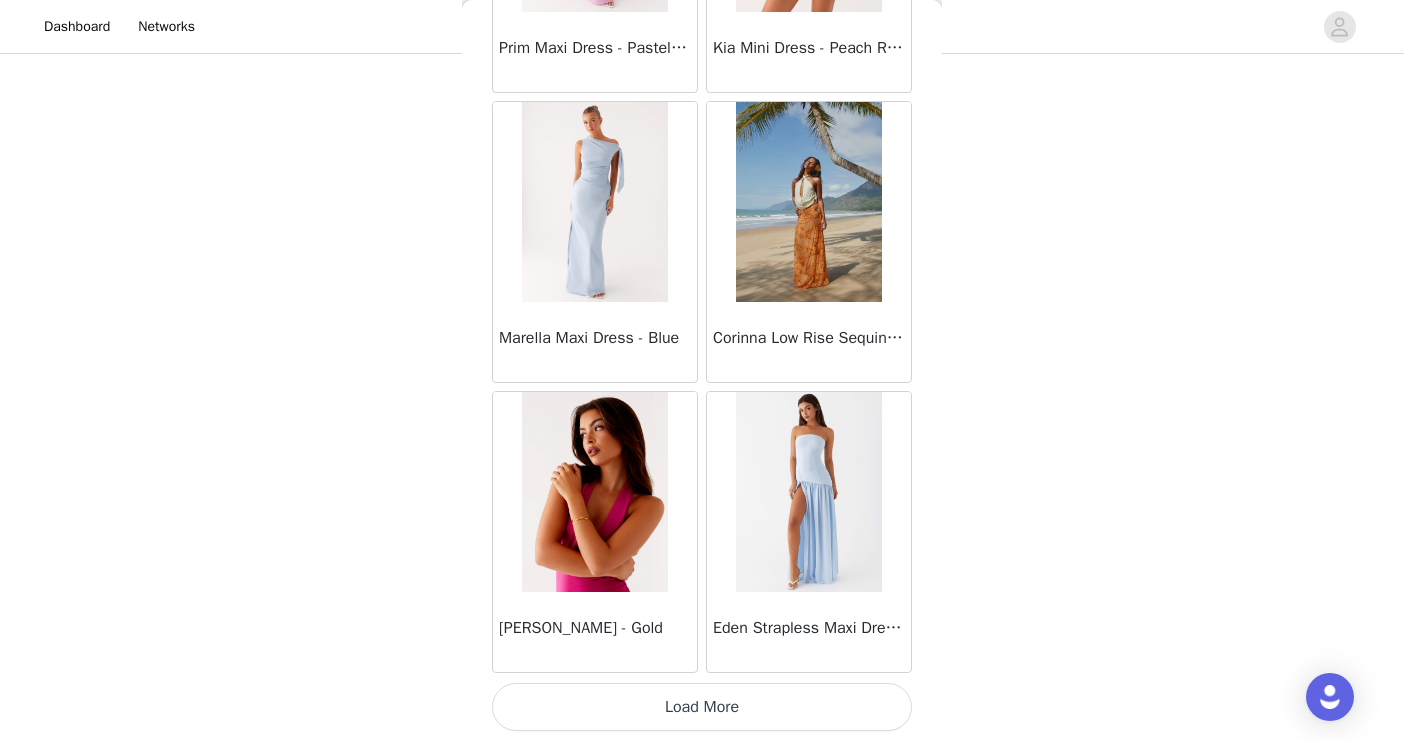 click on "Load More" at bounding box center (702, 707) 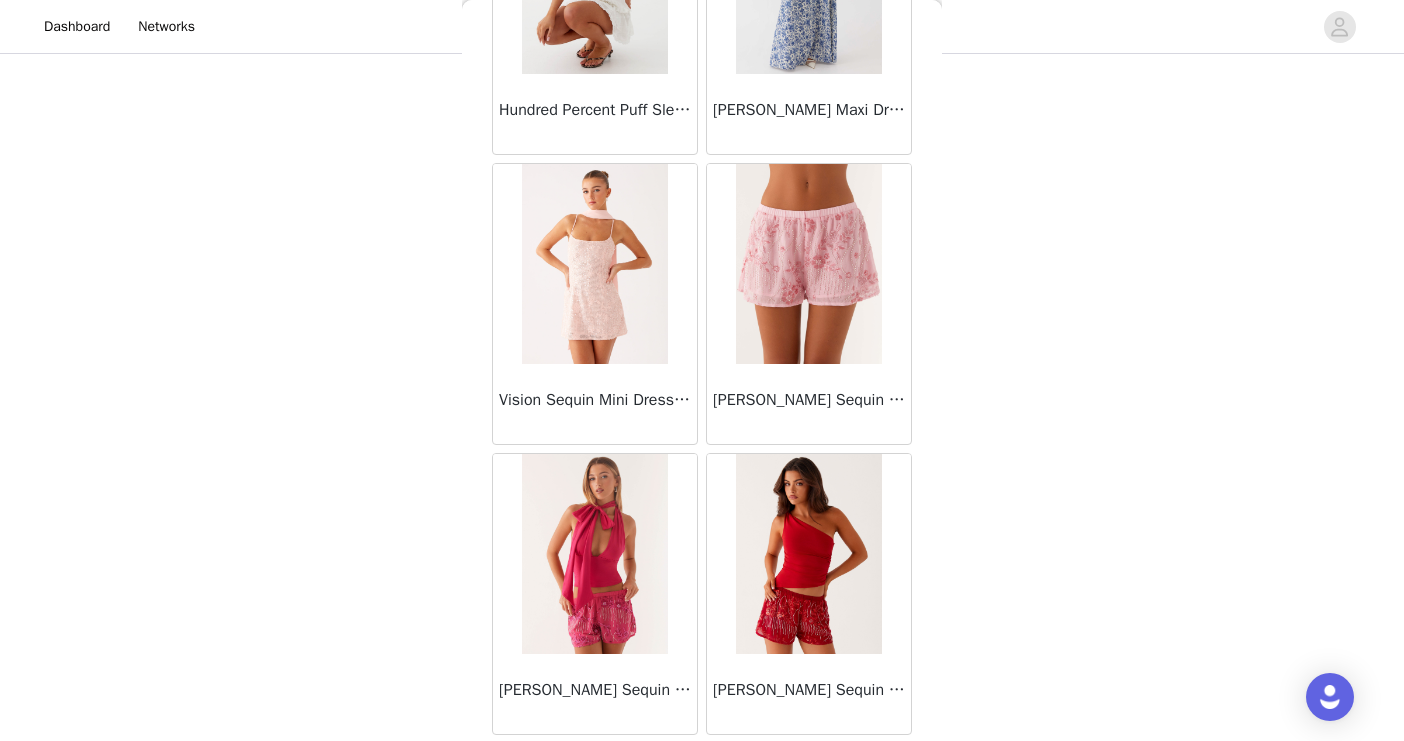 scroll, scrollTop: 77719, scrollLeft: 0, axis: vertical 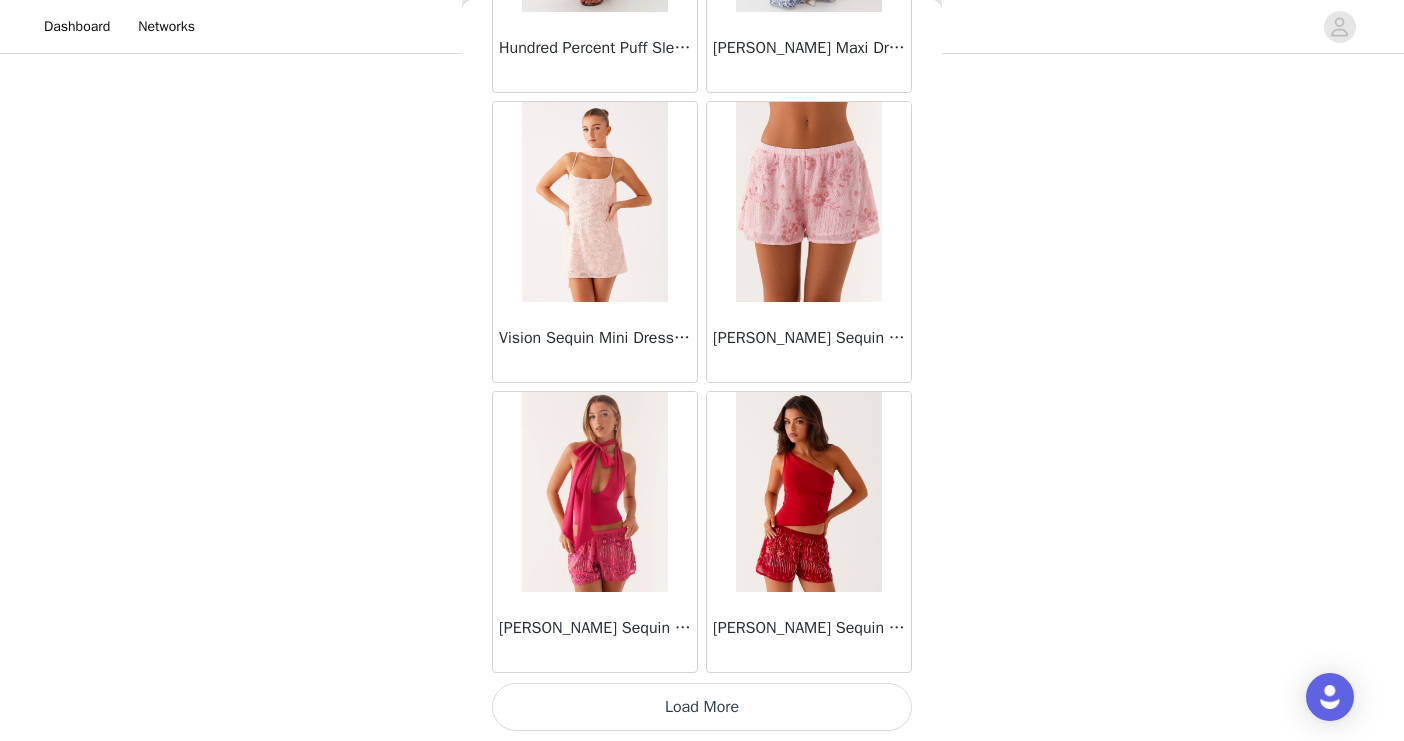click on "Load More" at bounding box center (702, 707) 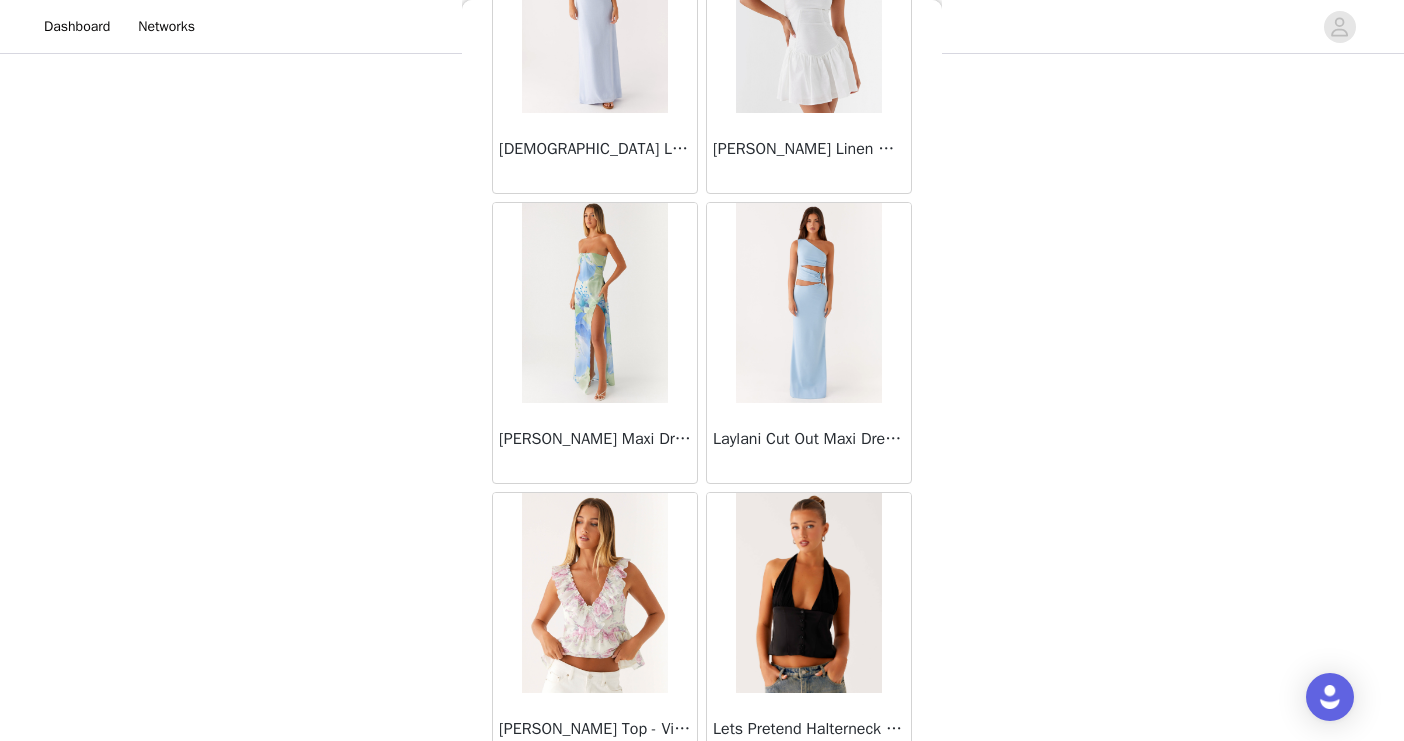 scroll, scrollTop: 32822, scrollLeft: 0, axis: vertical 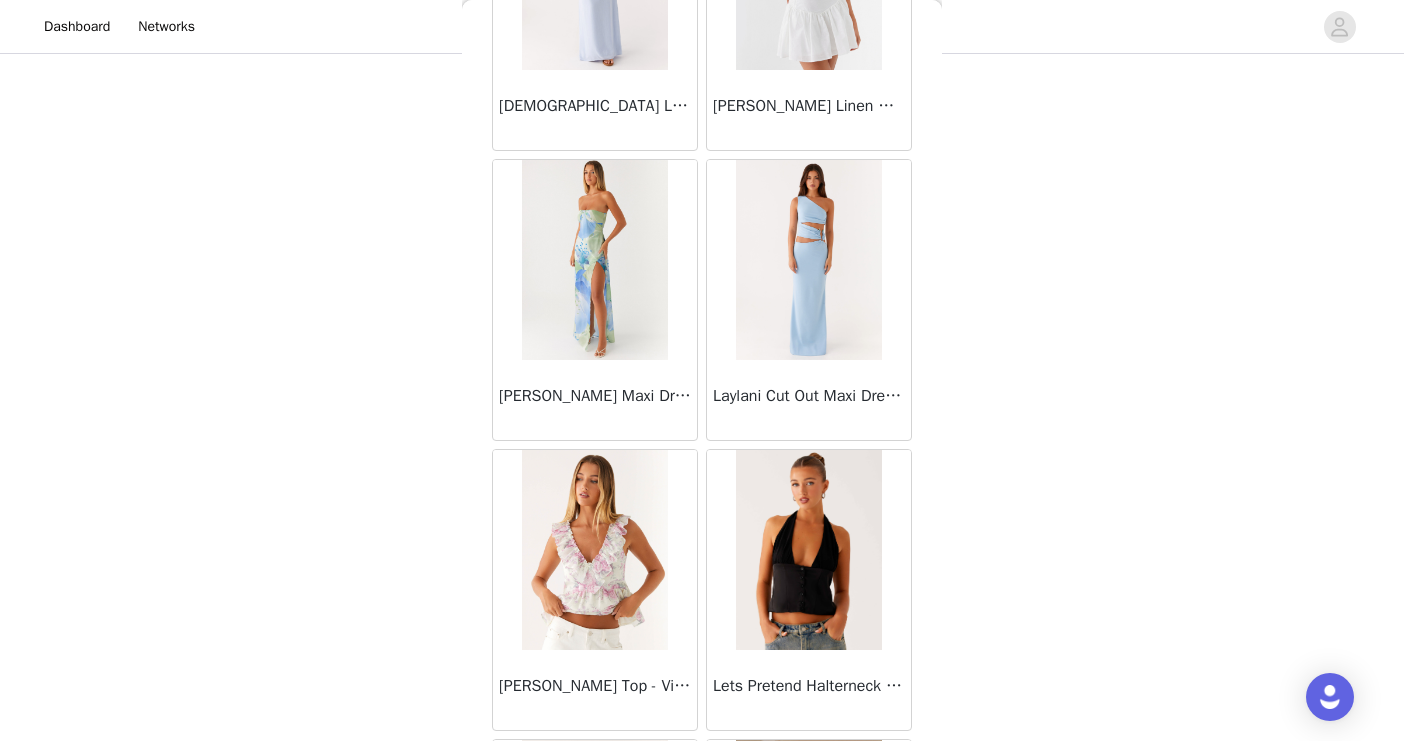 click at bounding box center (808, 260) 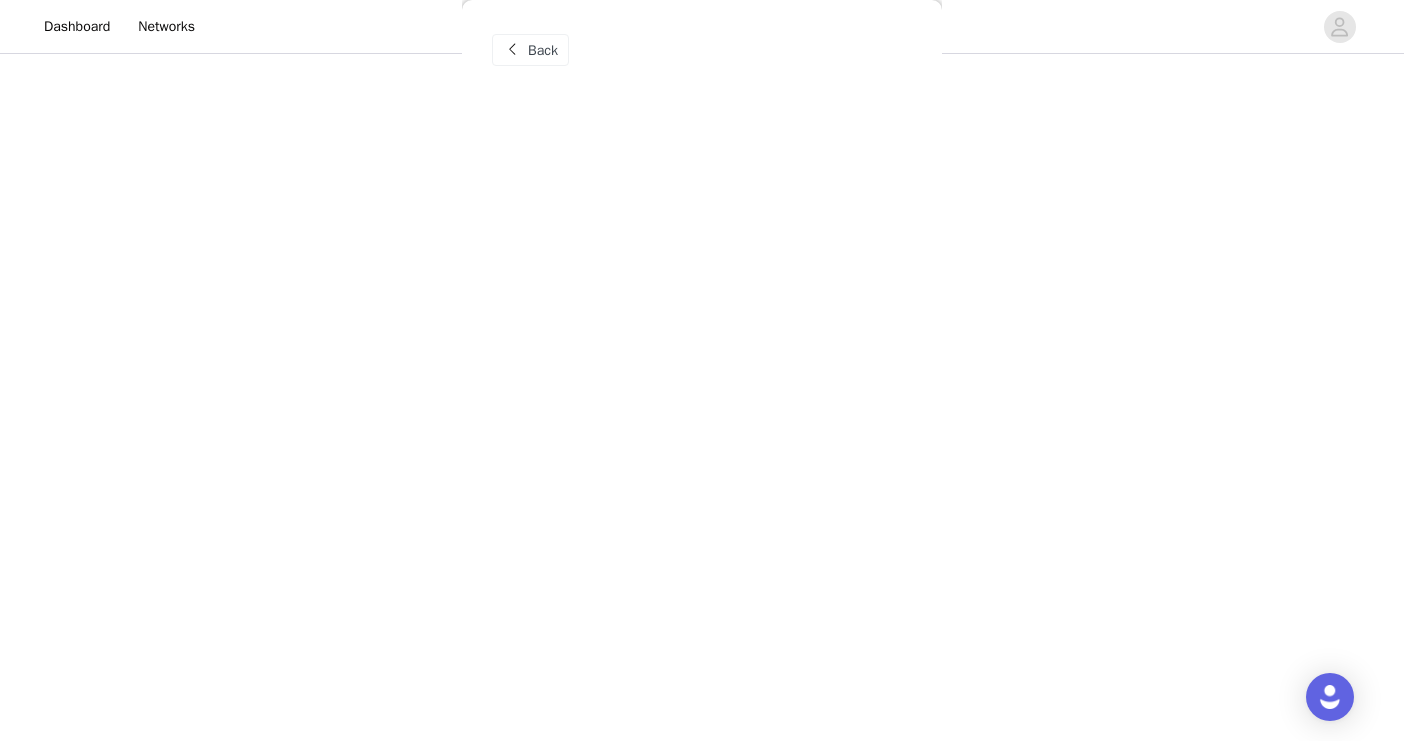scroll, scrollTop: 0, scrollLeft: 0, axis: both 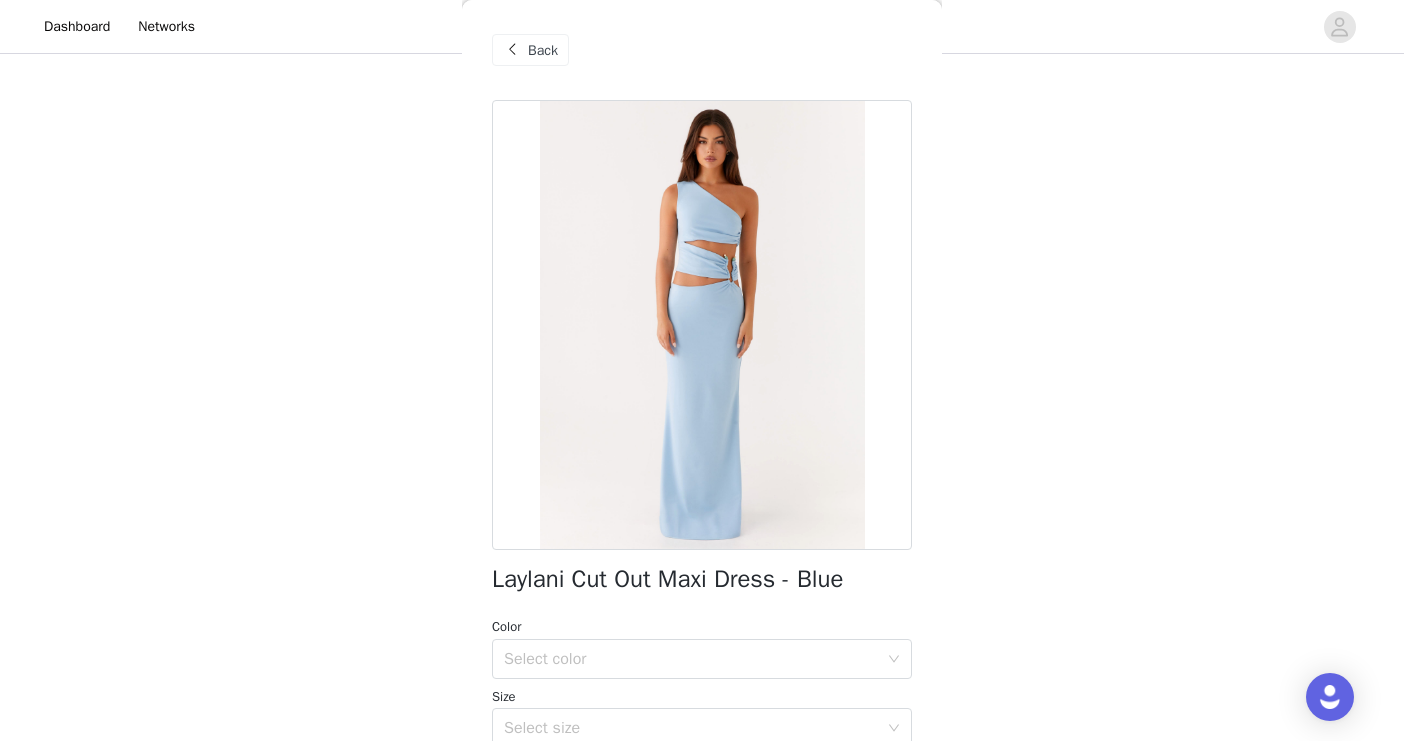 drag, startPoint x: 496, startPoint y: 584, endPoint x: 871, endPoint y: 563, distance: 375.58755 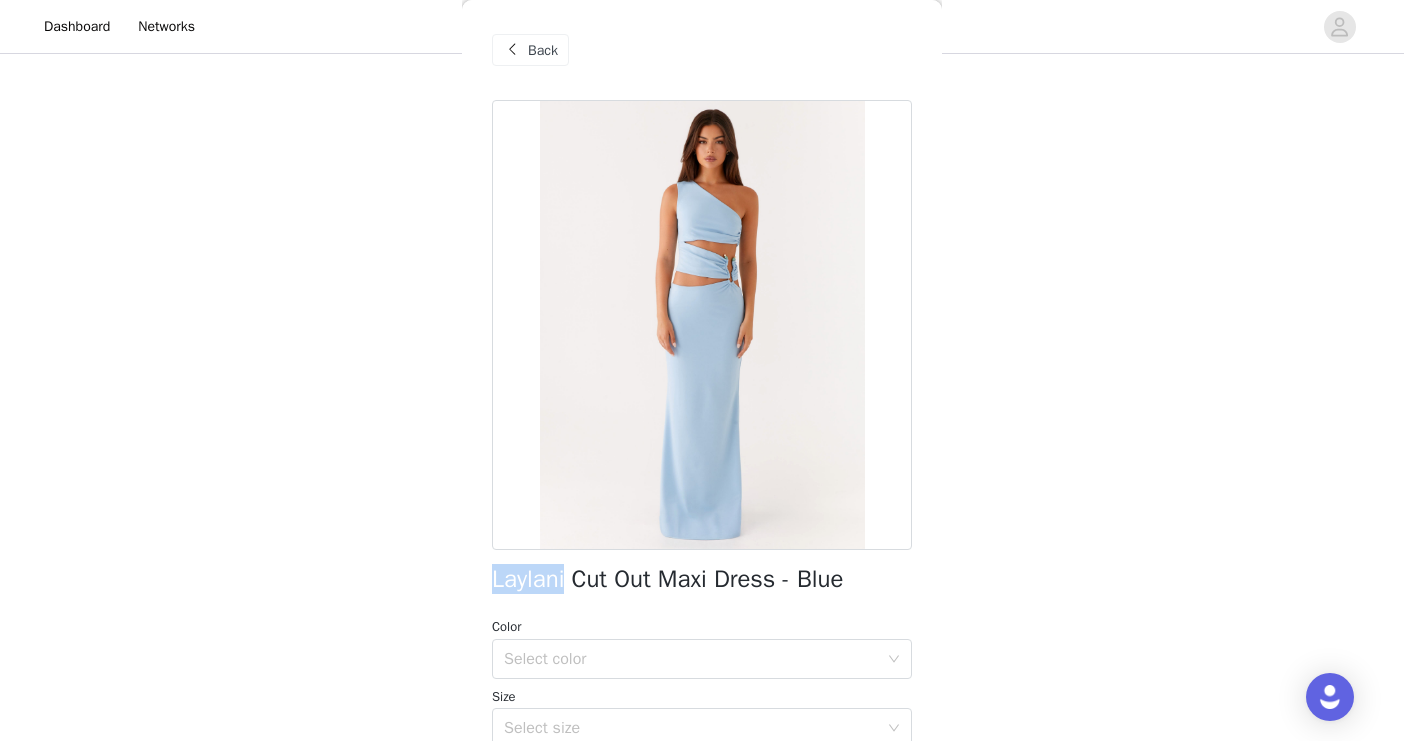 drag, startPoint x: 493, startPoint y: 580, endPoint x: 570, endPoint y: 578, distance: 77.02597 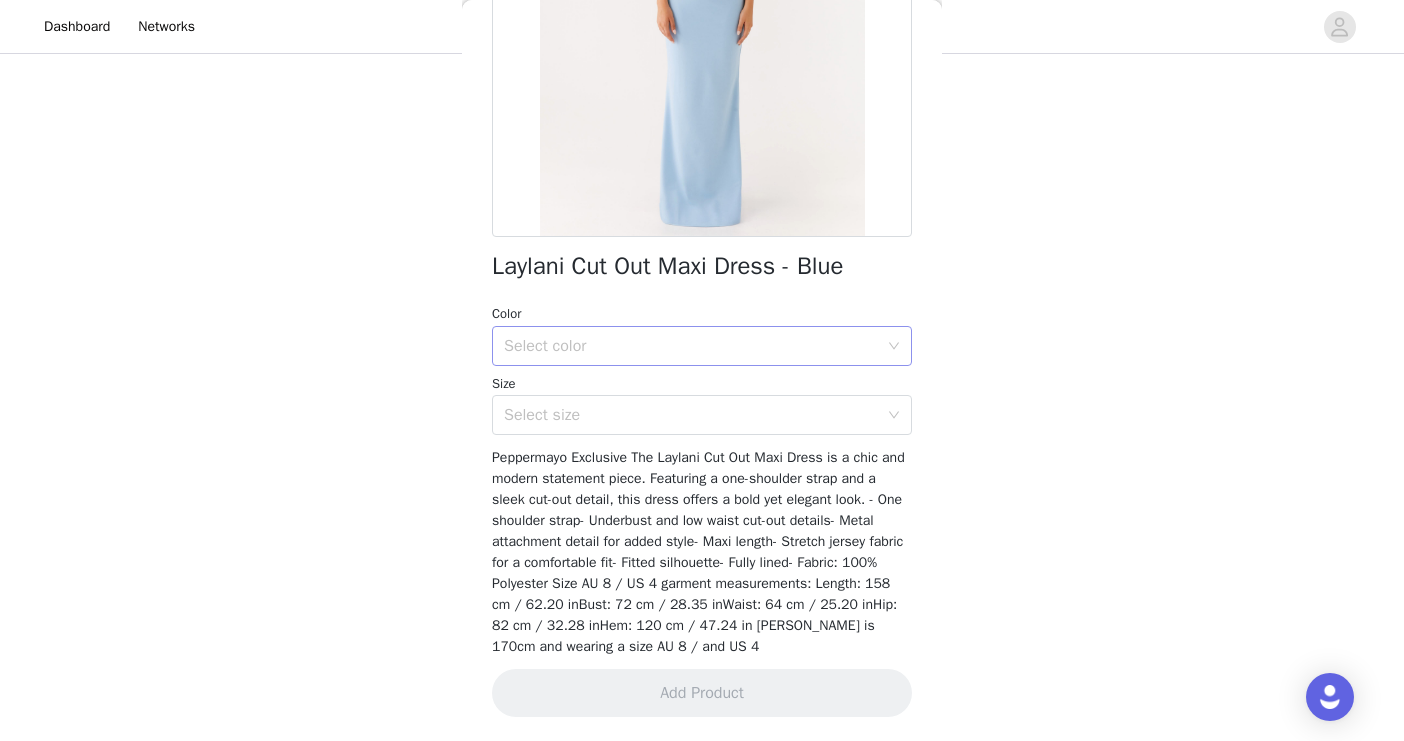 click on "Select color" at bounding box center [695, 346] 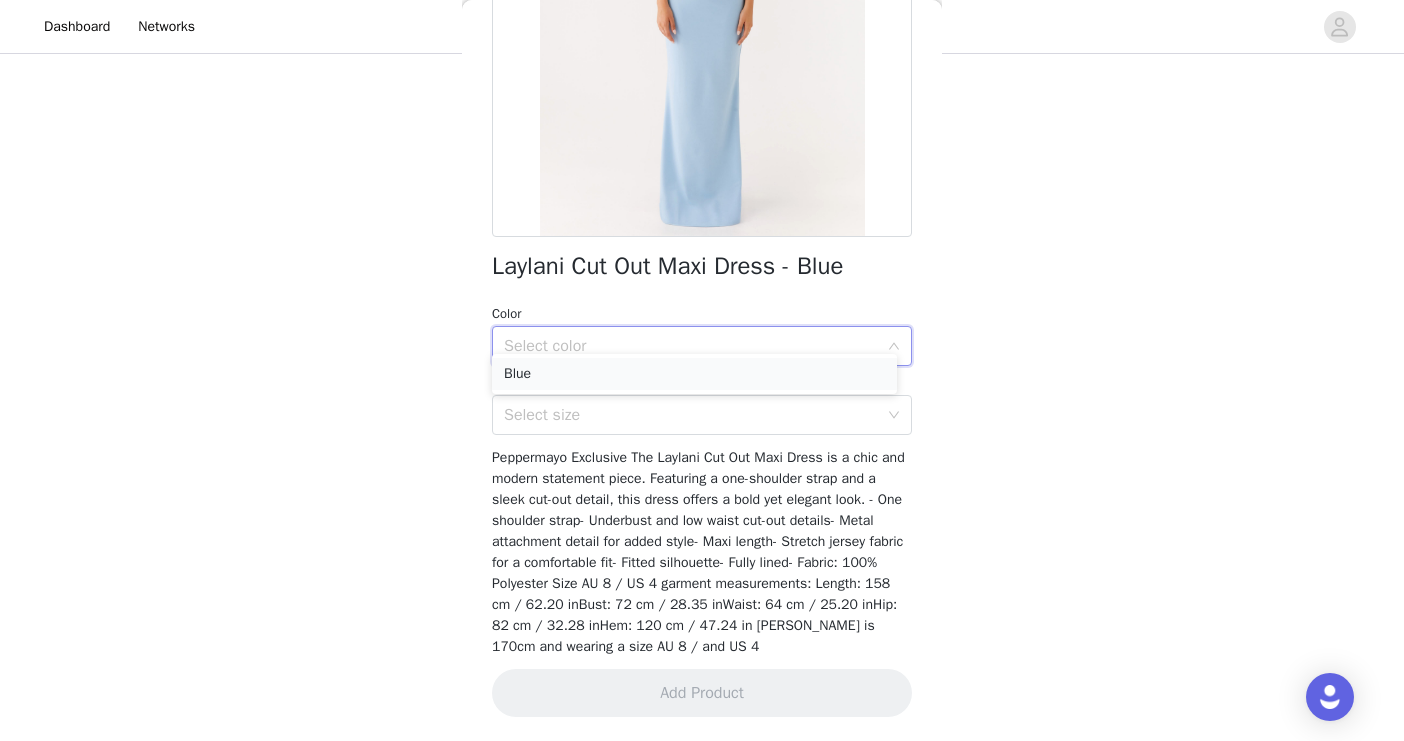 click on "Blue" at bounding box center (694, 374) 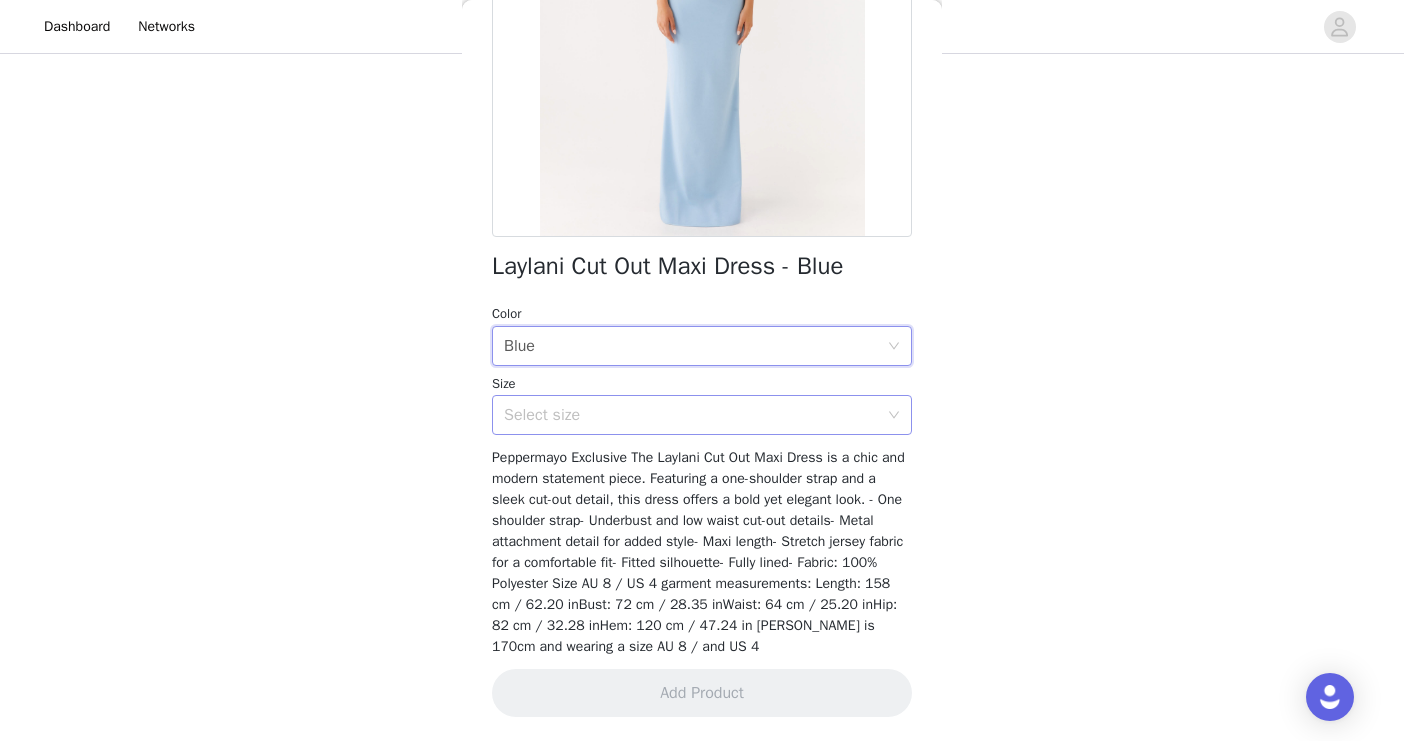 click on "Select size" at bounding box center (691, 415) 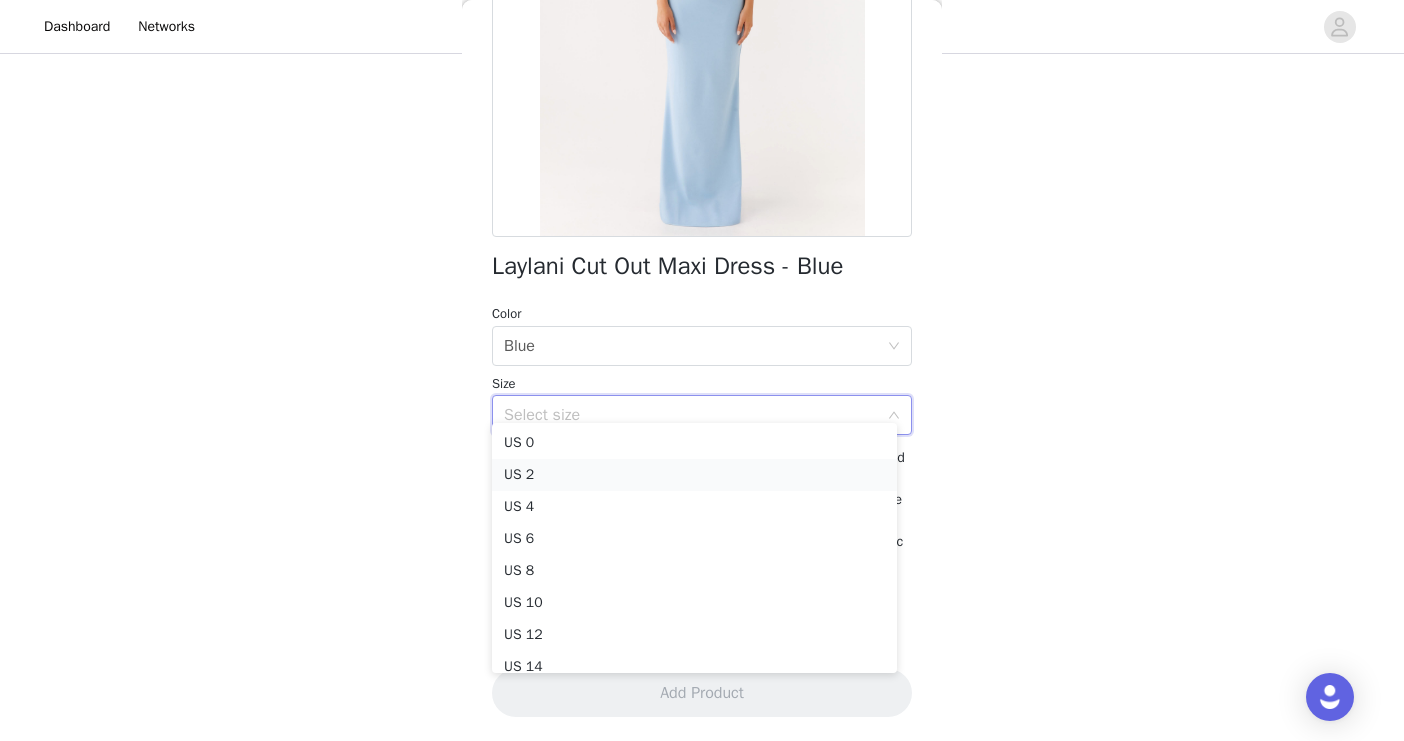 click on "US 2" at bounding box center [694, 475] 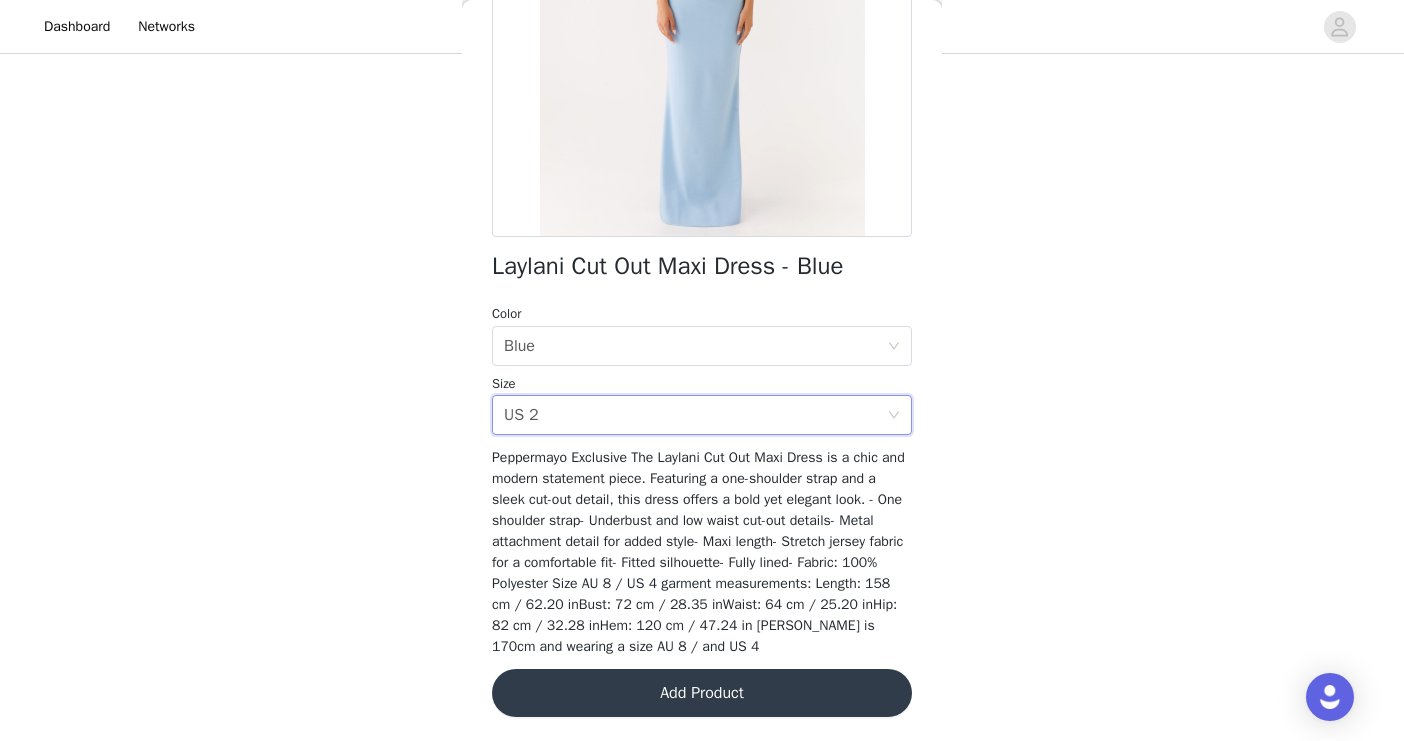 click on "Add Product" at bounding box center [702, 693] 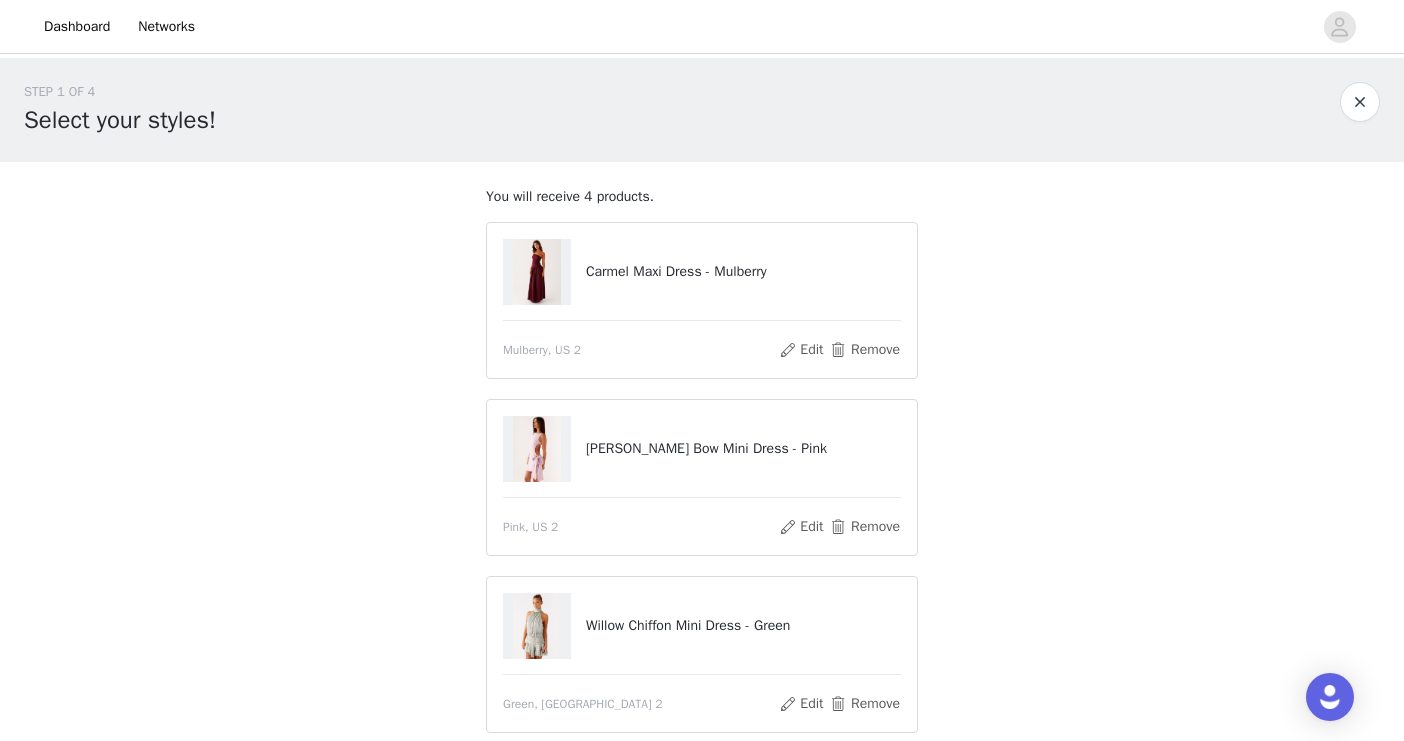 scroll, scrollTop: 172, scrollLeft: 0, axis: vertical 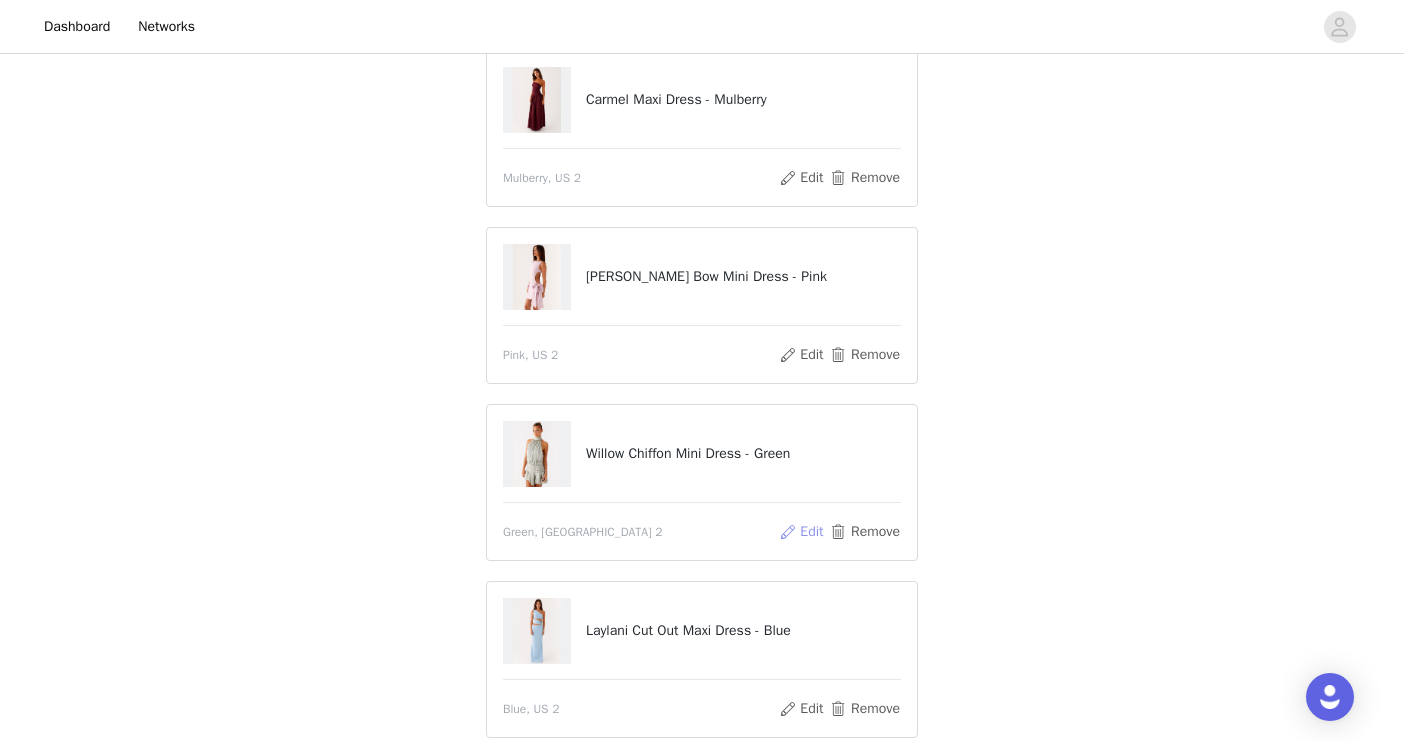 click on "Edit" at bounding box center (801, 532) 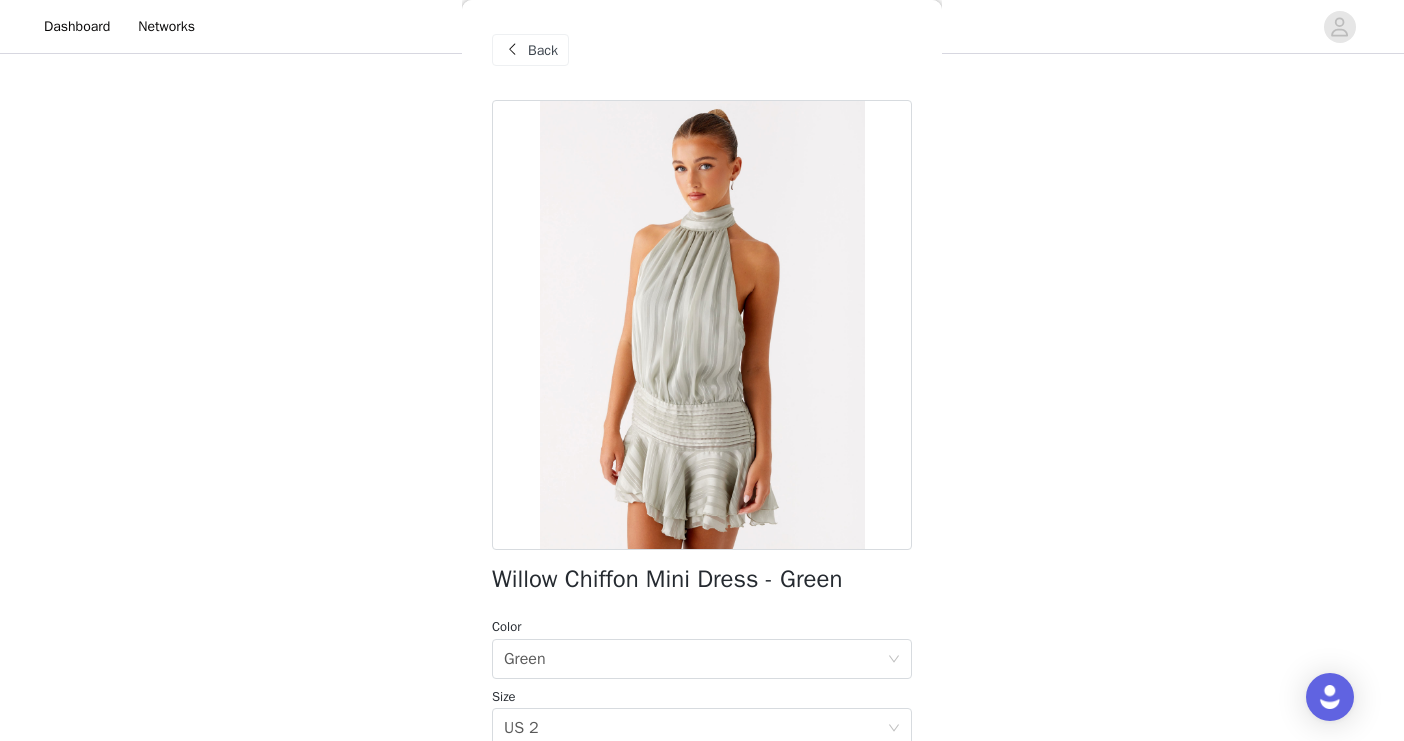 click on "Back" at bounding box center (543, 50) 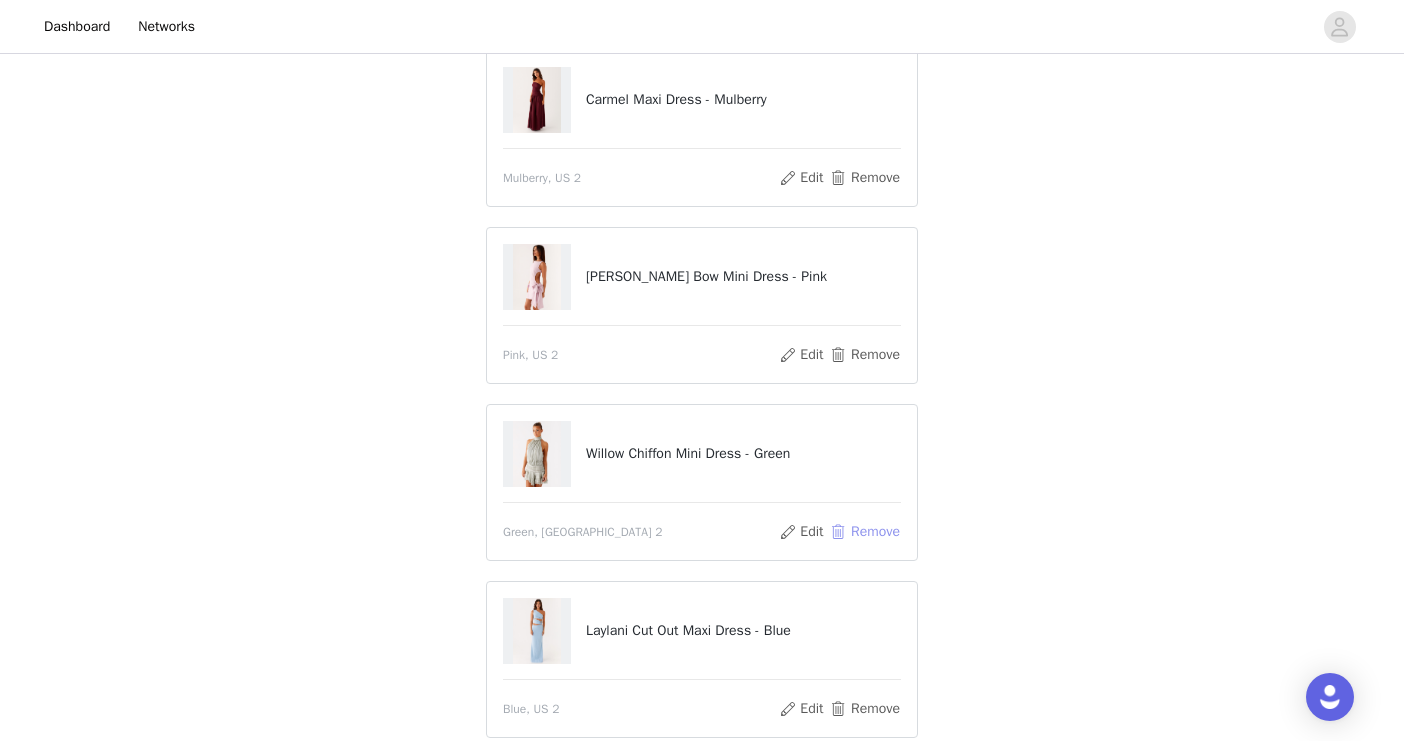 click on "Remove" at bounding box center (865, 532) 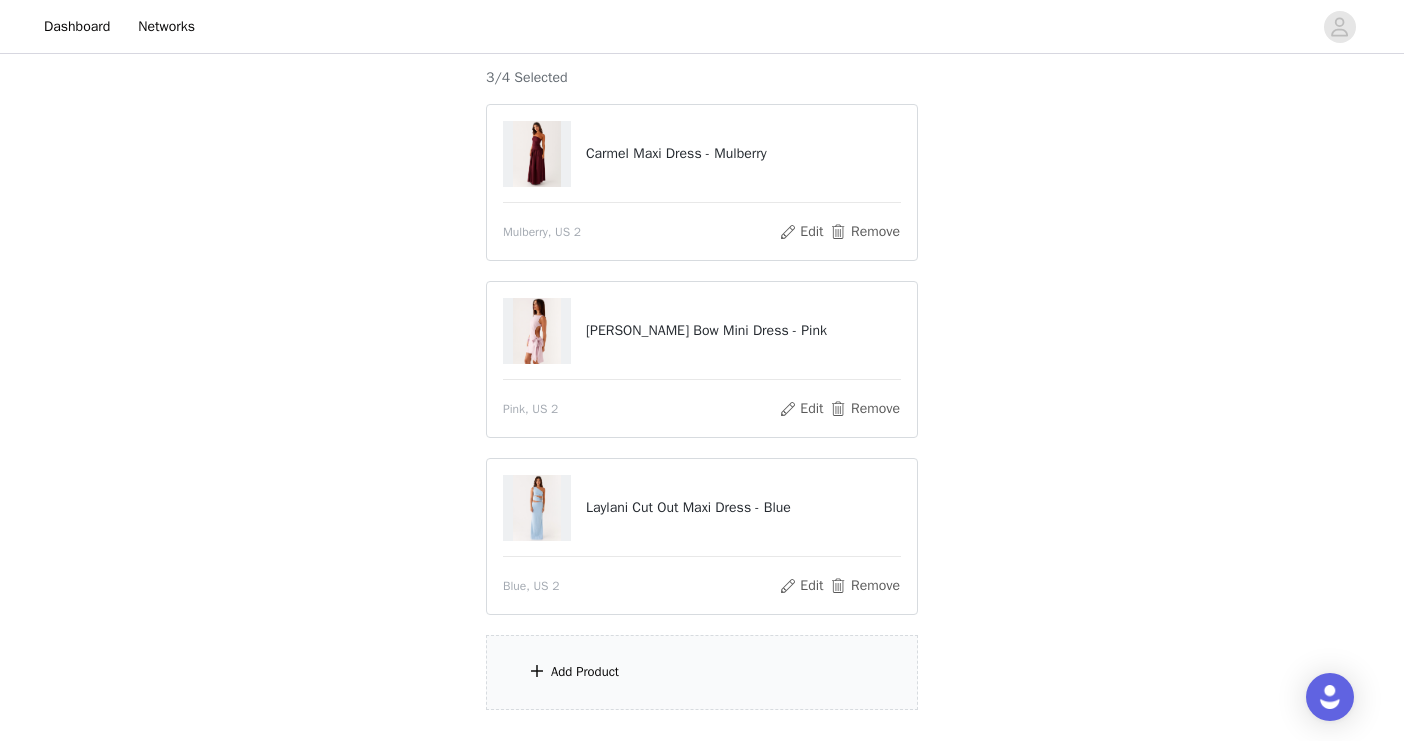 scroll, scrollTop: 207, scrollLeft: 0, axis: vertical 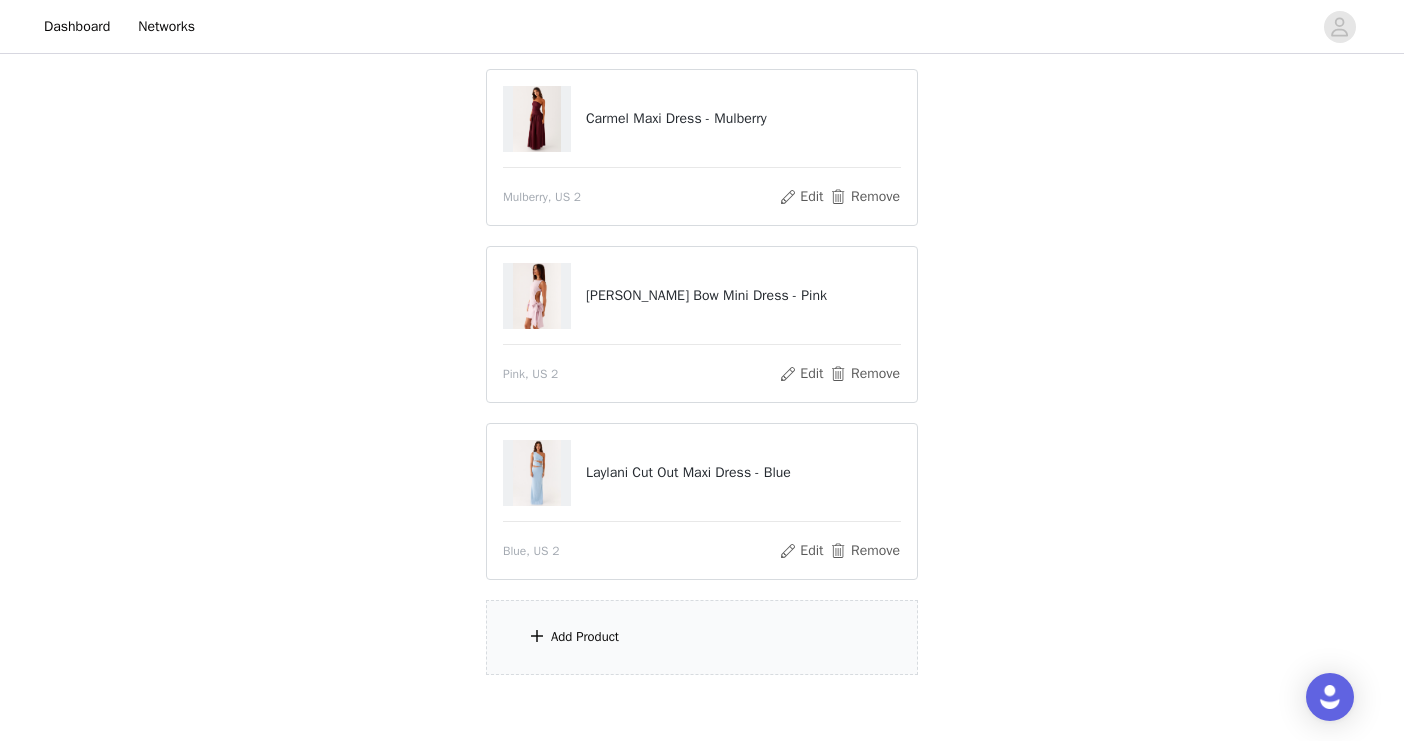 click on "Add Product" at bounding box center [702, 637] 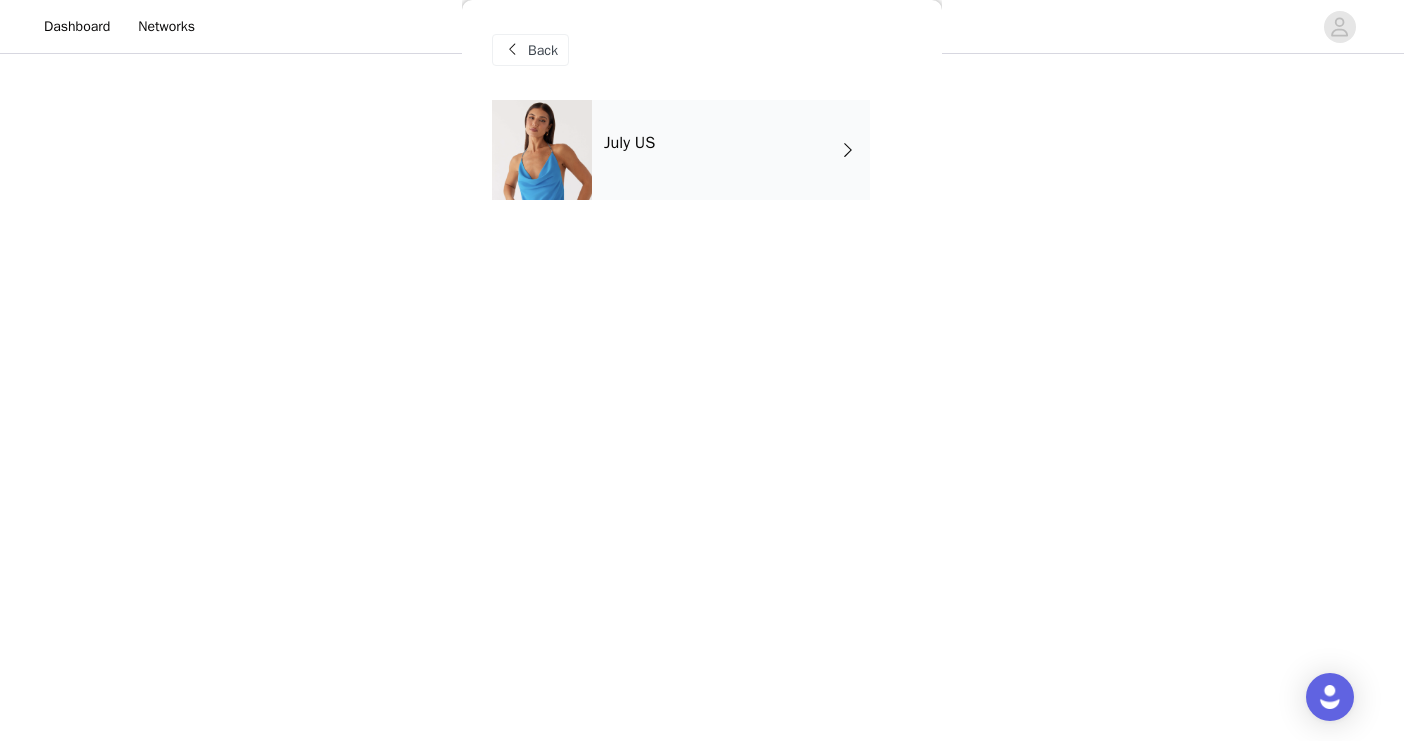 click on "July US" at bounding box center (731, 150) 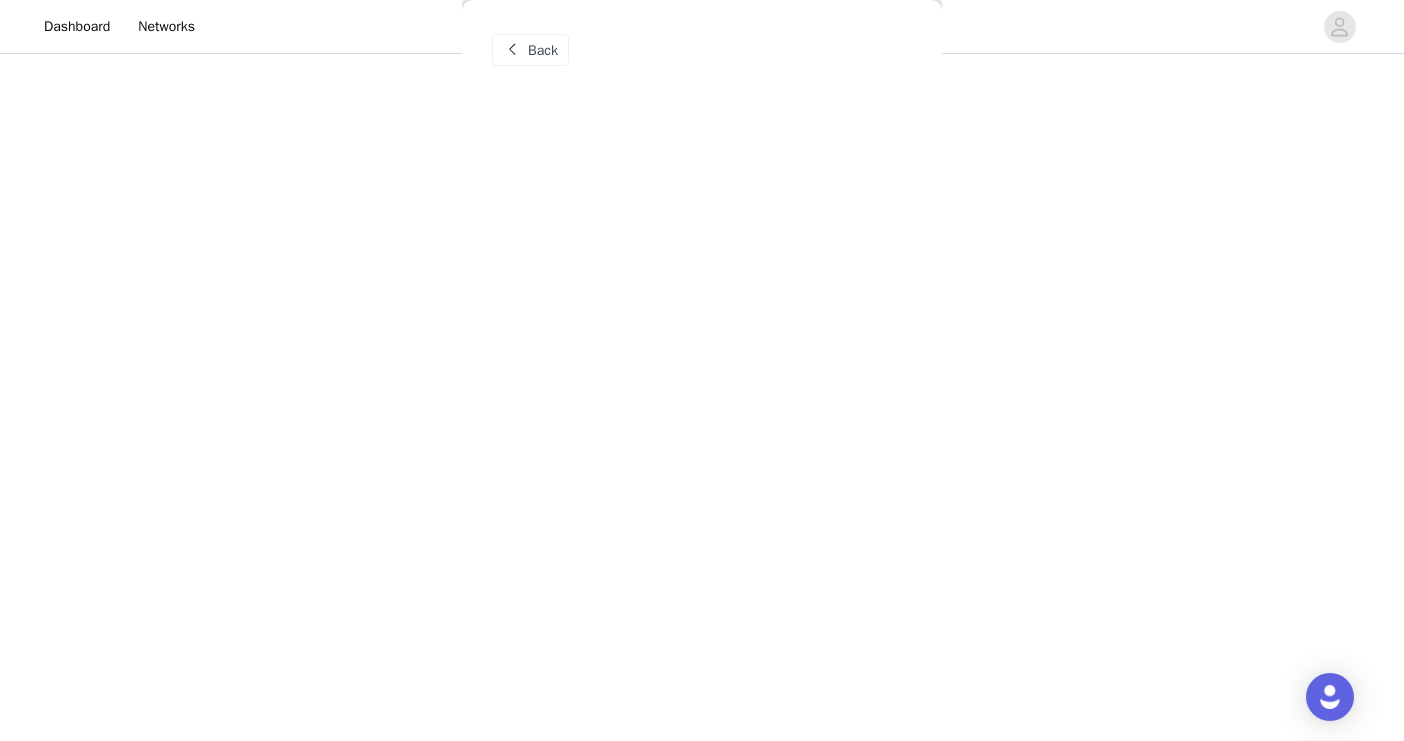scroll, scrollTop: 211, scrollLeft: 0, axis: vertical 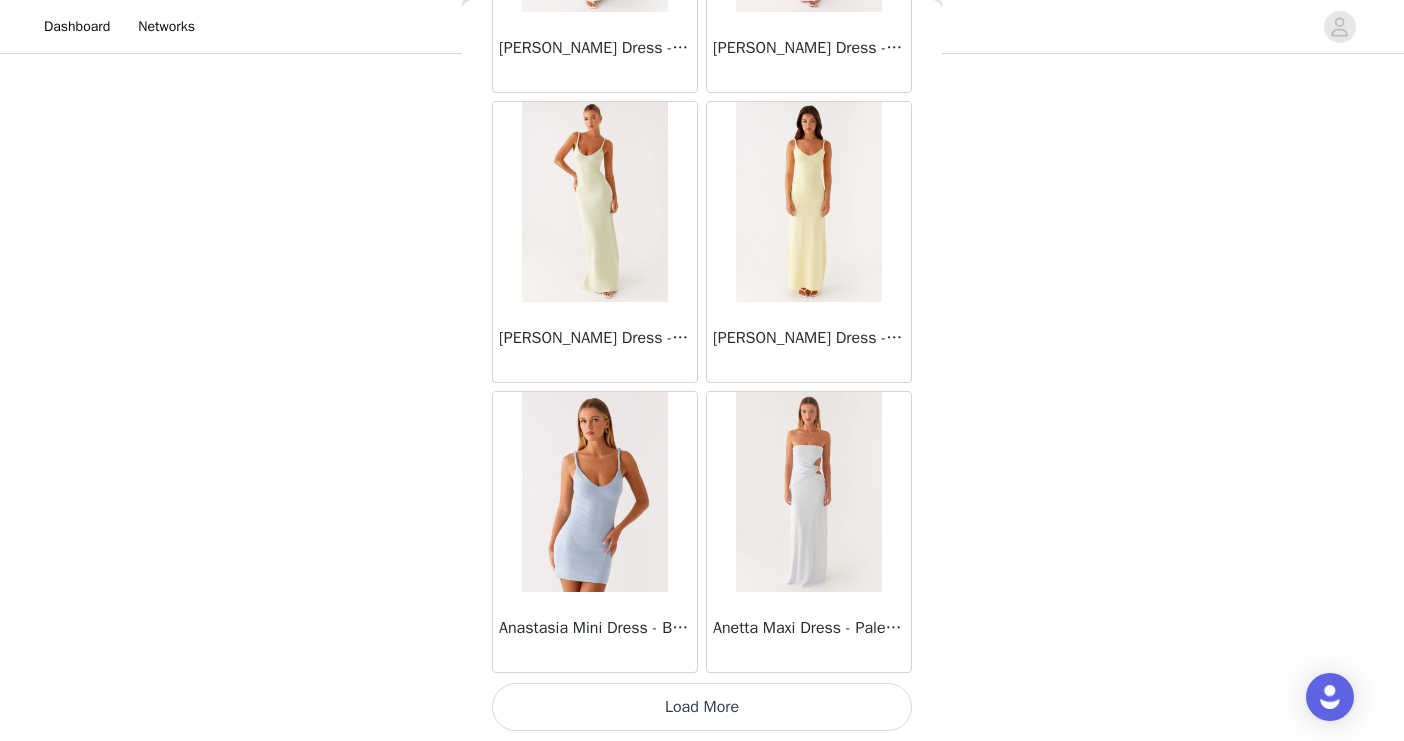 click on "Load More" at bounding box center (702, 707) 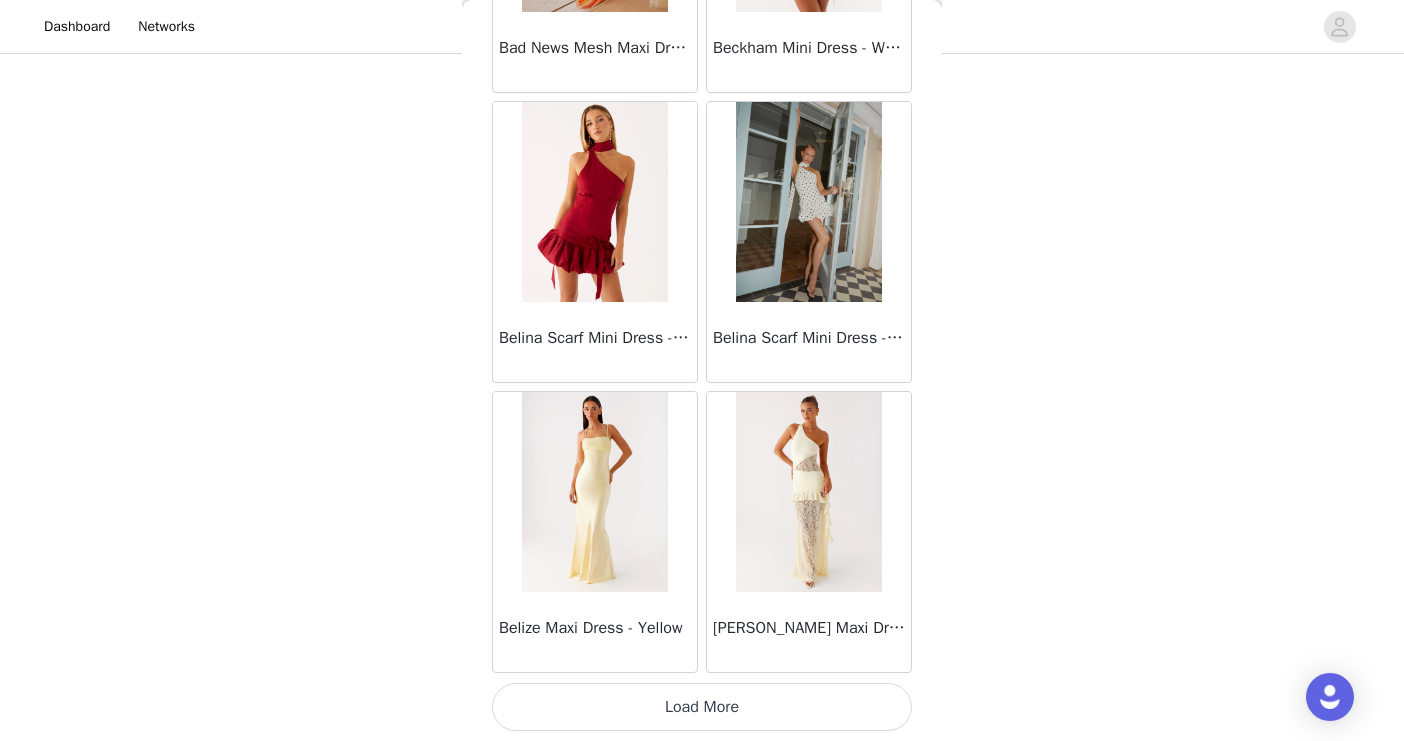 click on "Load More" at bounding box center [702, 707] 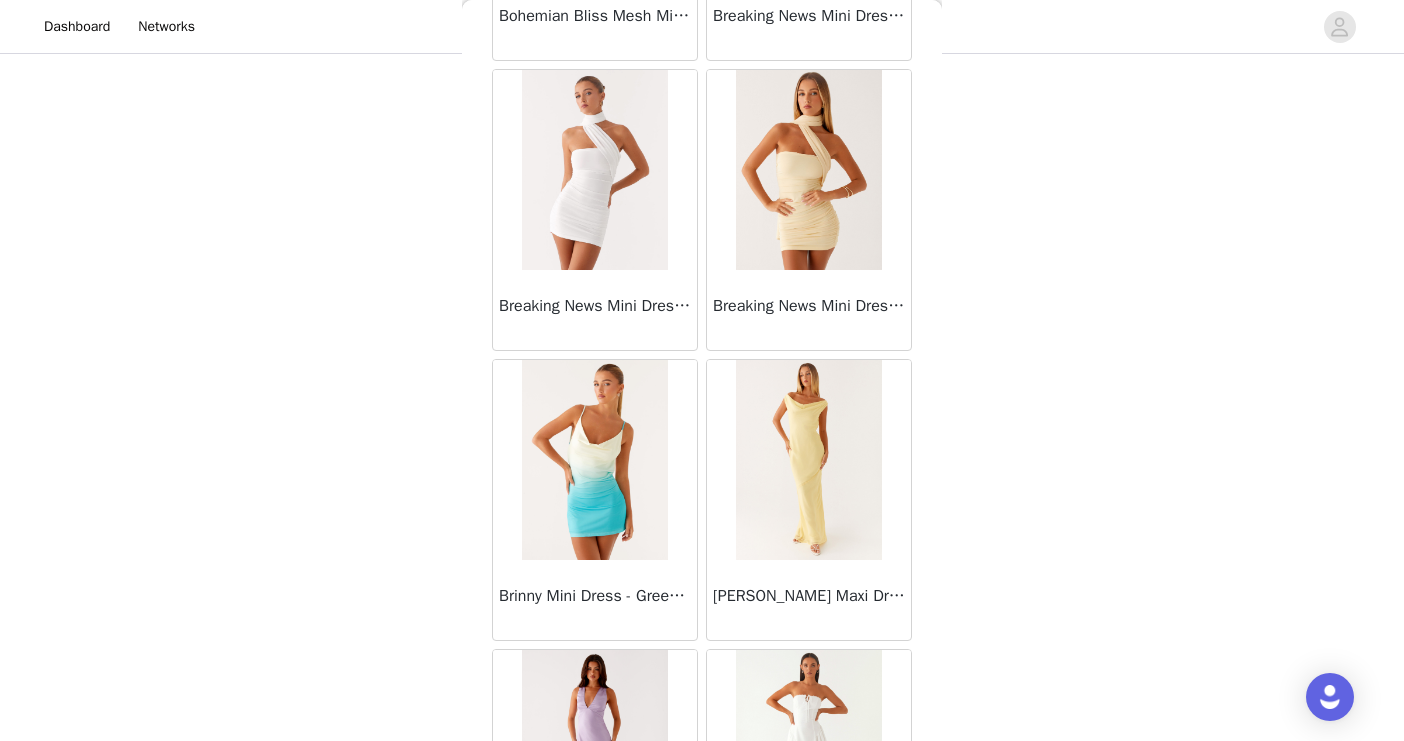 scroll, scrollTop: 8119, scrollLeft: 0, axis: vertical 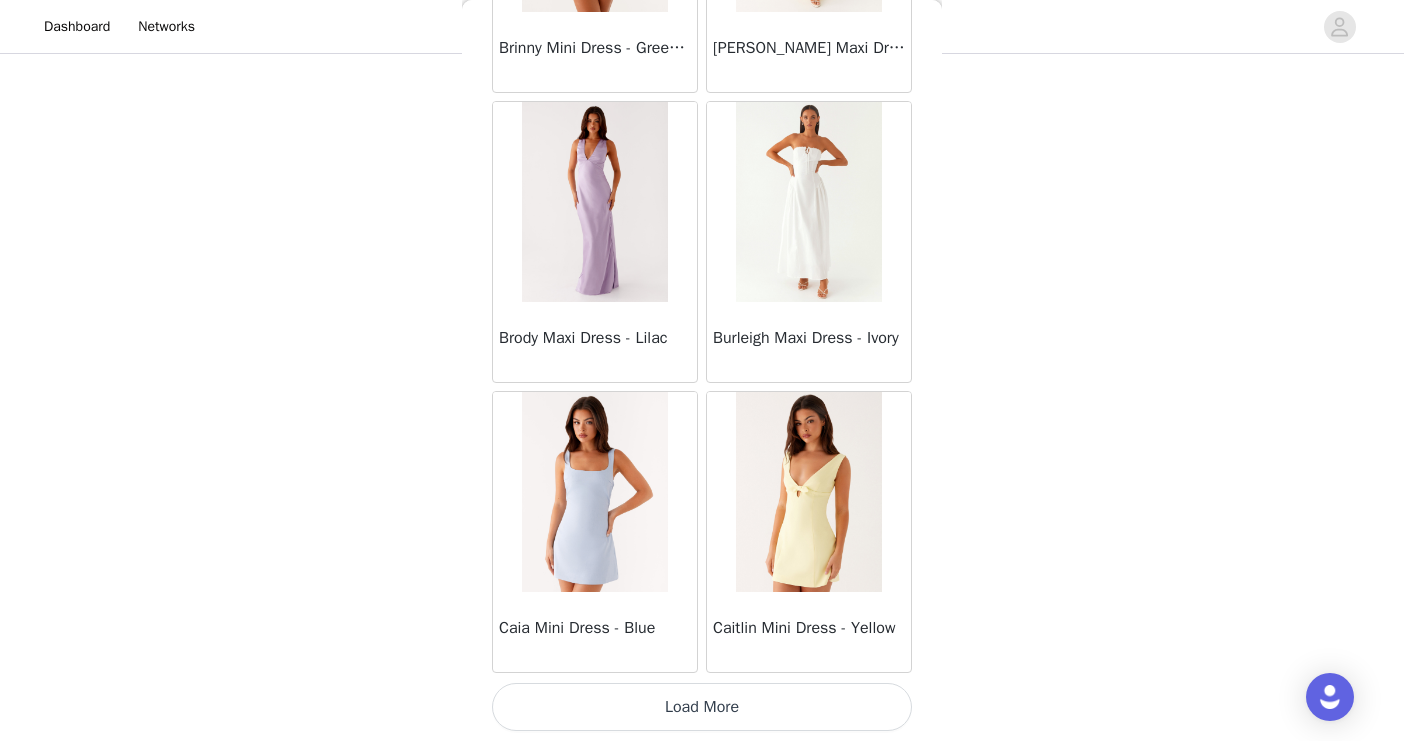 click on "Load More" at bounding box center (702, 707) 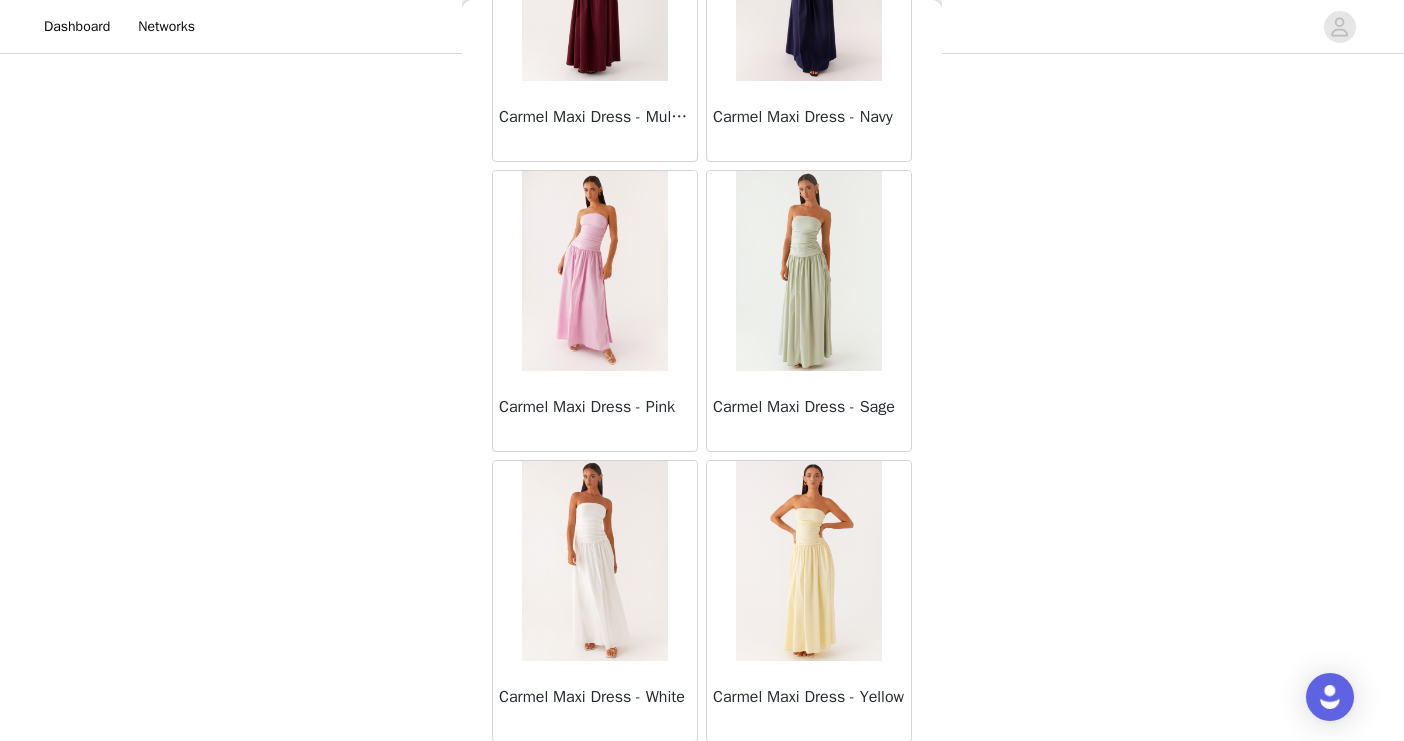 scroll, scrollTop: 11019, scrollLeft: 0, axis: vertical 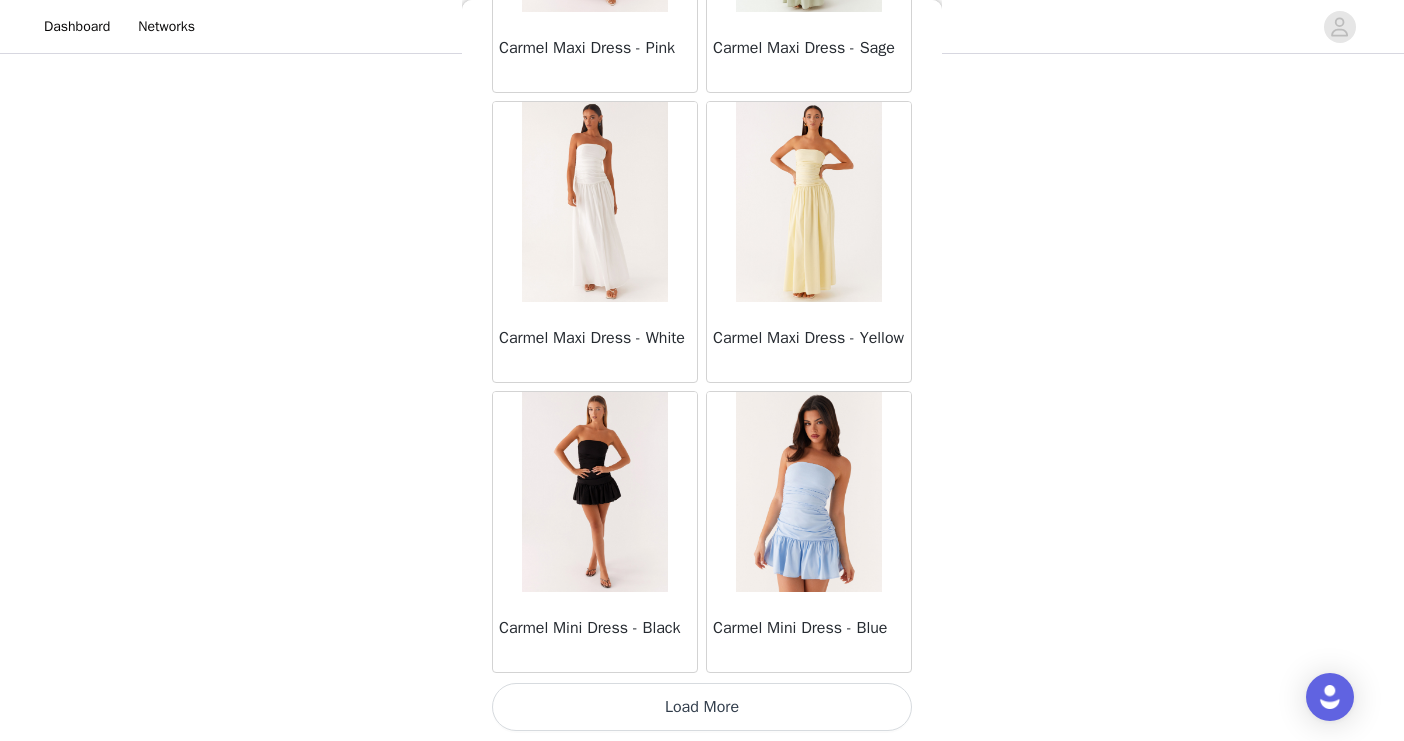 click on "Load More" at bounding box center [702, 707] 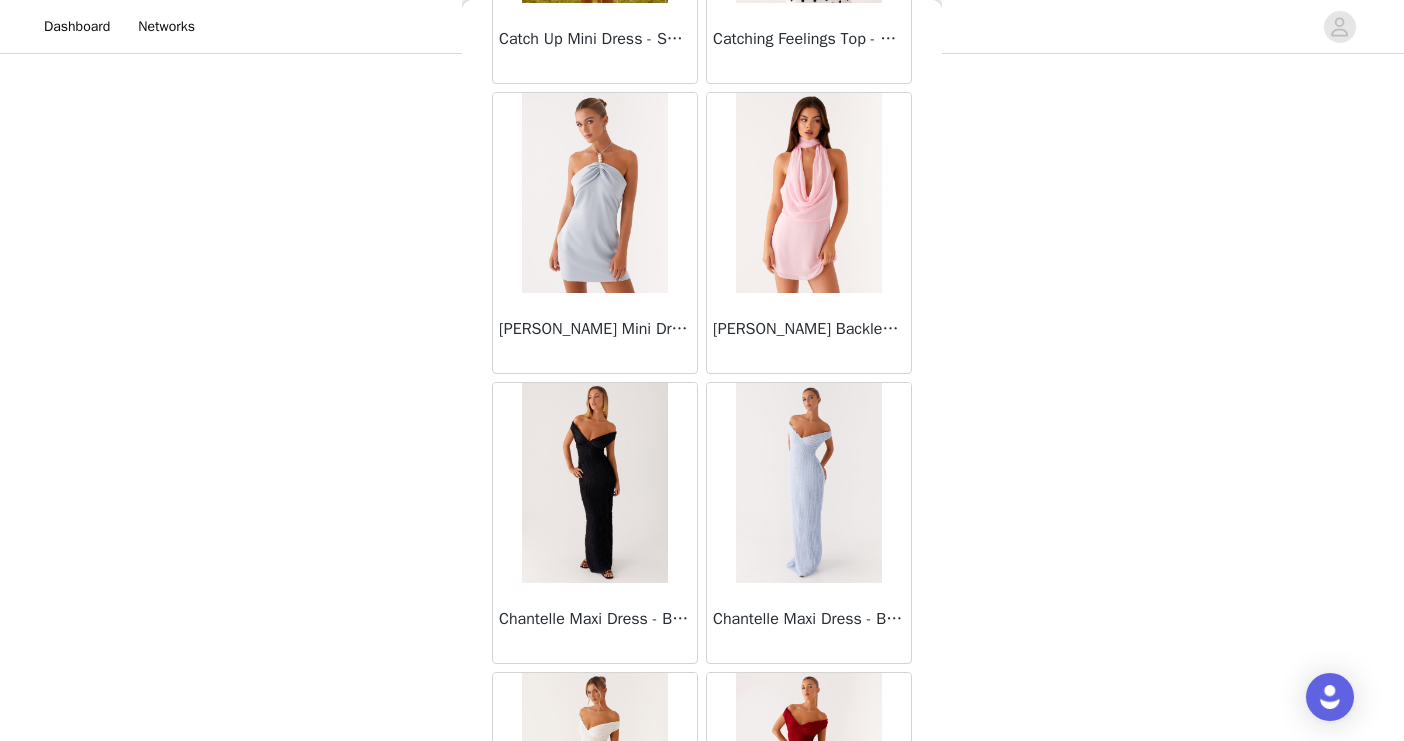 scroll, scrollTop: 13919, scrollLeft: 0, axis: vertical 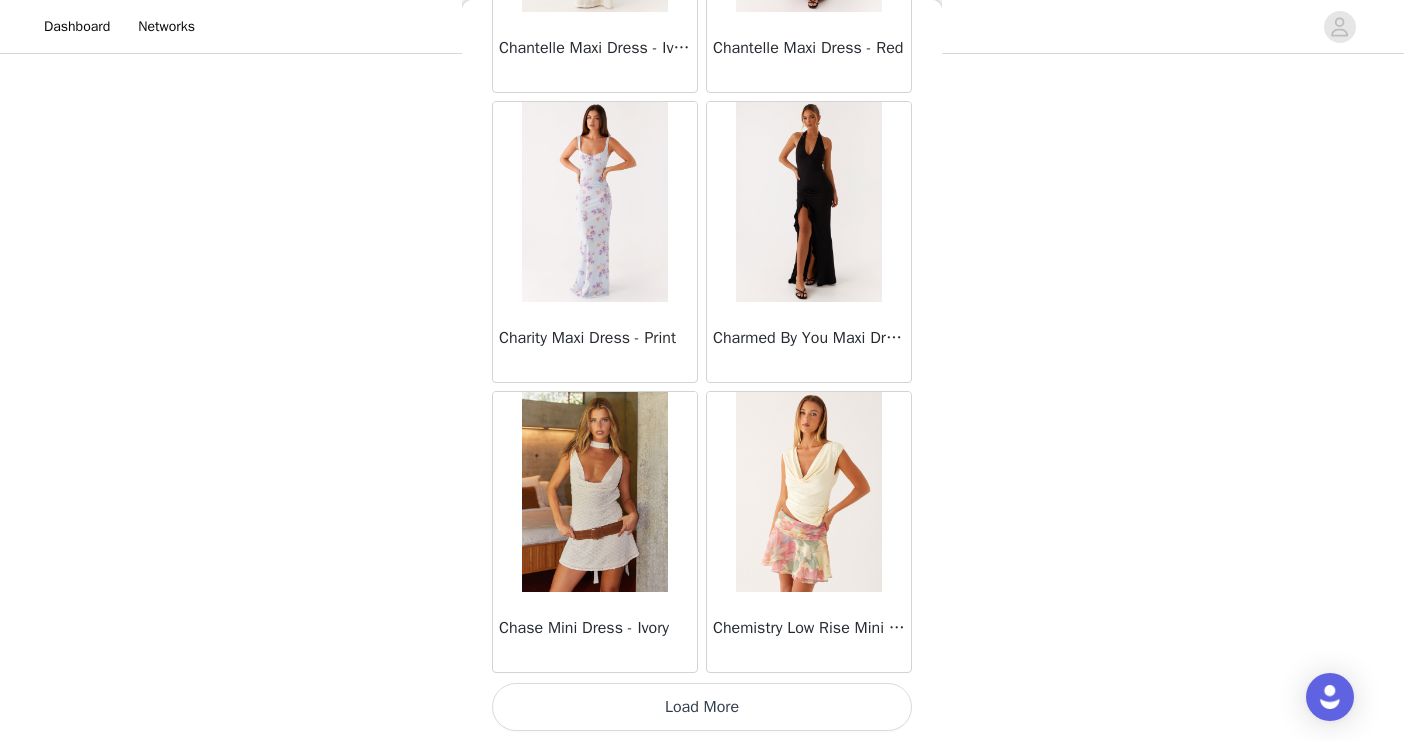 click on "Load More" at bounding box center [702, 707] 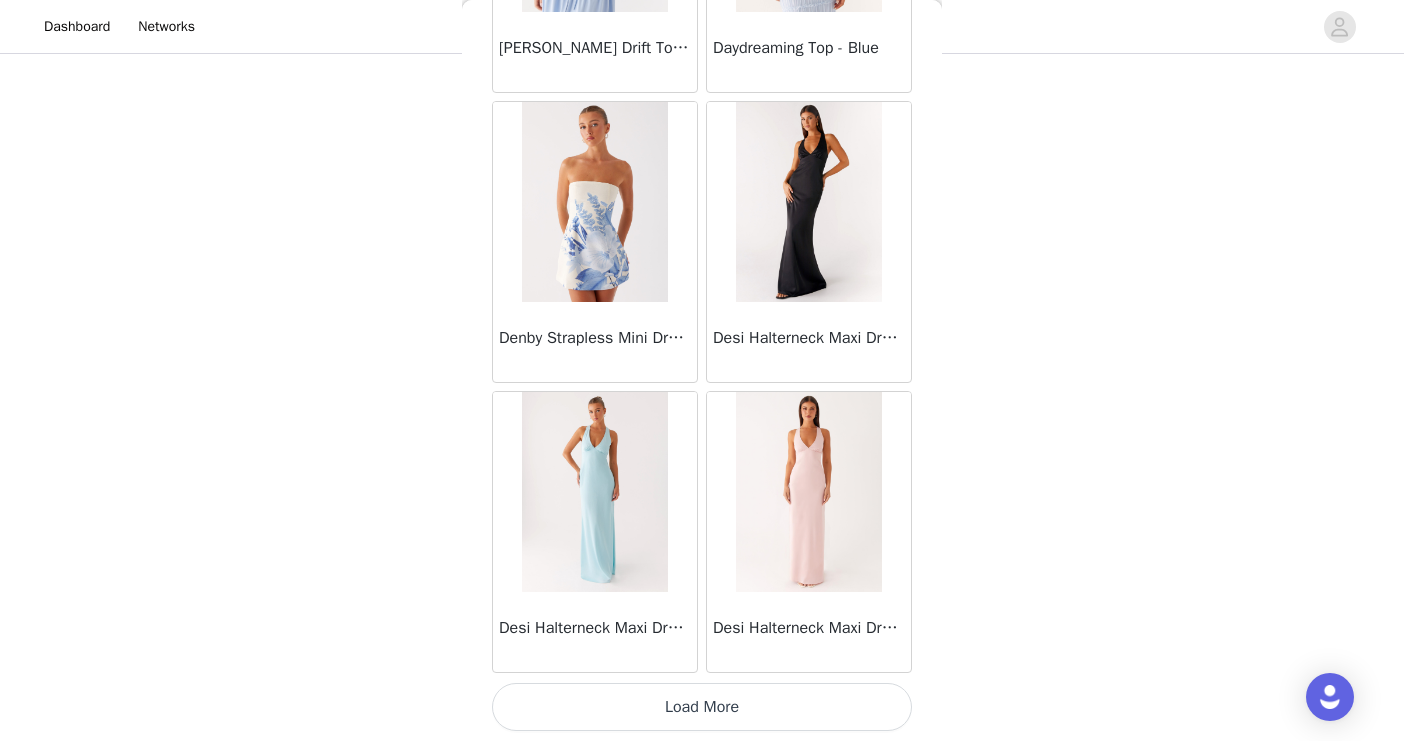 click on "Load More" at bounding box center (702, 707) 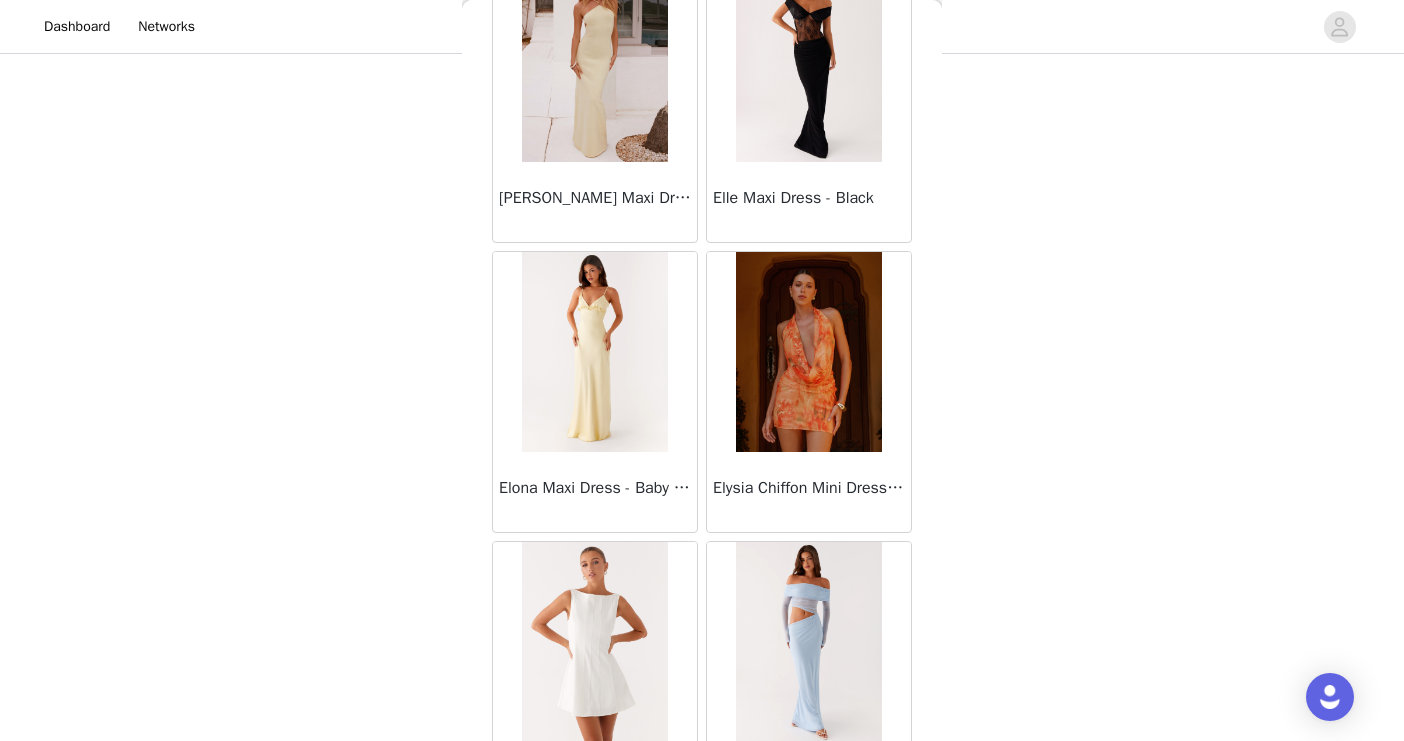 scroll, scrollTop: 19719, scrollLeft: 0, axis: vertical 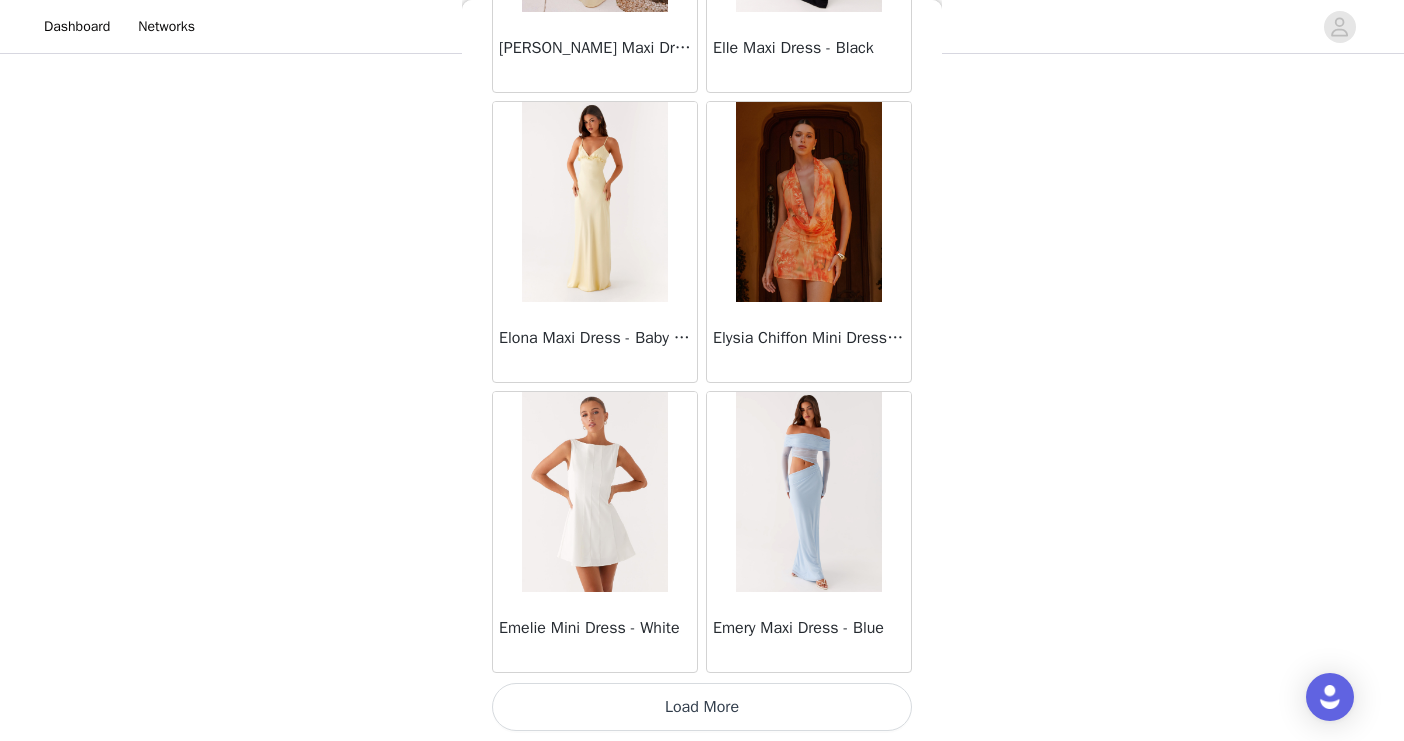 click on "Load More" at bounding box center [702, 707] 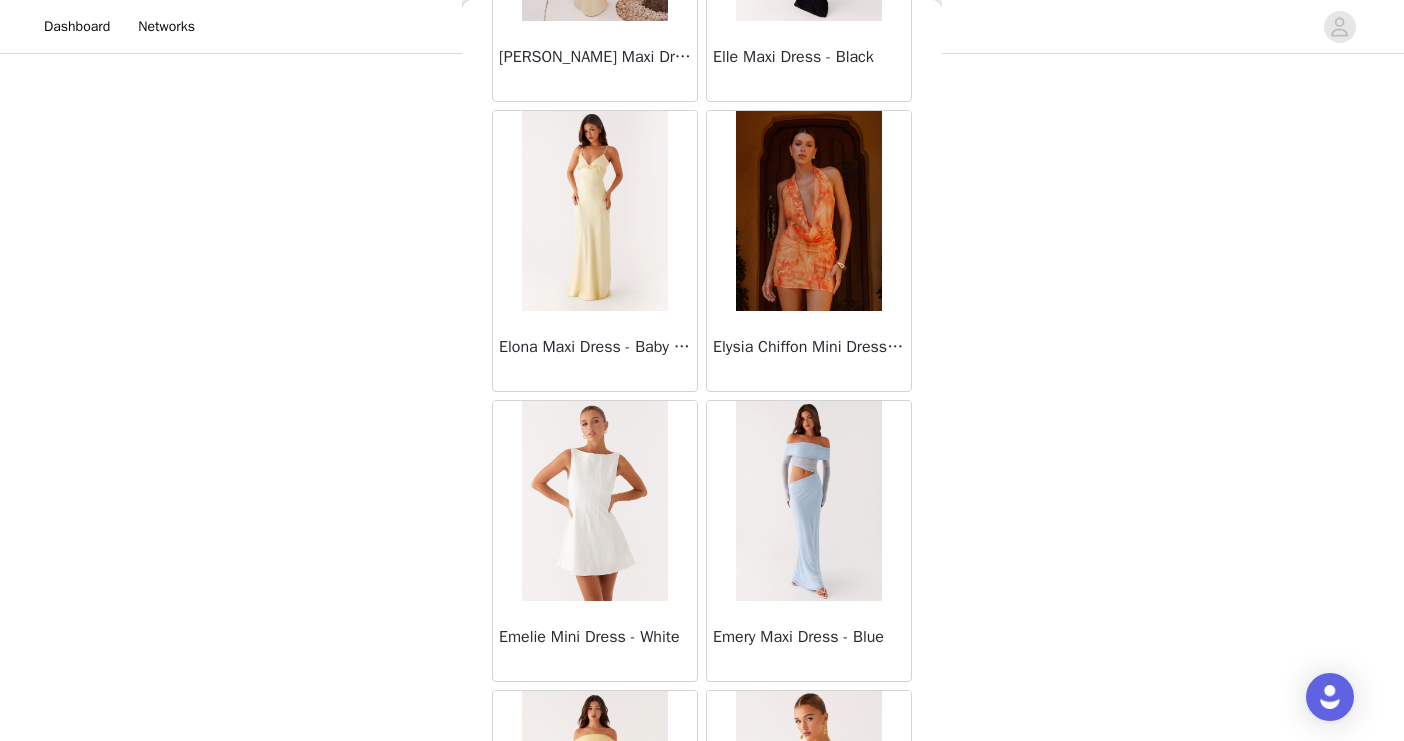 scroll, scrollTop: 20121, scrollLeft: 0, axis: vertical 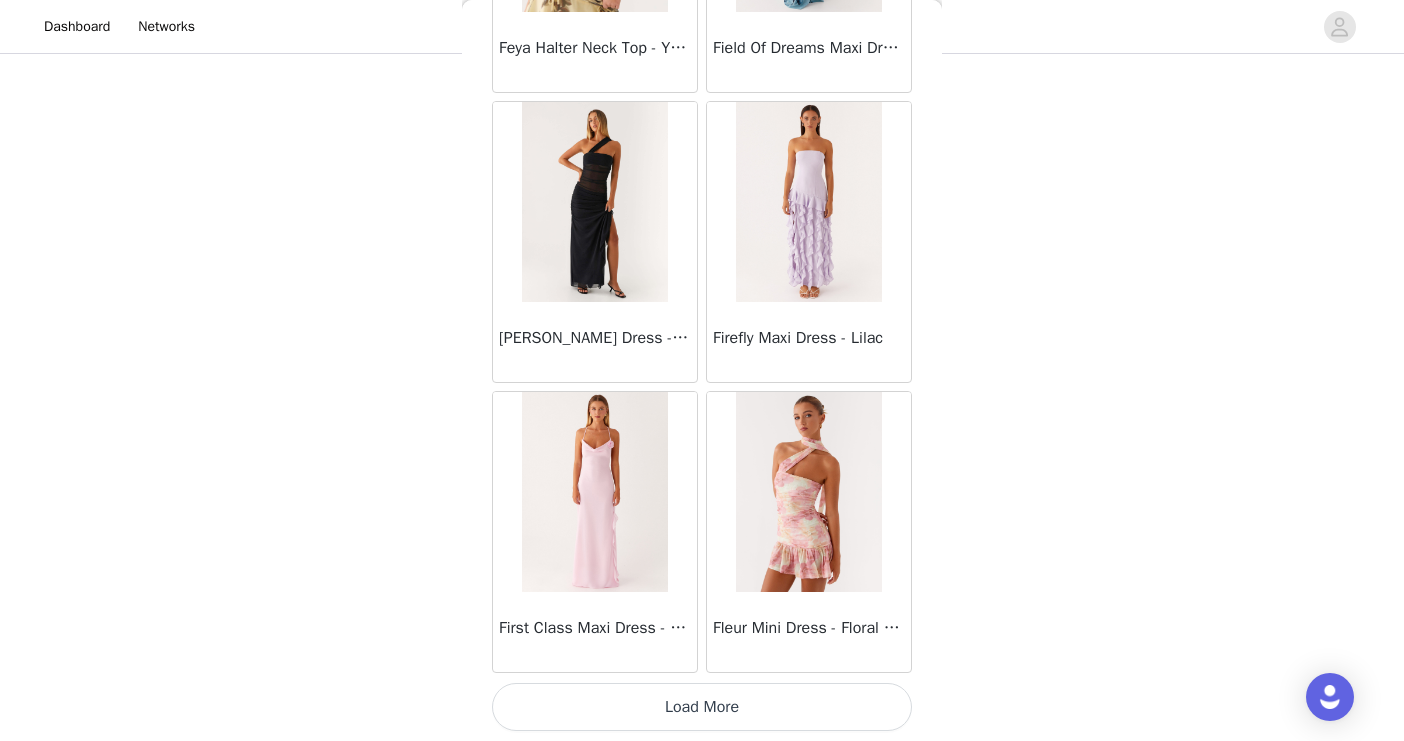 click on "Load More" at bounding box center [702, 707] 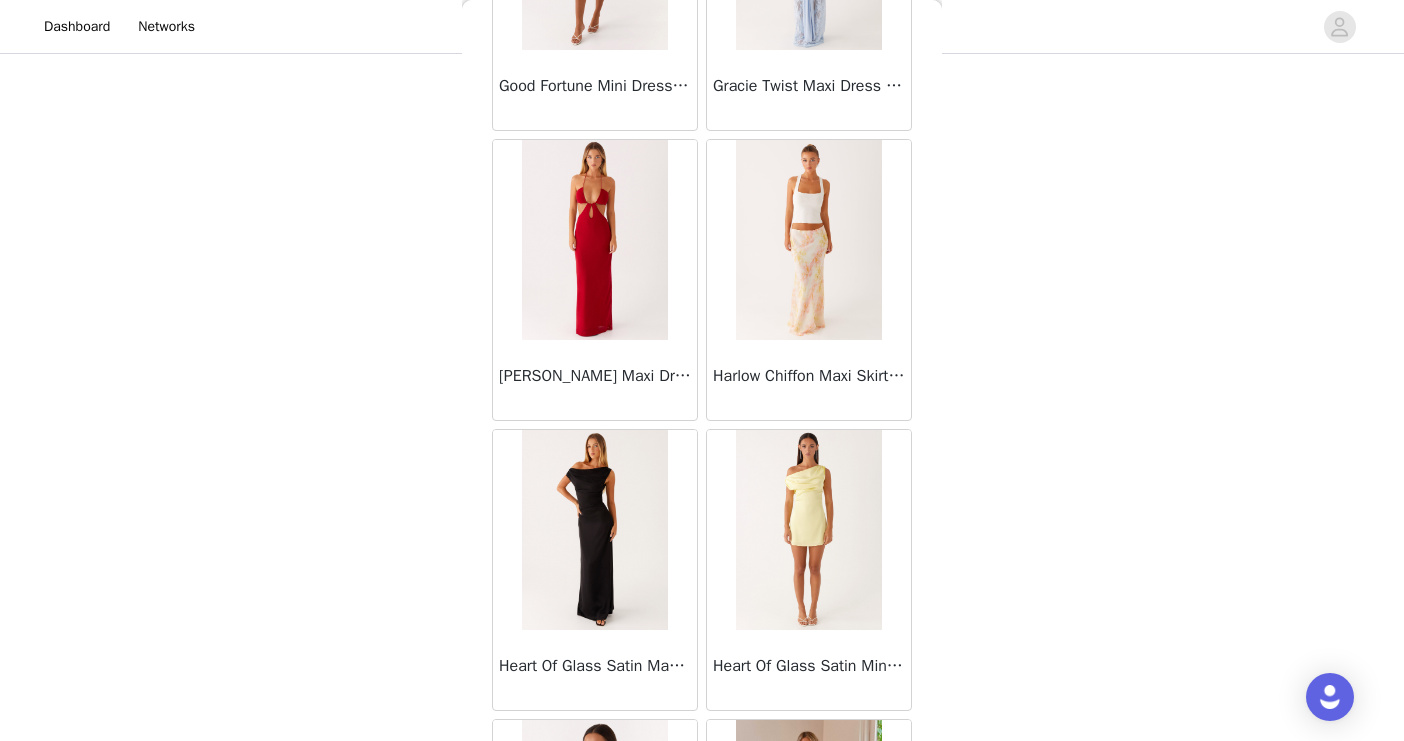 scroll, scrollTop: 25519, scrollLeft: 0, axis: vertical 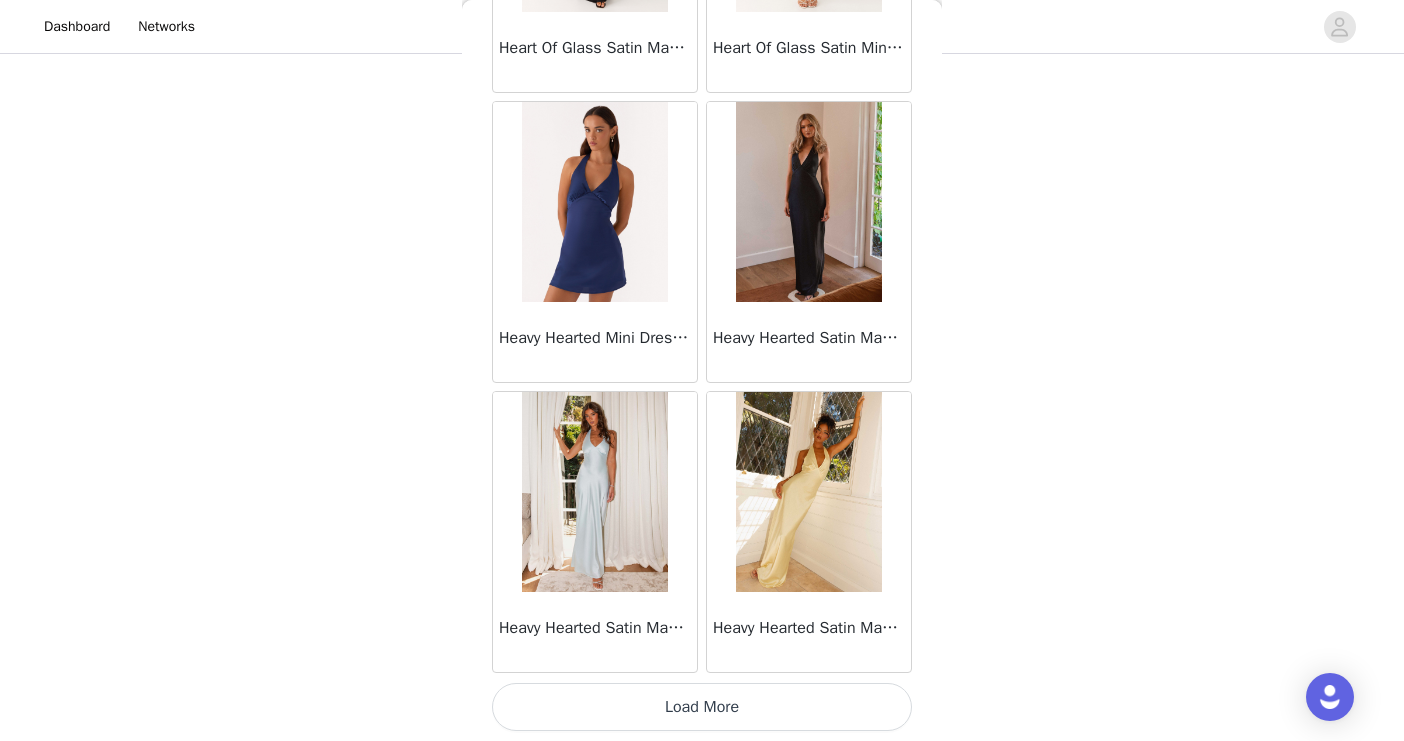 click on "Load More" at bounding box center (702, 707) 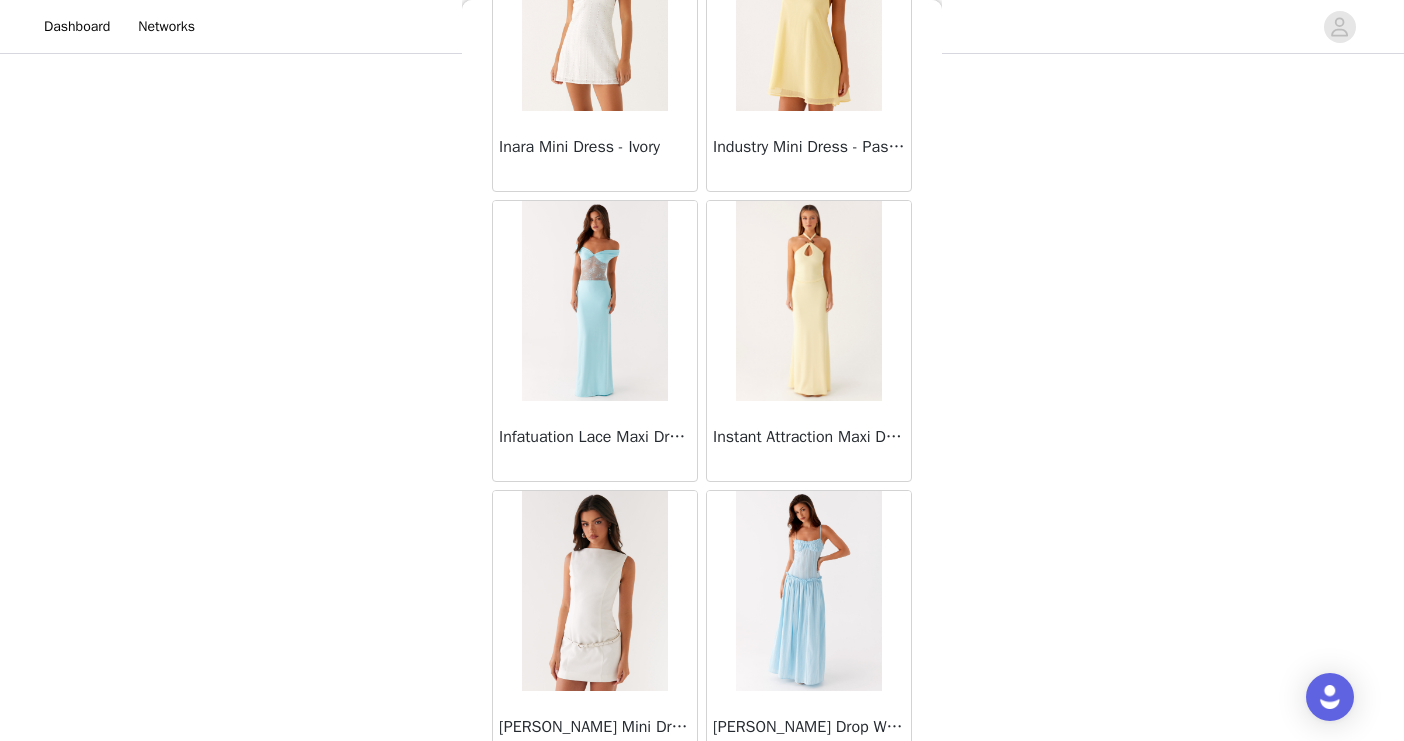 scroll, scrollTop: 28419, scrollLeft: 0, axis: vertical 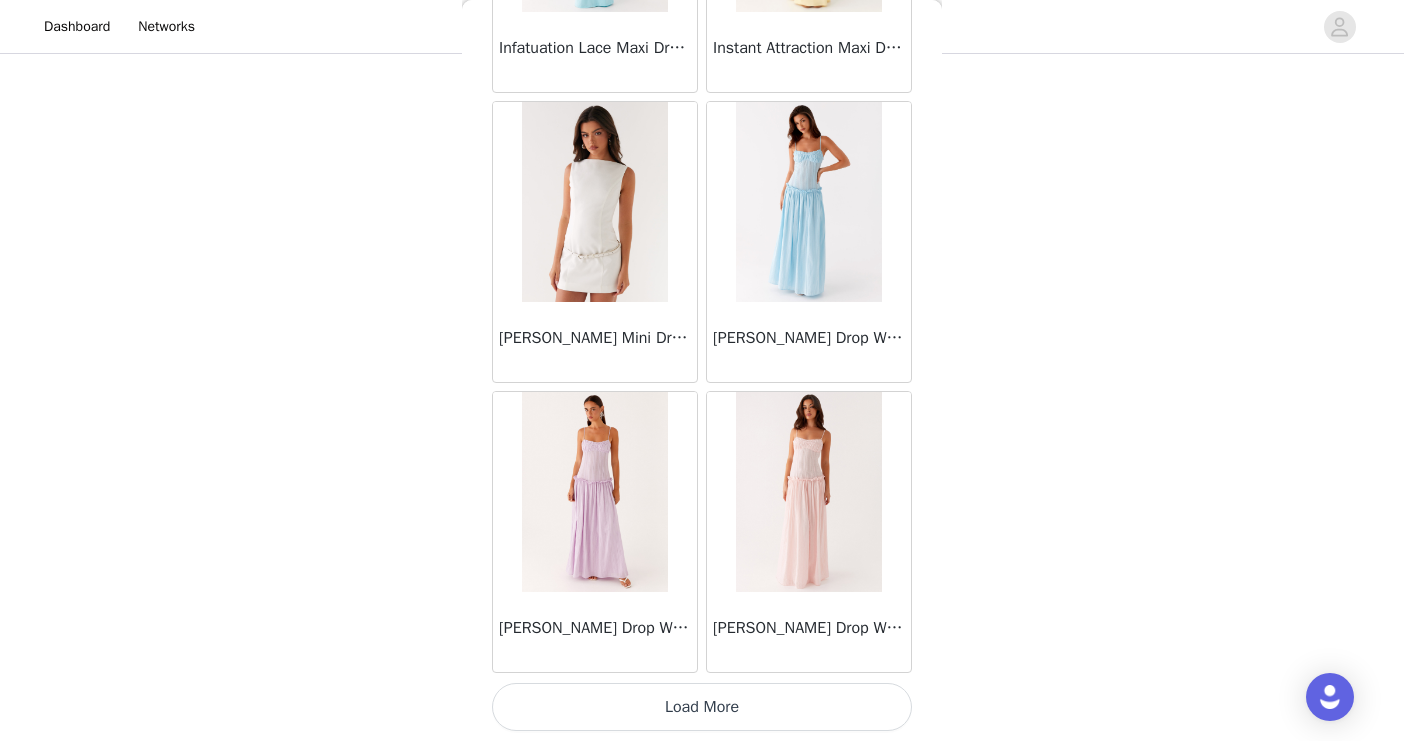 click on "Load More" at bounding box center [702, 707] 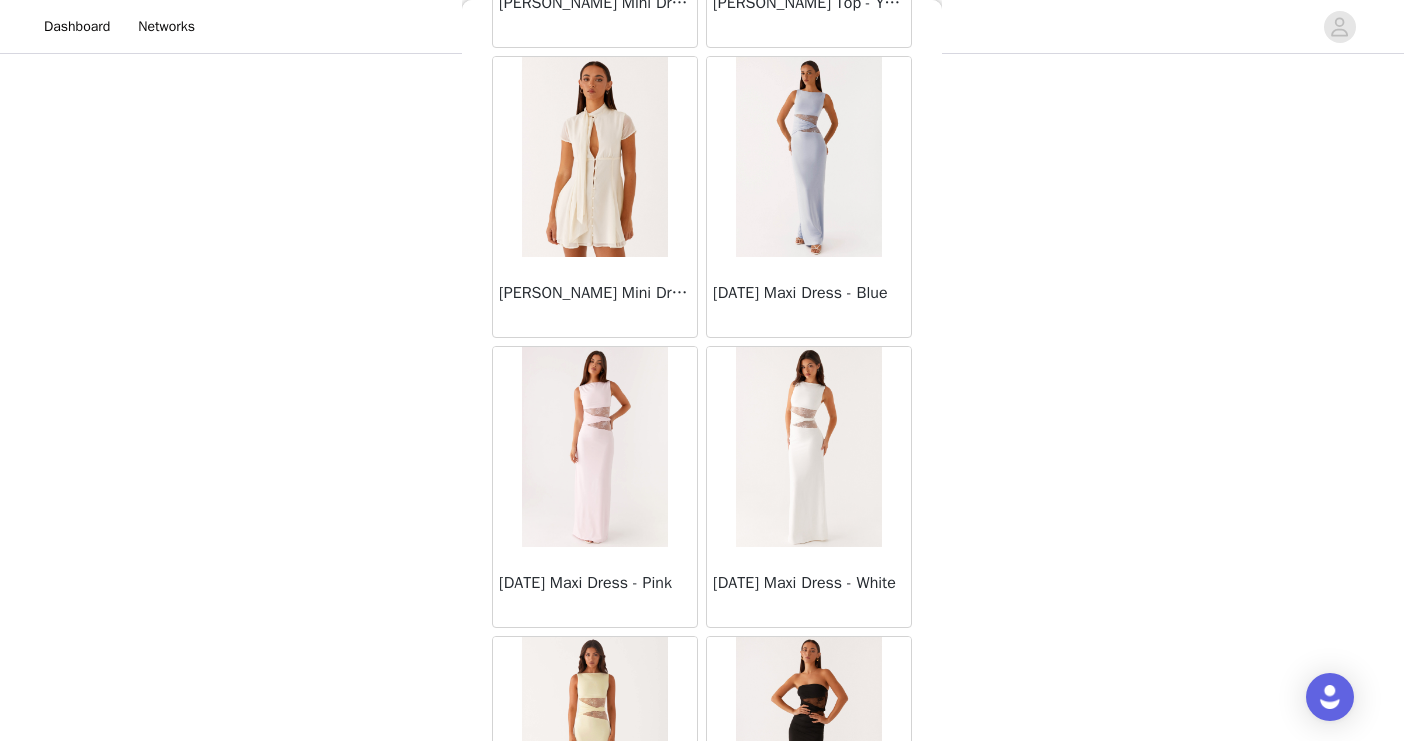 scroll, scrollTop: 31319, scrollLeft: 0, axis: vertical 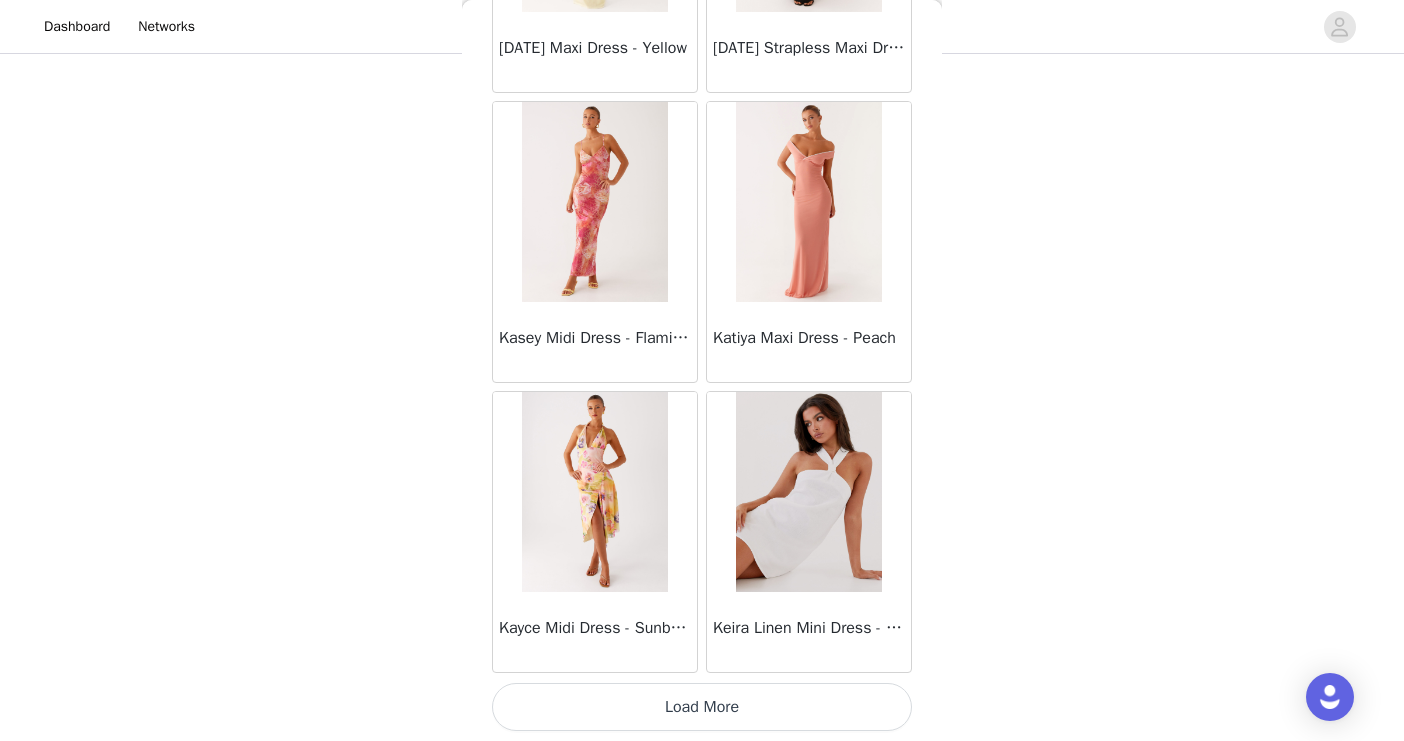 click on "Load More" at bounding box center (702, 707) 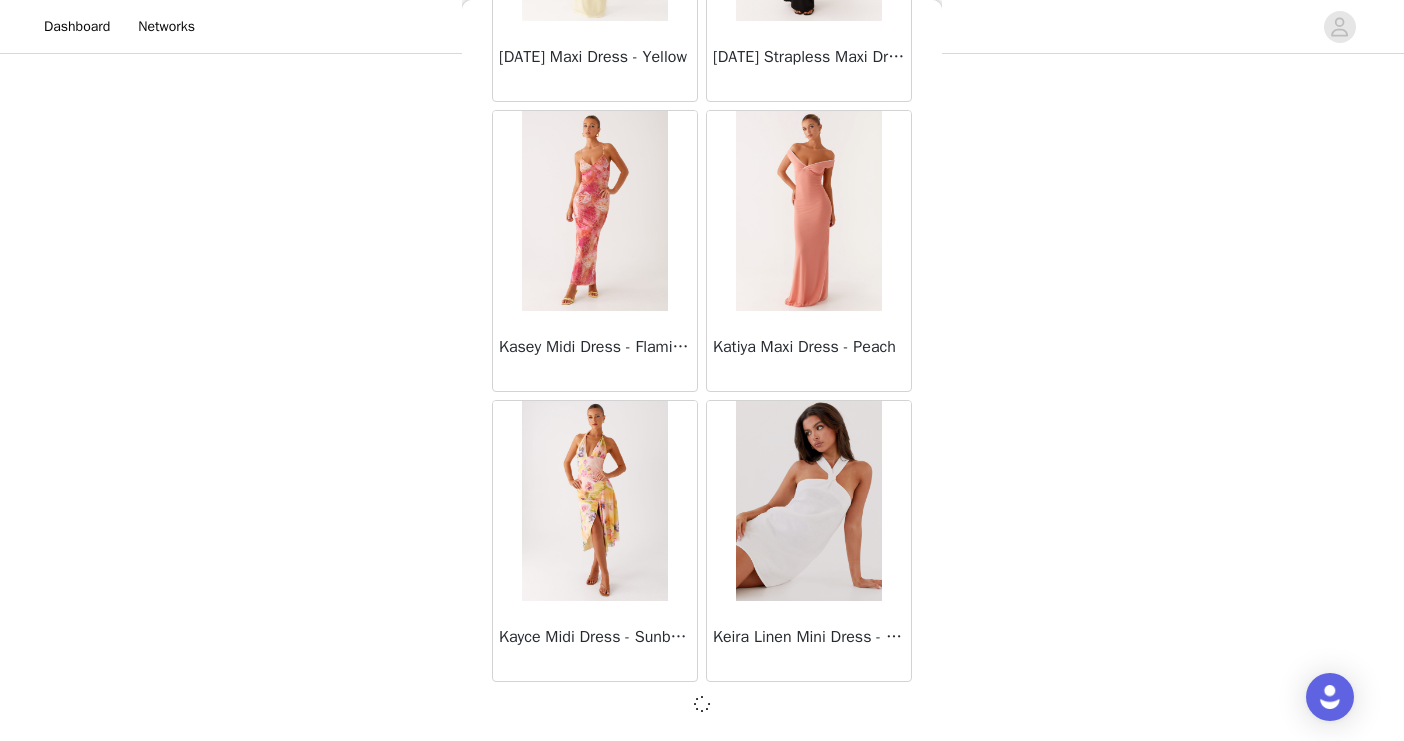 scroll, scrollTop: 31310, scrollLeft: 0, axis: vertical 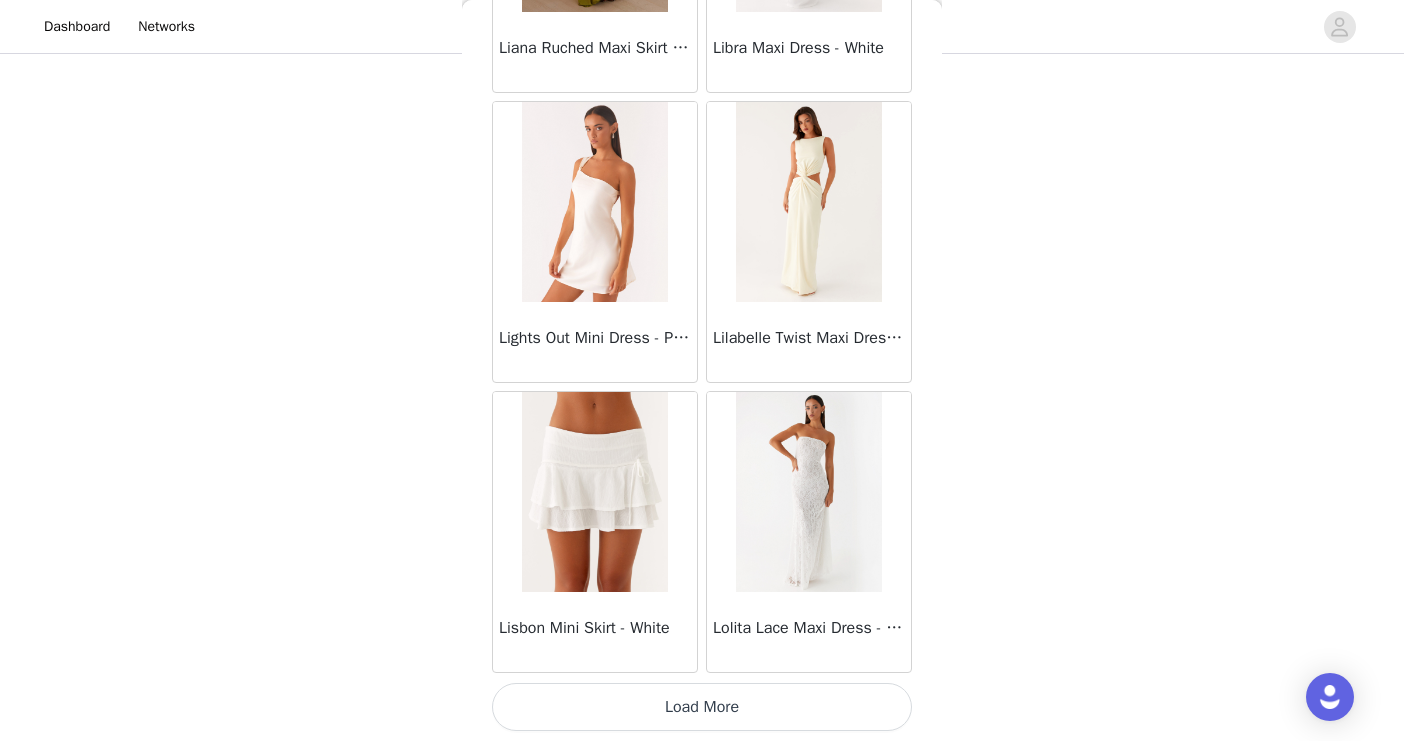 click on "Load More" at bounding box center (702, 707) 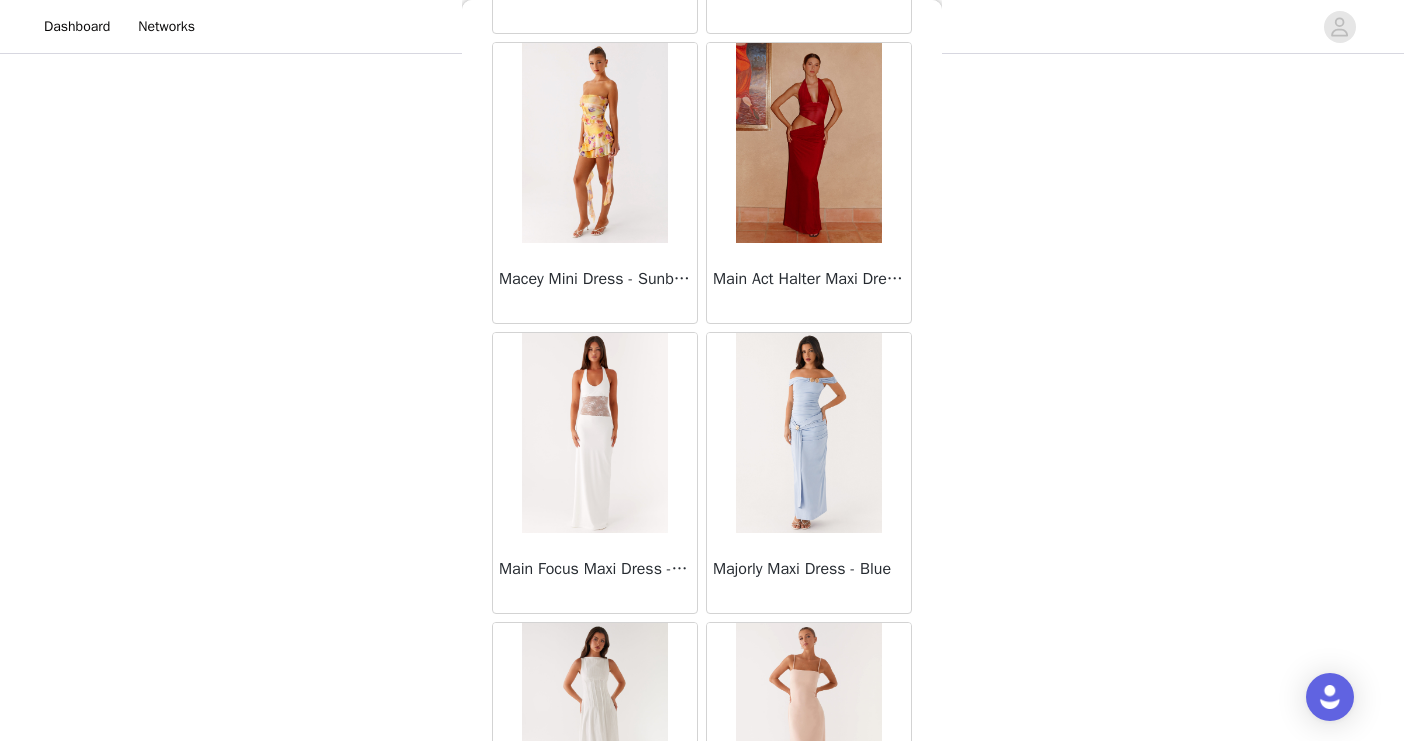 scroll, scrollTop: 37119, scrollLeft: 0, axis: vertical 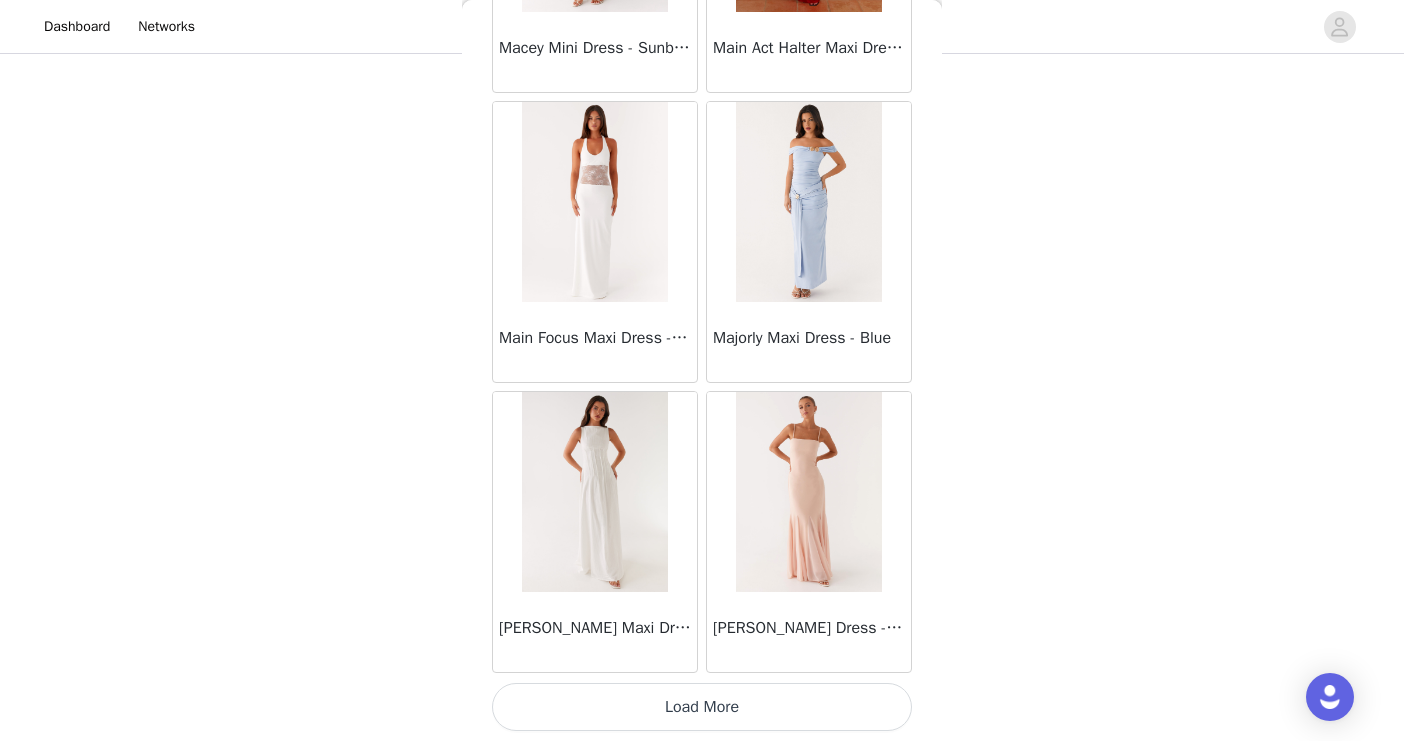 click on "Load More" at bounding box center (702, 707) 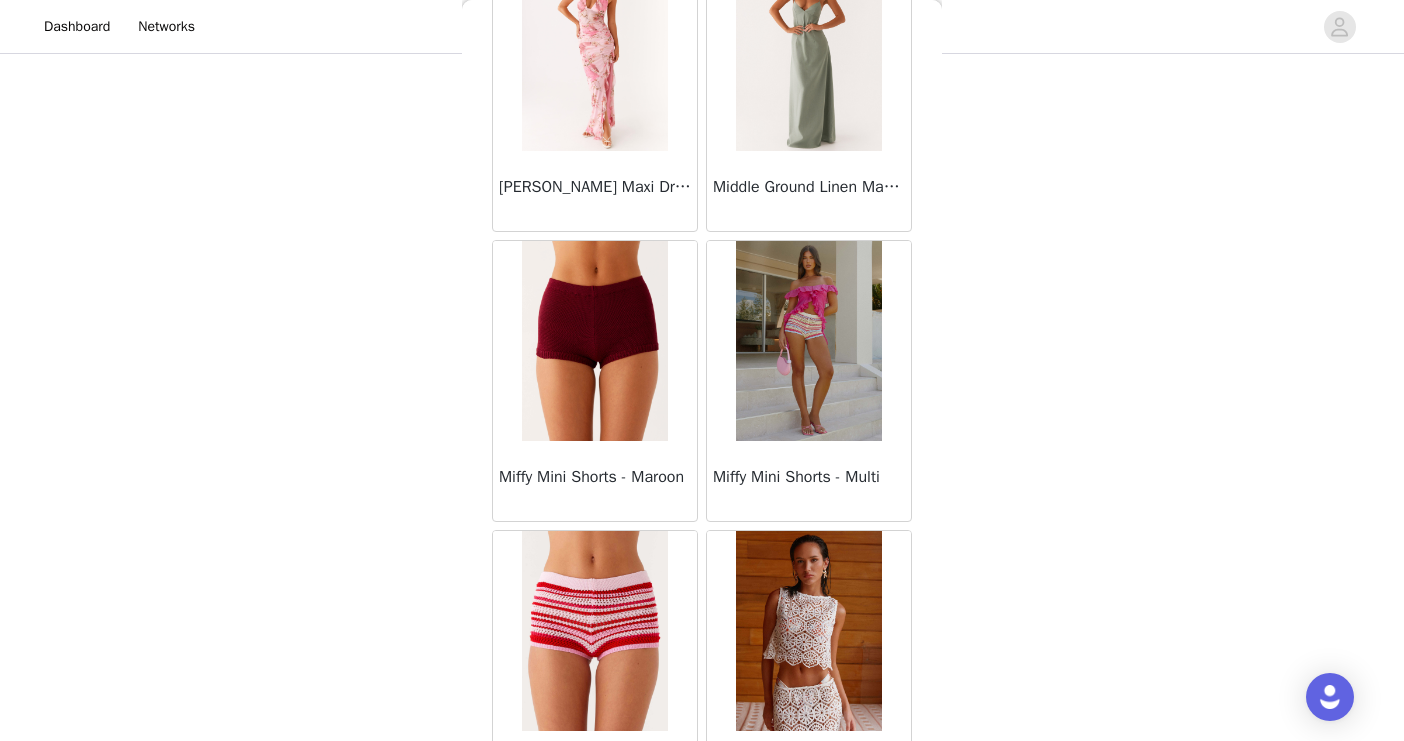 scroll, scrollTop: 40019, scrollLeft: 0, axis: vertical 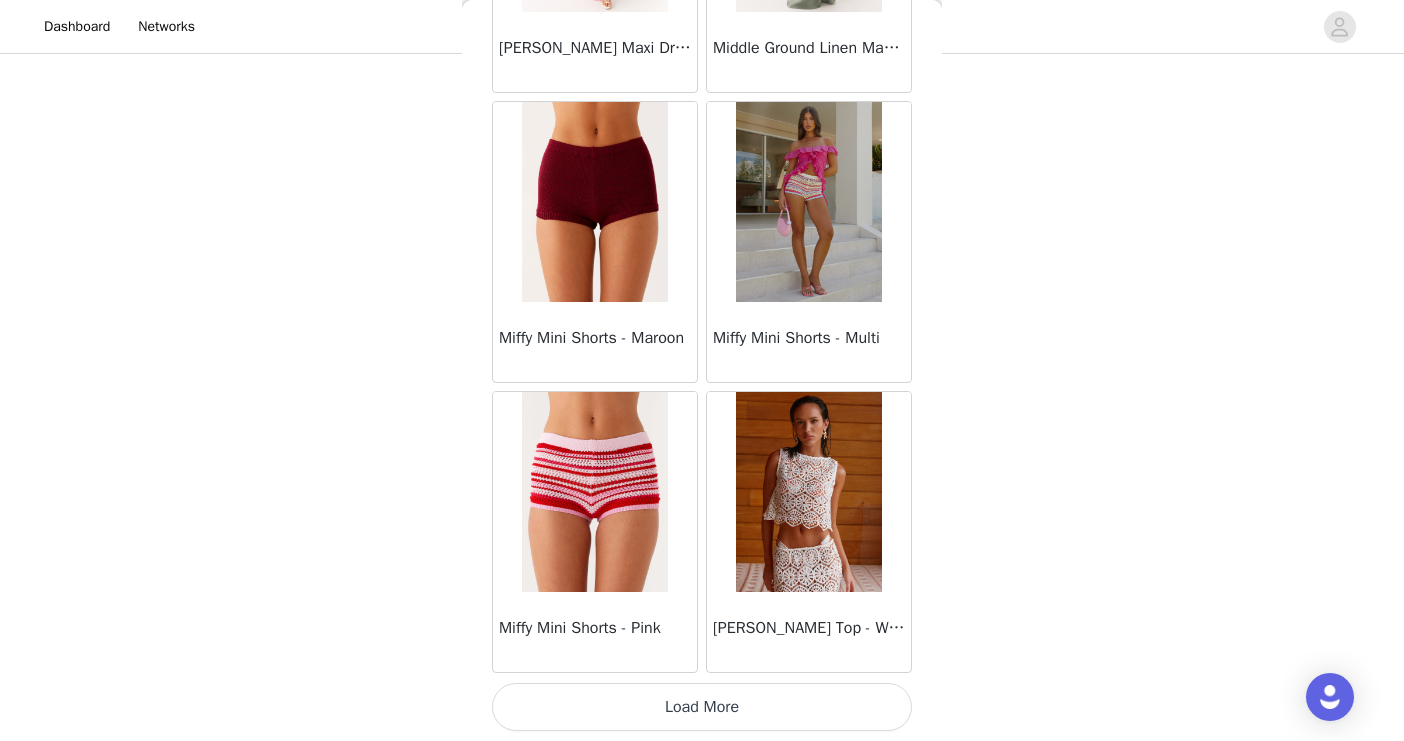 click on "Load More" at bounding box center [702, 707] 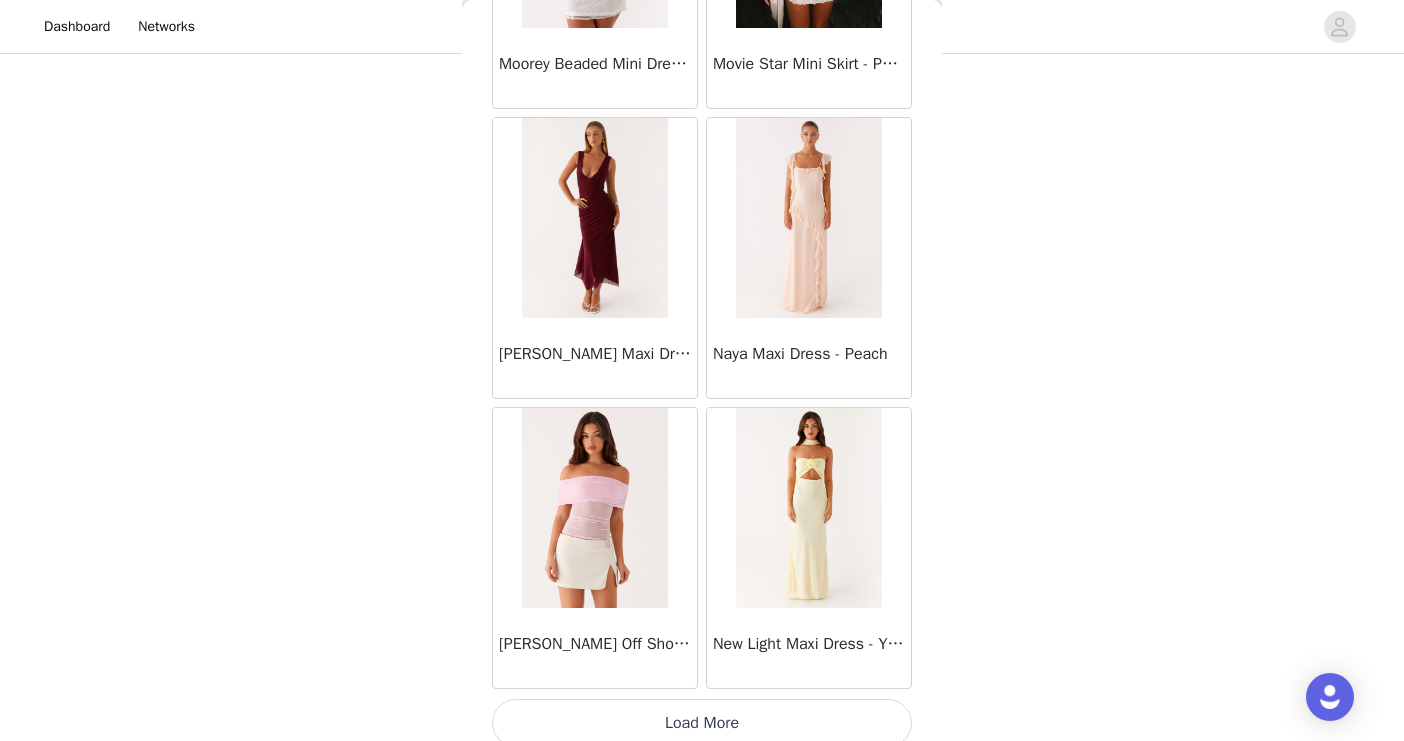 scroll, scrollTop: 42919, scrollLeft: 0, axis: vertical 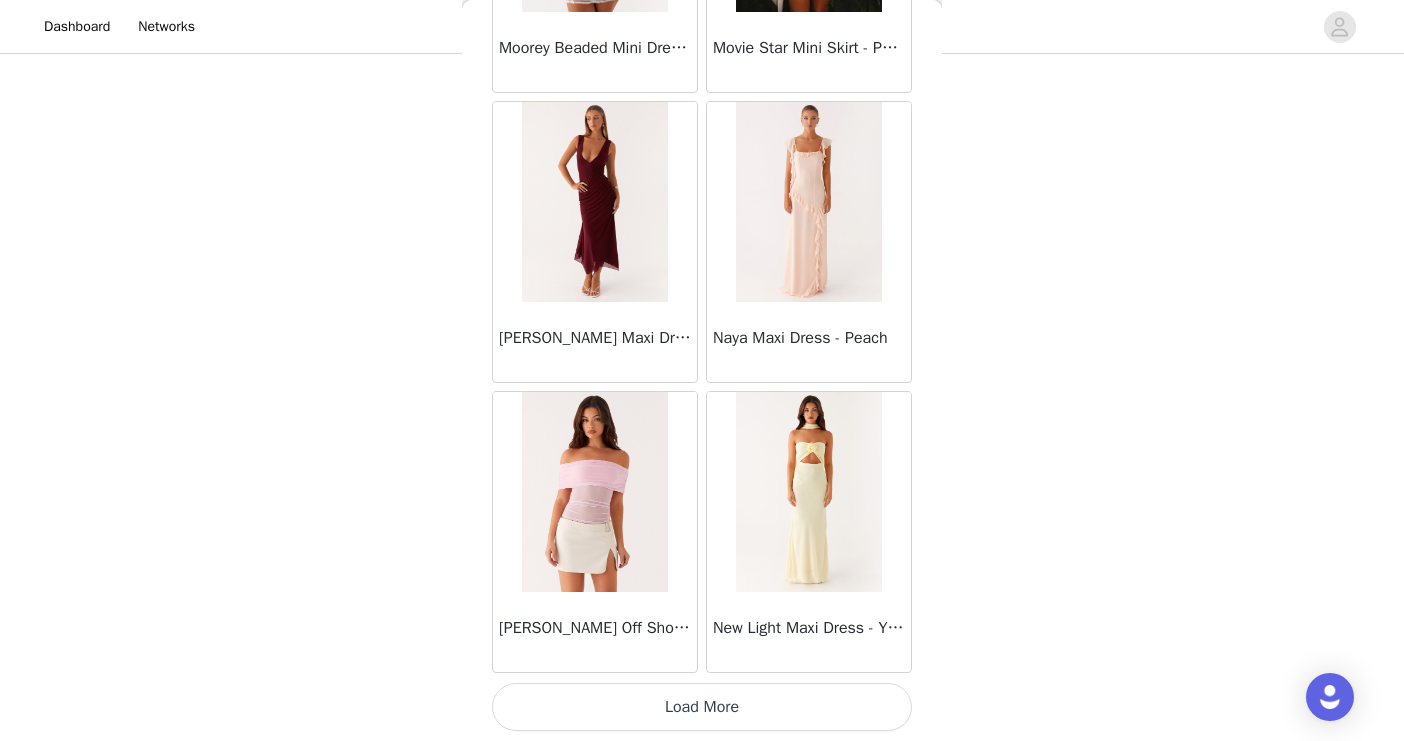 click on "Load More" at bounding box center (702, 707) 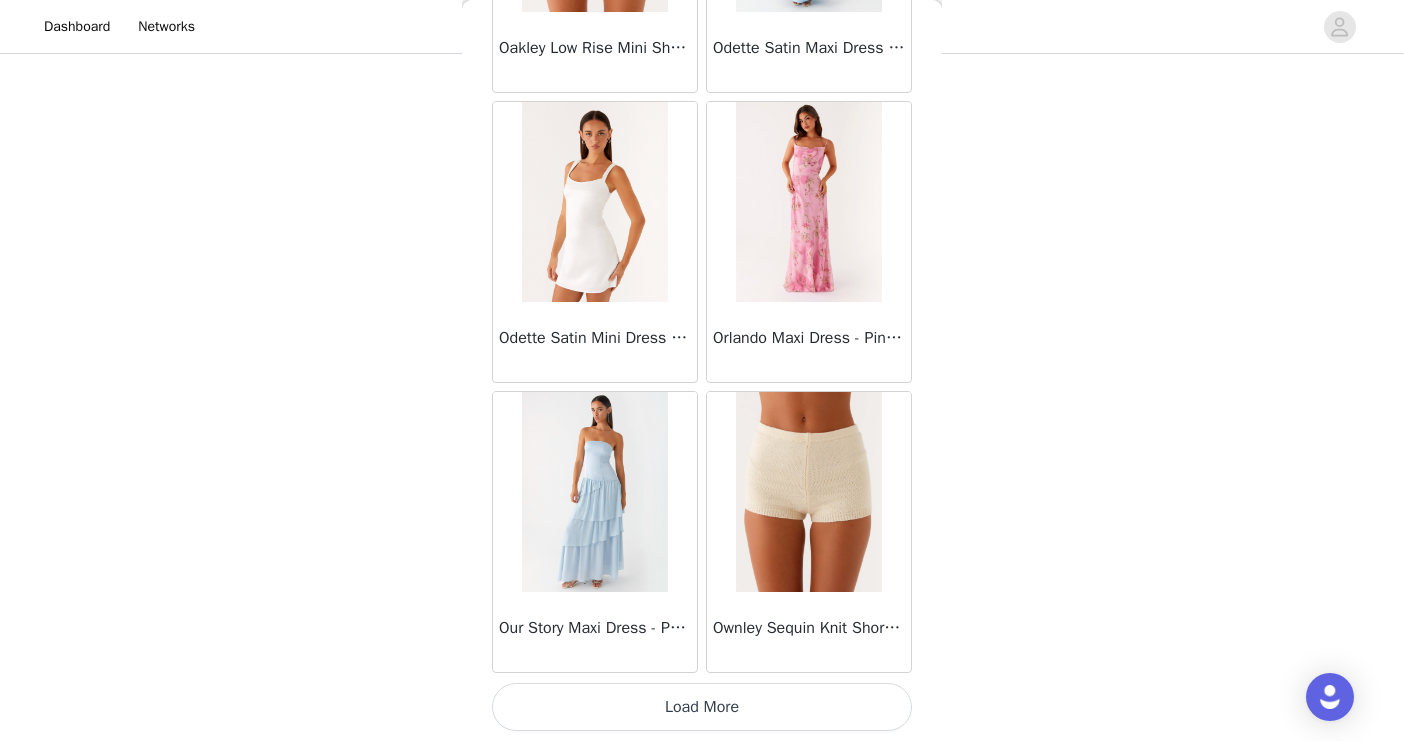 click on "Load More" at bounding box center [702, 707] 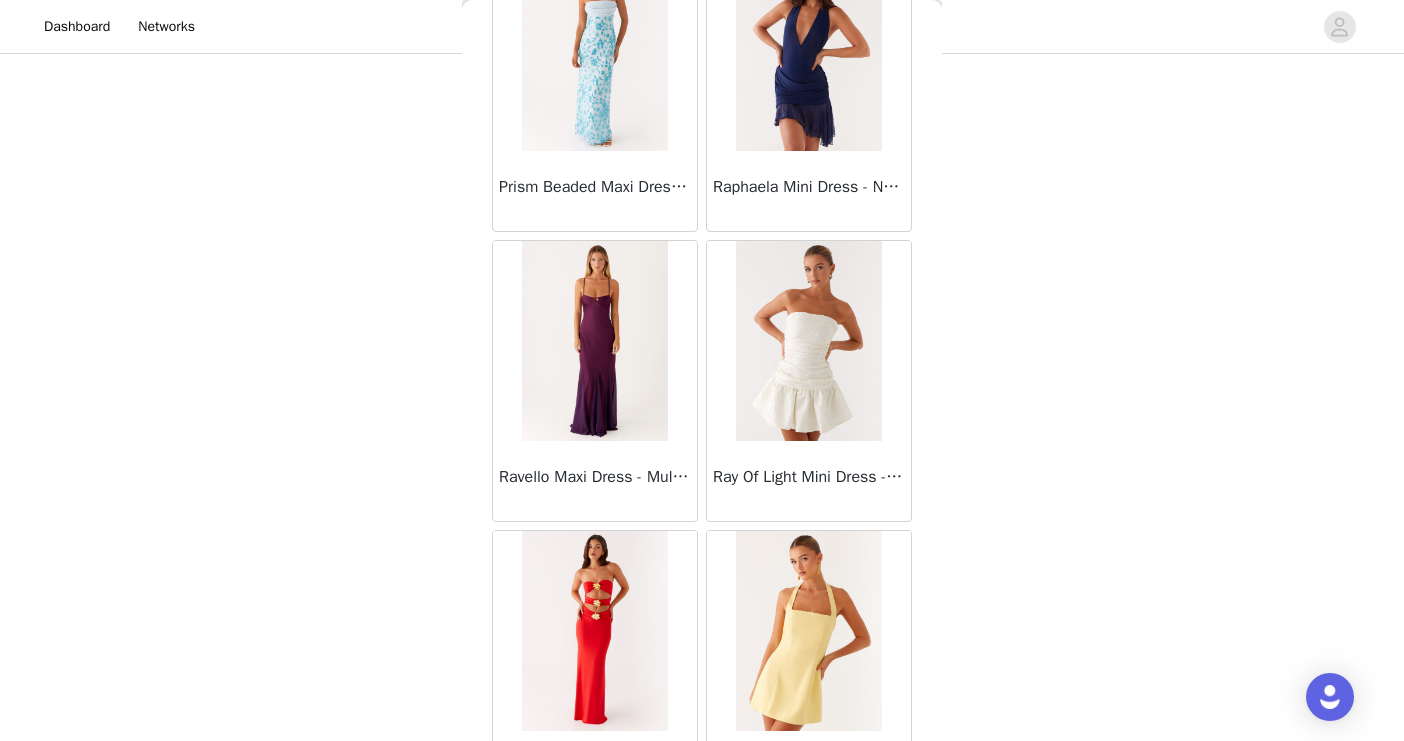 scroll, scrollTop: 48719, scrollLeft: 0, axis: vertical 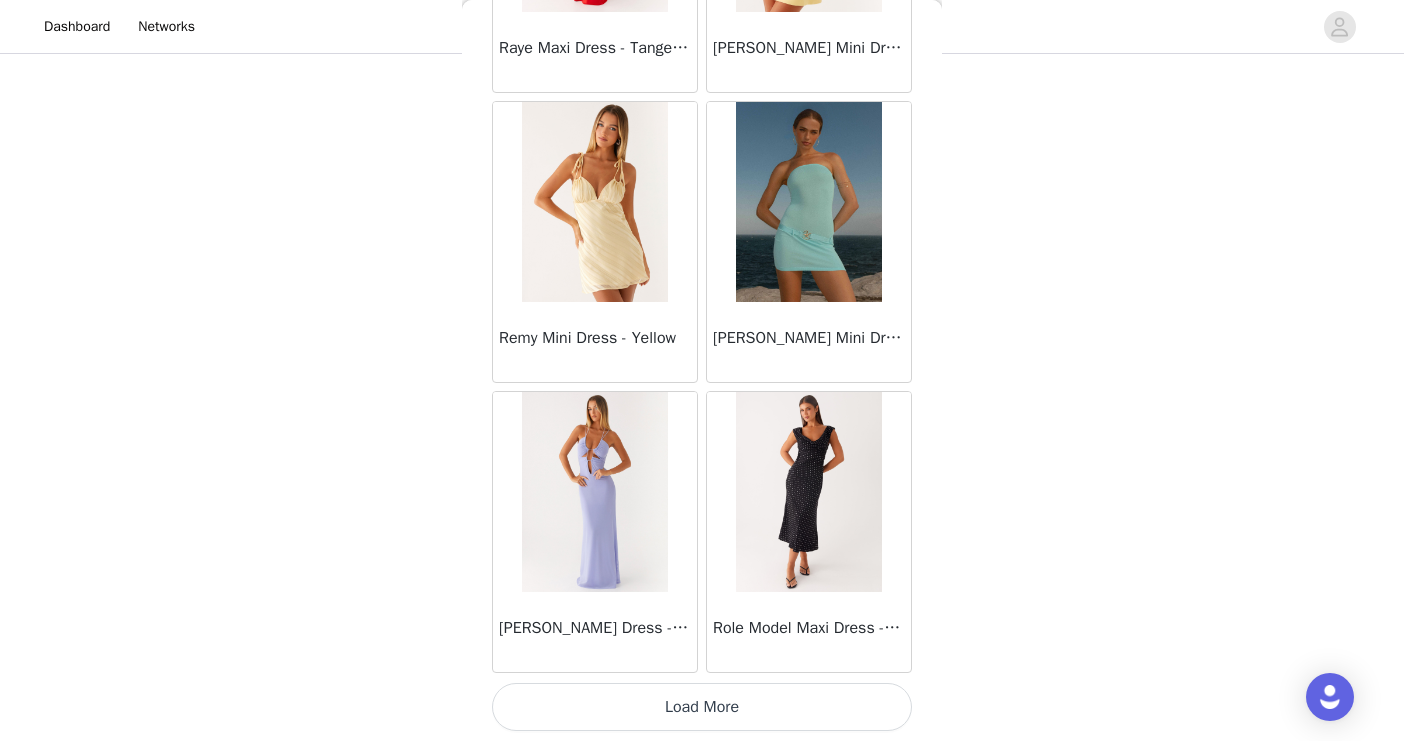 click on "Load More" at bounding box center [702, 707] 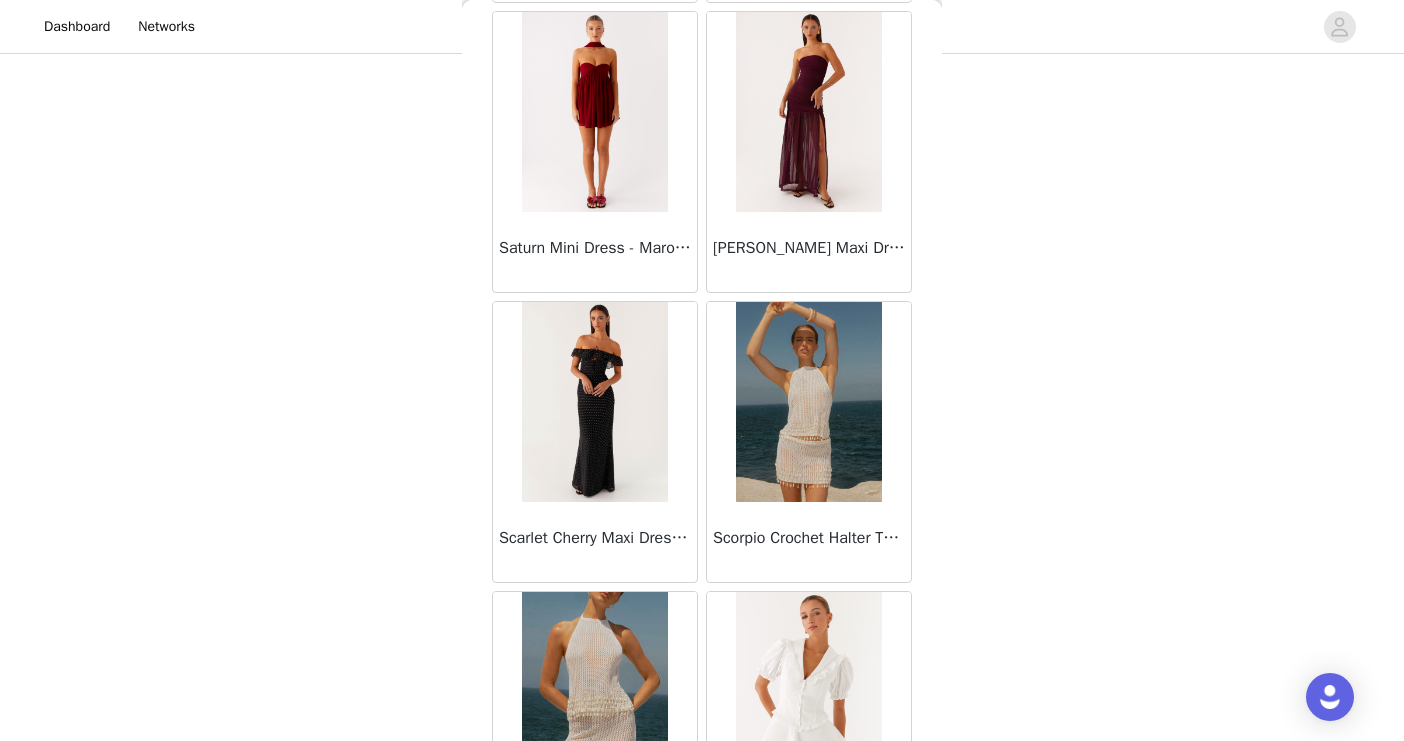 scroll, scrollTop: 51619, scrollLeft: 0, axis: vertical 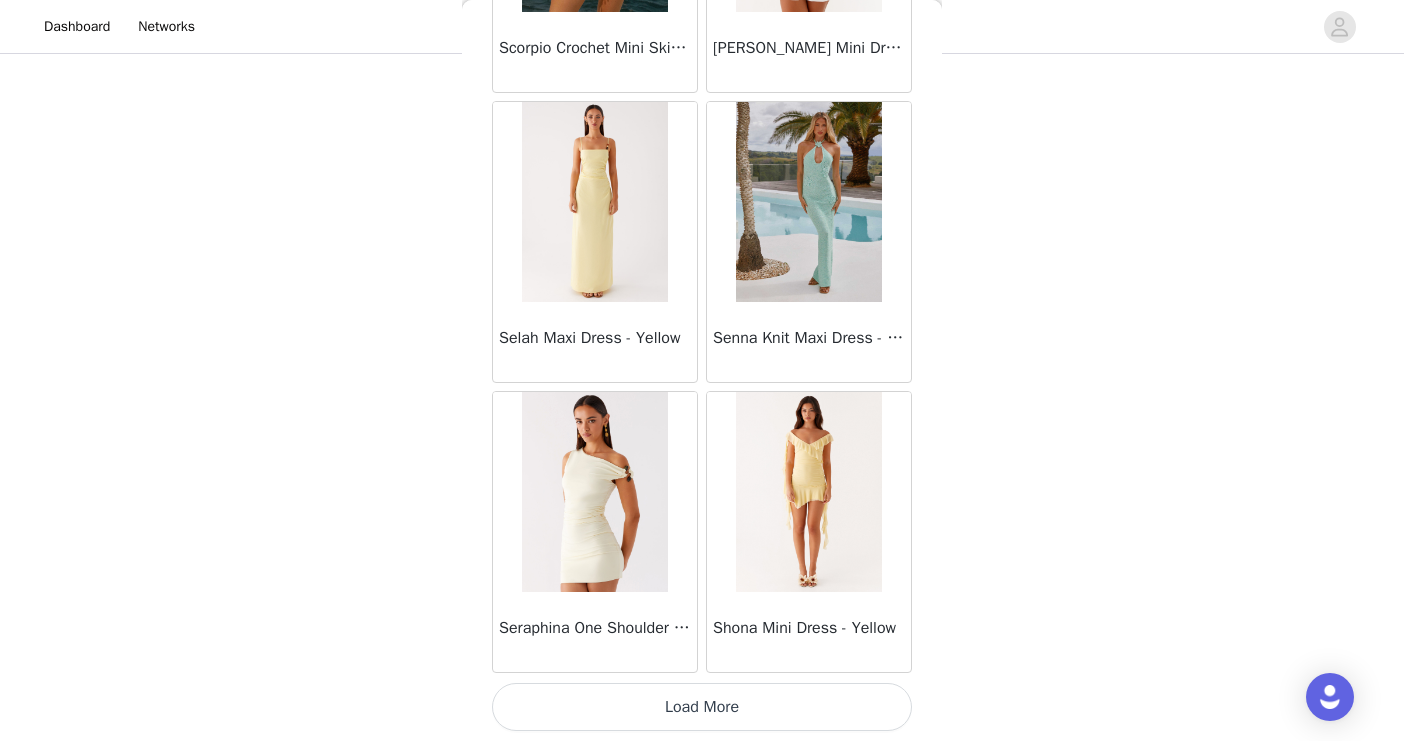 click on "Load More" at bounding box center (702, 707) 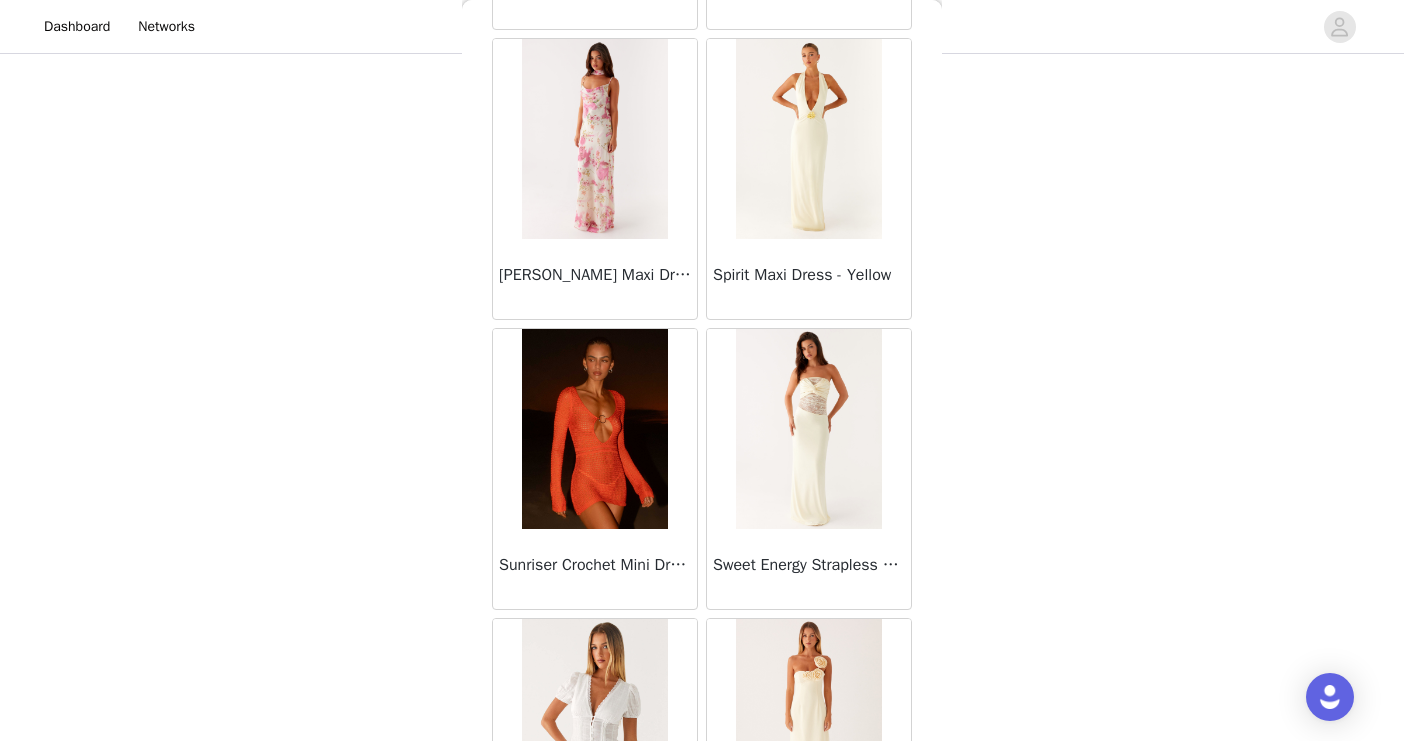 scroll, scrollTop: 54519, scrollLeft: 0, axis: vertical 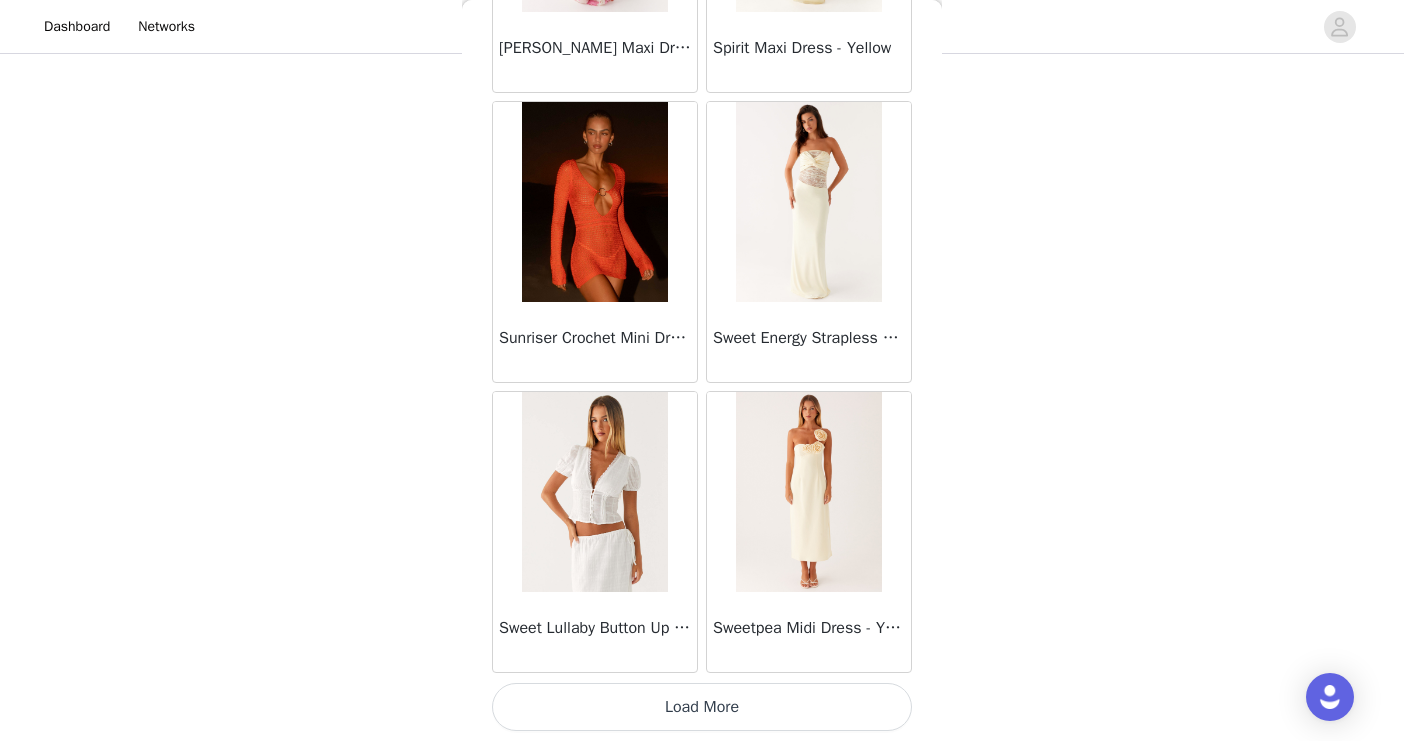 click on "Load More" at bounding box center [702, 707] 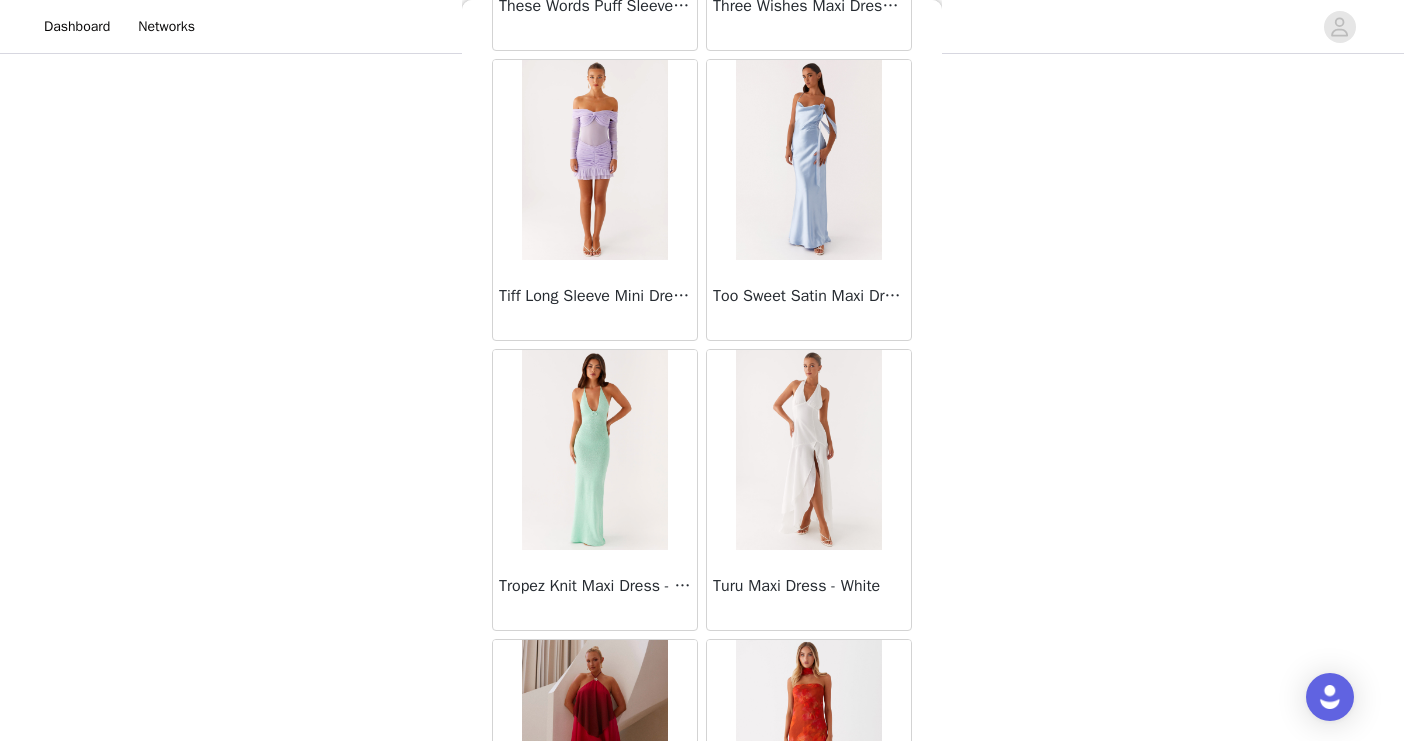 scroll, scrollTop: 57419, scrollLeft: 0, axis: vertical 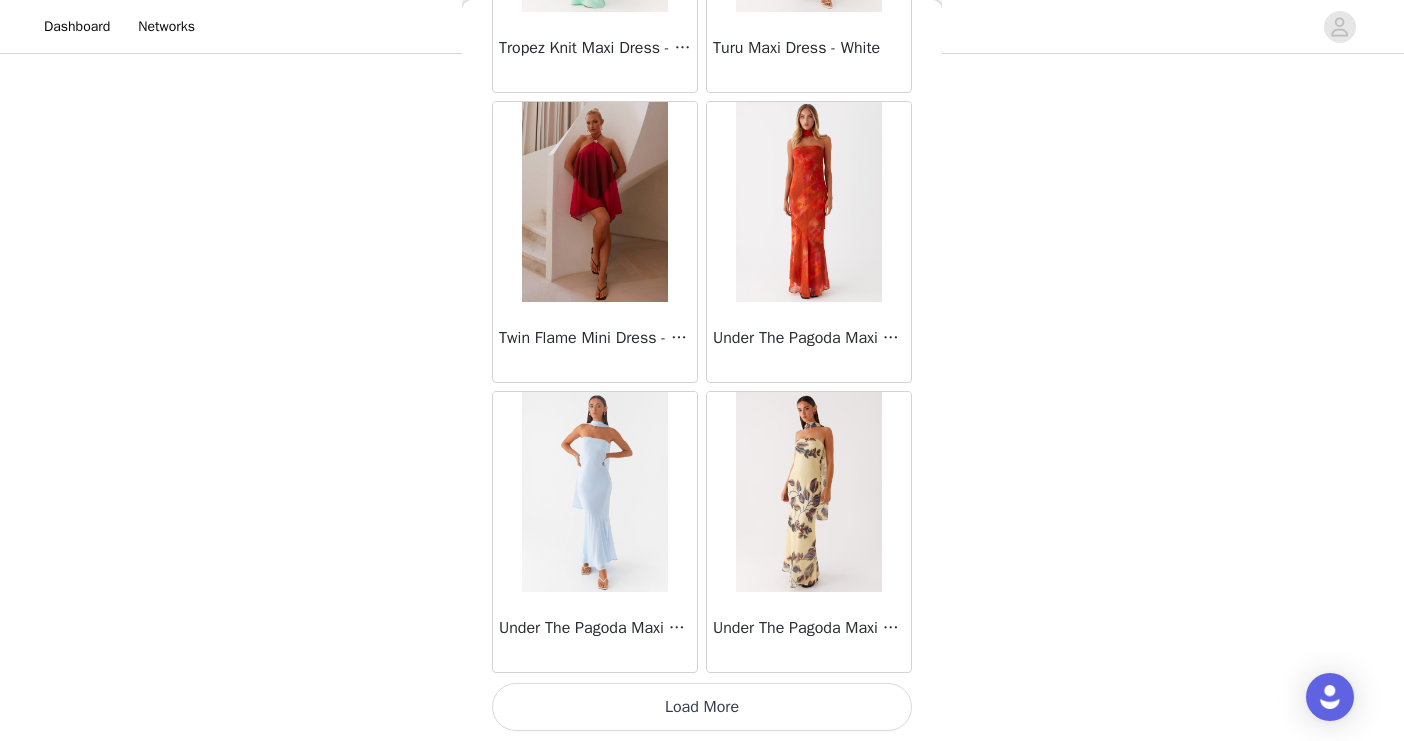 click on "Load More" at bounding box center (702, 707) 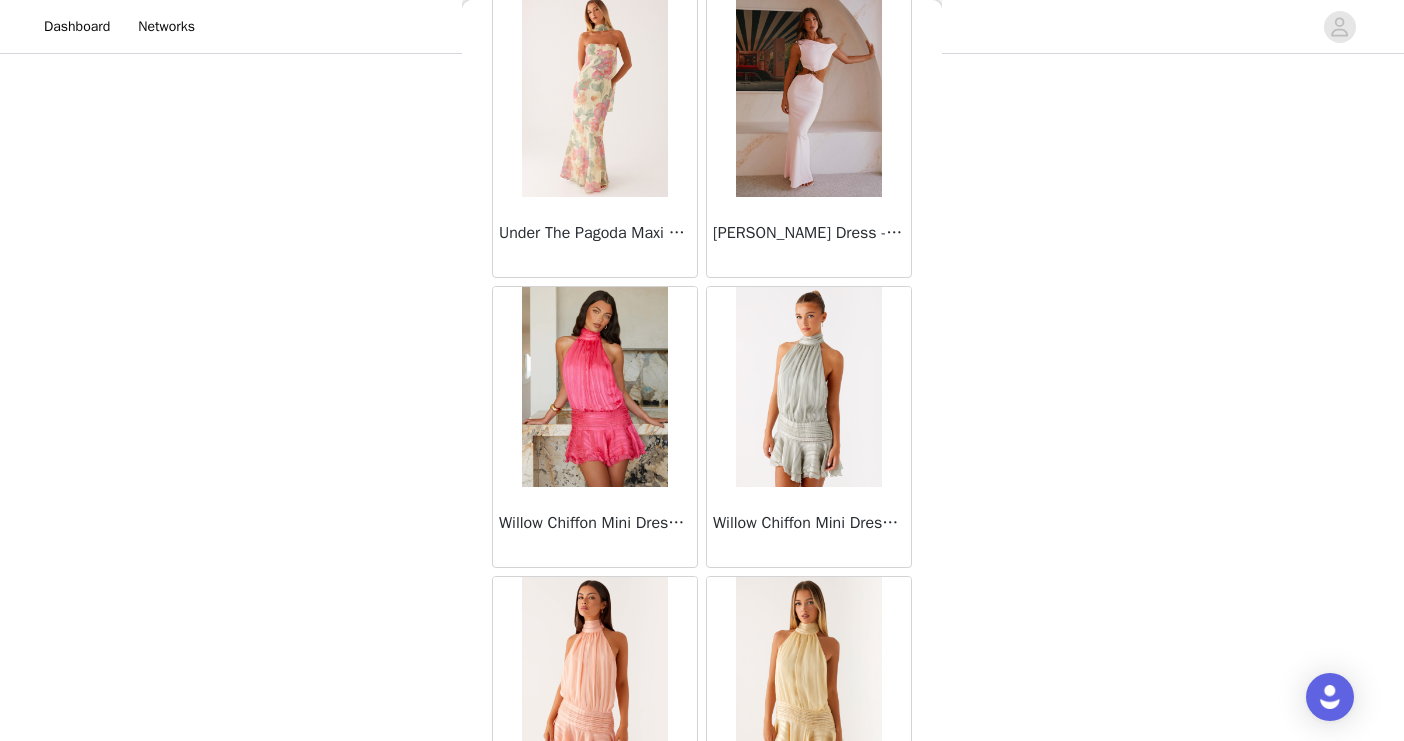 scroll, scrollTop: 58835, scrollLeft: 0, axis: vertical 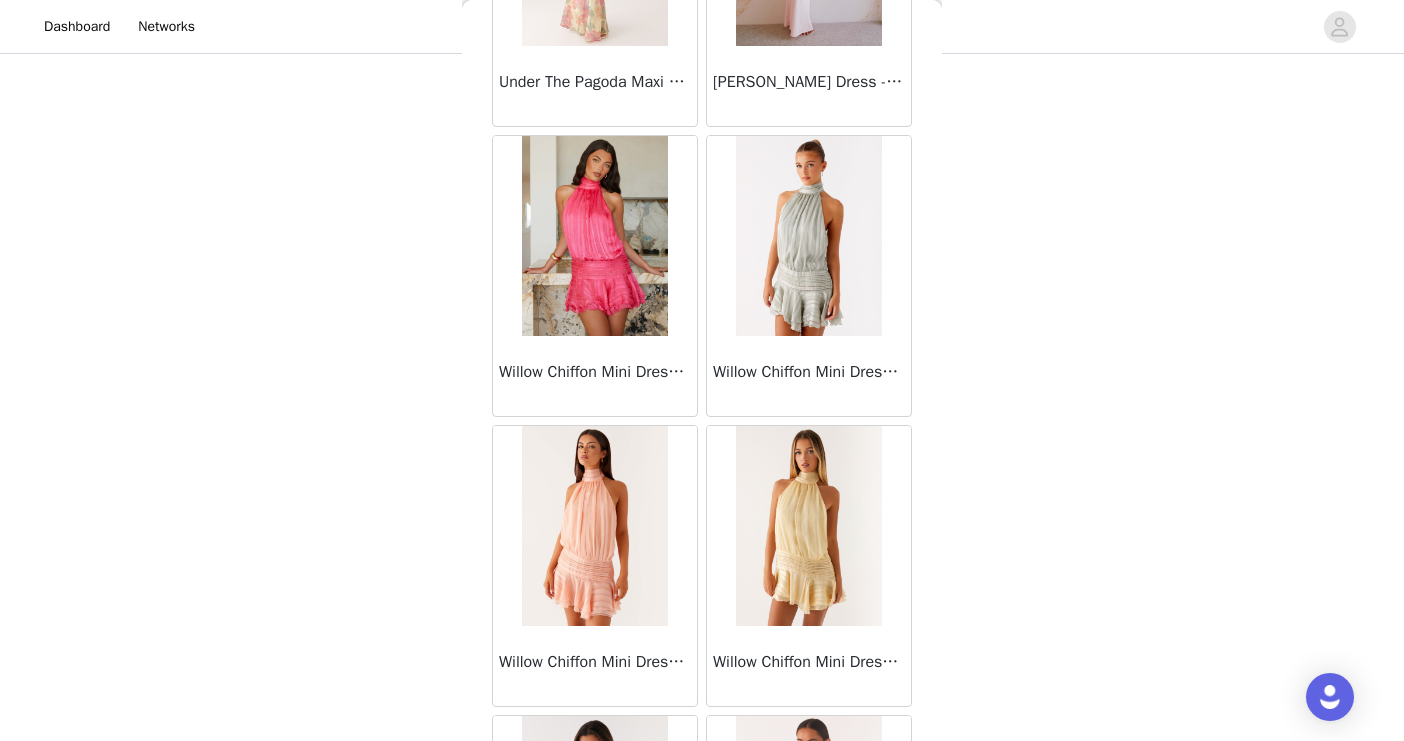 click at bounding box center (808, 526) 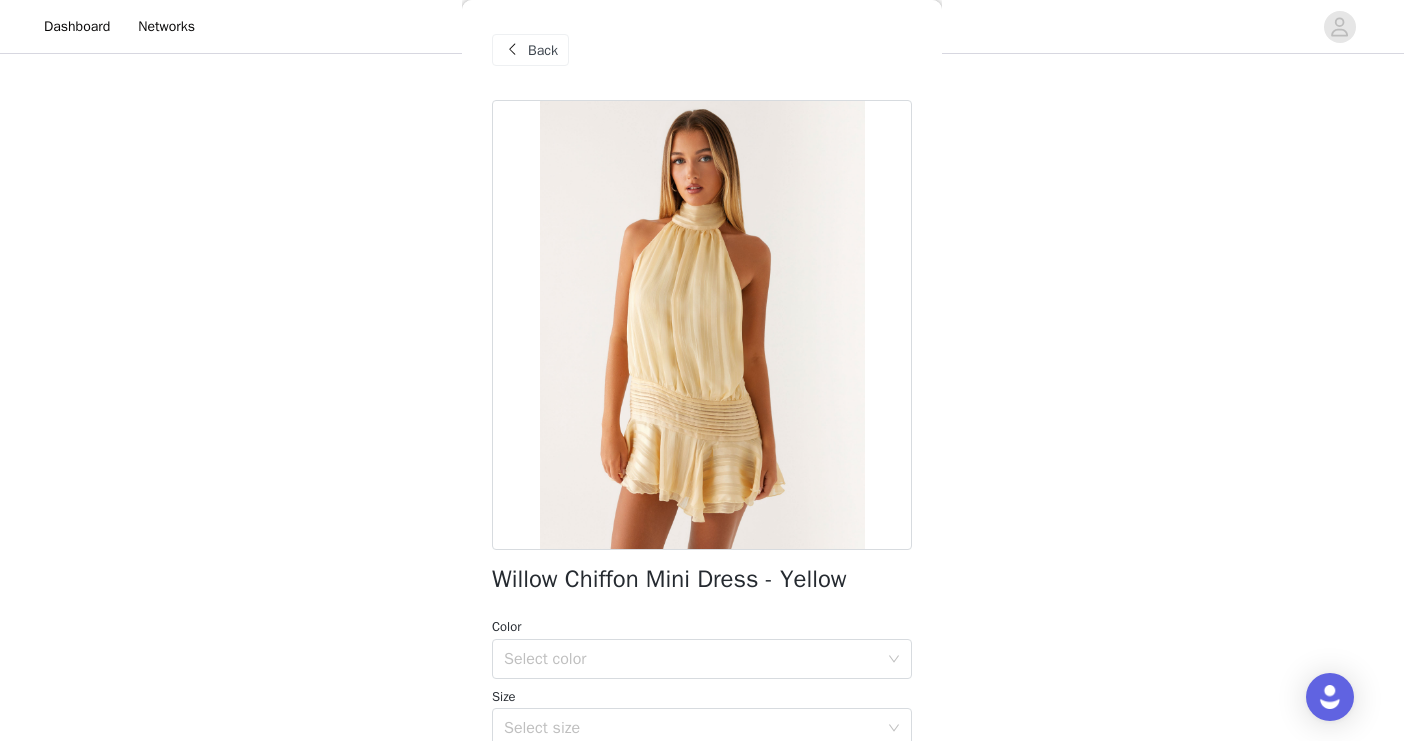 scroll, scrollTop: 152, scrollLeft: 0, axis: vertical 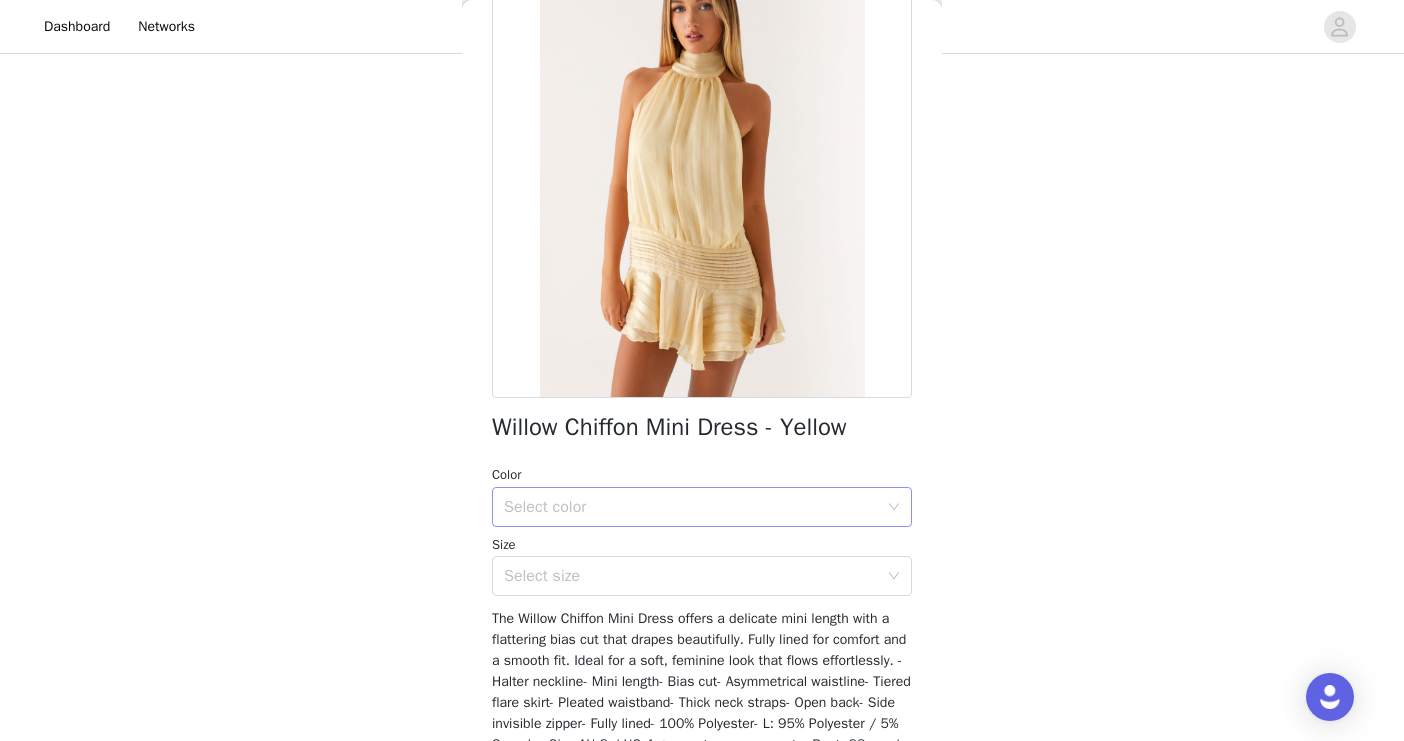 click on "Select color" at bounding box center (695, 507) 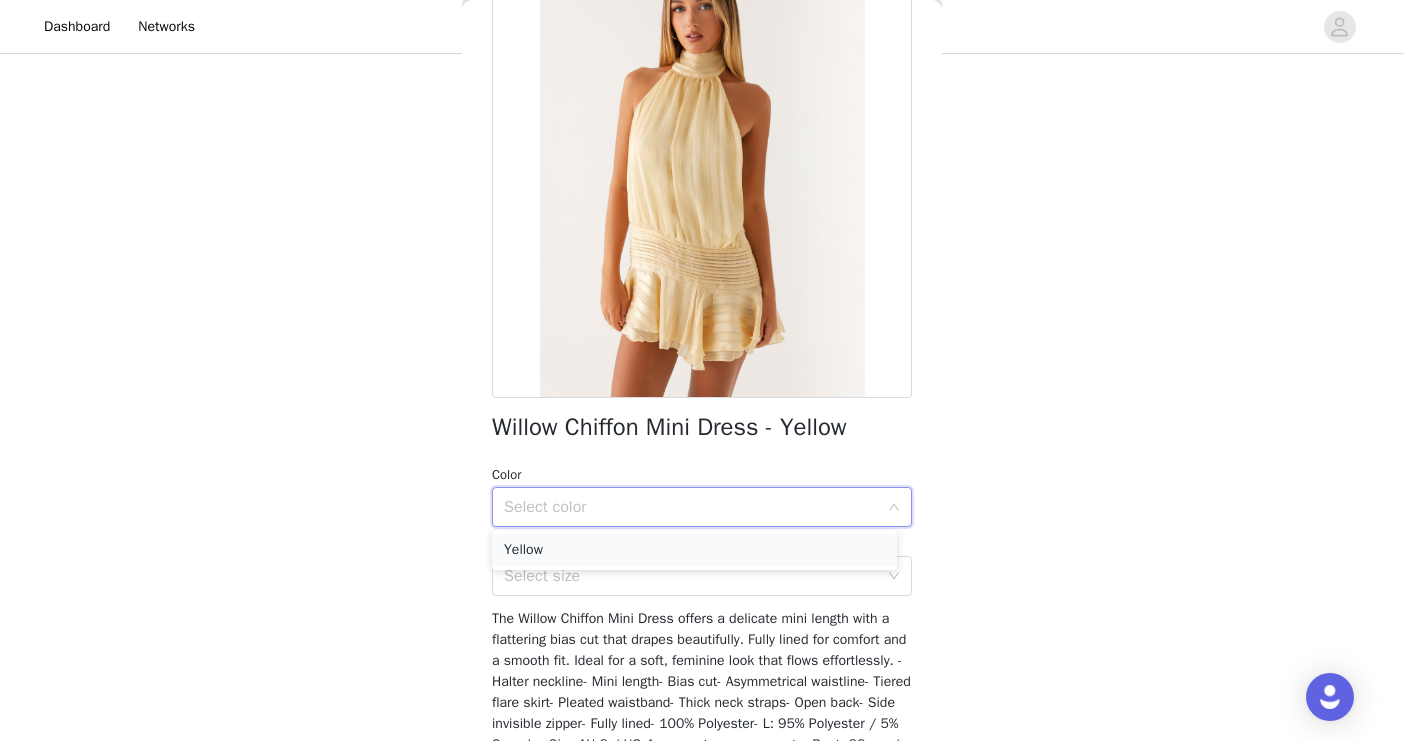click on "Yellow" at bounding box center [694, 550] 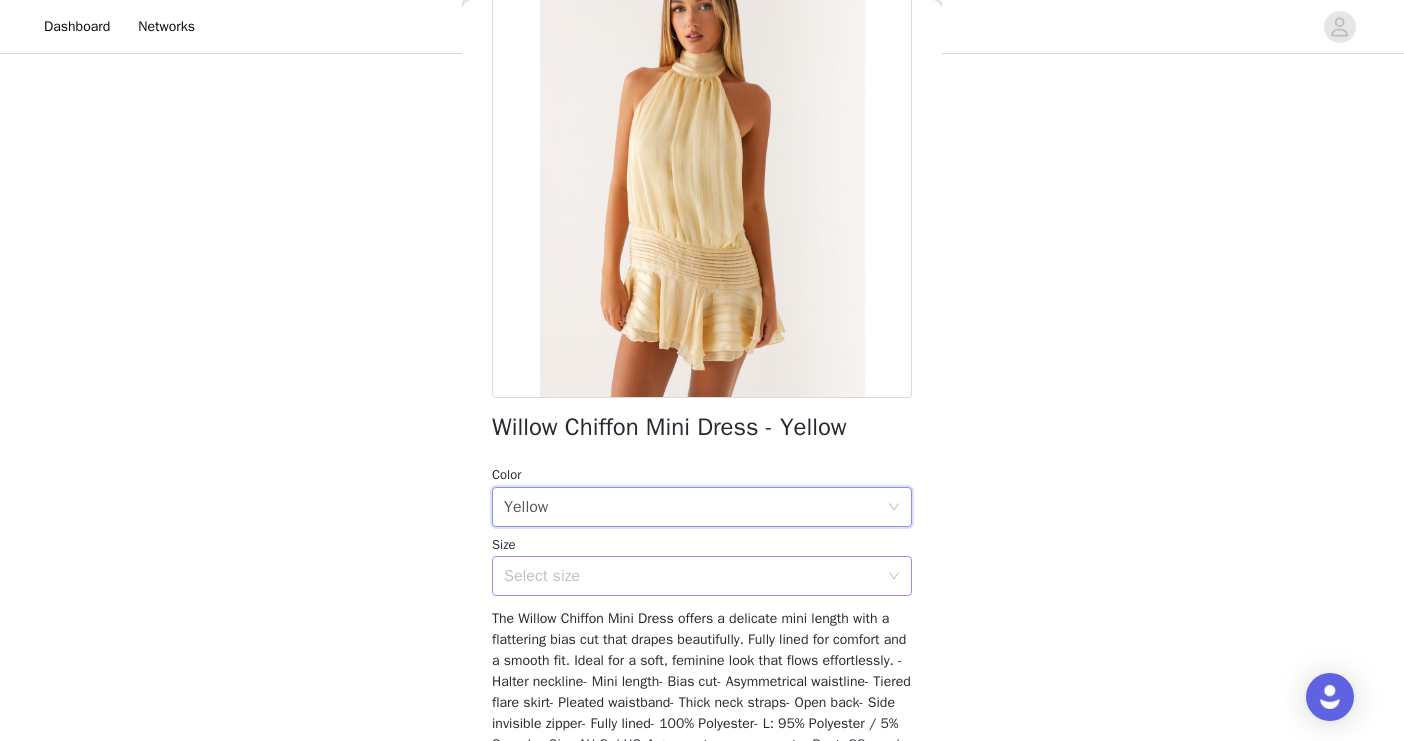 click on "Select size" at bounding box center (691, 576) 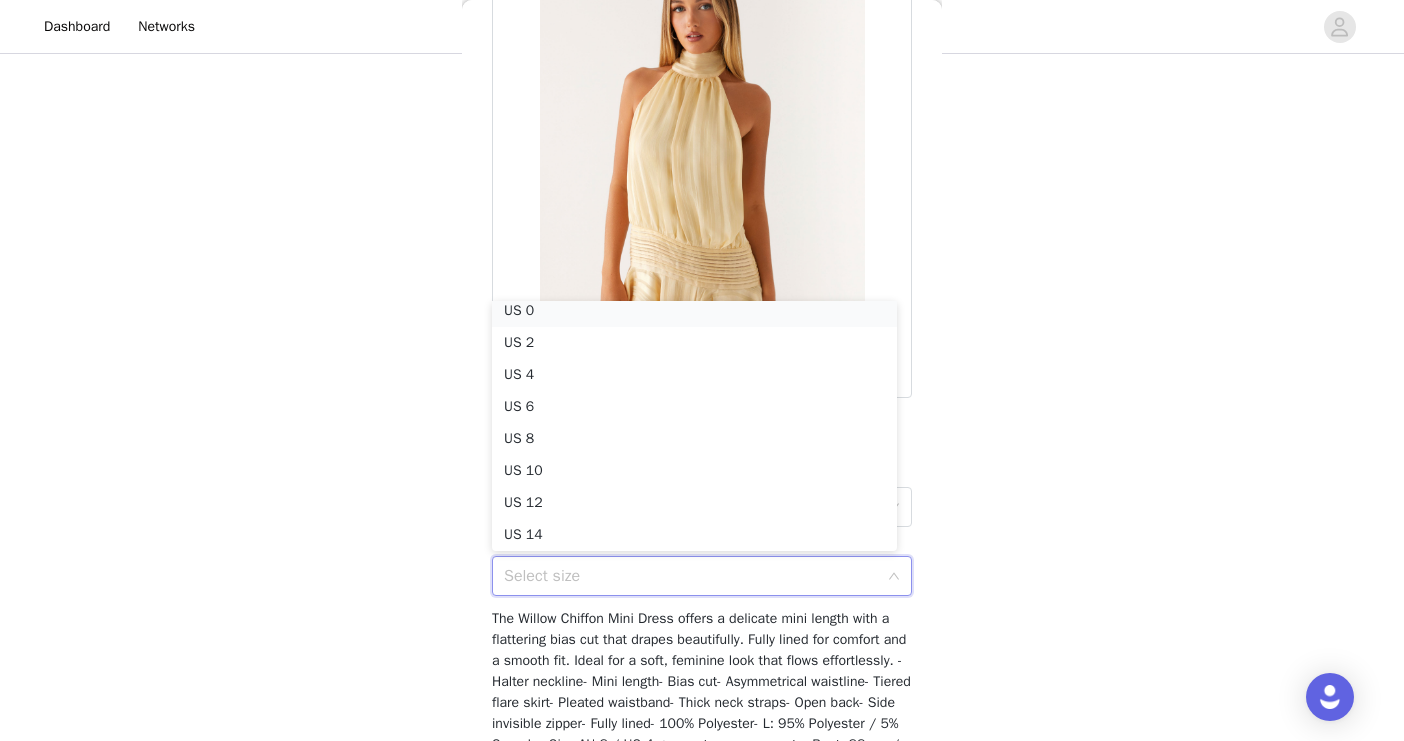 scroll, scrollTop: 4, scrollLeft: 0, axis: vertical 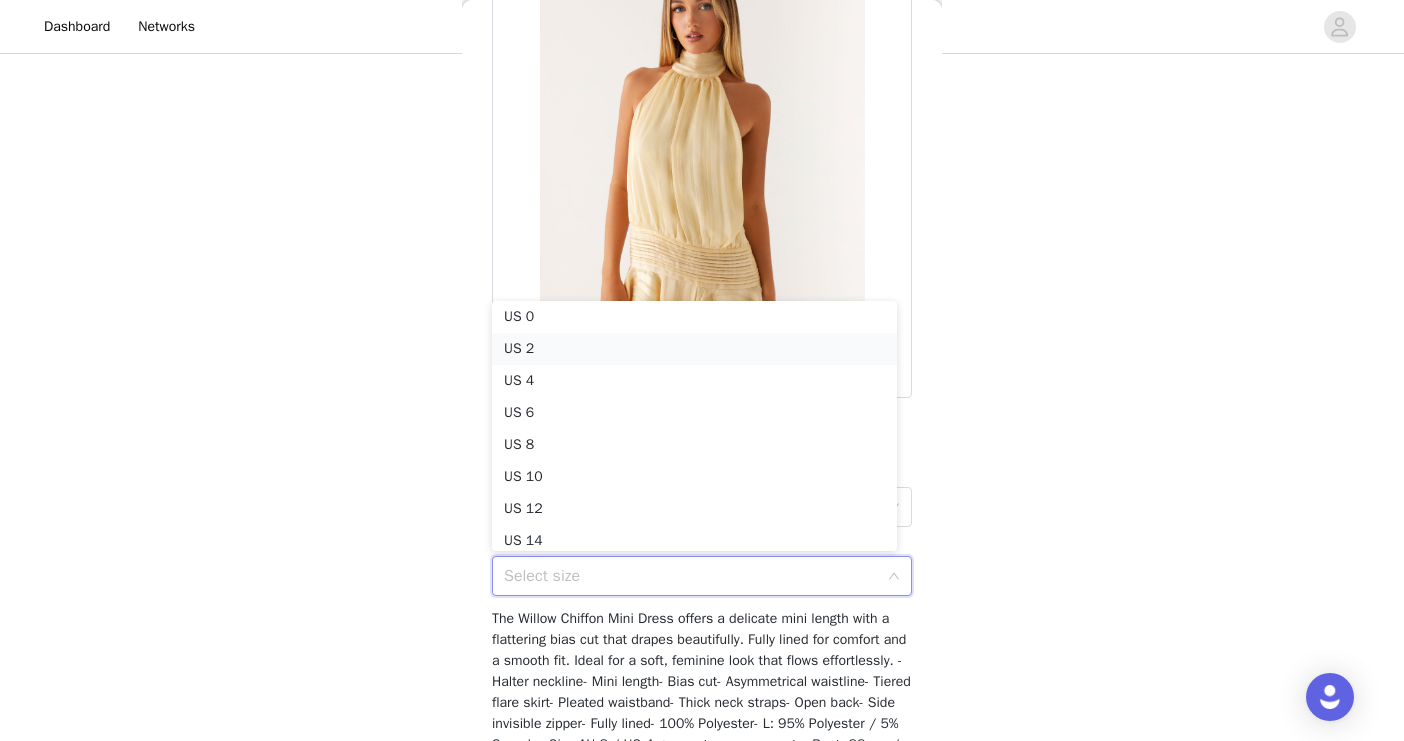 click on "US 2" at bounding box center (694, 349) 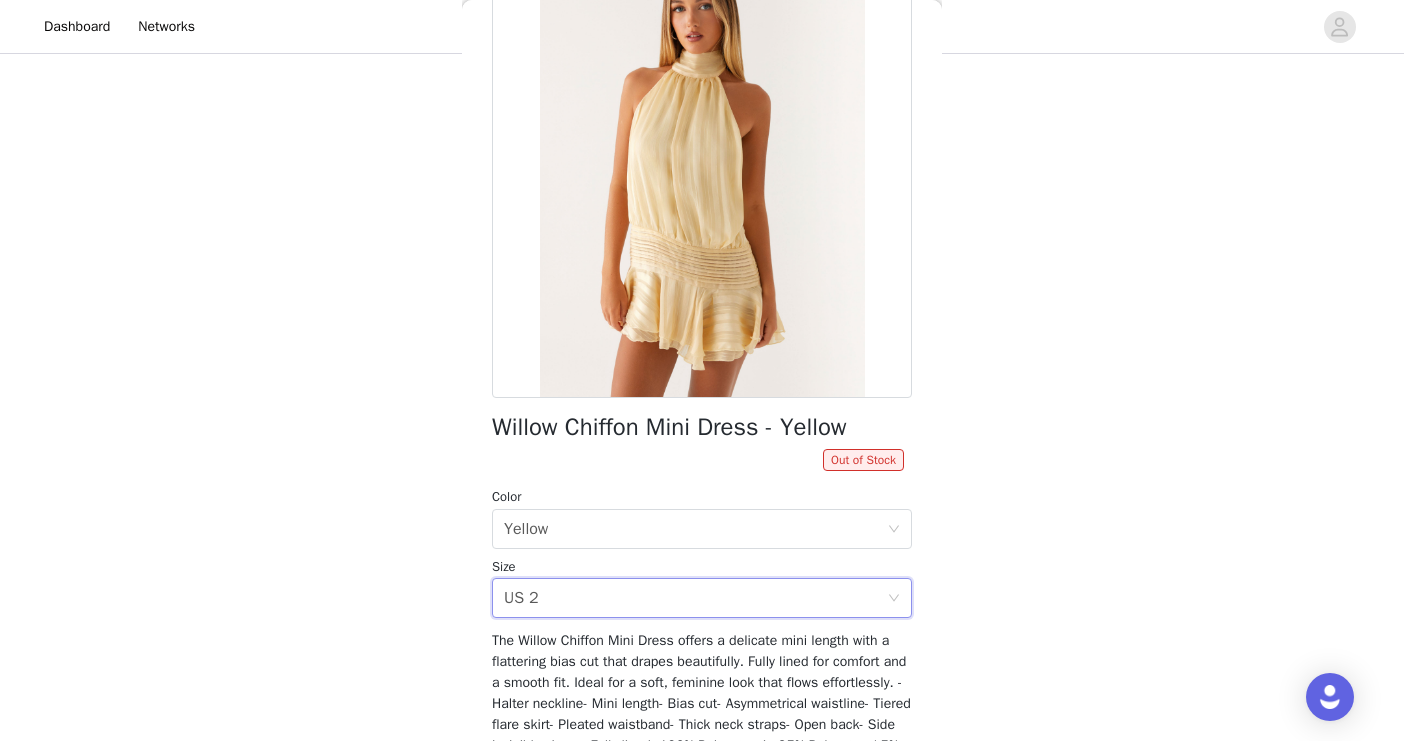 scroll, scrollTop: 0, scrollLeft: 0, axis: both 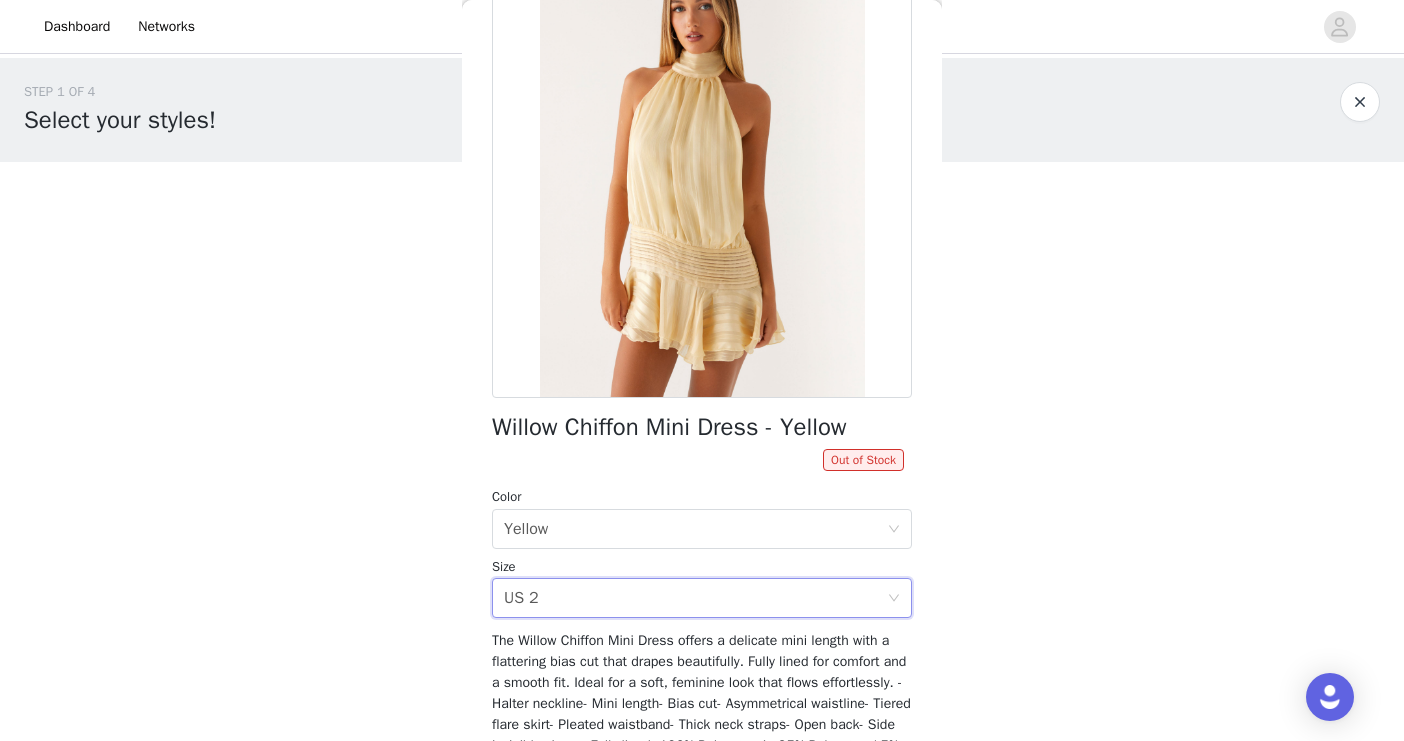 click at bounding box center (1360, 102) 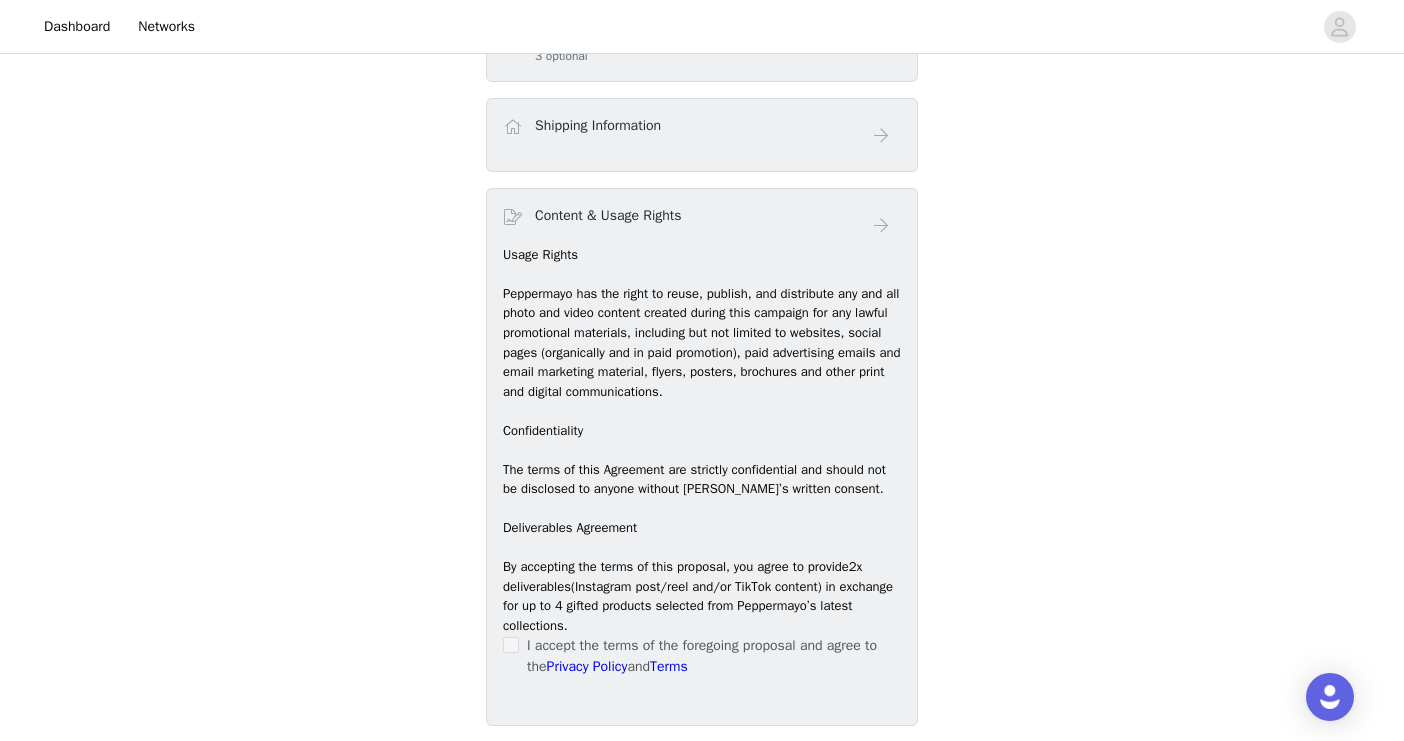 scroll, scrollTop: 298, scrollLeft: 0, axis: vertical 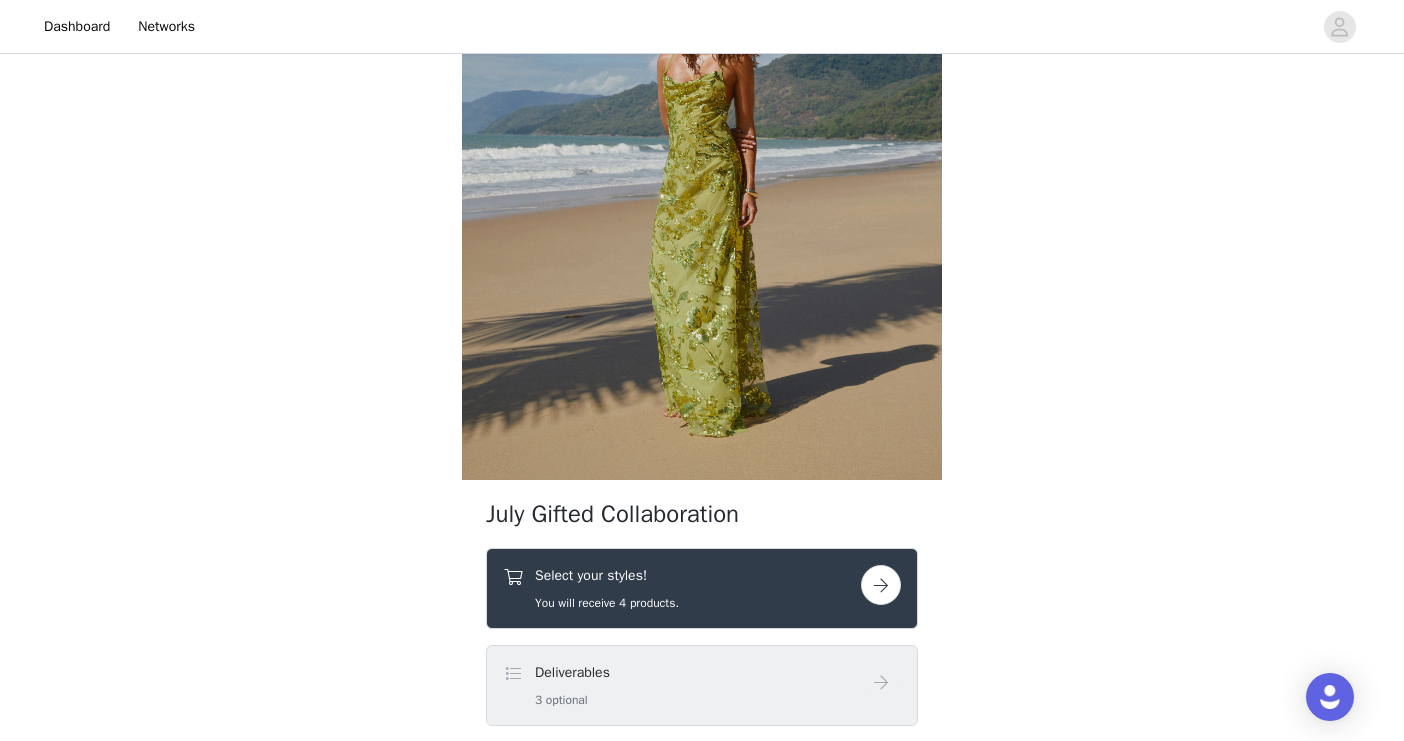 click on "Select your styles!   You will receive 4 products." at bounding box center [682, 588] 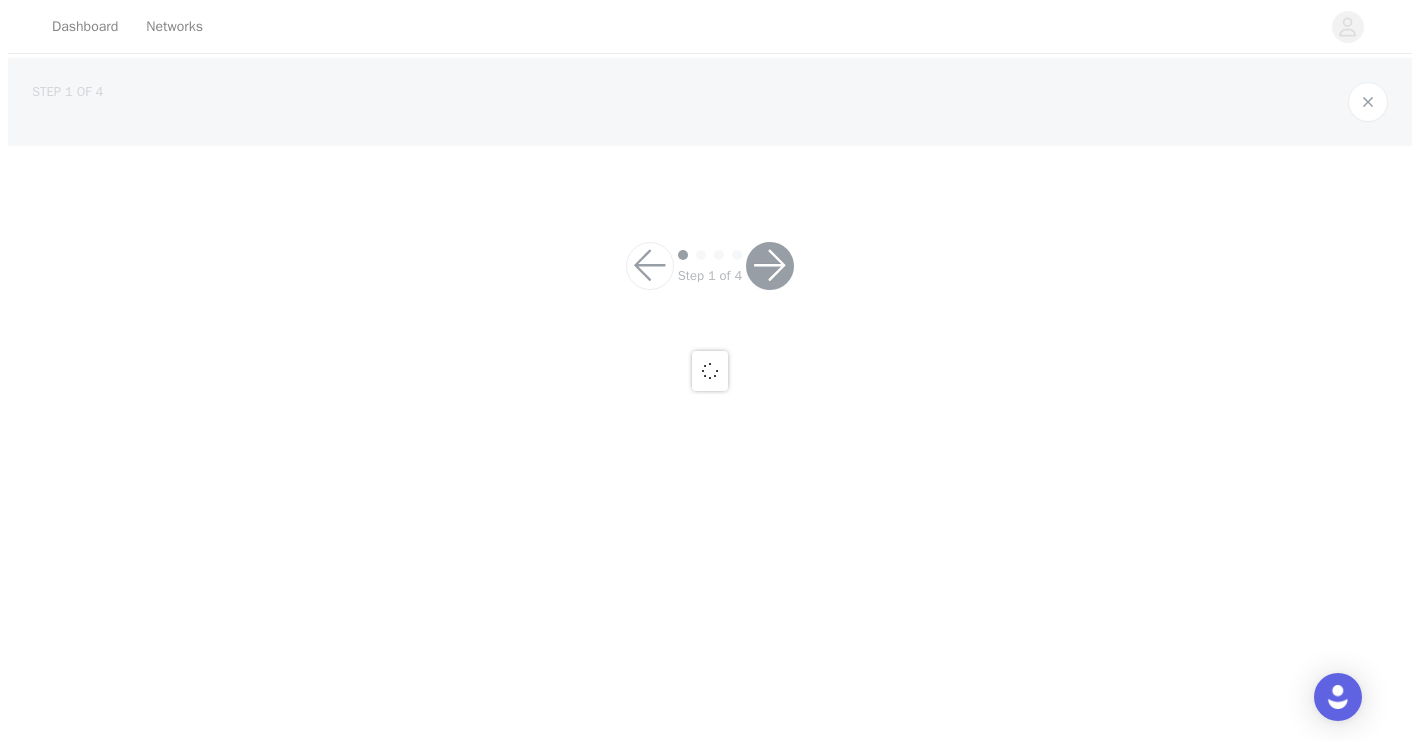 scroll, scrollTop: 0, scrollLeft: 0, axis: both 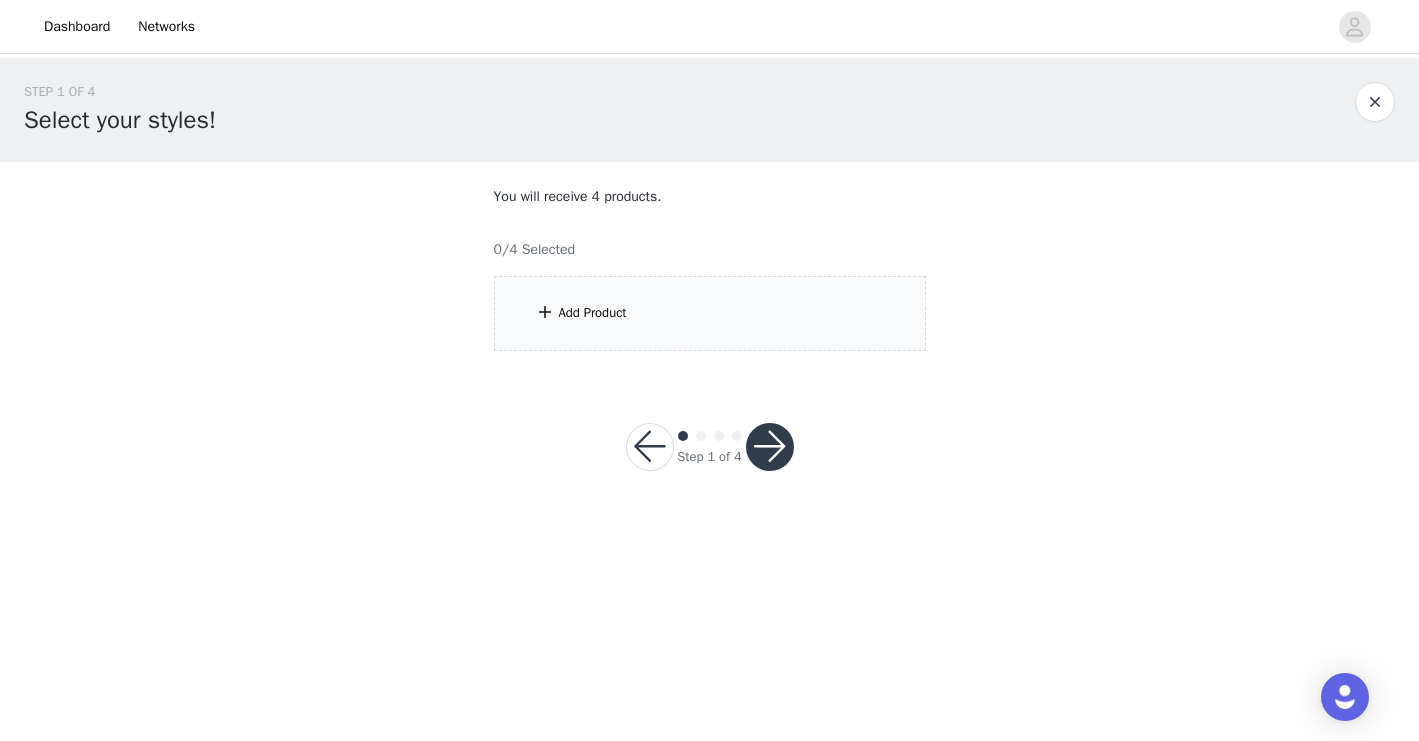 click on "Add Product" at bounding box center [710, 313] 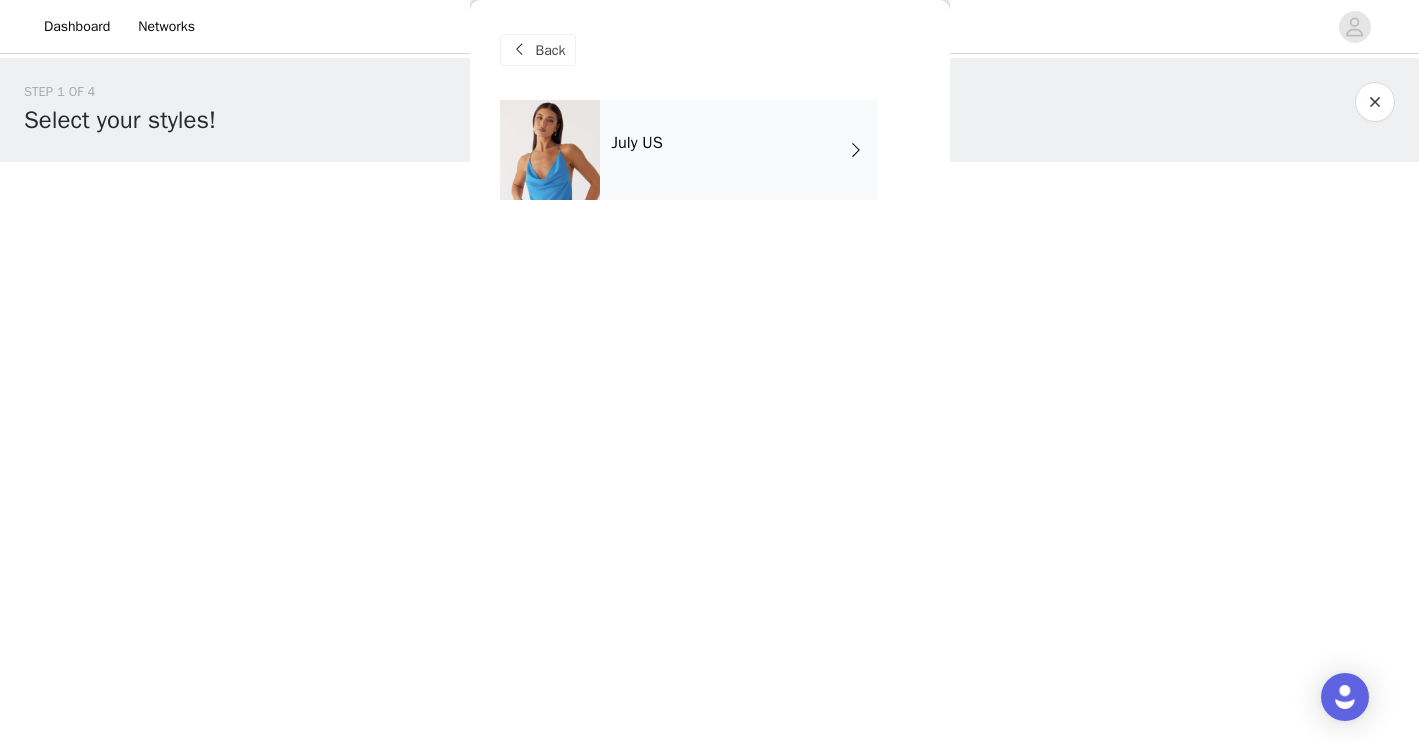 click on "July US" at bounding box center (739, 150) 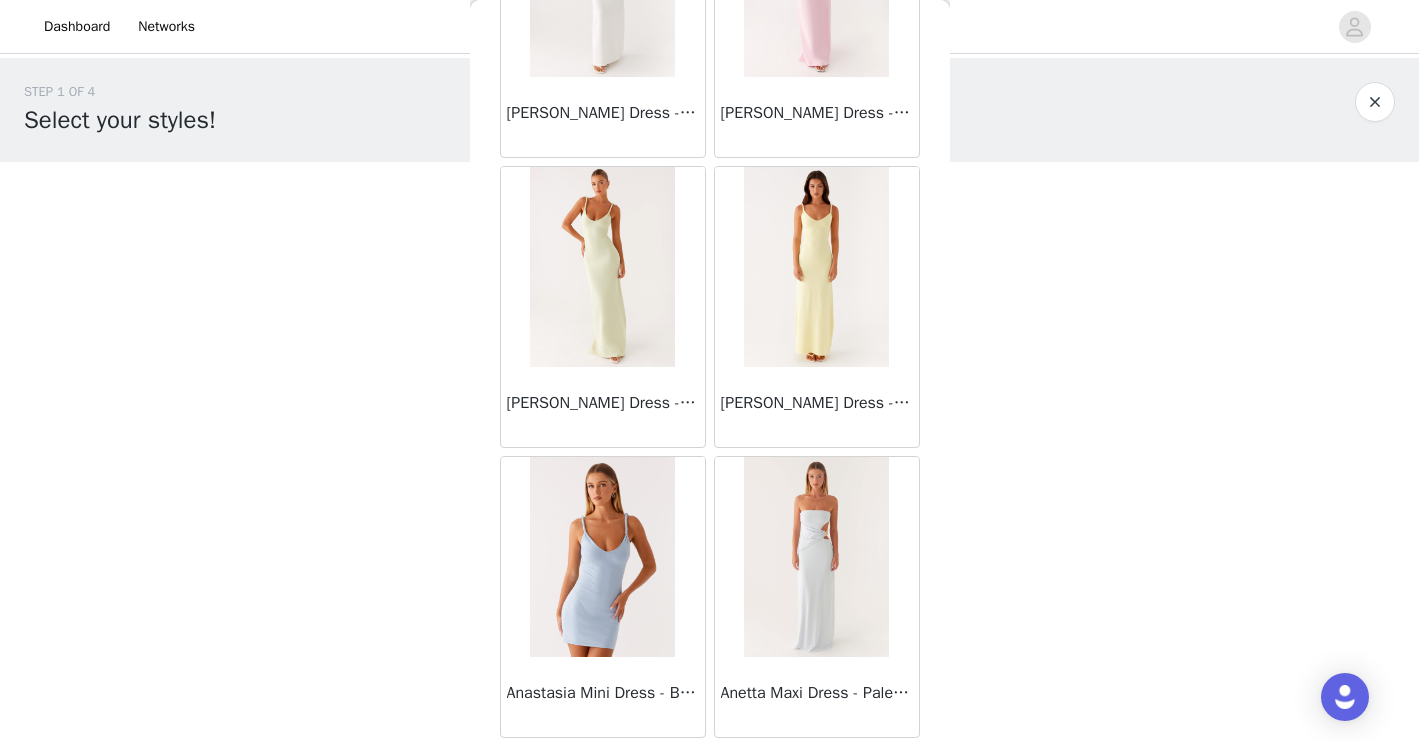 scroll, scrollTop: 2319, scrollLeft: 0, axis: vertical 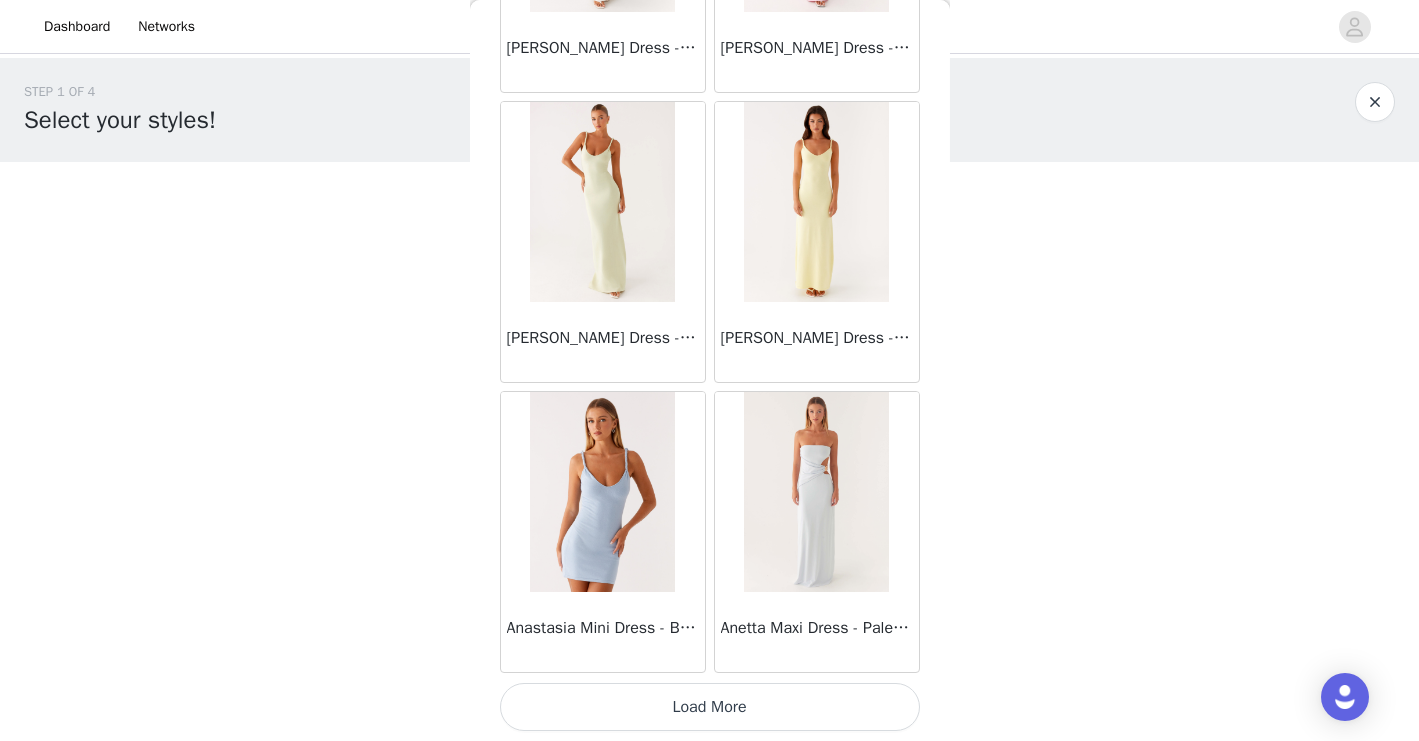 click on "Load More" at bounding box center [710, 707] 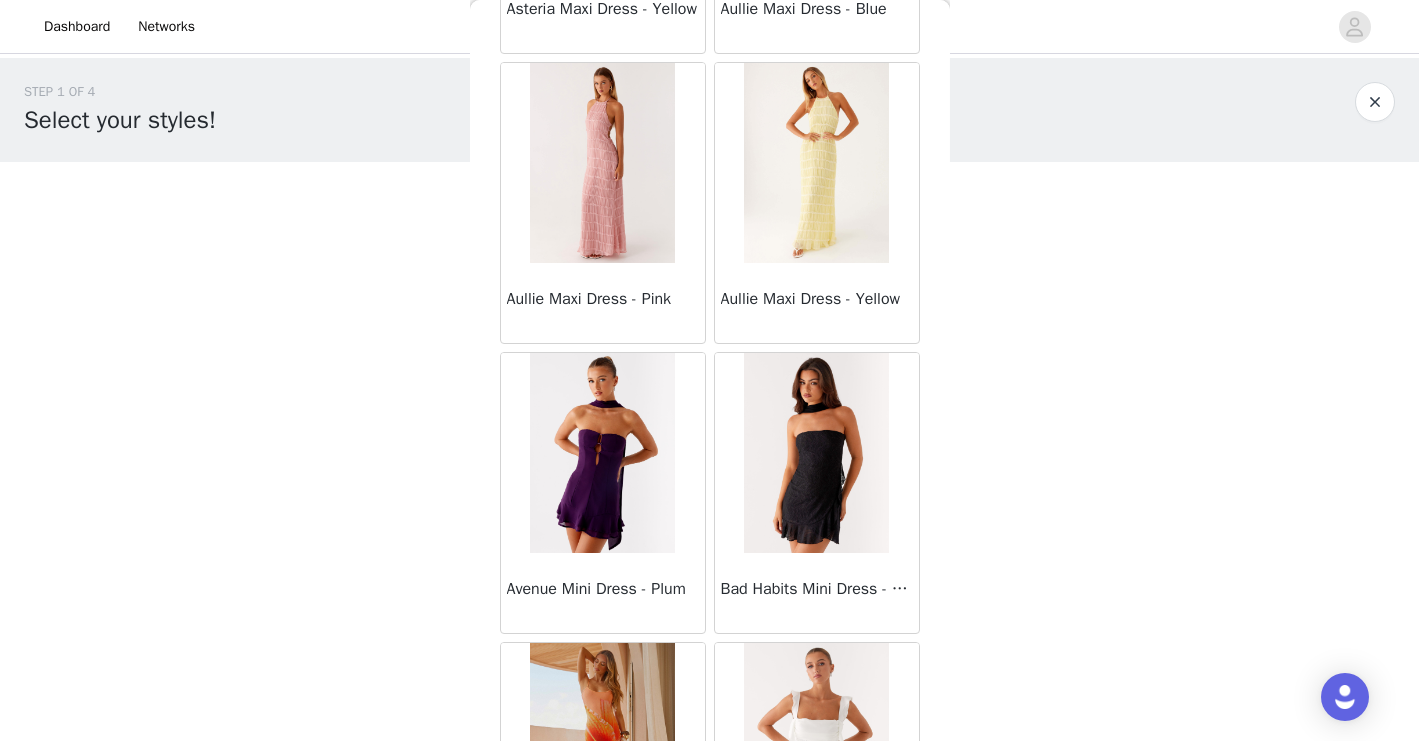 scroll, scrollTop: 5219, scrollLeft: 0, axis: vertical 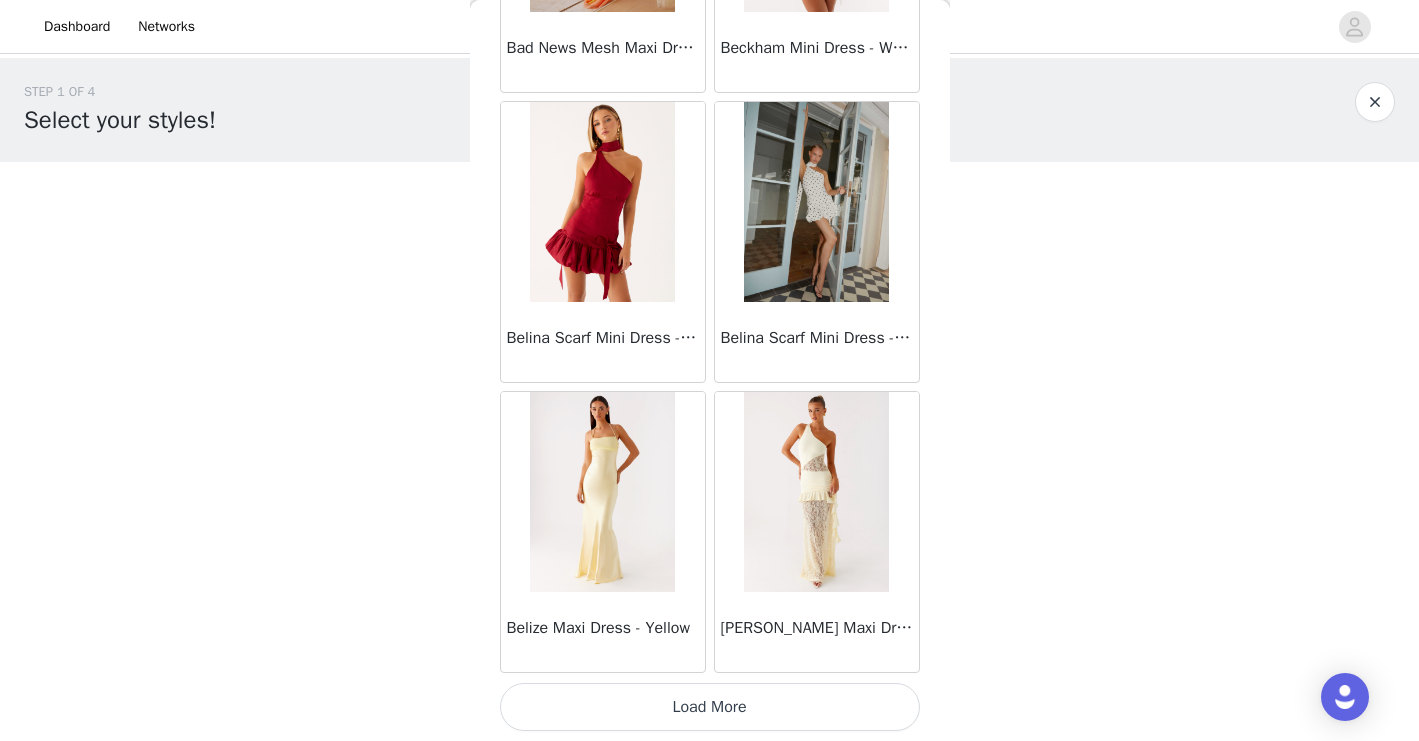 click on "Load More" at bounding box center (710, 707) 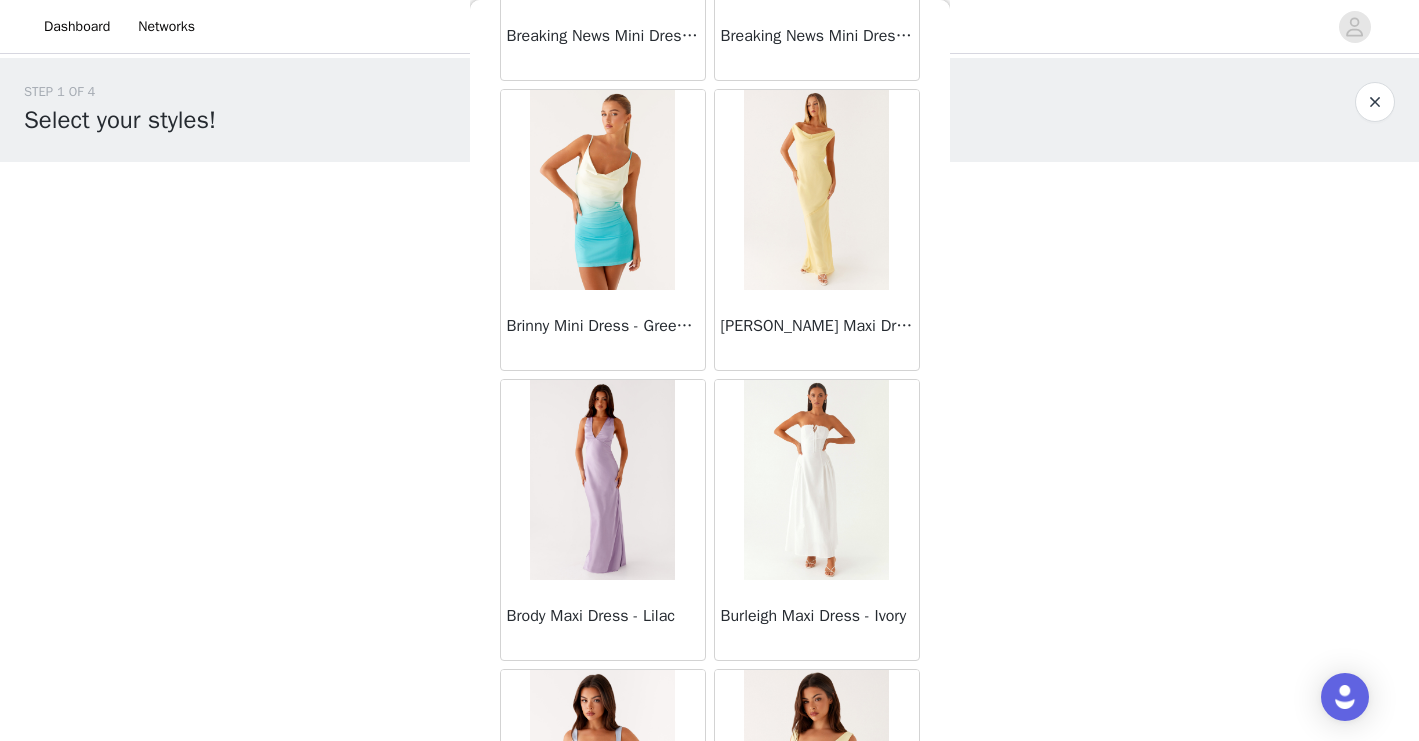 scroll, scrollTop: 8119, scrollLeft: 0, axis: vertical 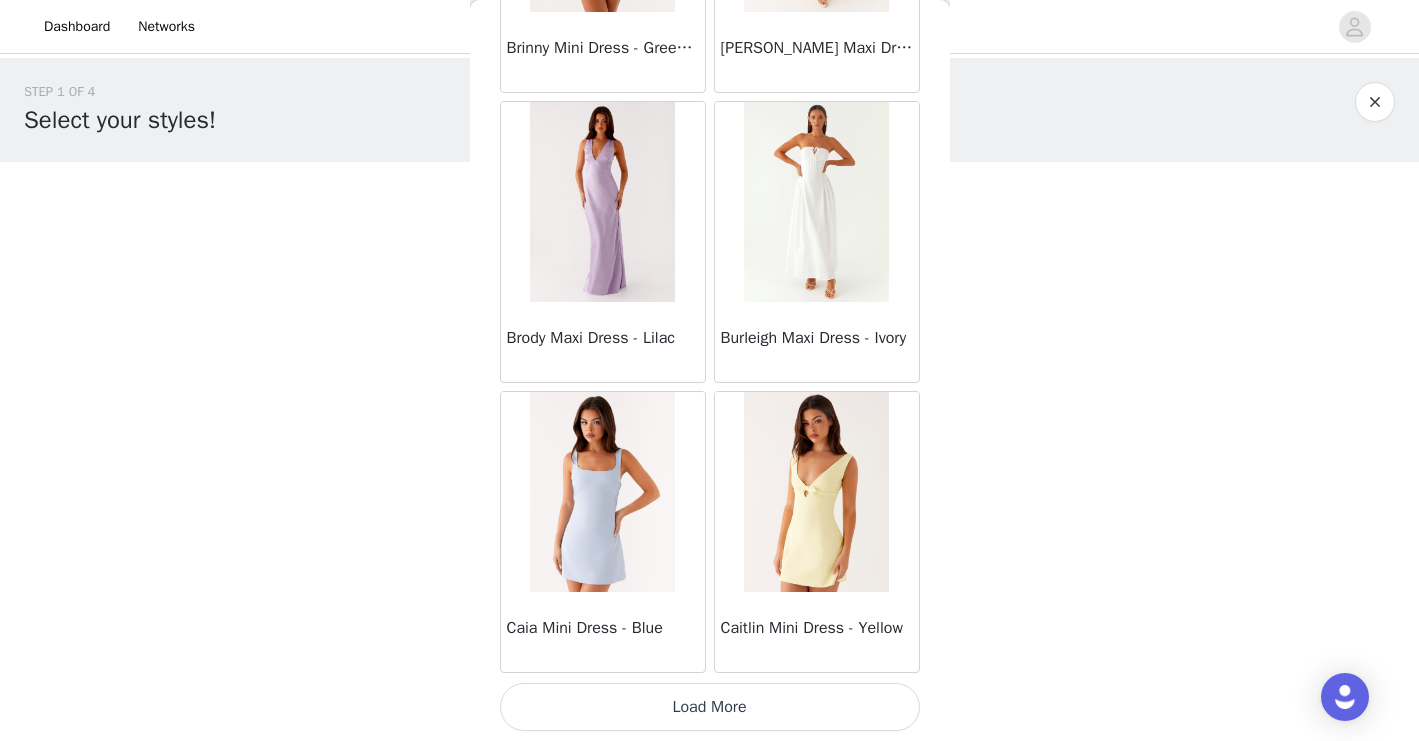 click on "Load More" at bounding box center [710, 707] 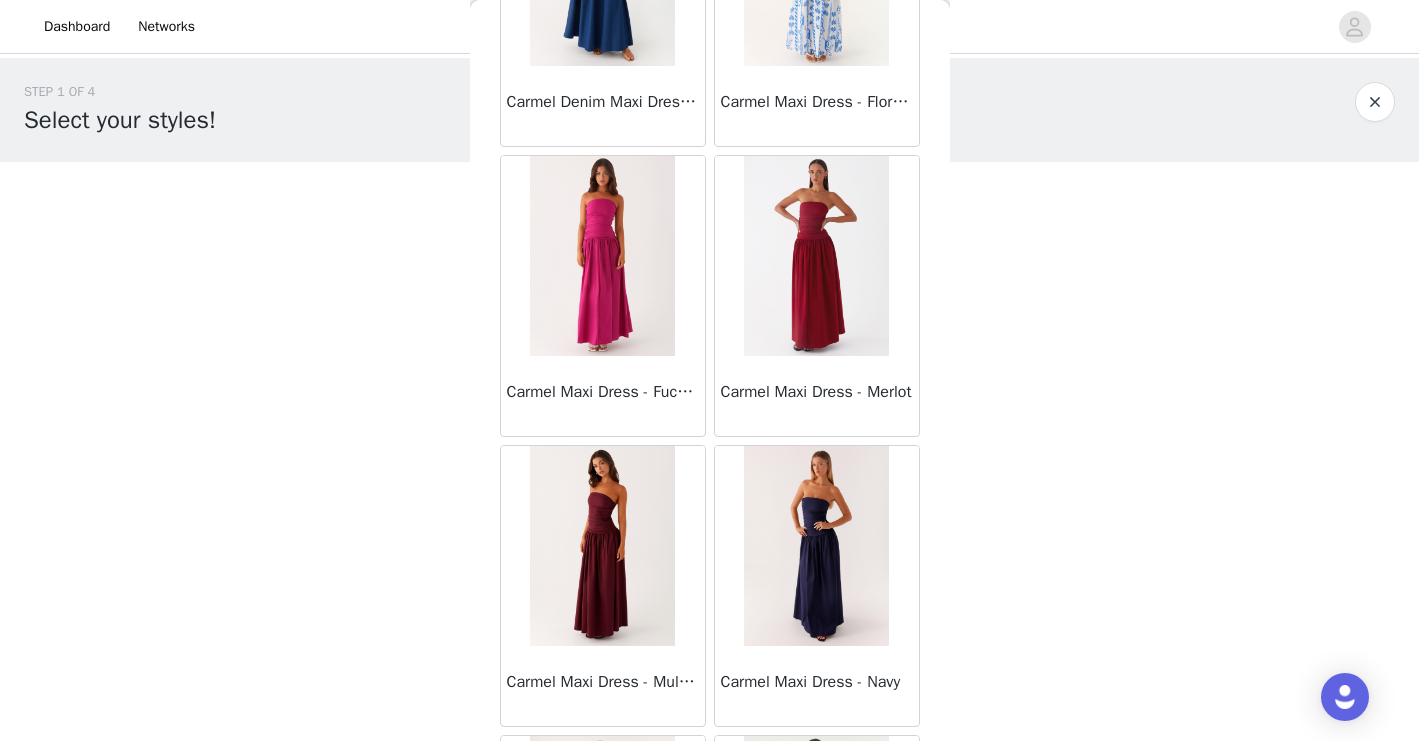 scroll, scrollTop: 10349, scrollLeft: 0, axis: vertical 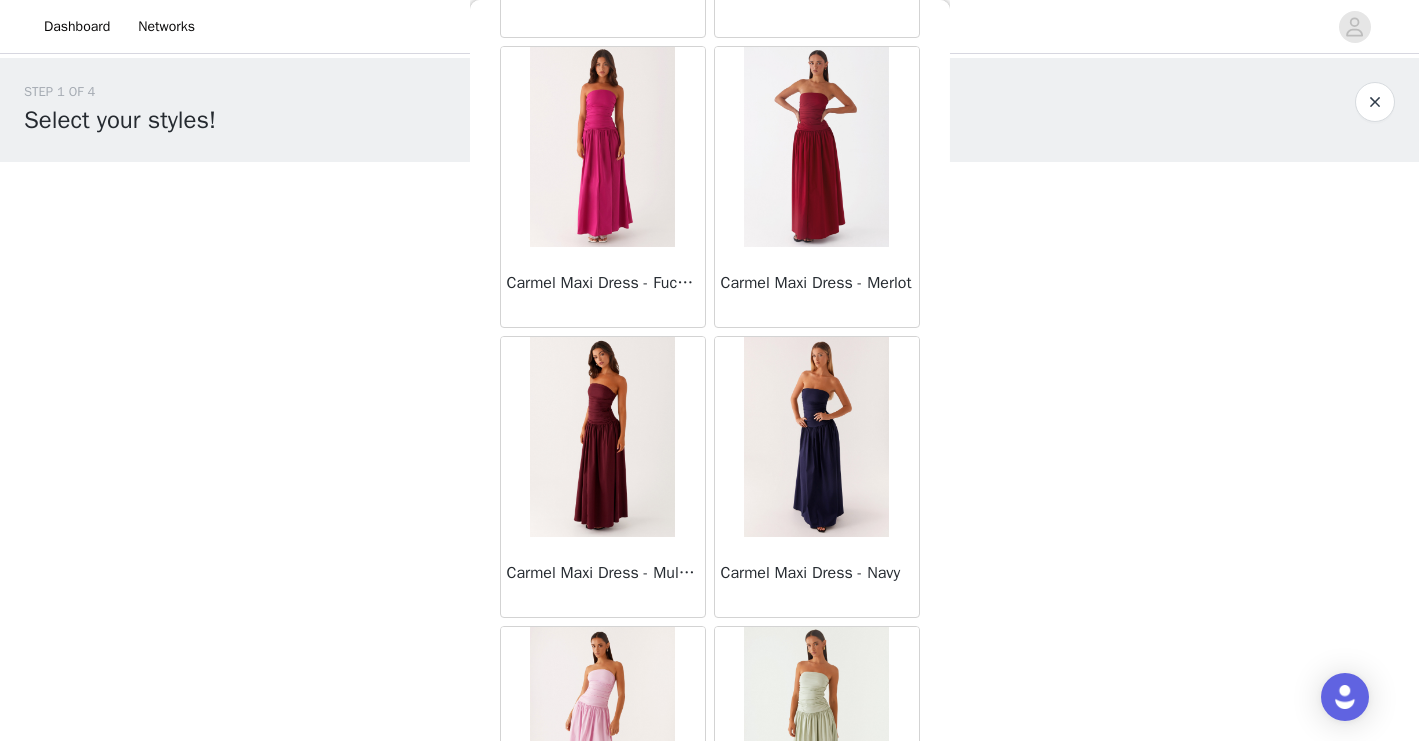 click at bounding box center (602, 437) 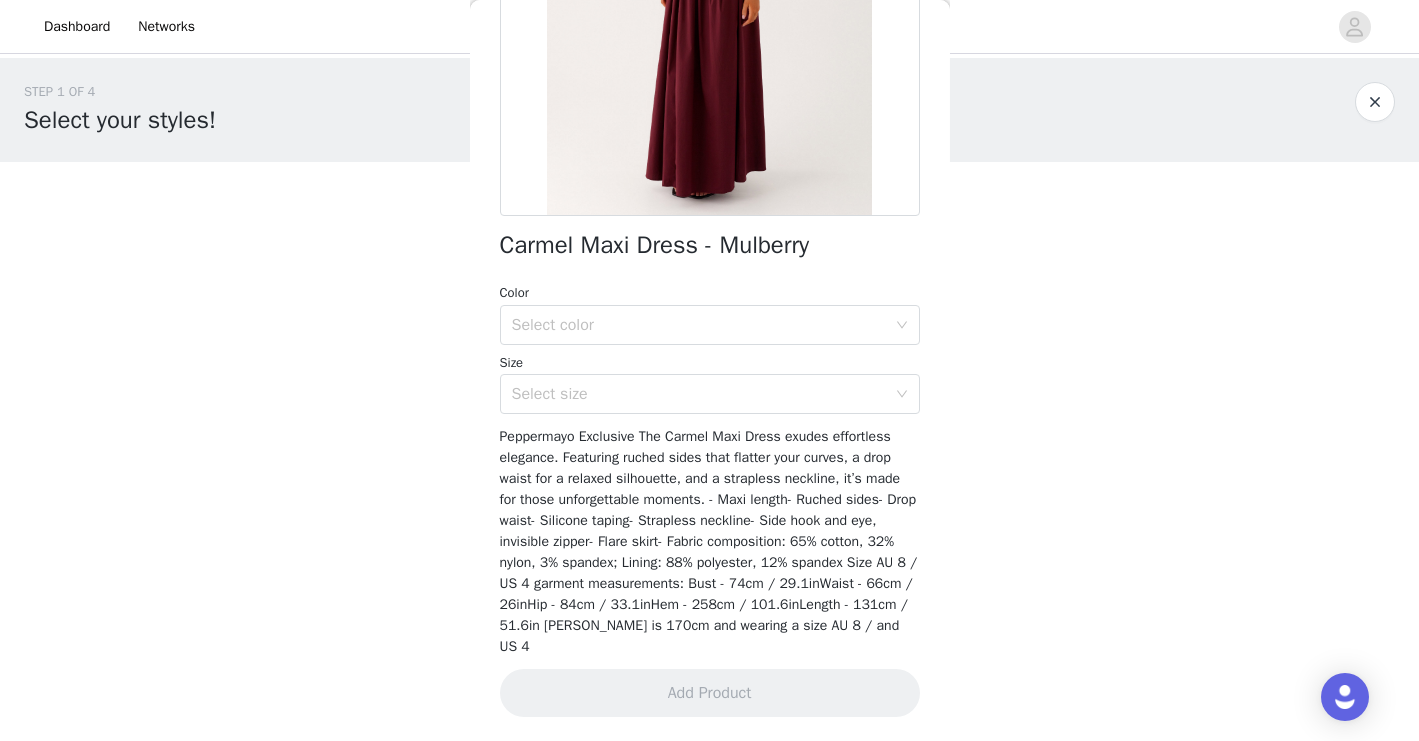 scroll, scrollTop: 333, scrollLeft: 0, axis: vertical 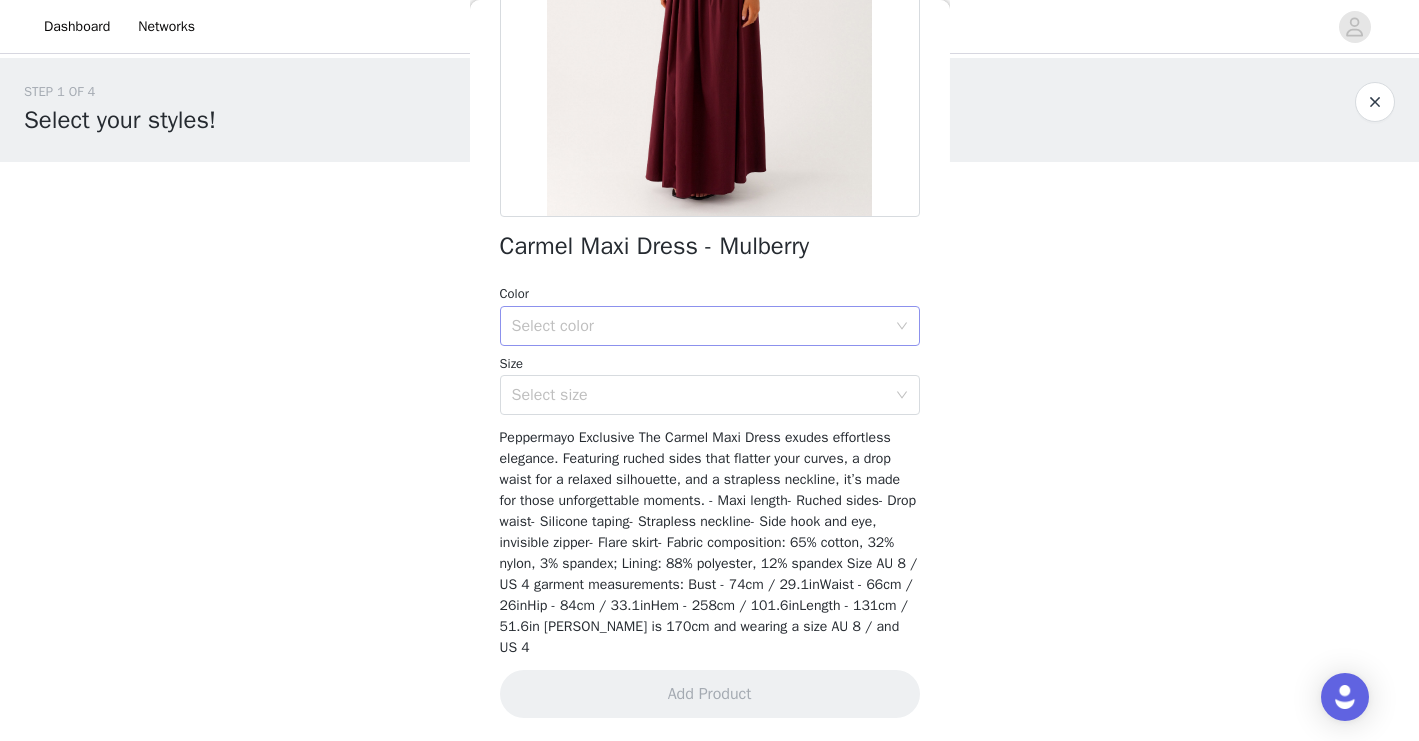 click on "Select color" at bounding box center [699, 326] 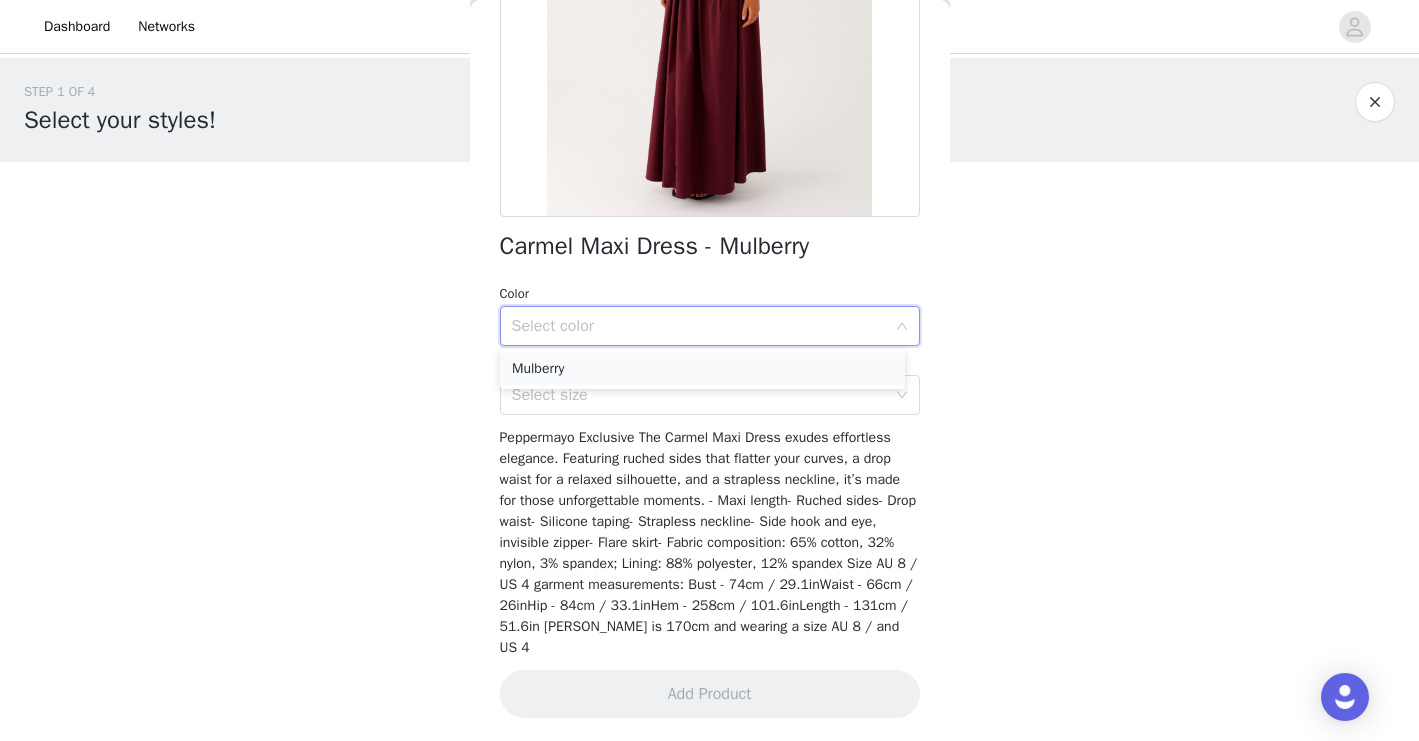 click on "Mulberry" at bounding box center [702, 369] 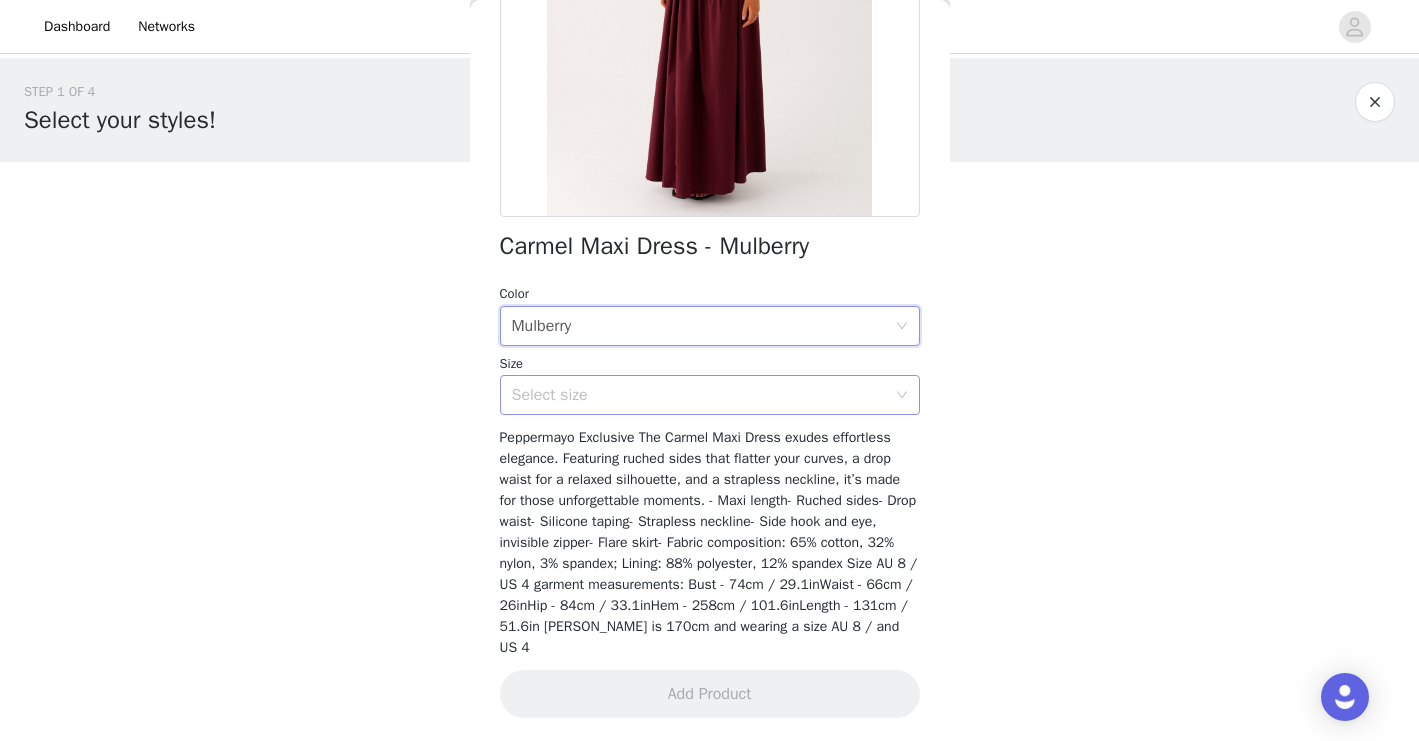click on "Select size" at bounding box center (699, 395) 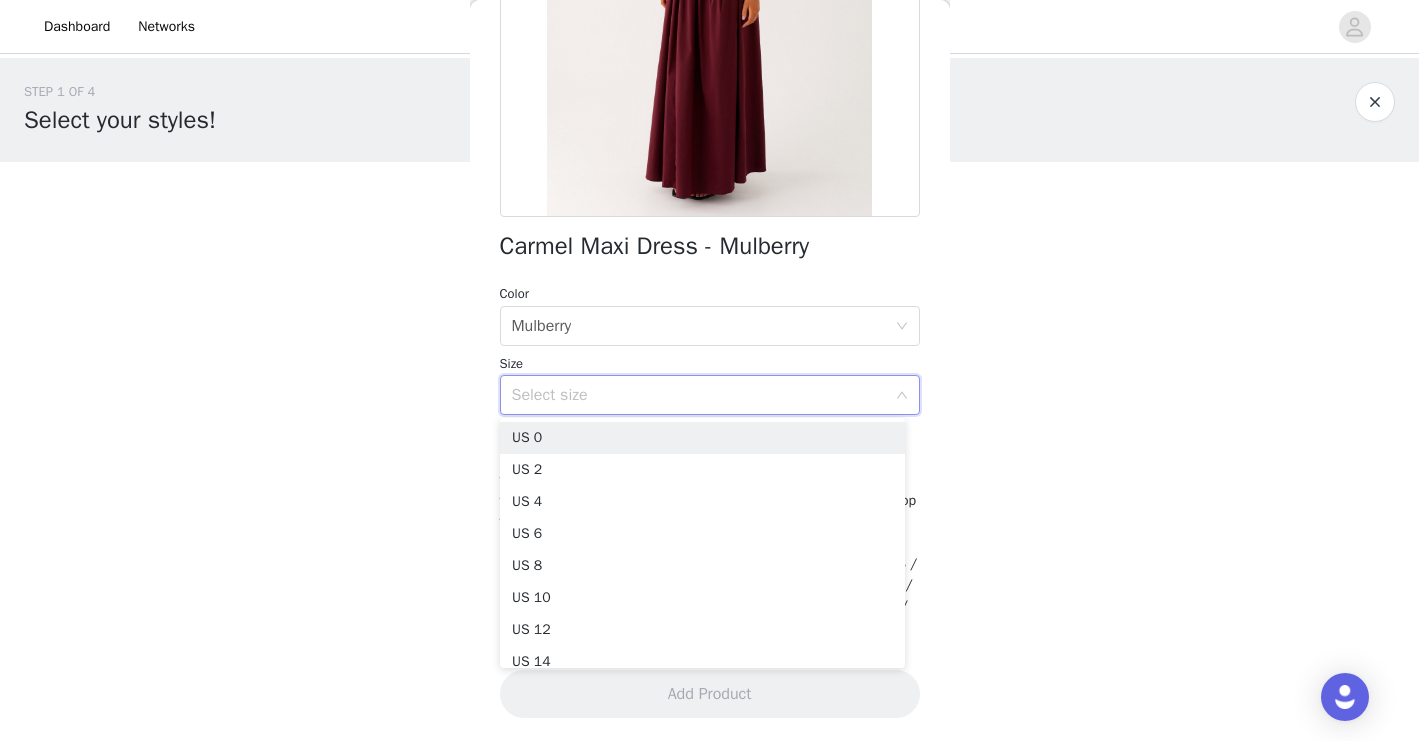 click on "Select size" at bounding box center (699, 395) 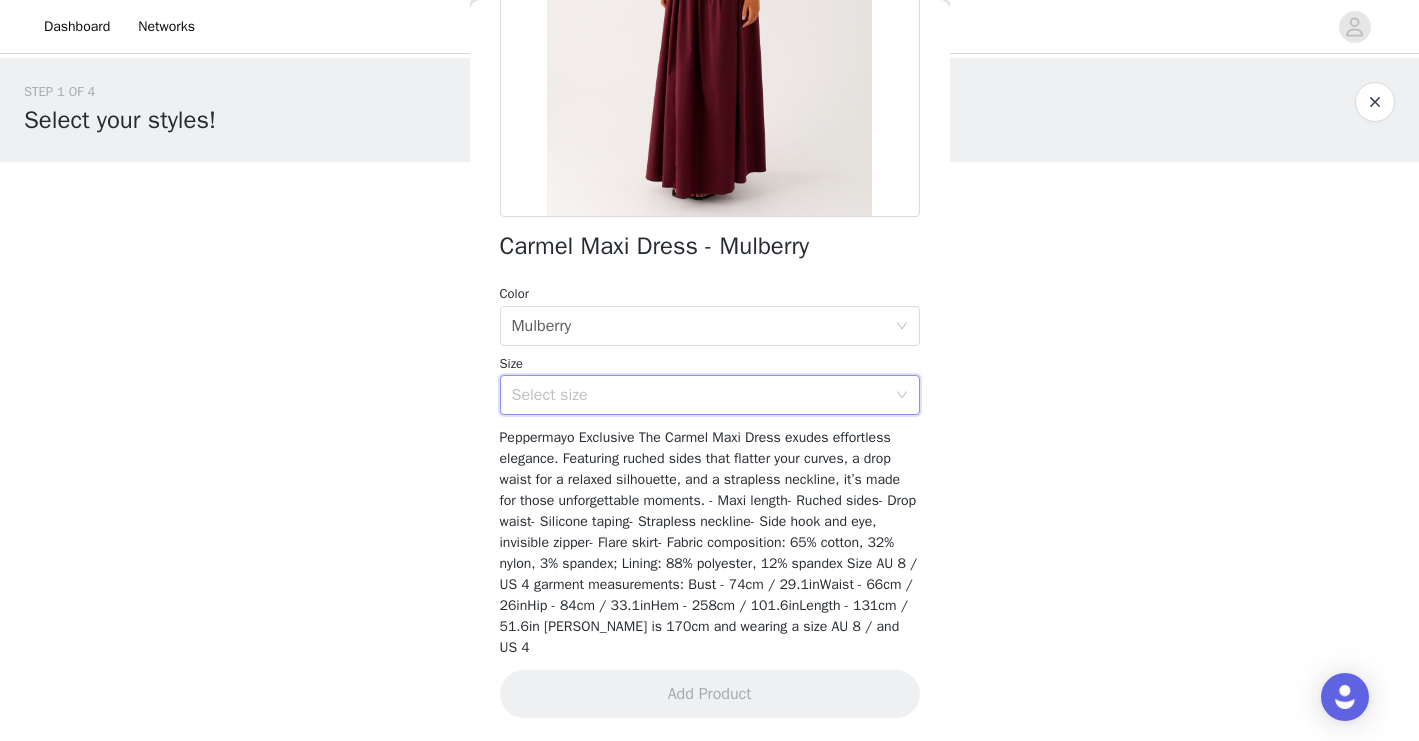 click on "Select size" at bounding box center [699, 395] 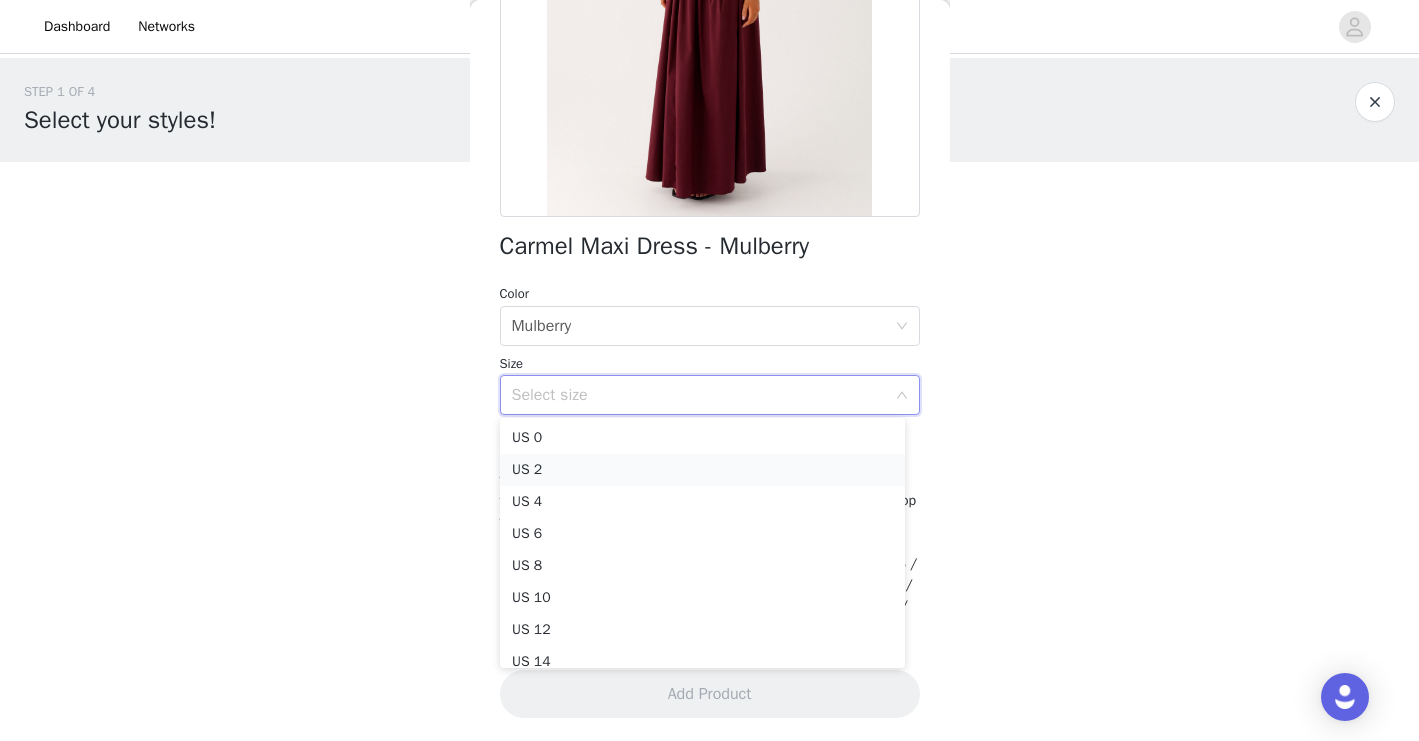 click on "US 2" at bounding box center [702, 470] 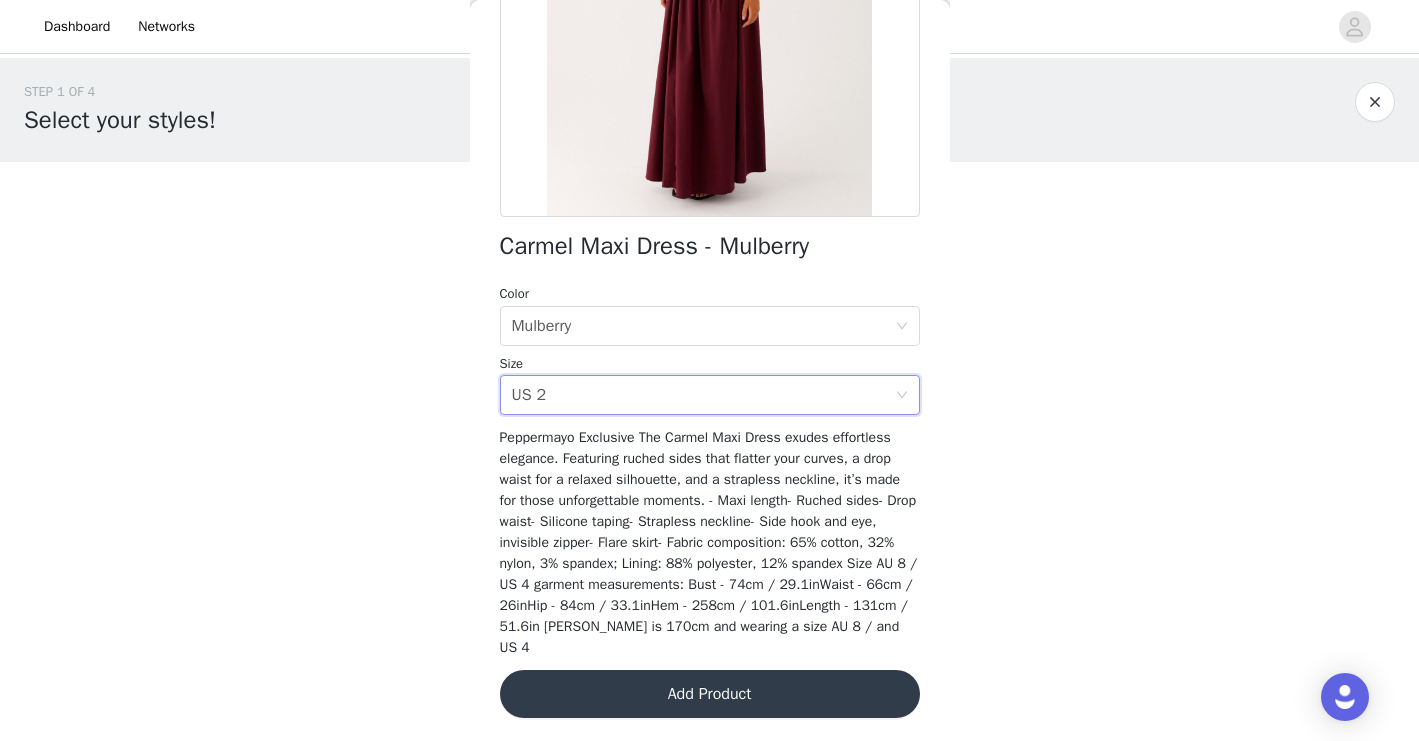click on "Add Product" at bounding box center [710, 694] 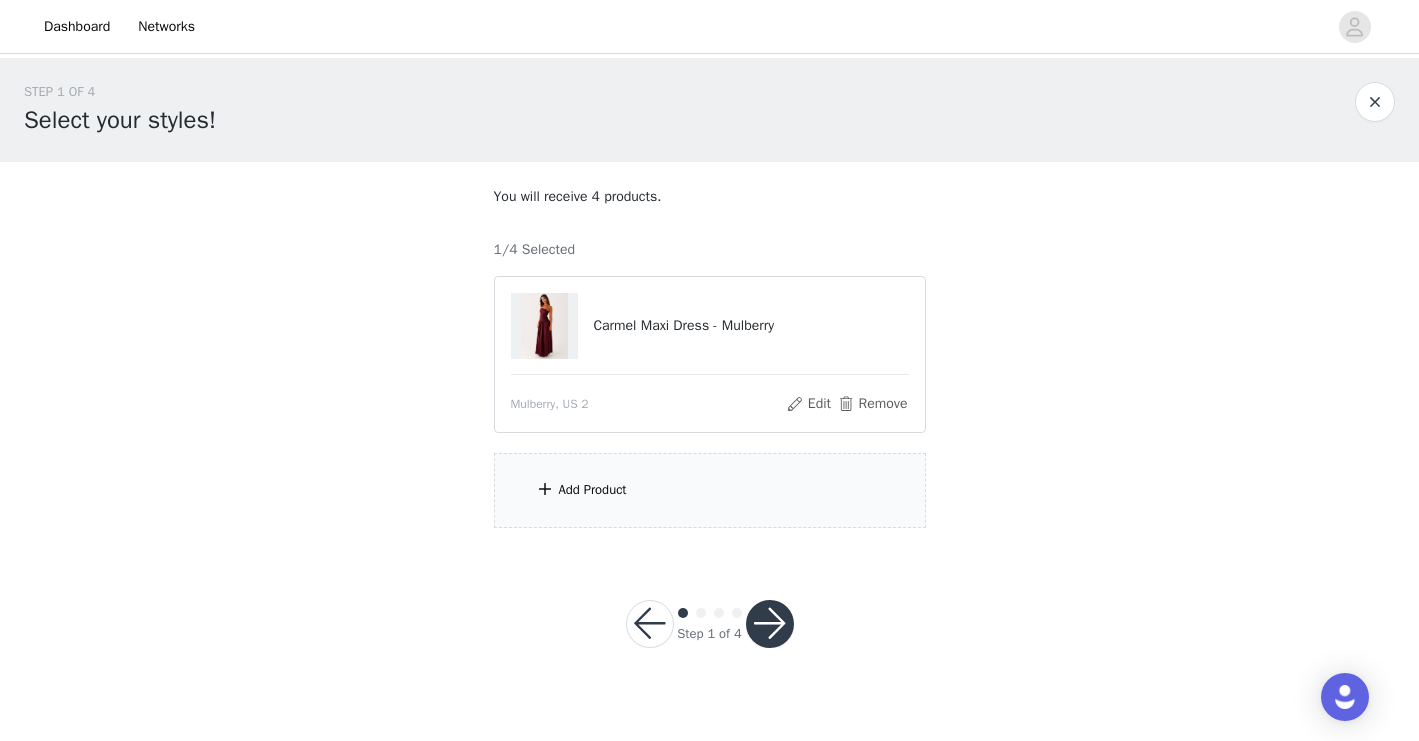 click on "Add Product" at bounding box center (710, 490) 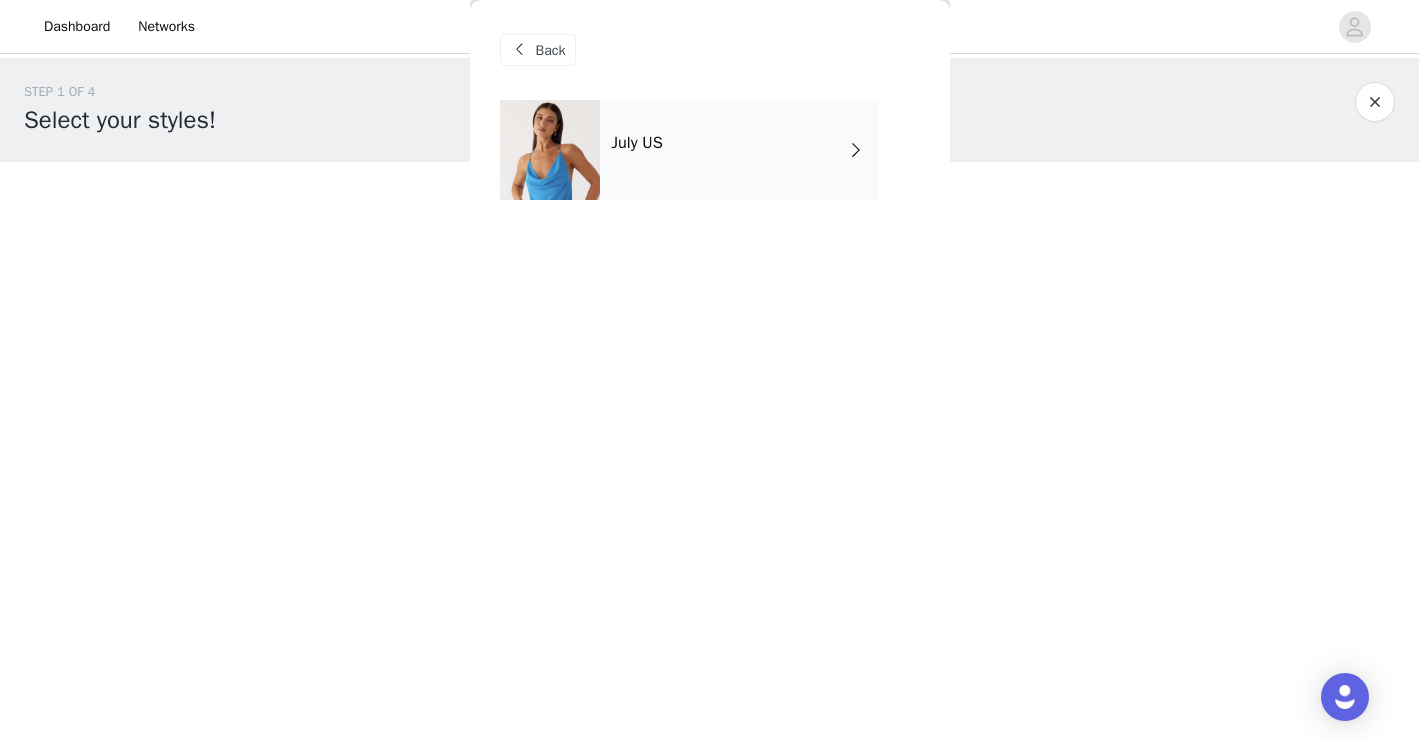 click on "July US" at bounding box center [739, 150] 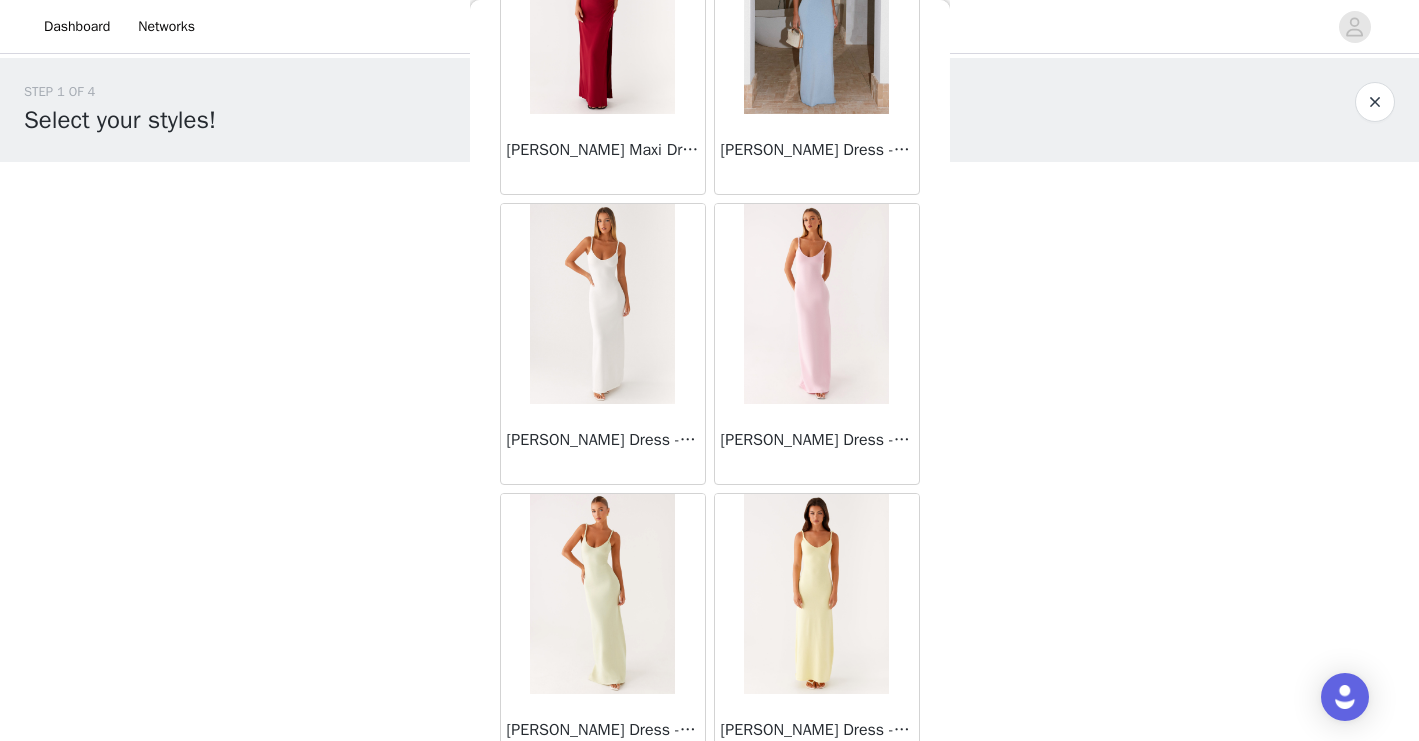 scroll, scrollTop: 2319, scrollLeft: 0, axis: vertical 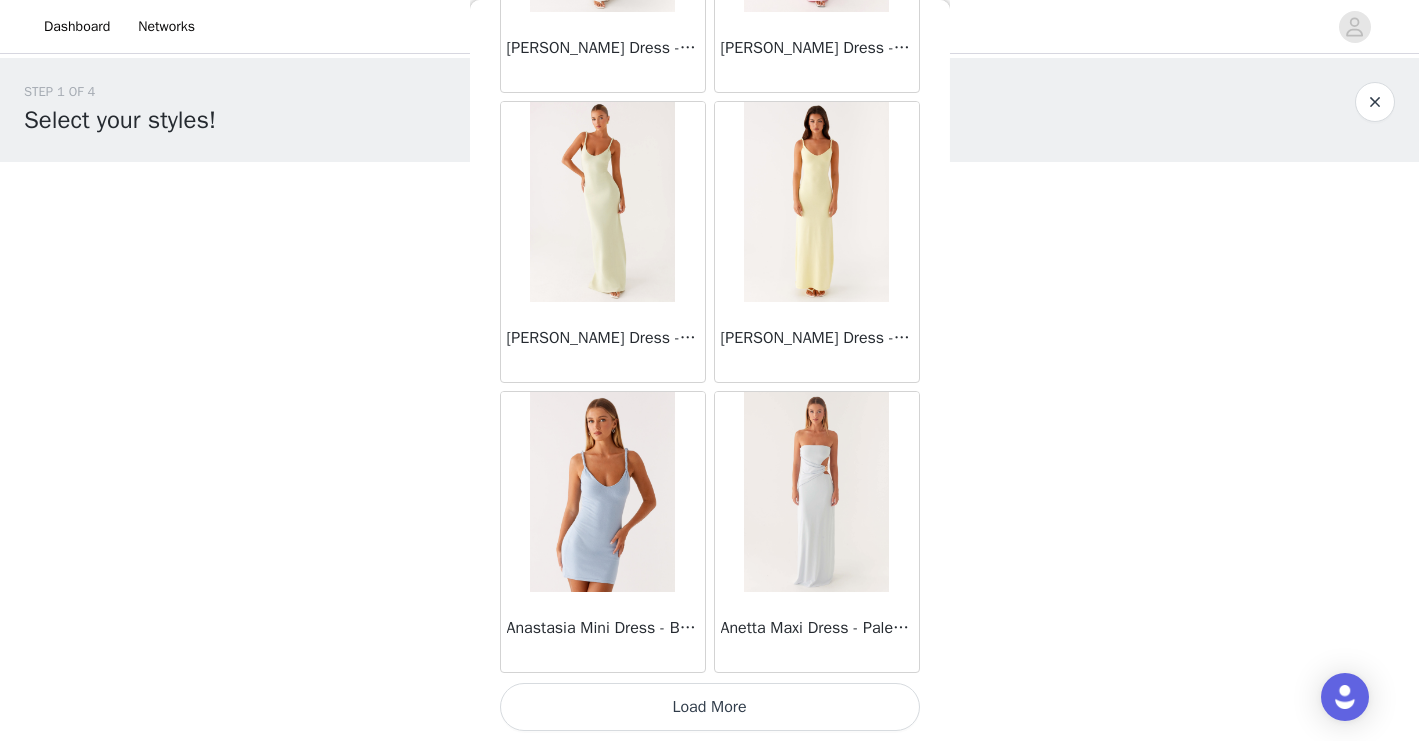 click on "Load More" at bounding box center (710, 707) 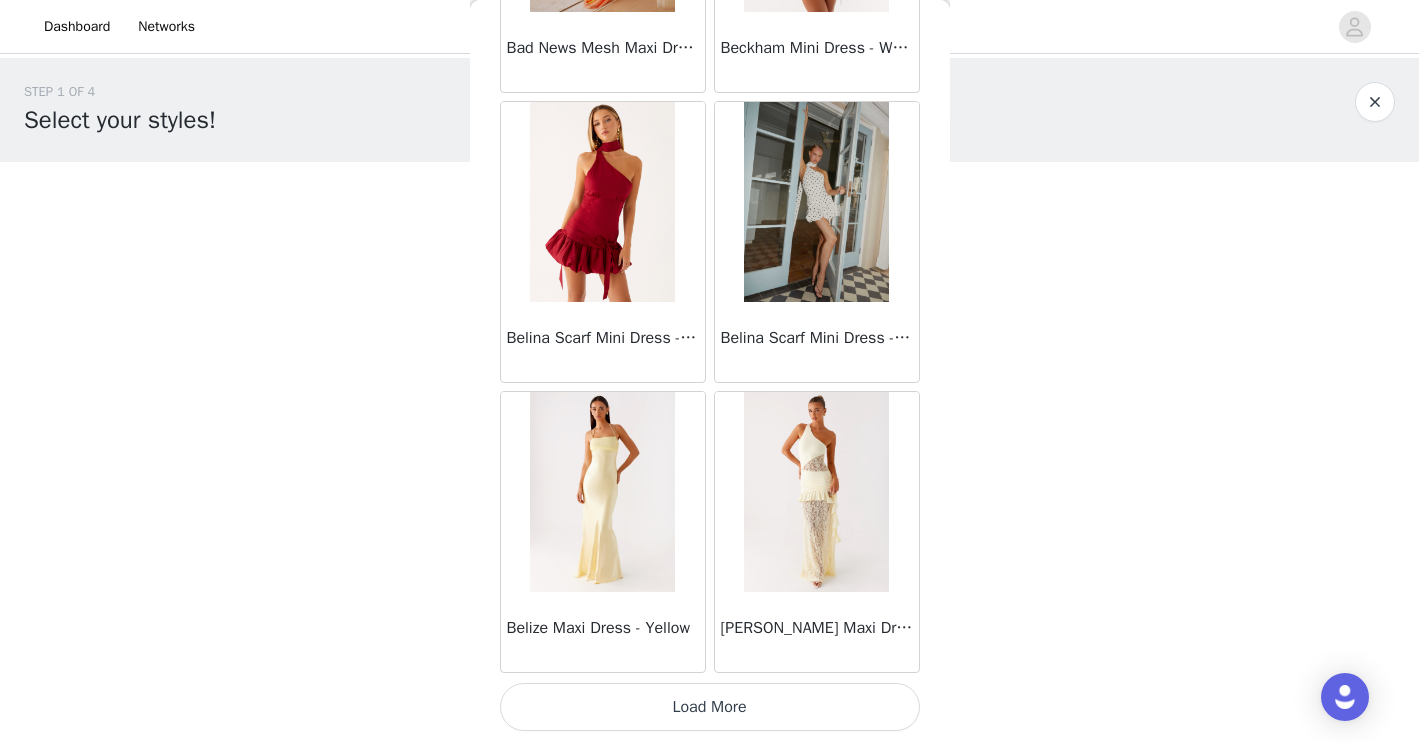 click on "Load More" at bounding box center [710, 707] 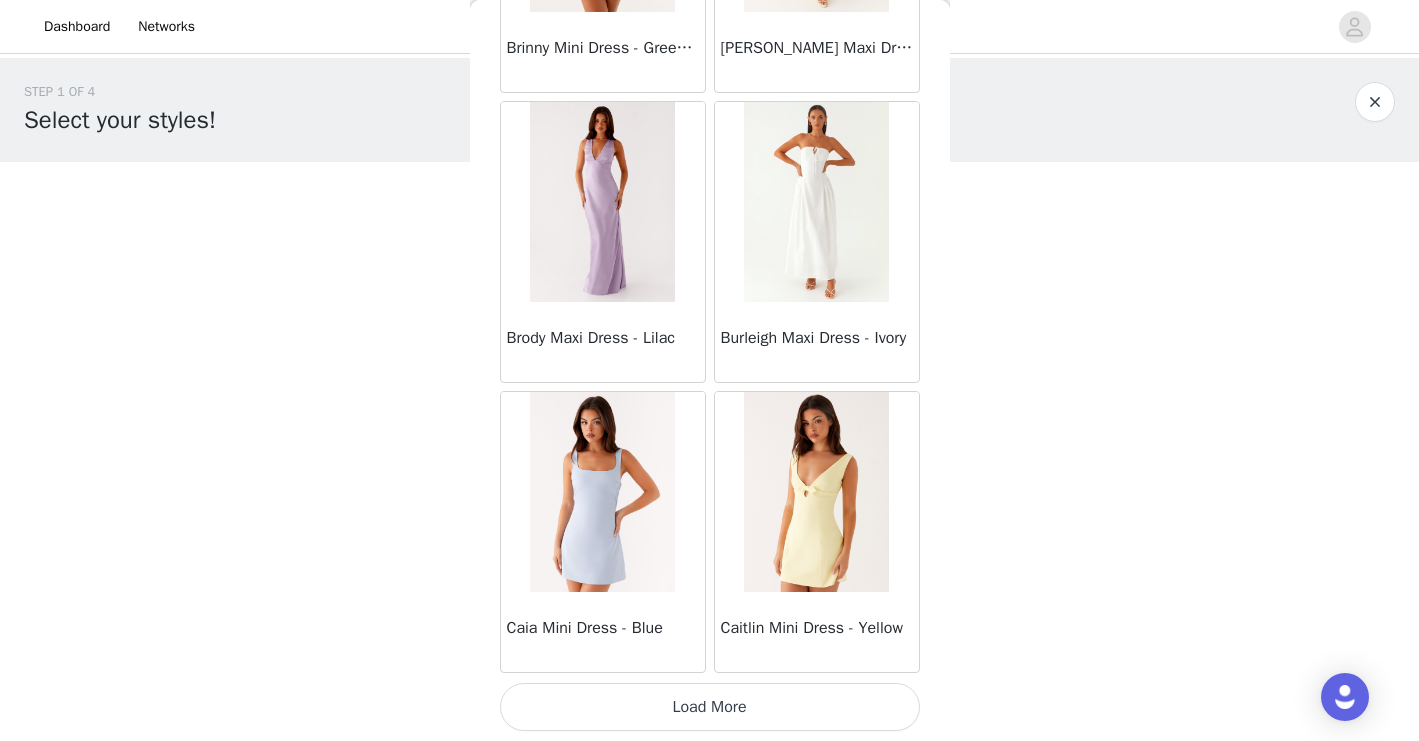 click on "Load More" at bounding box center [710, 707] 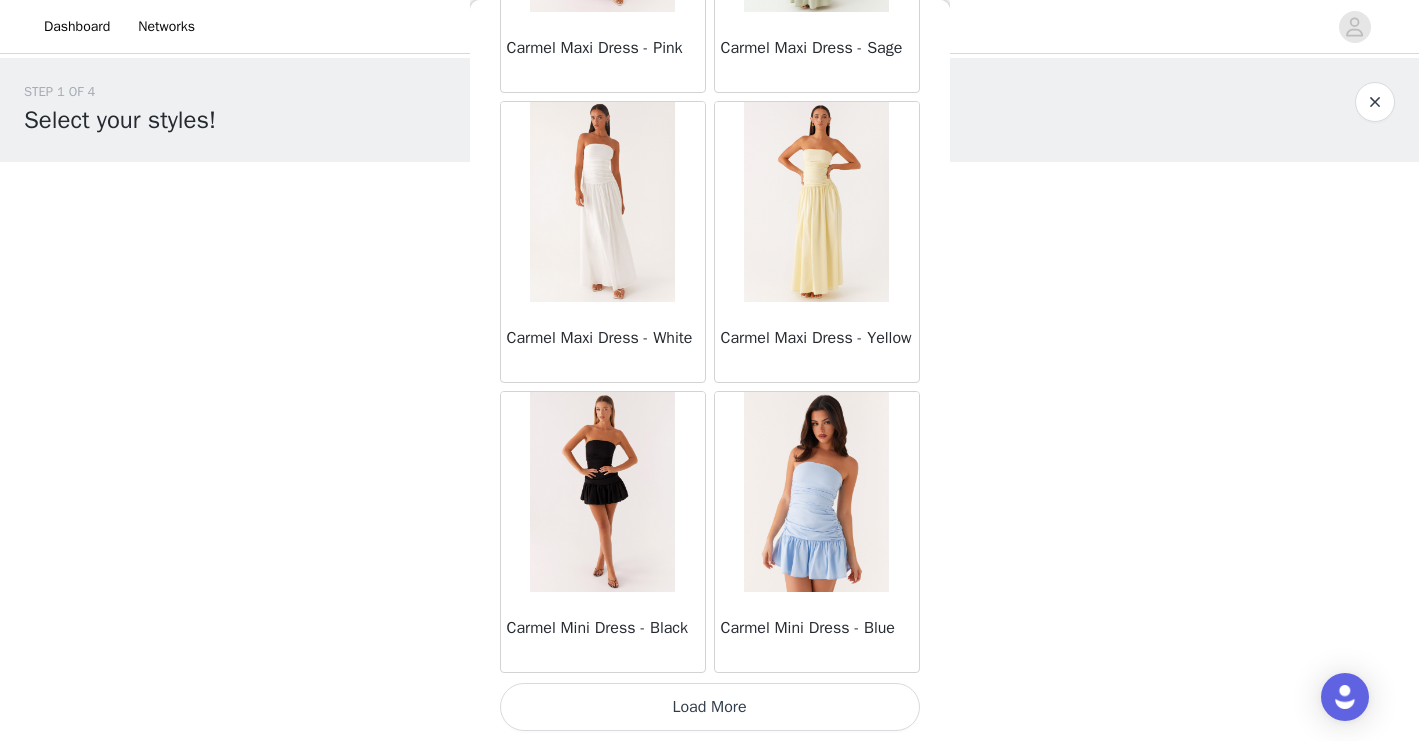 click on "Load More" at bounding box center (710, 707) 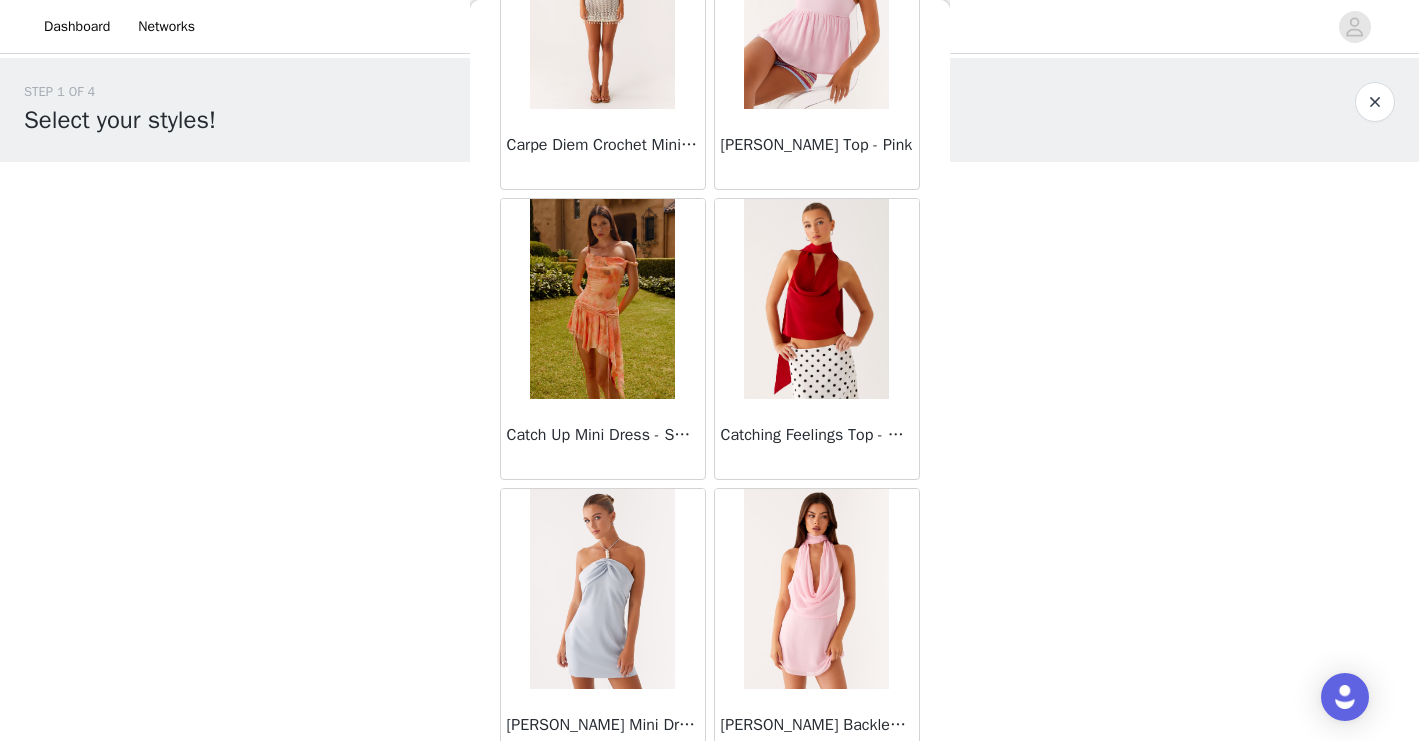 scroll, scrollTop: 13919, scrollLeft: 0, axis: vertical 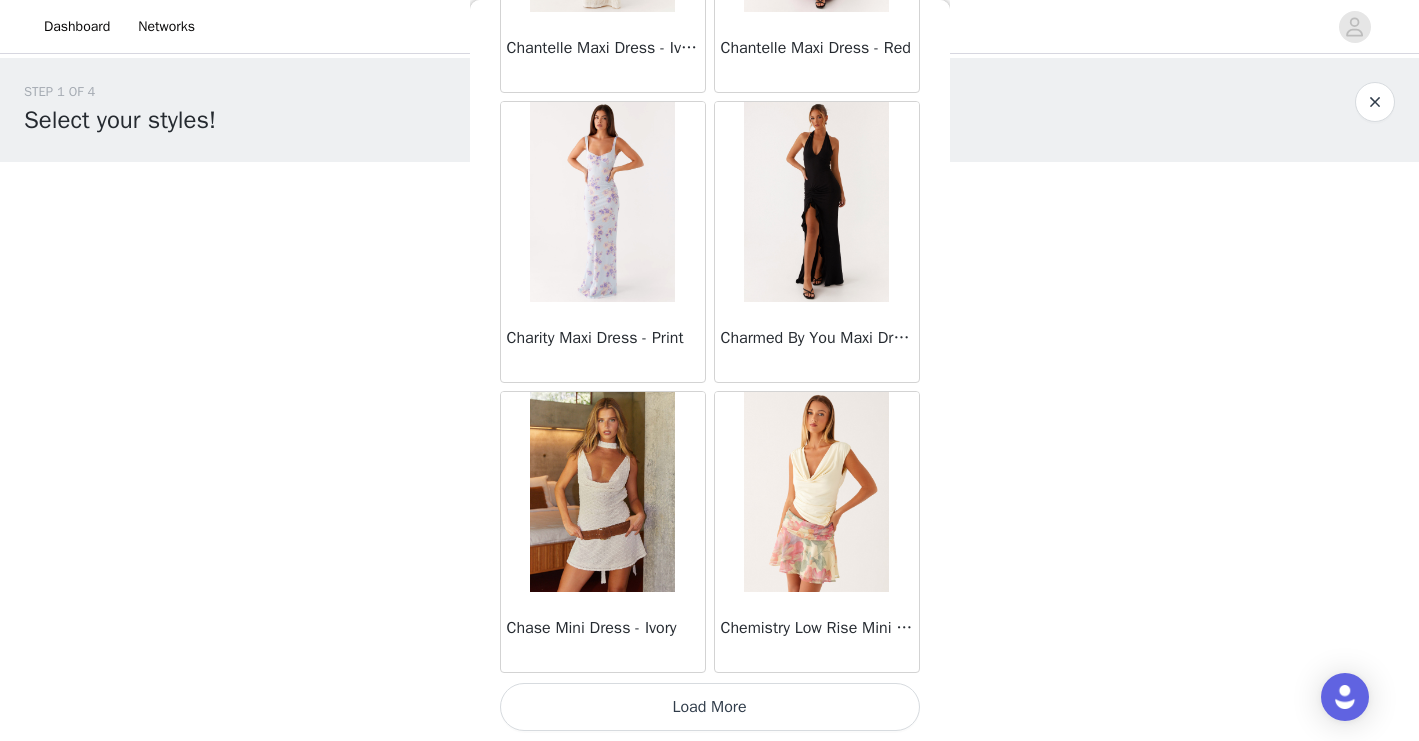 click on "Load More" at bounding box center (710, 707) 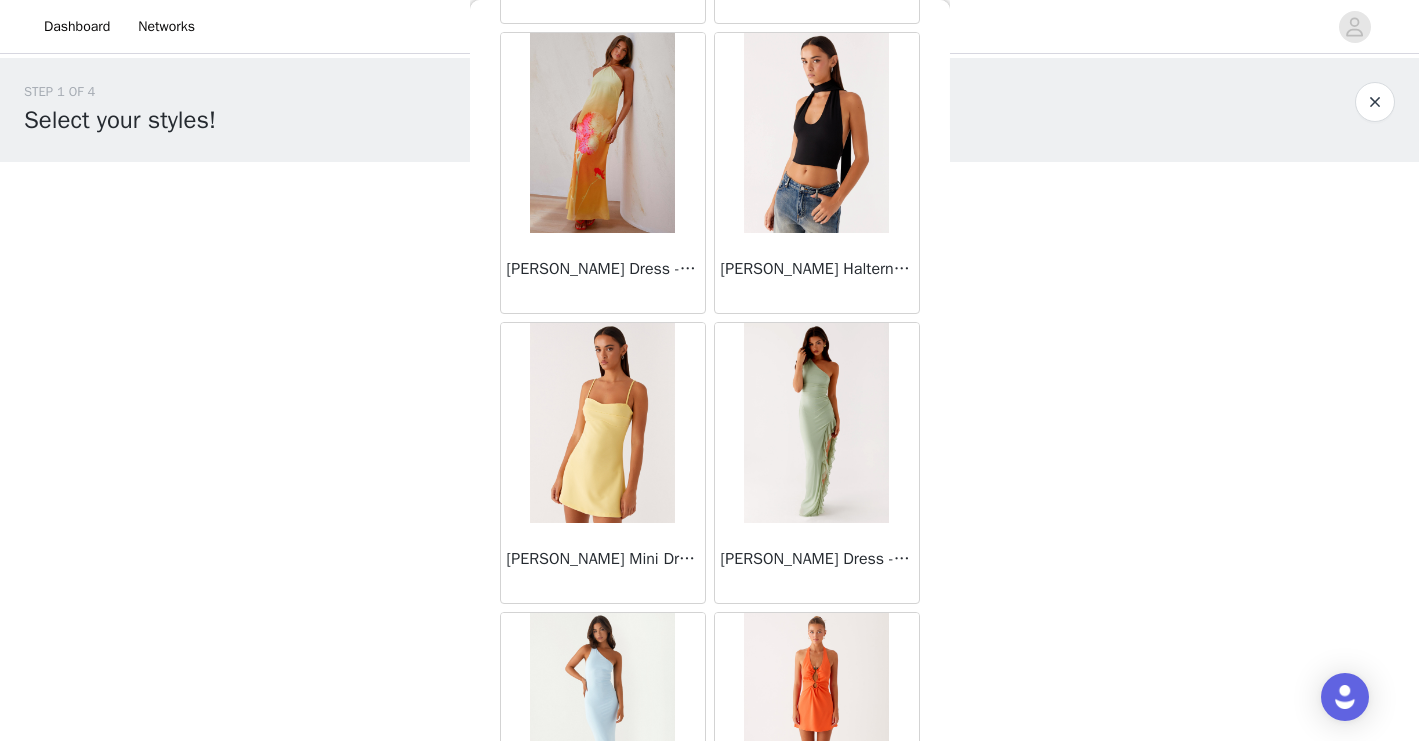 scroll, scrollTop: 15502, scrollLeft: 0, axis: vertical 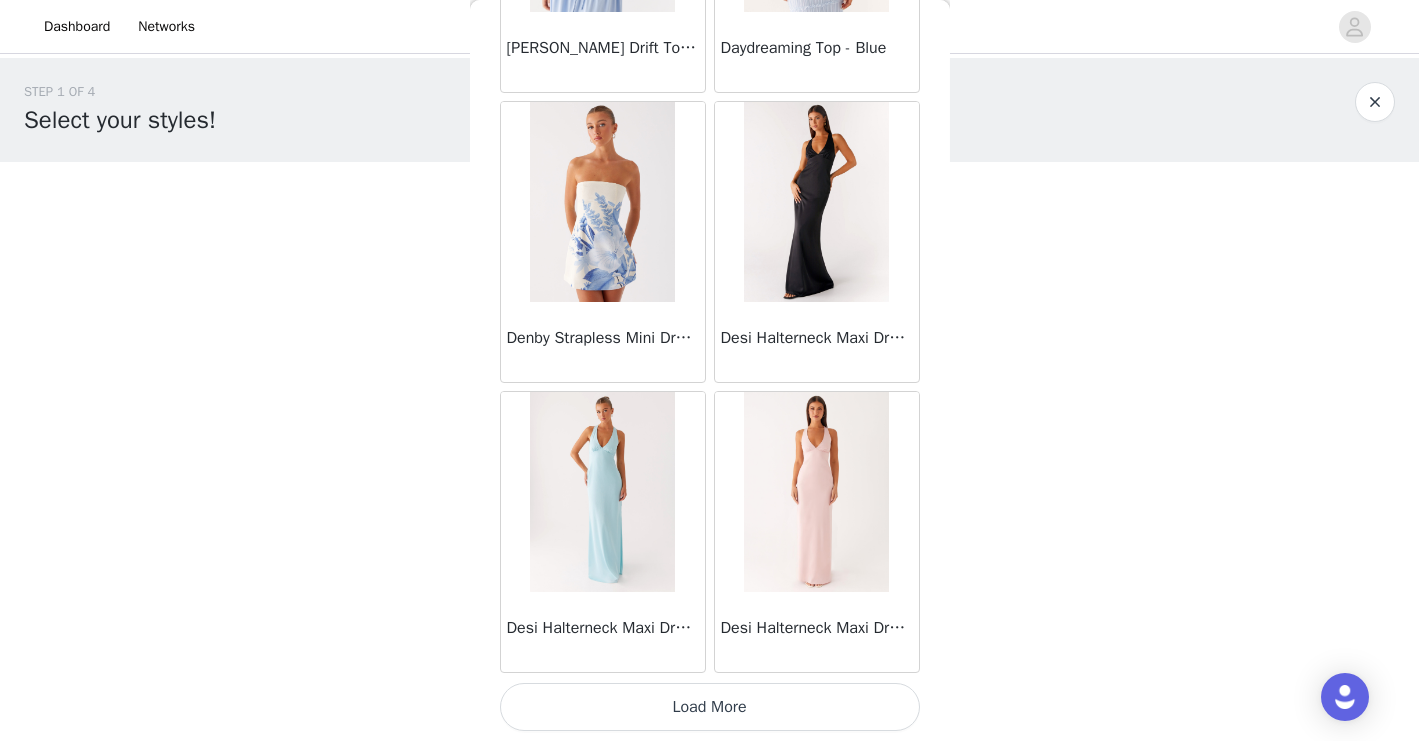 click on "Load More" at bounding box center (710, 707) 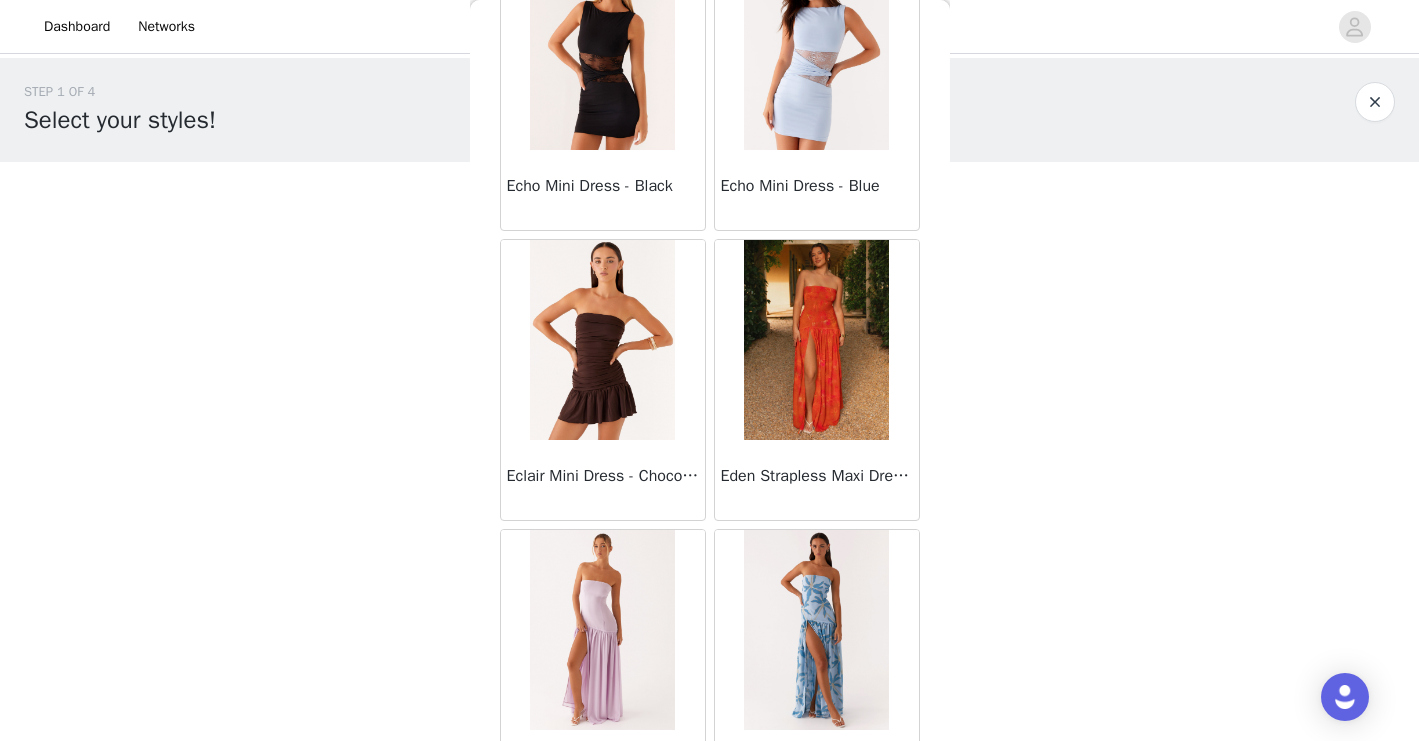 scroll, scrollTop: 19719, scrollLeft: 0, axis: vertical 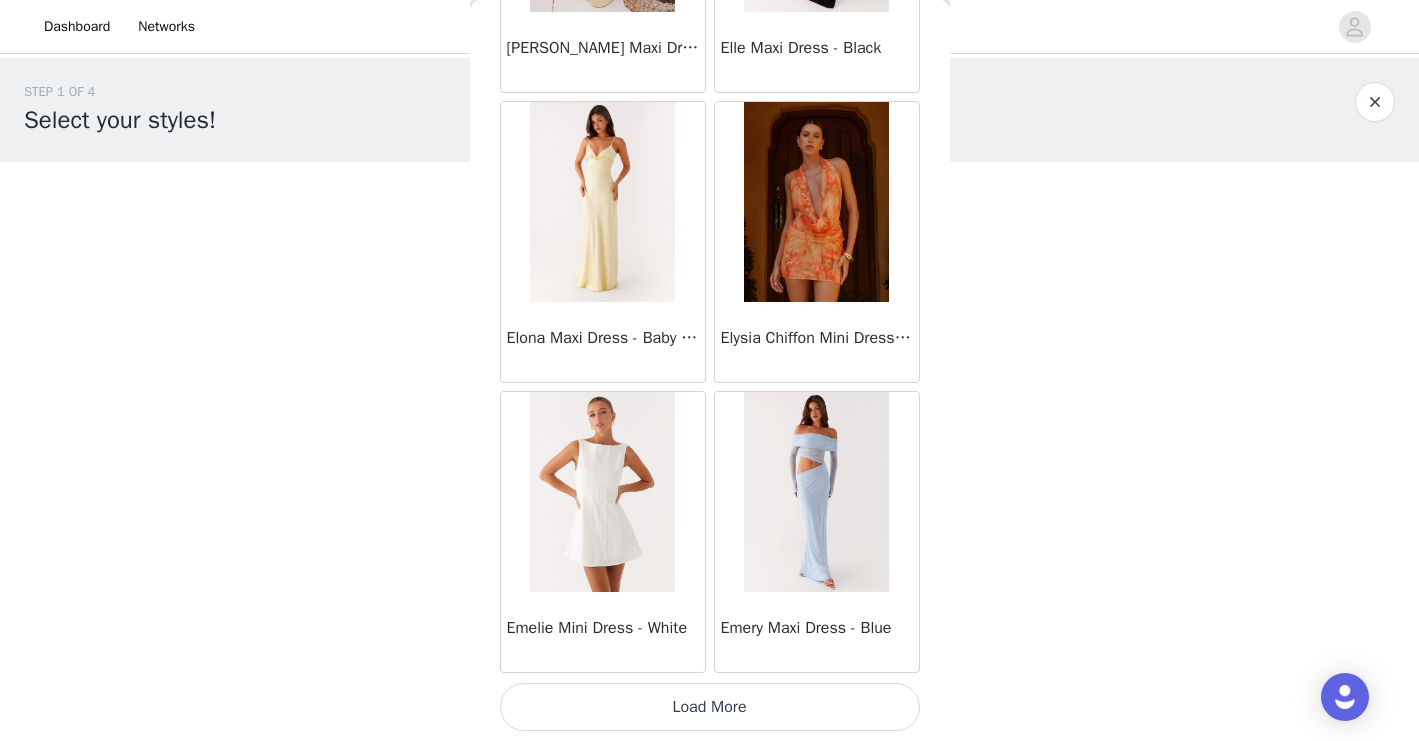 click on "Load More" at bounding box center [710, 707] 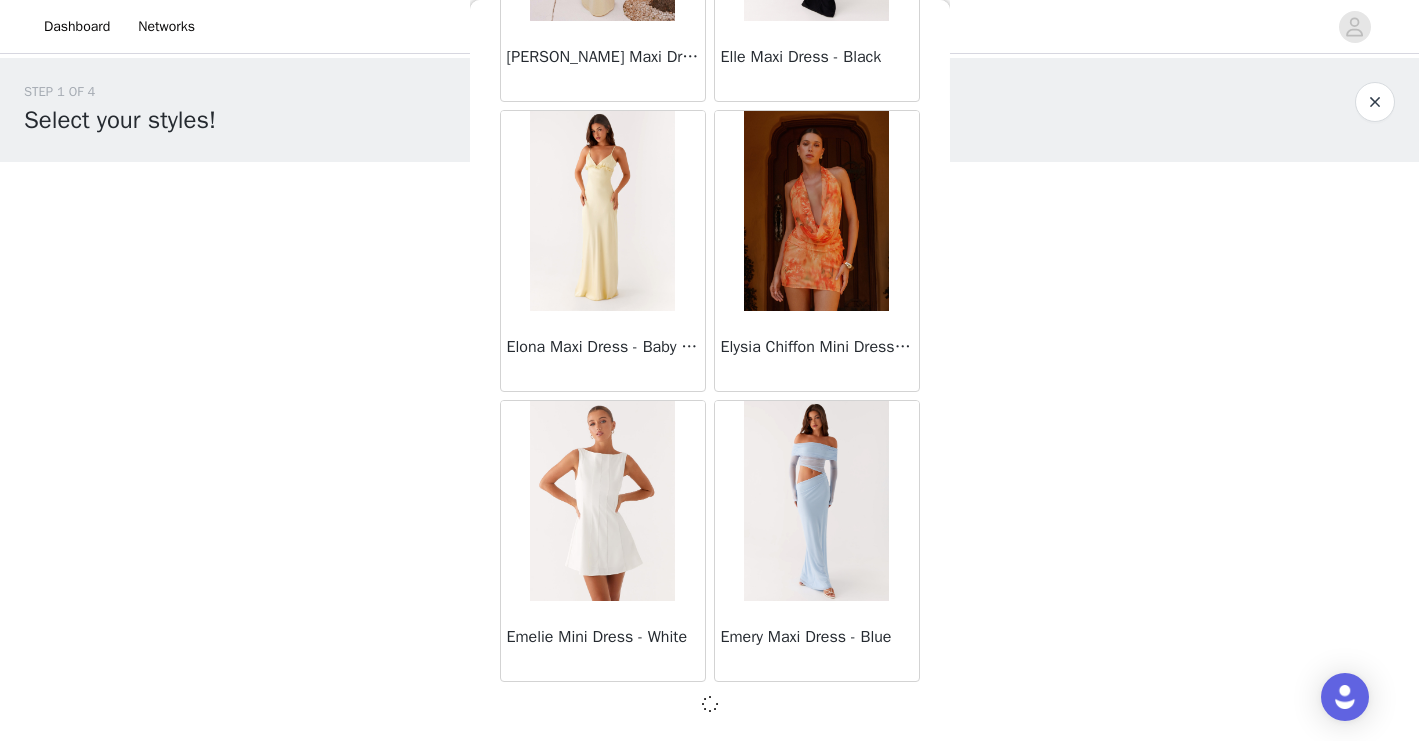 scroll, scrollTop: 19710, scrollLeft: 0, axis: vertical 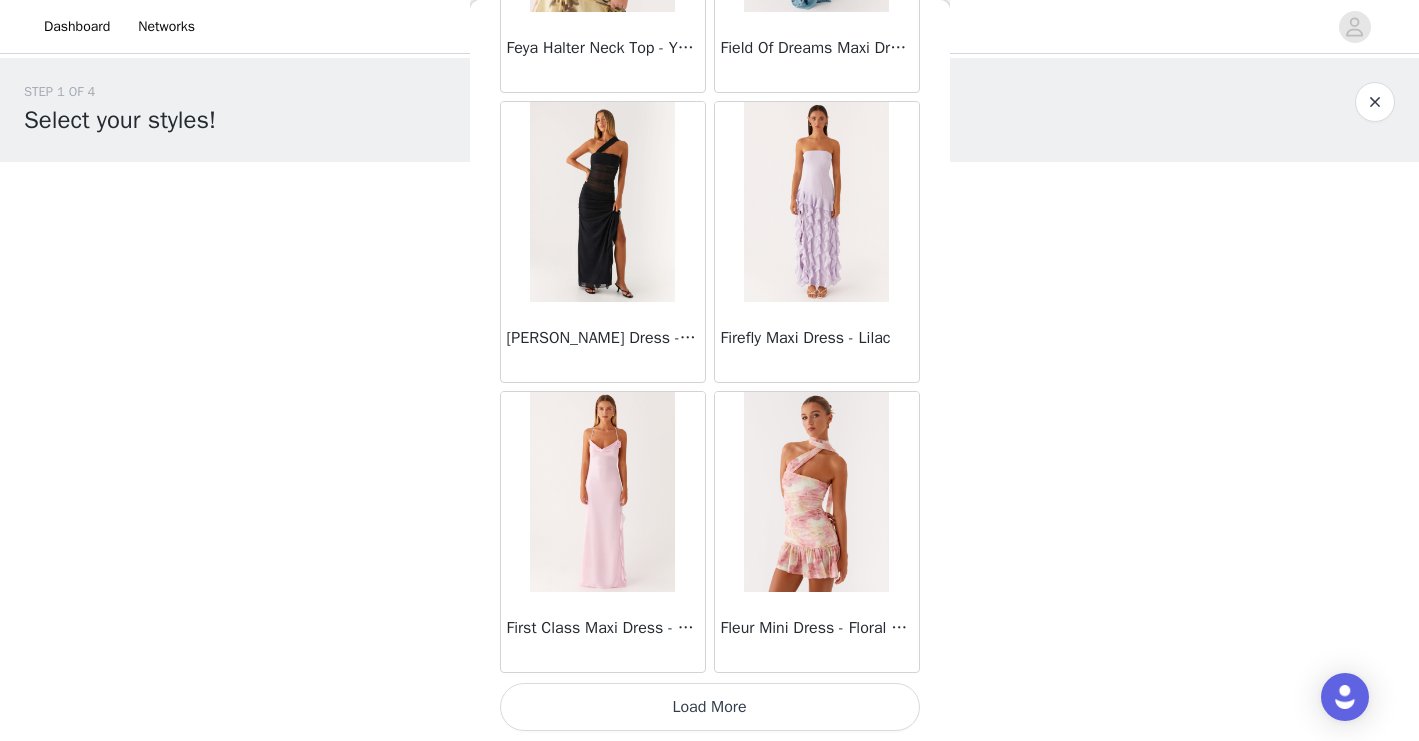 click on "Load More" at bounding box center [710, 707] 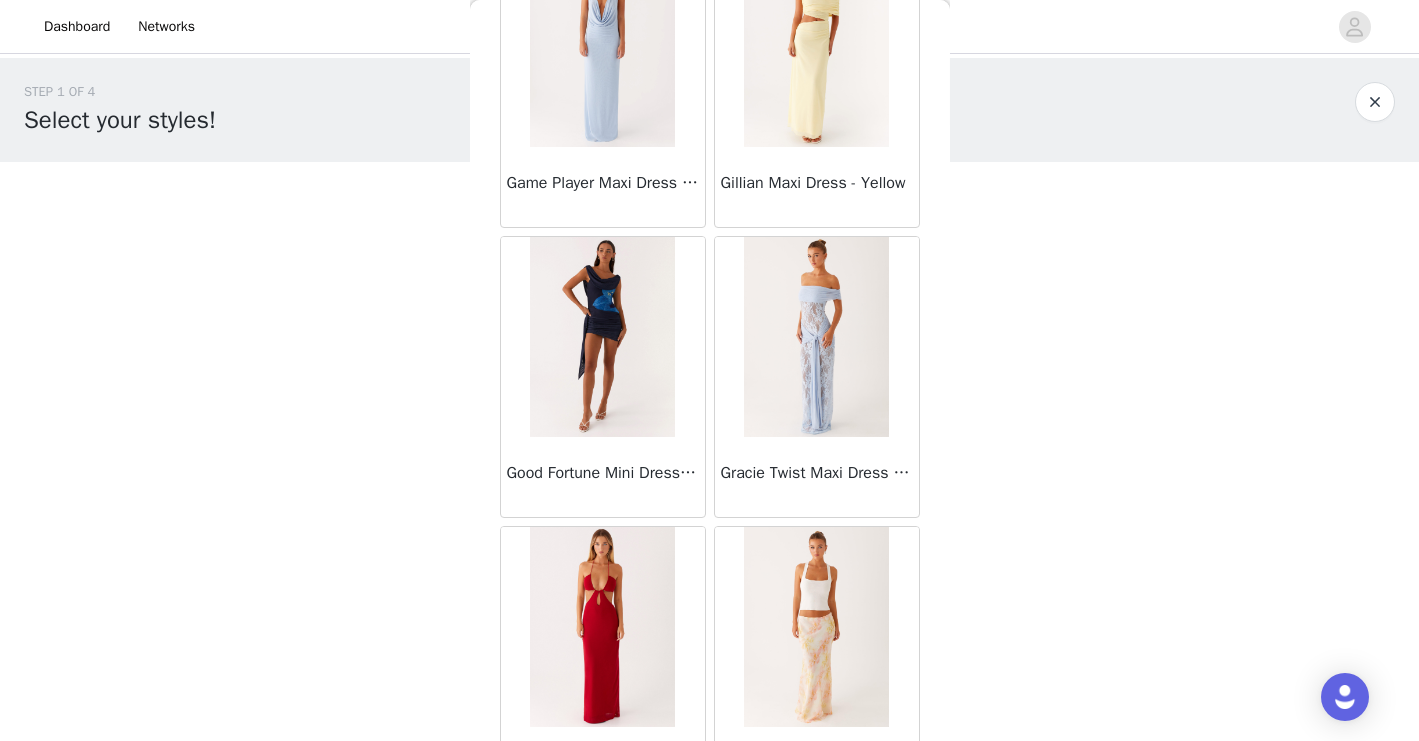 scroll, scrollTop: 25519, scrollLeft: 0, axis: vertical 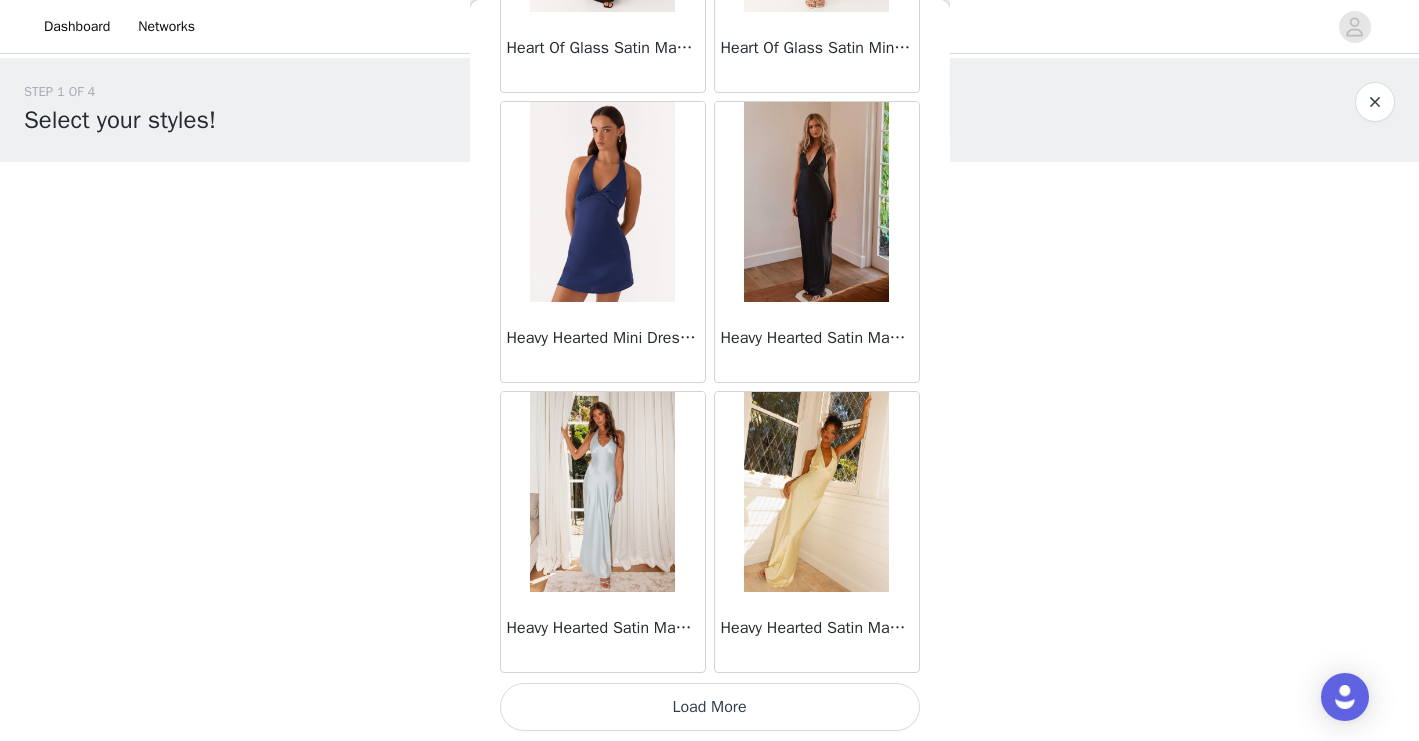 click on "Load More" at bounding box center (710, 707) 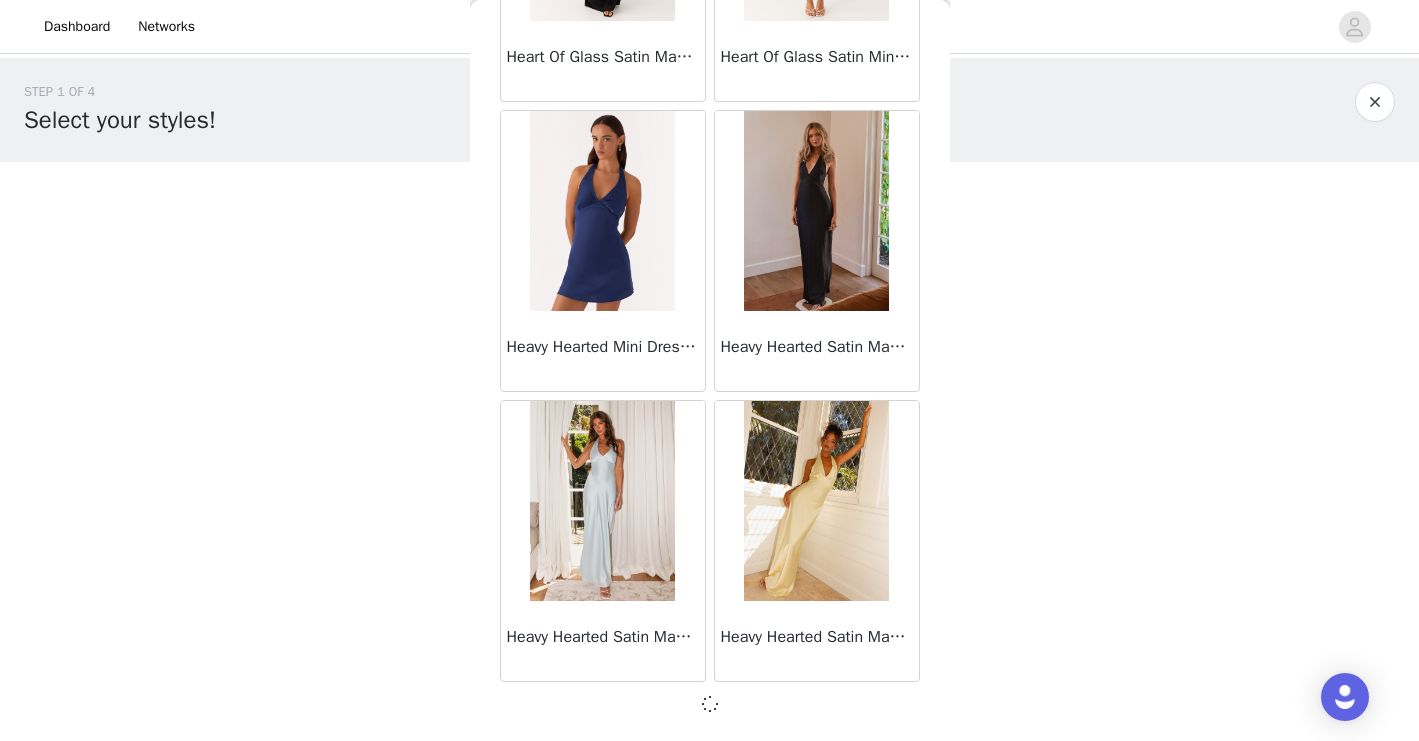 scroll, scrollTop: 25510, scrollLeft: 0, axis: vertical 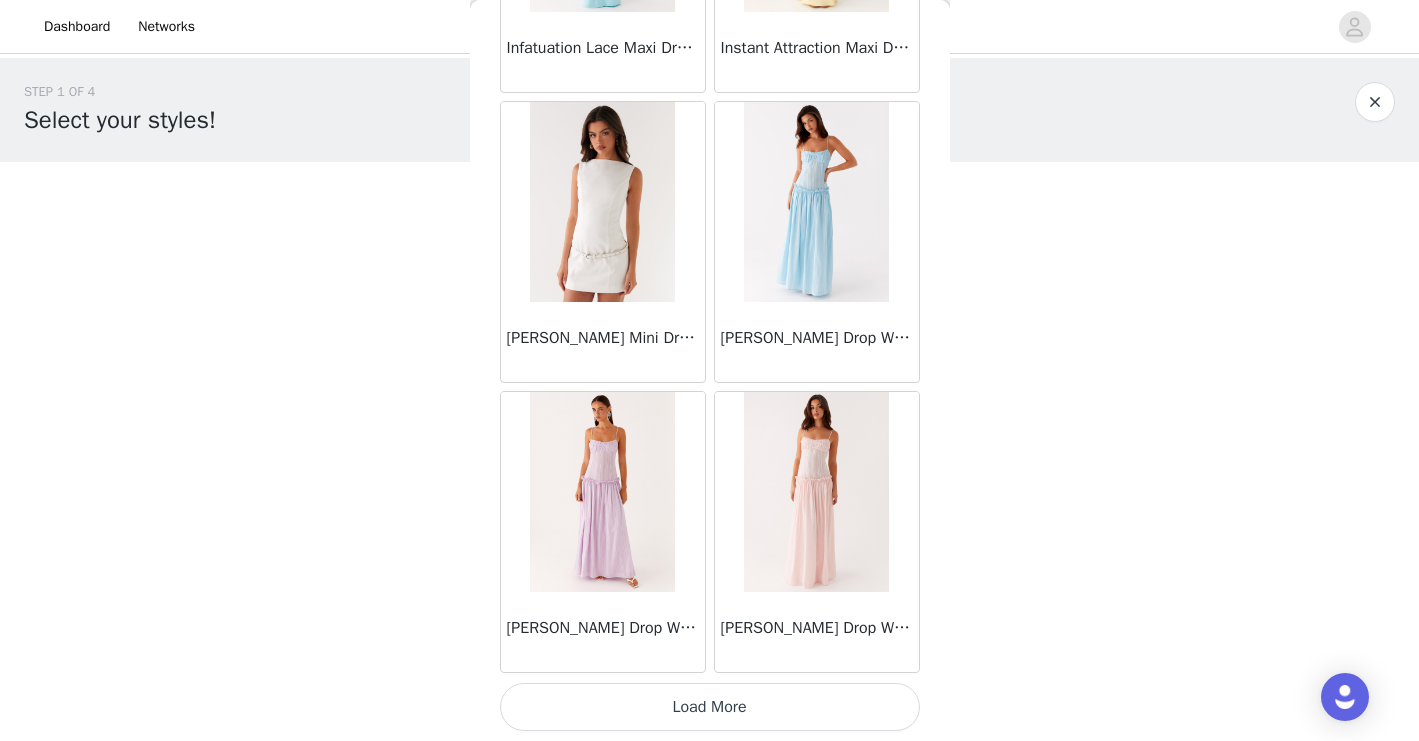 click on "Load More" at bounding box center (710, 707) 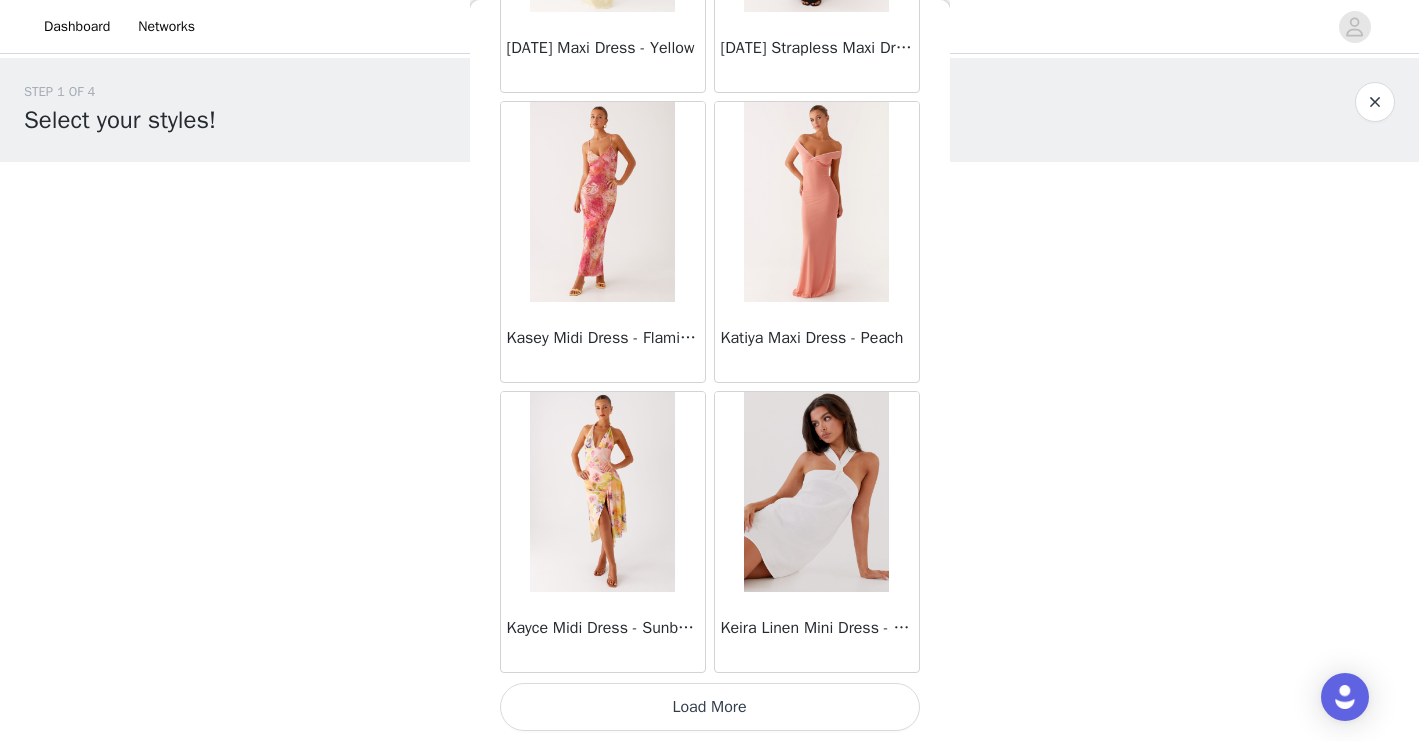 click on "Load More" at bounding box center (710, 707) 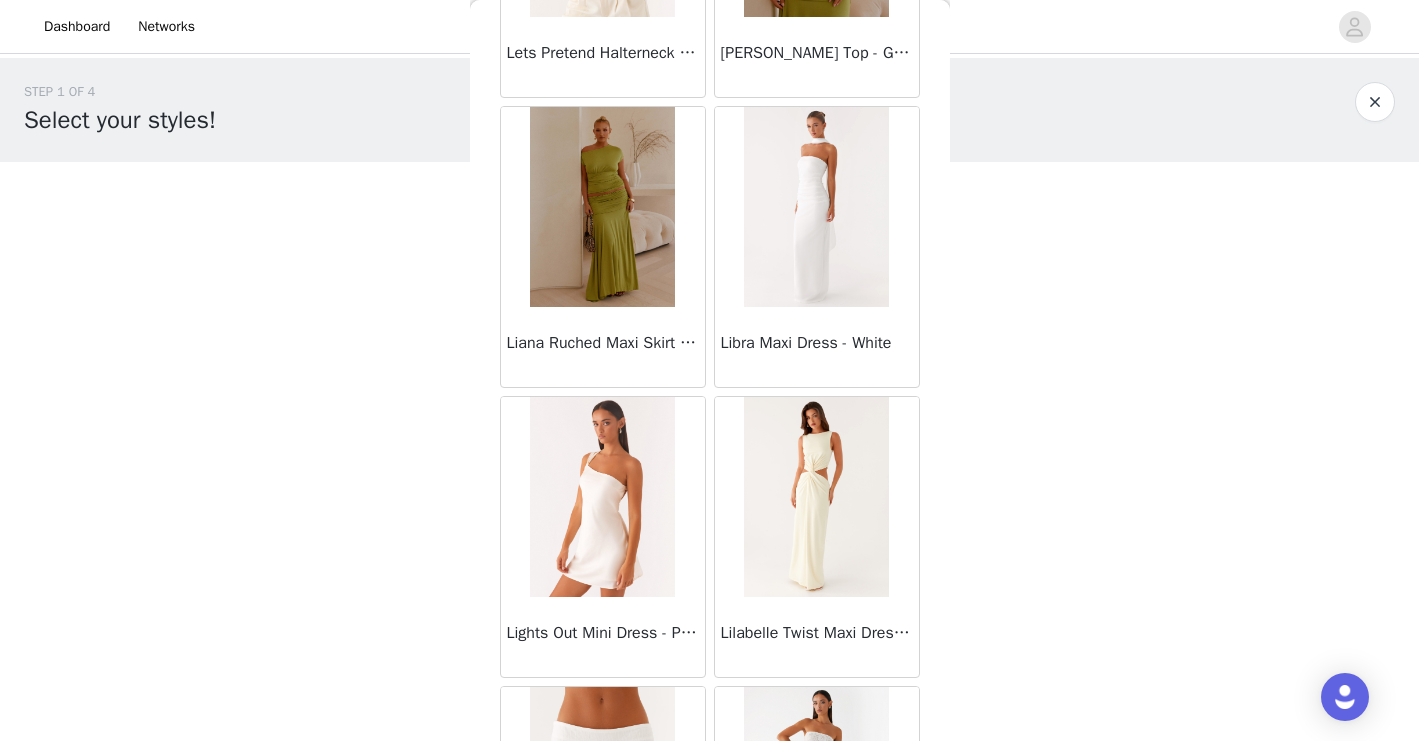 scroll, scrollTop: 34219, scrollLeft: 0, axis: vertical 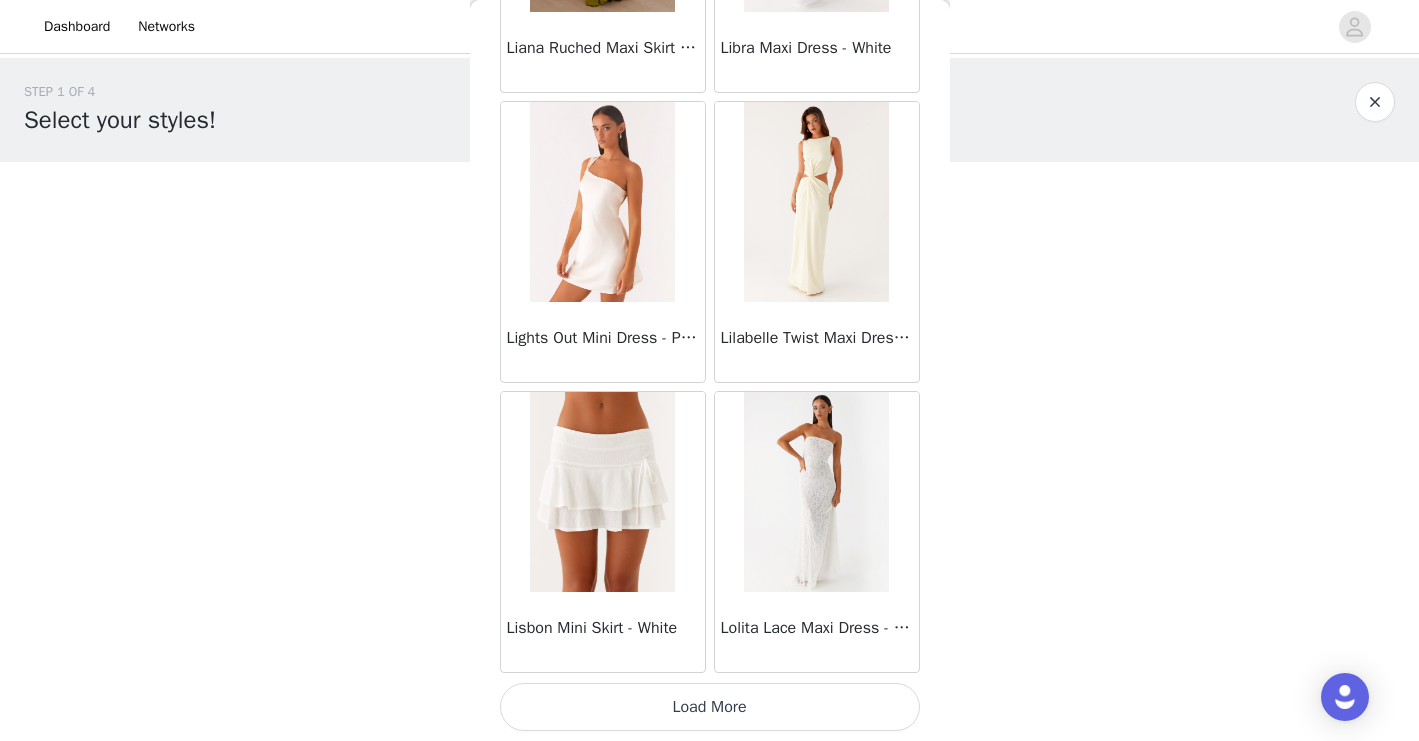 click on "Load More" at bounding box center (710, 707) 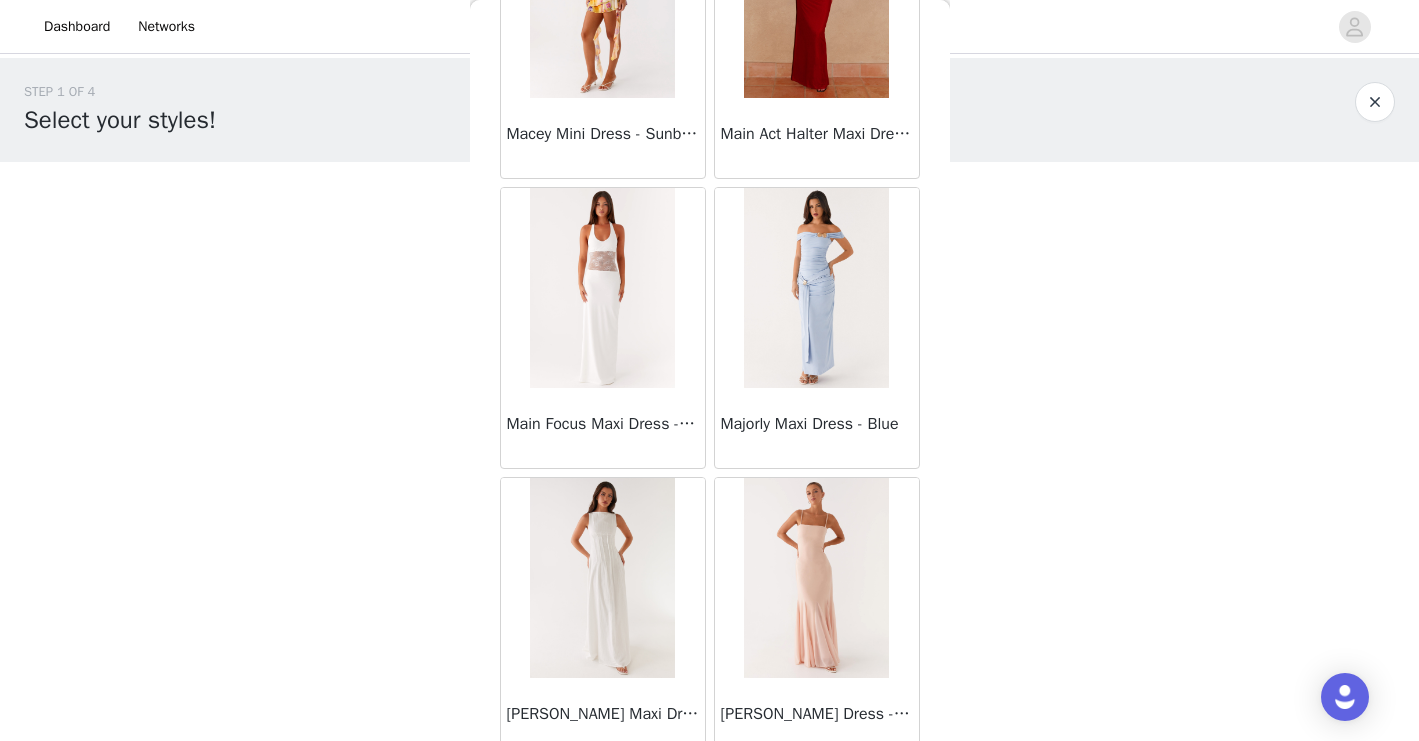 scroll, scrollTop: 37119, scrollLeft: 0, axis: vertical 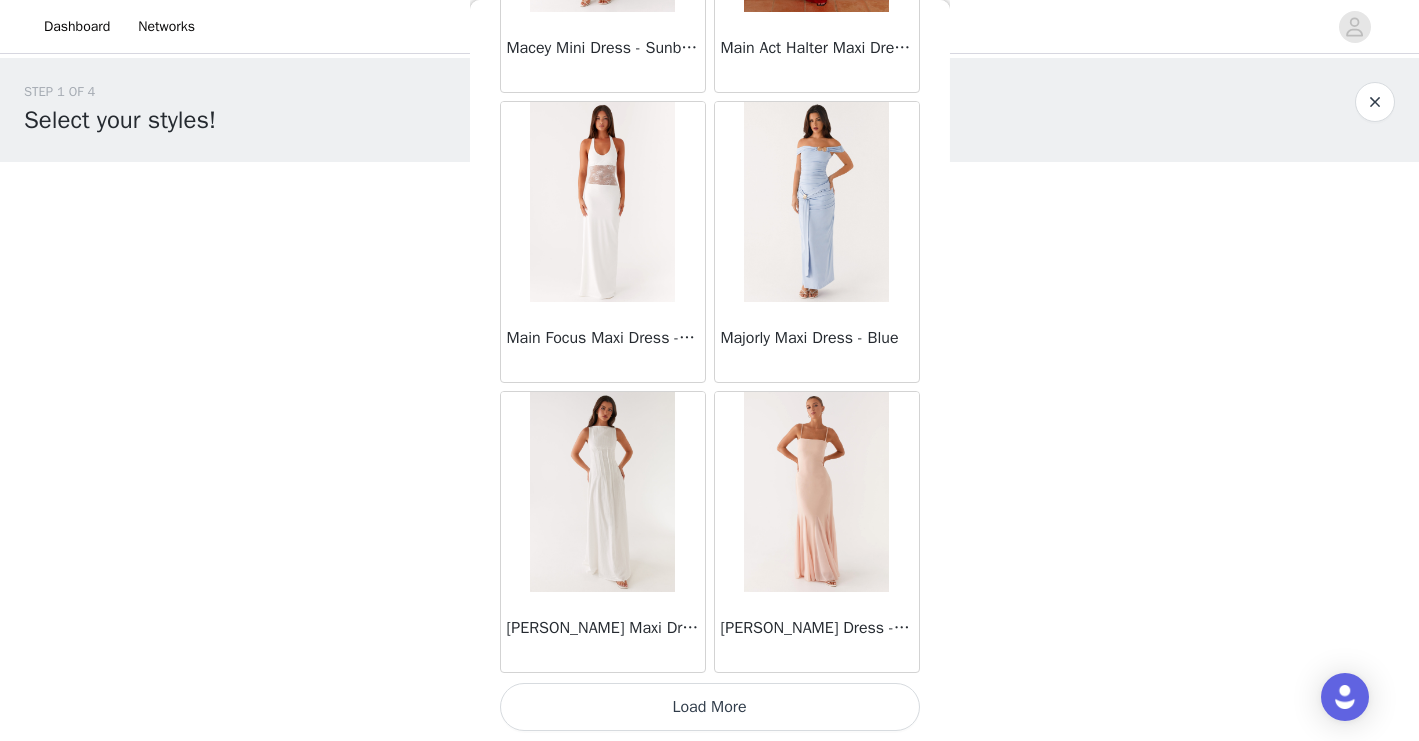 click on "Load More" at bounding box center (710, 707) 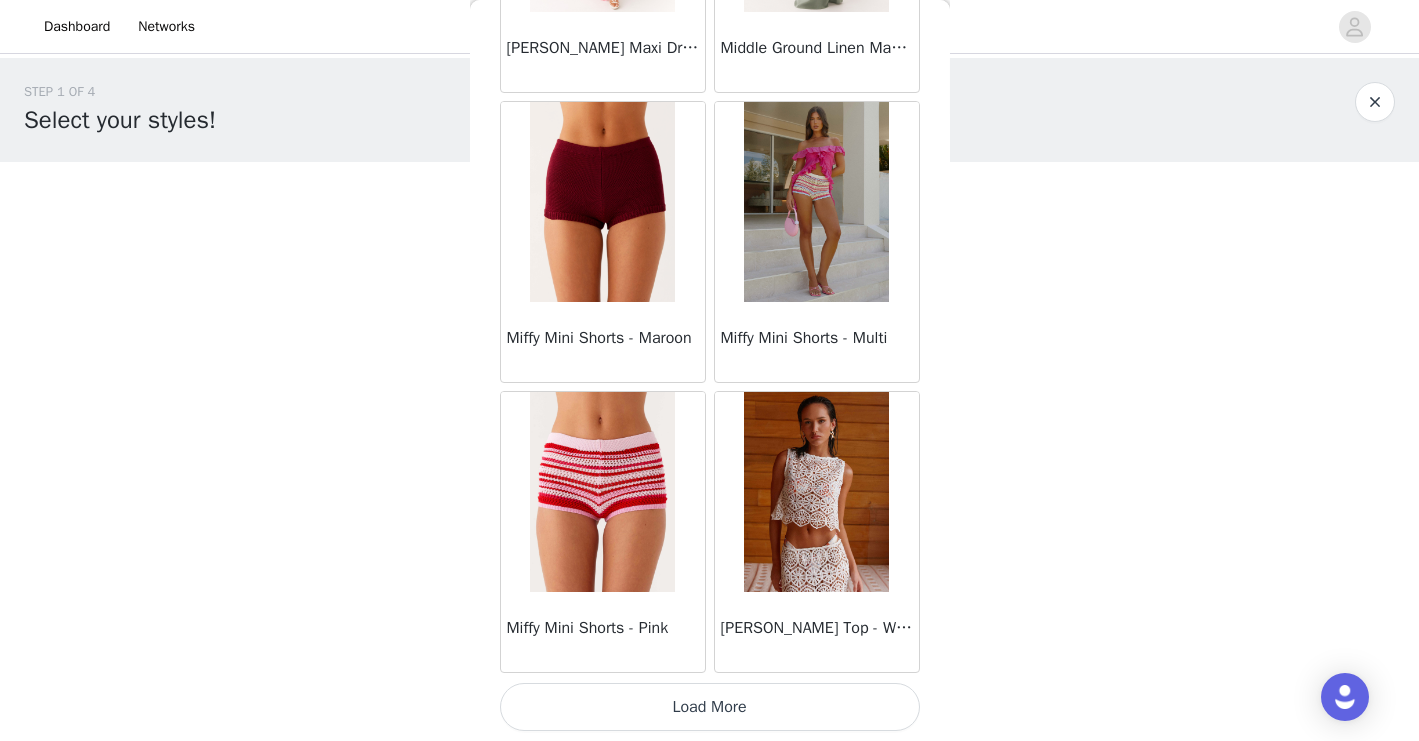 click on "Load More" at bounding box center (710, 707) 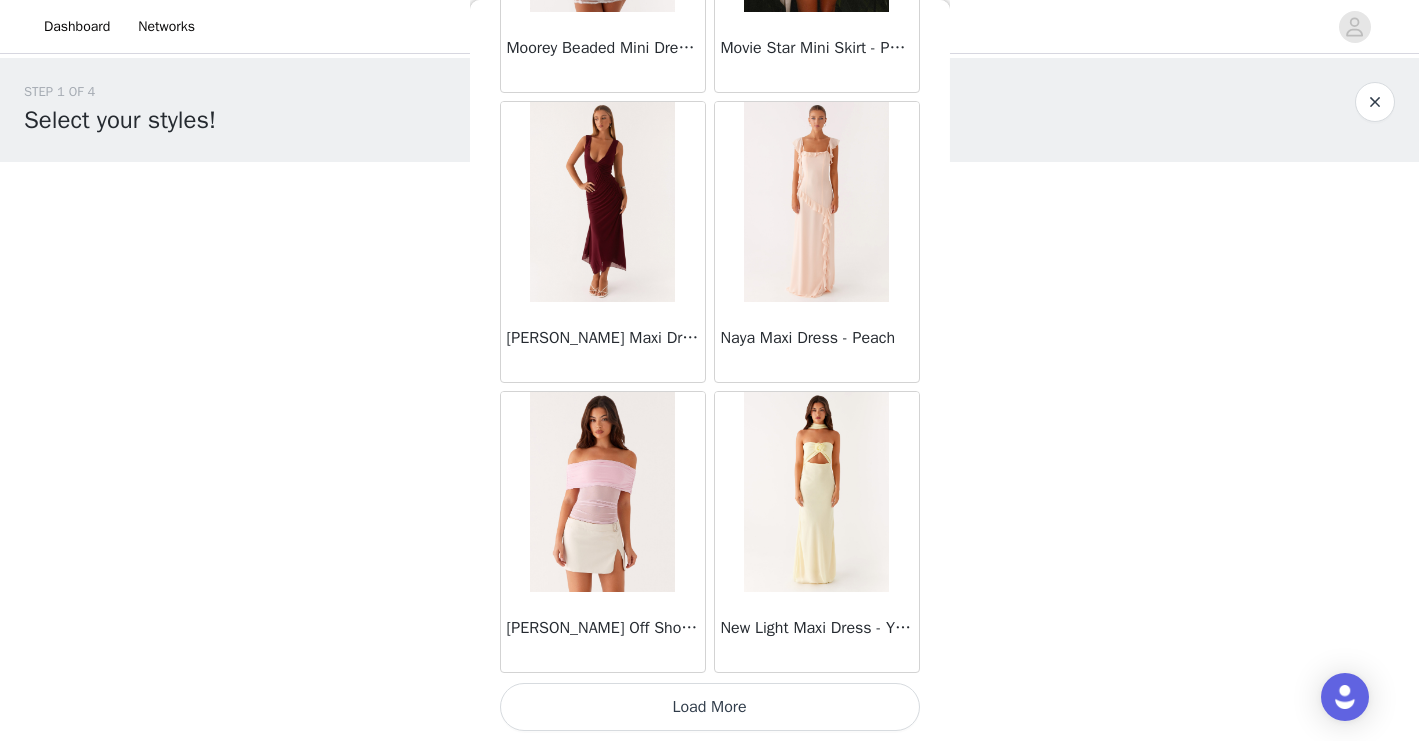 click on "Load More" at bounding box center [710, 707] 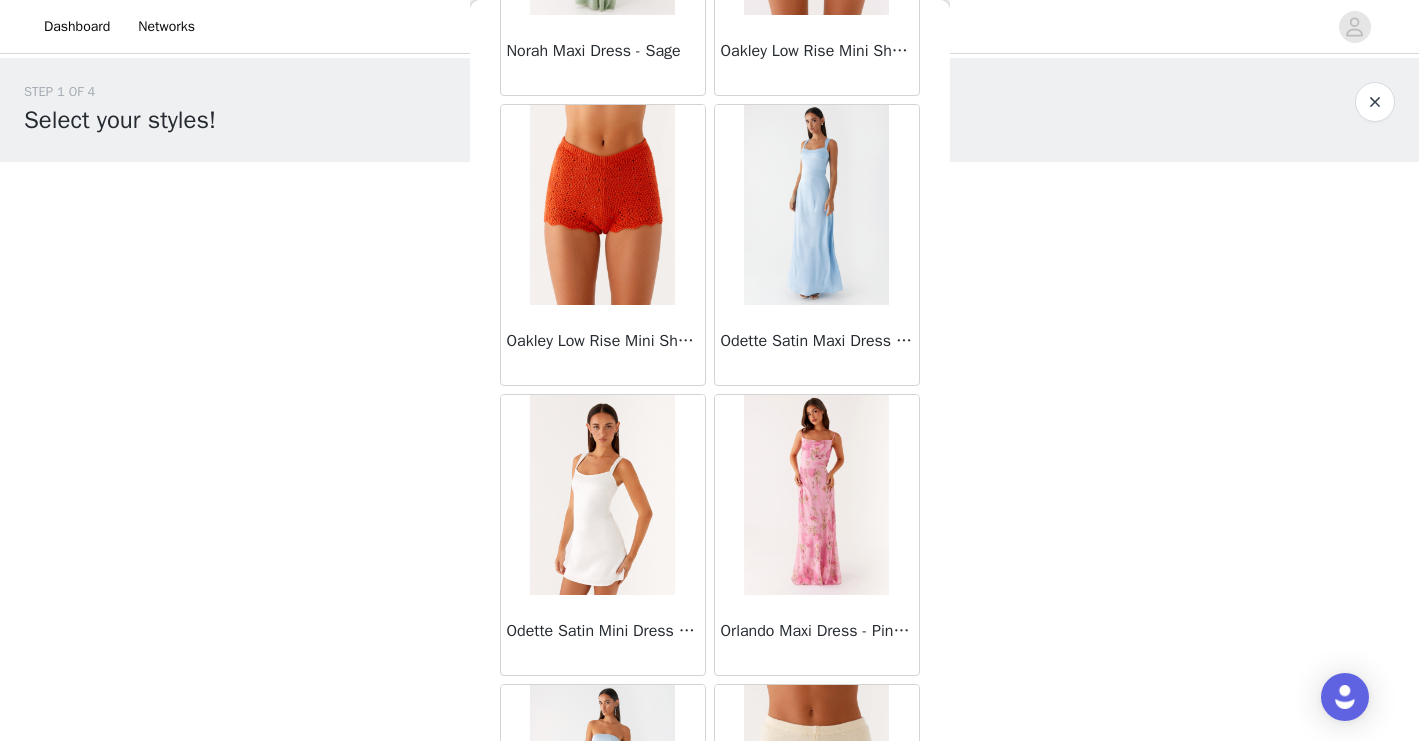 scroll, scrollTop: 45819, scrollLeft: 0, axis: vertical 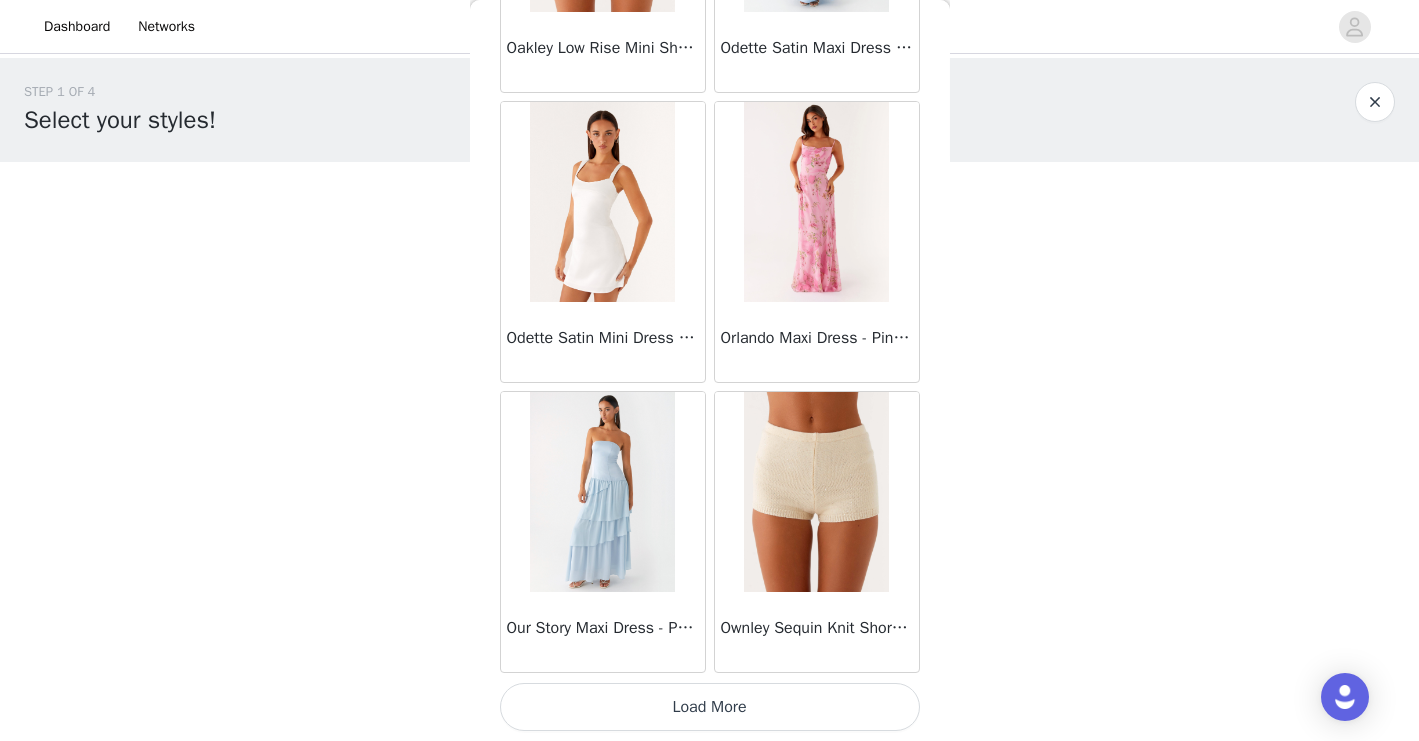click on "Load More" at bounding box center [710, 707] 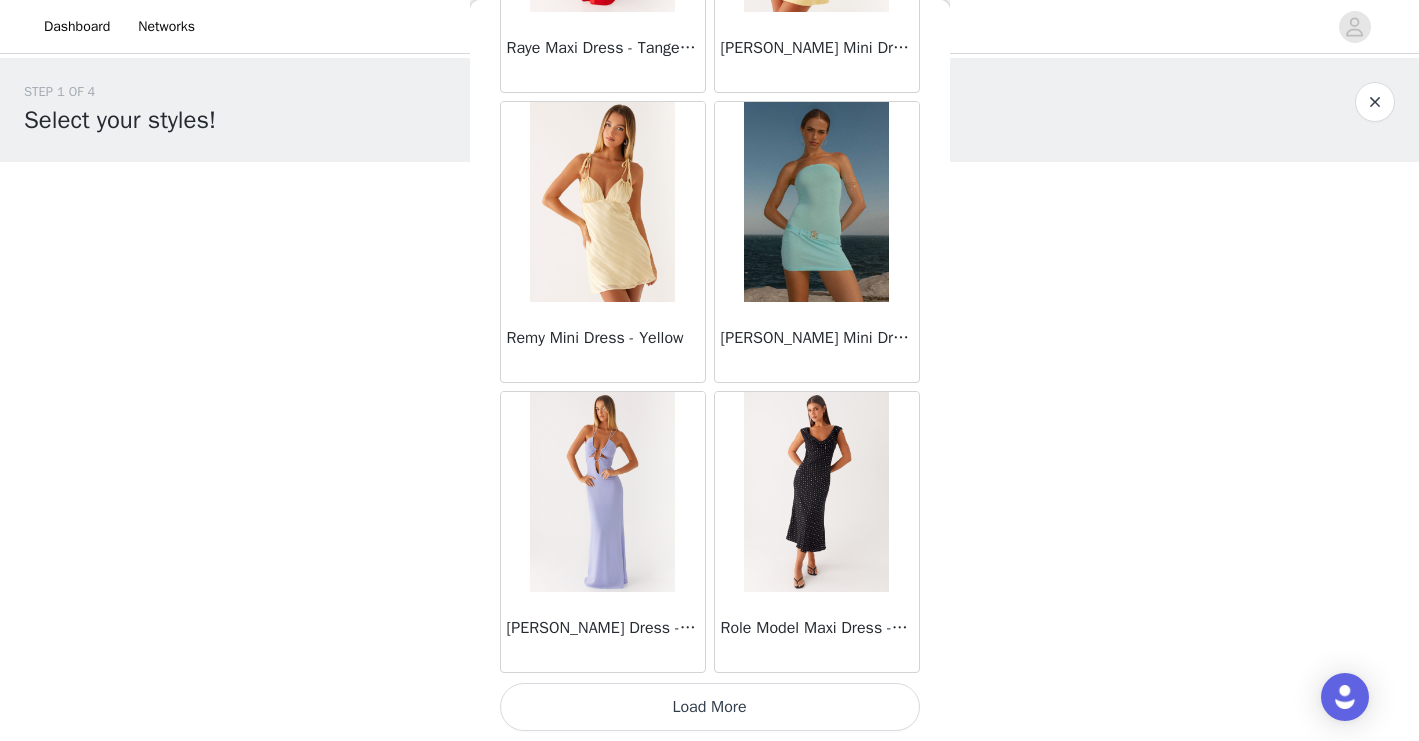 click on "Load More" at bounding box center [710, 707] 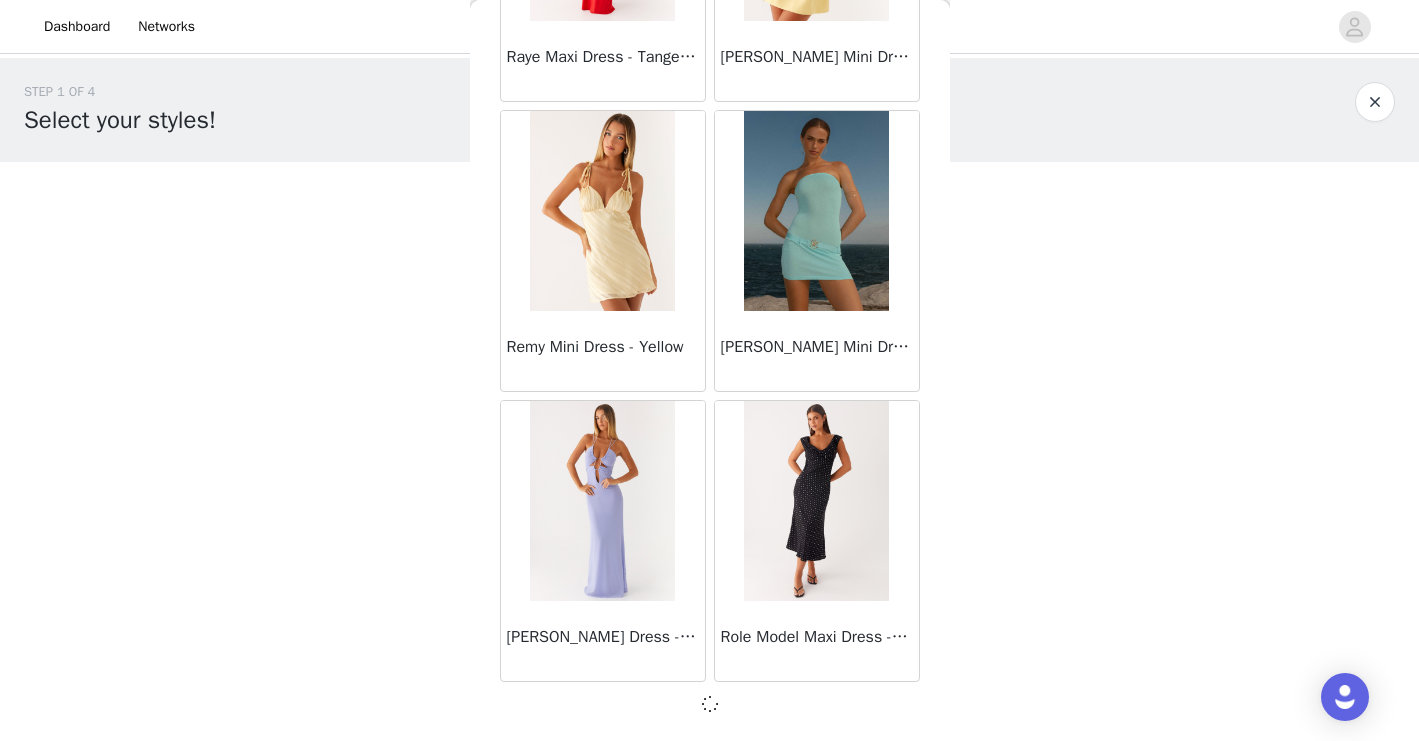 scroll, scrollTop: 48710, scrollLeft: 0, axis: vertical 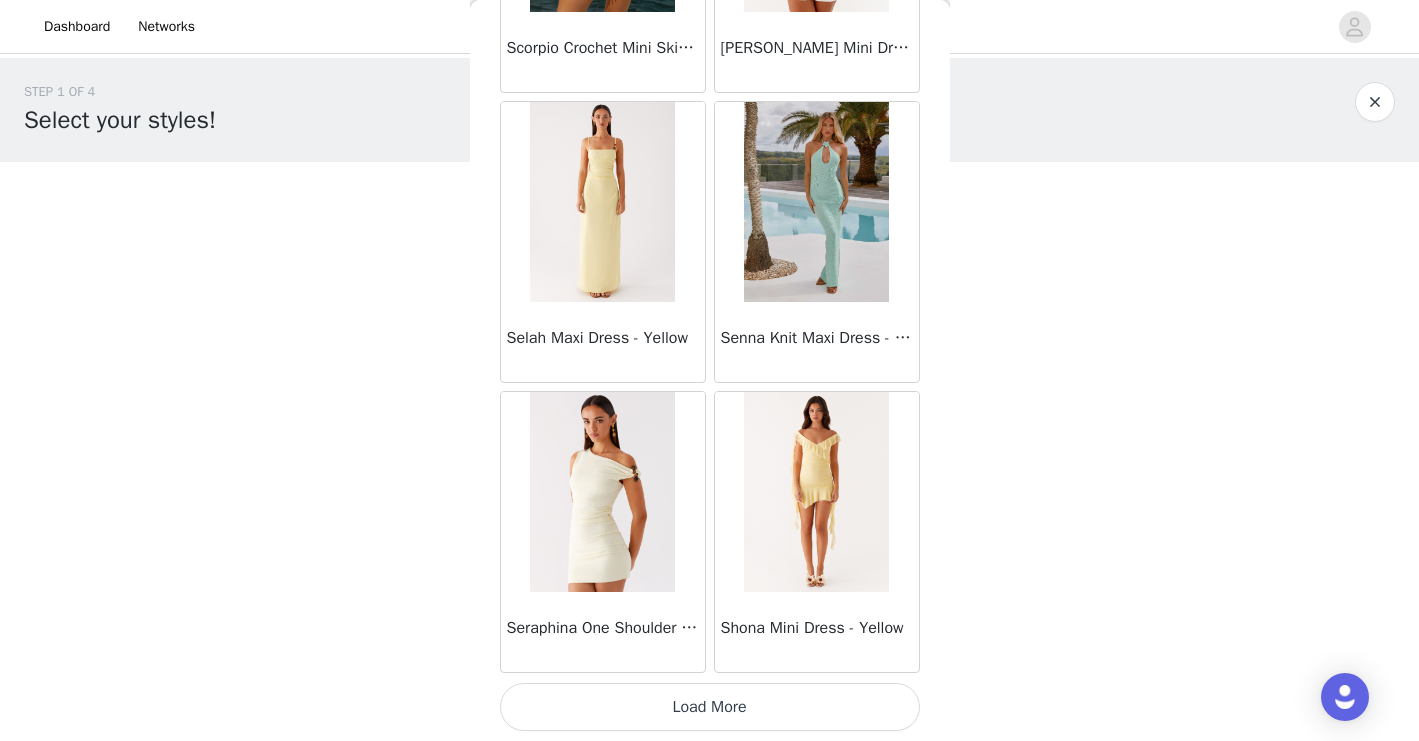 click on "Load More" at bounding box center [710, 707] 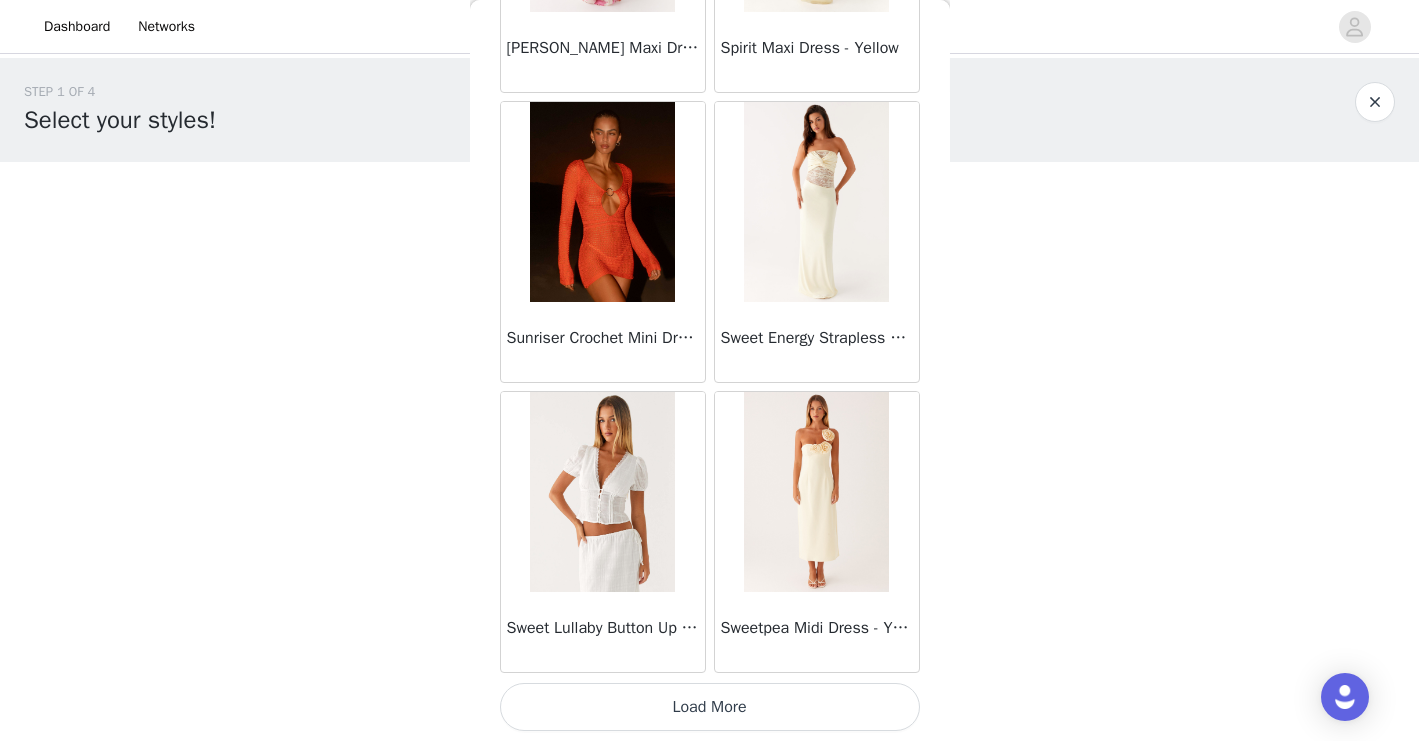 click on "Load More" at bounding box center [710, 707] 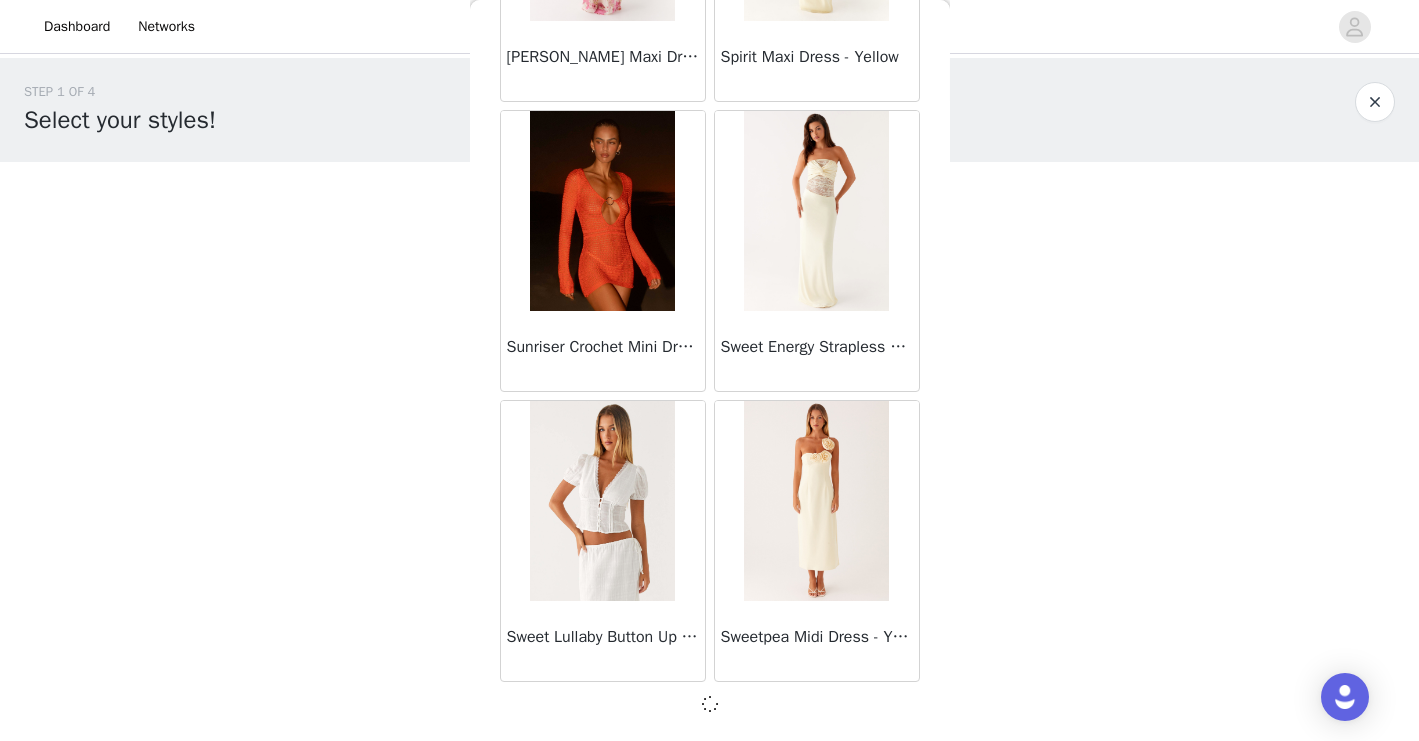 scroll, scrollTop: 54510, scrollLeft: 0, axis: vertical 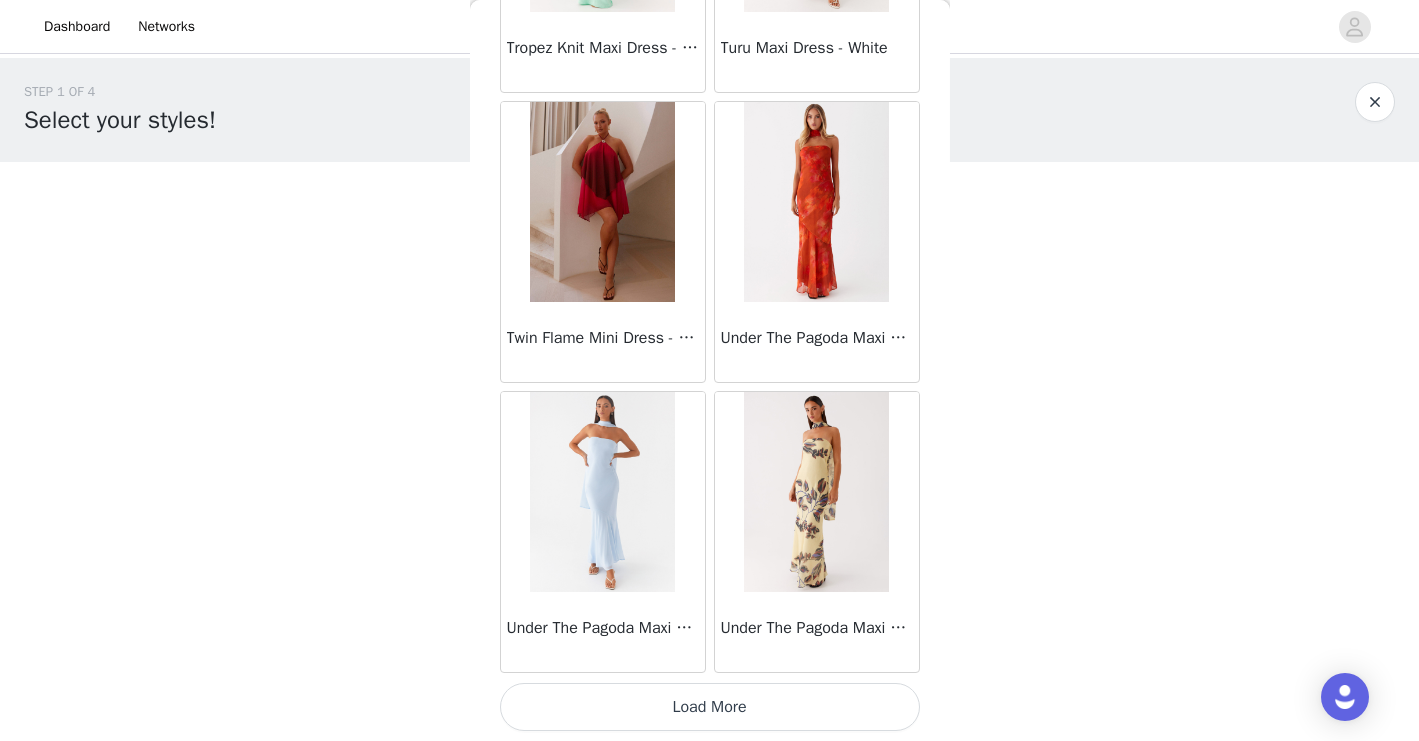 click on "Load More" at bounding box center (710, 707) 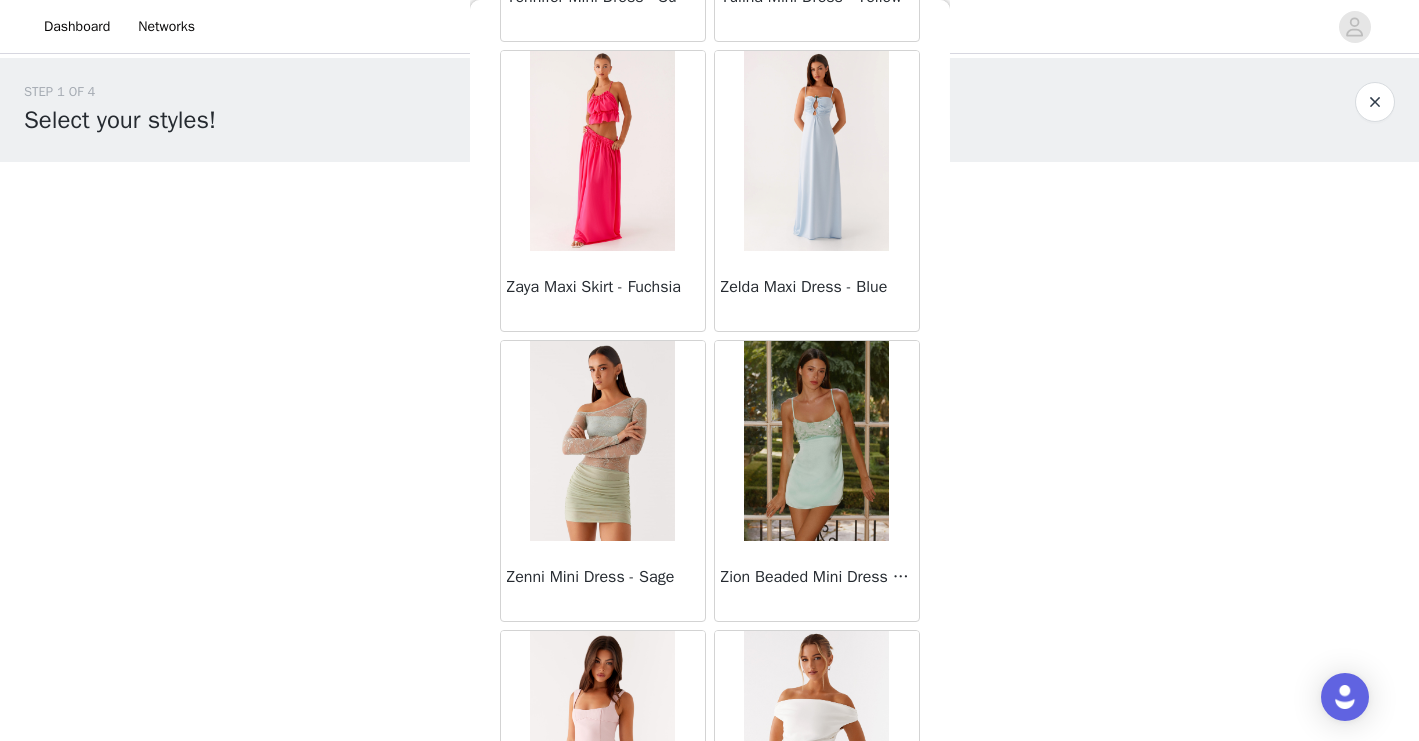 scroll, scrollTop: 60319, scrollLeft: 0, axis: vertical 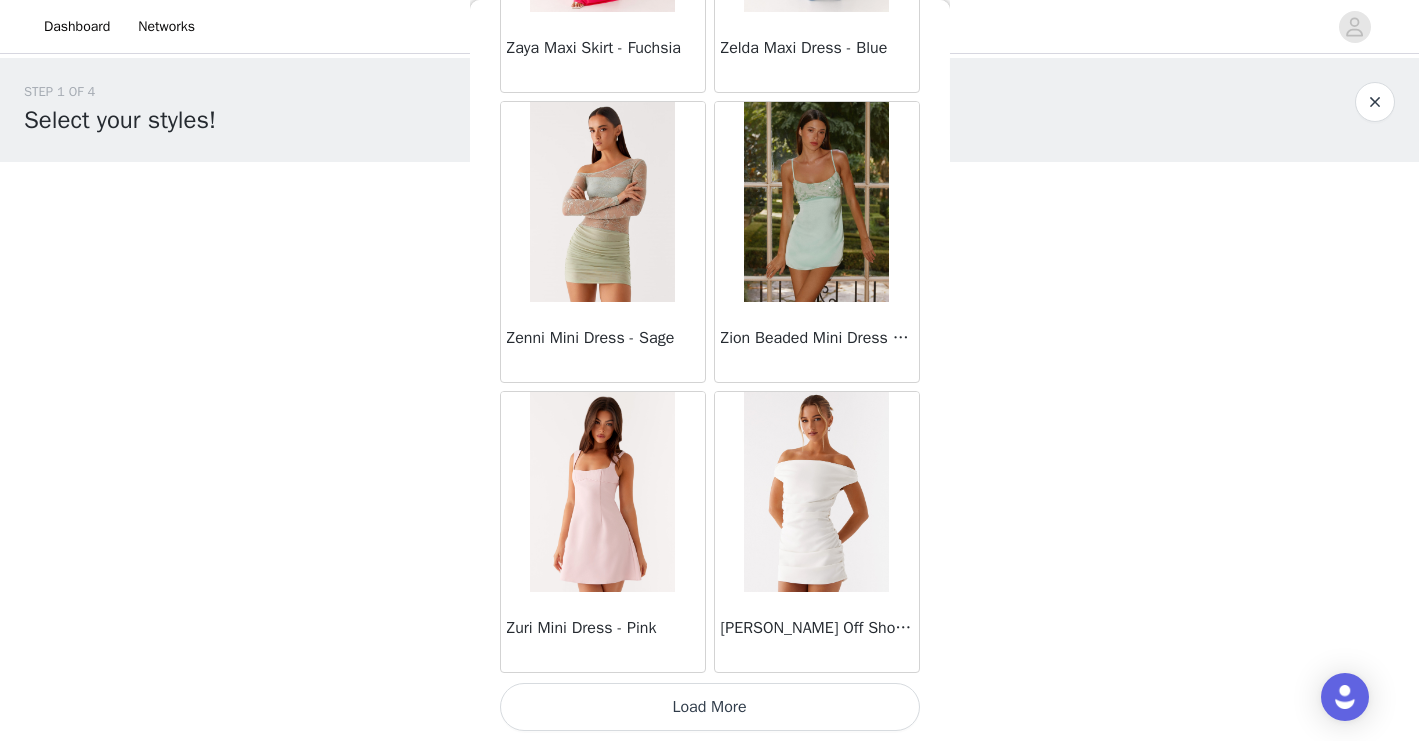 click on "Load More" at bounding box center (710, 707) 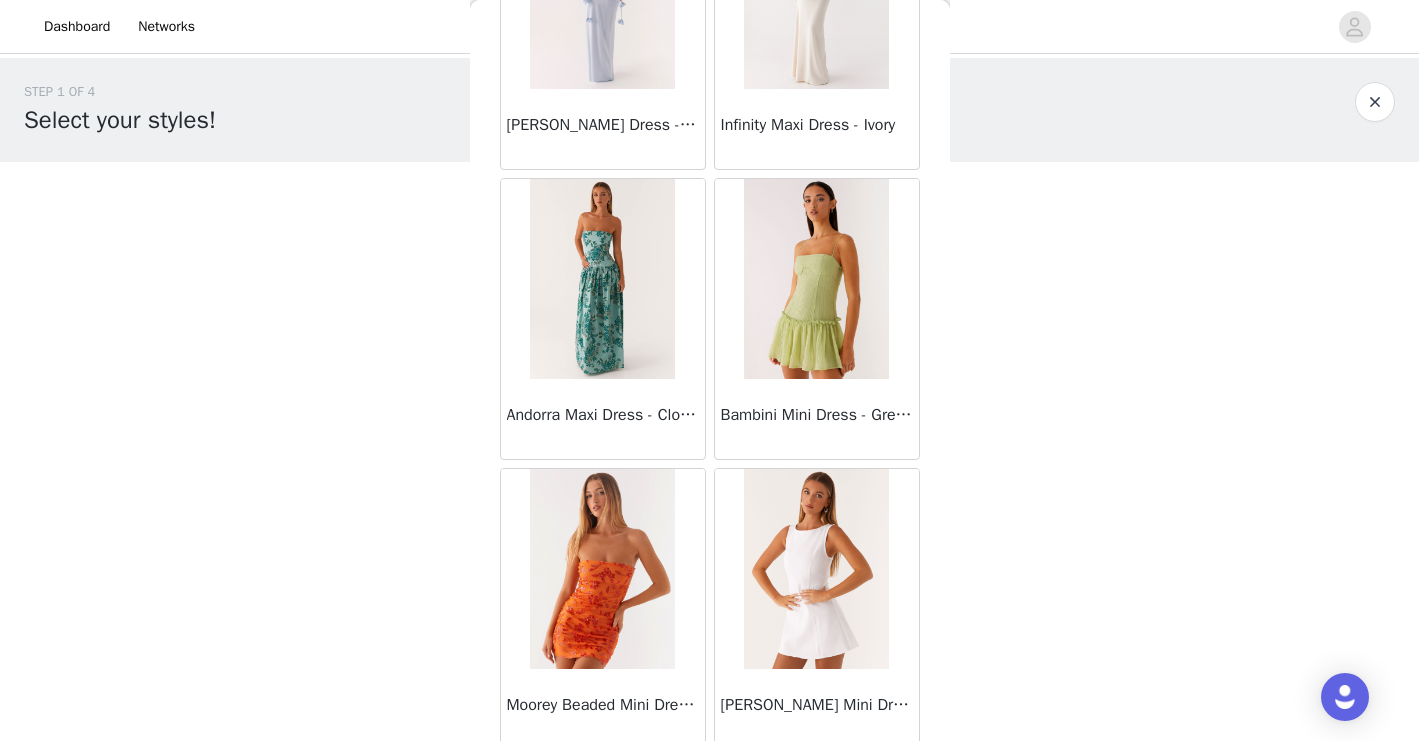 scroll, scrollTop: 63219, scrollLeft: 0, axis: vertical 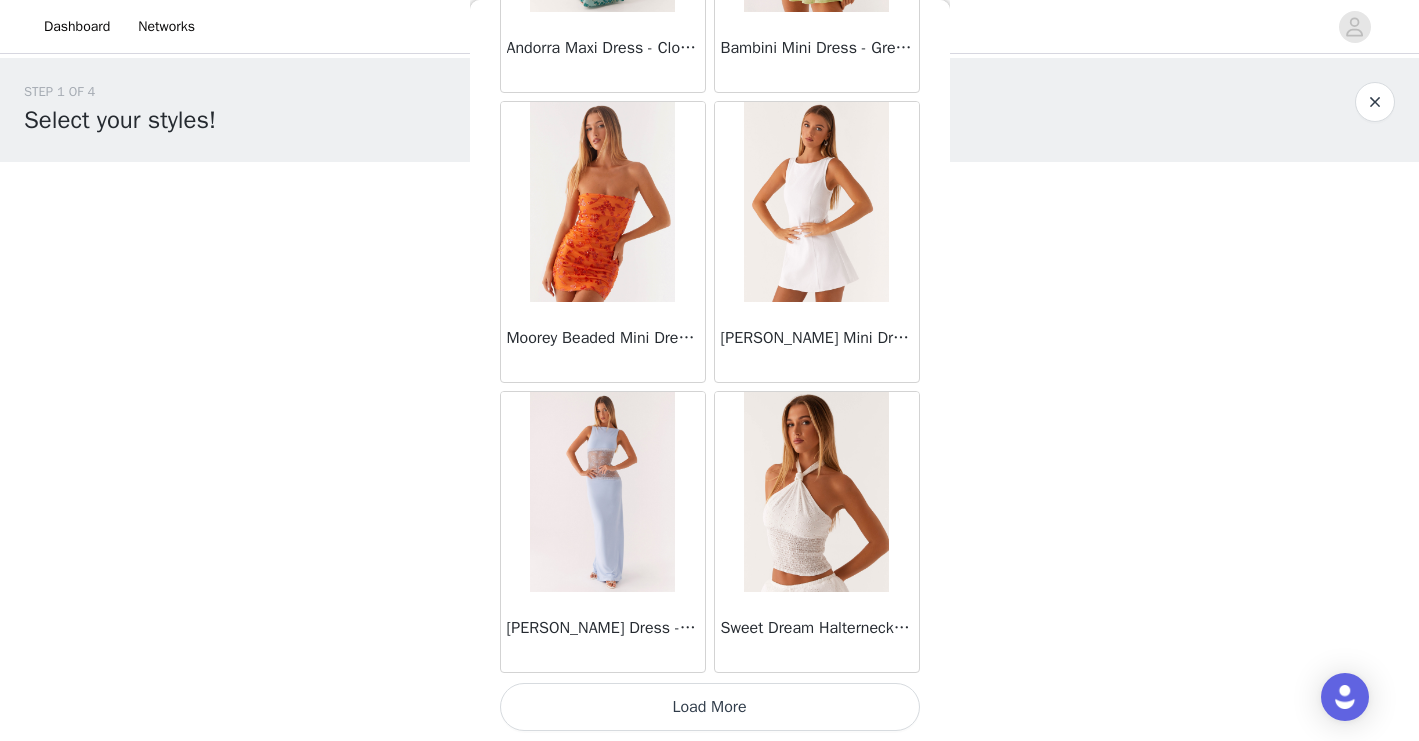 click on "Load More" at bounding box center [710, 707] 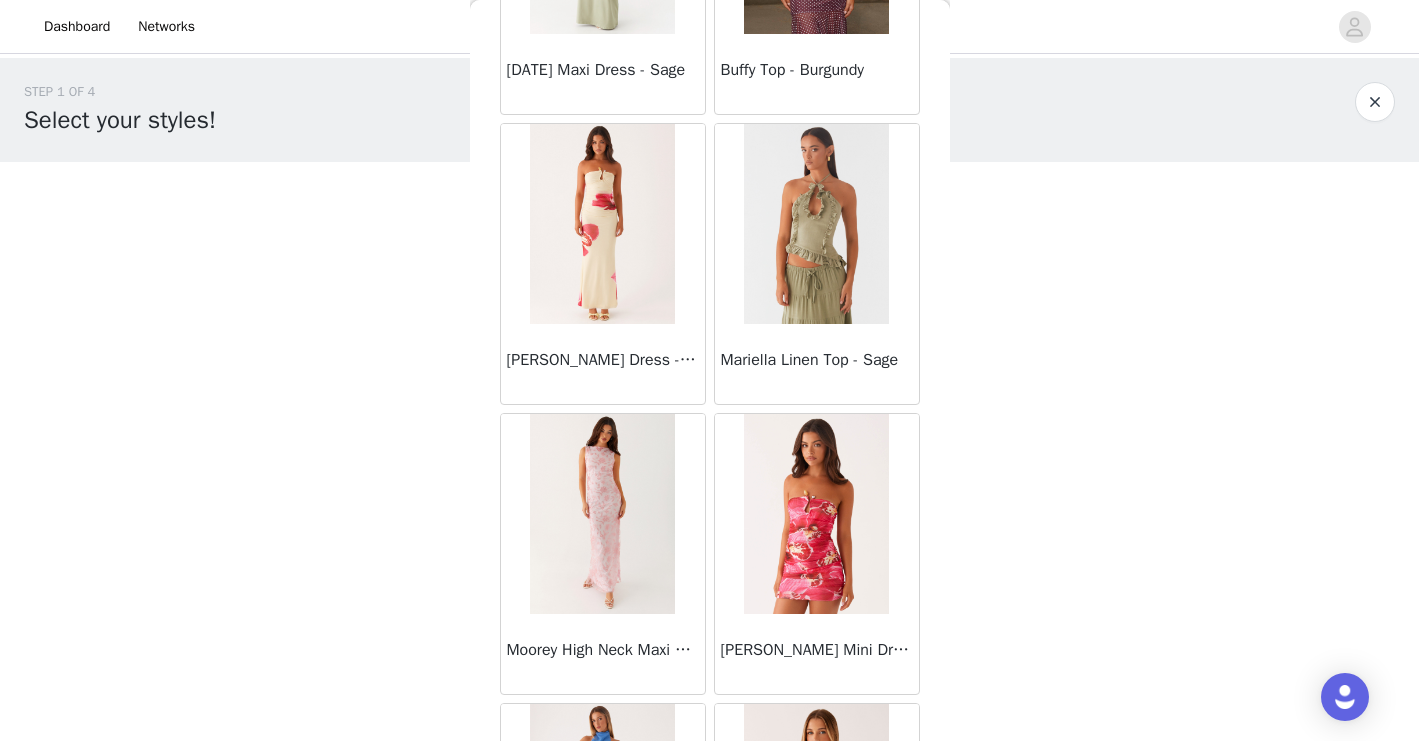 scroll, scrollTop: 66119, scrollLeft: 0, axis: vertical 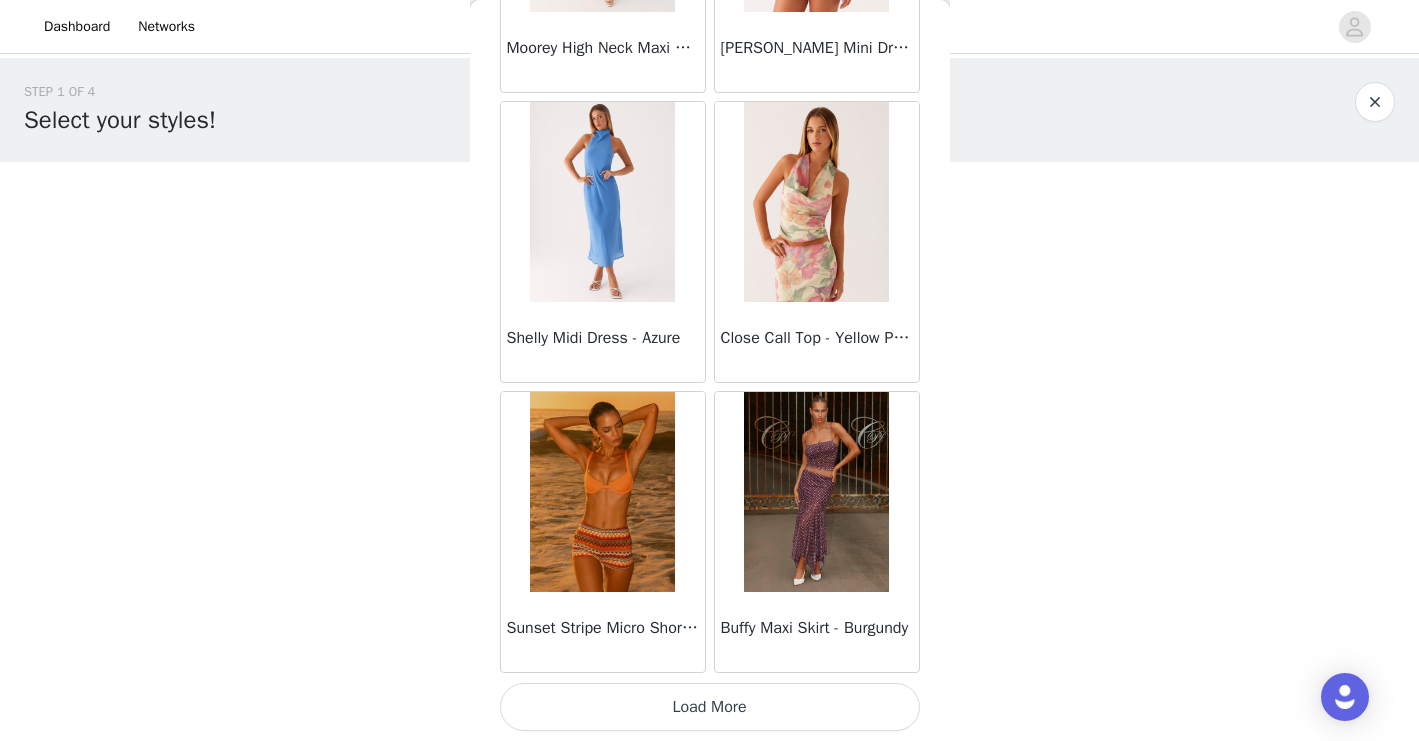 click on "Load More" at bounding box center (710, 707) 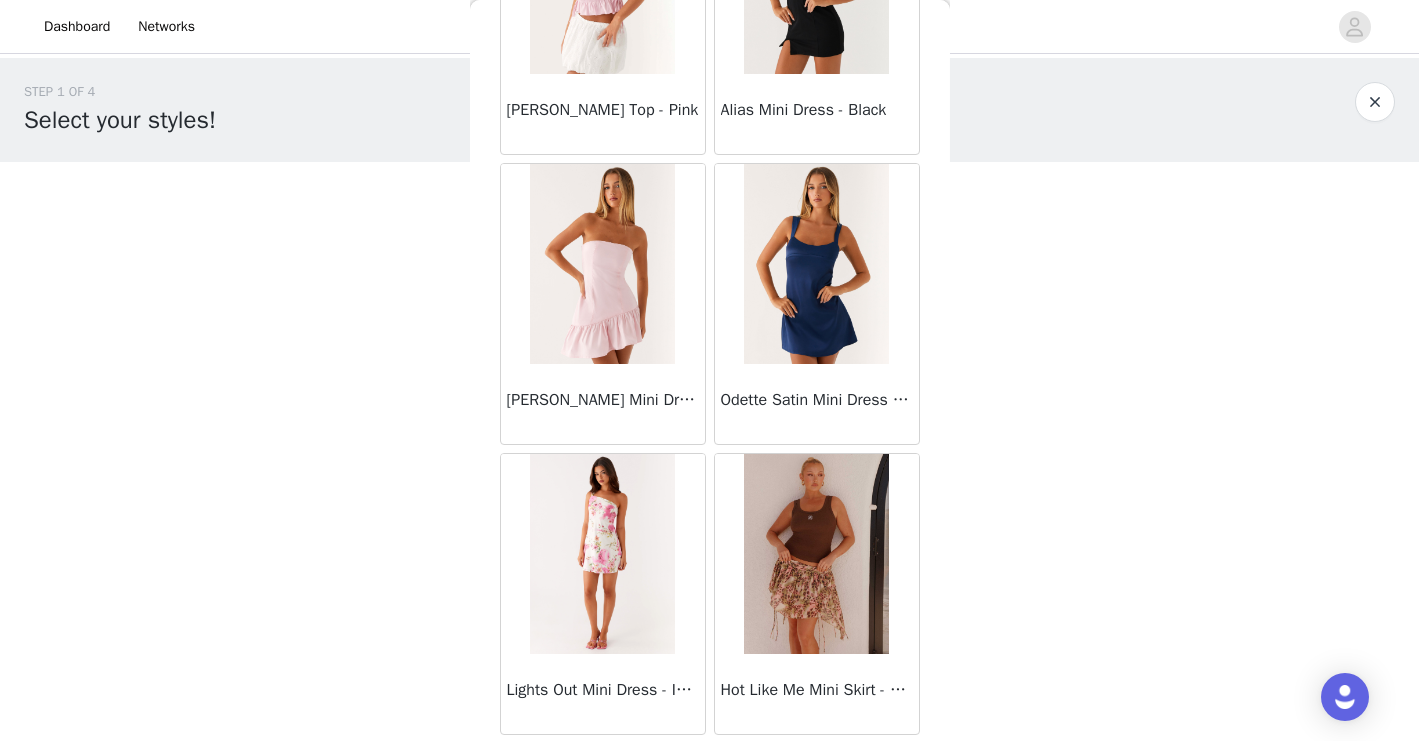 scroll, scrollTop: 69019, scrollLeft: 0, axis: vertical 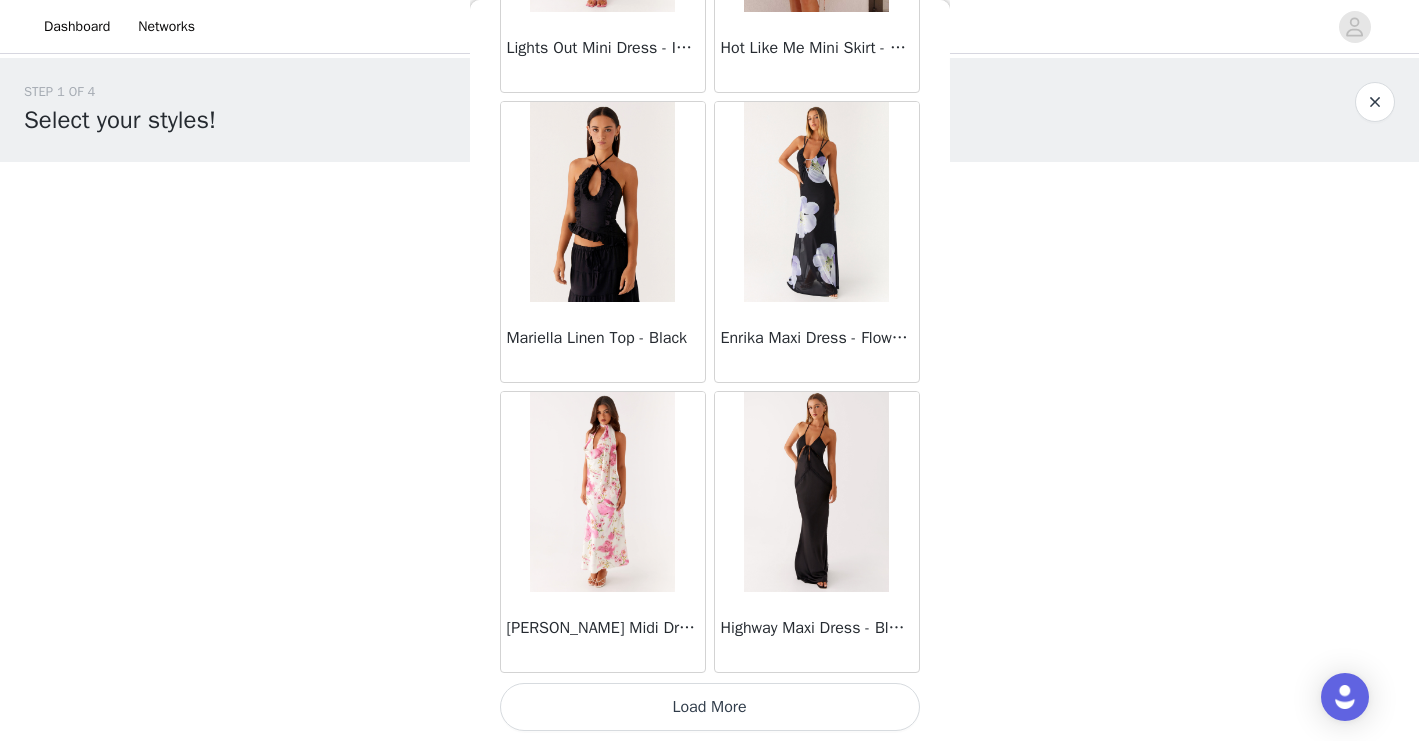 click on "Load More" at bounding box center (710, 707) 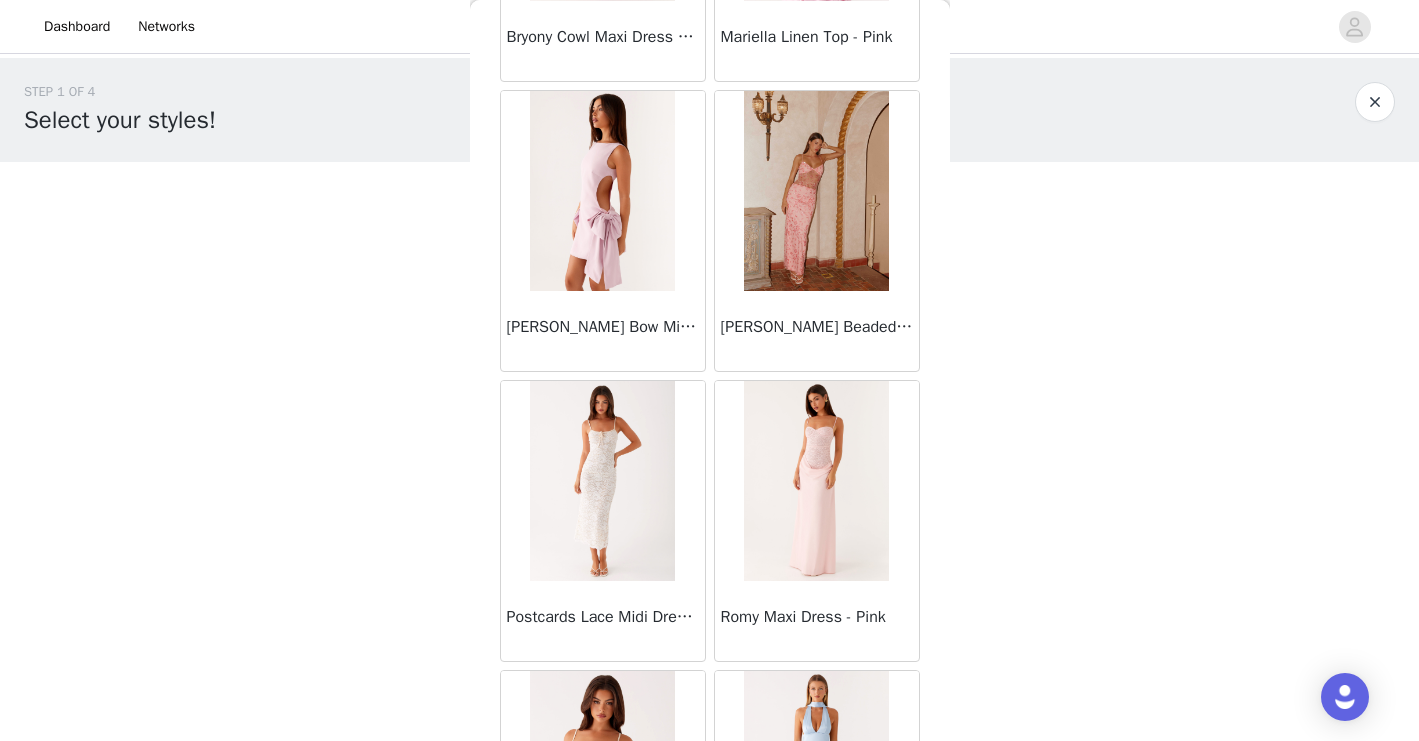 scroll, scrollTop: 70770, scrollLeft: 0, axis: vertical 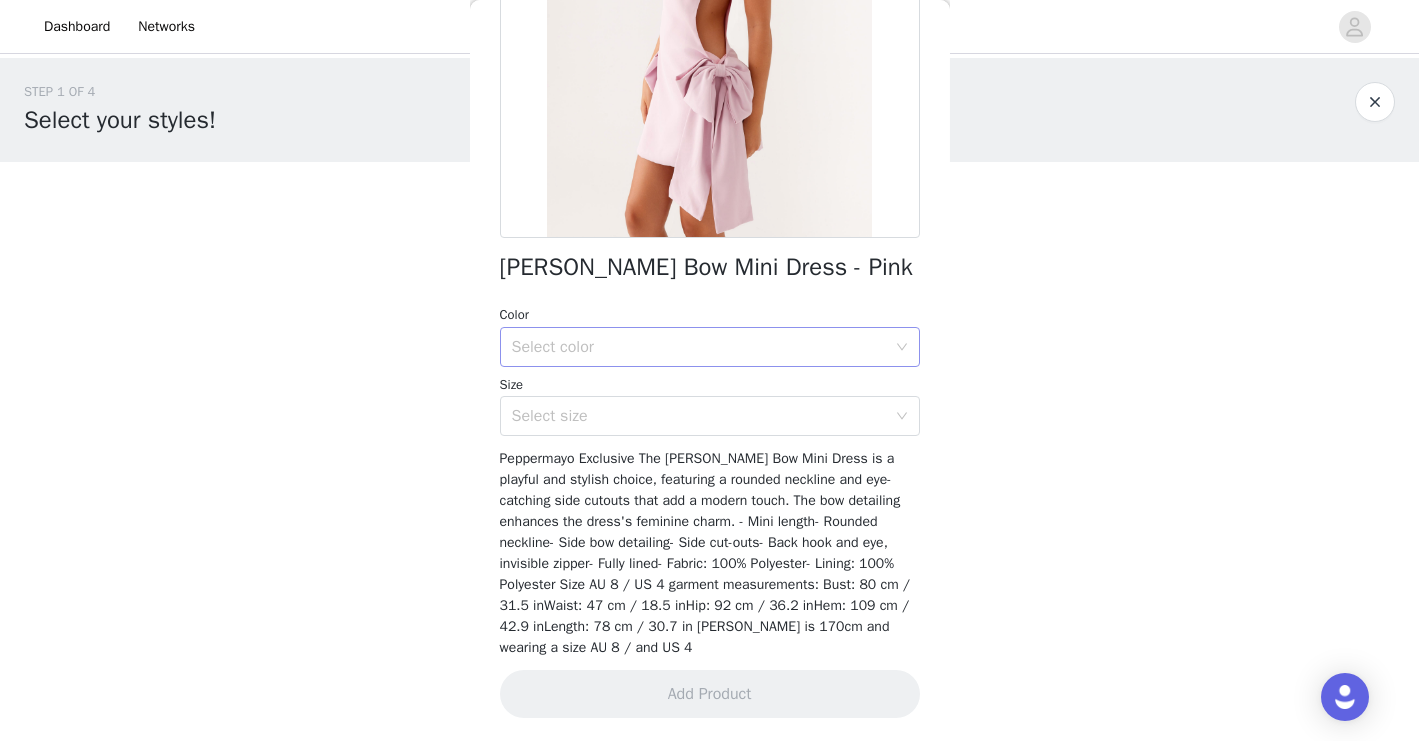 click on "Select color" at bounding box center (699, 347) 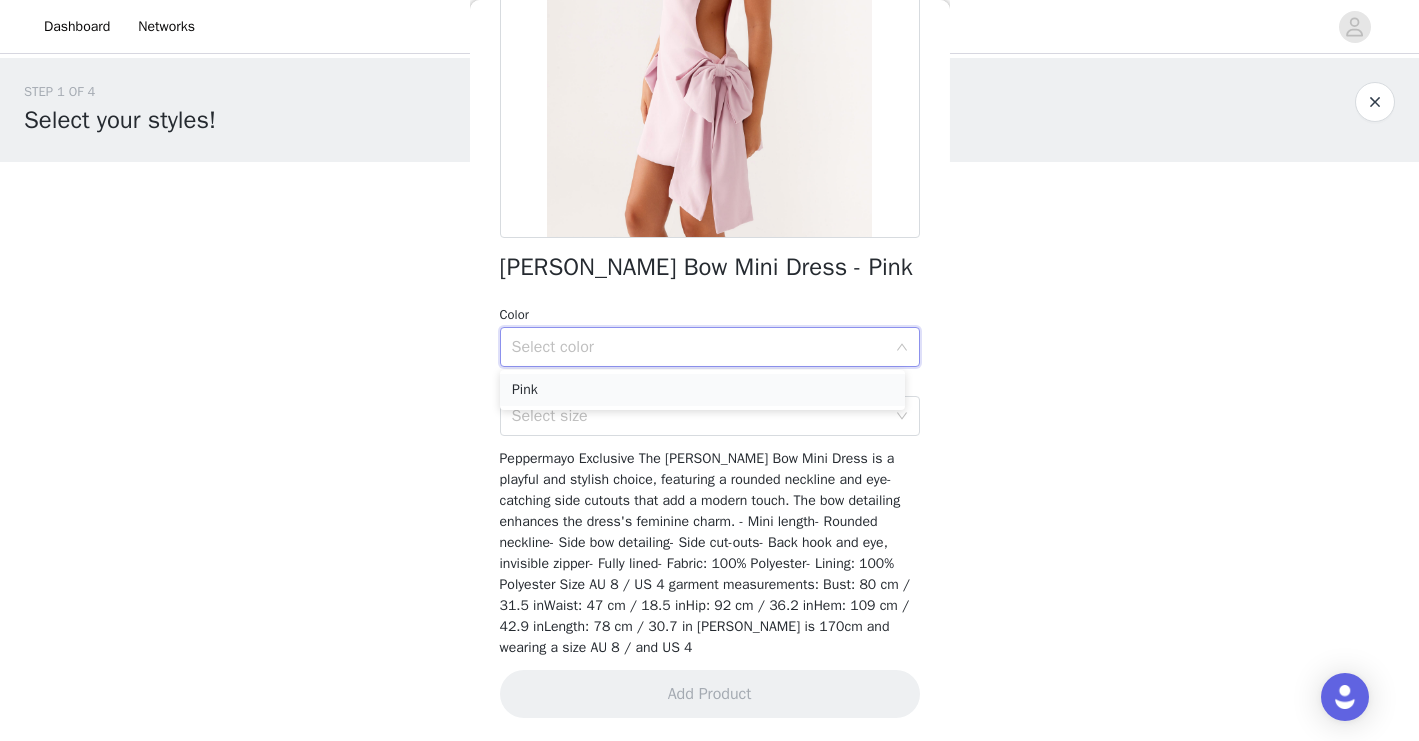 click on "Pink" at bounding box center (702, 390) 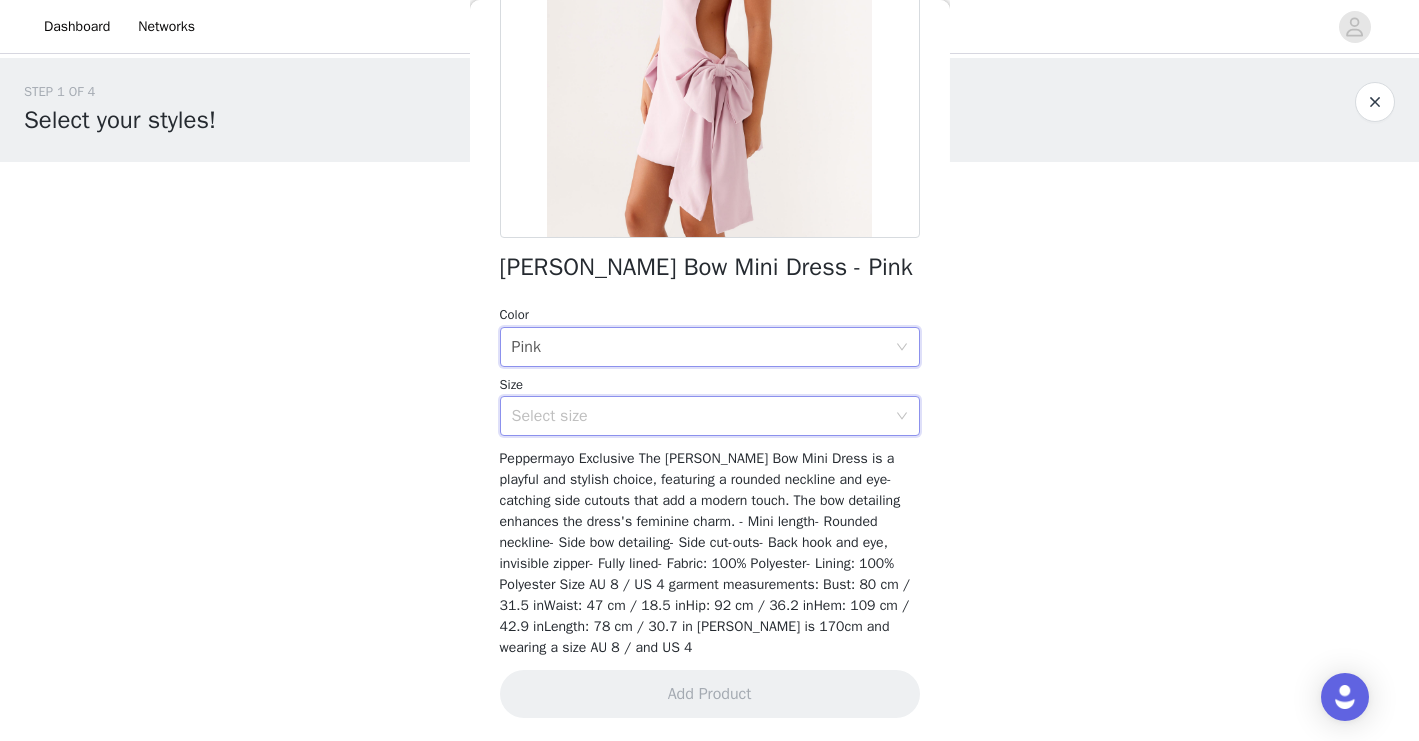 click on "Select size" at bounding box center (703, 416) 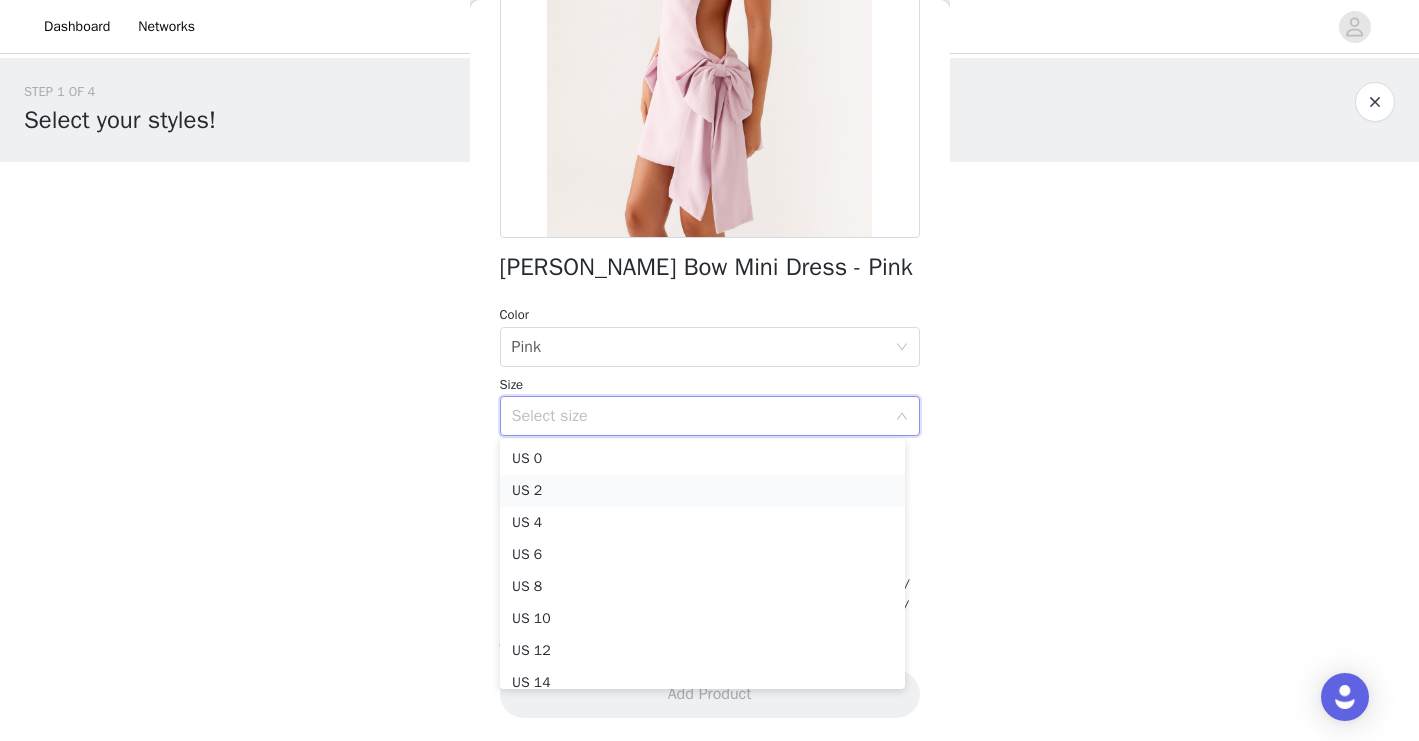 click on "US 2" at bounding box center [702, 491] 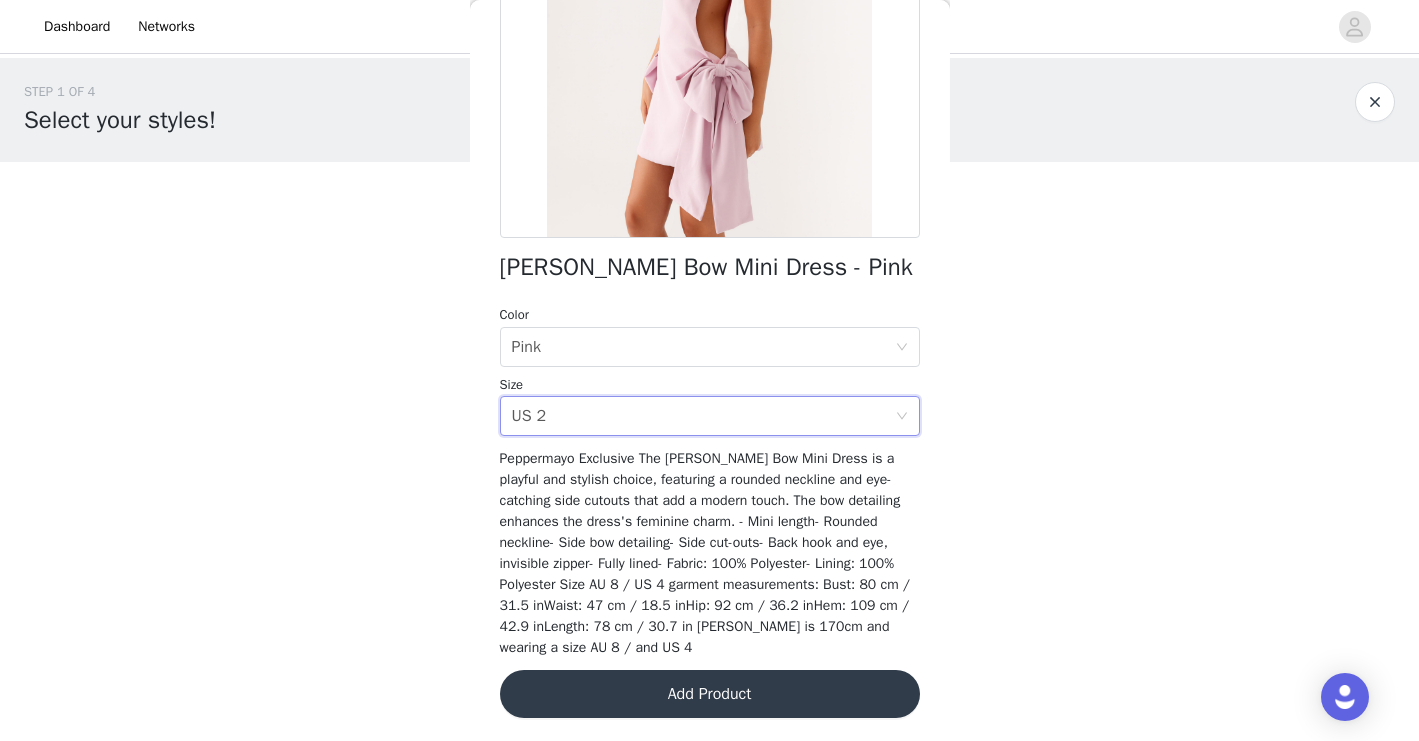 click on "Add Product" at bounding box center [710, 694] 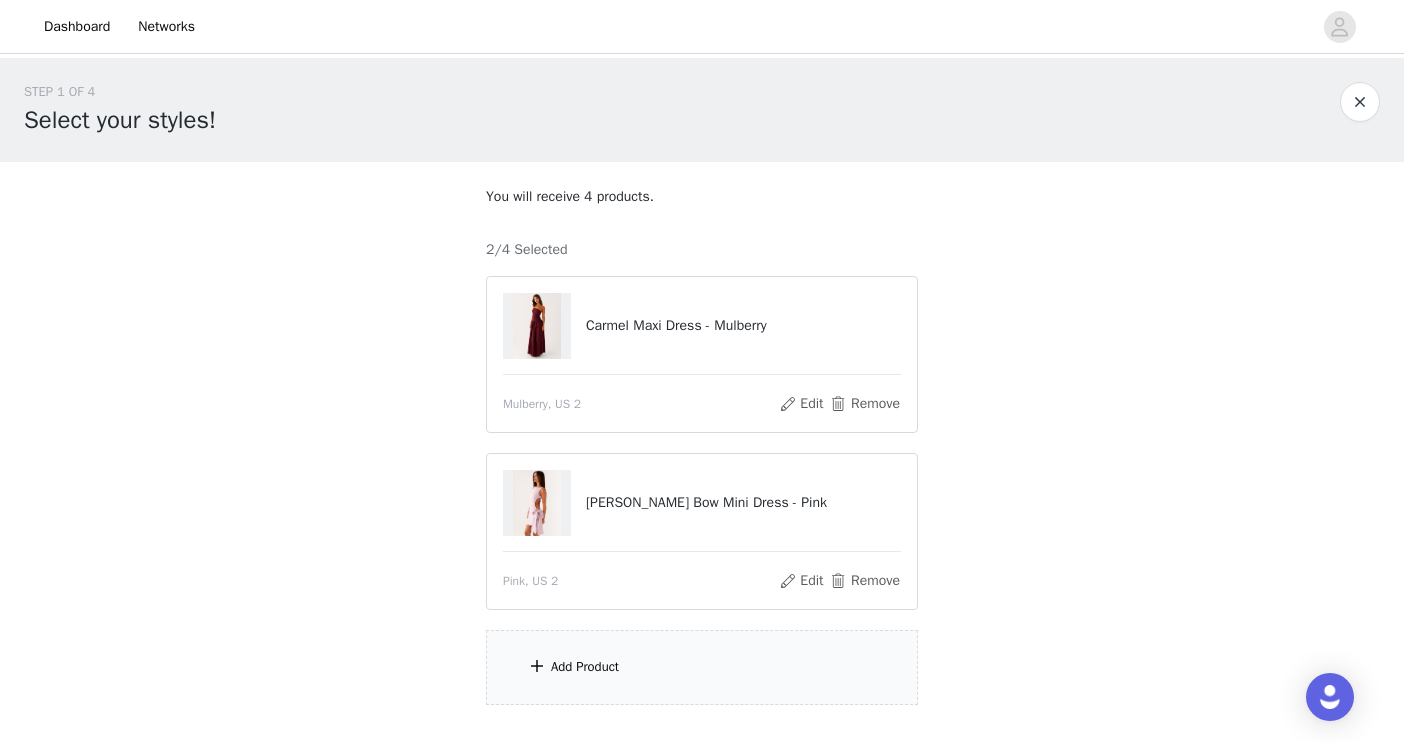 click on "Add Product" at bounding box center [702, 667] 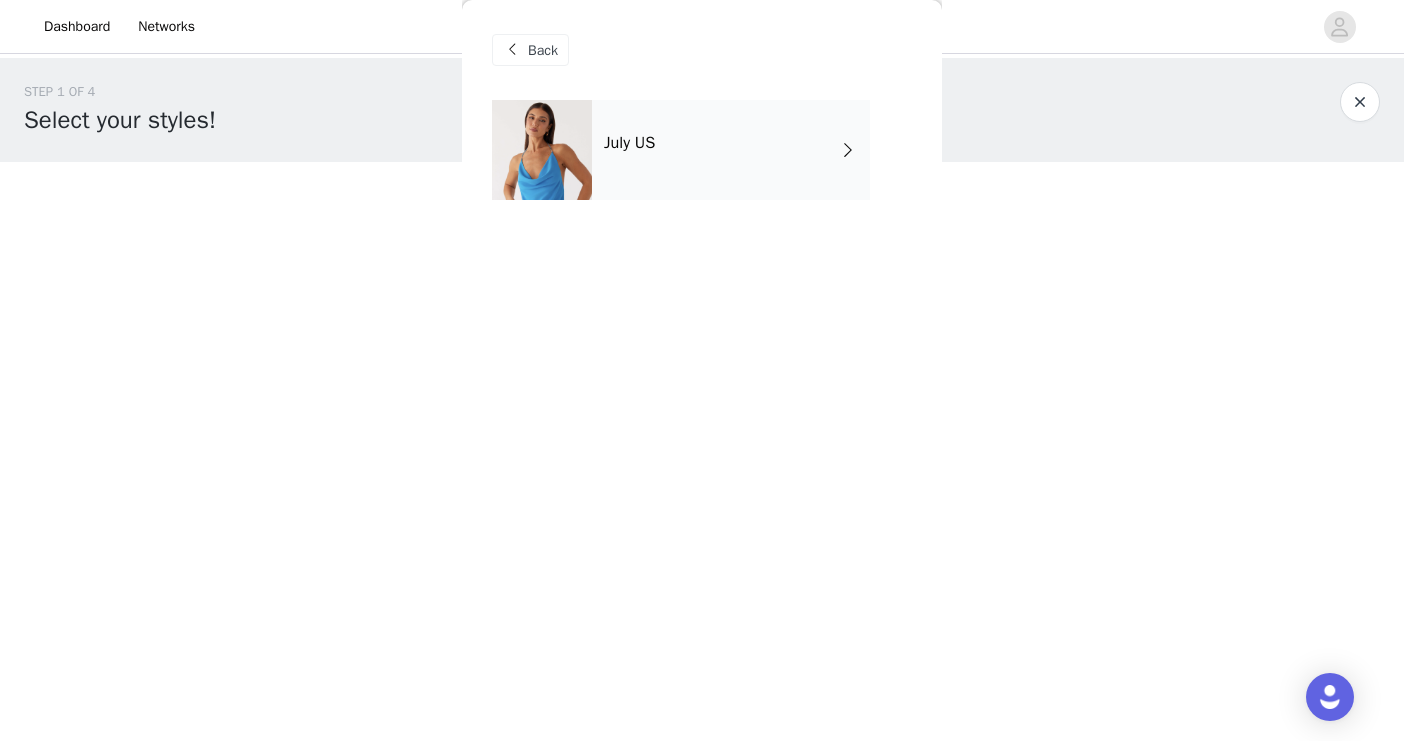 click on "July US" at bounding box center (731, 150) 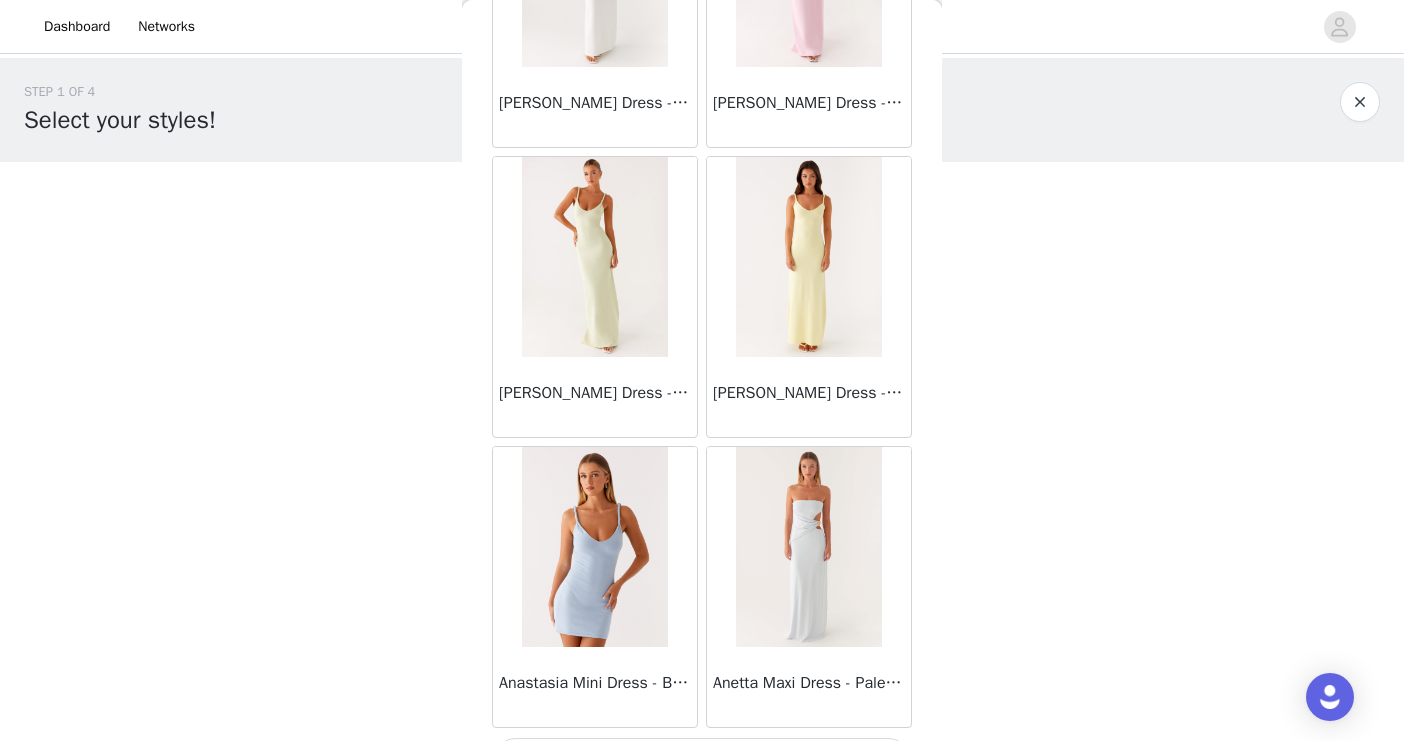 scroll, scrollTop: 2319, scrollLeft: 0, axis: vertical 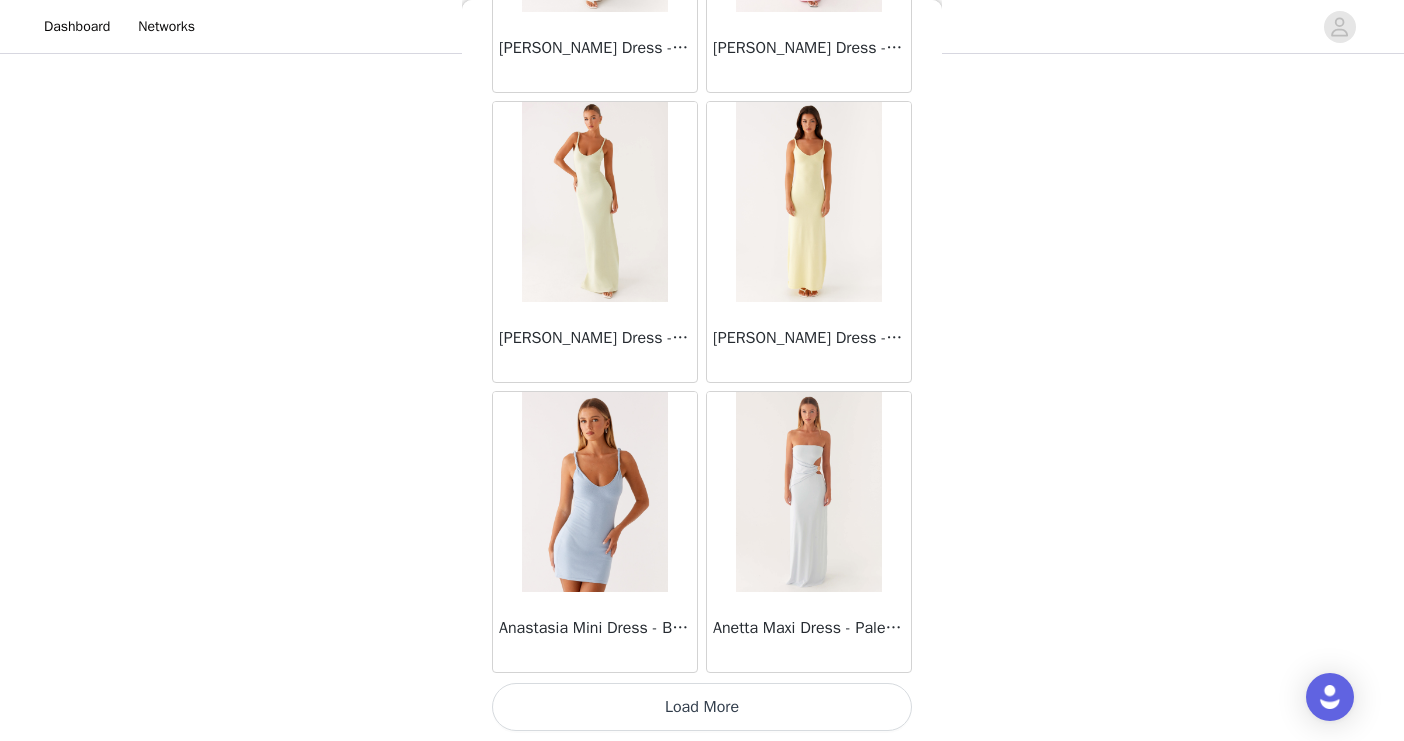 click on "Load More" at bounding box center (702, 707) 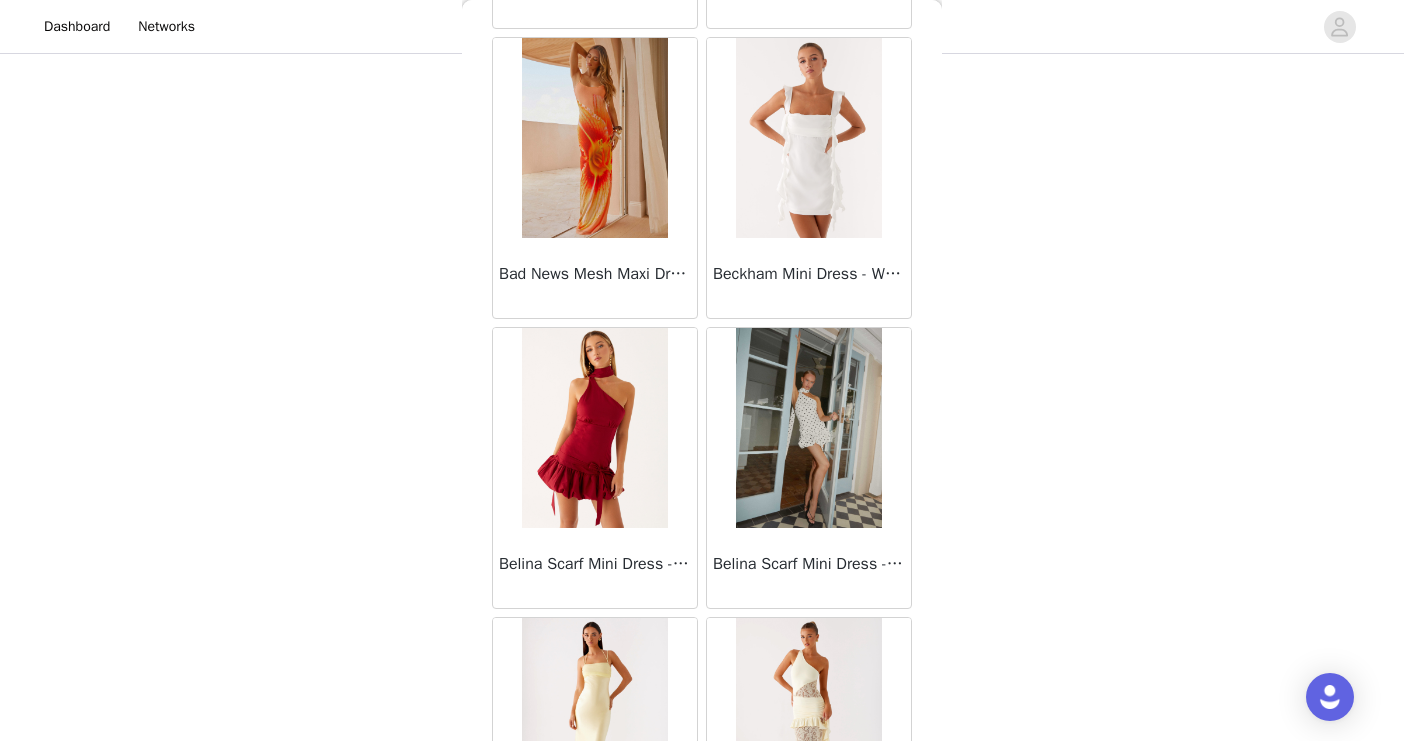 scroll, scrollTop: 5219, scrollLeft: 0, axis: vertical 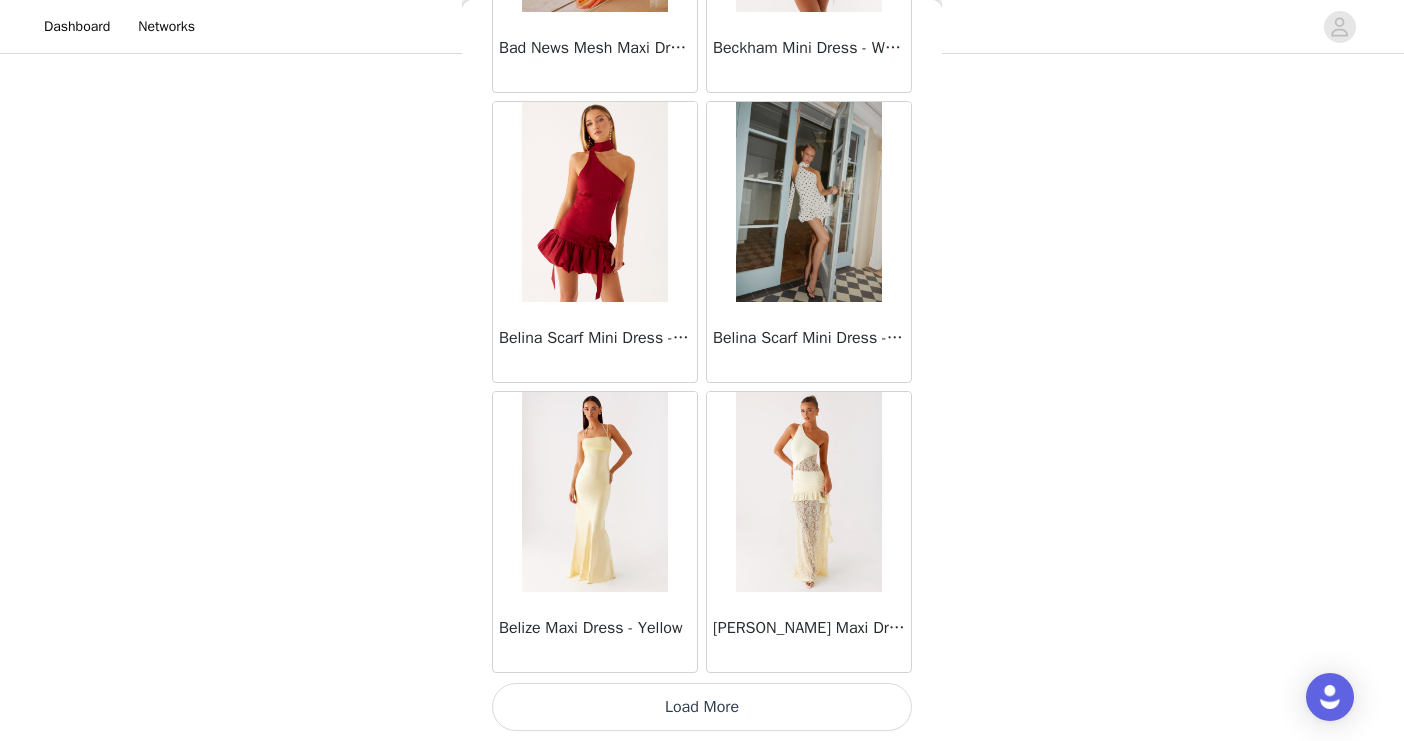 click on "Load More" at bounding box center [702, 707] 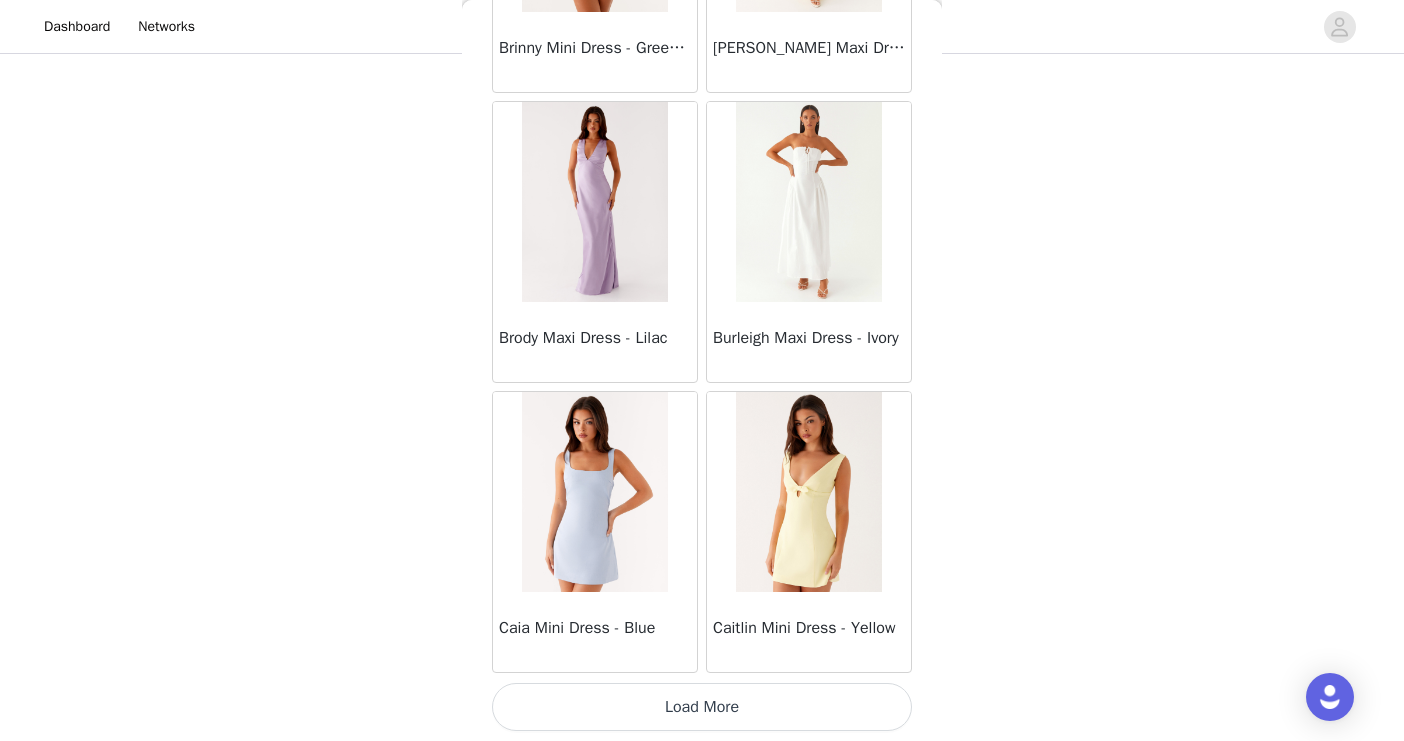 click on "Load More" at bounding box center (702, 707) 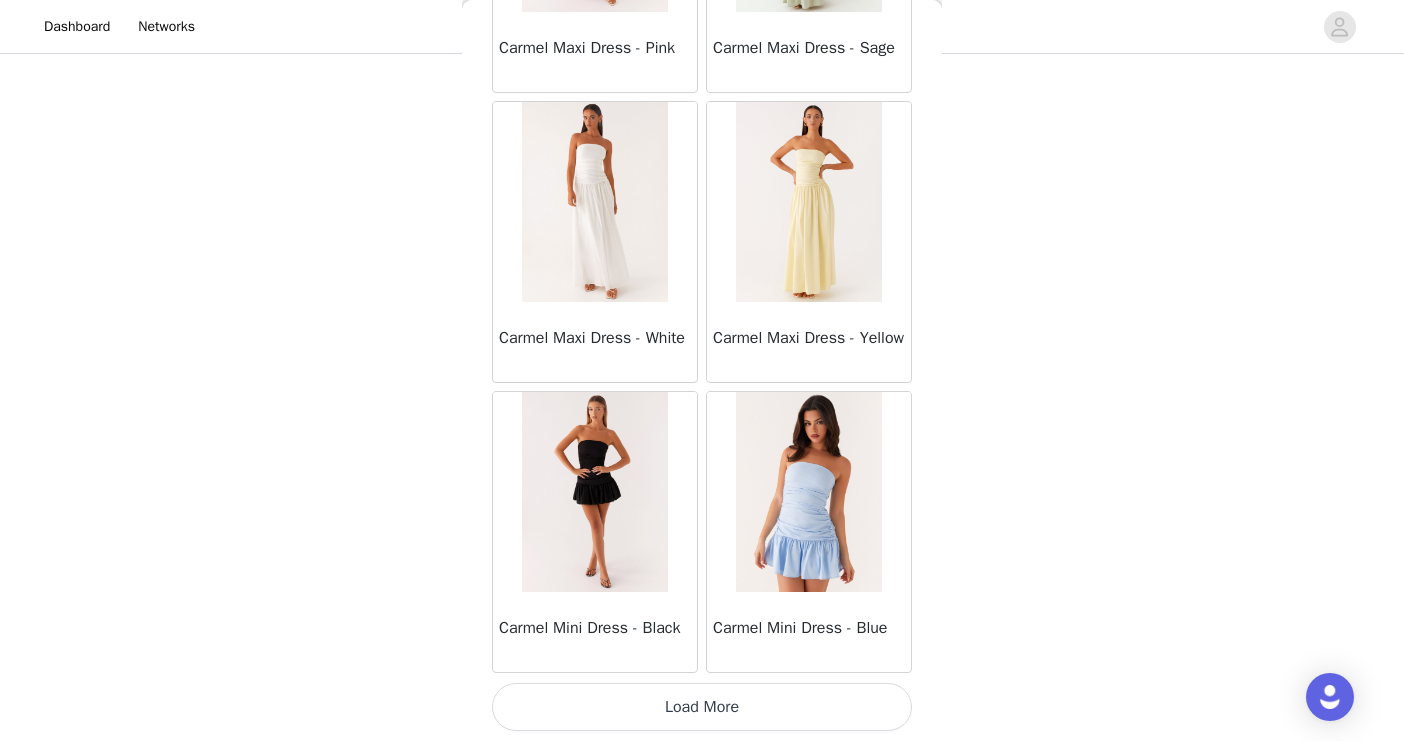 click on "Load More" at bounding box center (702, 707) 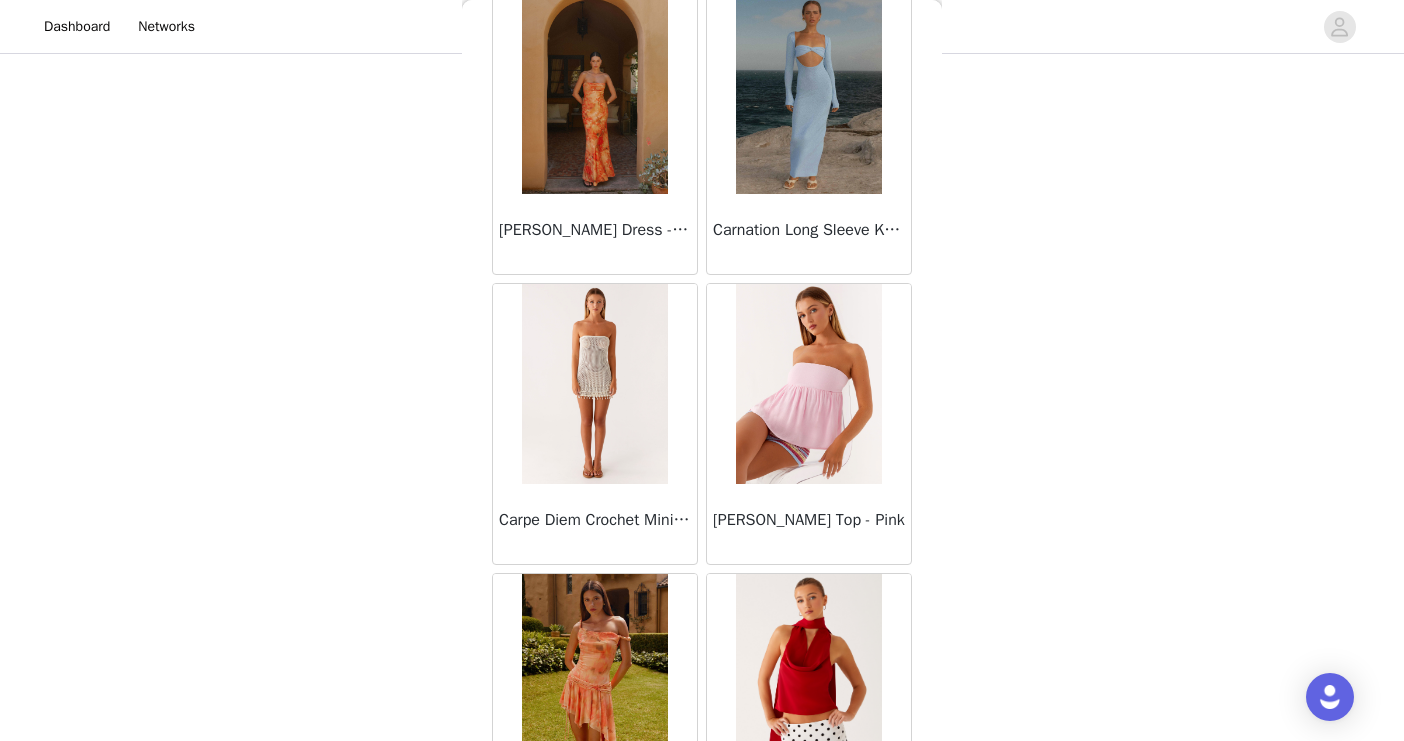 scroll, scrollTop: 13919, scrollLeft: 0, axis: vertical 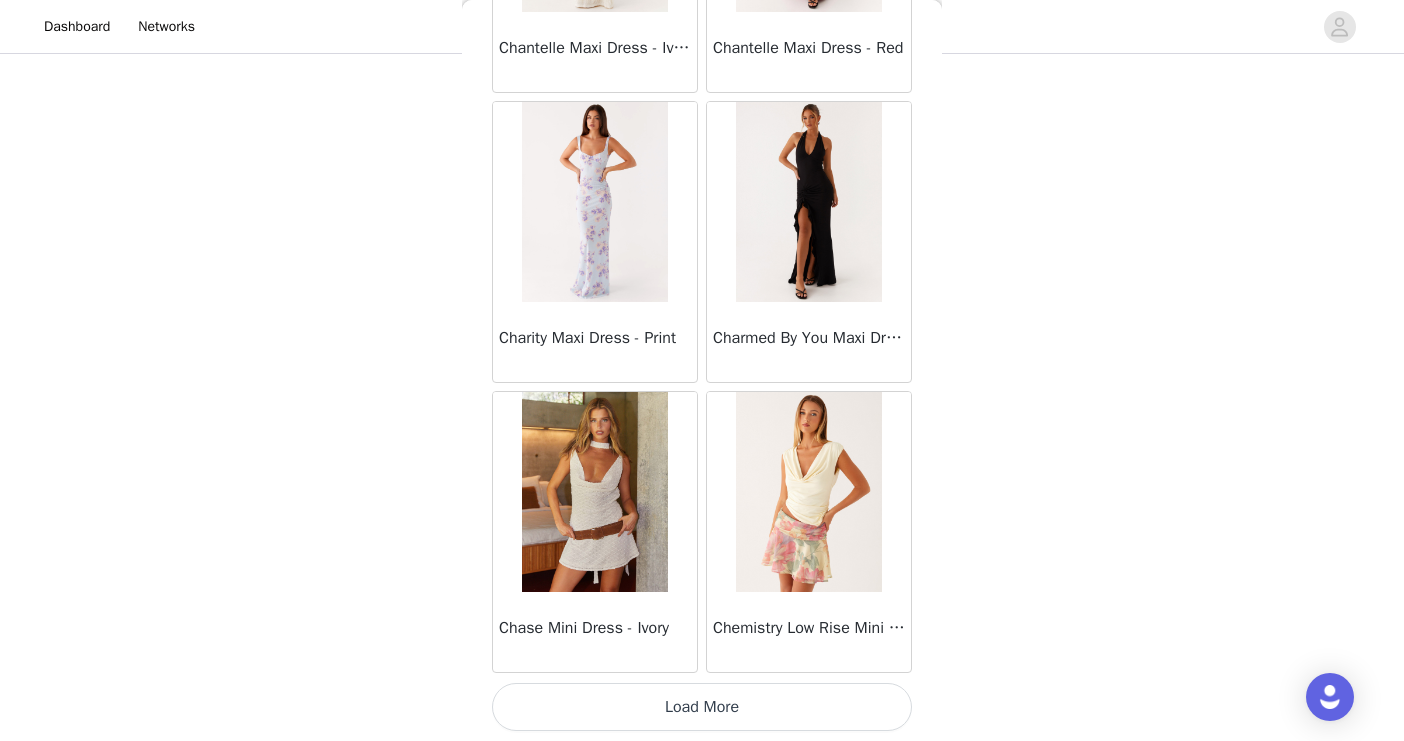 click on "Load More" at bounding box center [702, 707] 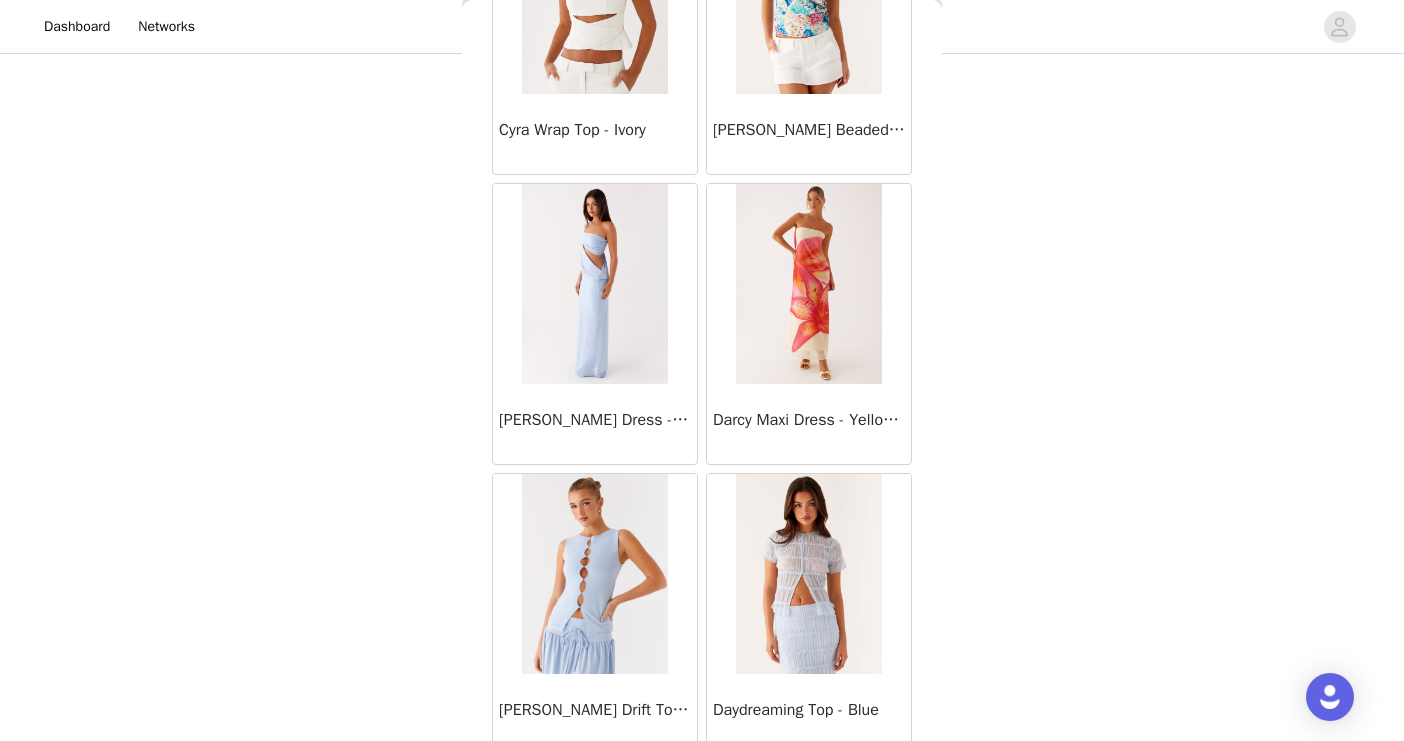 scroll, scrollTop: 16819, scrollLeft: 0, axis: vertical 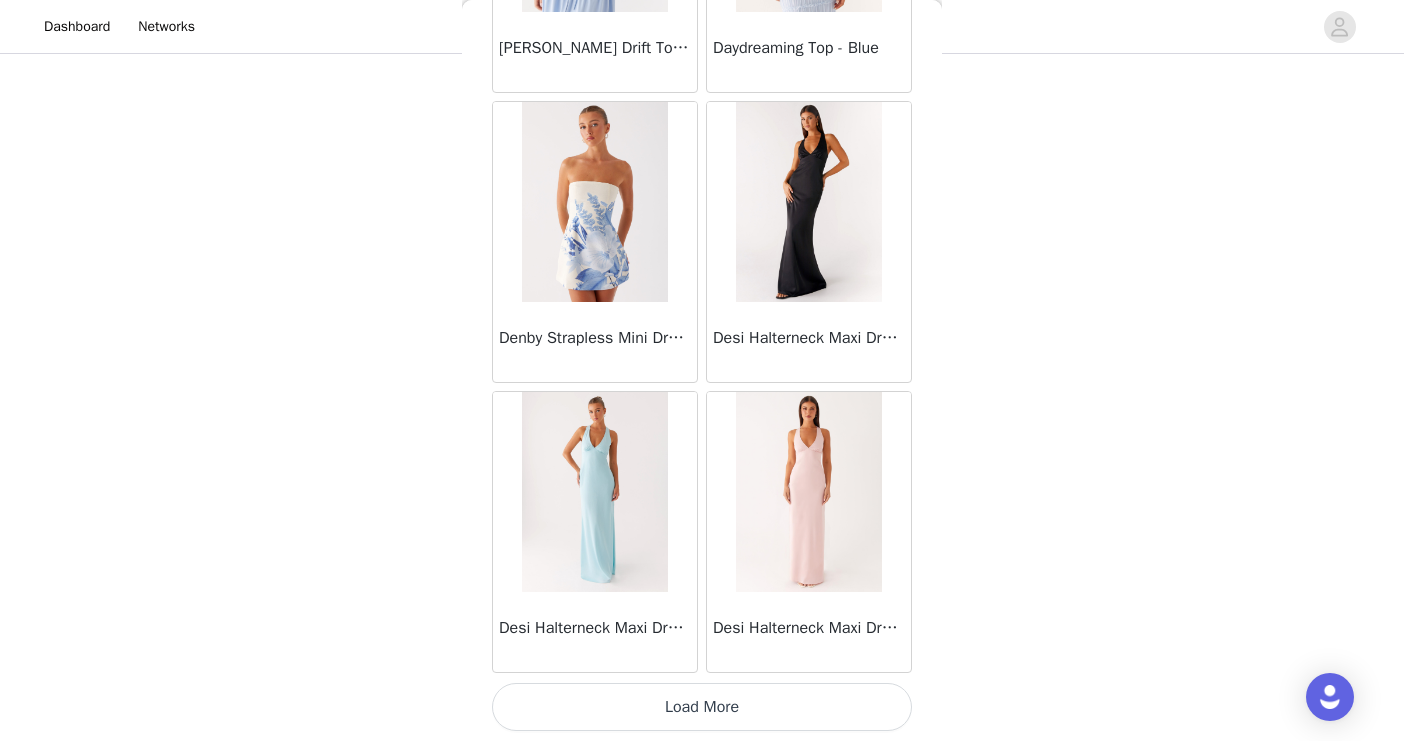 click on "Load More" at bounding box center [702, 707] 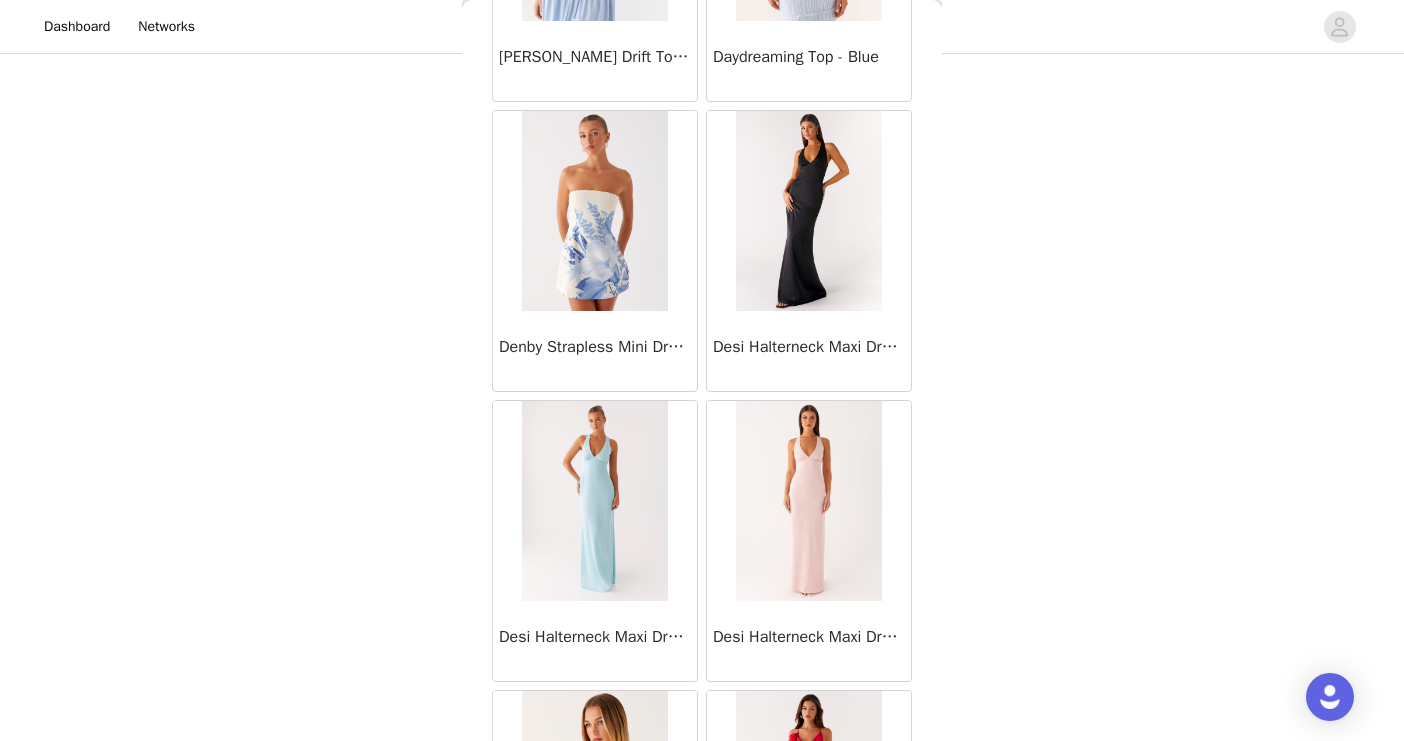 scroll, scrollTop: 17155, scrollLeft: 0, axis: vertical 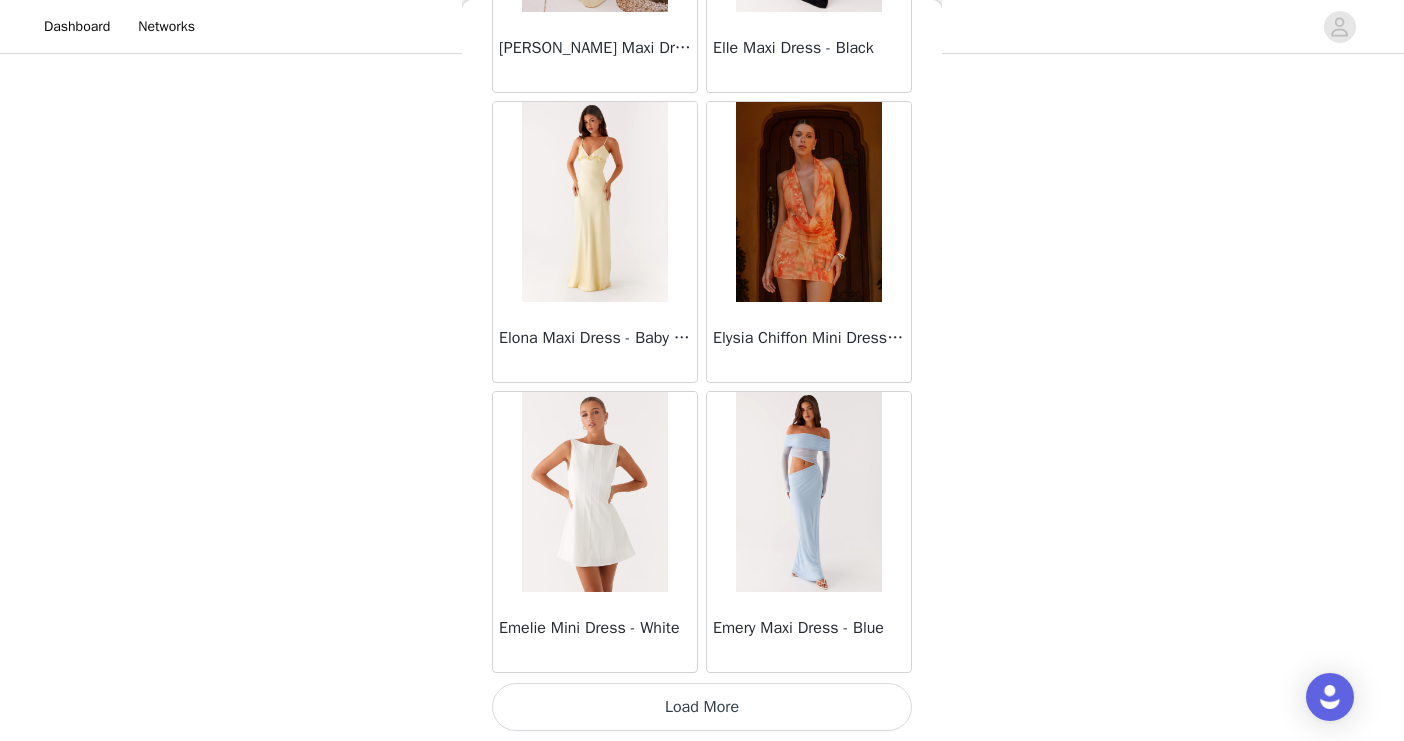 click on "Load More" at bounding box center (702, 707) 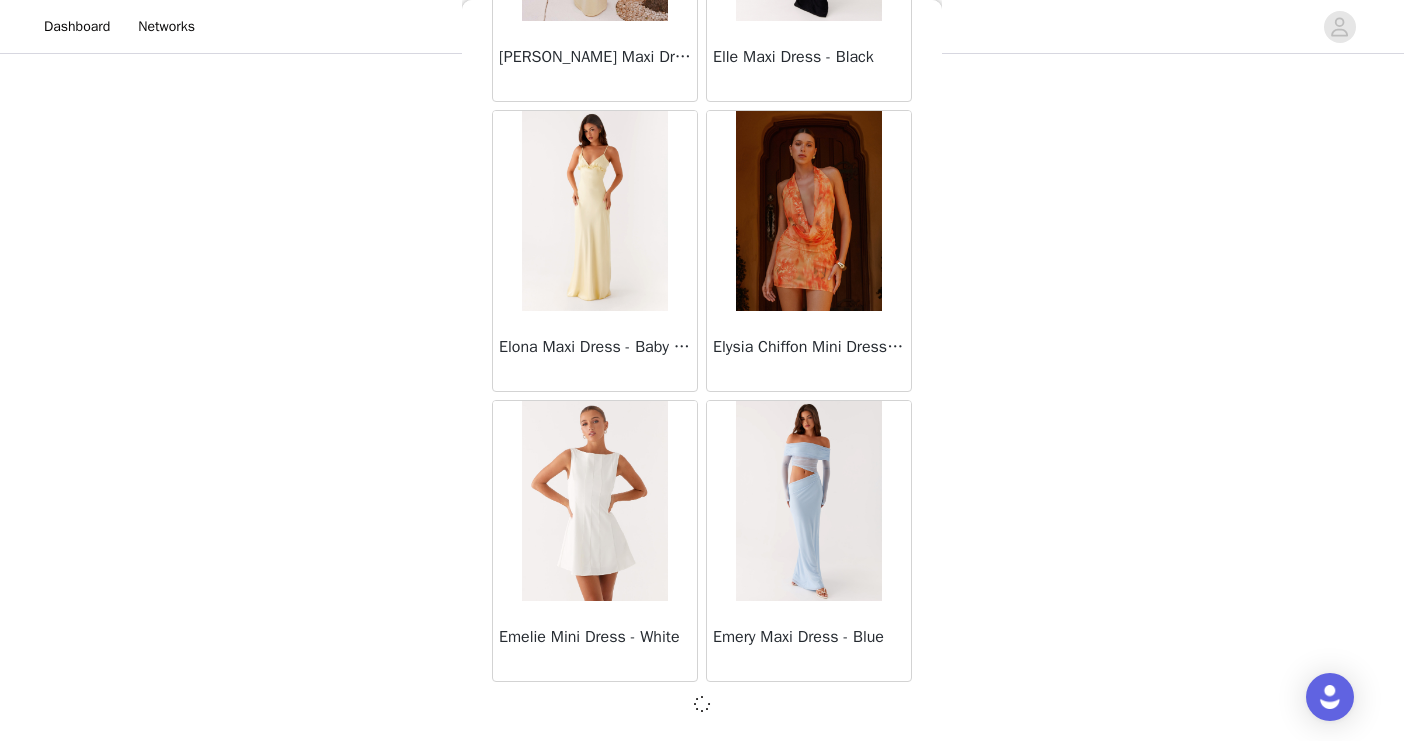 scroll, scrollTop: 19710, scrollLeft: 0, axis: vertical 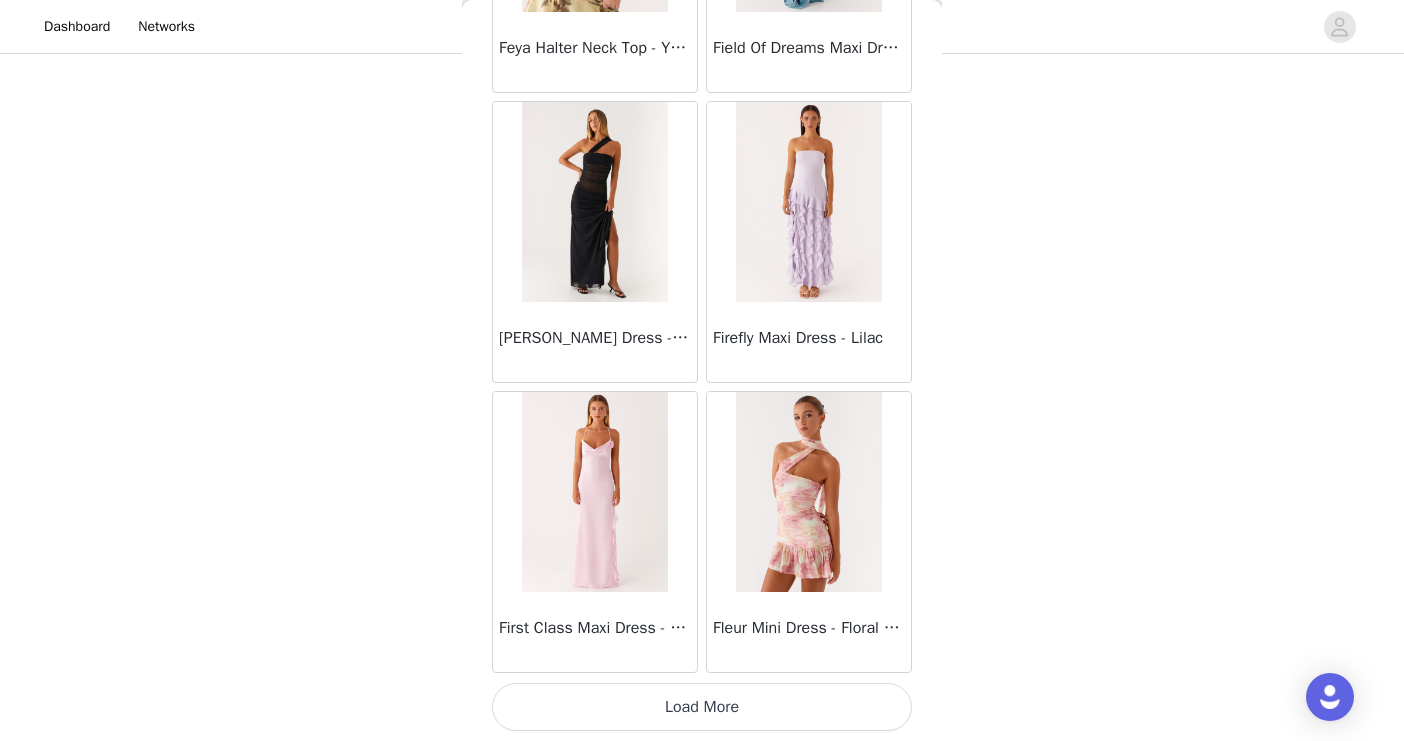 click on "Load More" at bounding box center (702, 707) 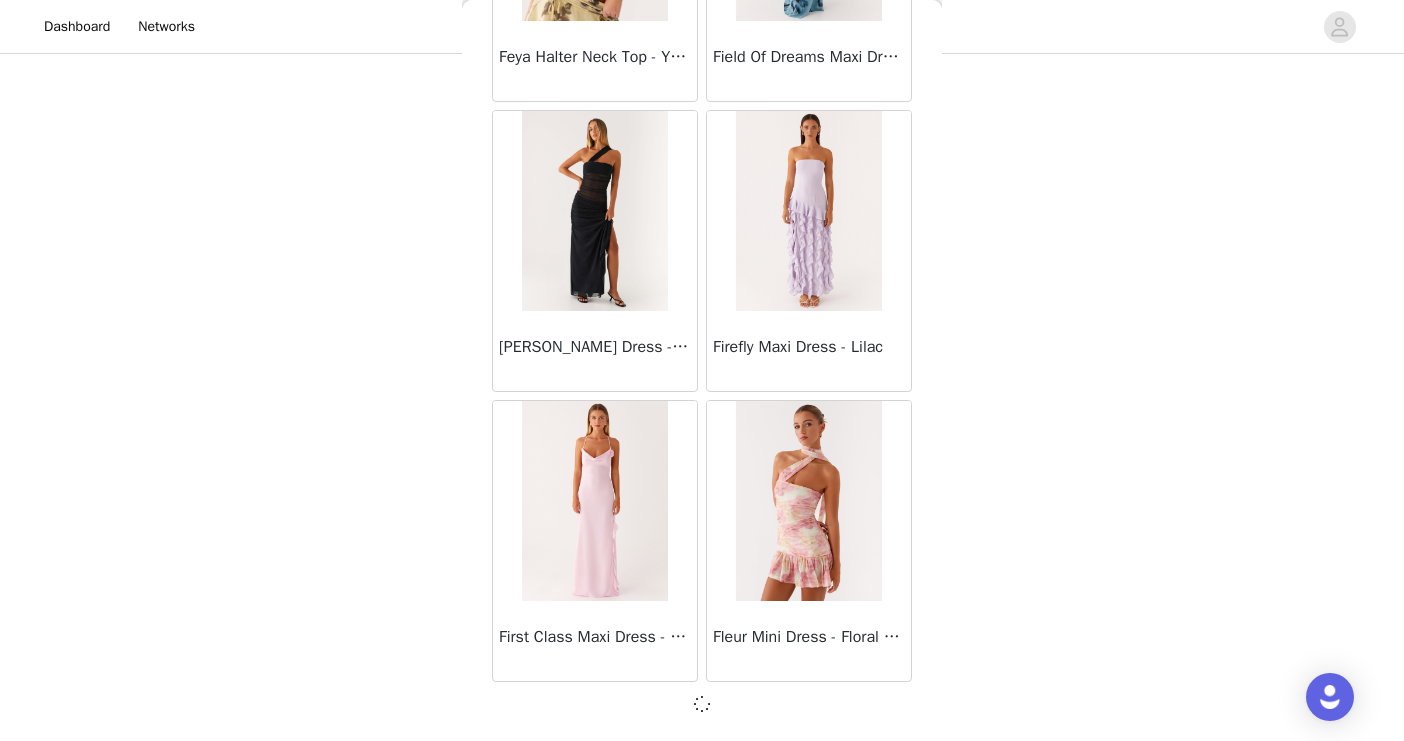 scroll, scrollTop: 22610, scrollLeft: 0, axis: vertical 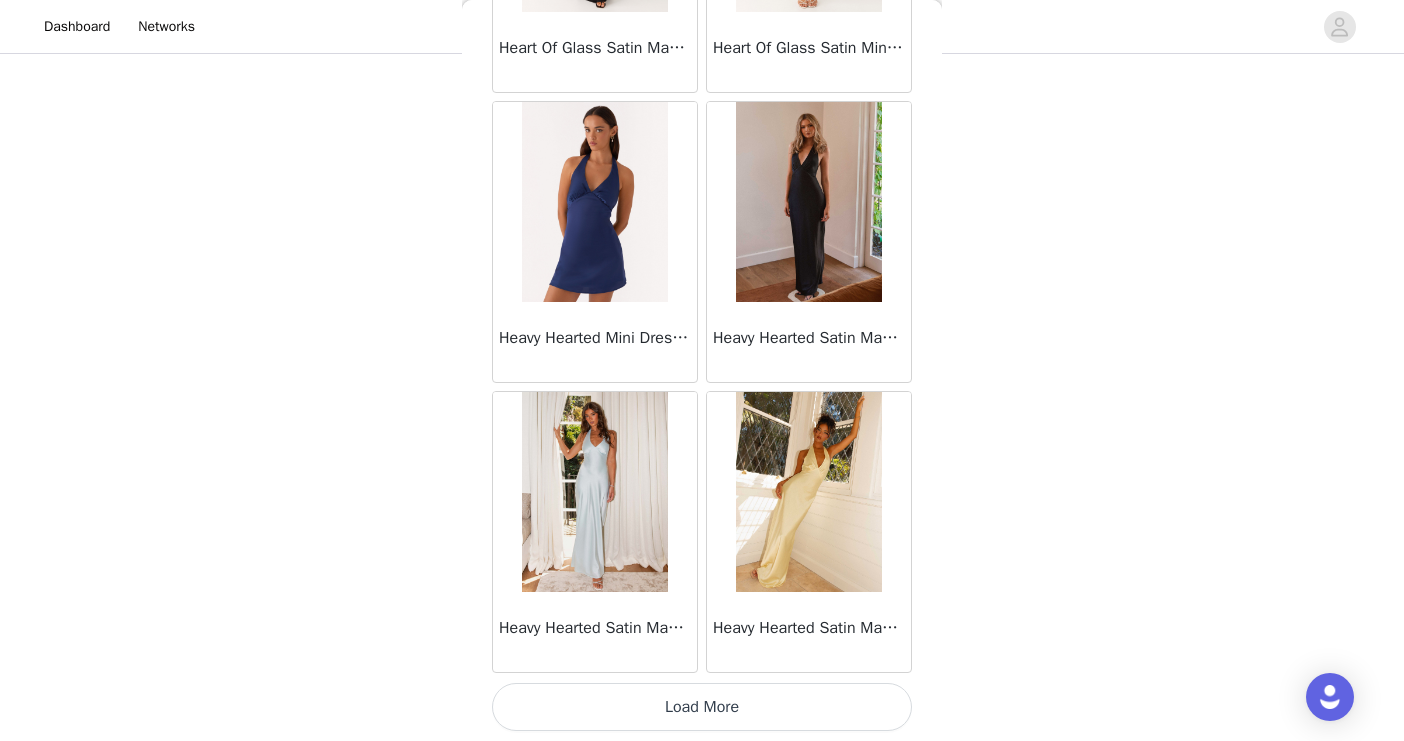 click on "Load More" at bounding box center (702, 707) 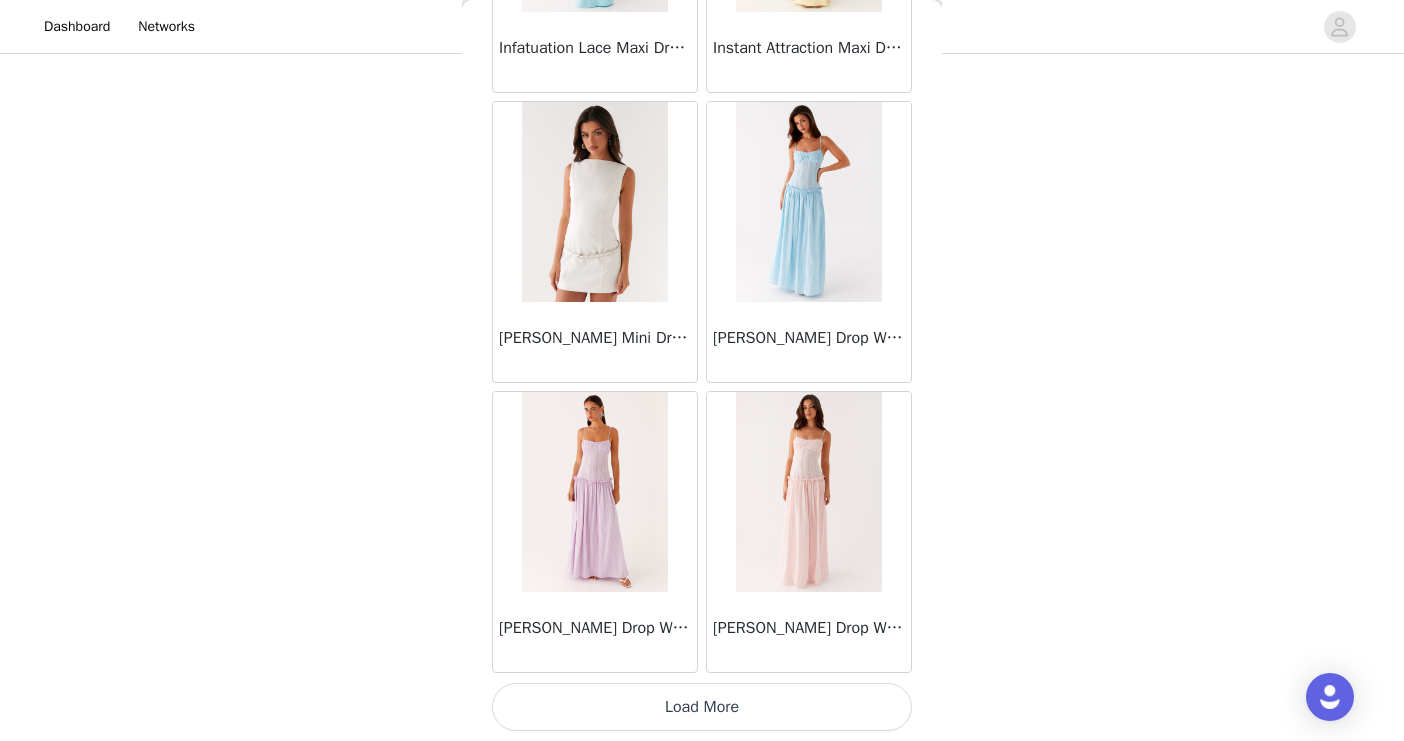 click on "Load More" at bounding box center [702, 707] 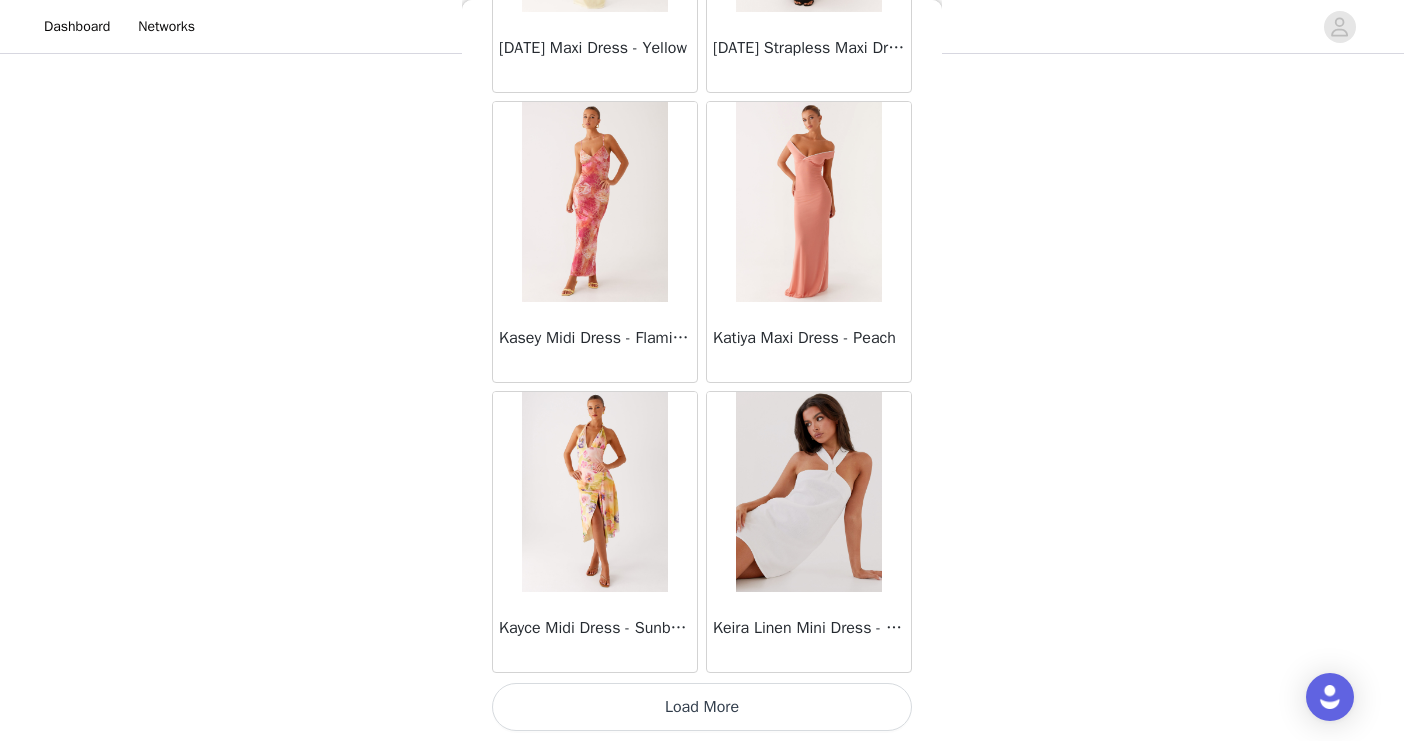 click on "Load More" at bounding box center [702, 707] 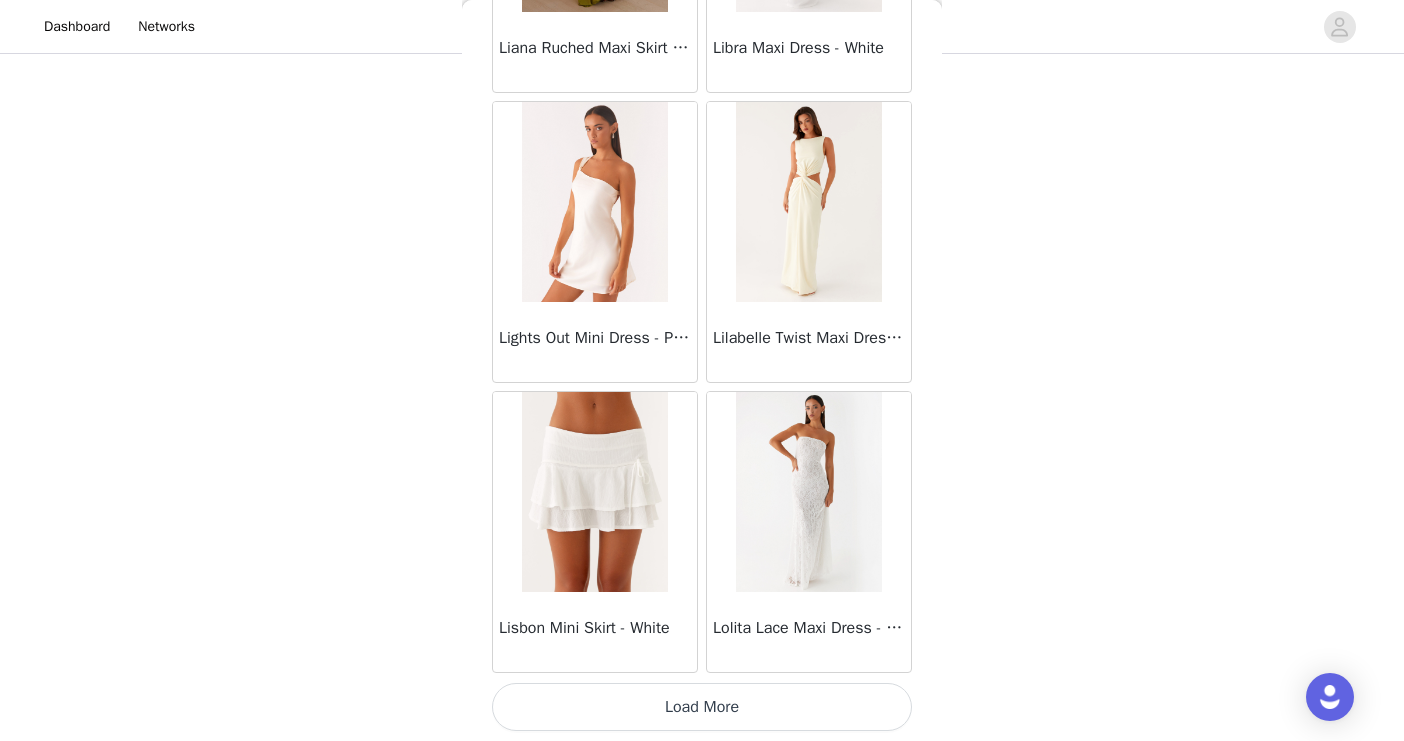 click on "Load More" at bounding box center [702, 707] 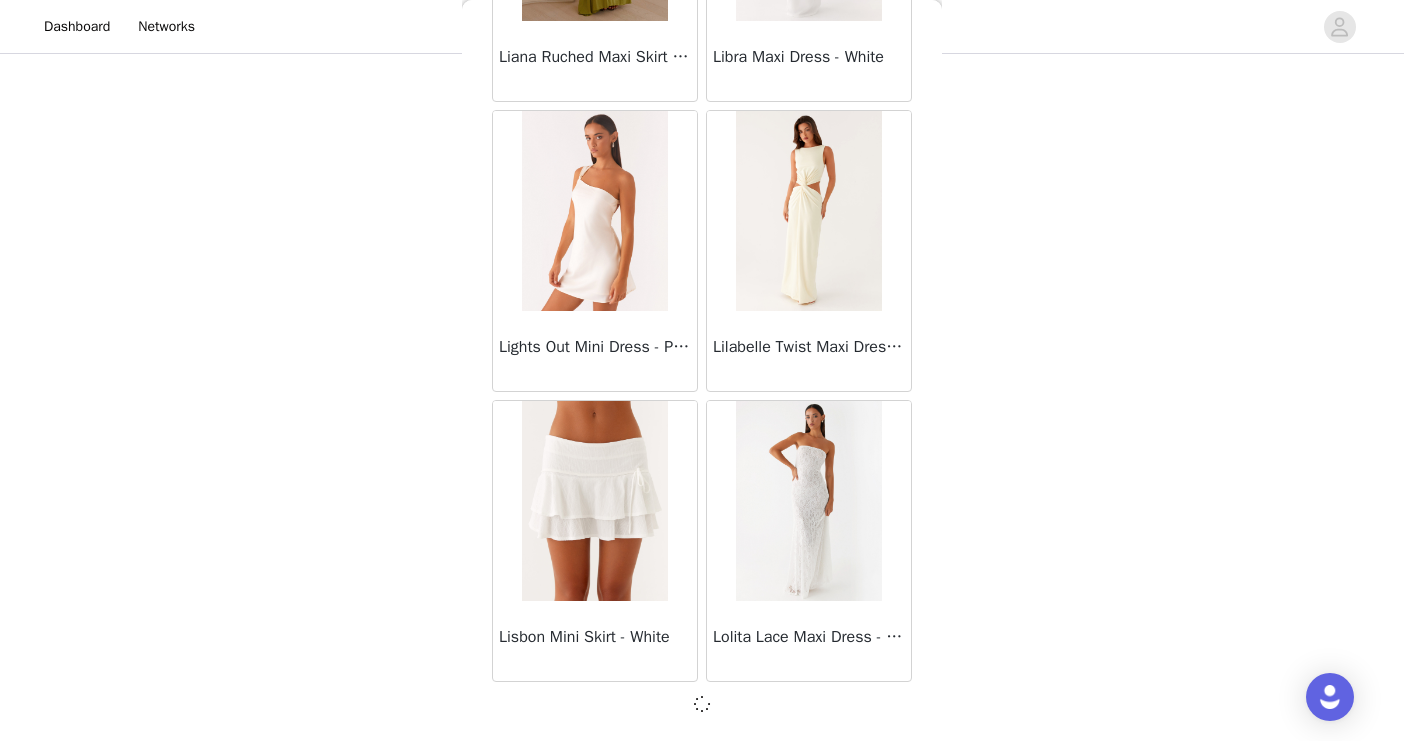 scroll, scrollTop: 34210, scrollLeft: 0, axis: vertical 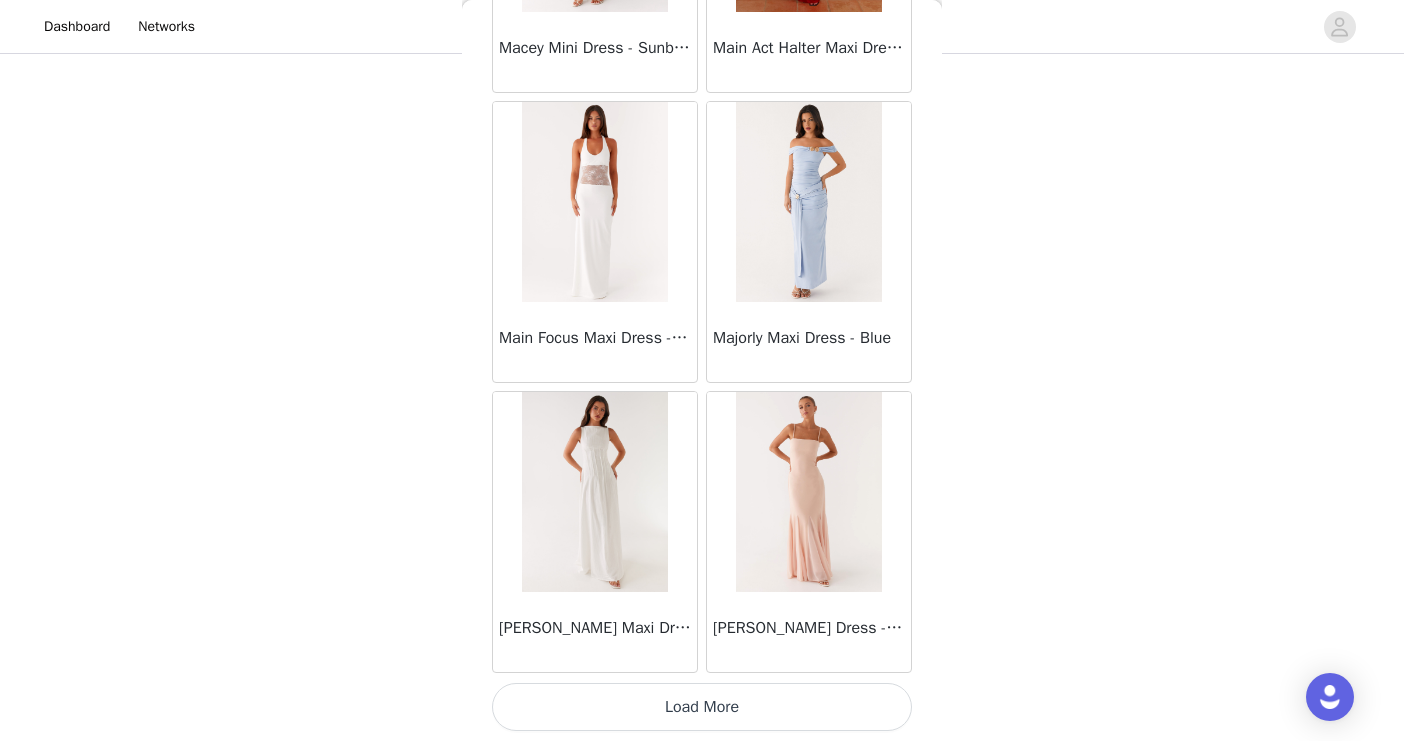 click on "Load More" at bounding box center [702, 707] 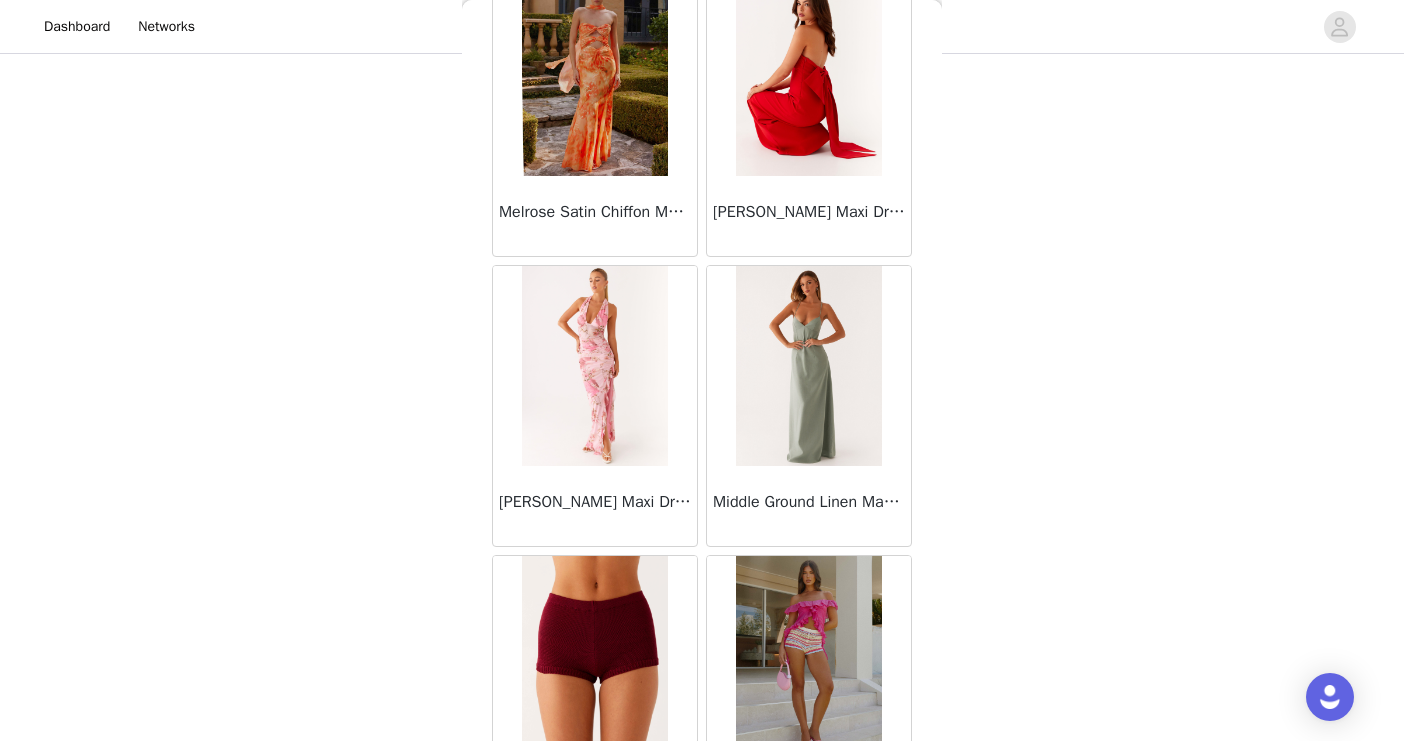 scroll, scrollTop: 40019, scrollLeft: 0, axis: vertical 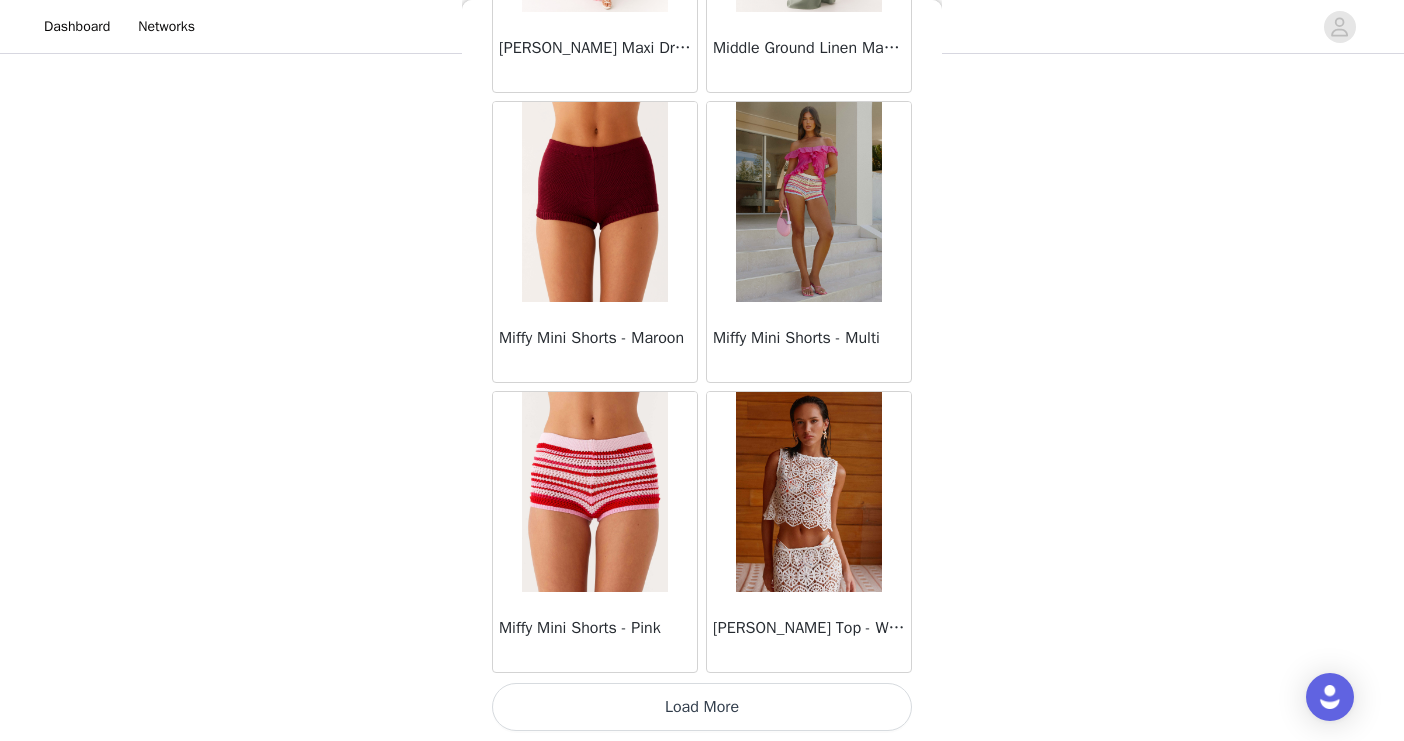 click on "Load More" at bounding box center [702, 707] 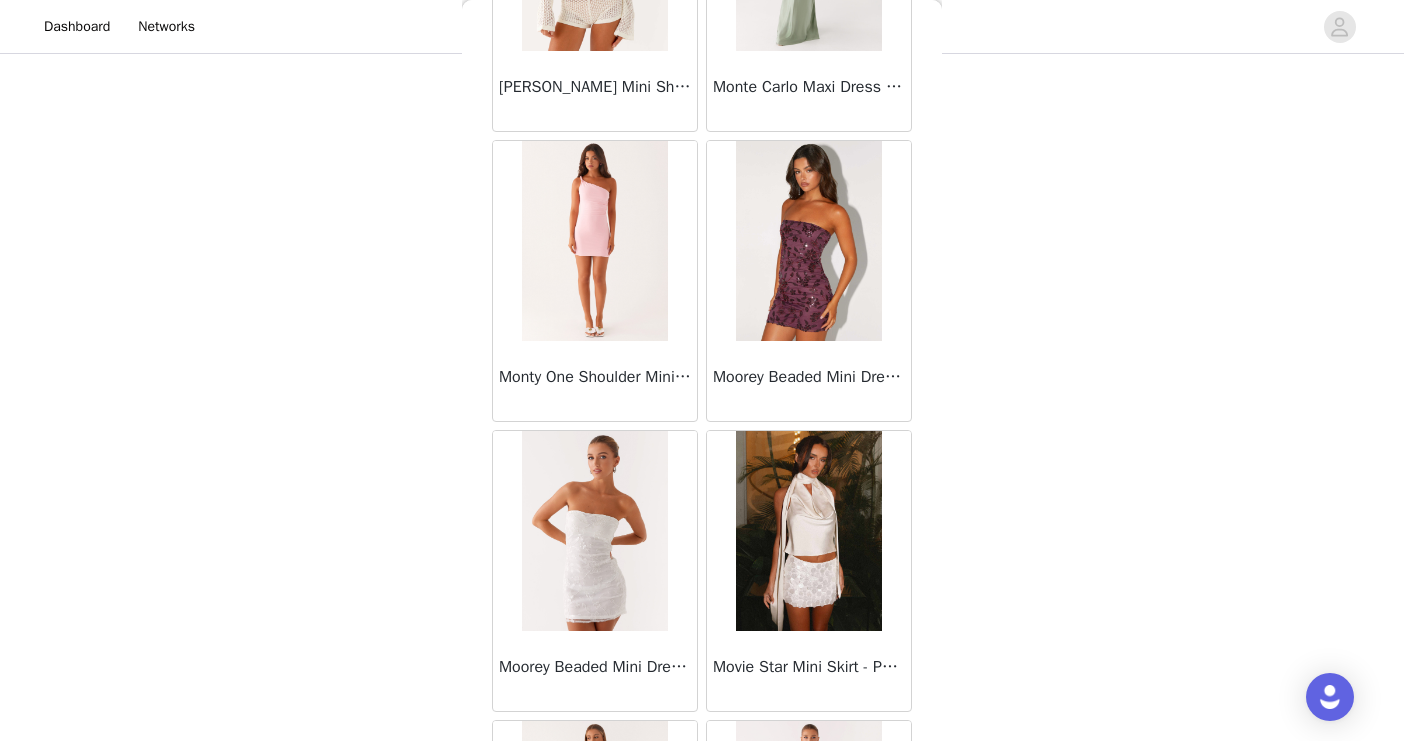 scroll, scrollTop: 42919, scrollLeft: 0, axis: vertical 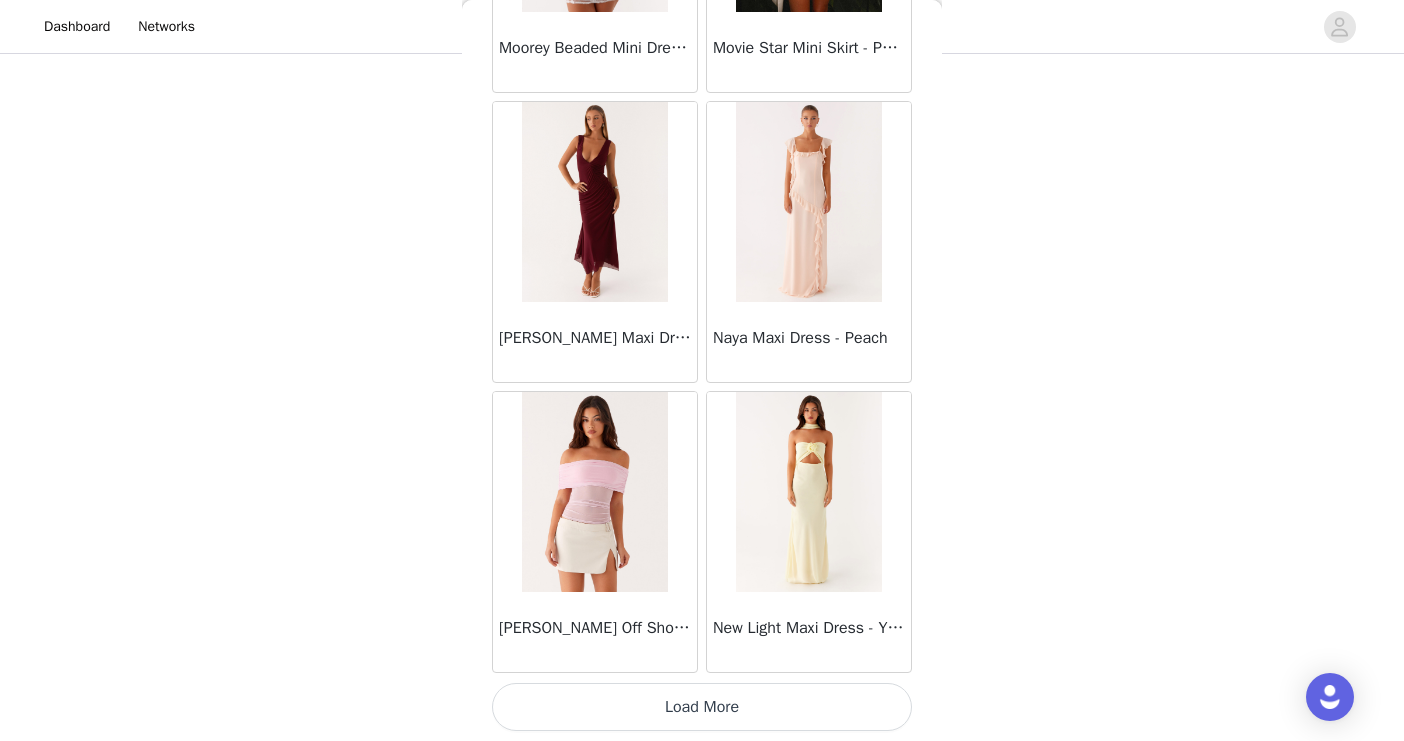 click on "Load More" at bounding box center (702, 707) 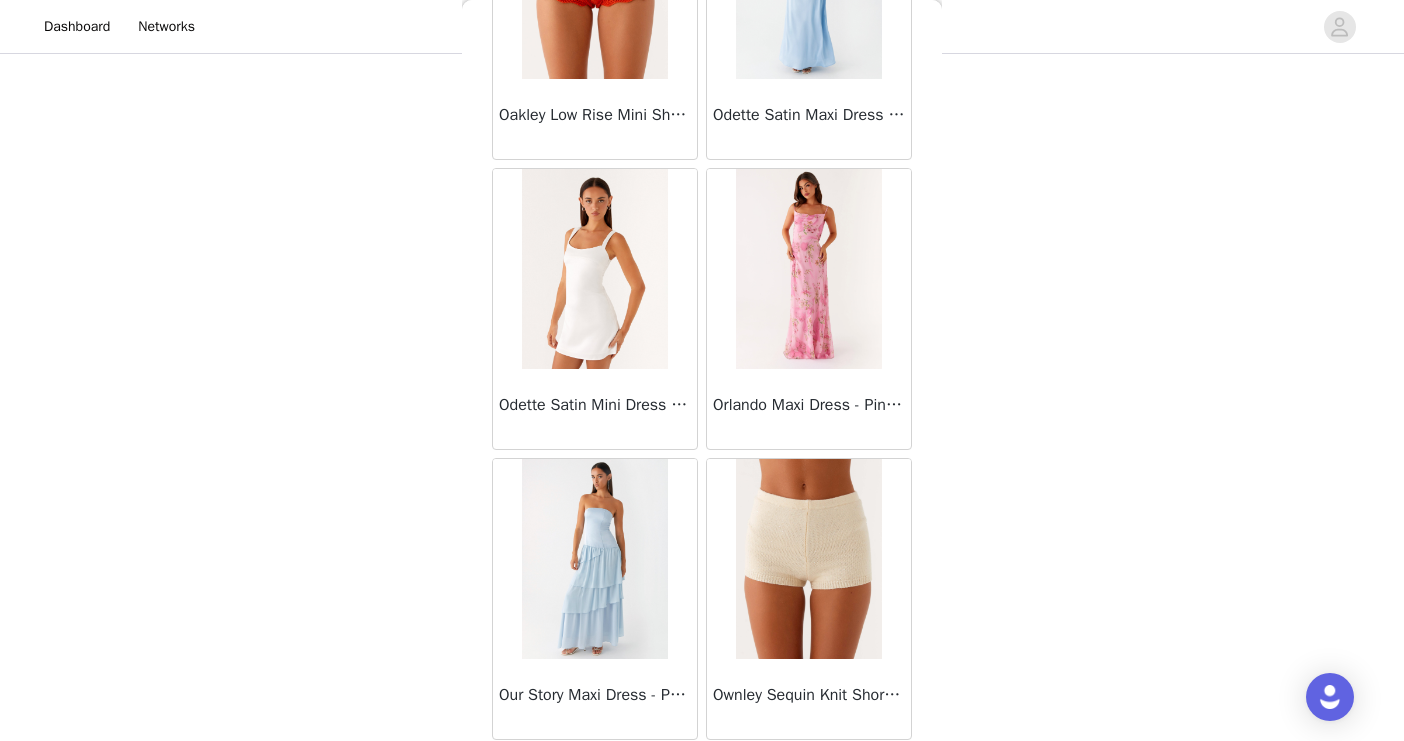 scroll, scrollTop: 45819, scrollLeft: 0, axis: vertical 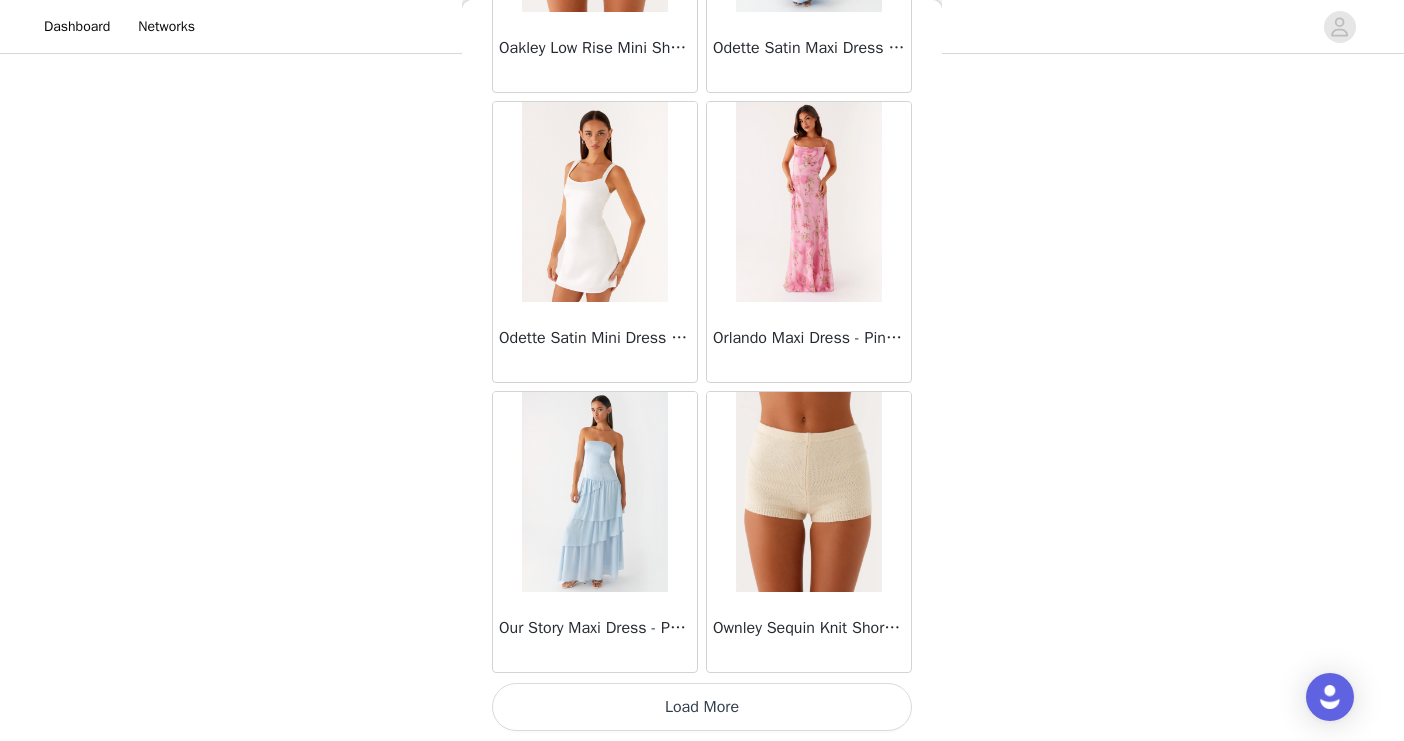 click on "Load More" at bounding box center (702, 707) 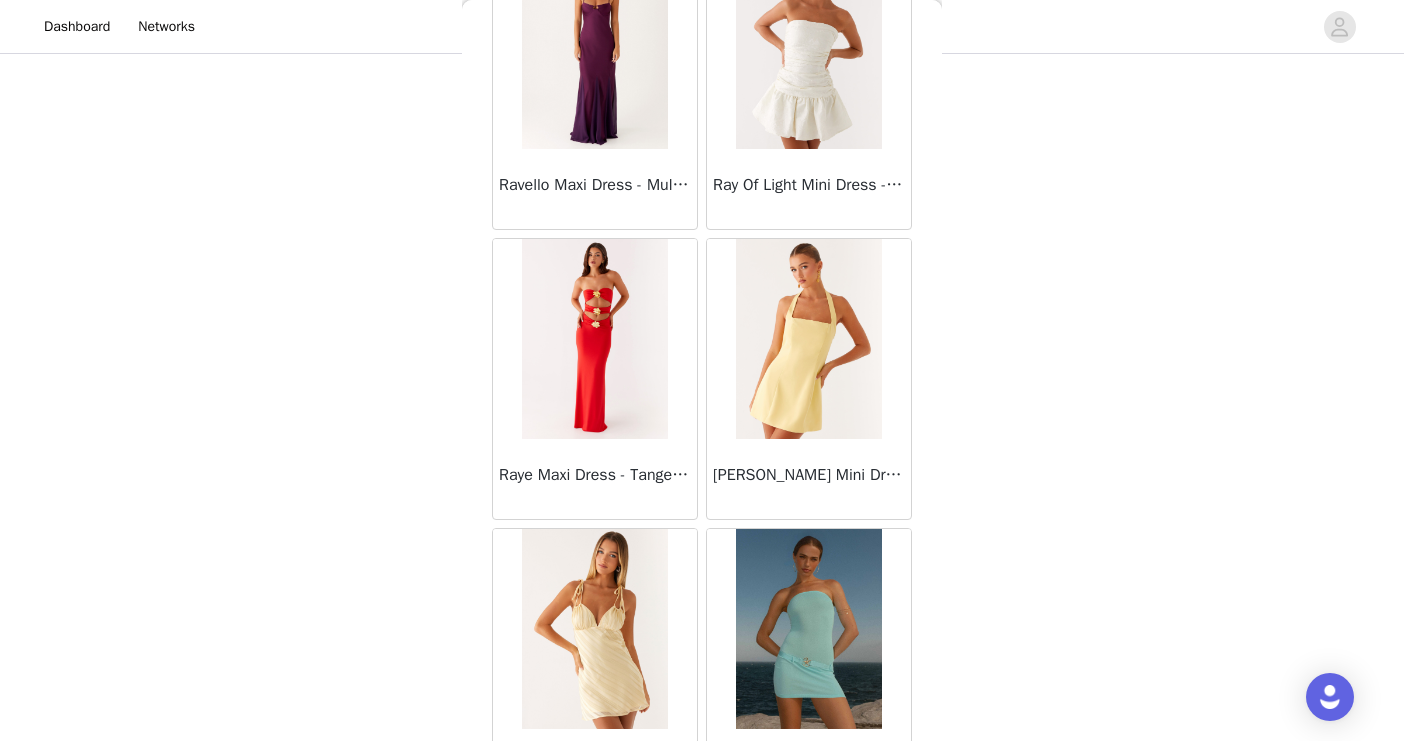 scroll, scrollTop: 48719, scrollLeft: 0, axis: vertical 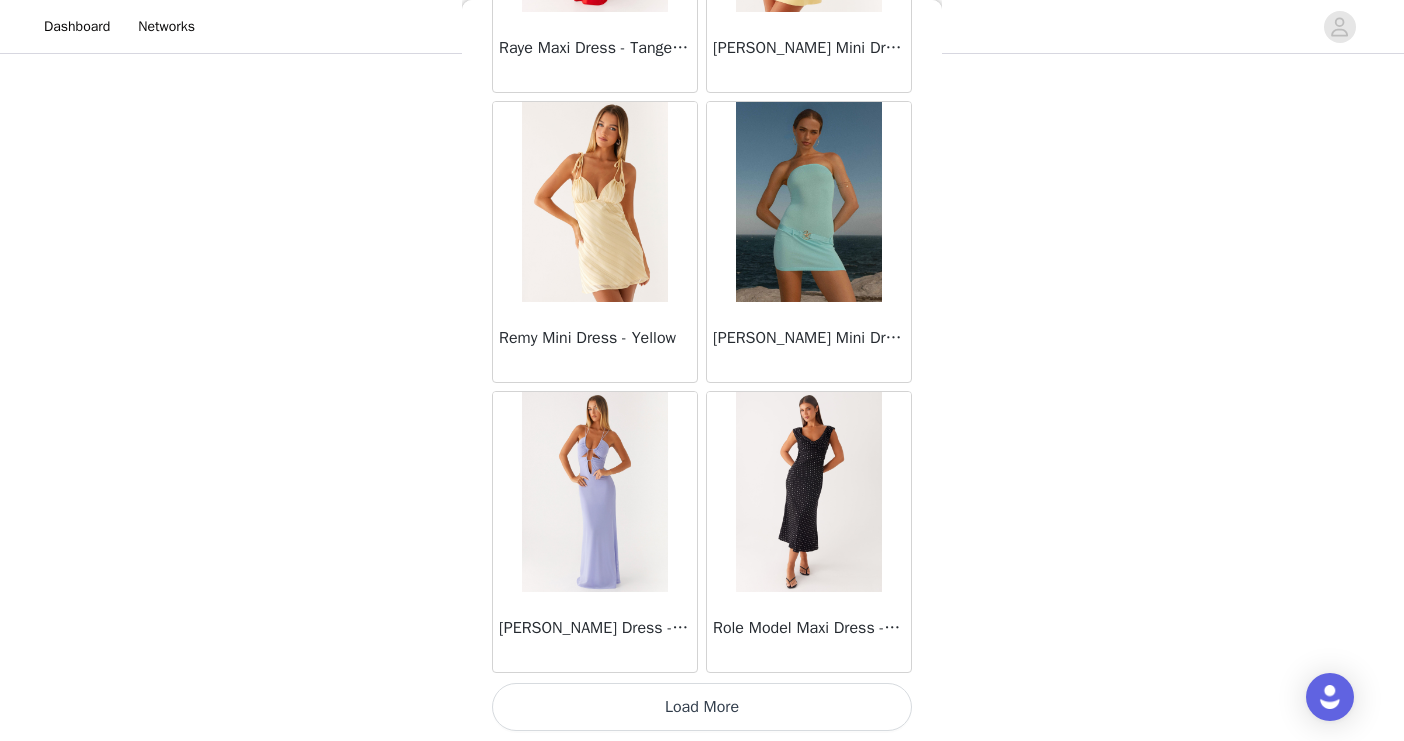 click on "Load More" at bounding box center [702, 707] 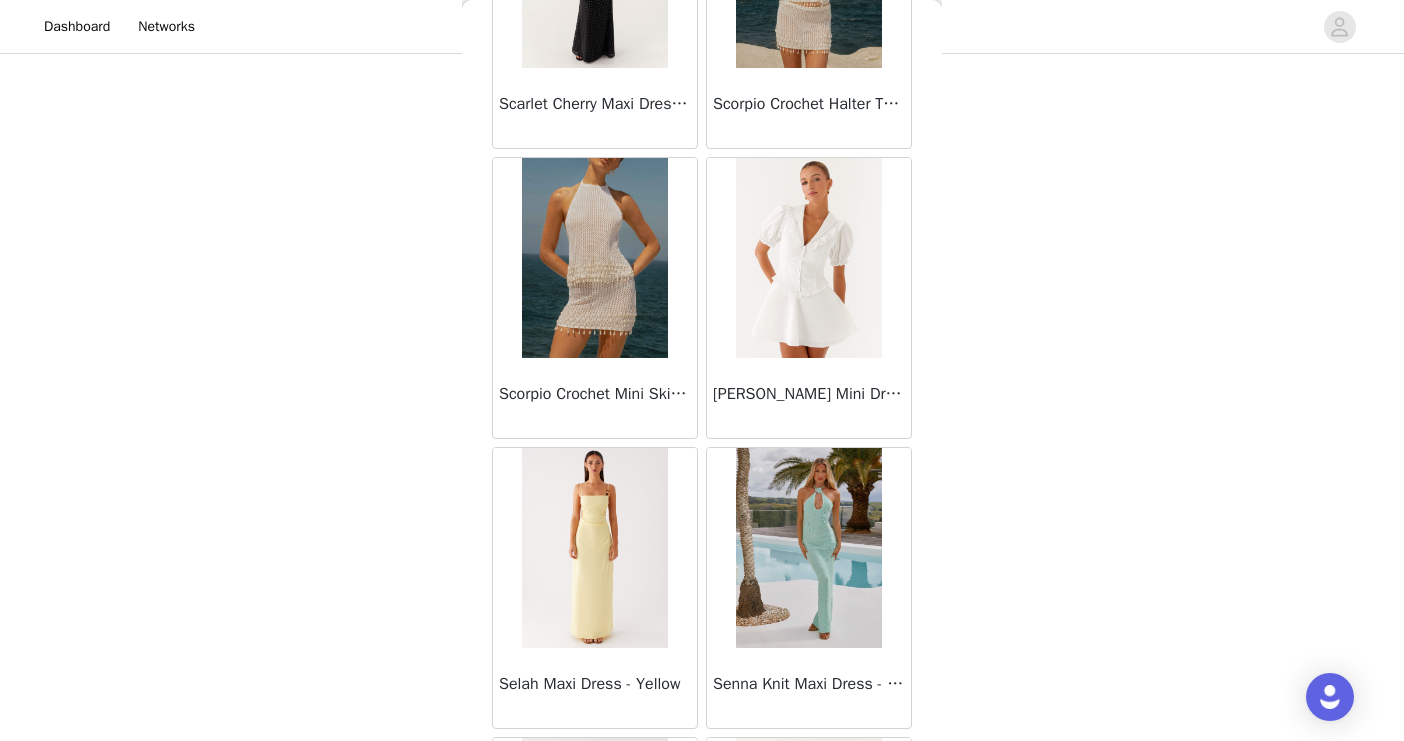 scroll, scrollTop: 51619, scrollLeft: 0, axis: vertical 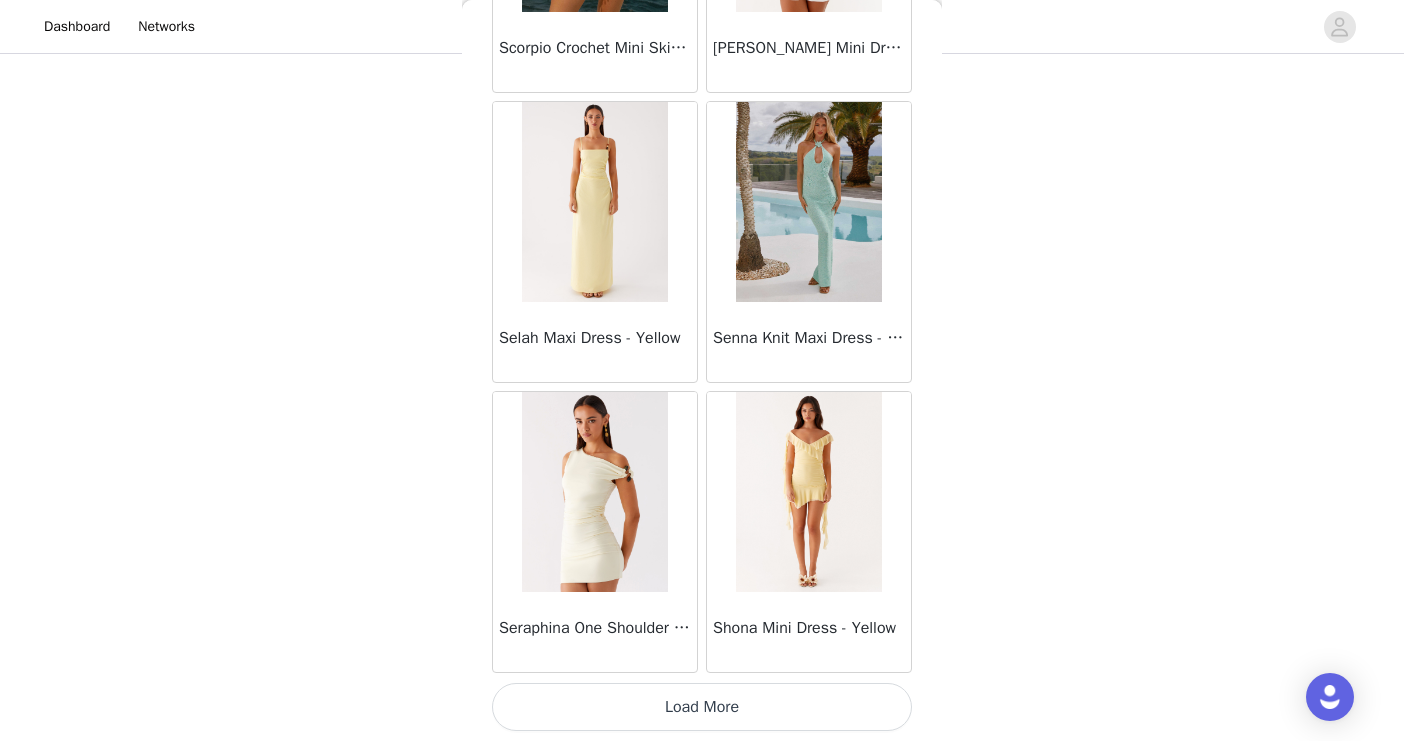 click on "Load More" at bounding box center (702, 707) 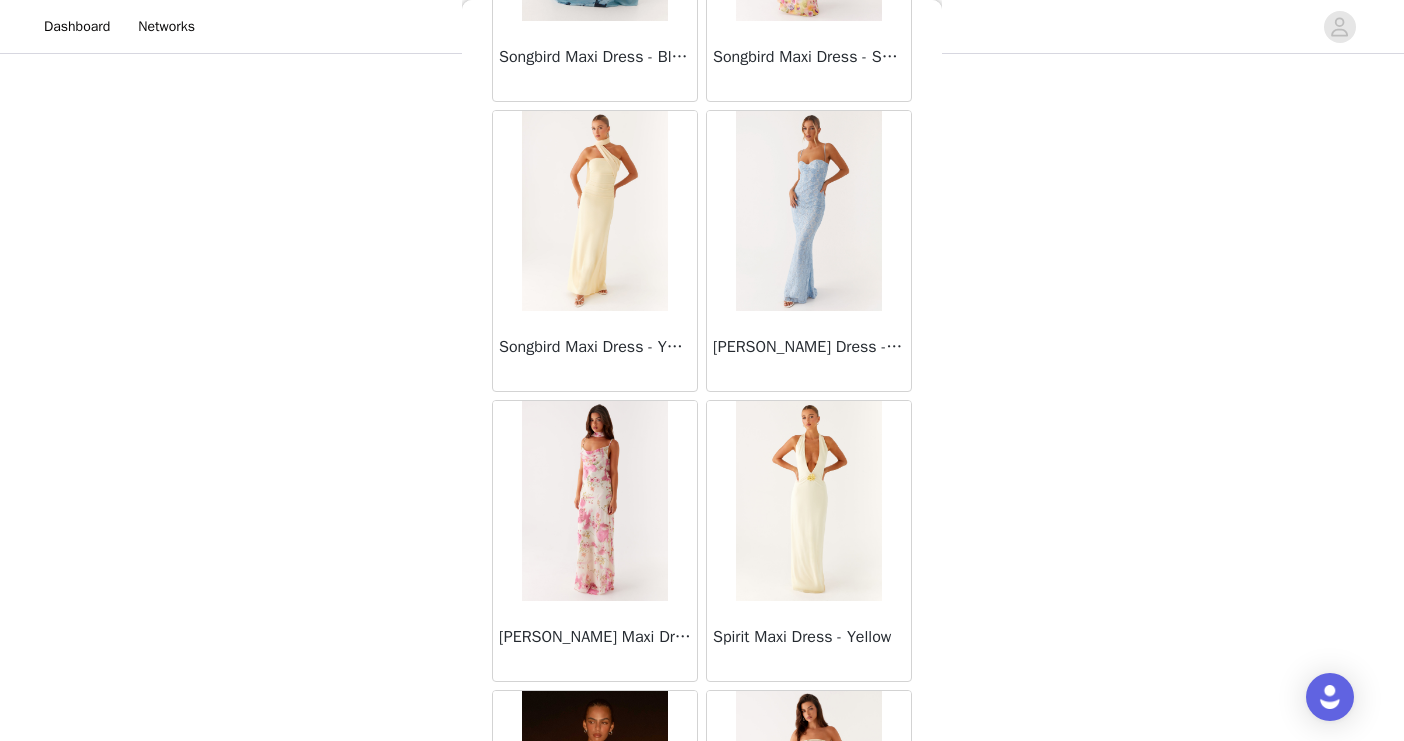 scroll, scrollTop: 54519, scrollLeft: 0, axis: vertical 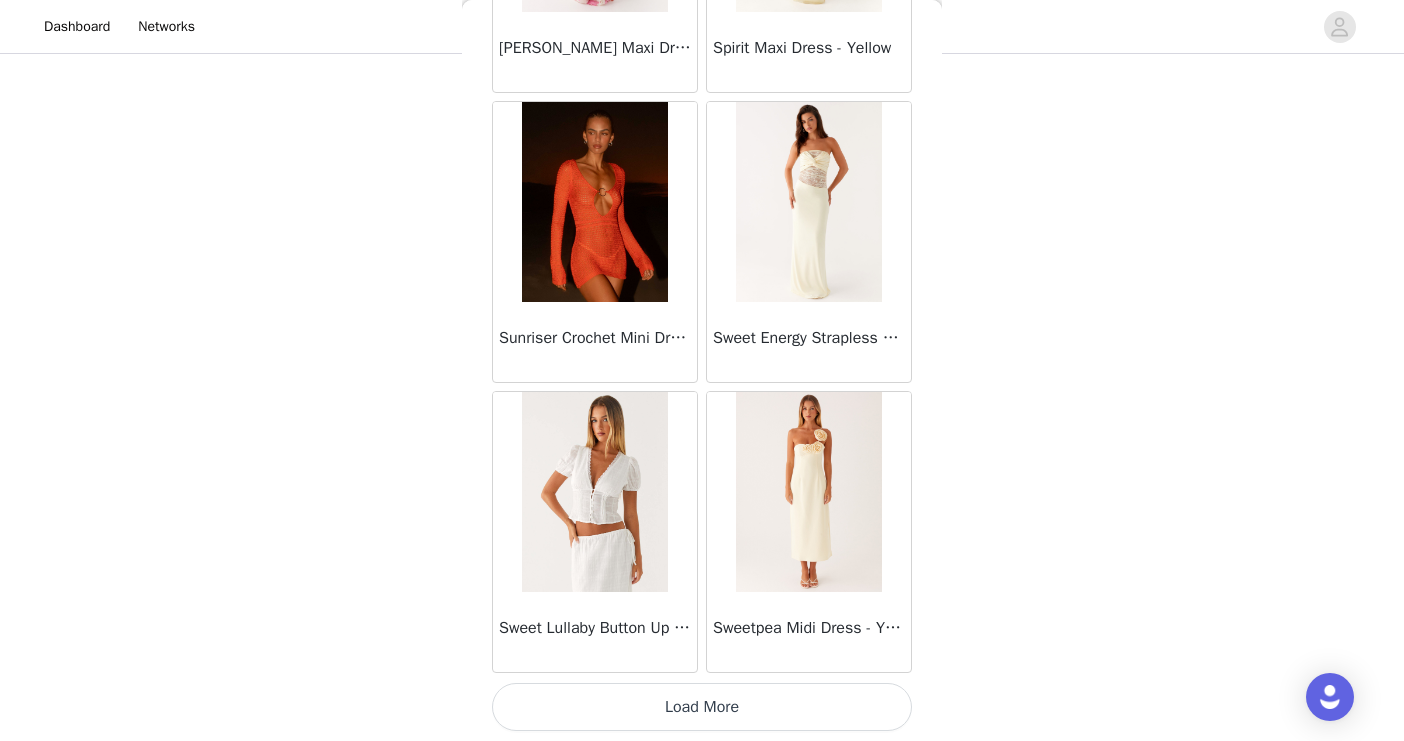 click on "Load More" at bounding box center (702, 707) 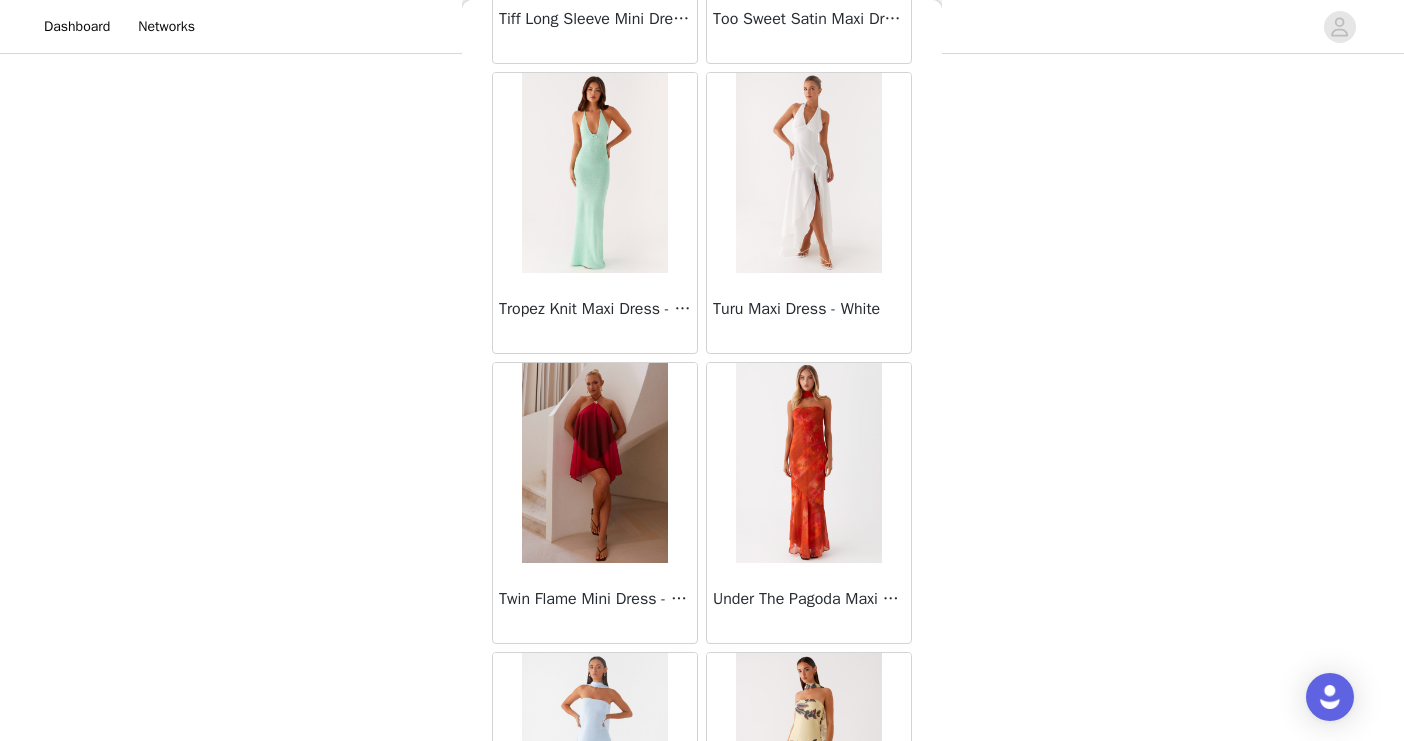 scroll, scrollTop: 57419, scrollLeft: 0, axis: vertical 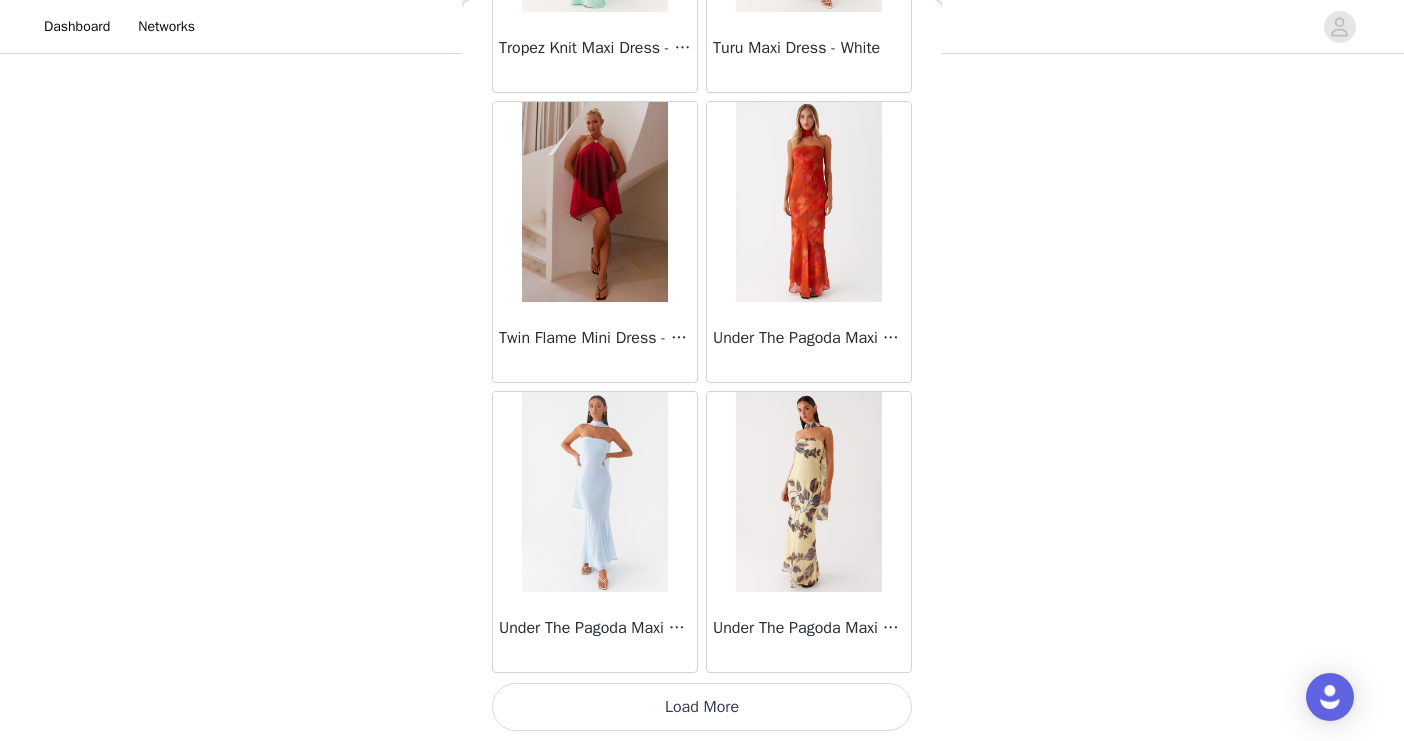 click on "Load More" at bounding box center (702, 707) 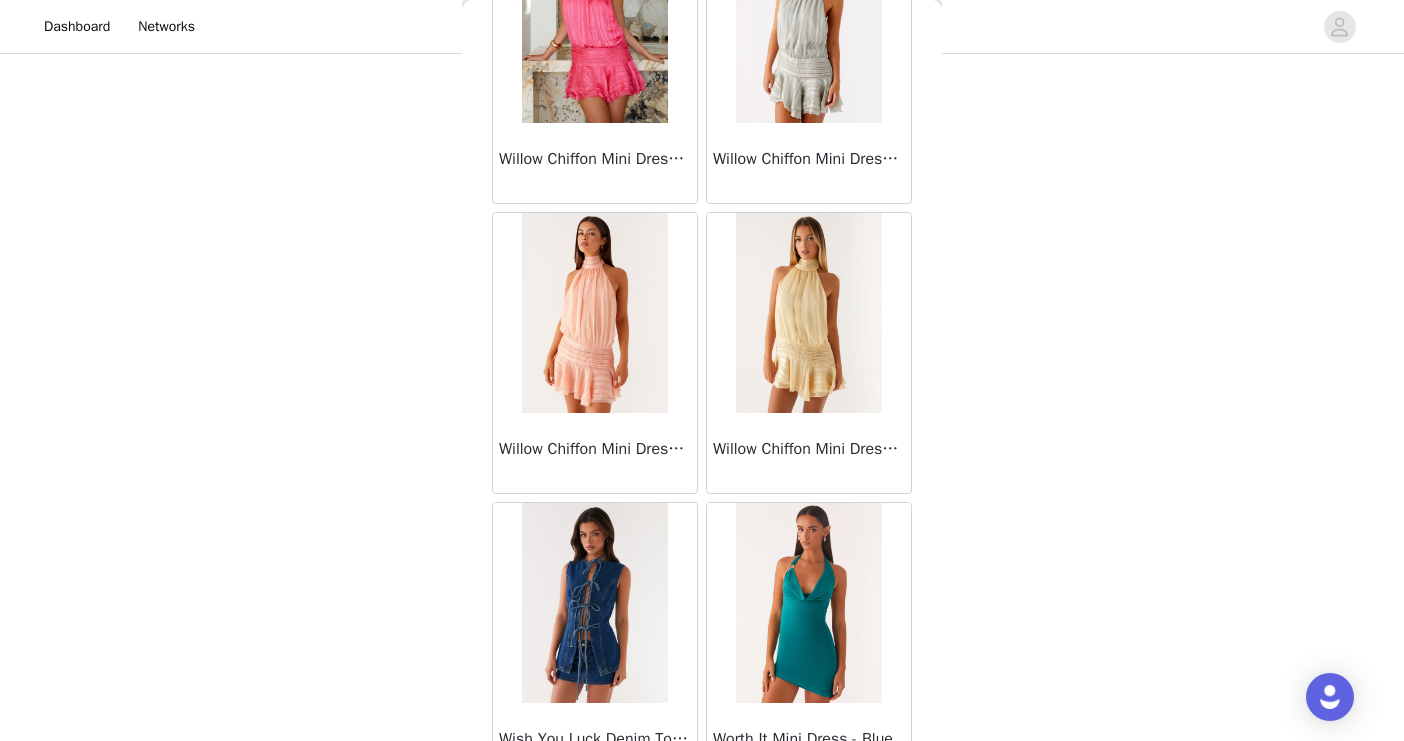 scroll, scrollTop: 58881, scrollLeft: 0, axis: vertical 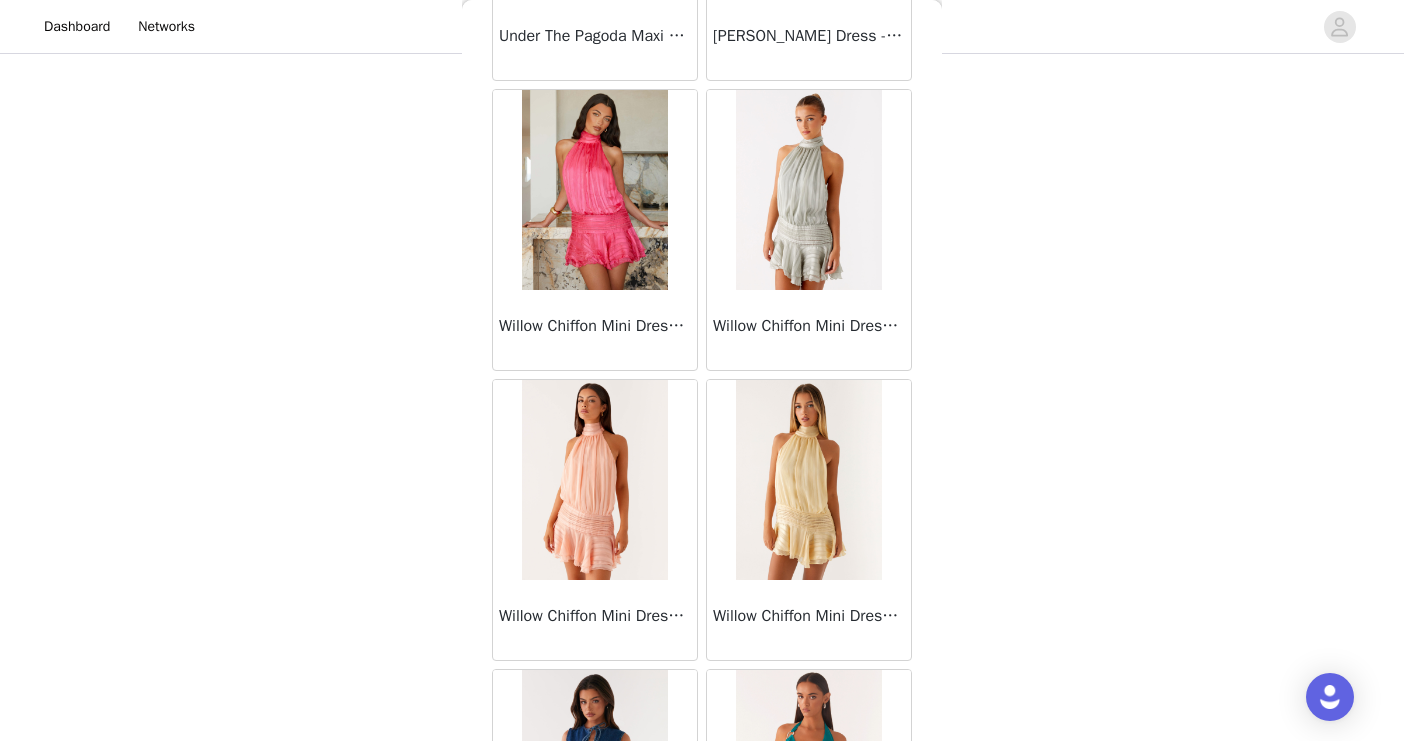 click at bounding box center [808, 190] 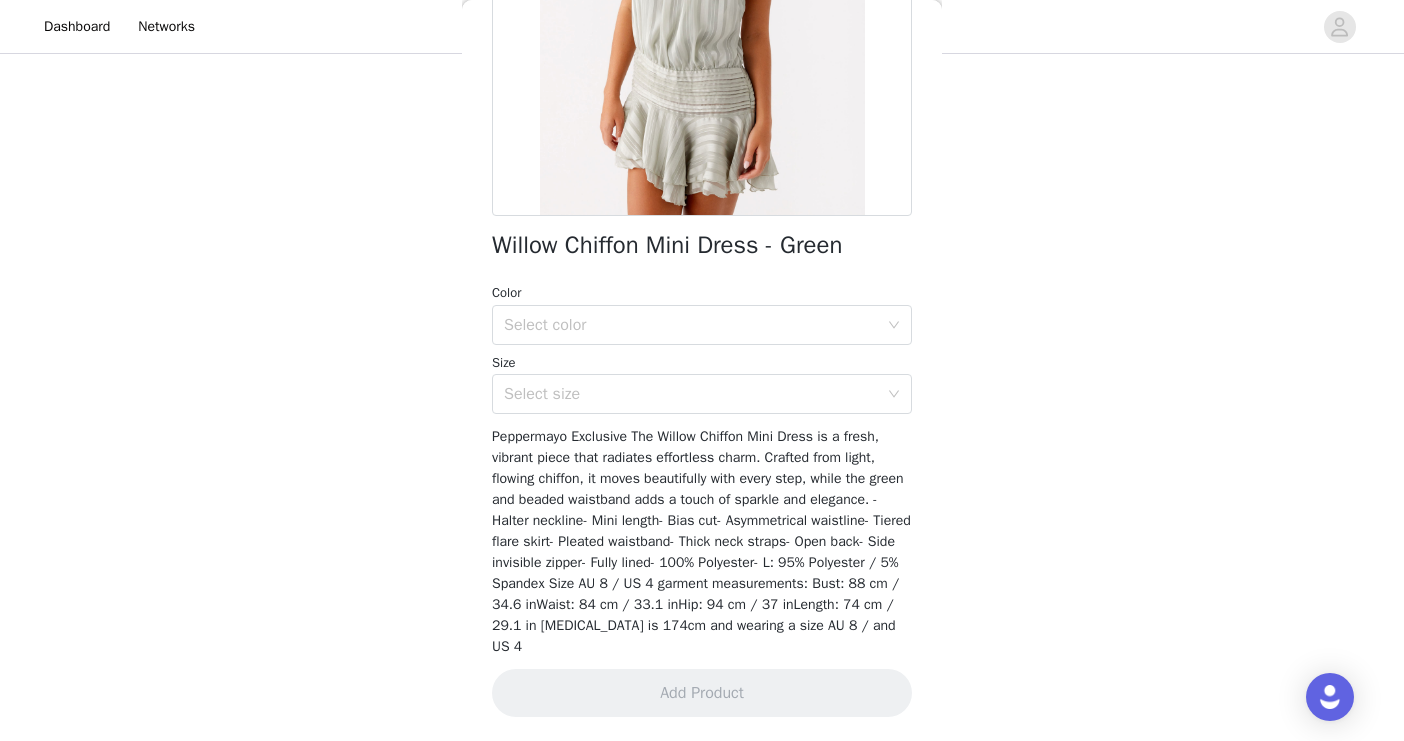 scroll, scrollTop: 333, scrollLeft: 0, axis: vertical 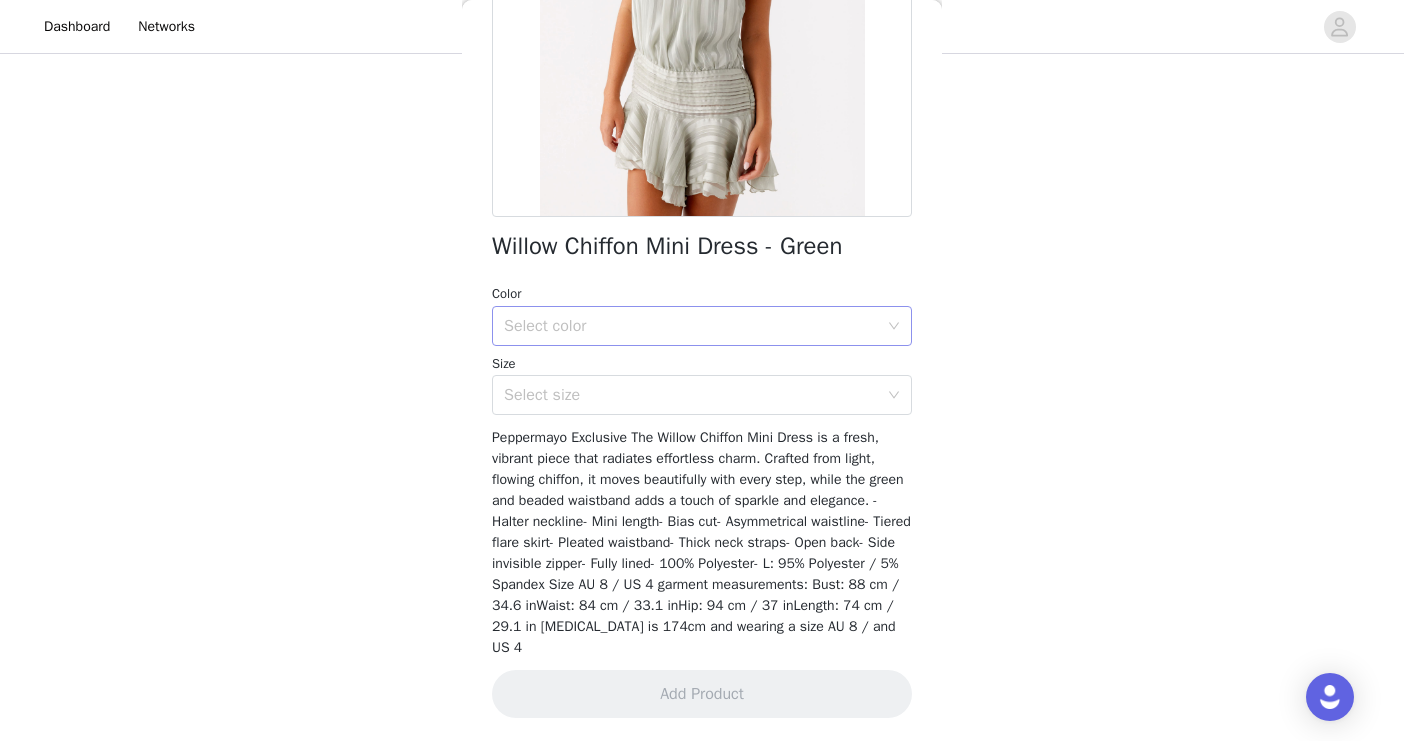 click on "Select color" at bounding box center [691, 326] 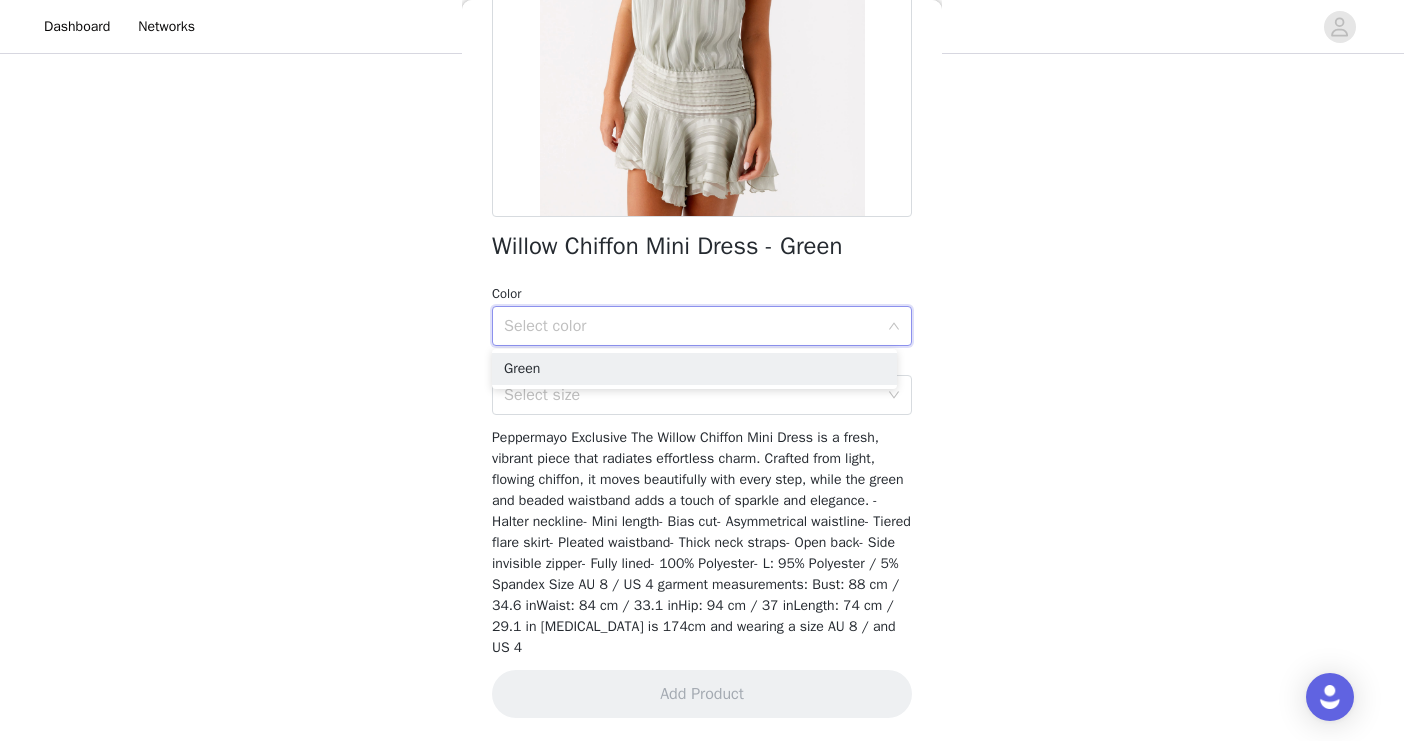 click on "Green" at bounding box center (694, 369) 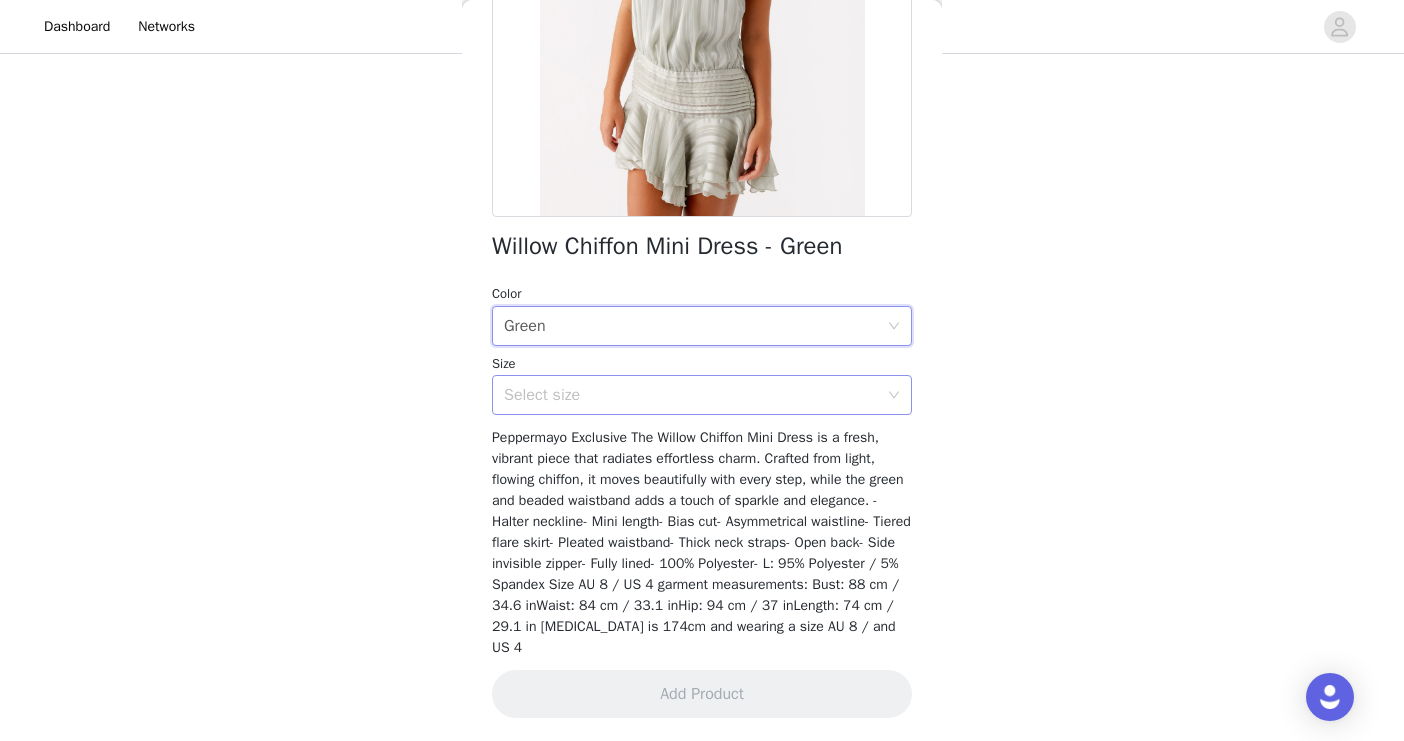 click on "Select size" at bounding box center [691, 395] 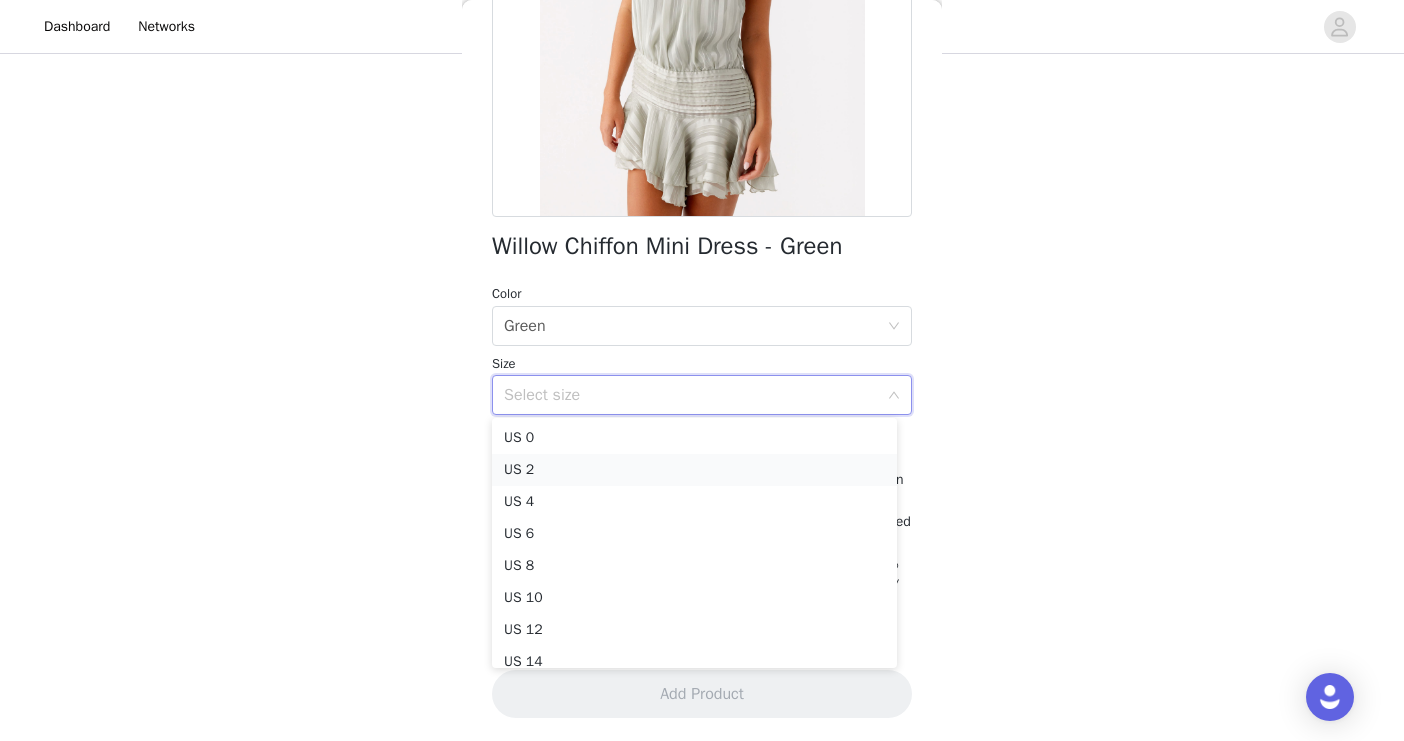 click on "US 2" at bounding box center [694, 470] 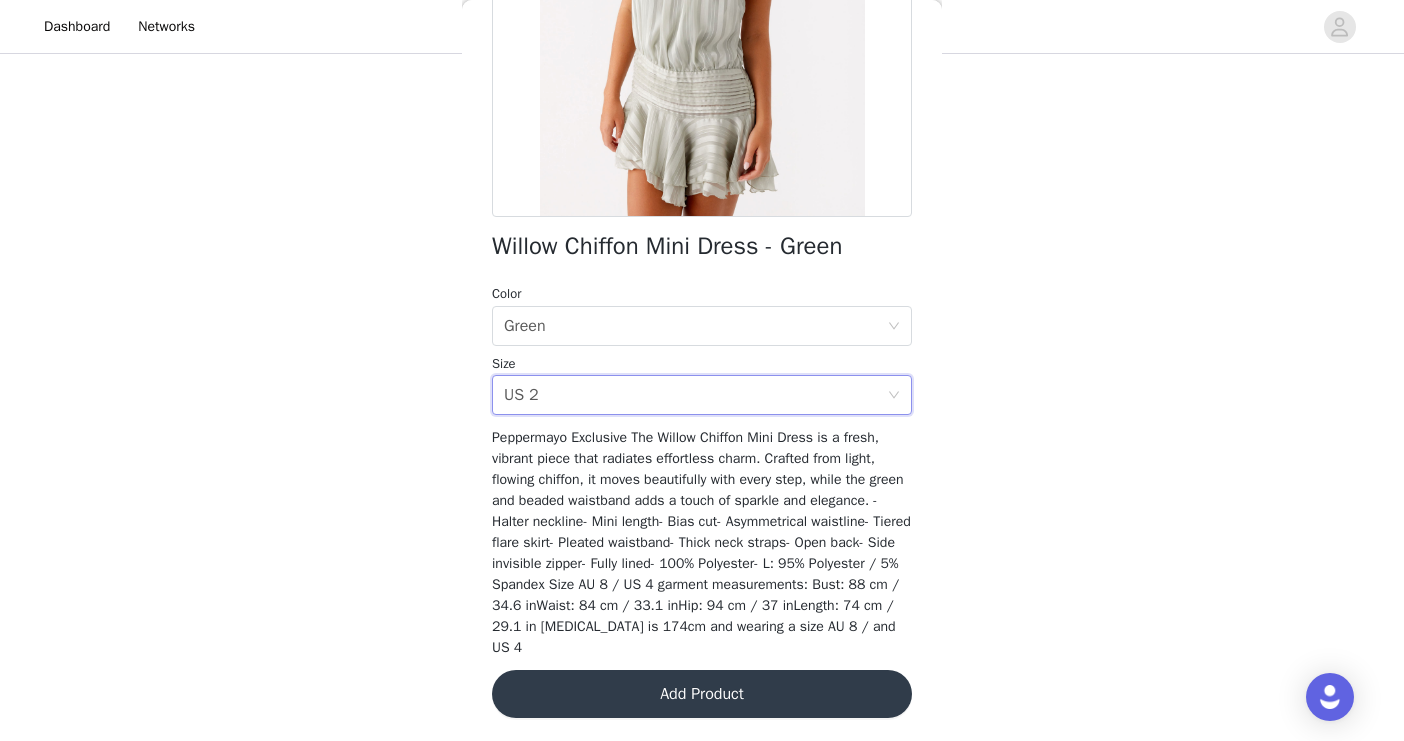 click on "Add Product" at bounding box center (702, 694) 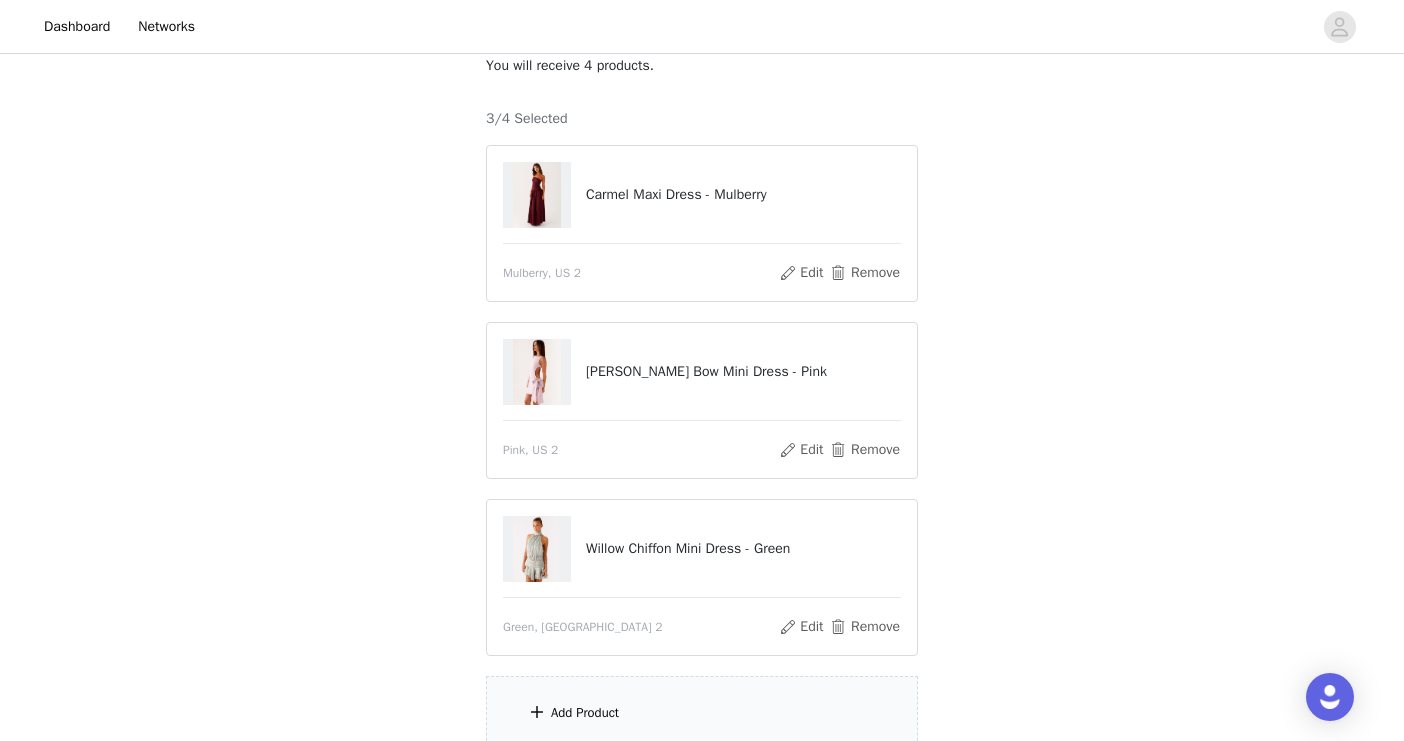 scroll, scrollTop: 264, scrollLeft: 0, axis: vertical 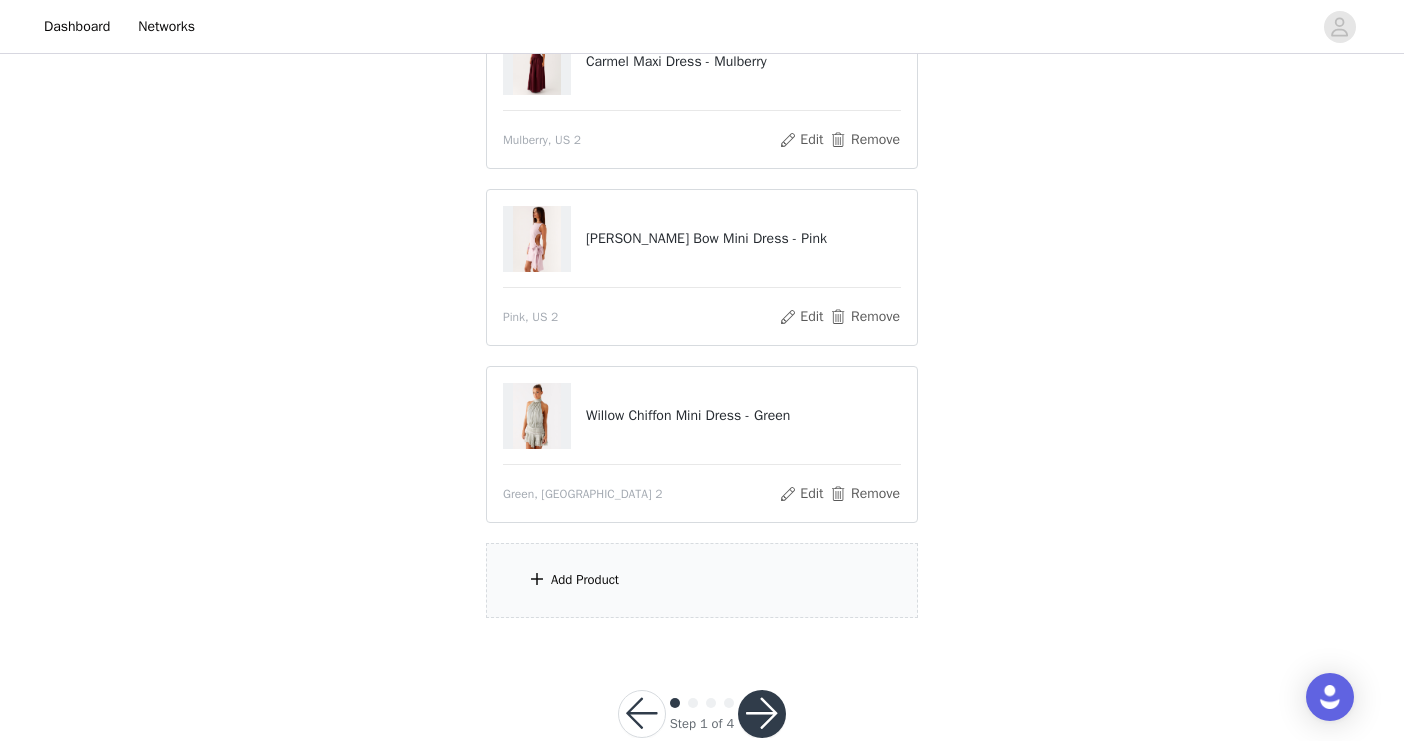 click on "Add Product" at bounding box center [585, 580] 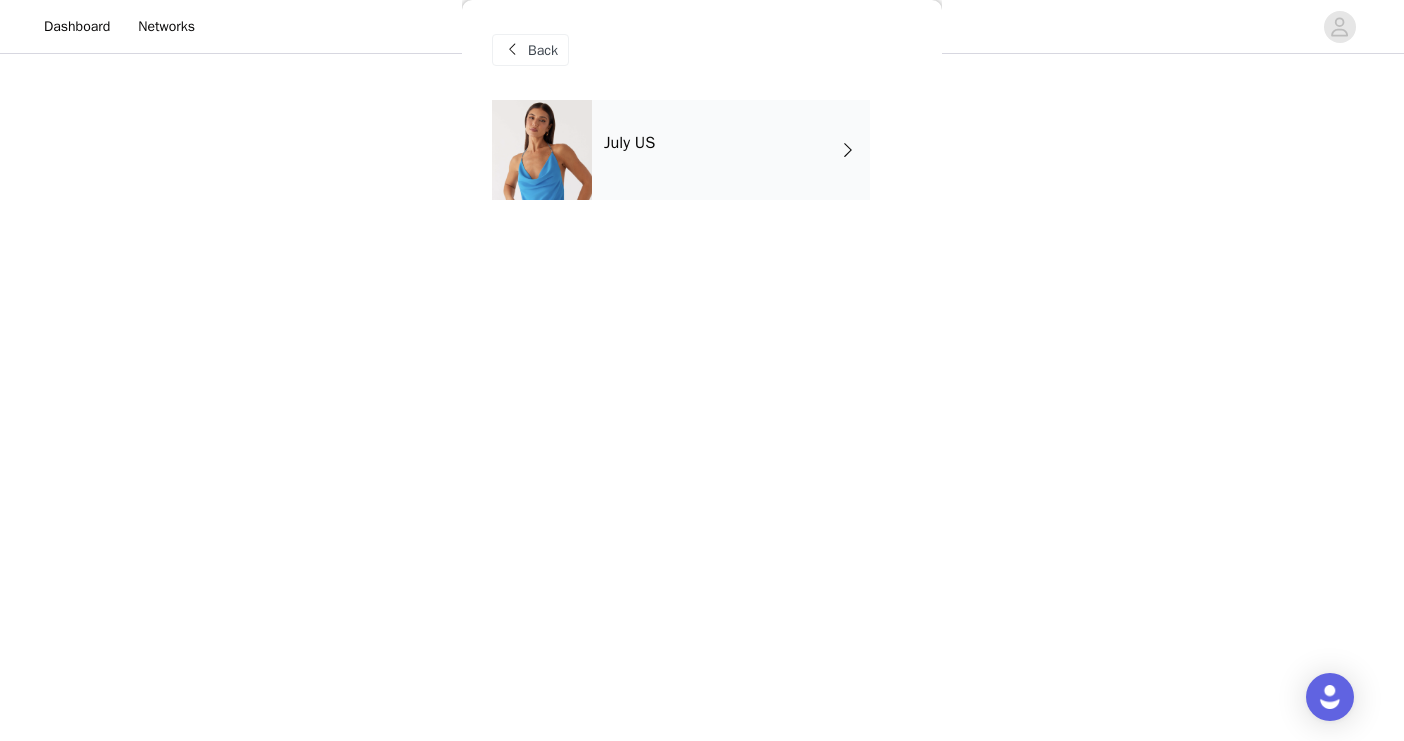 click on "July US" at bounding box center [731, 150] 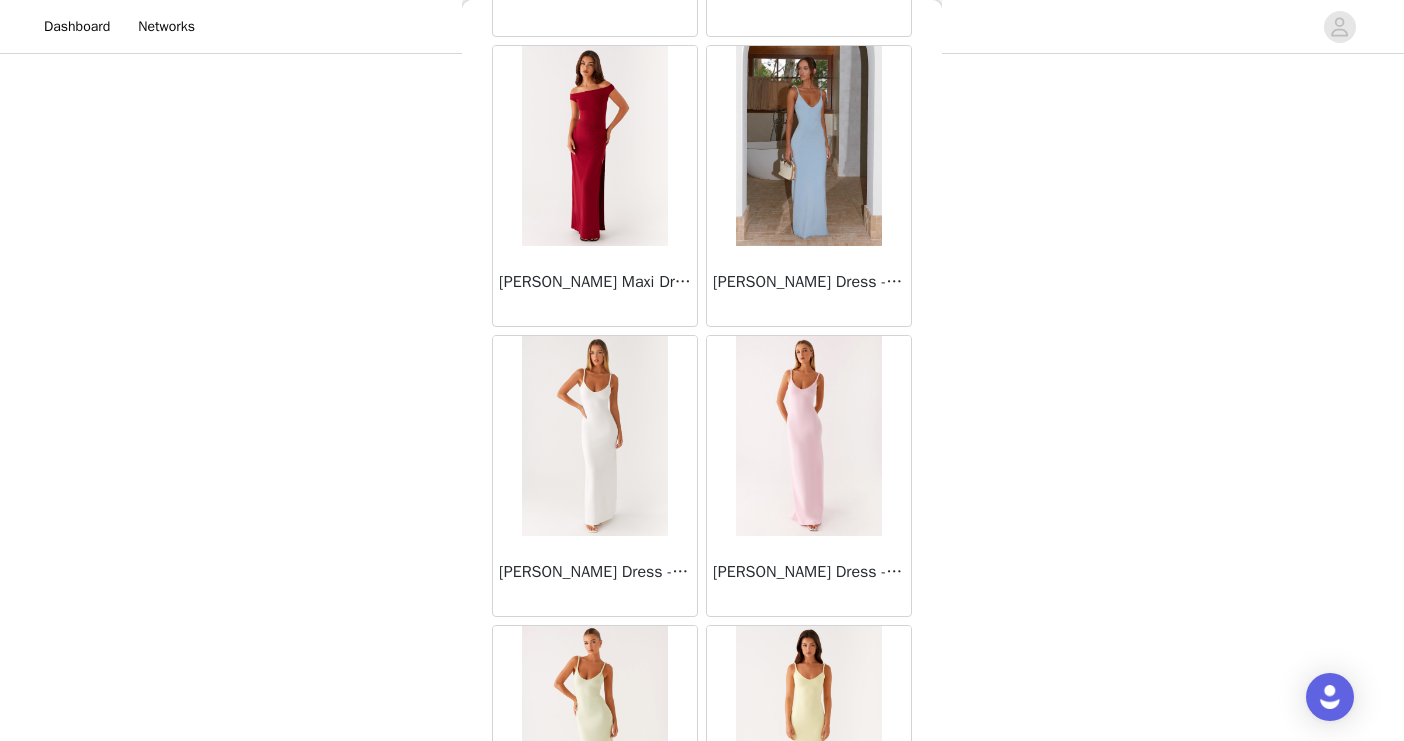 scroll, scrollTop: 2319, scrollLeft: 0, axis: vertical 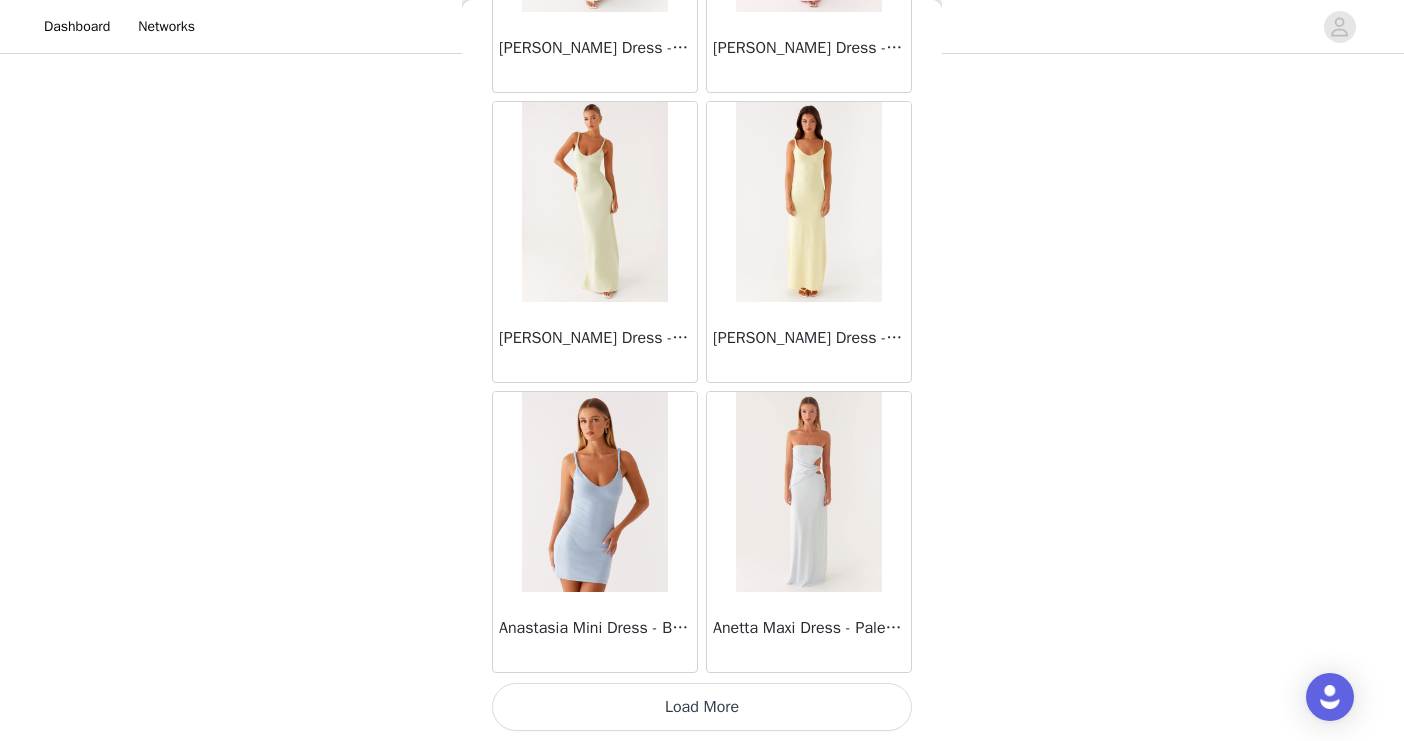 click on "Load More" at bounding box center [702, 707] 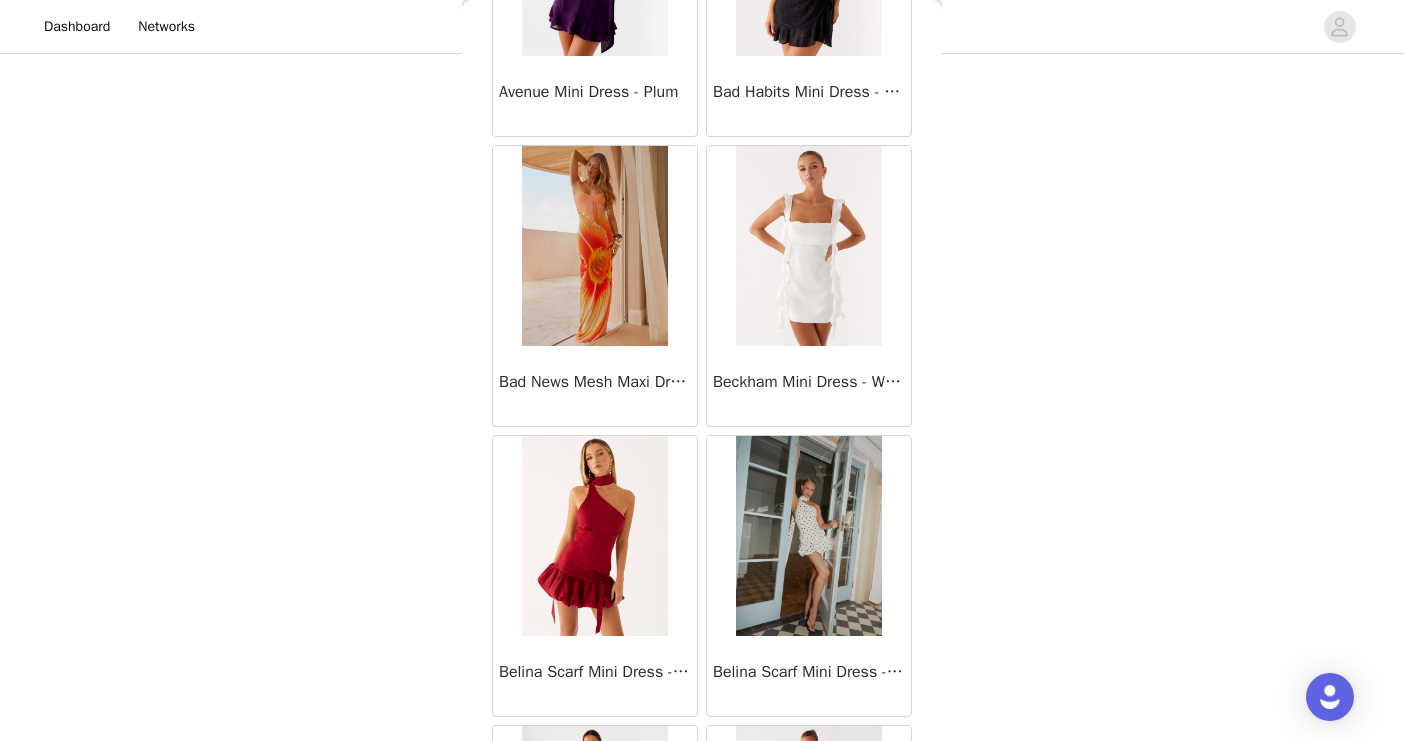 scroll, scrollTop: 5219, scrollLeft: 0, axis: vertical 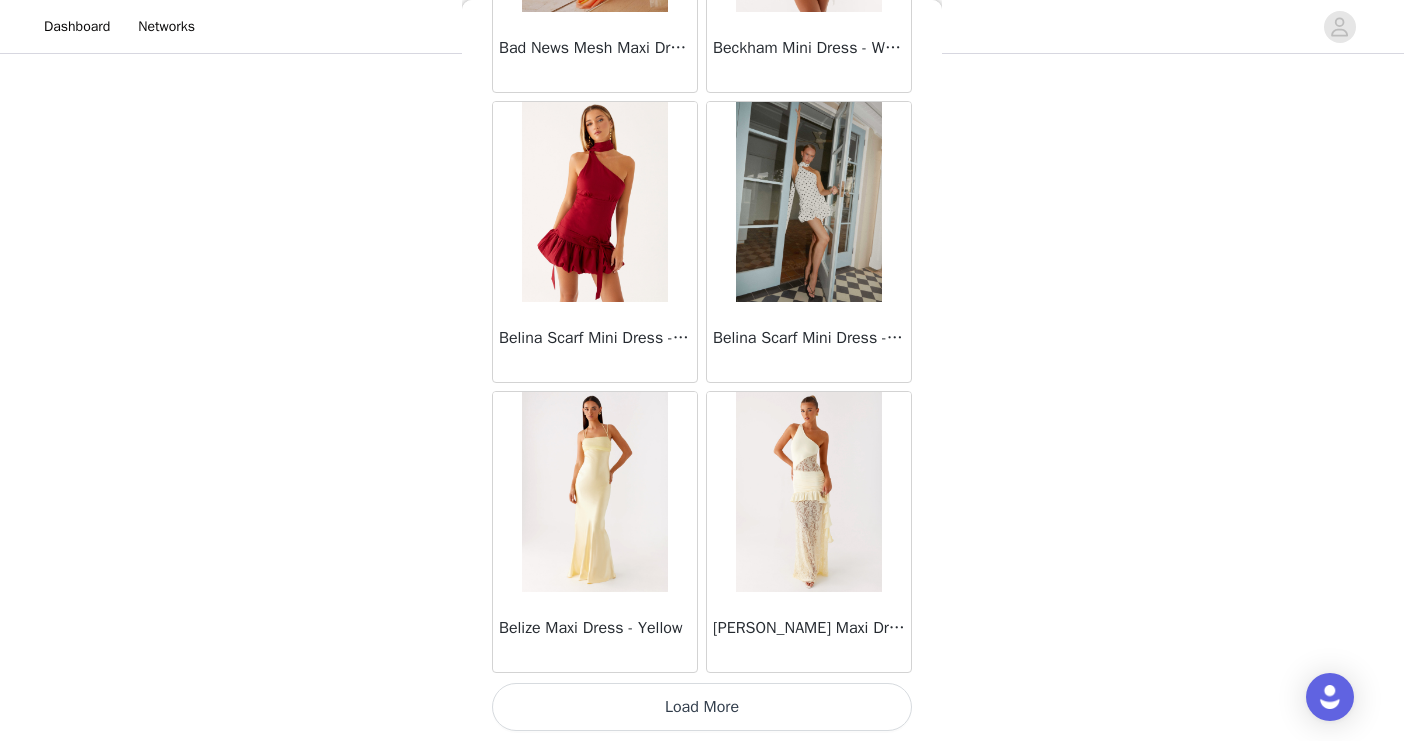 click on "Load More" at bounding box center (702, 707) 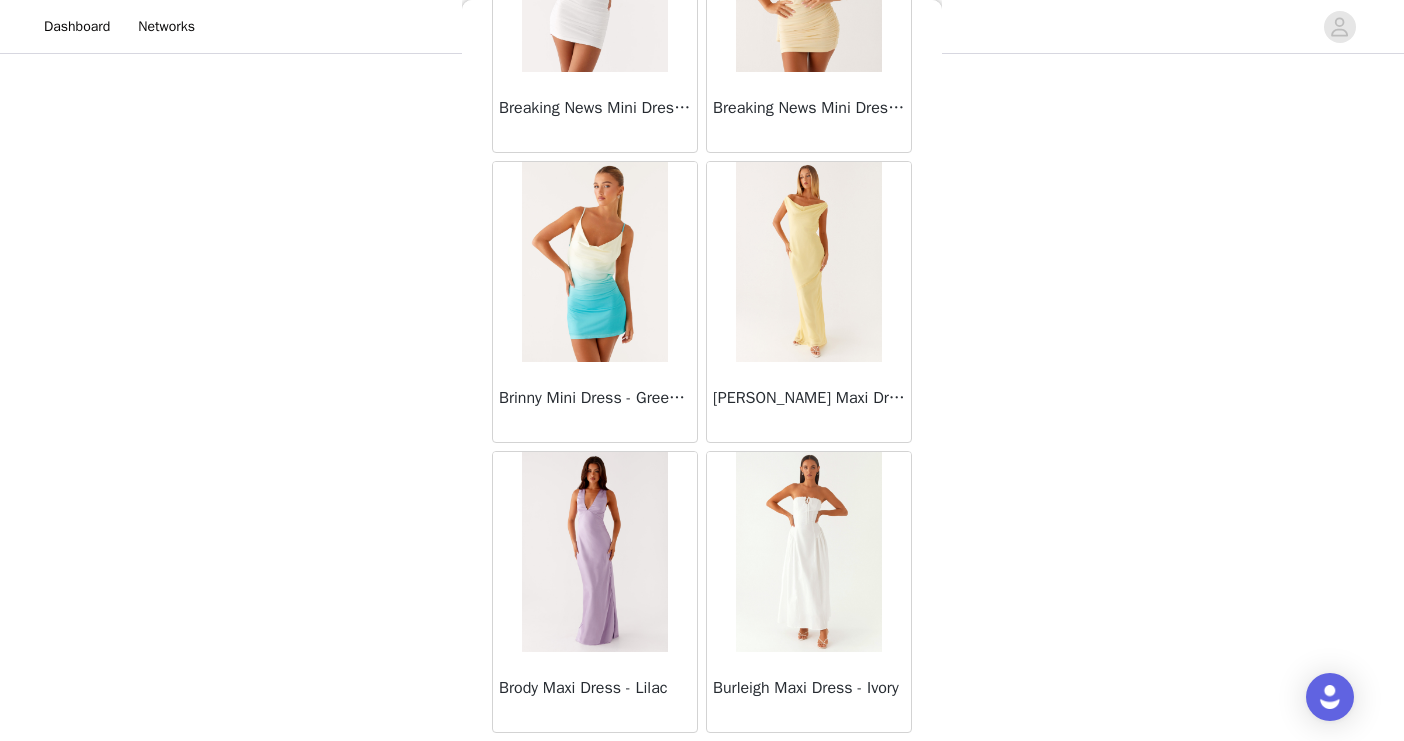 scroll, scrollTop: 8119, scrollLeft: 0, axis: vertical 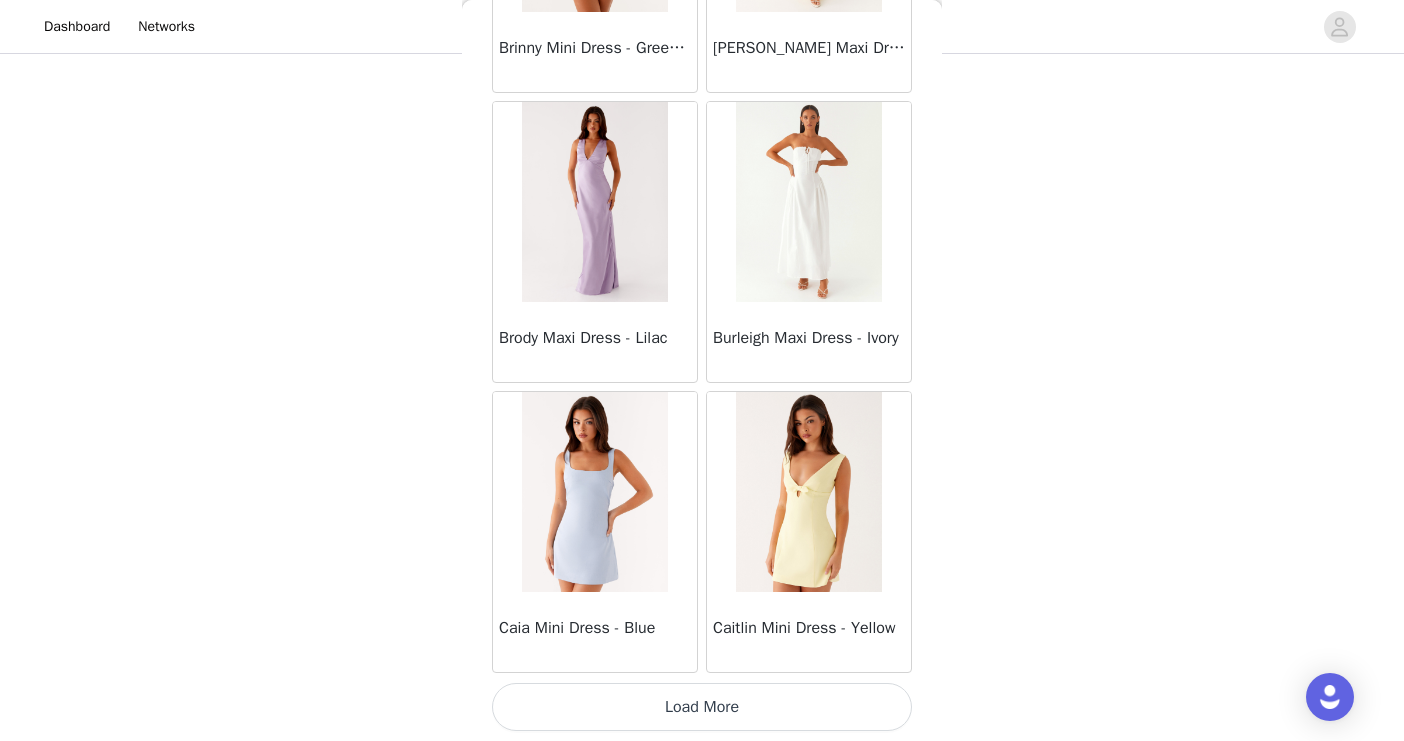 click on "Load More" at bounding box center [702, 707] 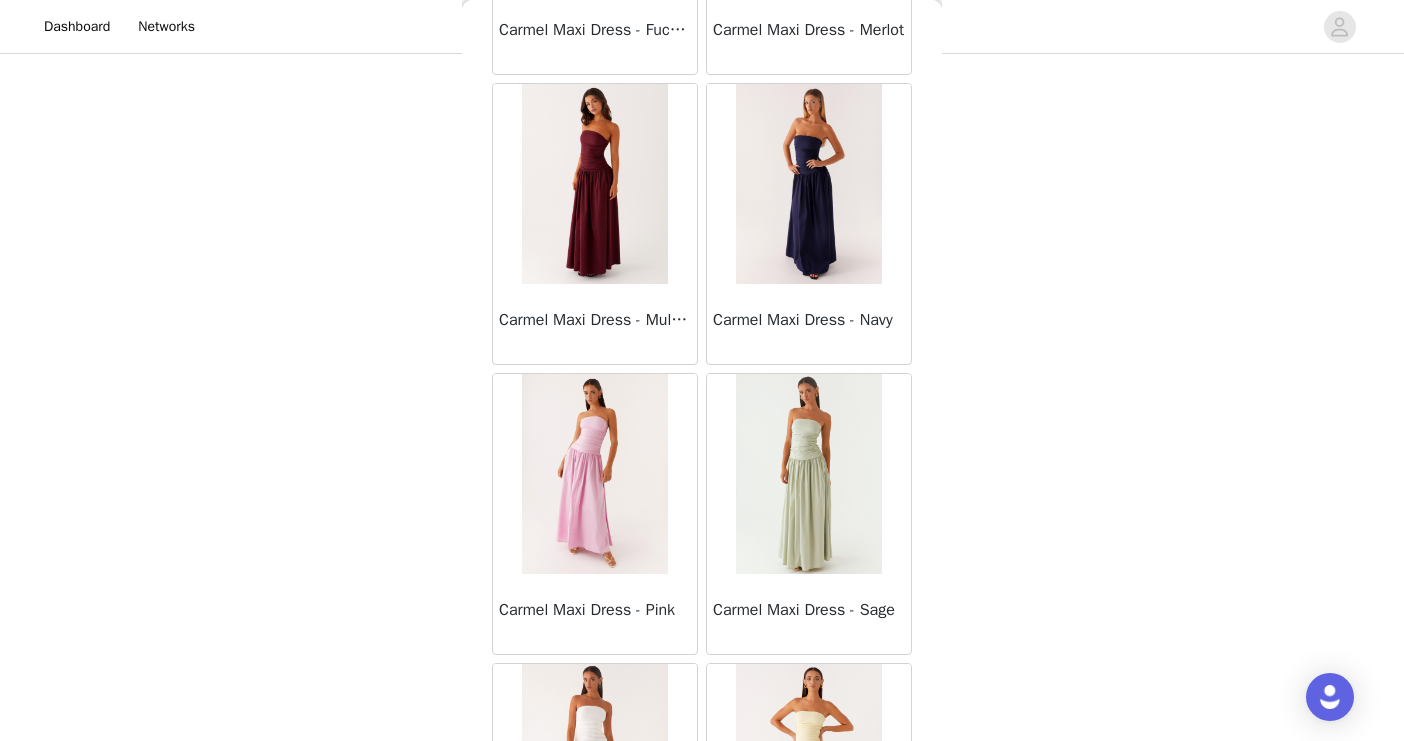 scroll, scrollTop: 11019, scrollLeft: 0, axis: vertical 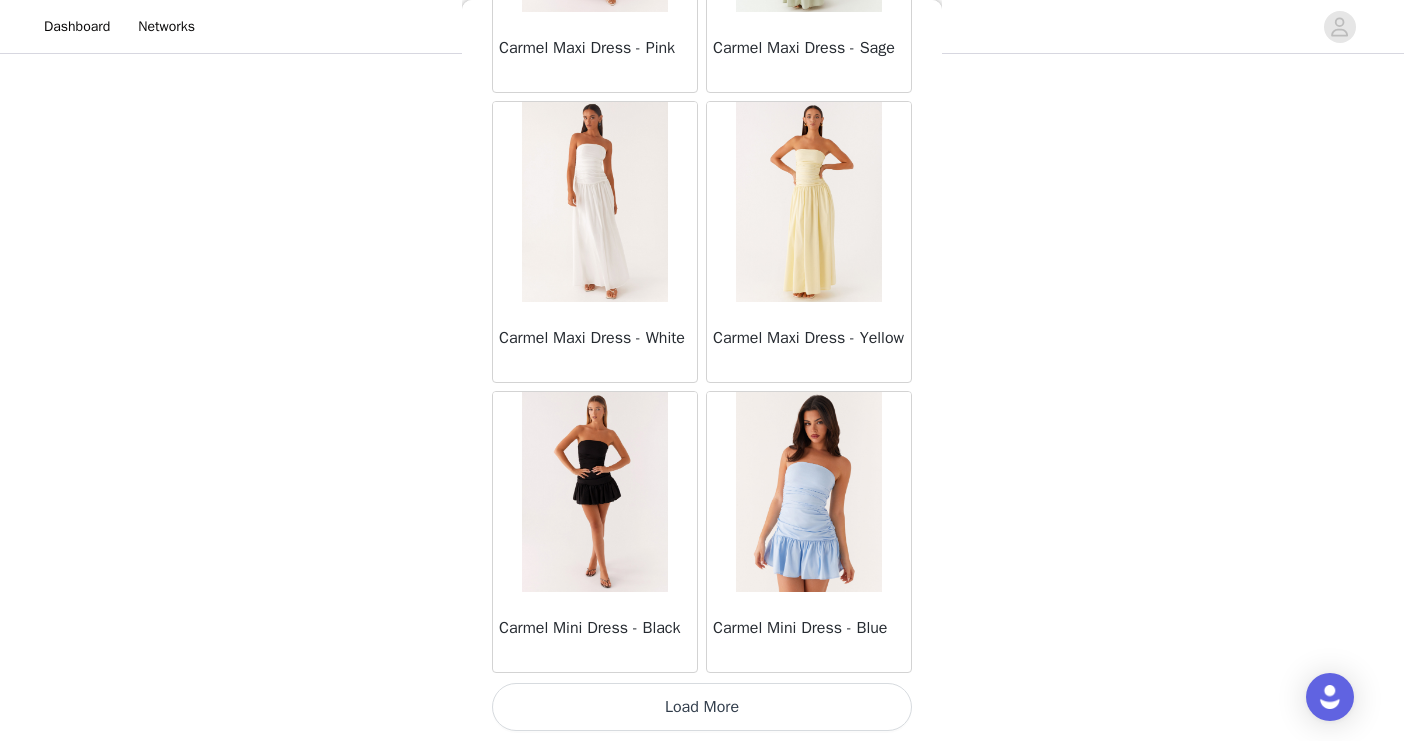 click on "Load More" at bounding box center [702, 707] 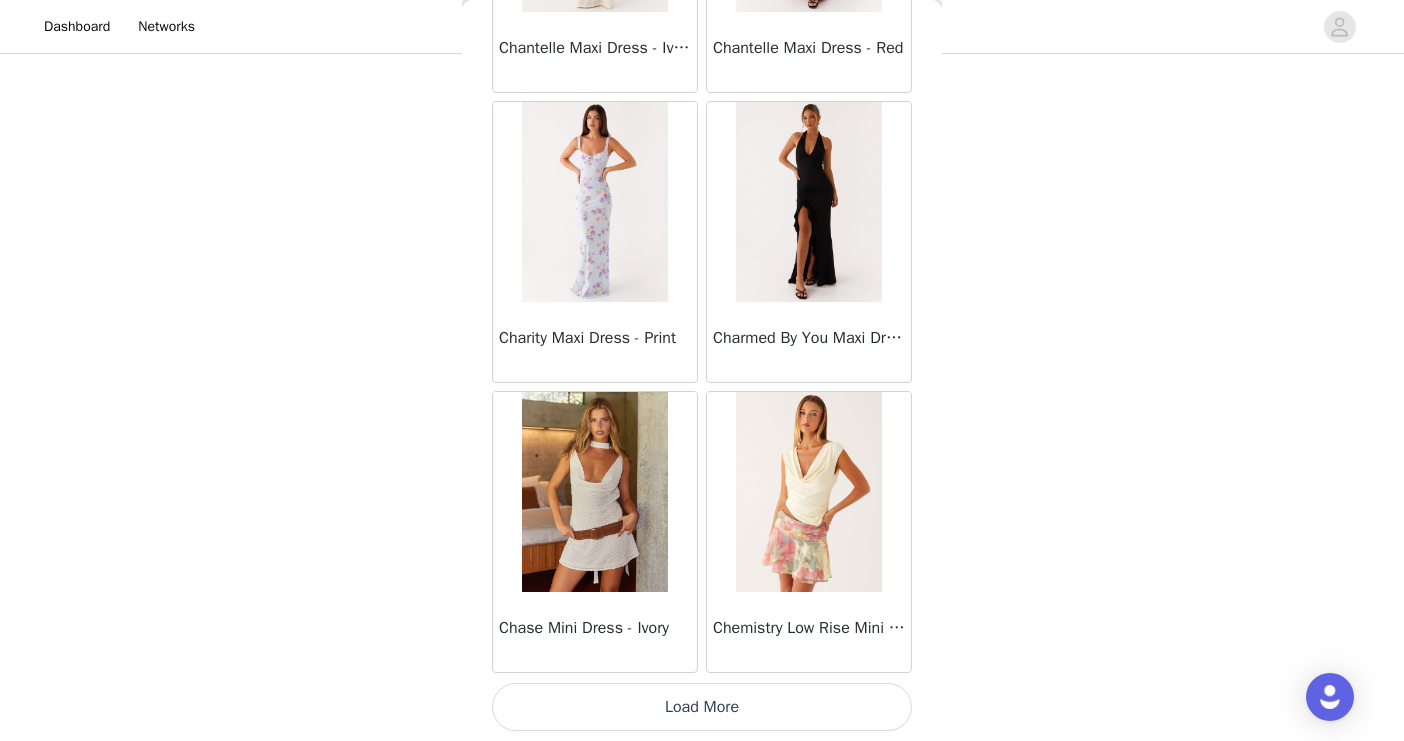 click on "Load More" at bounding box center [702, 707] 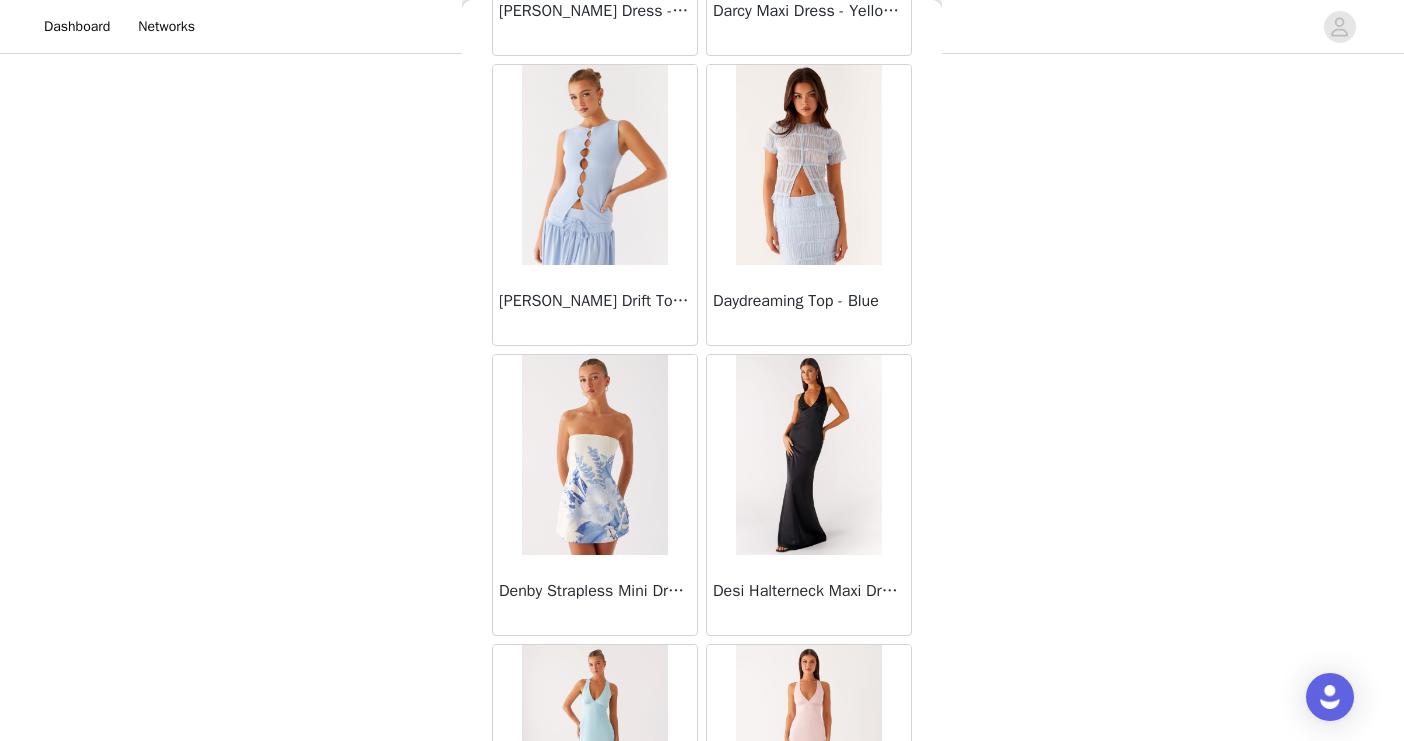 scroll, scrollTop: 16819, scrollLeft: 0, axis: vertical 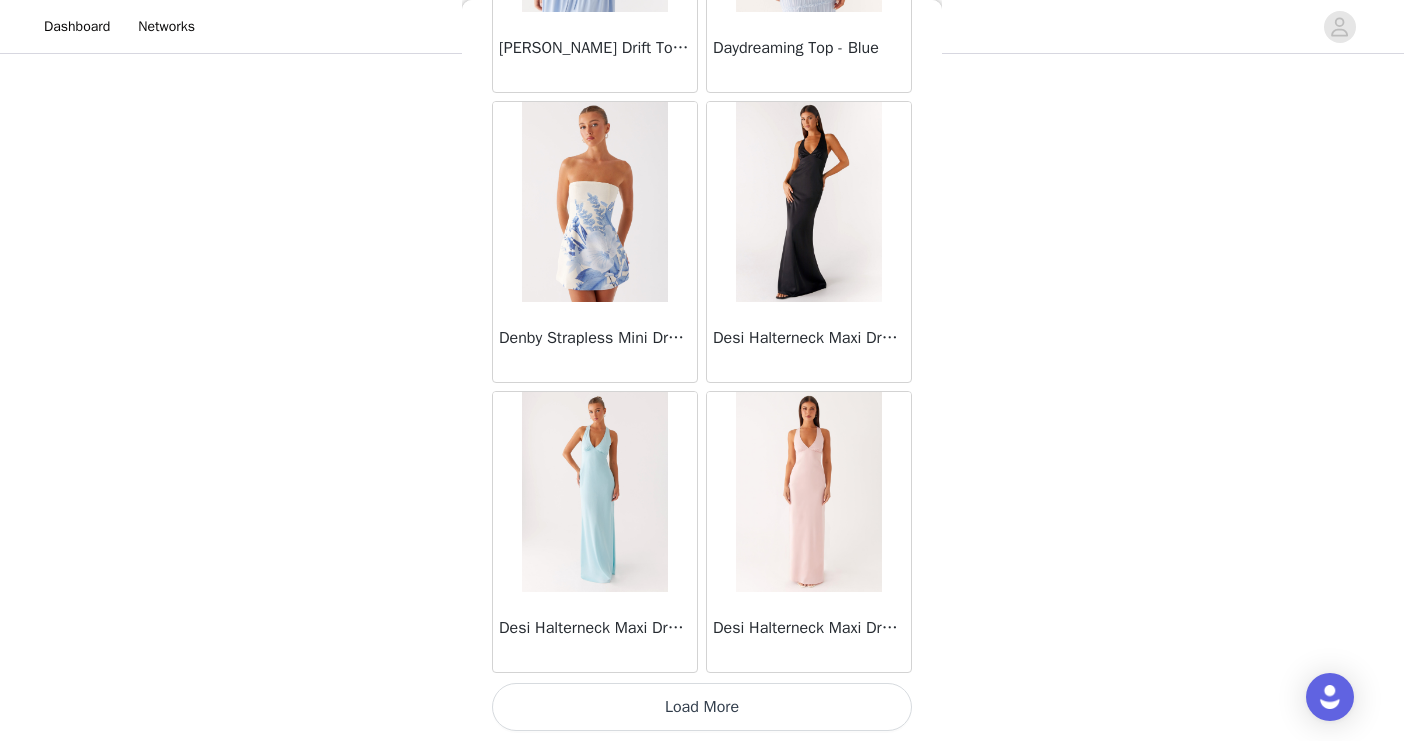 click on "Load More" at bounding box center [702, 707] 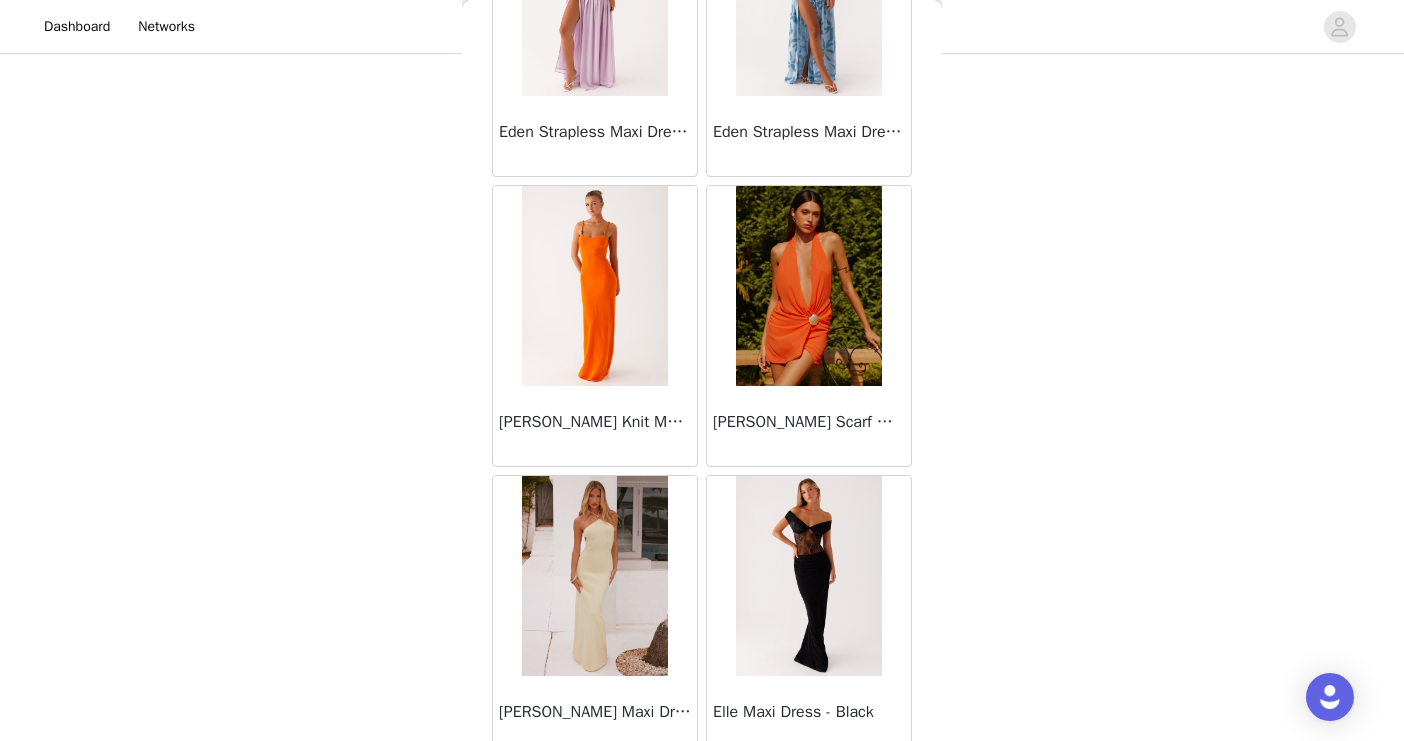 scroll, scrollTop: 19700, scrollLeft: 0, axis: vertical 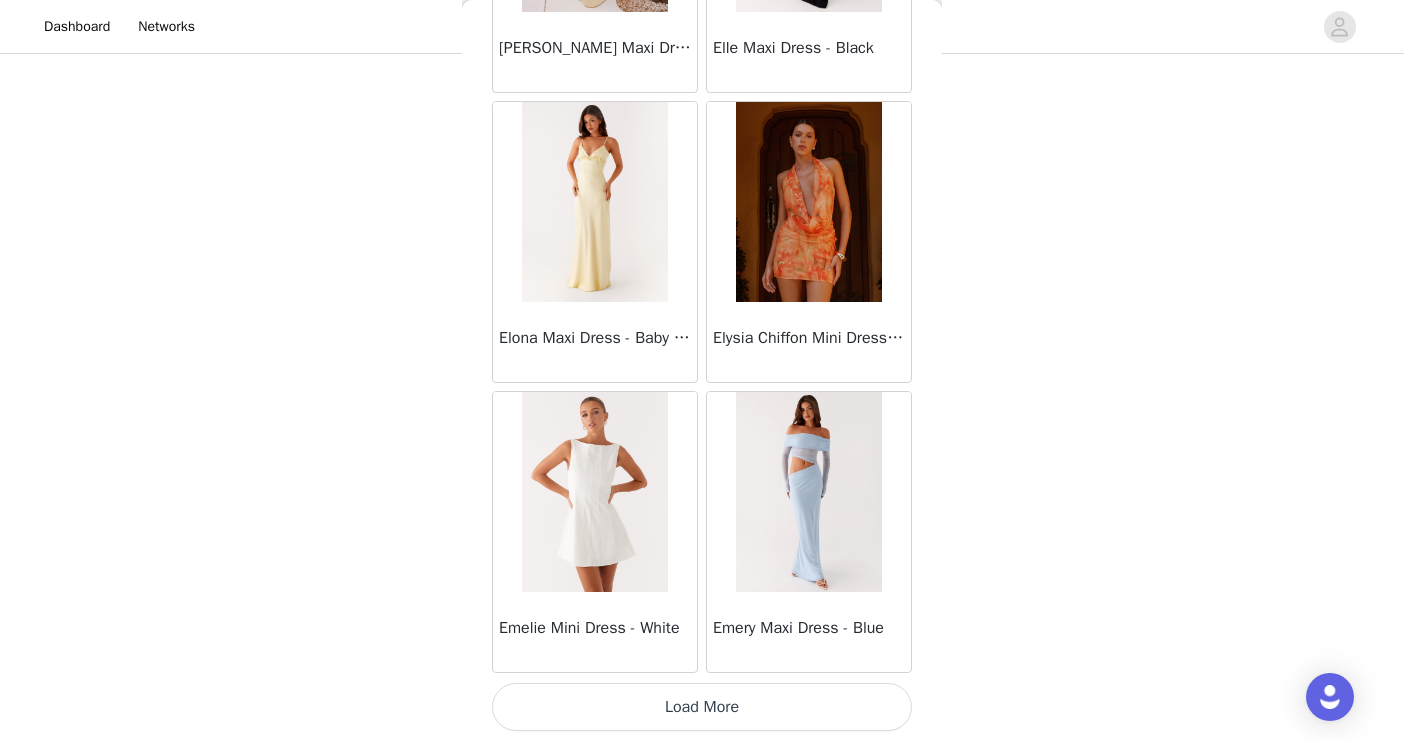 click on "Load More" at bounding box center (702, 707) 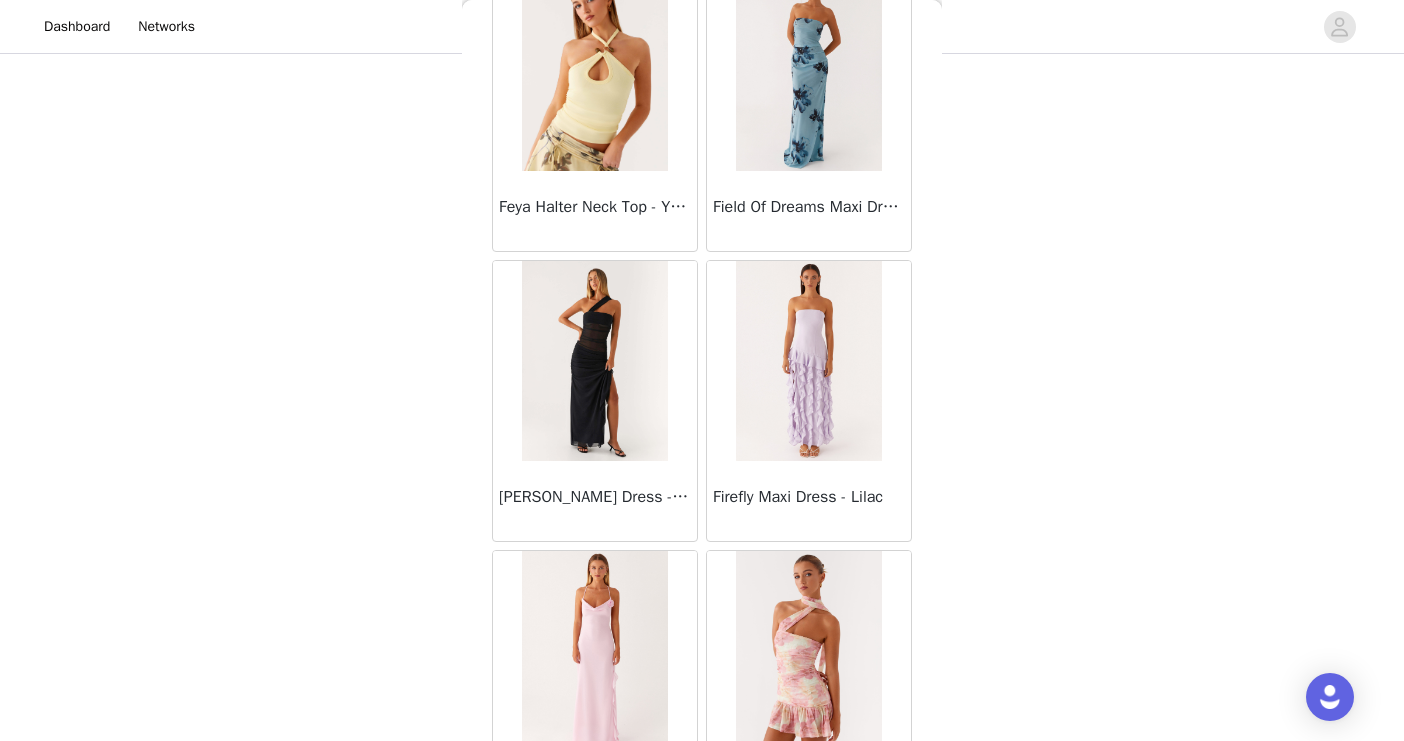 scroll, scrollTop: 22619, scrollLeft: 0, axis: vertical 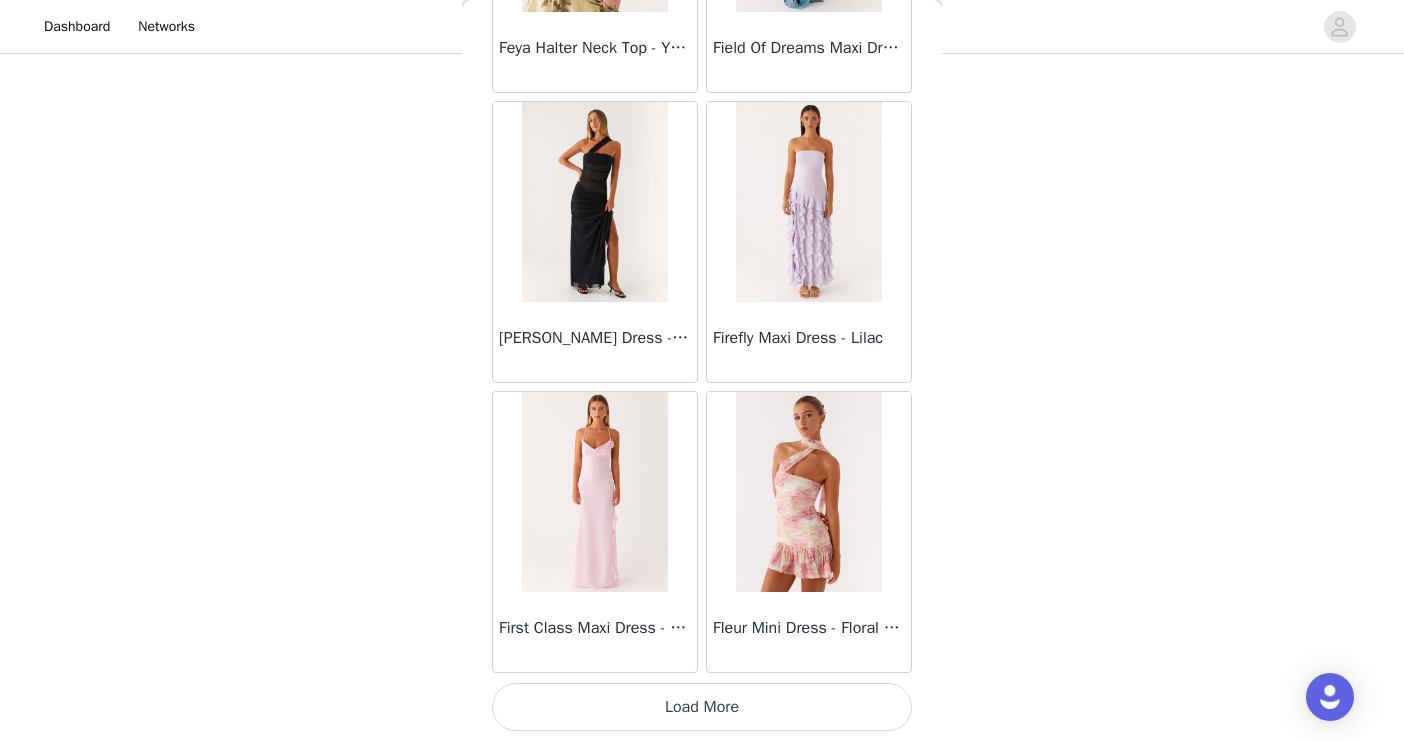 click on "Load More" at bounding box center [702, 707] 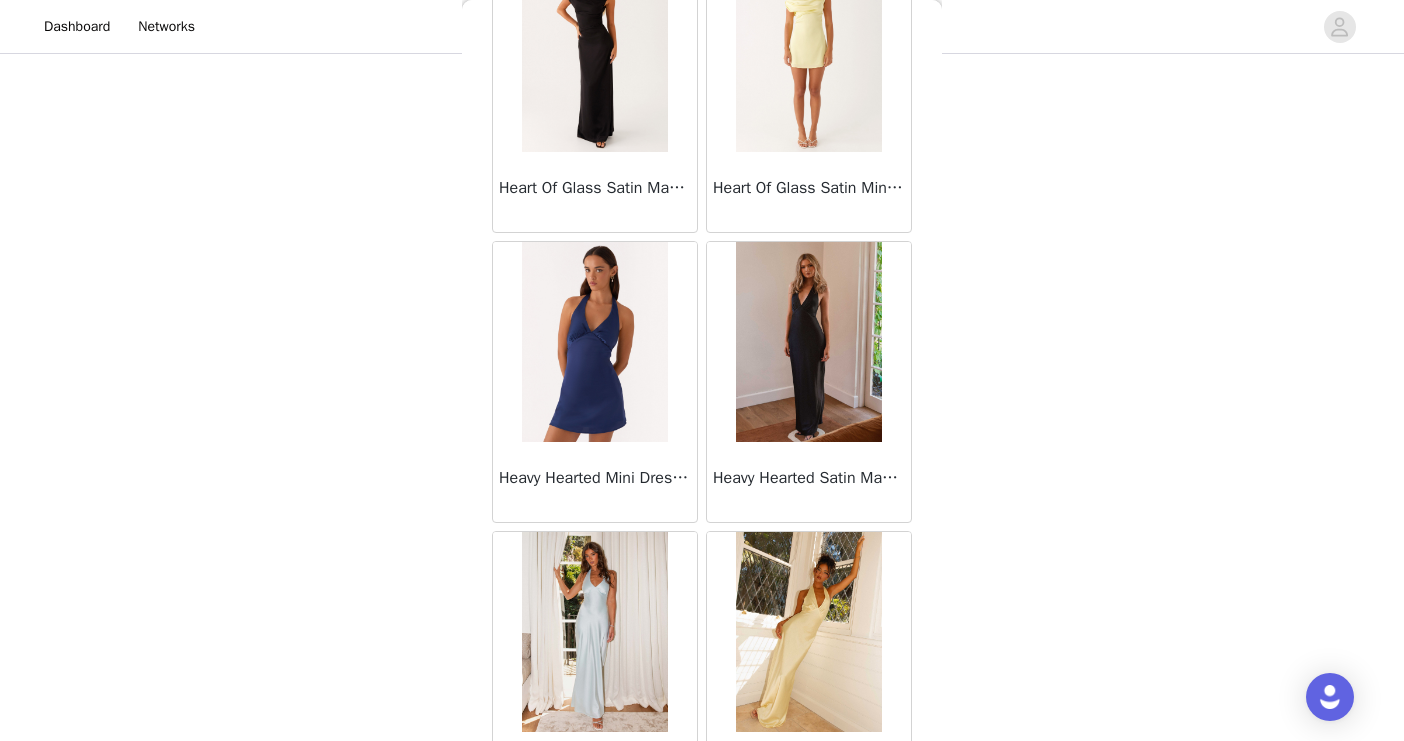 scroll, scrollTop: 25519, scrollLeft: 0, axis: vertical 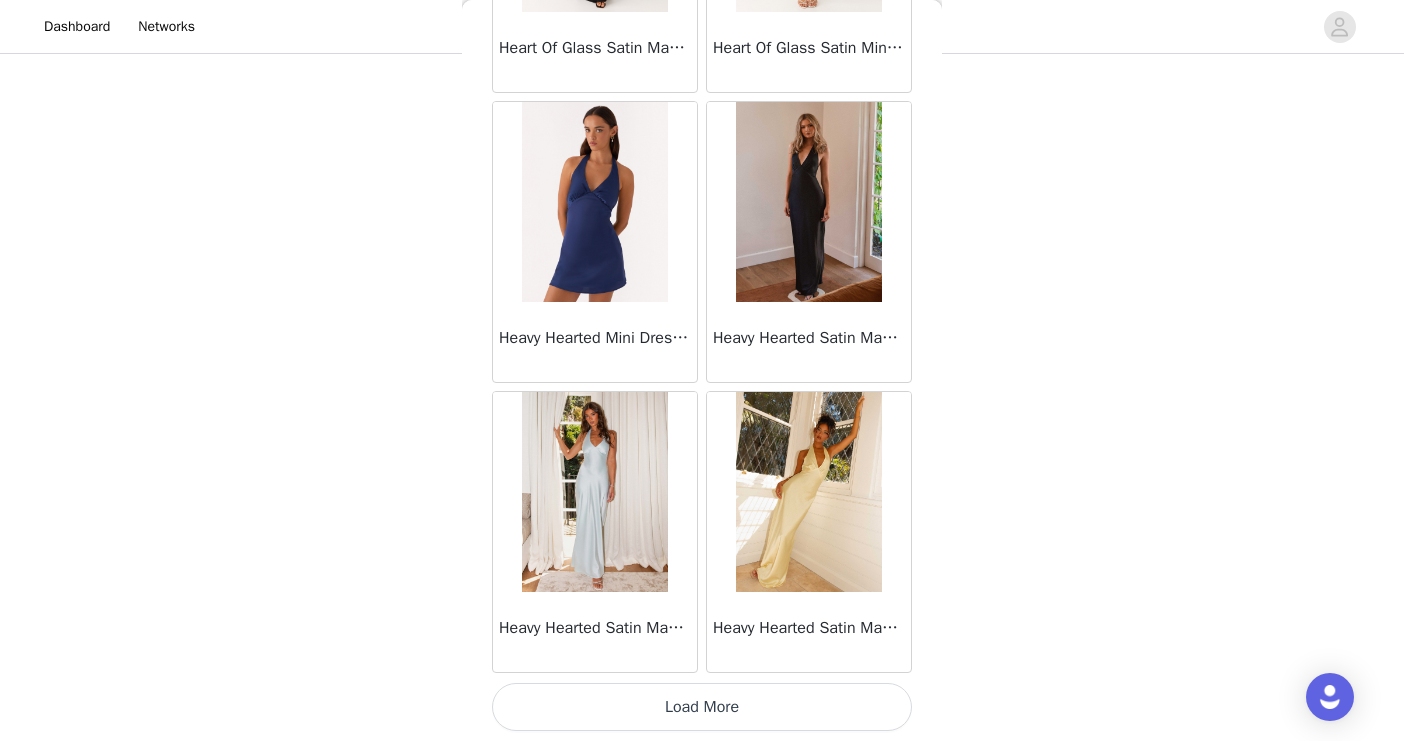 click on "Load More" at bounding box center [702, 707] 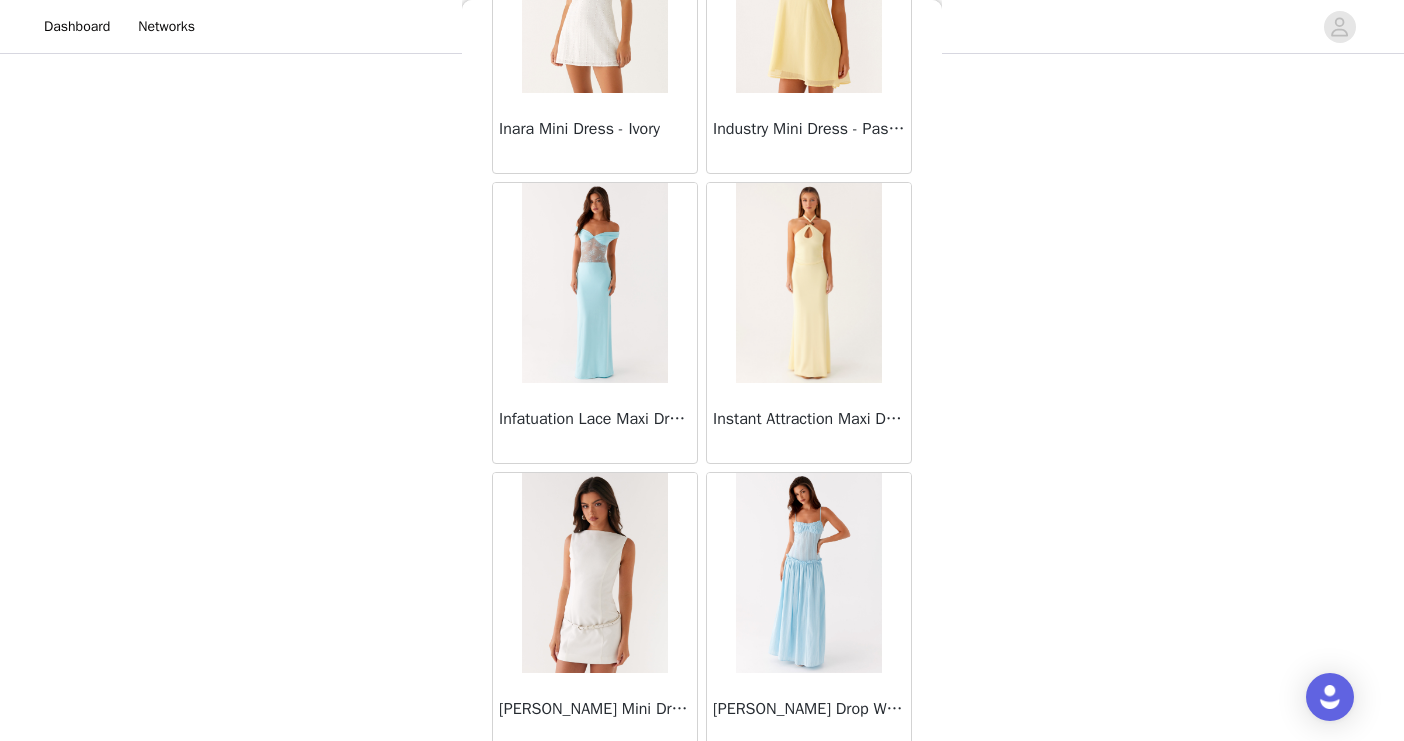 scroll, scrollTop: 28419, scrollLeft: 0, axis: vertical 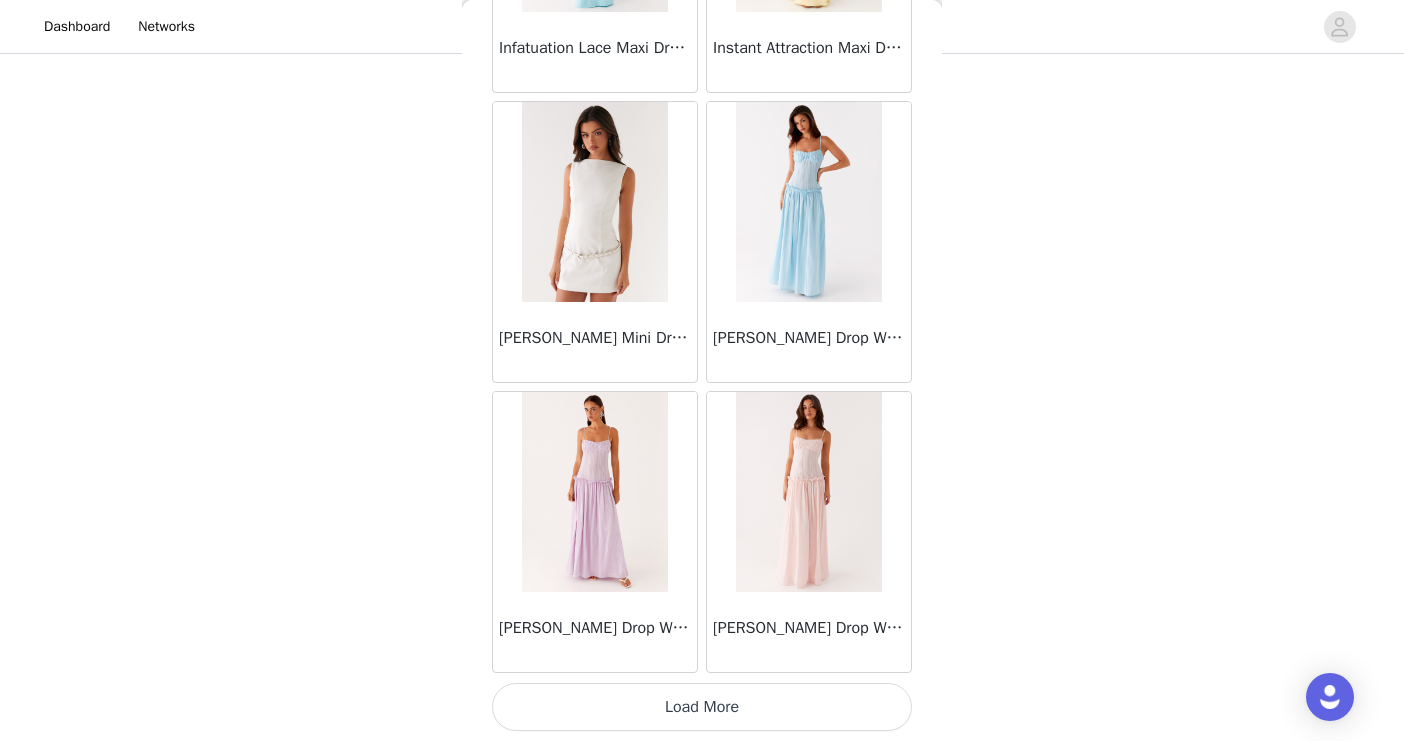 click on "Load More" at bounding box center (702, 707) 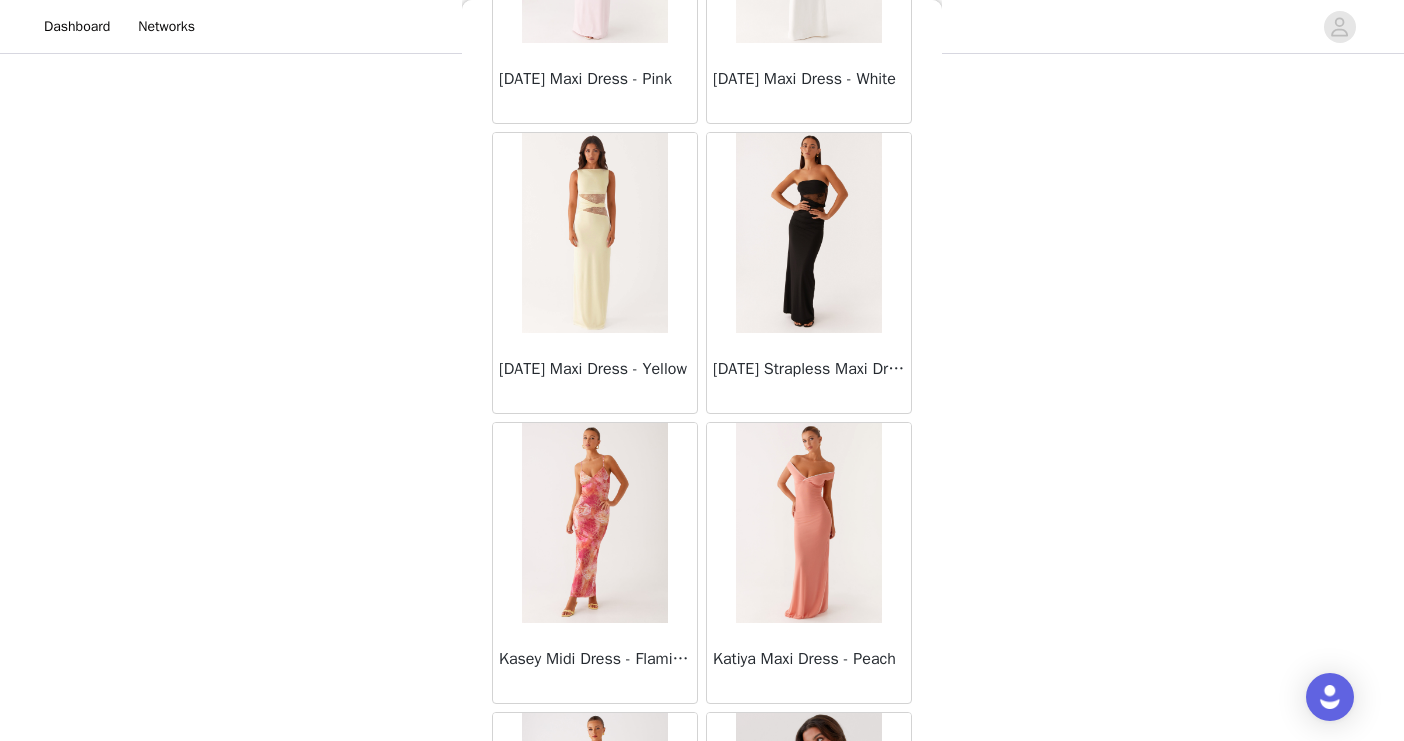 scroll, scrollTop: 31319, scrollLeft: 0, axis: vertical 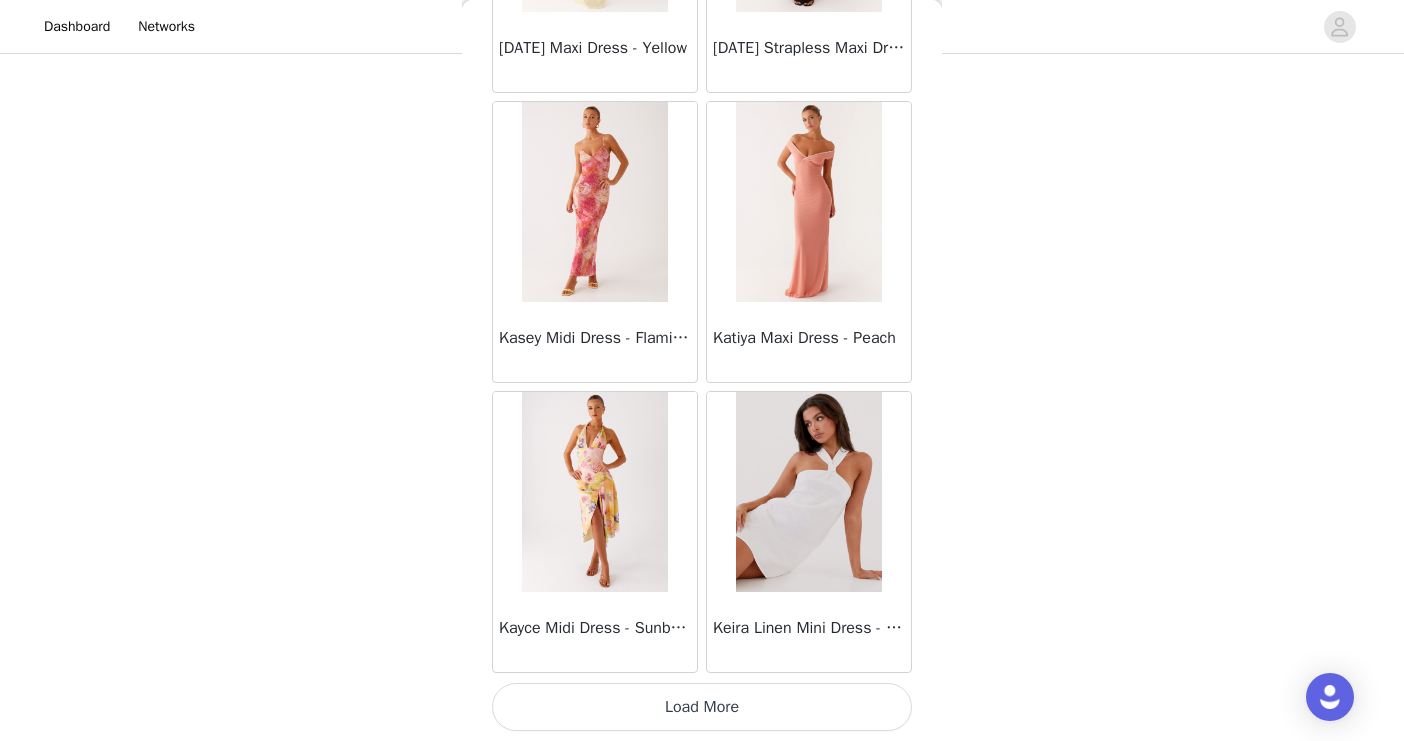 click on "Load More" at bounding box center [702, 707] 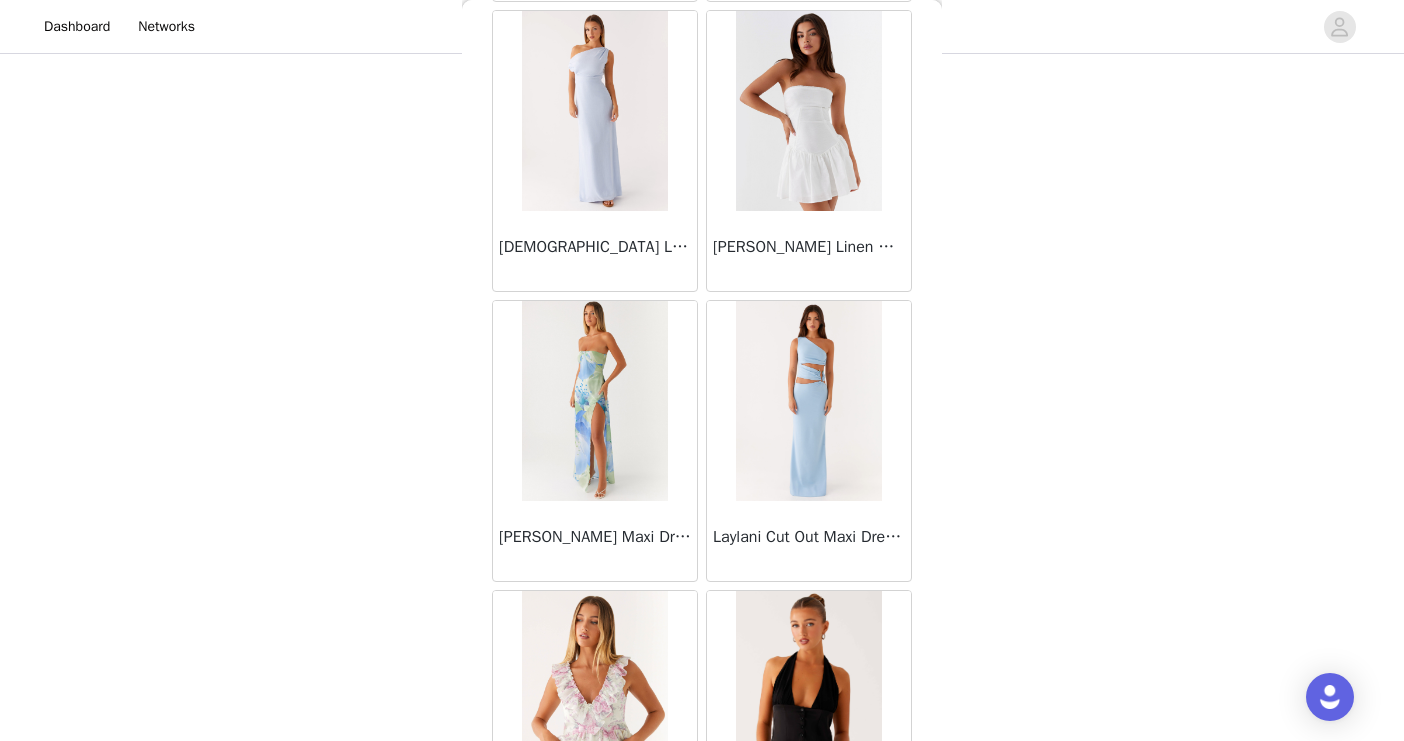 scroll, scrollTop: 32711, scrollLeft: 0, axis: vertical 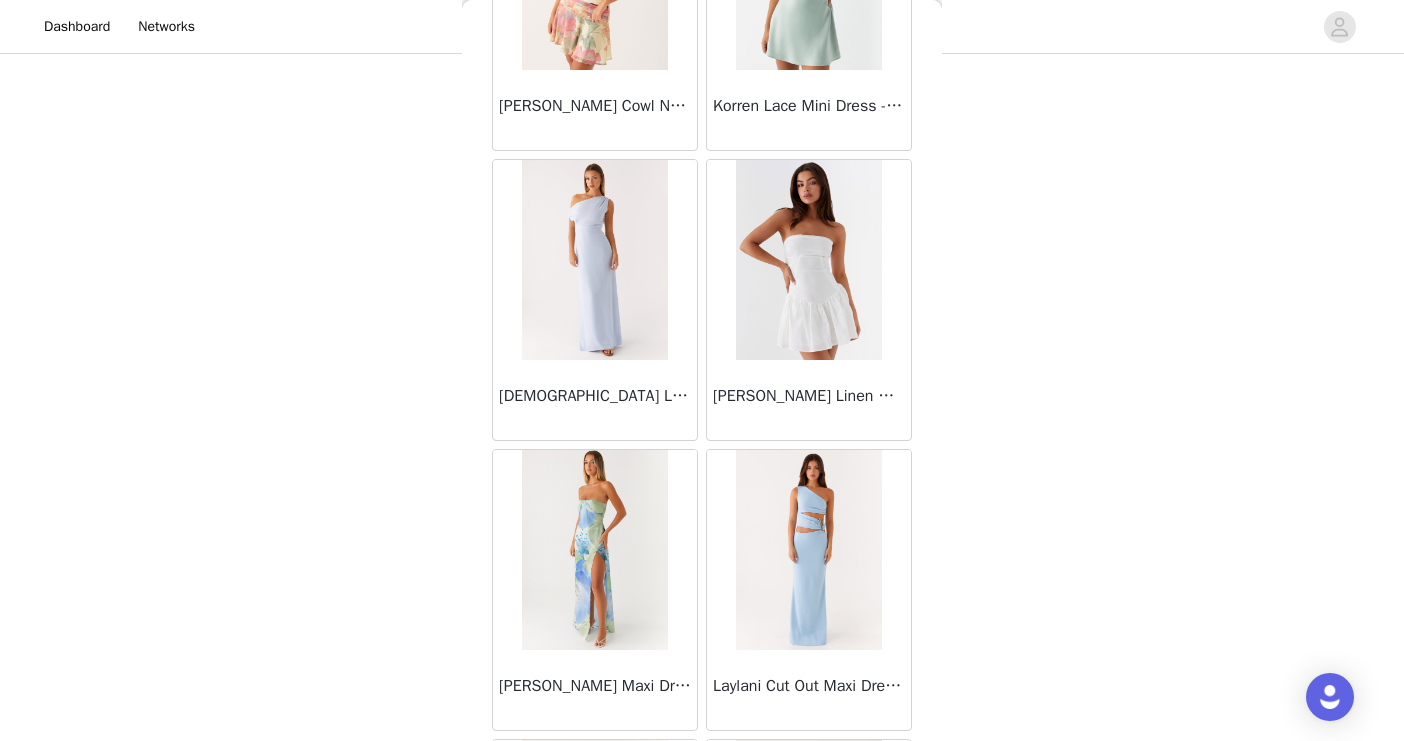 click at bounding box center (808, 550) 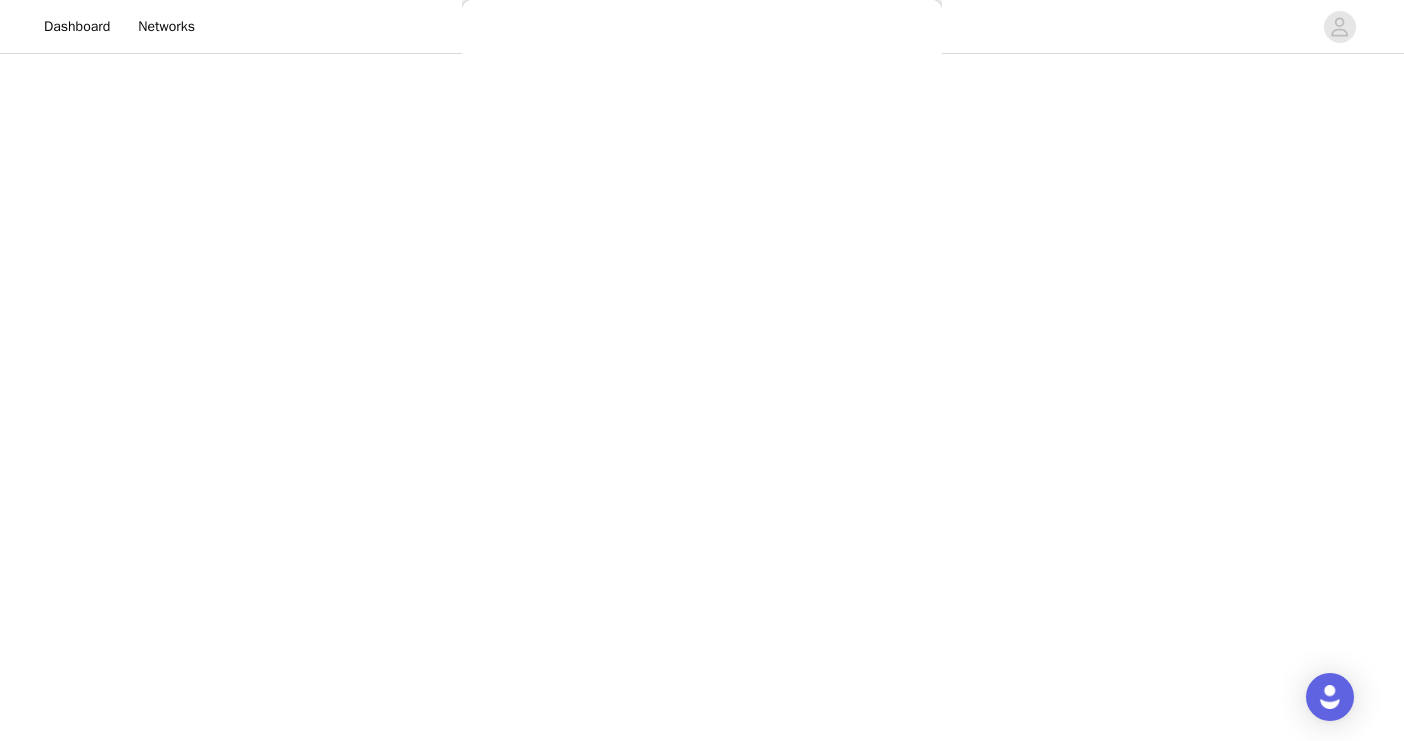scroll, scrollTop: 333, scrollLeft: 0, axis: vertical 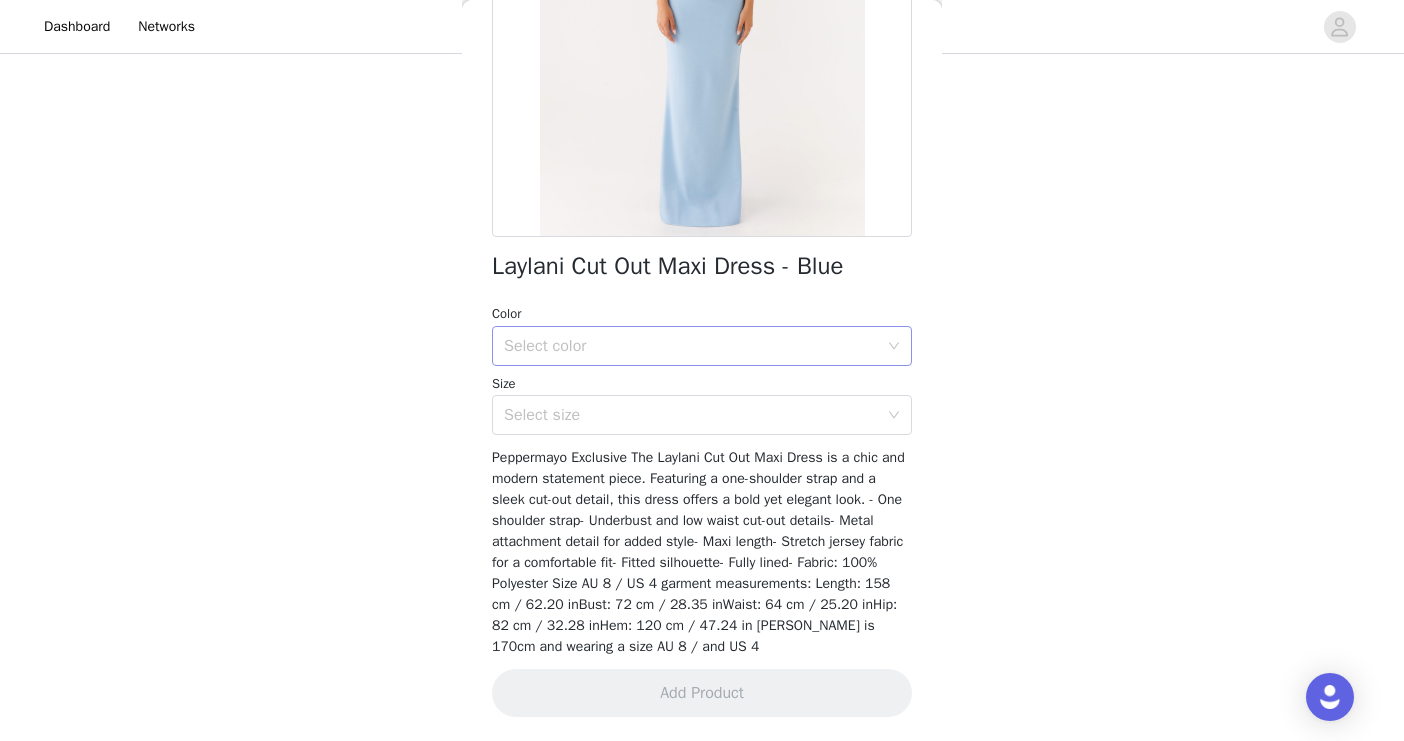 click on "Select color" at bounding box center (695, 346) 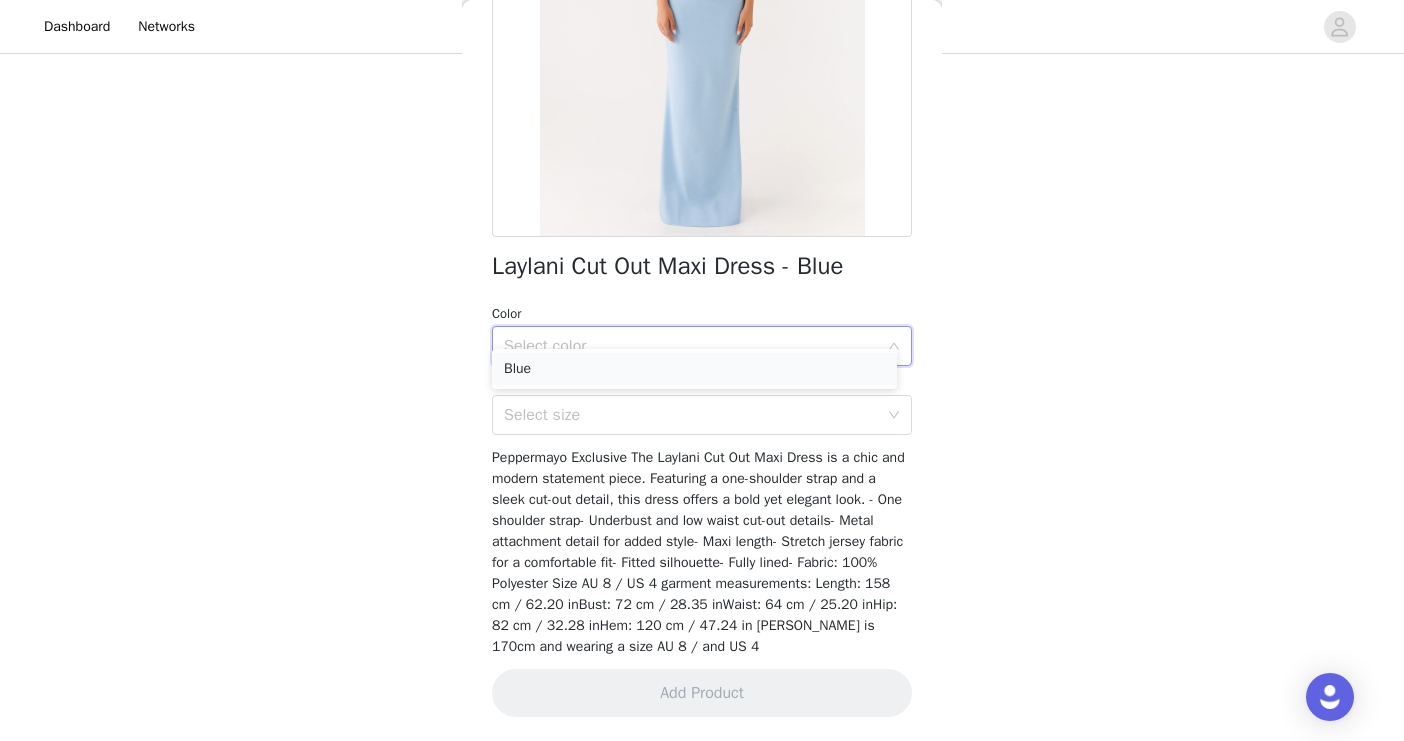click on "Blue" at bounding box center [694, 369] 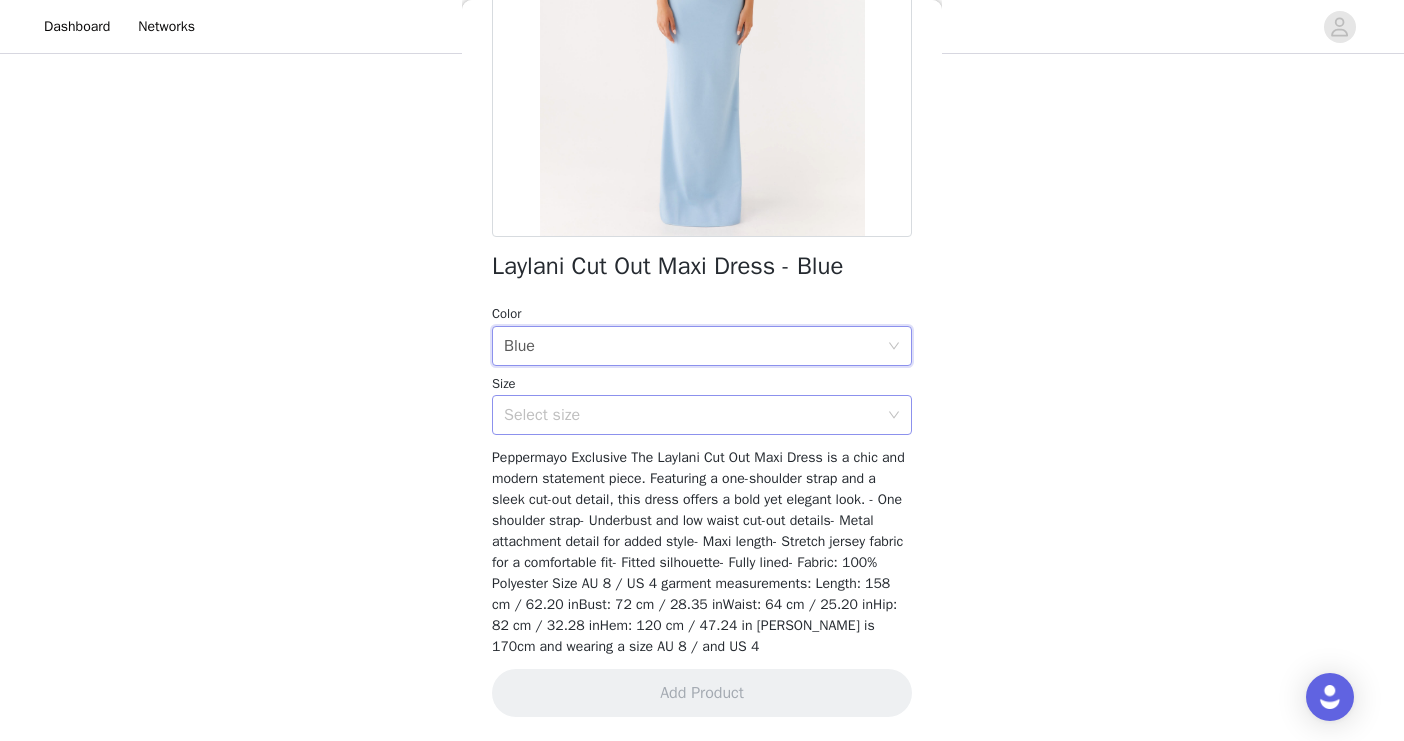 click on "Select size" at bounding box center (691, 415) 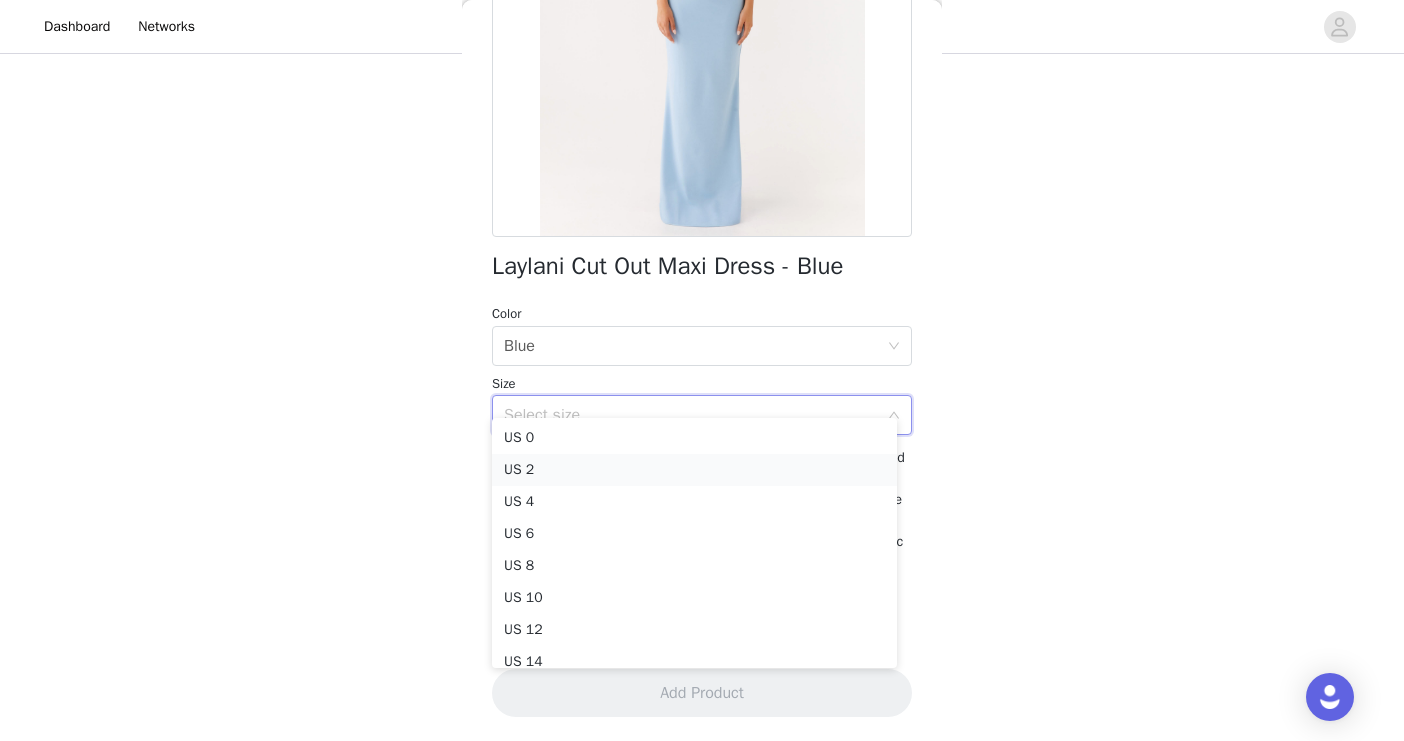click on "US 2" at bounding box center [694, 470] 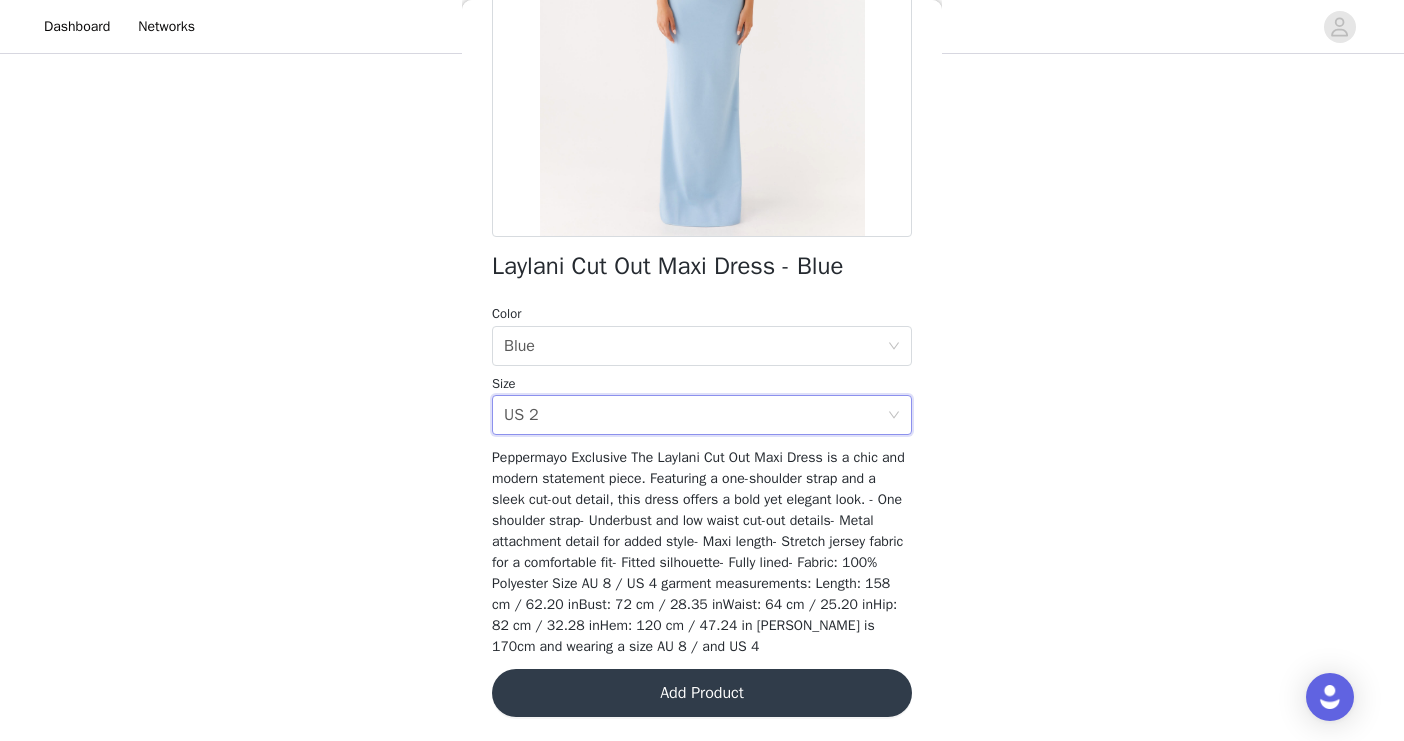 click on "Add Product" at bounding box center [702, 693] 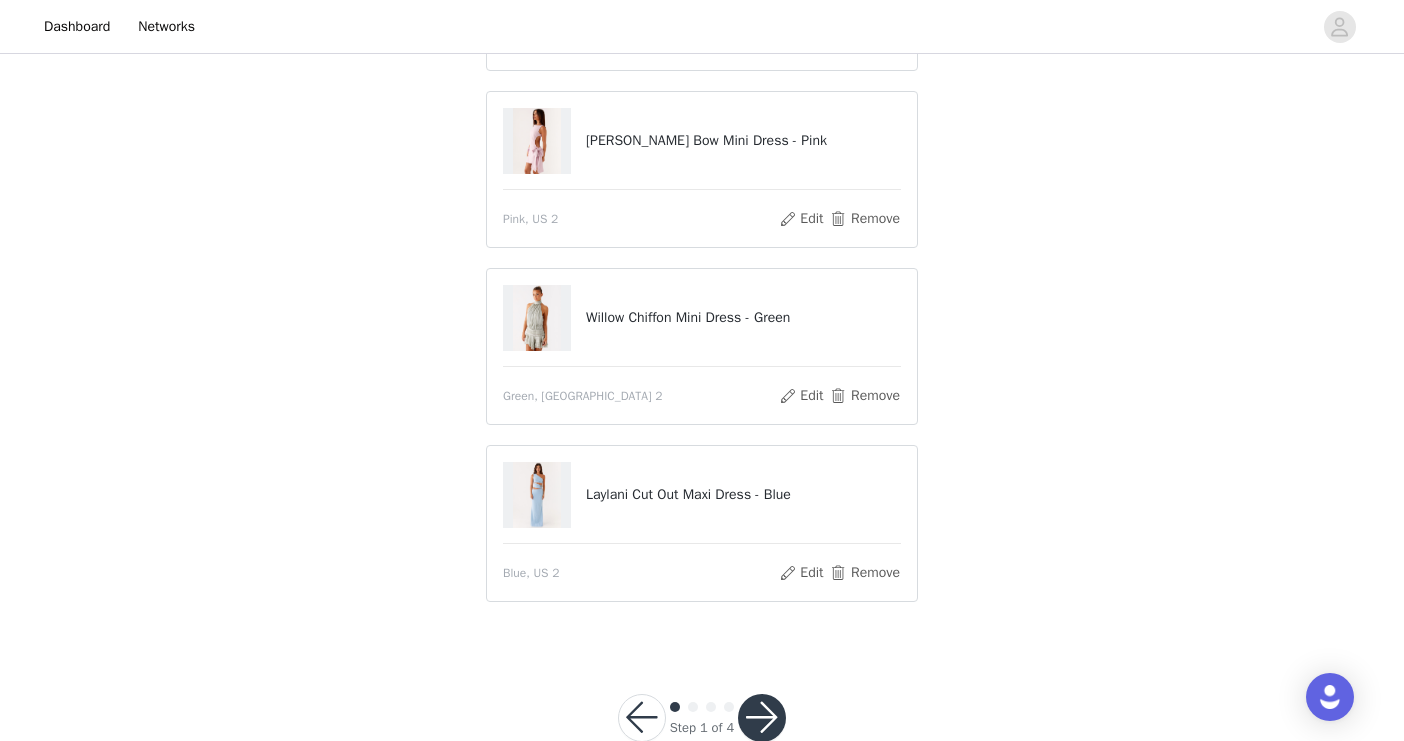 drag, startPoint x: 768, startPoint y: 719, endPoint x: 823, endPoint y: 695, distance: 60.00833 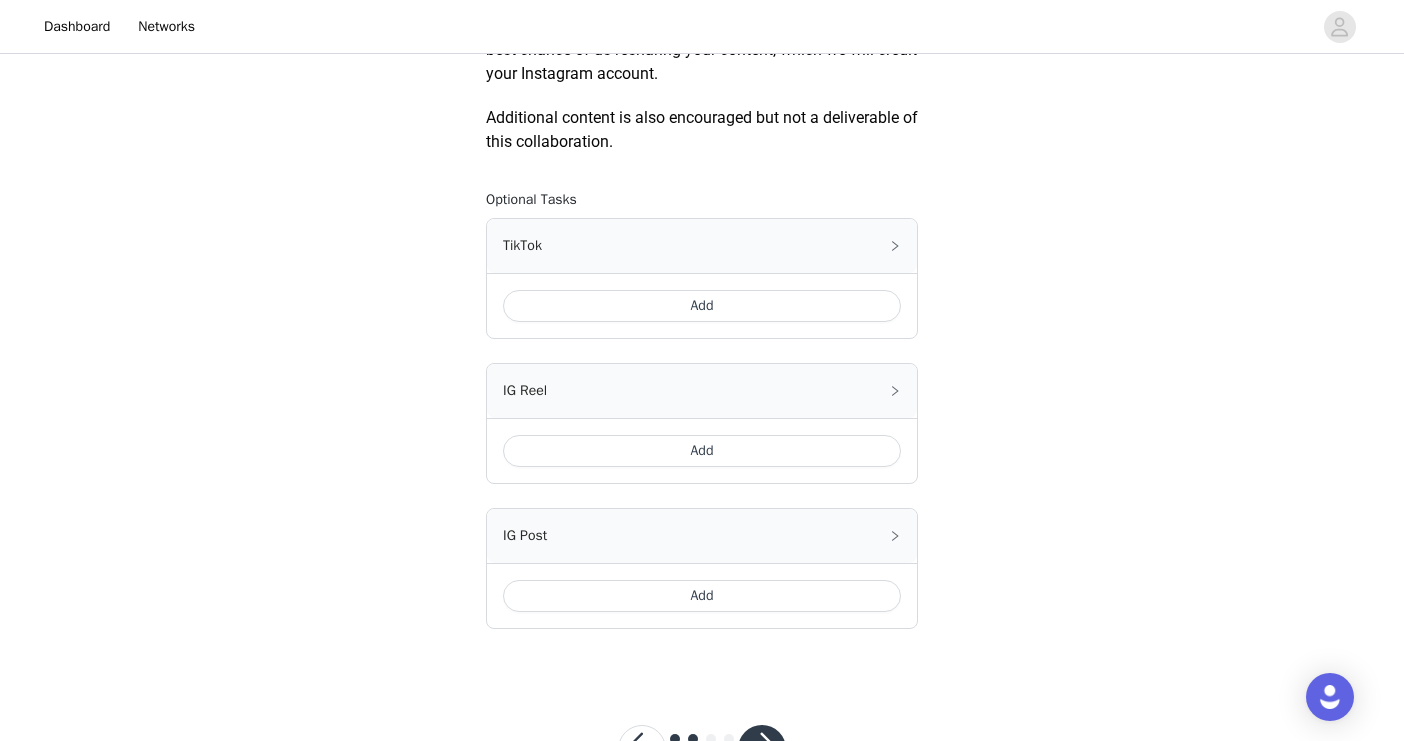scroll, scrollTop: 1203, scrollLeft: 0, axis: vertical 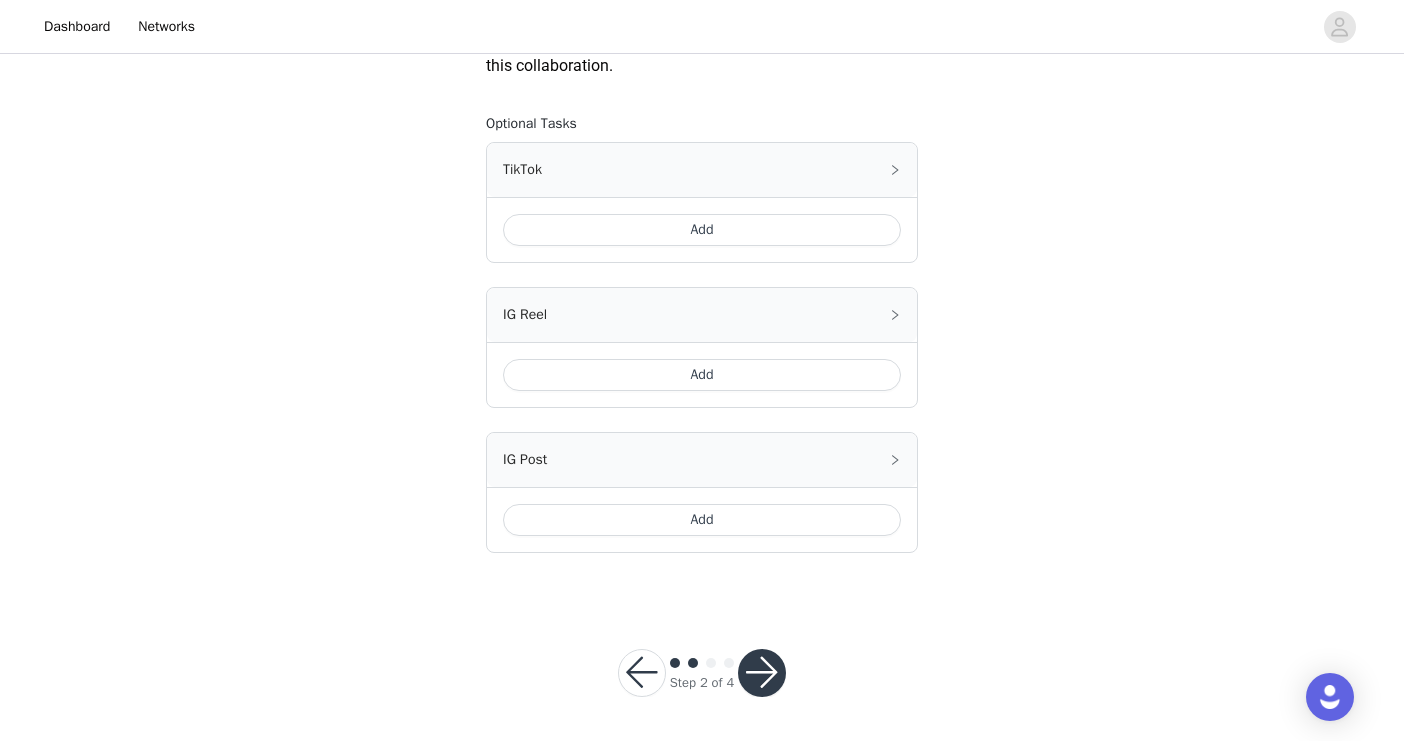 click at bounding box center (762, 673) 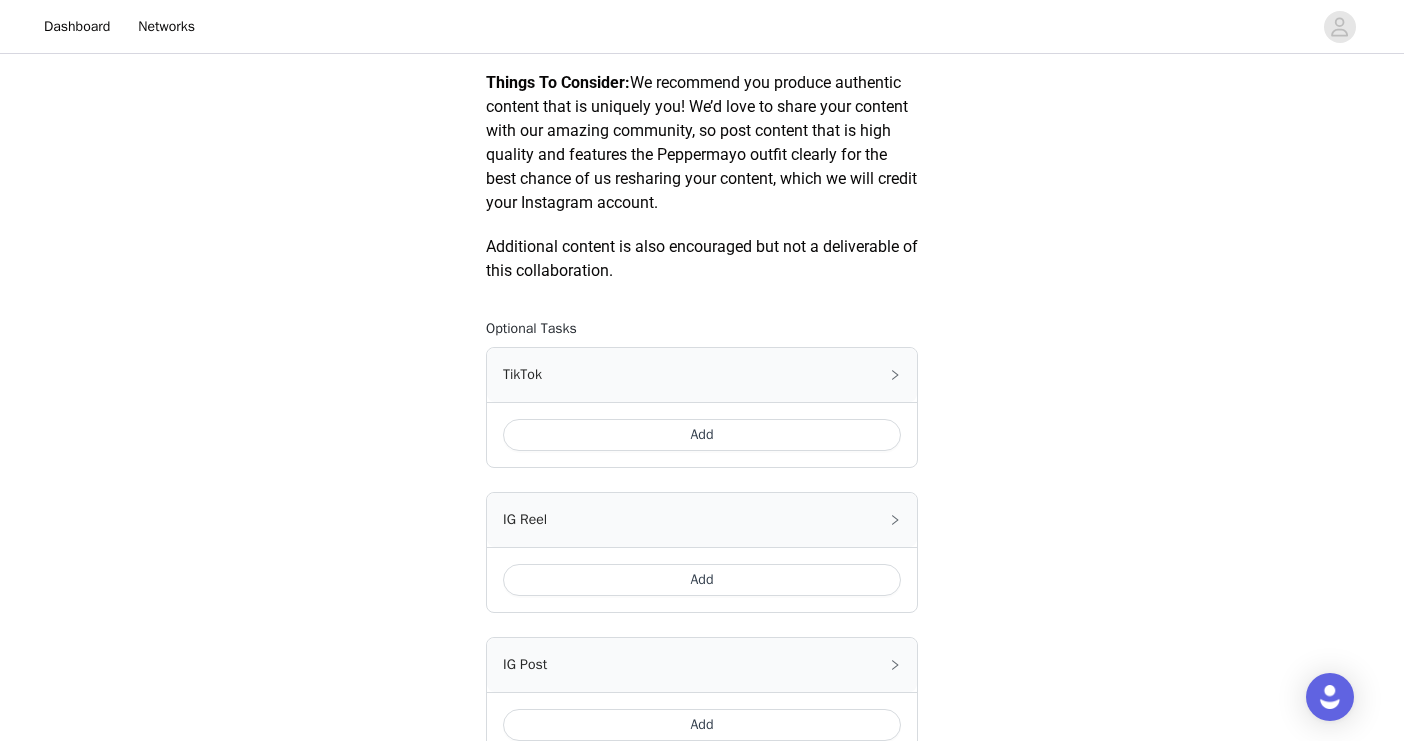 scroll, scrollTop: 1203, scrollLeft: 0, axis: vertical 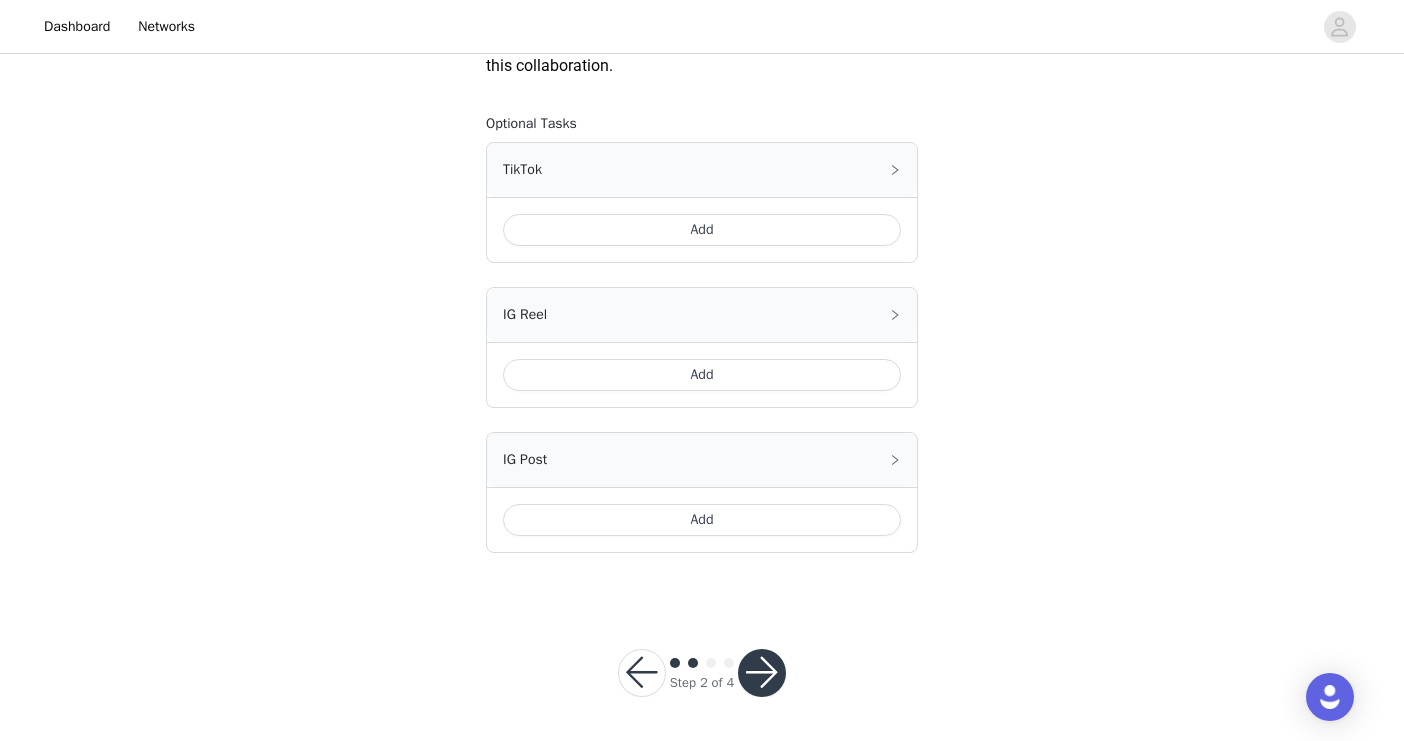 click at bounding box center [762, 673] 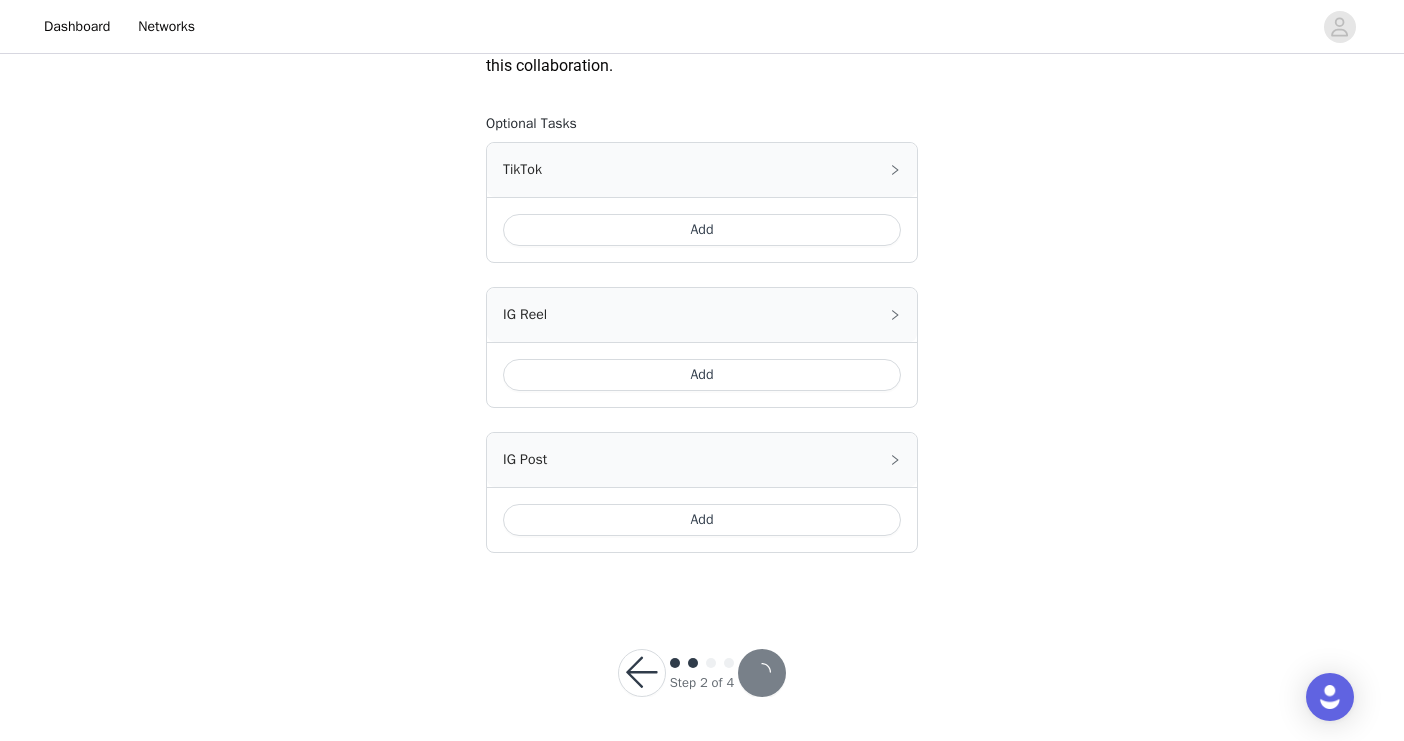 click at bounding box center (762, 673) 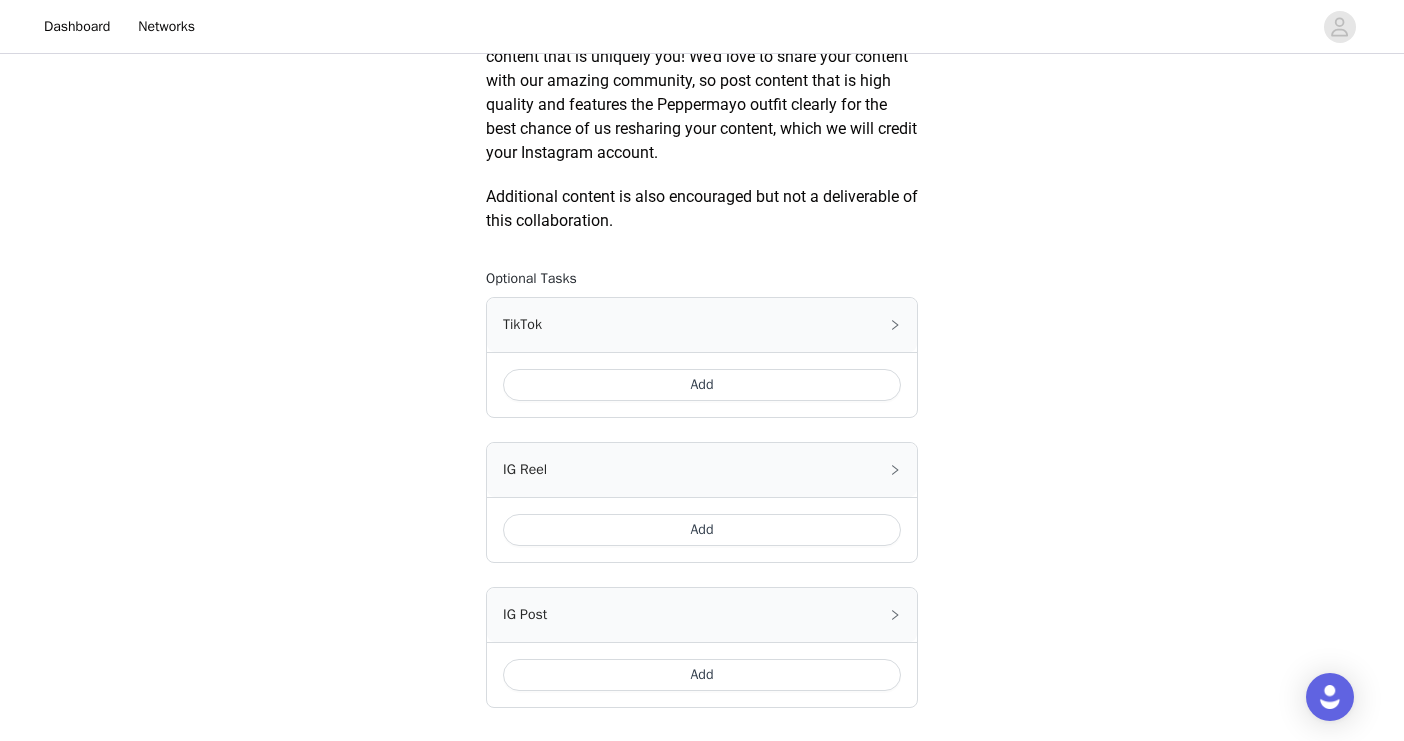 scroll, scrollTop: 904, scrollLeft: 0, axis: vertical 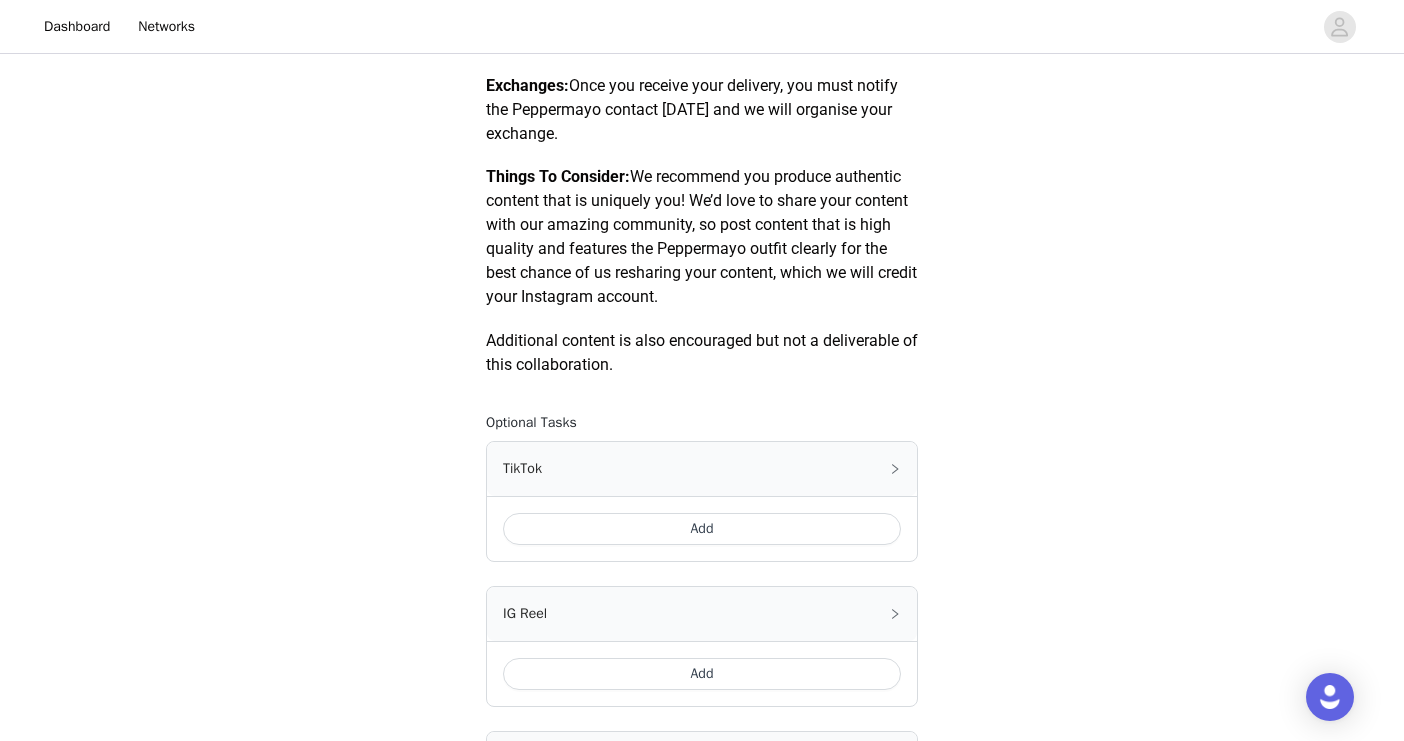 click on "Add" at bounding box center (702, 529) 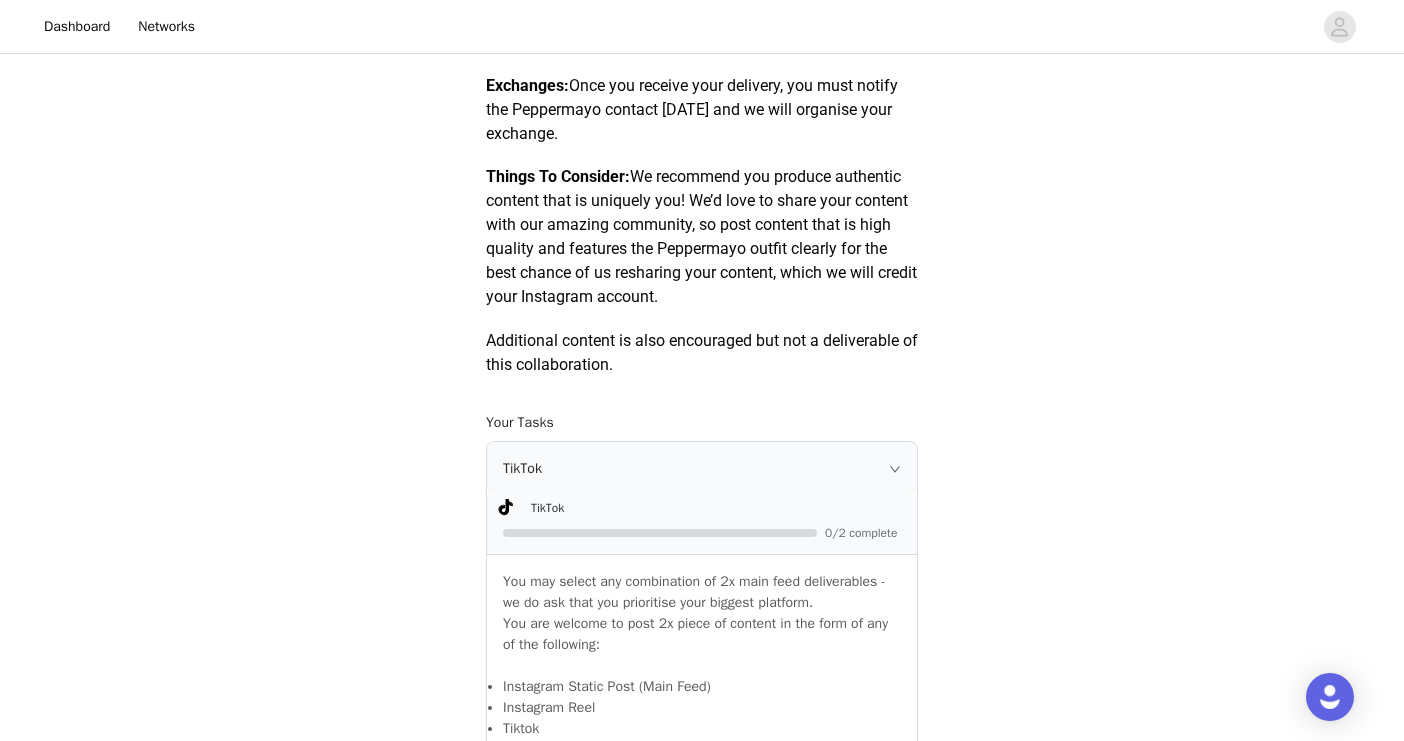 click 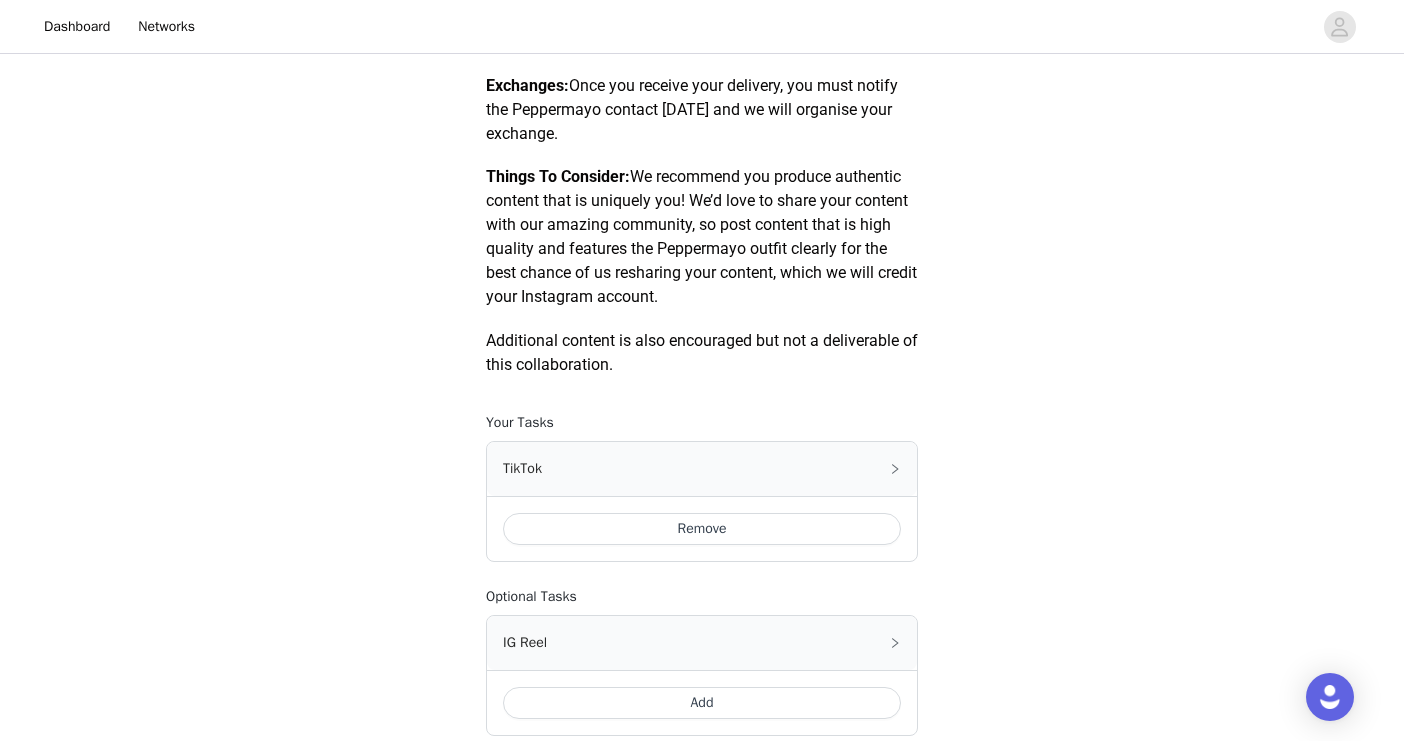 click 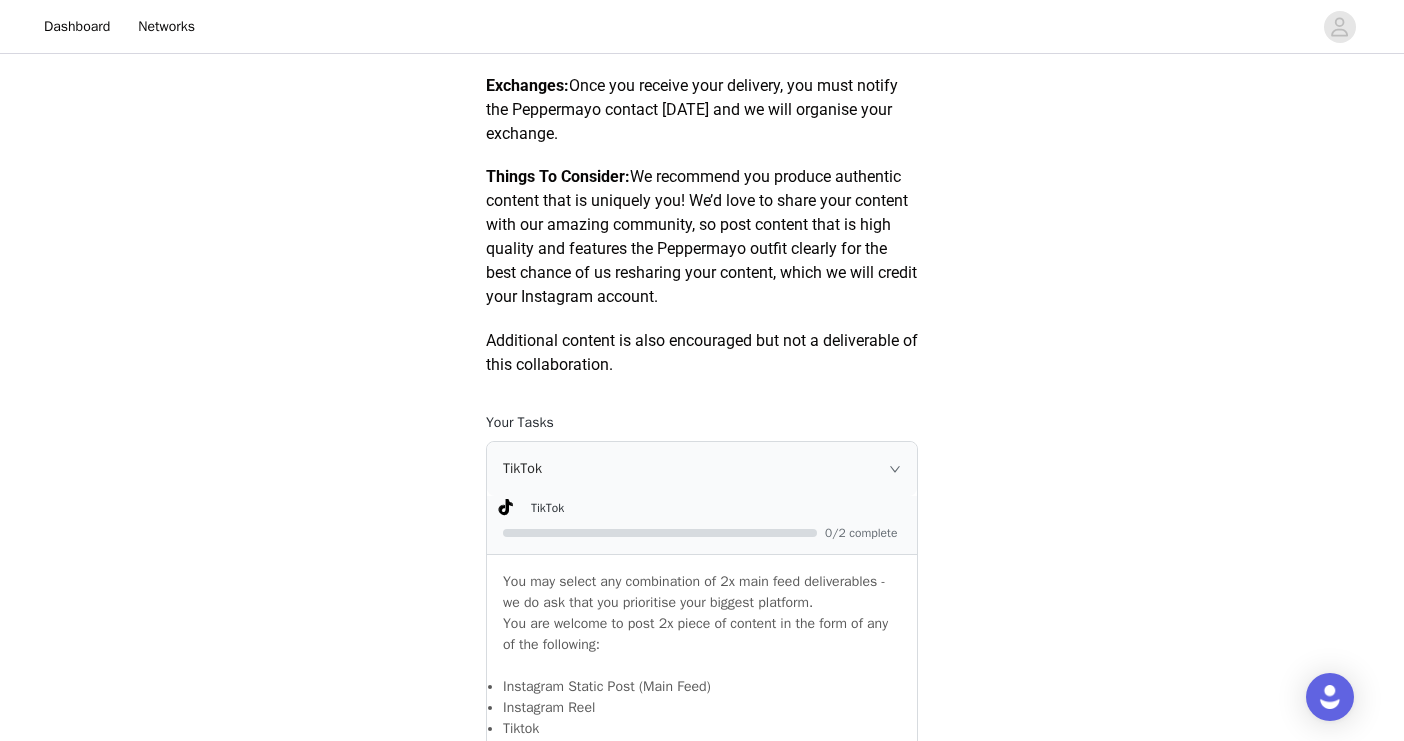 click 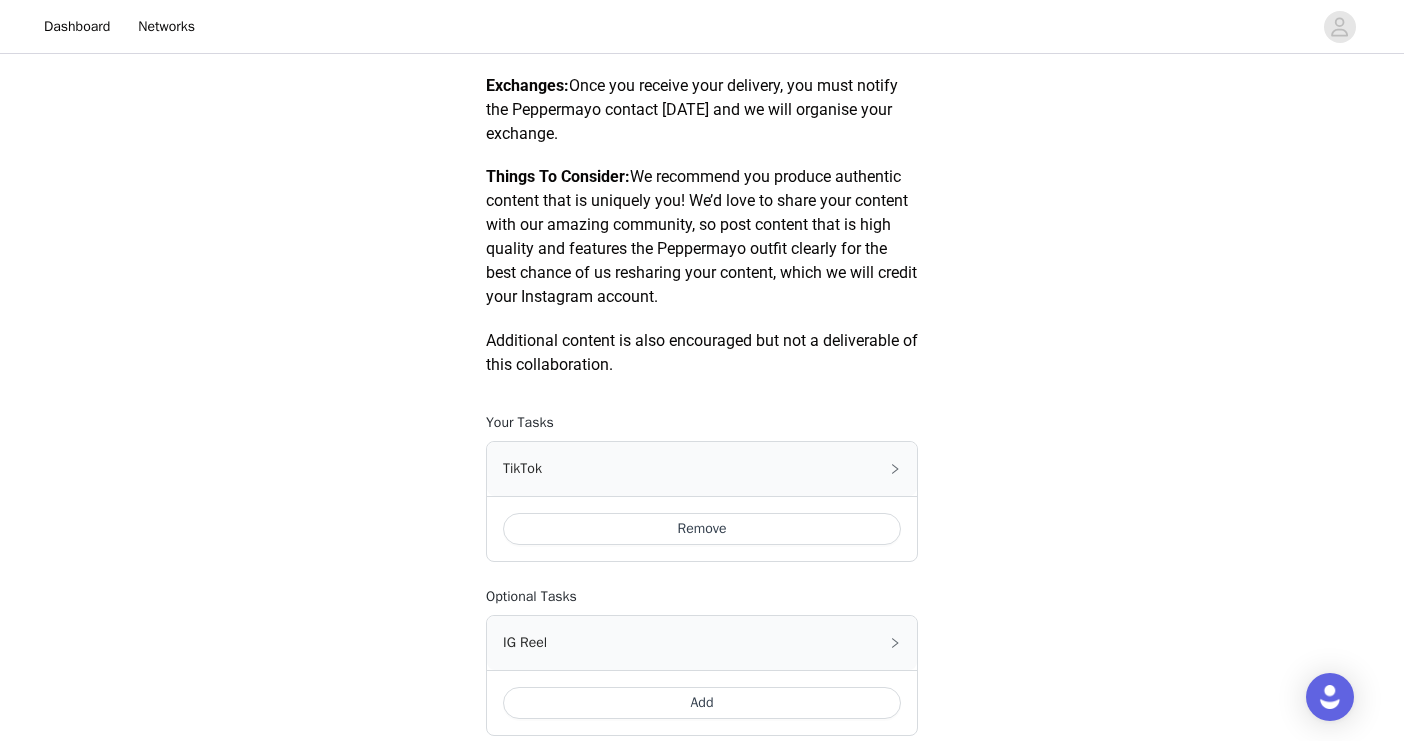 click on "Remove" at bounding box center (702, 529) 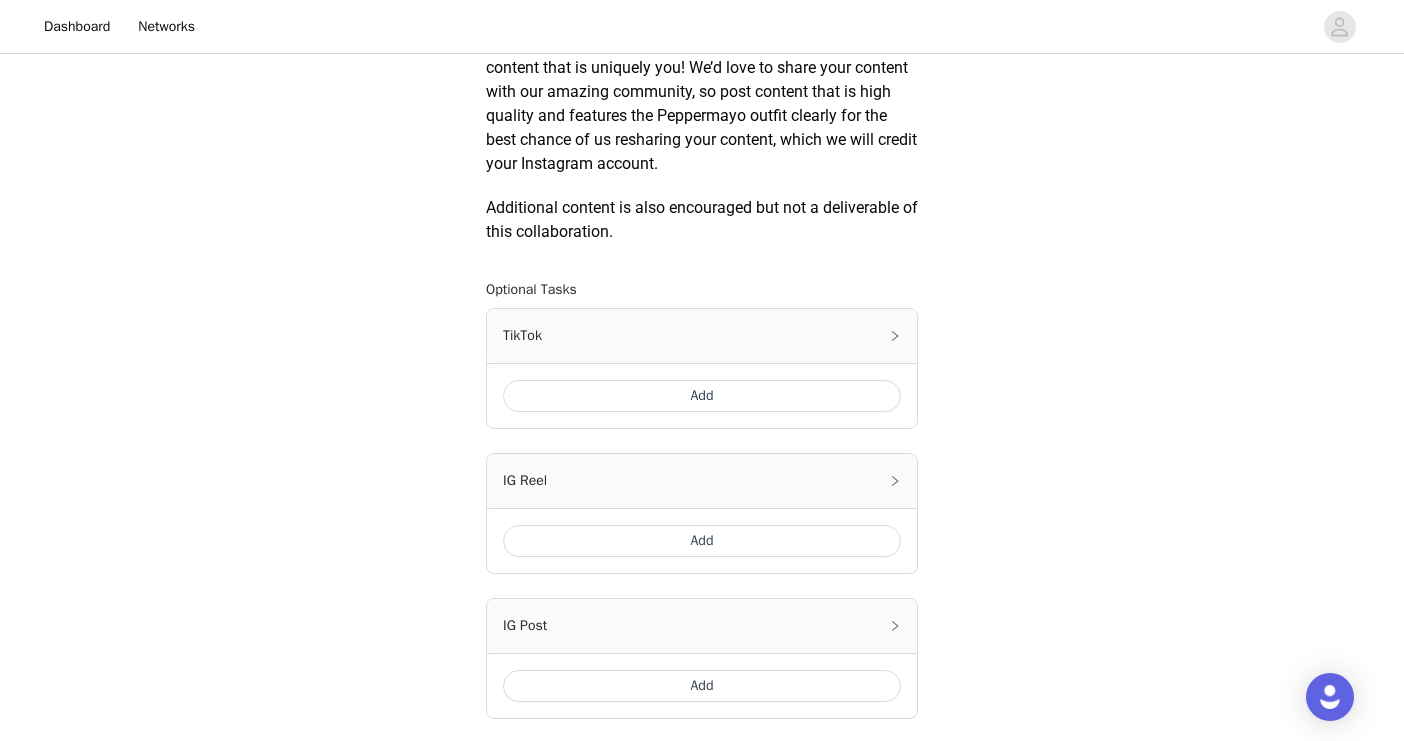 scroll, scrollTop: 1166, scrollLeft: 0, axis: vertical 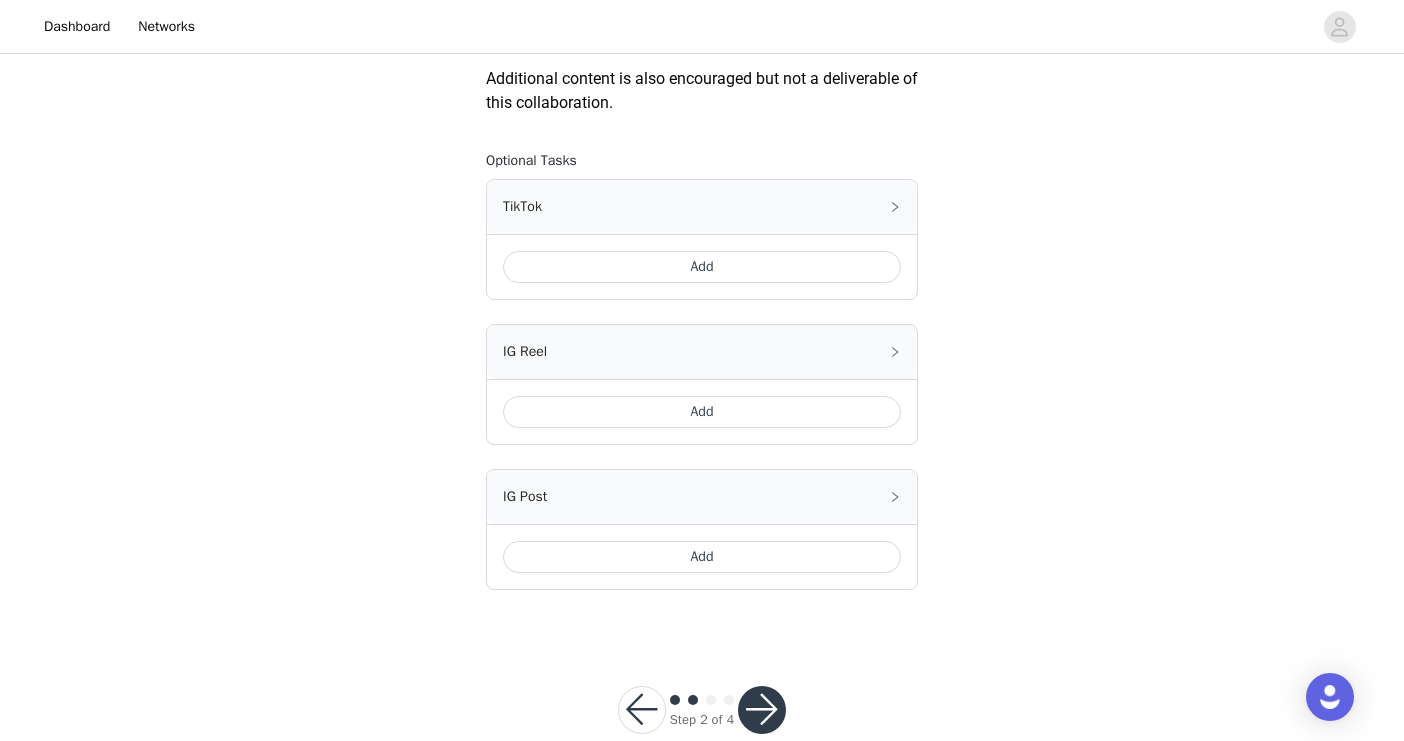 click on "Add" at bounding box center [702, 557] 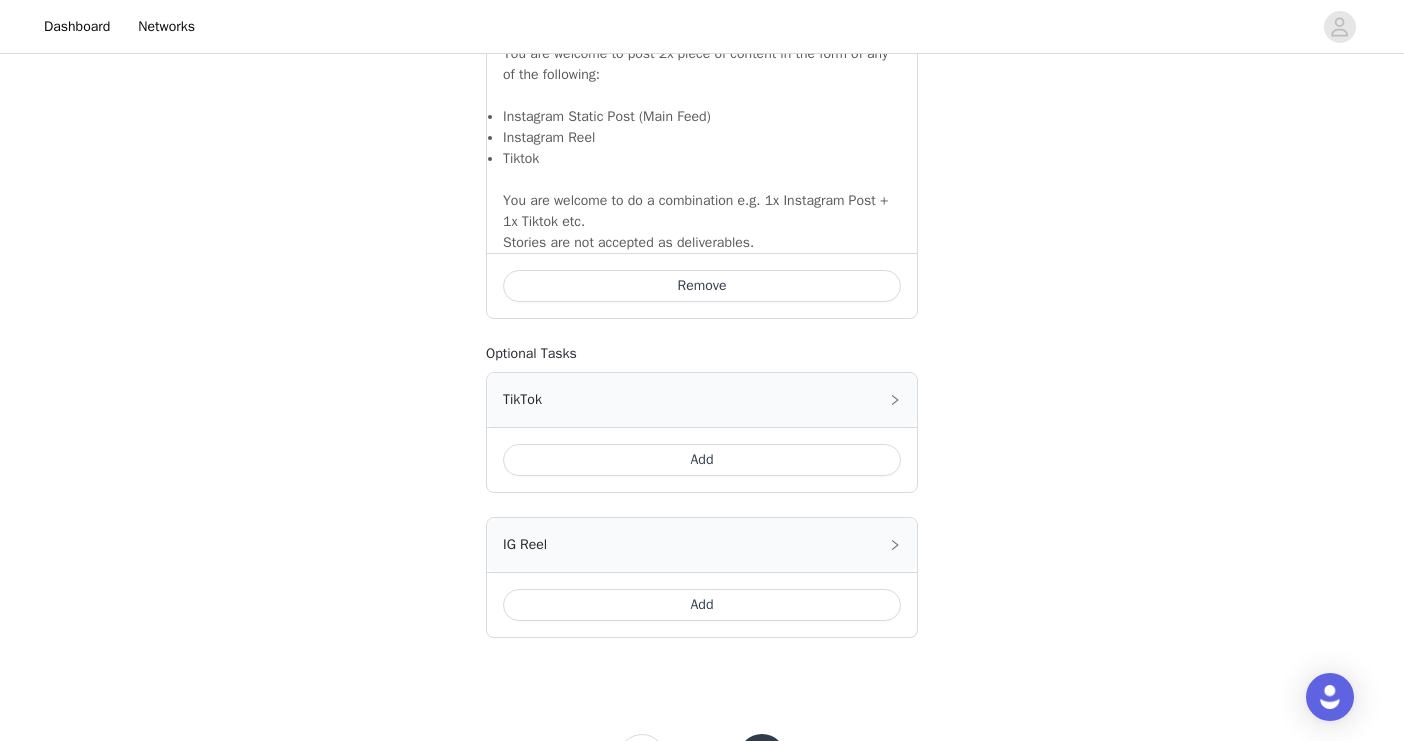 scroll, scrollTop: 1559, scrollLeft: 0, axis: vertical 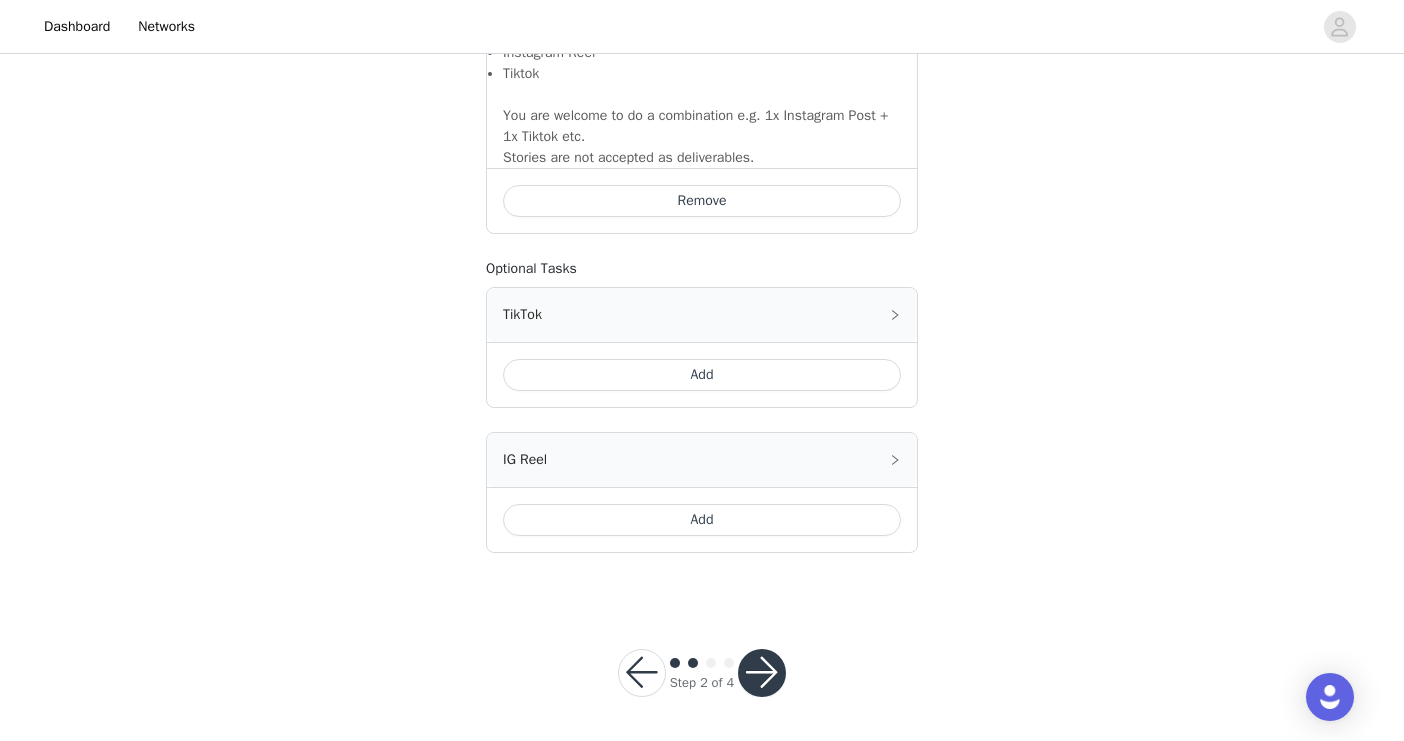 click on "Add" at bounding box center [702, 520] 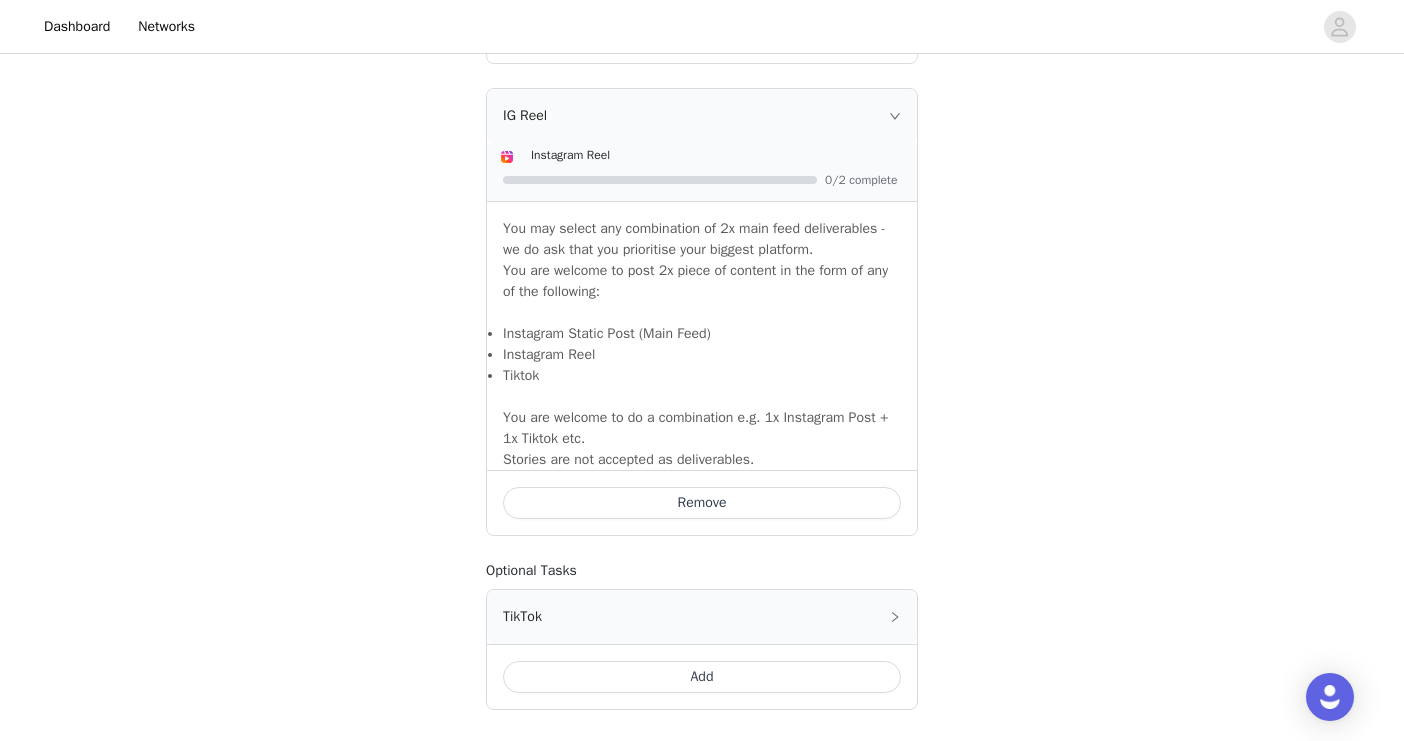 scroll, scrollTop: 1886, scrollLeft: 0, axis: vertical 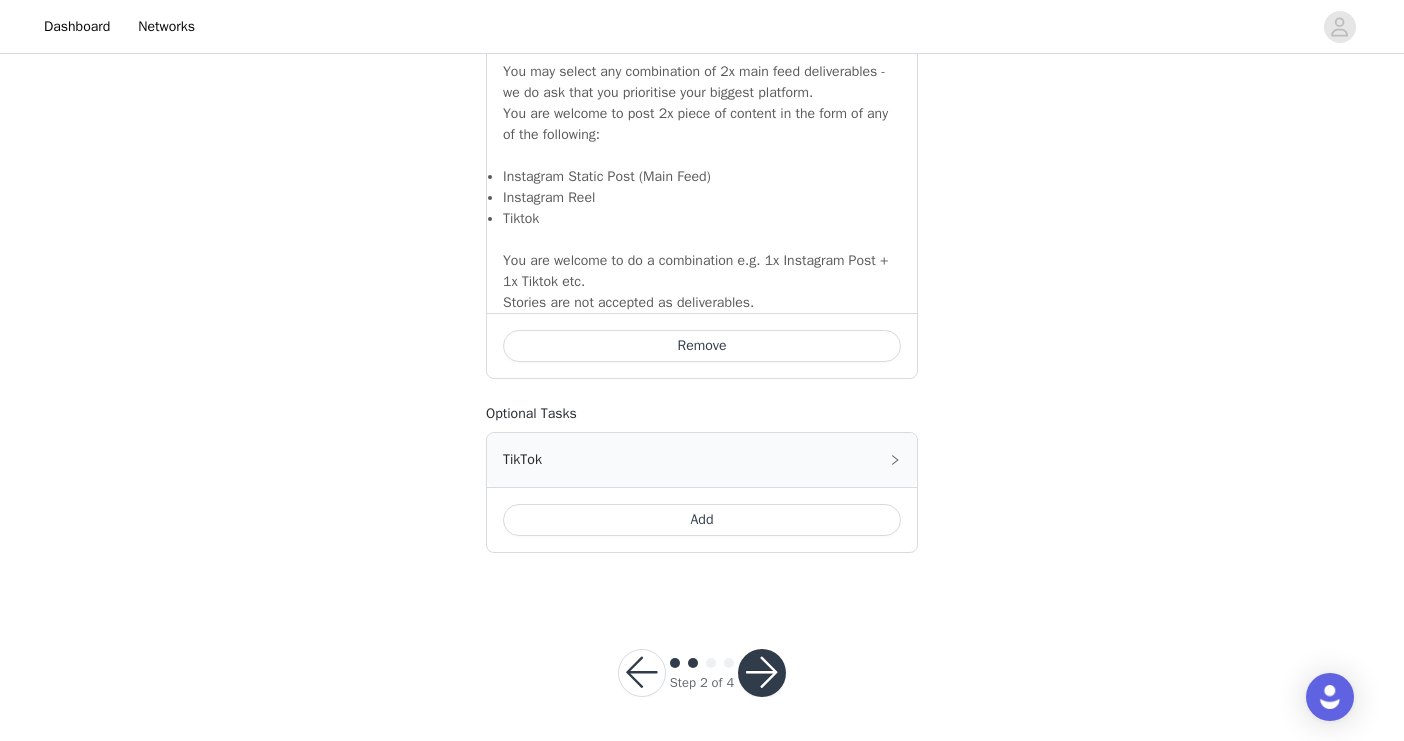 click at bounding box center [762, 673] 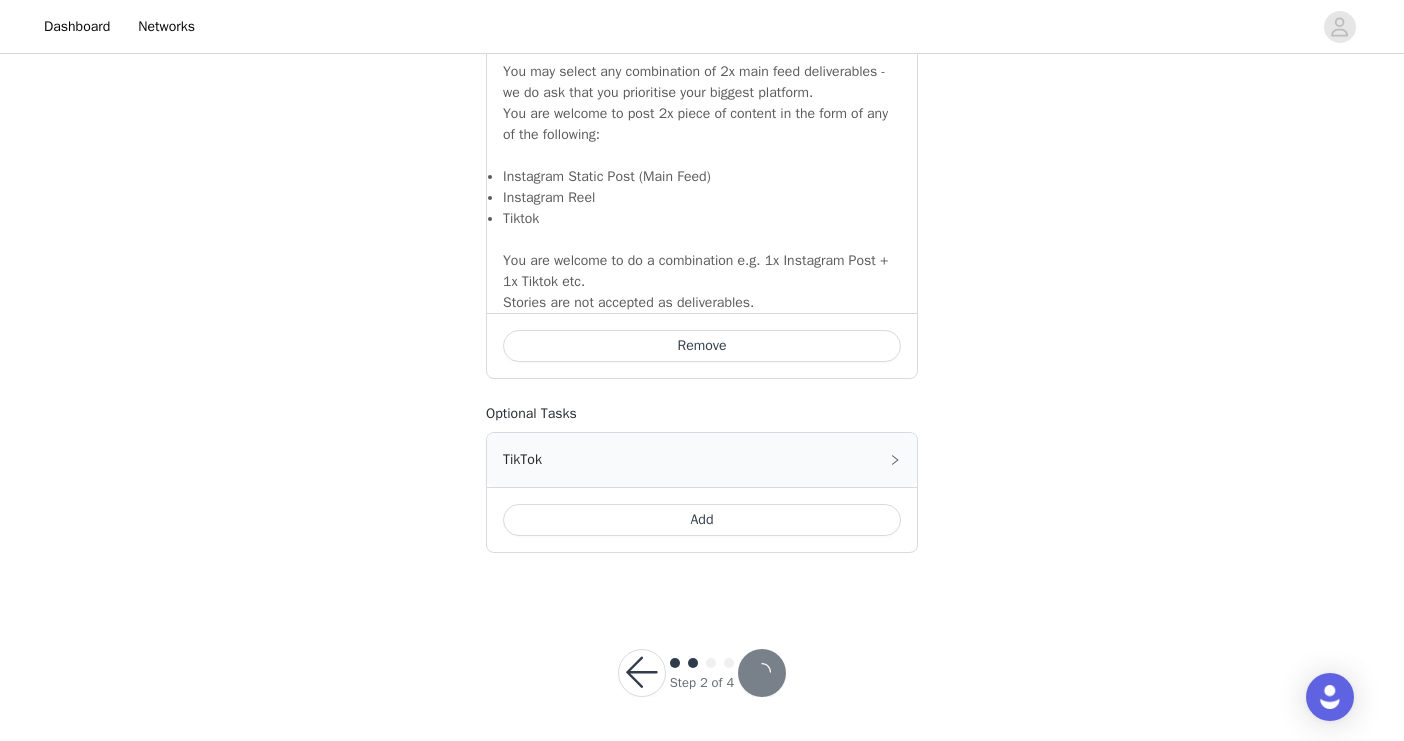 scroll, scrollTop: 0, scrollLeft: 0, axis: both 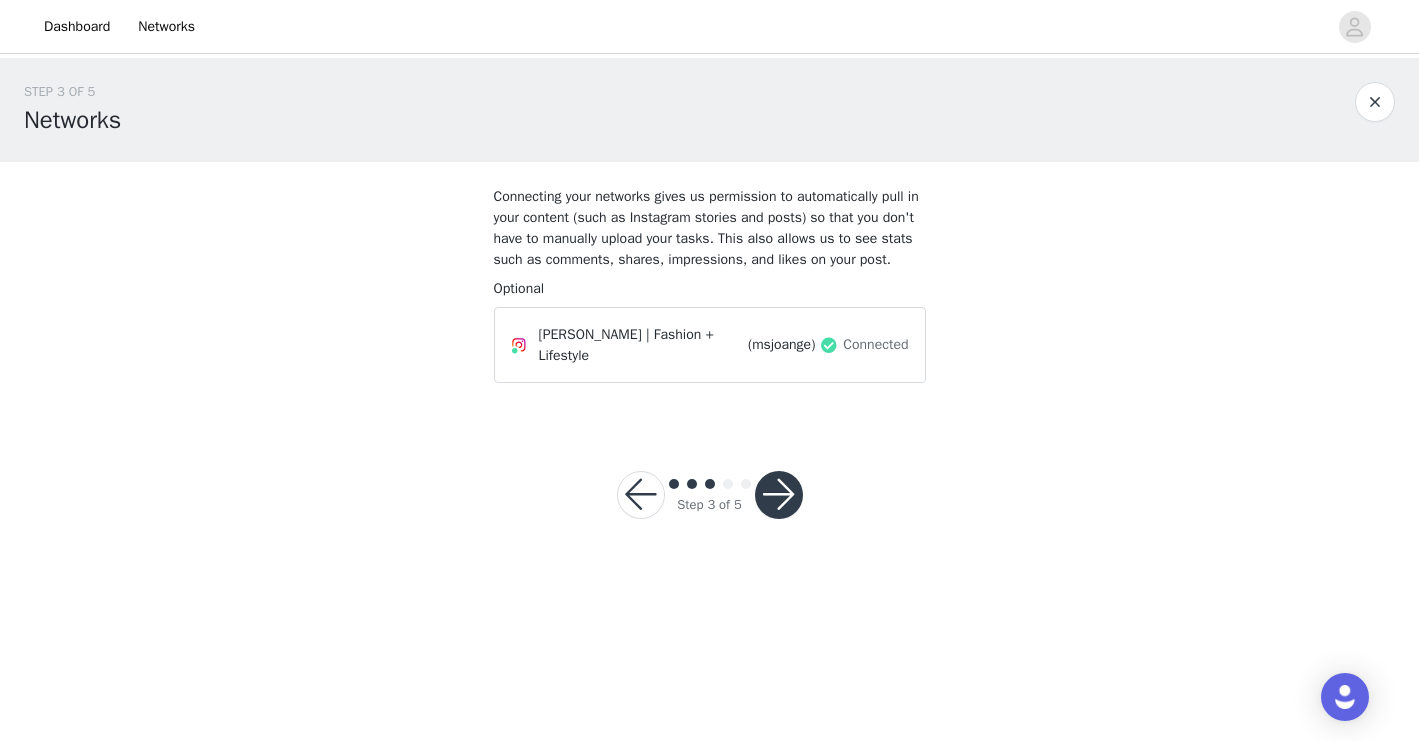 click at bounding box center (779, 495) 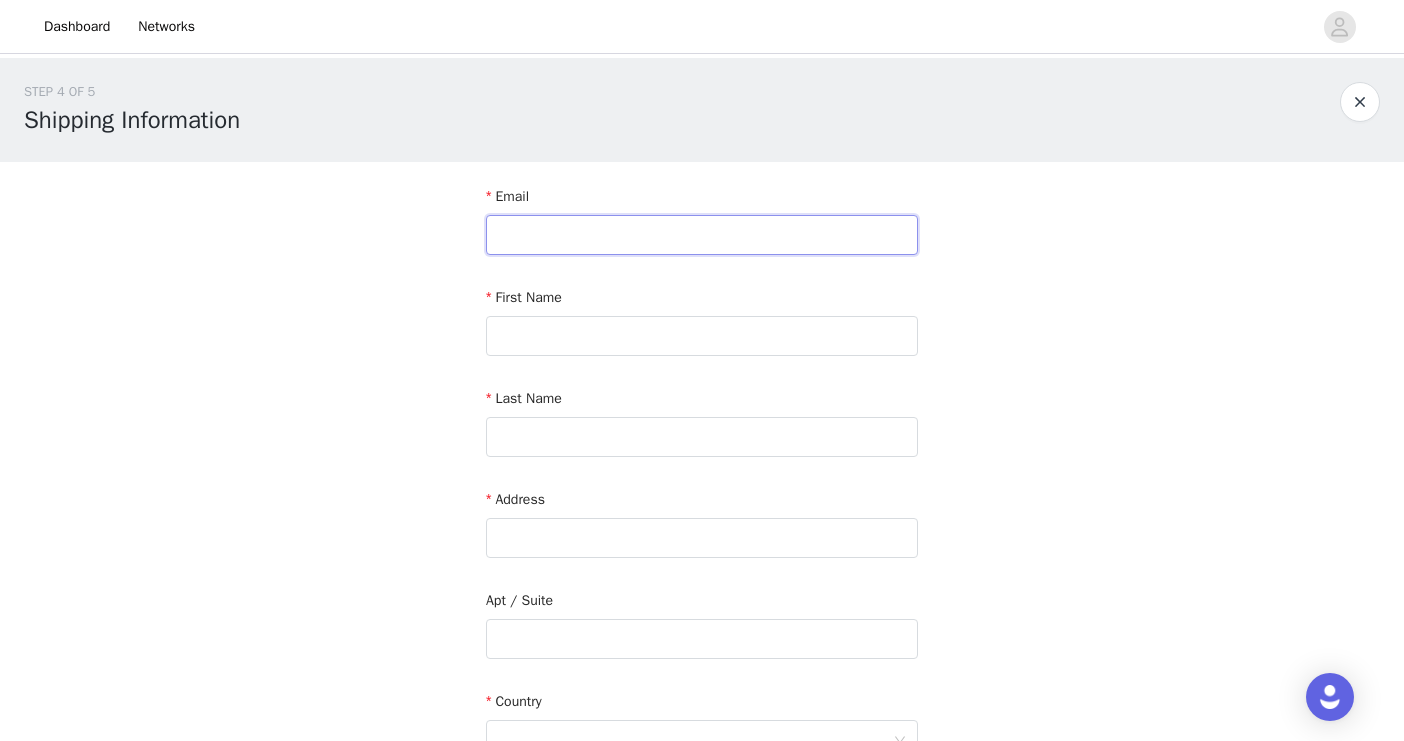 type on "[EMAIL_ADDRESS][DOMAIN_NAME]" 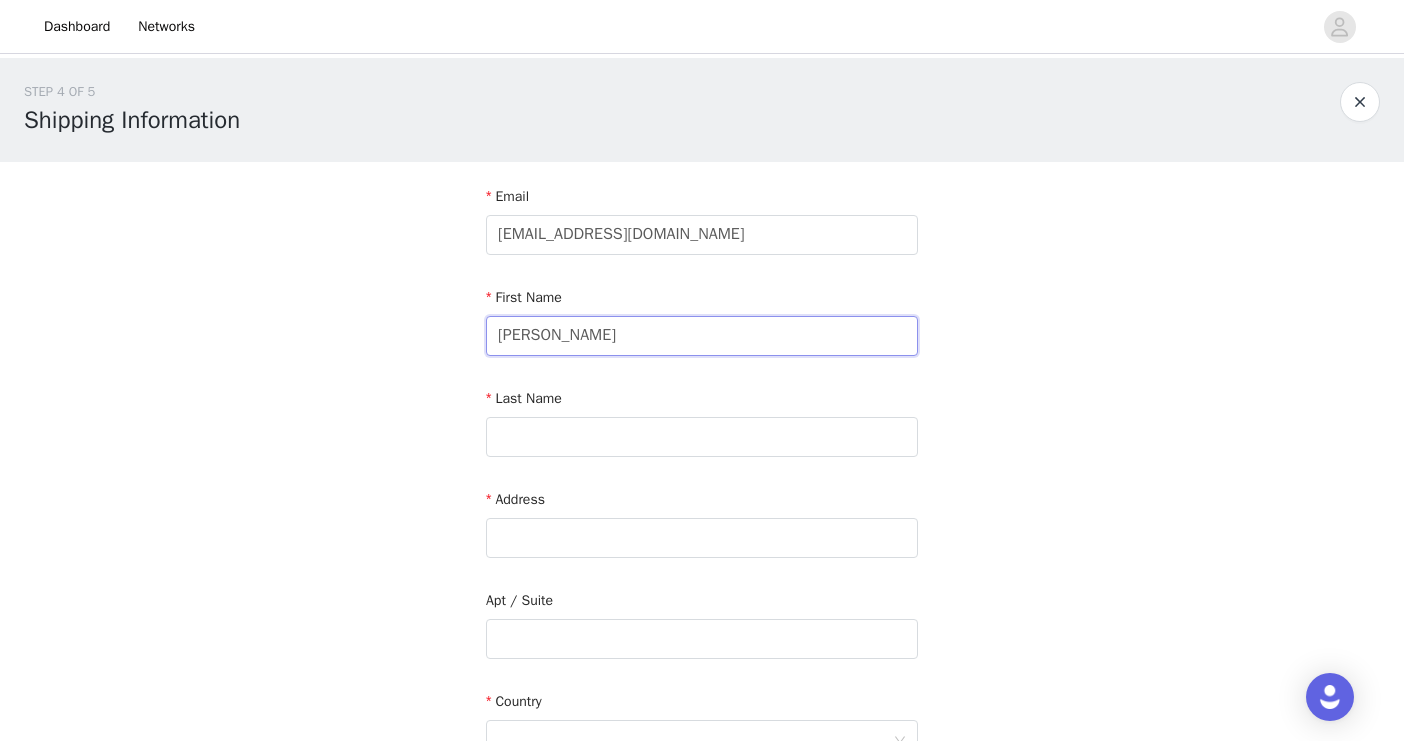 type on "[PERSON_NAME]" 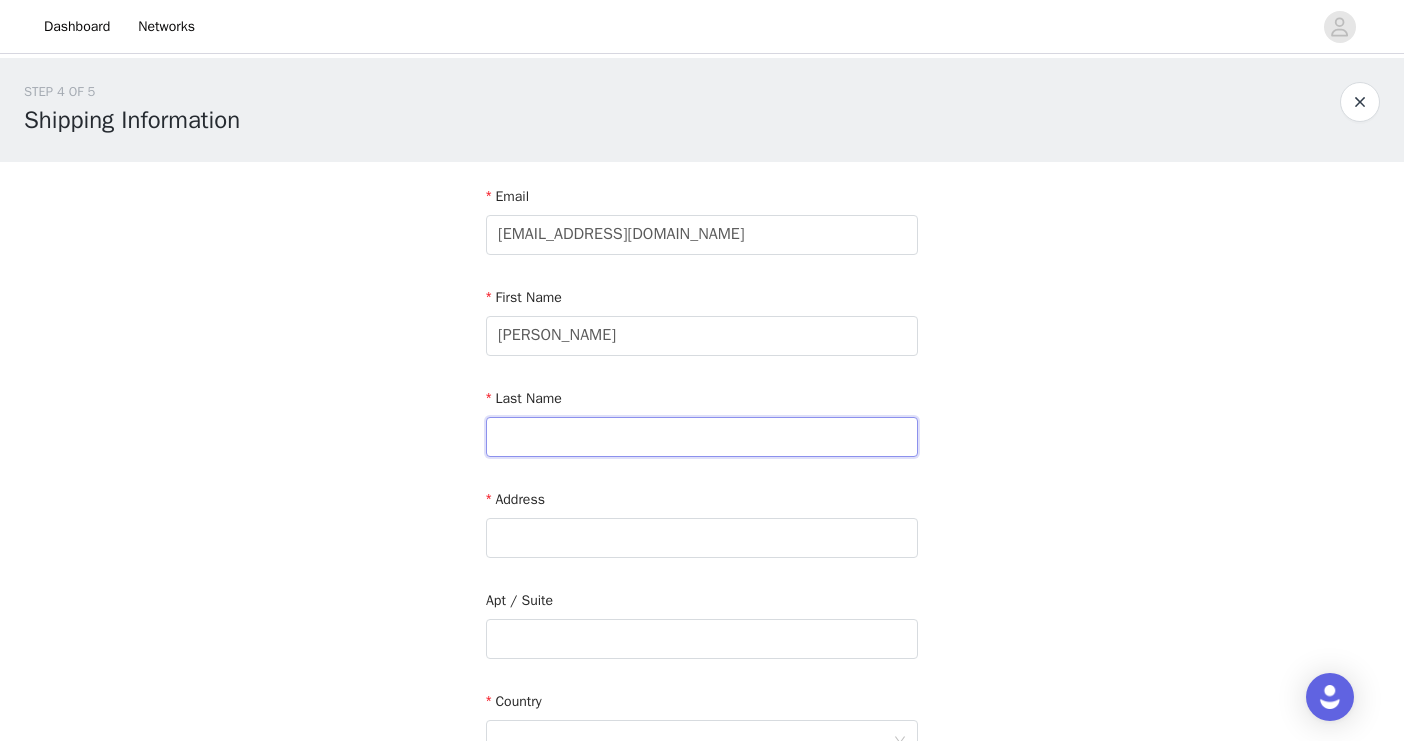 type on "Ge" 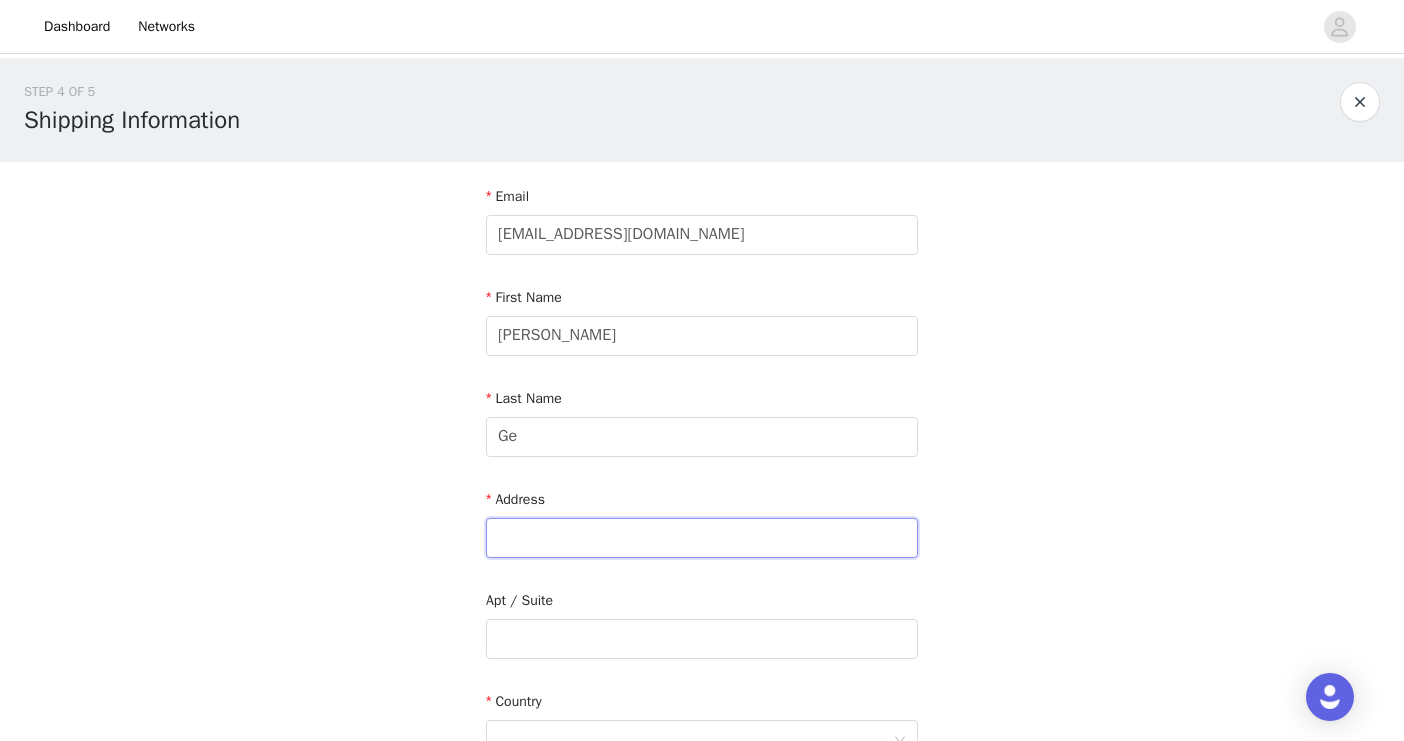type on "[STREET_ADDRESS]" 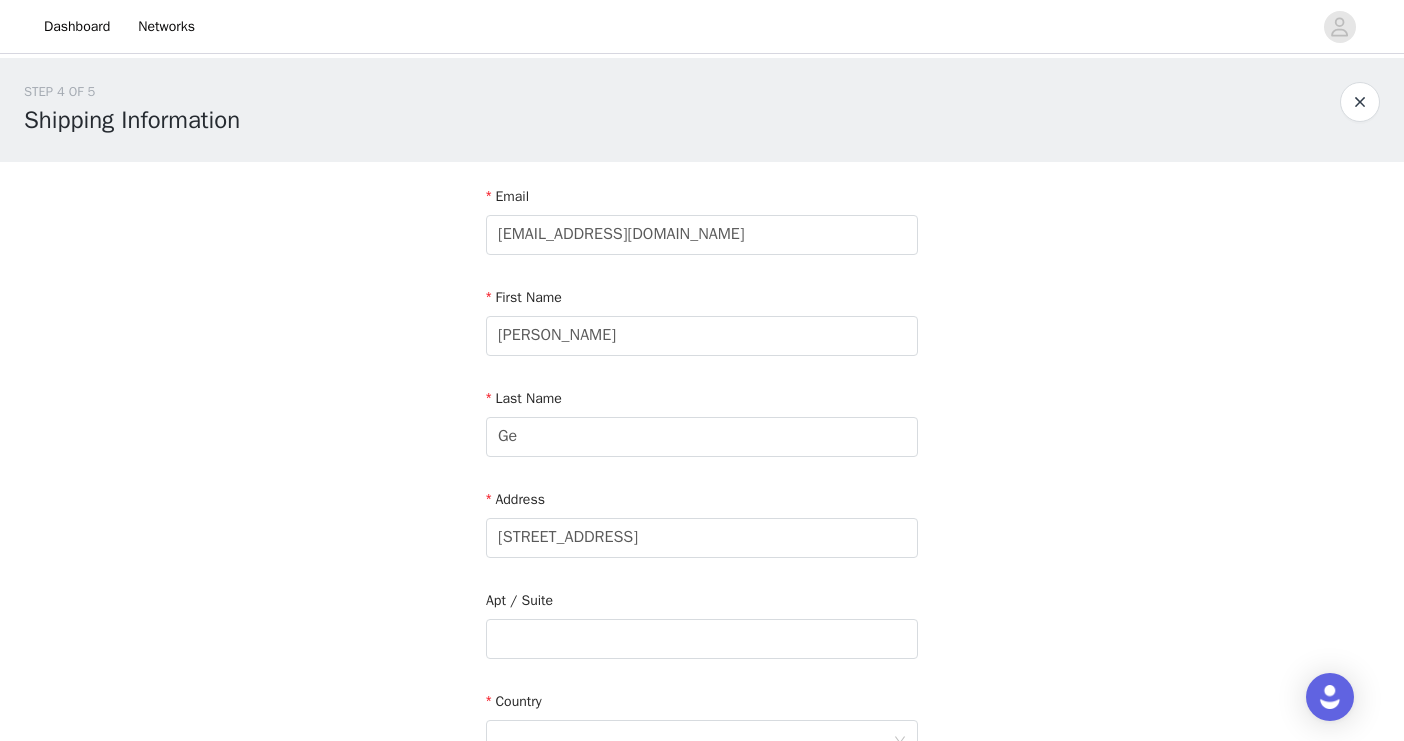 type on "[GEOGRAPHIC_DATA]" 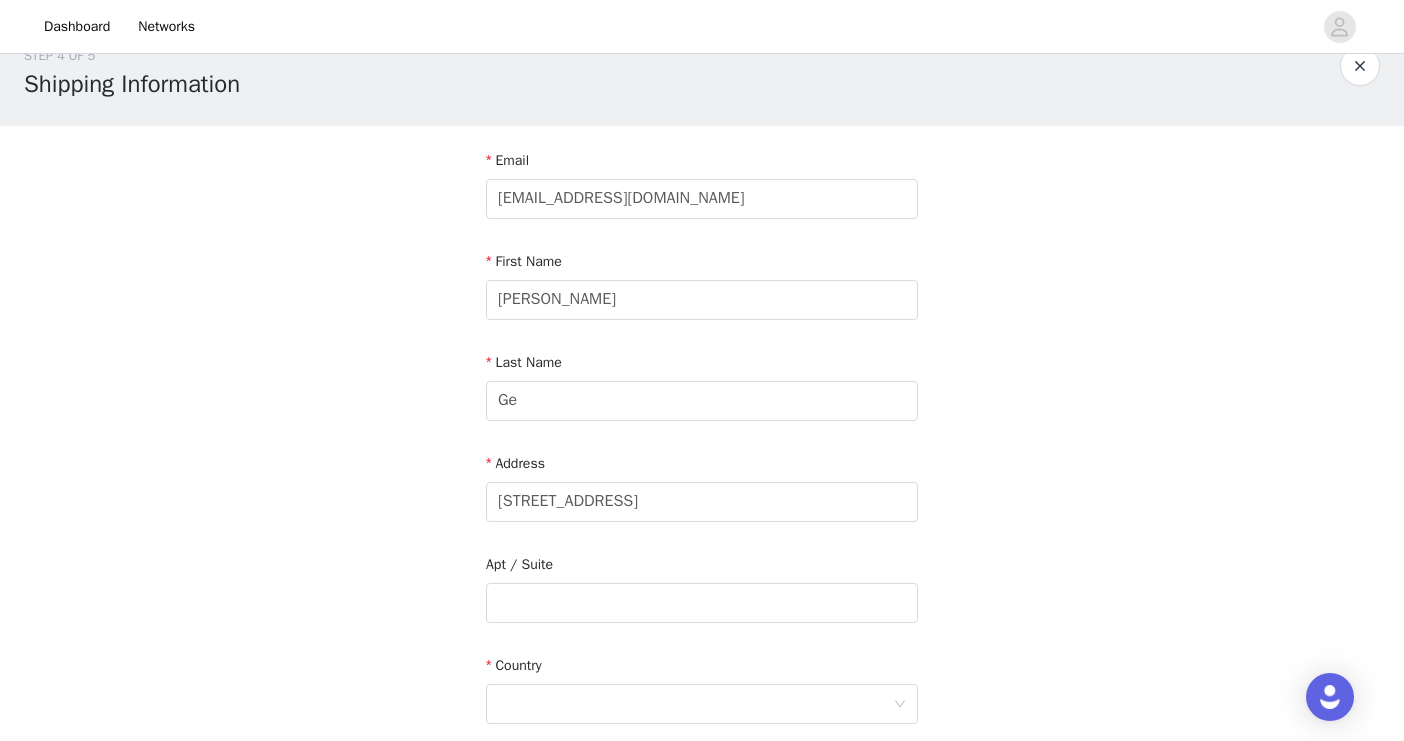 scroll, scrollTop: 121, scrollLeft: 0, axis: vertical 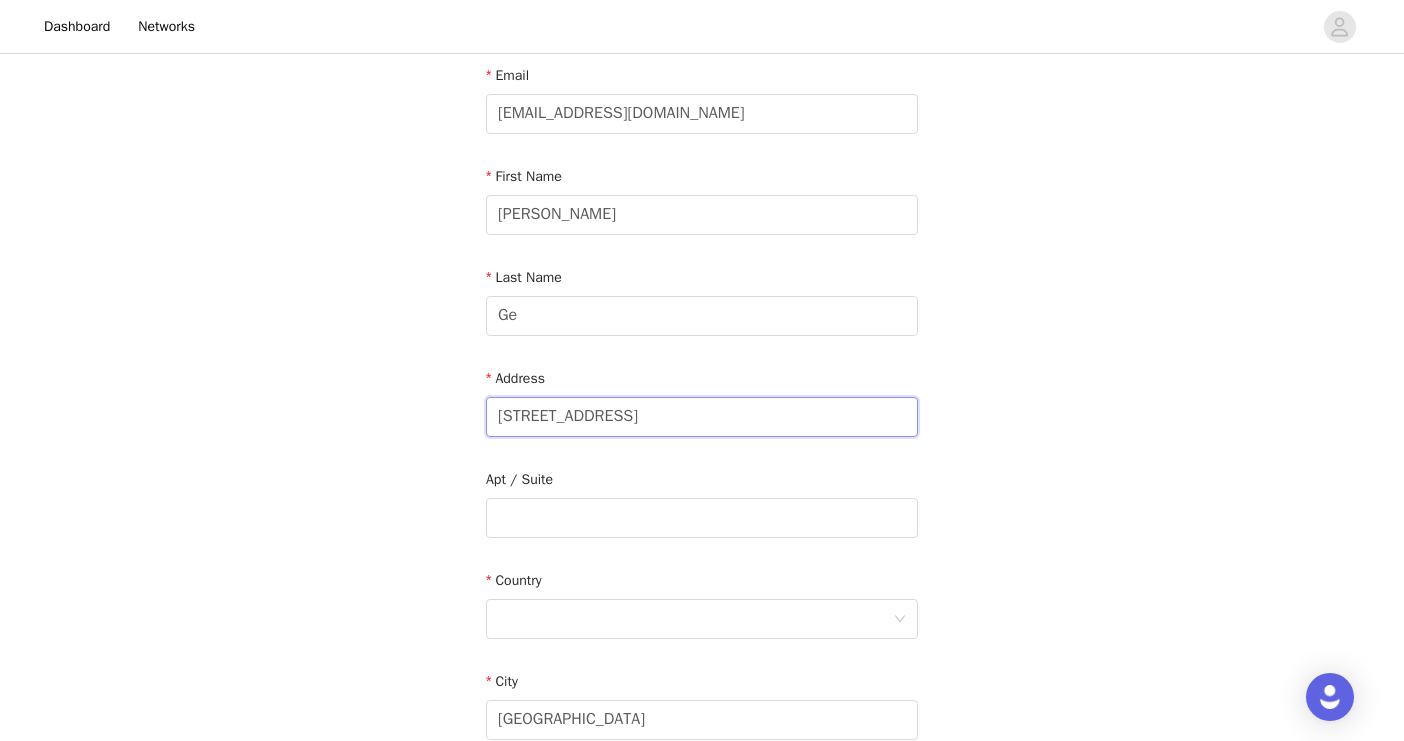 drag, startPoint x: 677, startPoint y: 422, endPoint x: 756, endPoint y: 425, distance: 79.05694 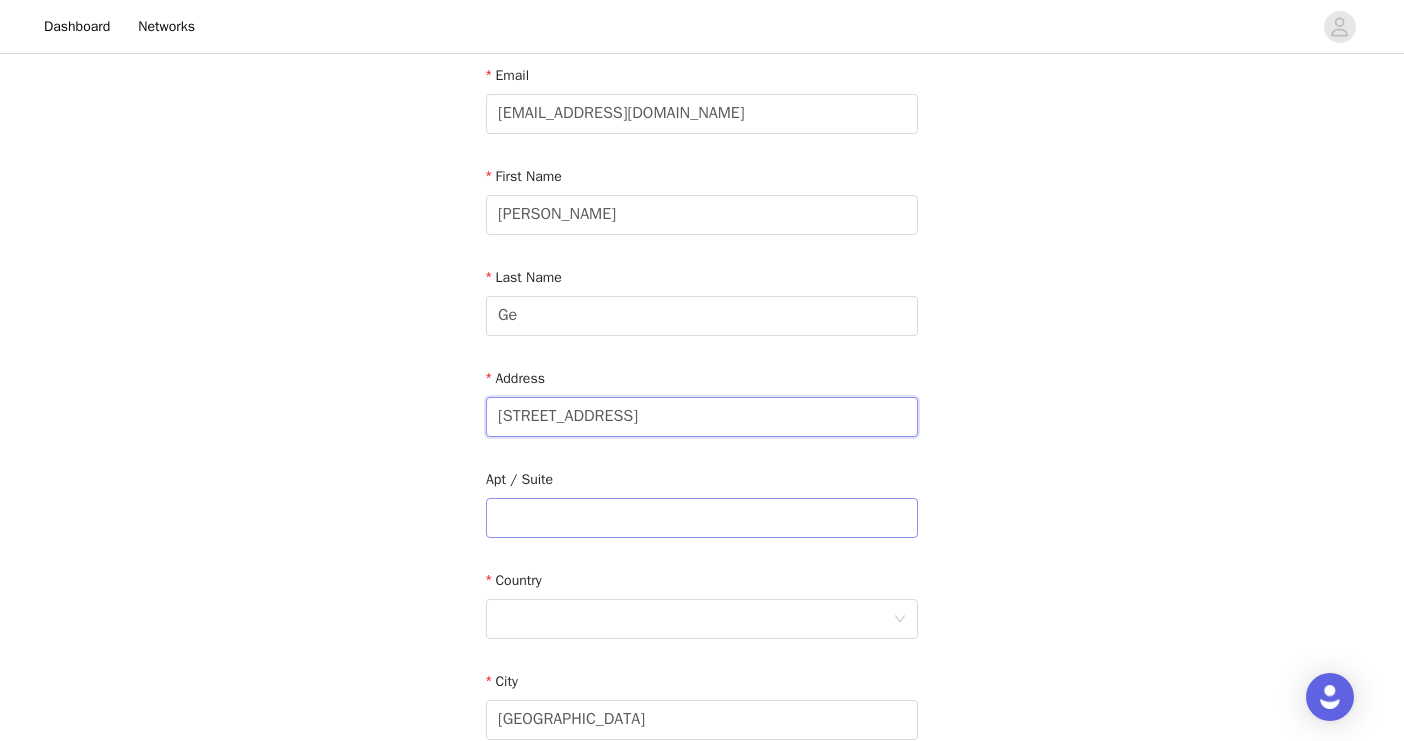 type on "[STREET_ADDRESS]" 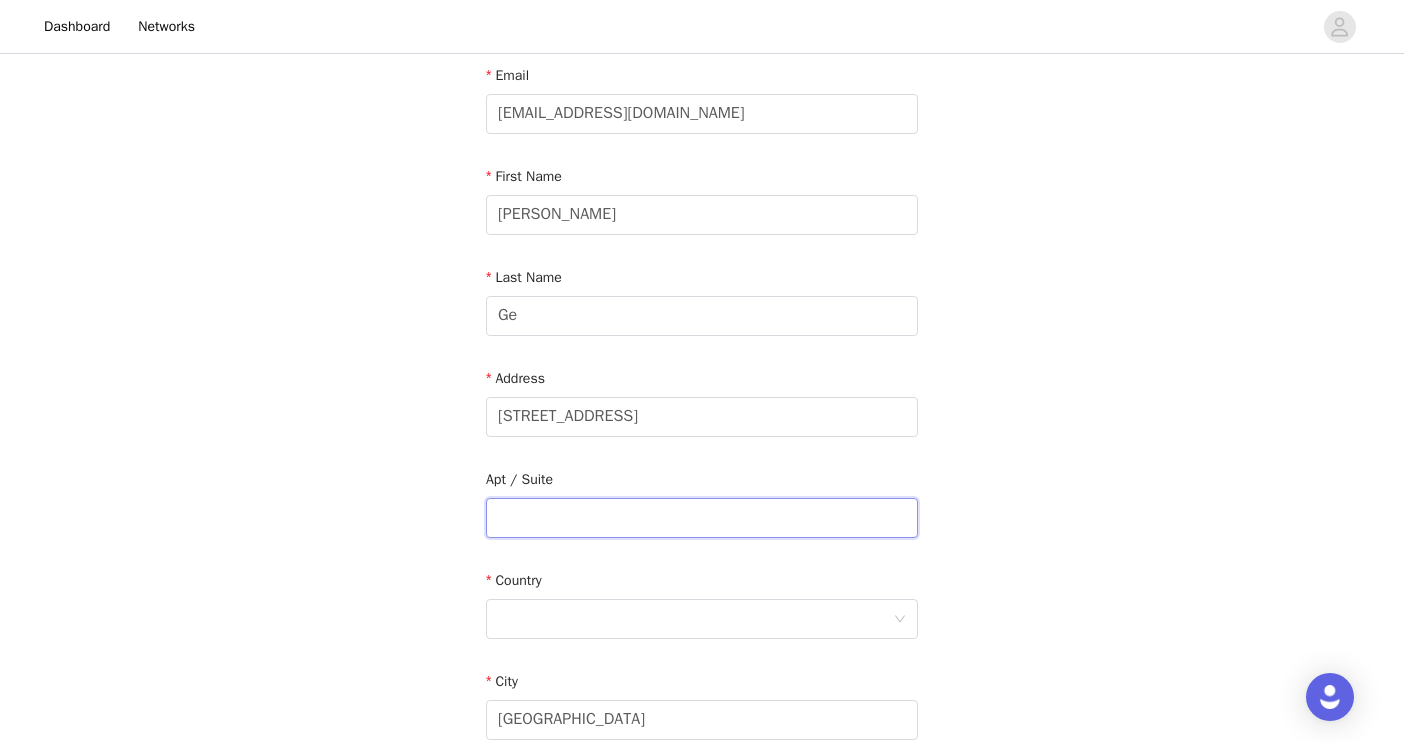 click at bounding box center [702, 518] 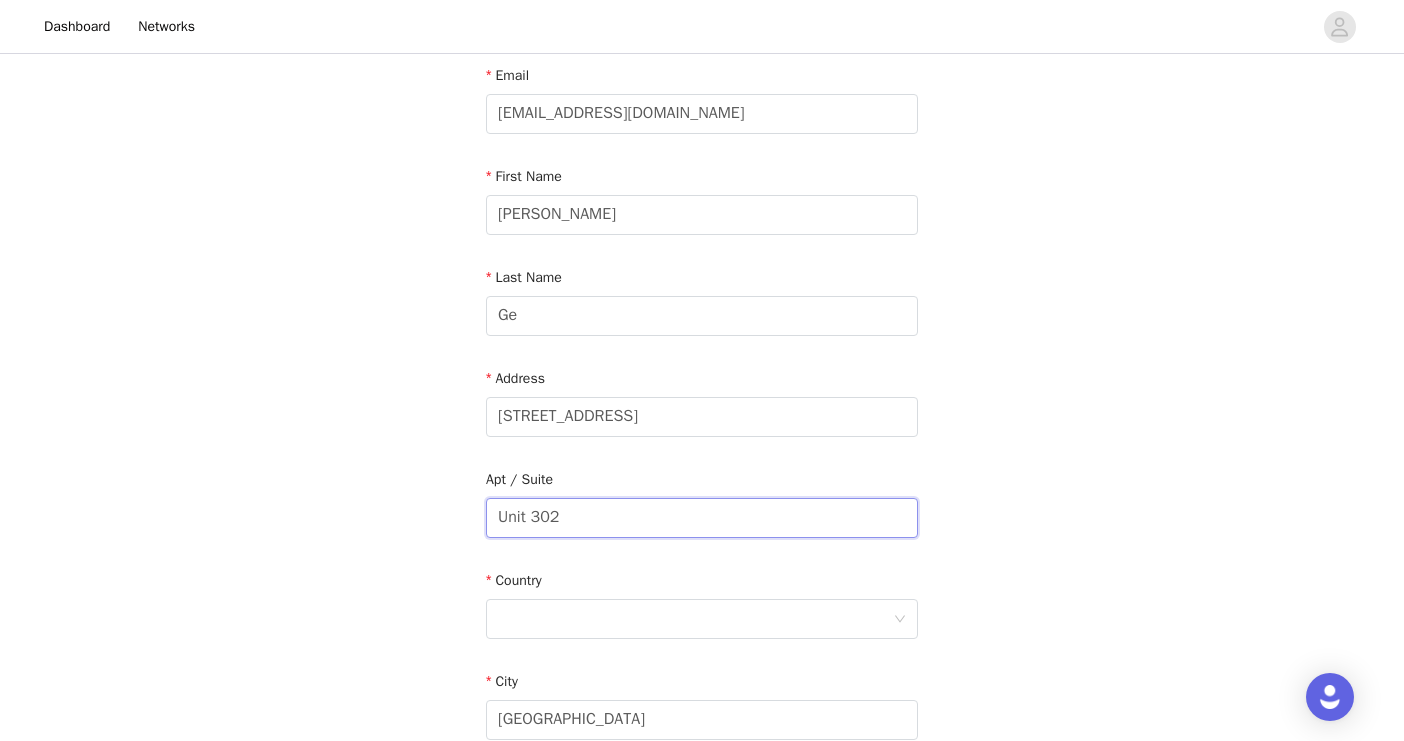 drag, startPoint x: 505, startPoint y: 515, endPoint x: 481, endPoint y: 515, distance: 24 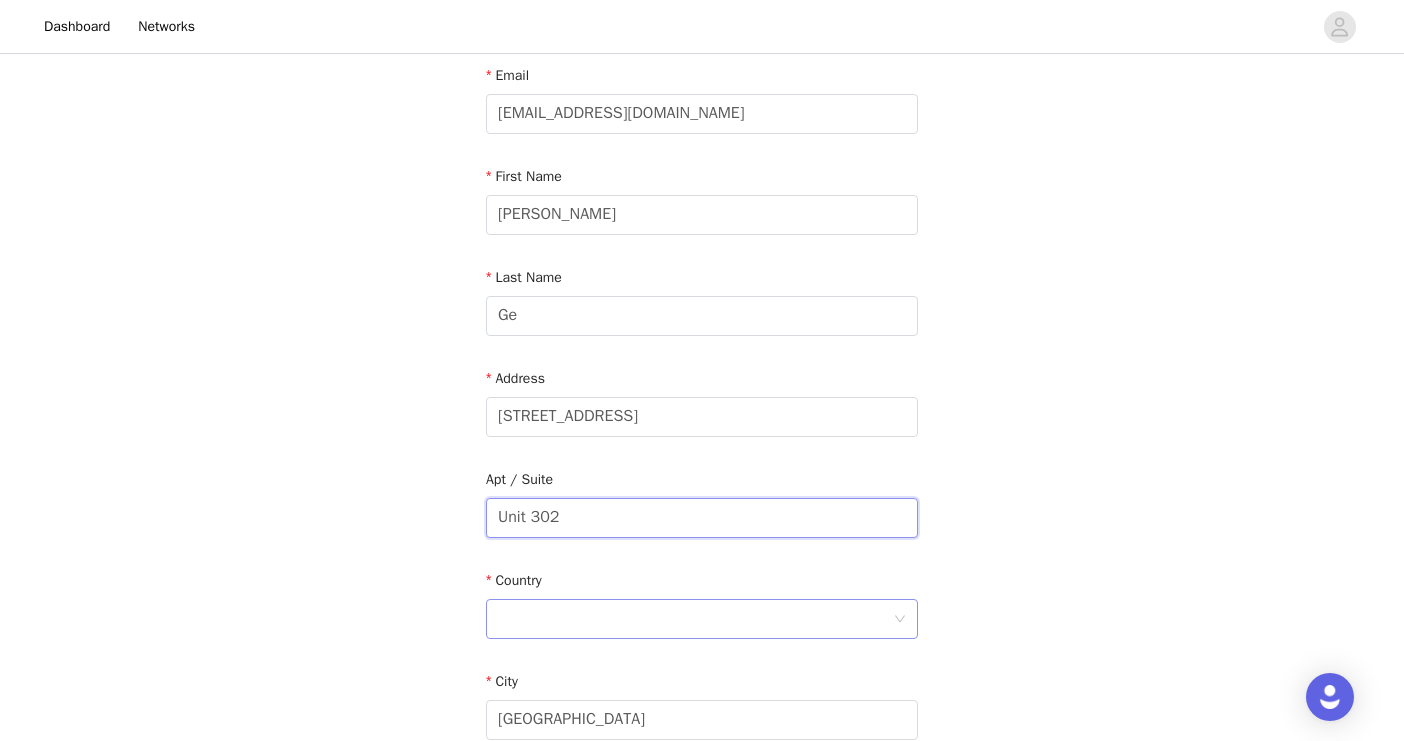 type on "Unit 302" 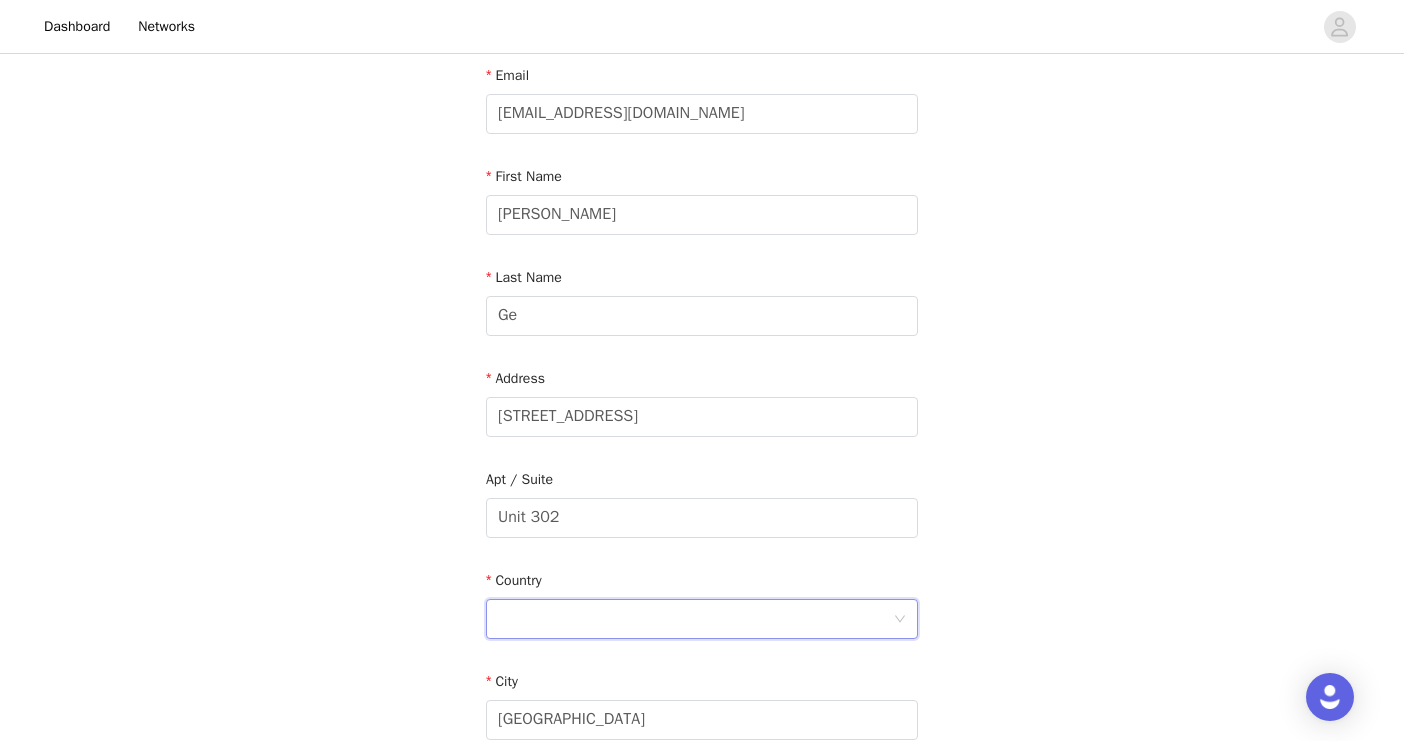 click at bounding box center [695, 619] 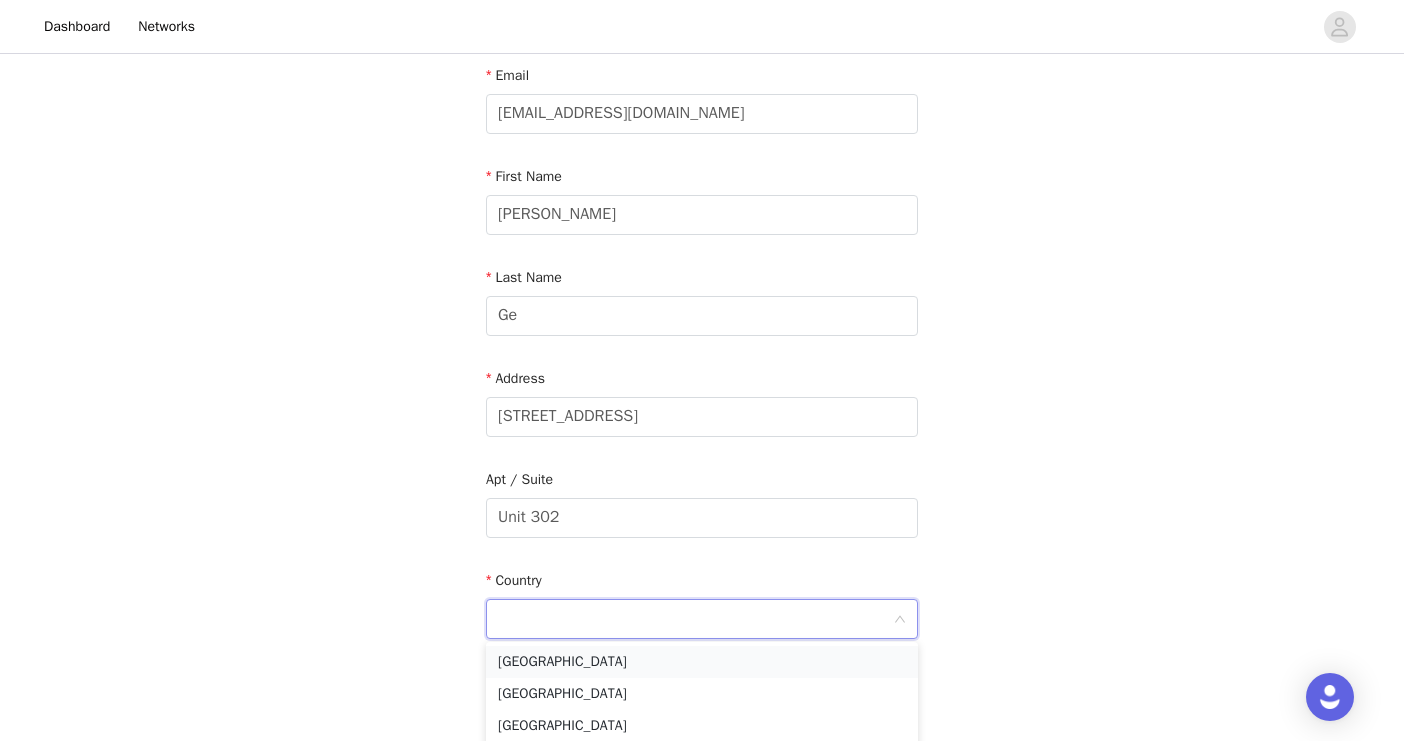 click on "[GEOGRAPHIC_DATA]" at bounding box center [702, 662] 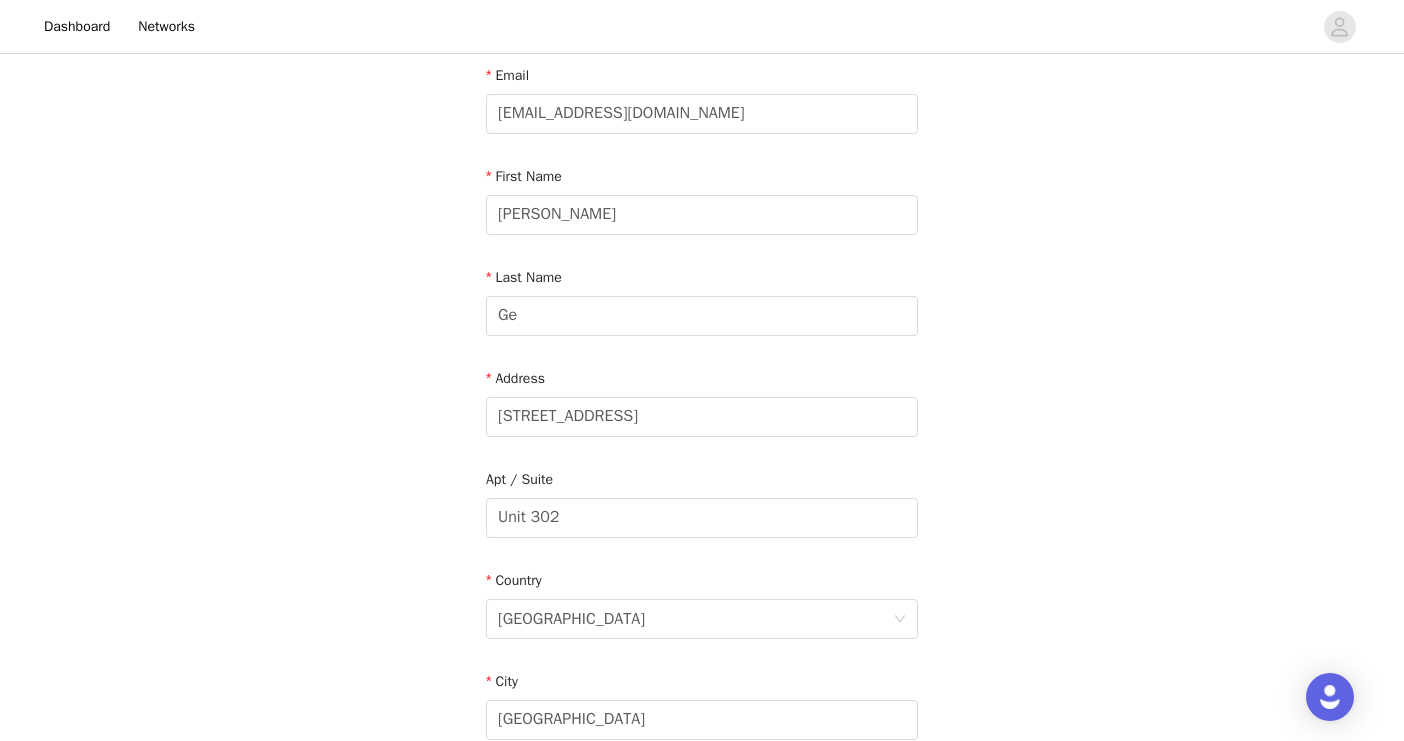 scroll, scrollTop: 419, scrollLeft: 0, axis: vertical 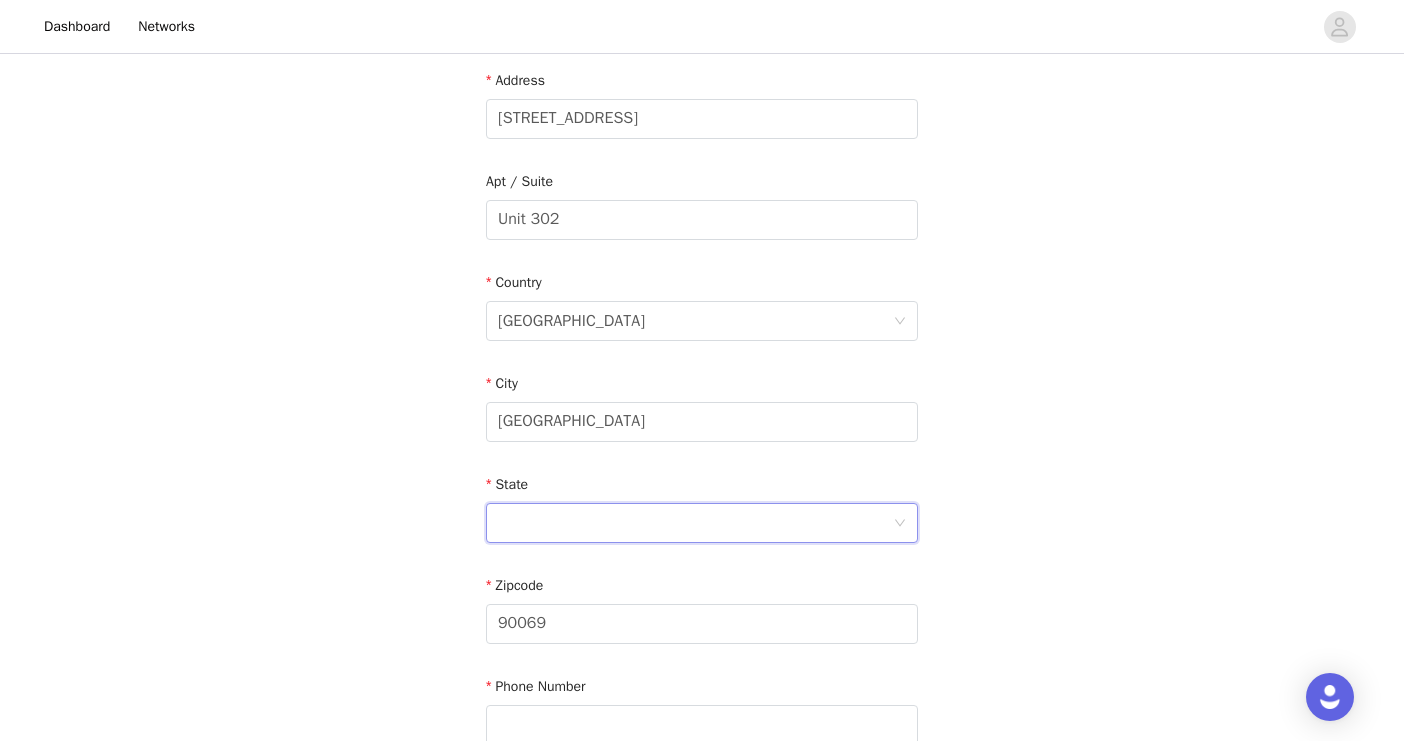 click at bounding box center (695, 523) 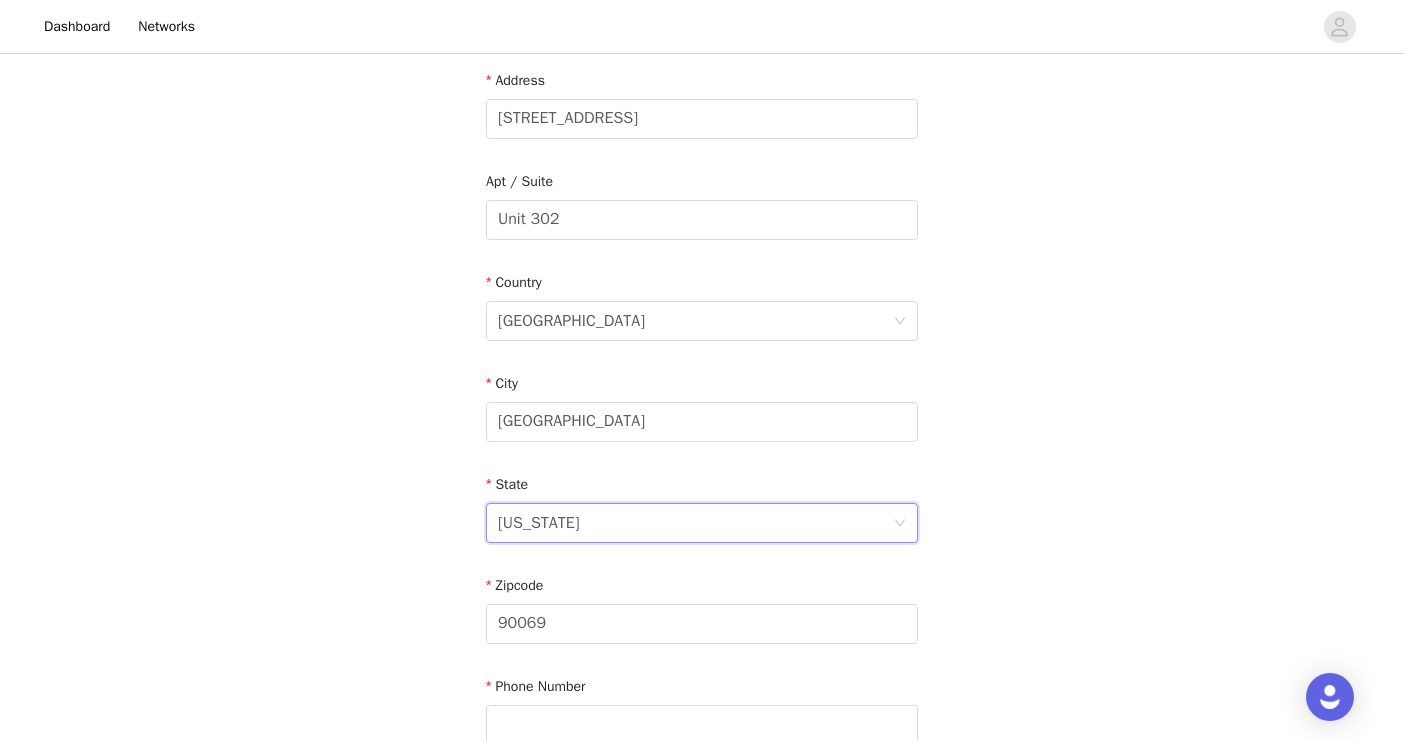 click on "[US_STATE]" at bounding box center [695, 523] 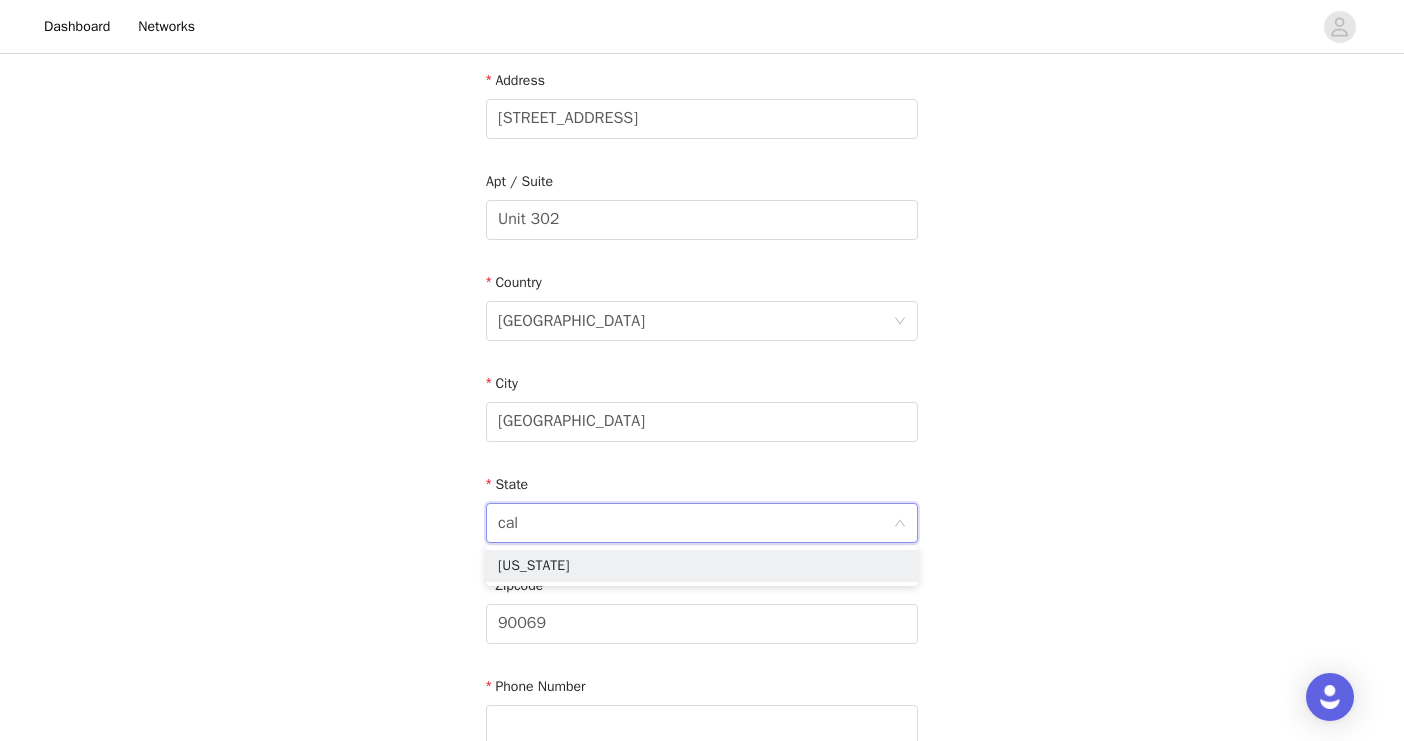 type on "cali" 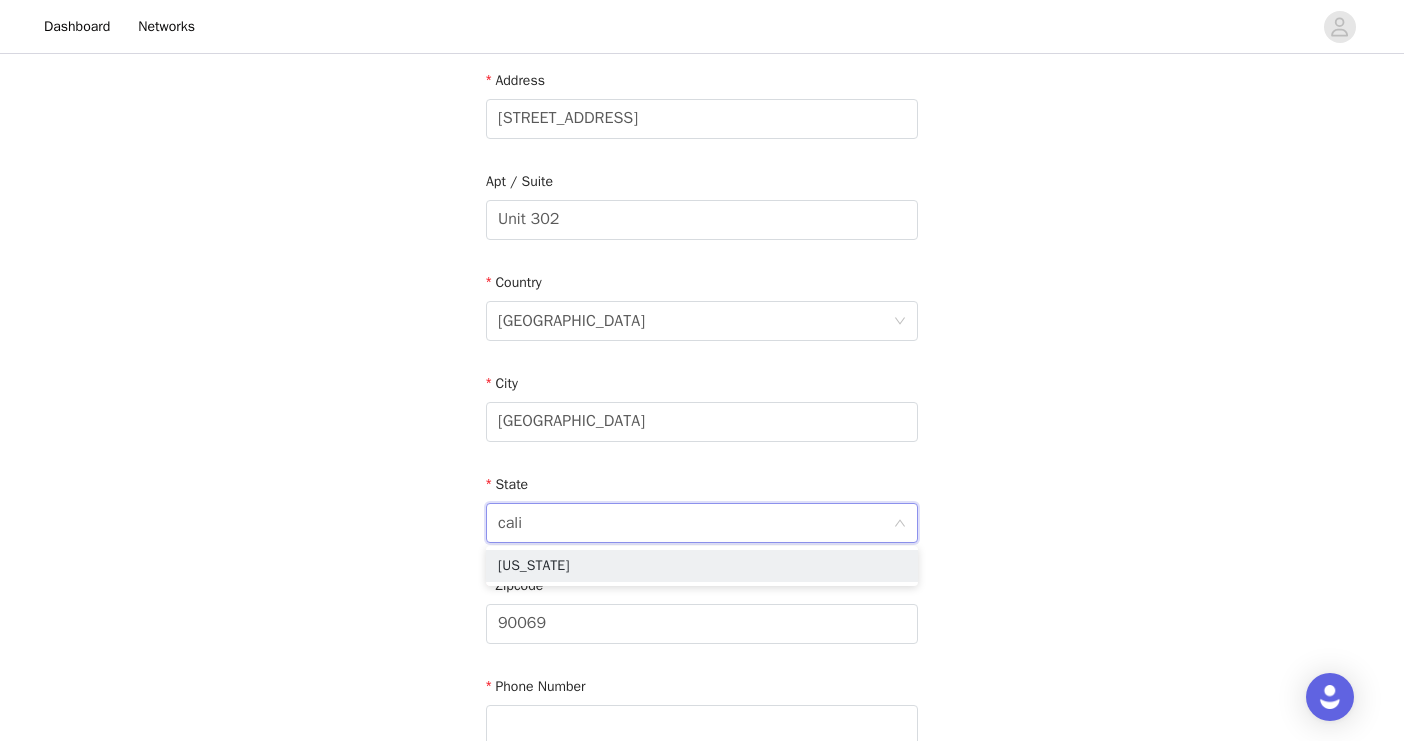 drag, startPoint x: 688, startPoint y: 555, endPoint x: 699, endPoint y: 553, distance: 11.18034 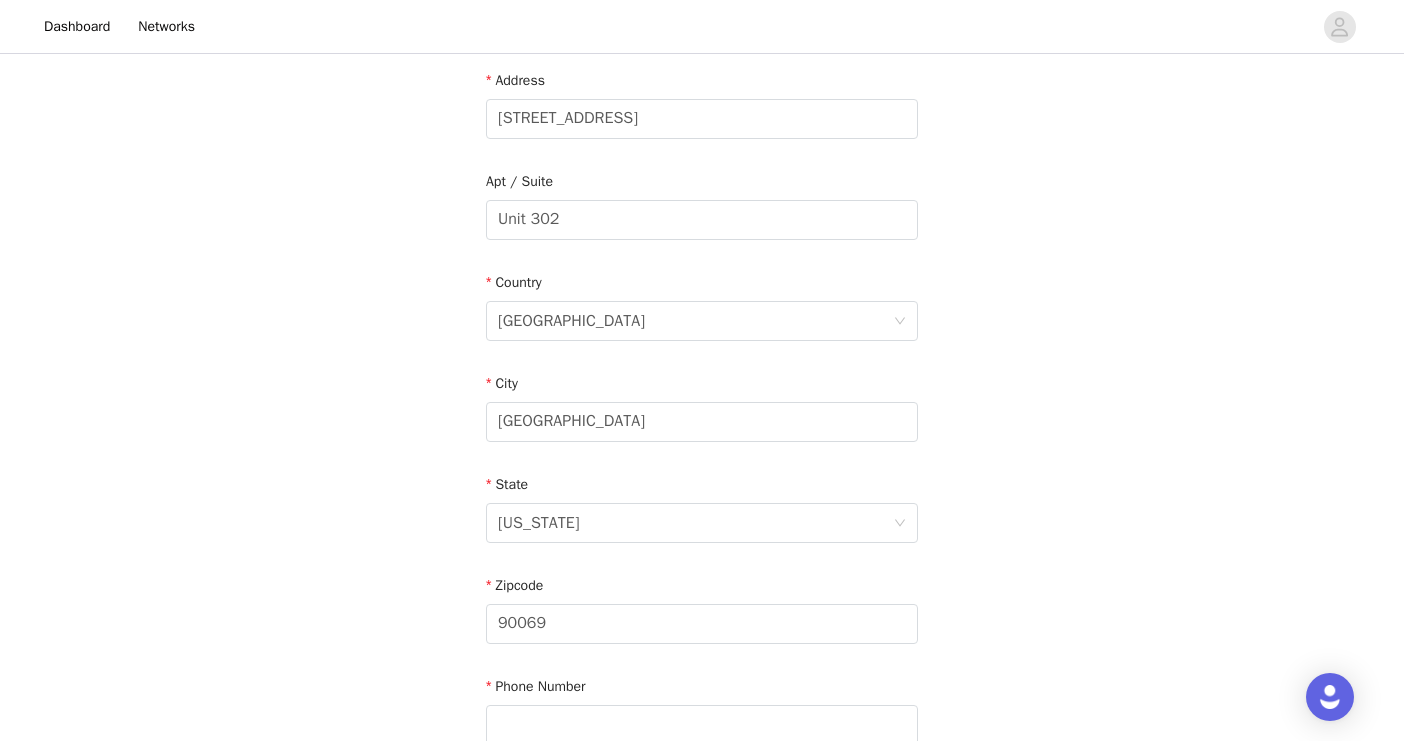 click on "STEP 4 OF 5
Shipping Information
Email [EMAIL_ADDRESS][DOMAIN_NAME]   First Name [PERSON_NAME] Name Ge   Address [STREET_ADDRESS][US_STATE]   Phone Number" at bounding box center [702, 220] 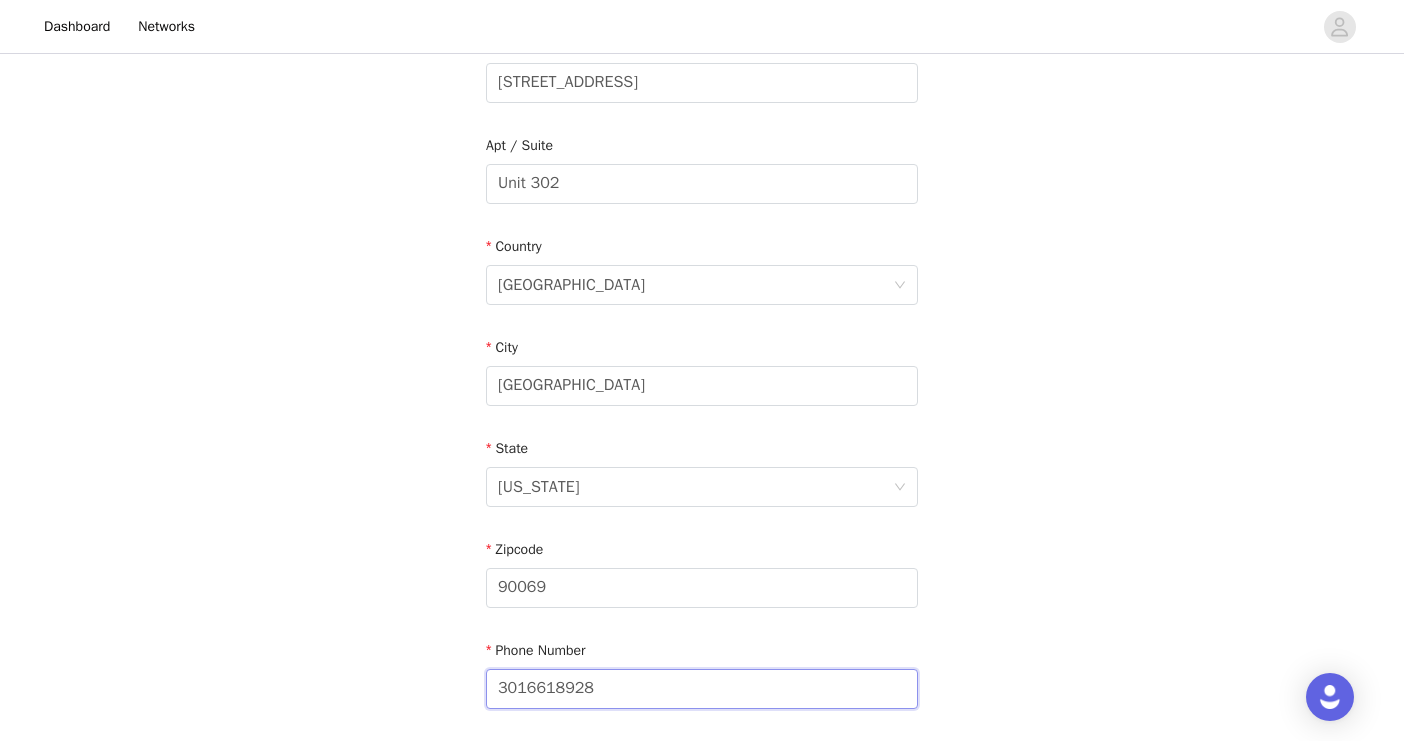 type on "3016618928" 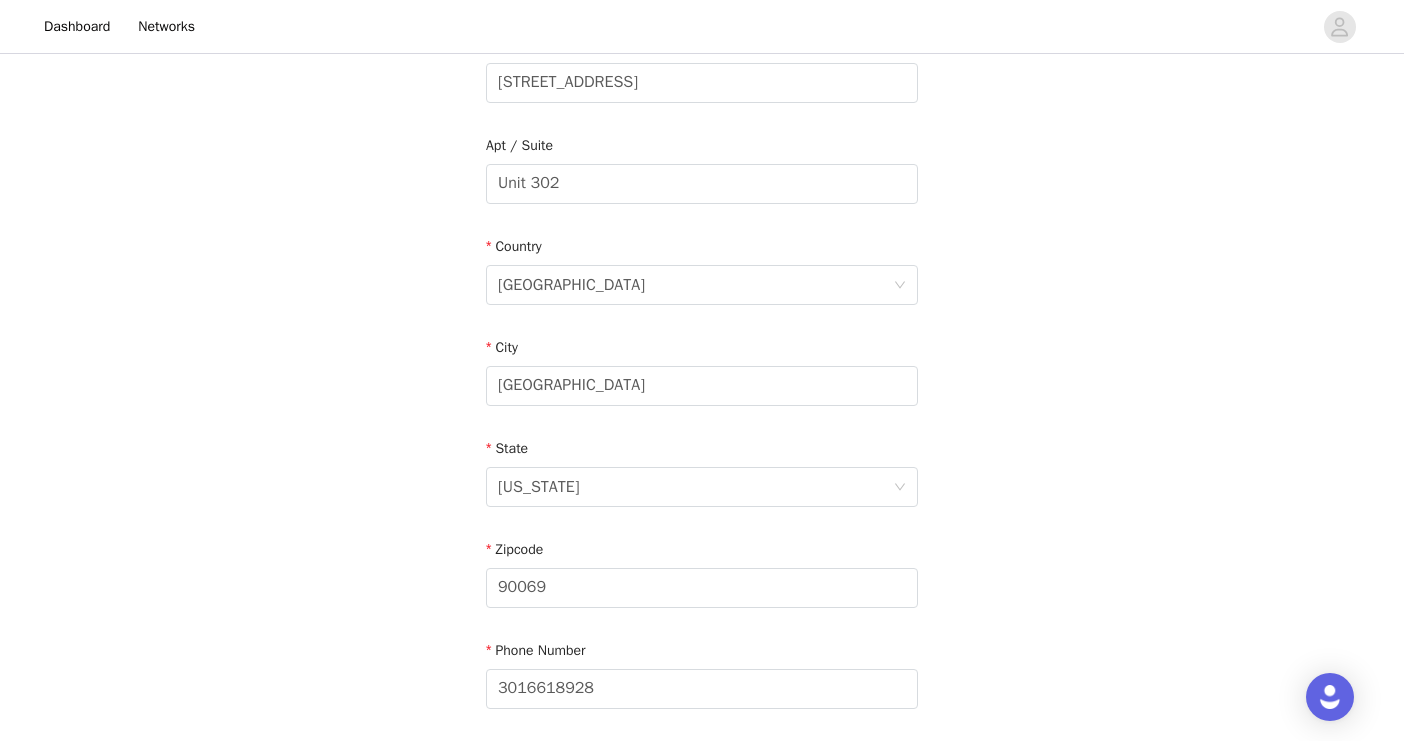 click on "STEP 4 OF 5
Shipping Information
Email [EMAIL_ADDRESS][DOMAIN_NAME]   First Name [PERSON_NAME] Name Ge   Address [STREET_ADDRESS][US_STATE]   Phone Number [PHONE_NUMBER]" at bounding box center [702, 184] 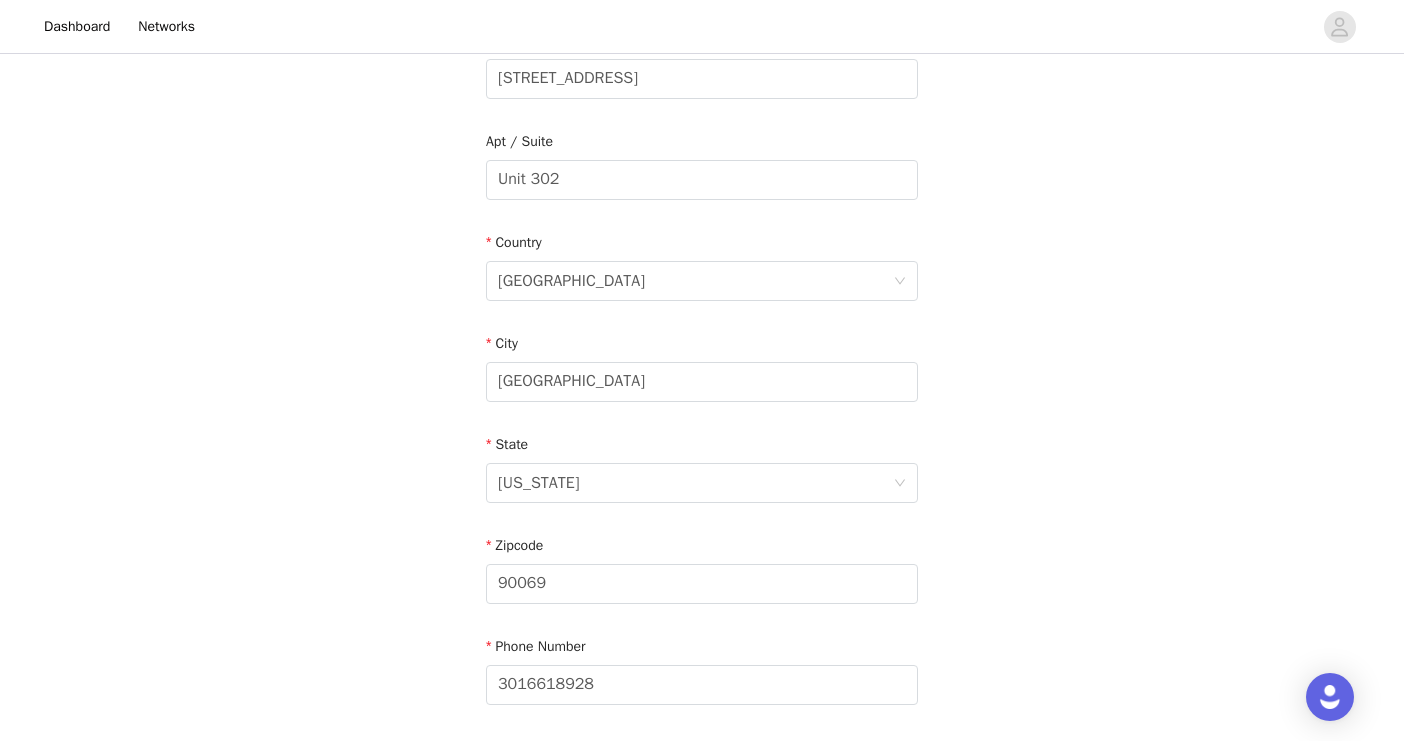 scroll, scrollTop: 622, scrollLeft: 0, axis: vertical 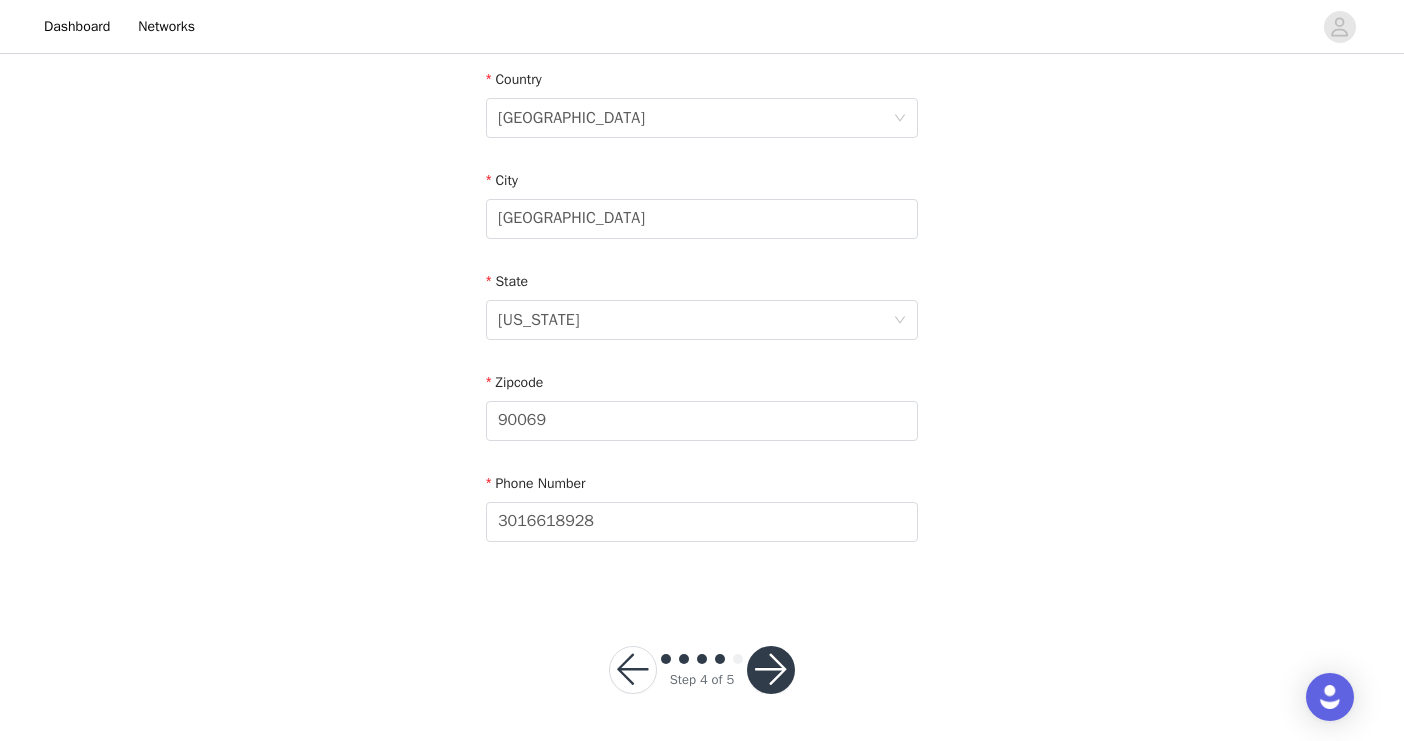 drag, startPoint x: 770, startPoint y: 671, endPoint x: 797, endPoint y: 670, distance: 27.018513 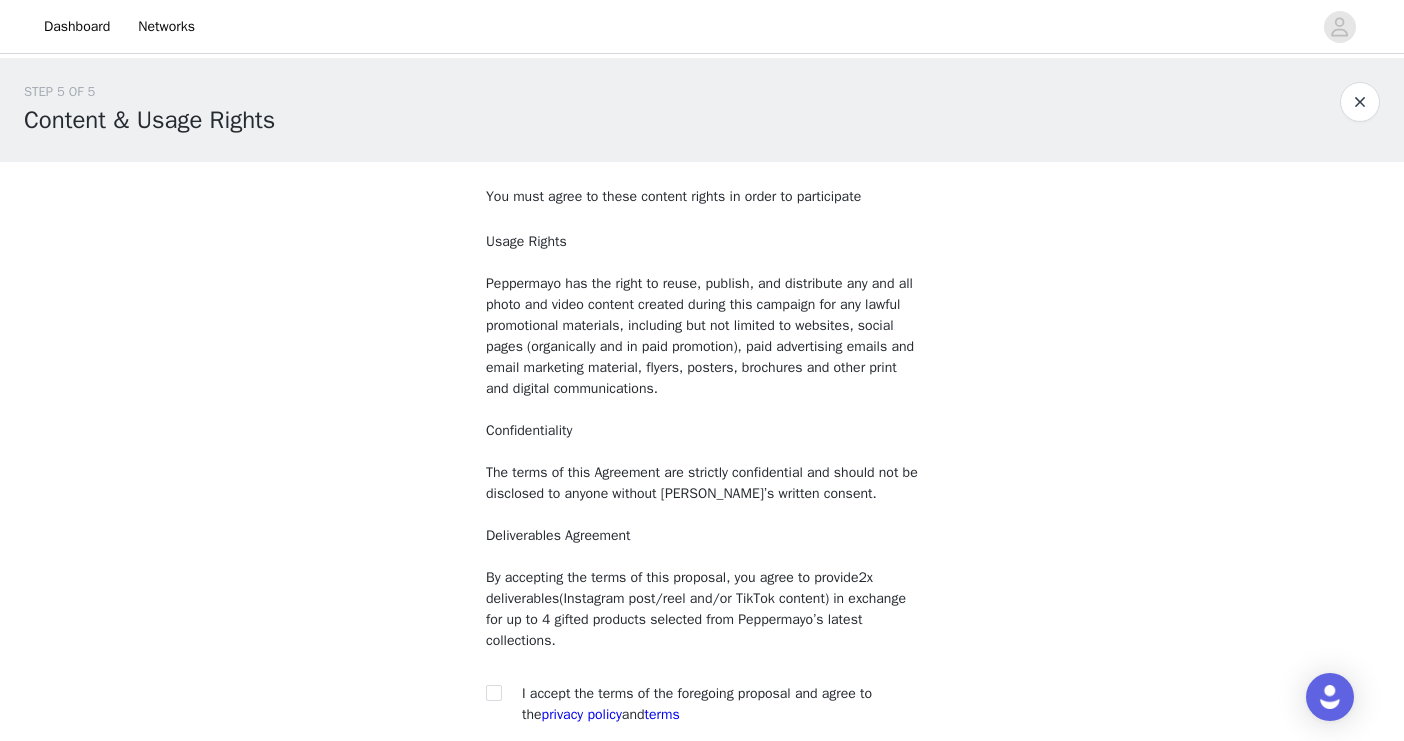 scroll, scrollTop: 140, scrollLeft: 0, axis: vertical 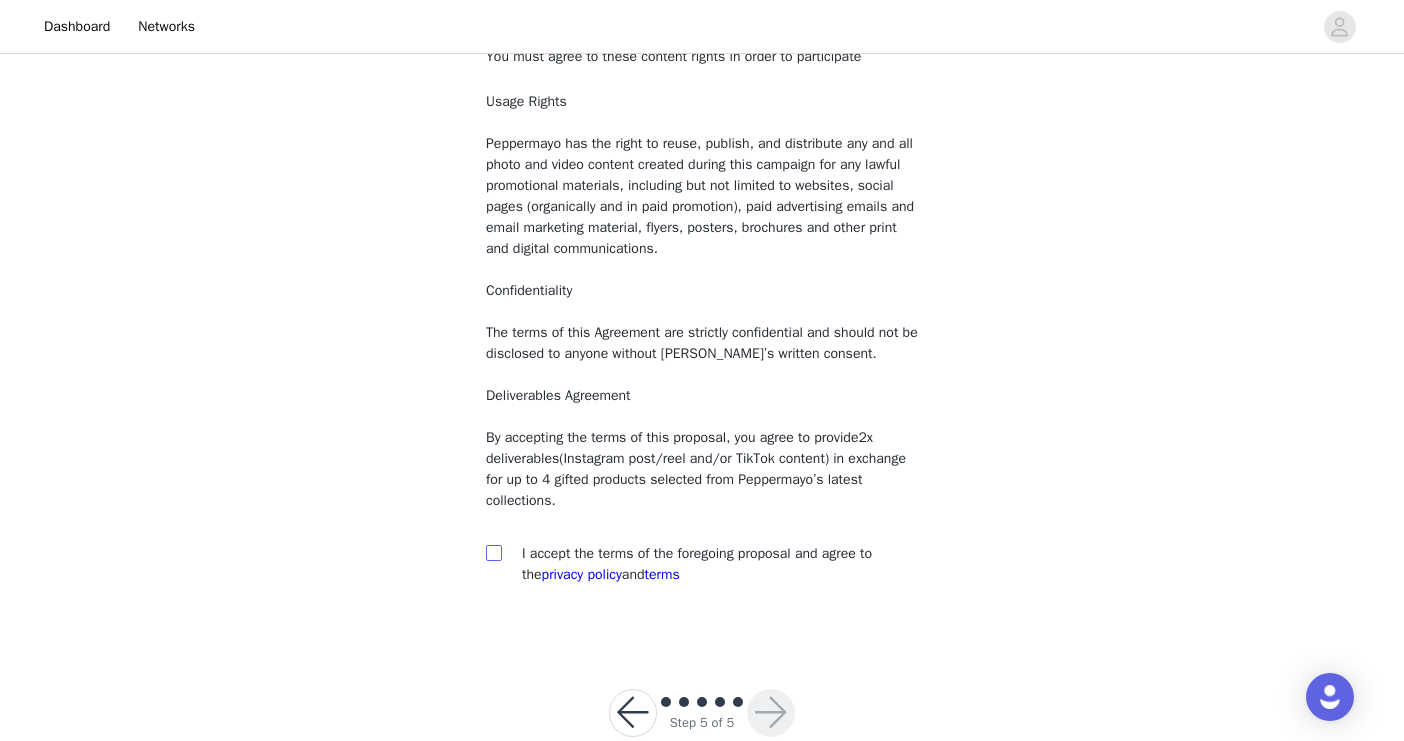 click at bounding box center (493, 552) 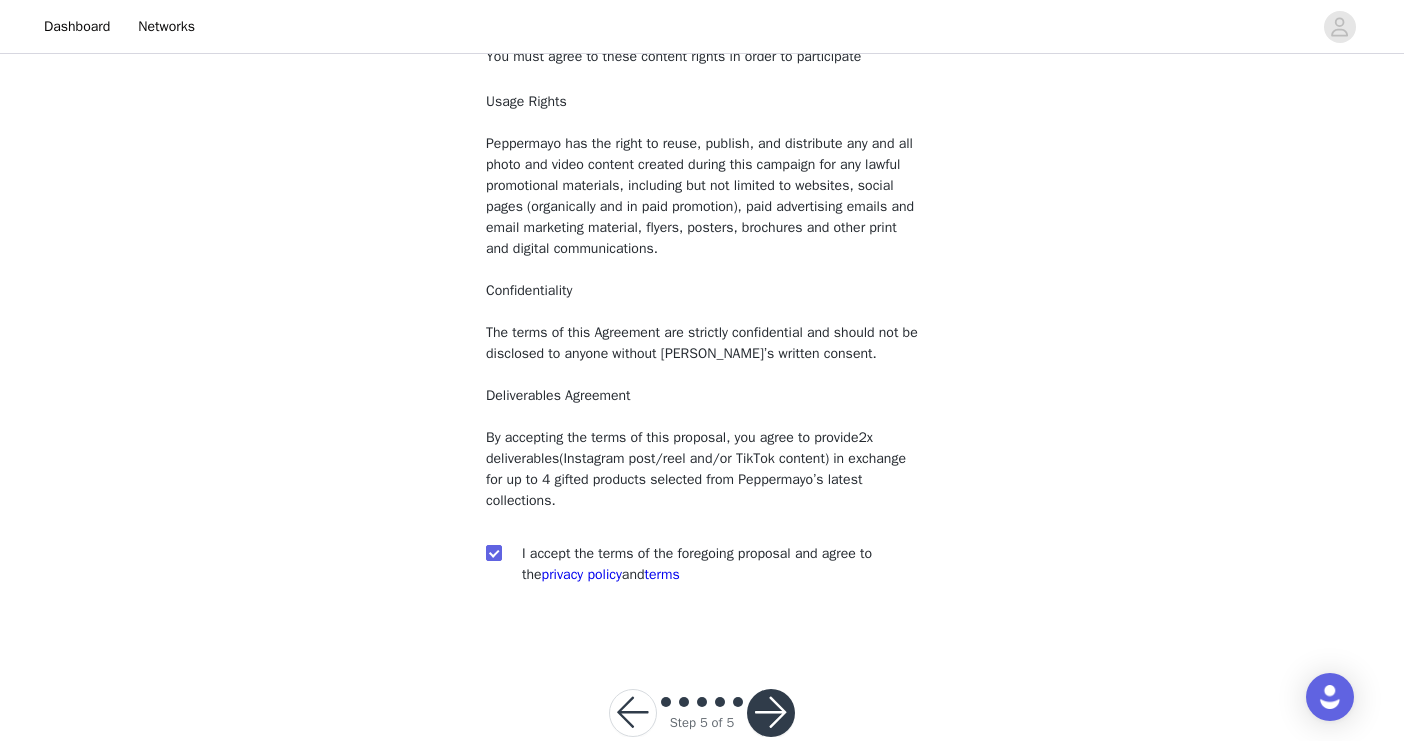 click at bounding box center (771, 713) 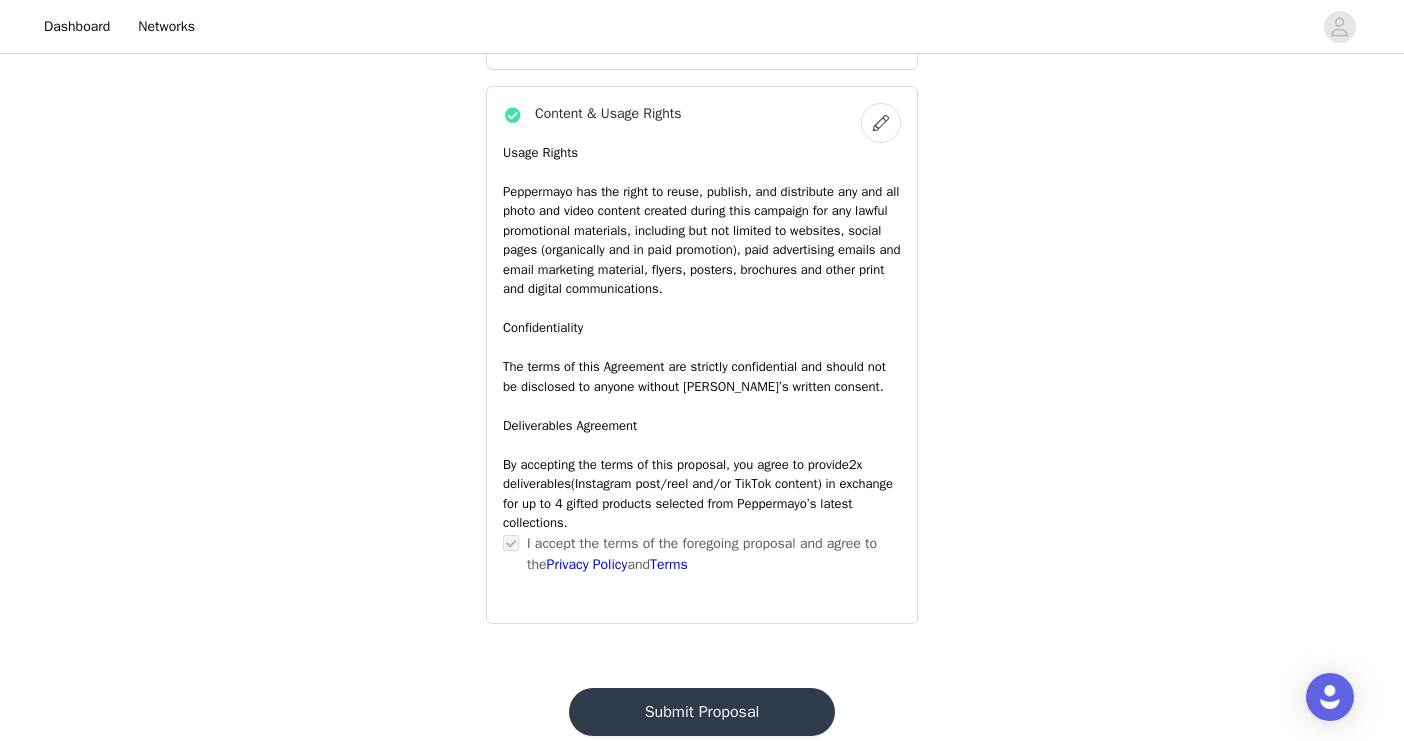 scroll, scrollTop: 1329, scrollLeft: 0, axis: vertical 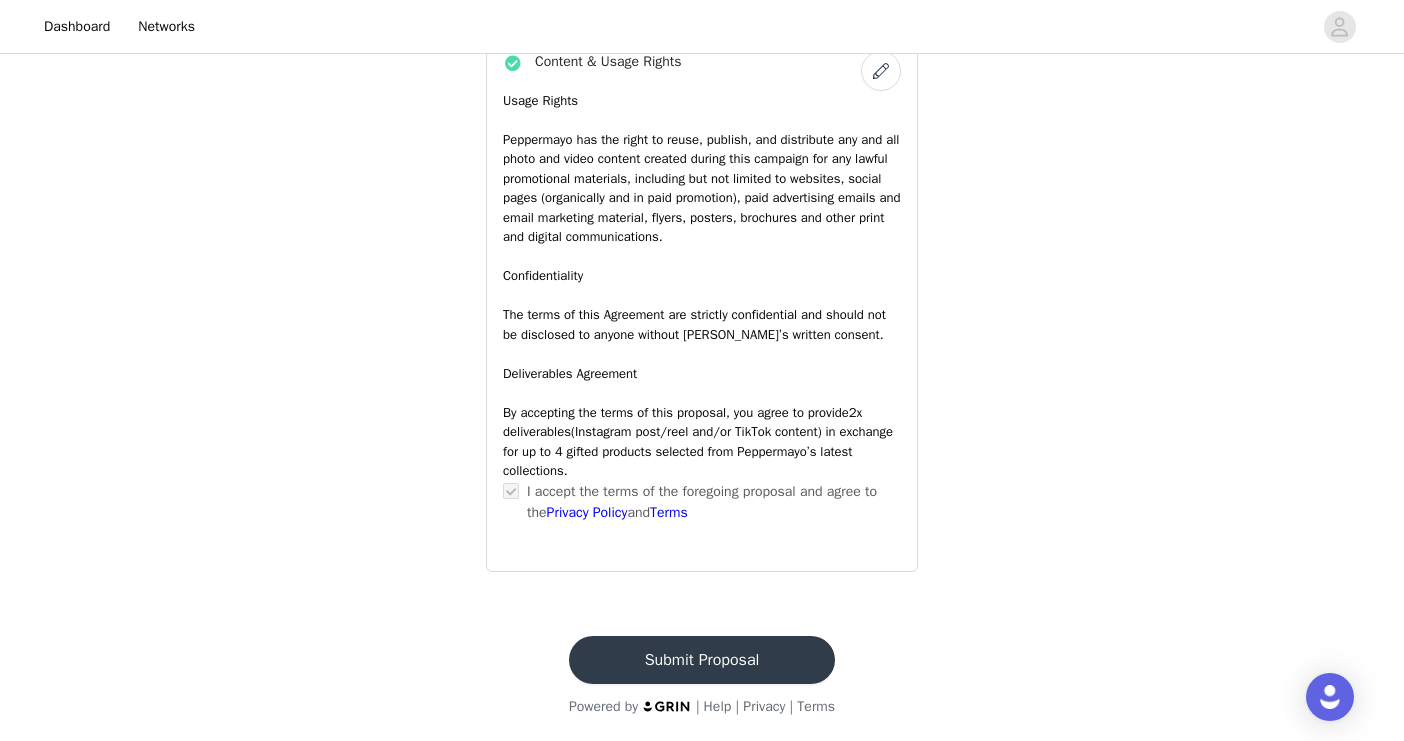 click on "Submit Proposal" at bounding box center [702, 660] 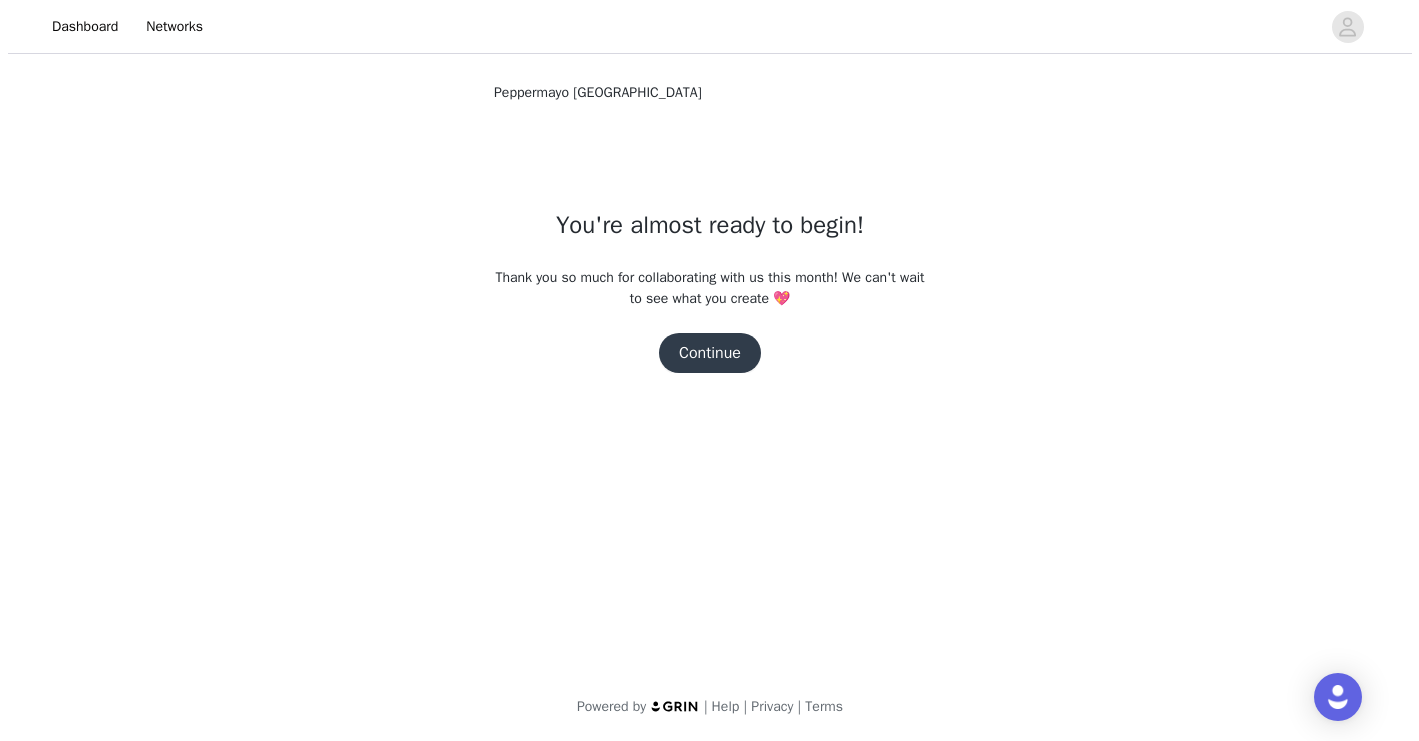 scroll, scrollTop: 0, scrollLeft: 0, axis: both 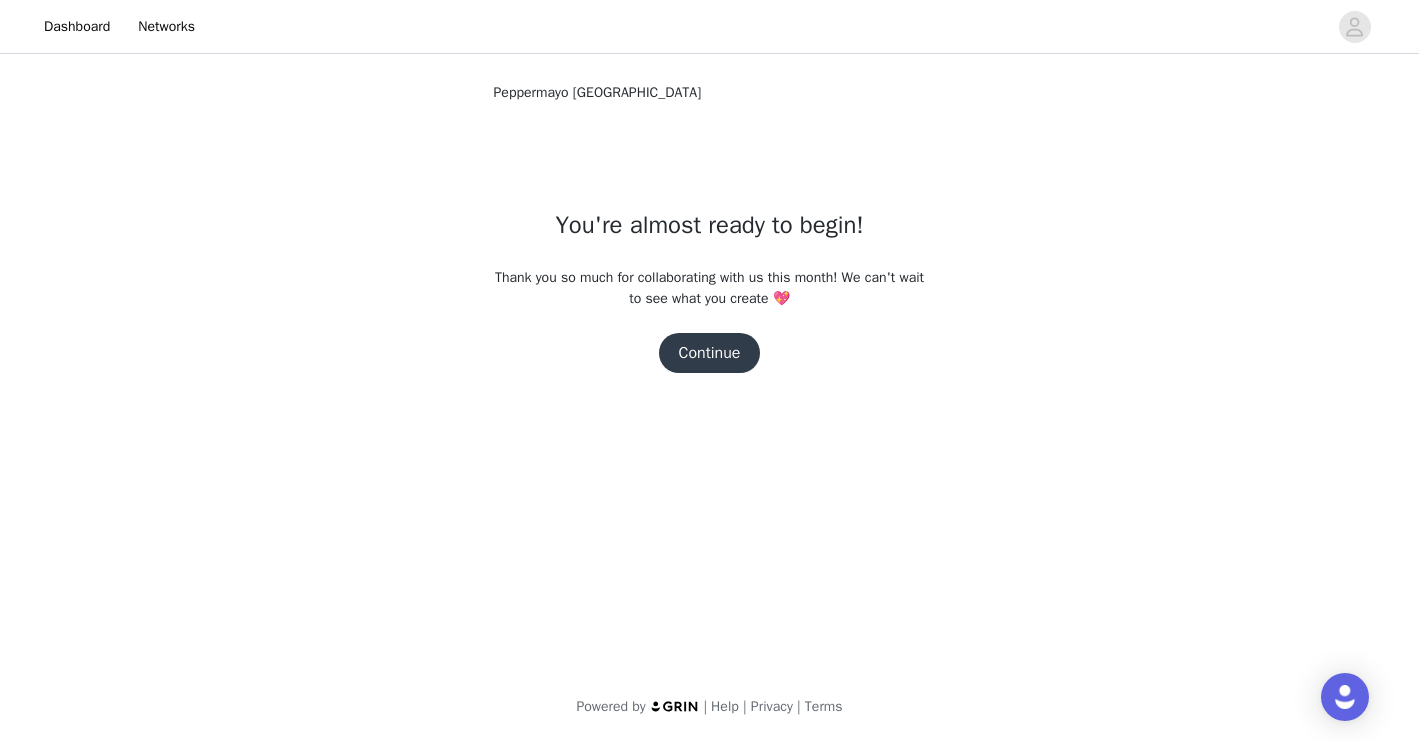 click on "Continue" at bounding box center [710, 353] 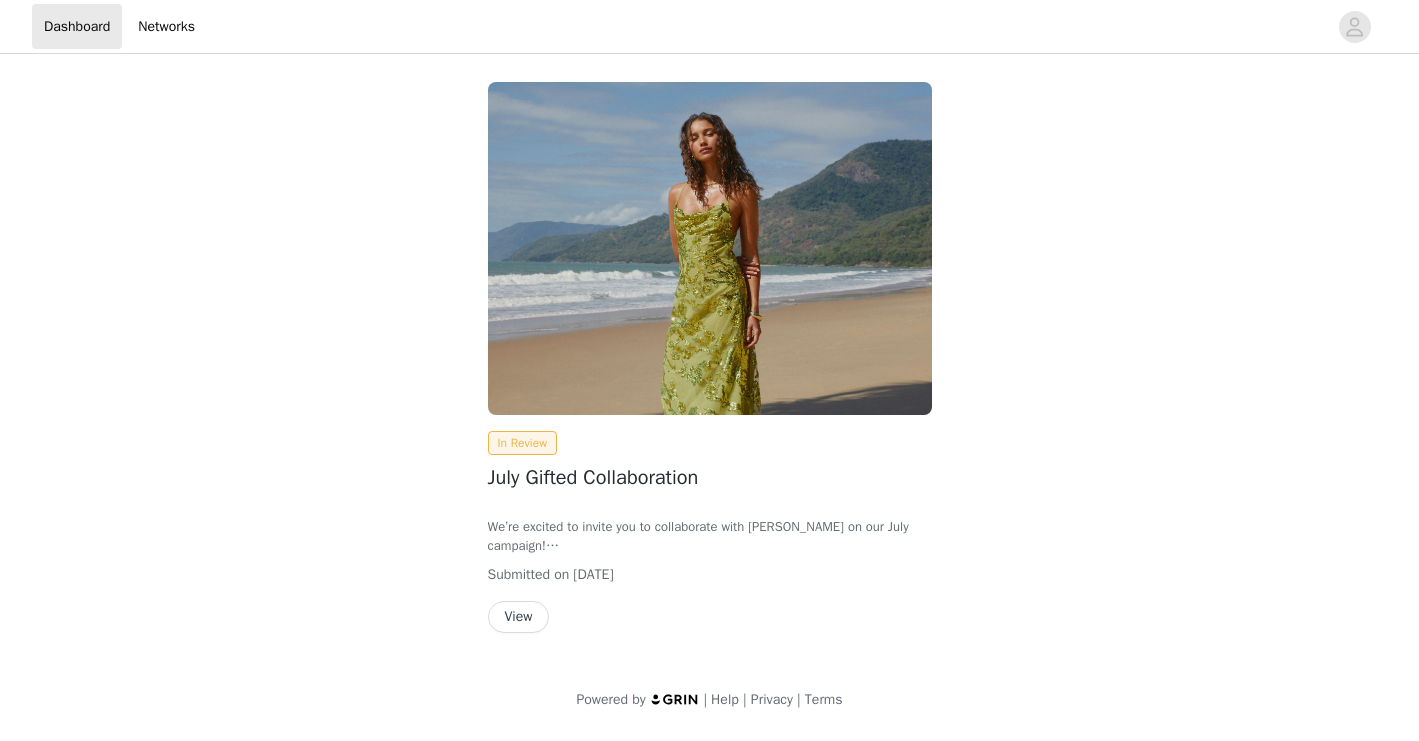 scroll, scrollTop: 0, scrollLeft: 0, axis: both 